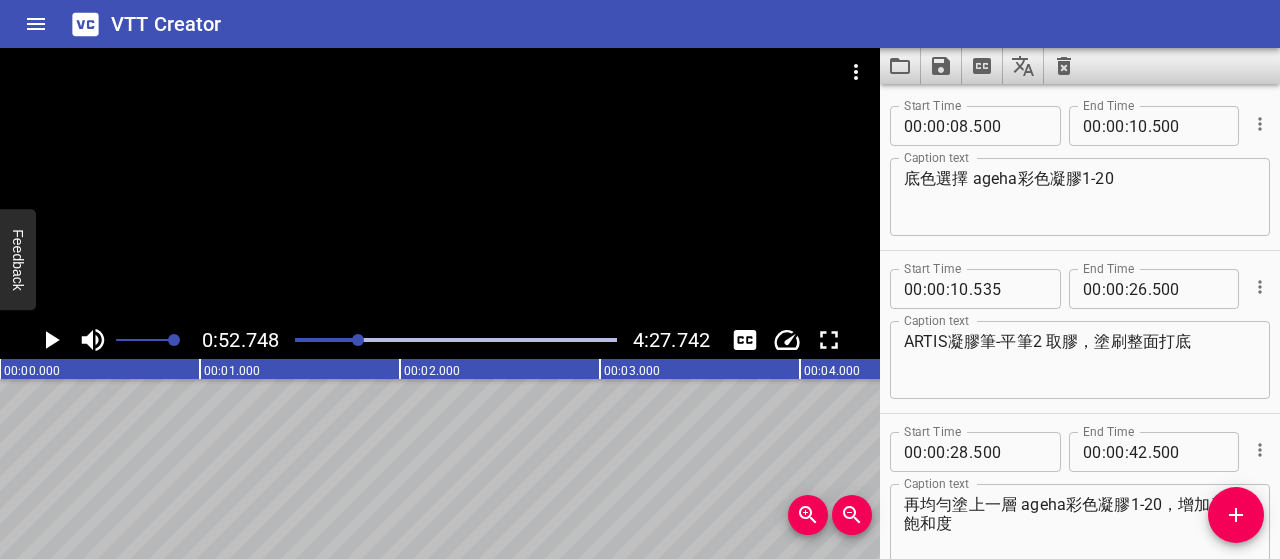 scroll, scrollTop: 0, scrollLeft: 0, axis: both 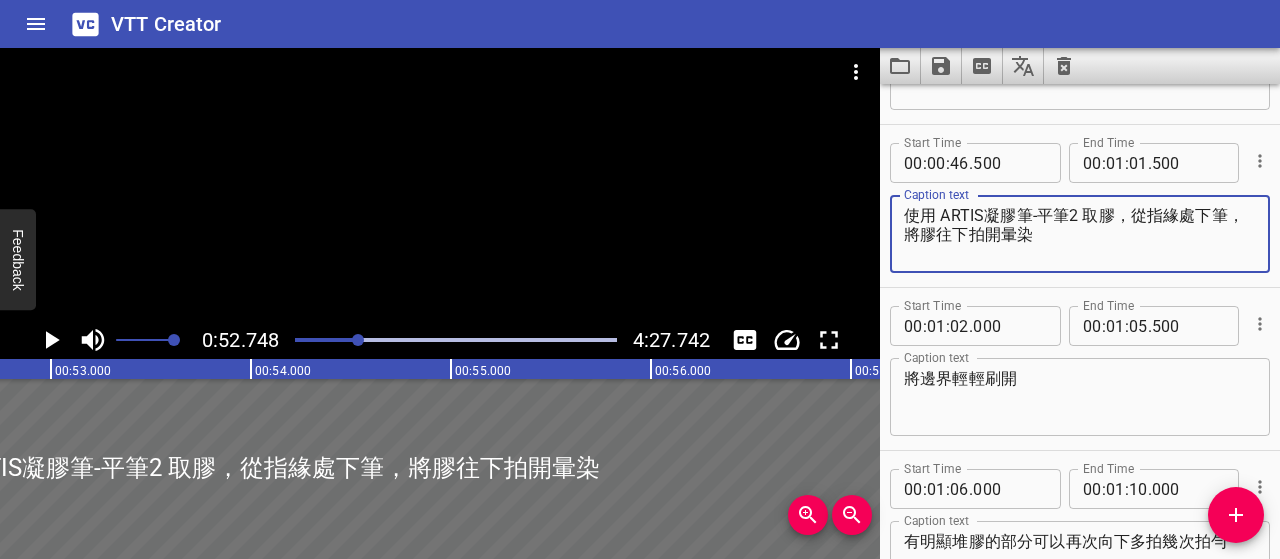 click on "使用 ARTIS凝膠筆-平筆2 取膠，從指緣處下筆，將膠往下拍開暈染" at bounding box center (1080, 234) 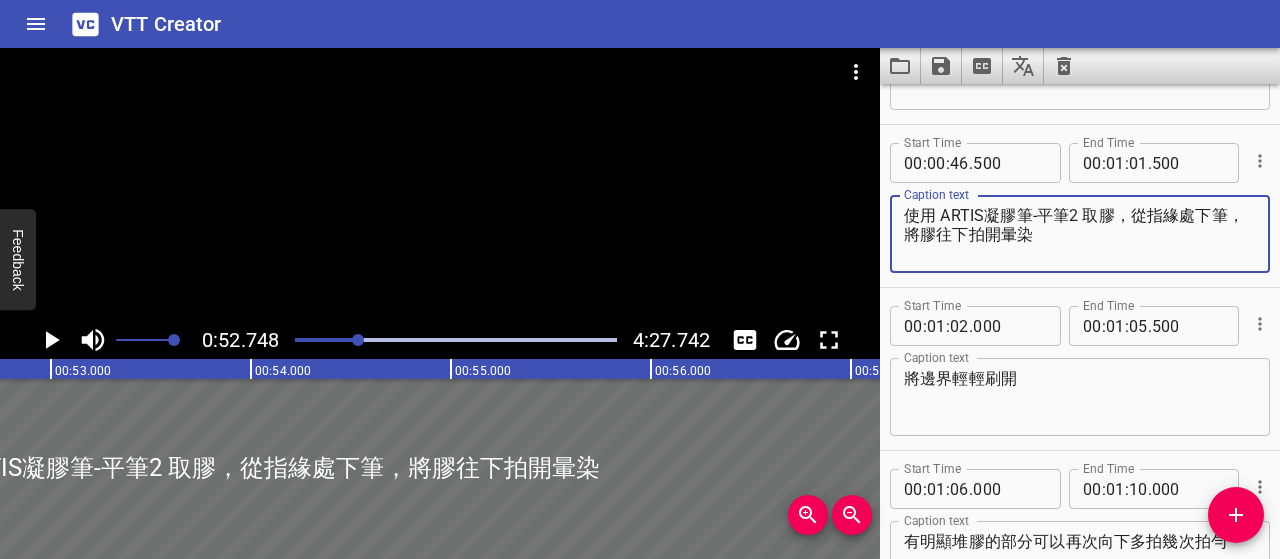drag, startPoint x: 1132, startPoint y: 209, endPoint x: 1178, endPoint y: 243, distance: 57.201397 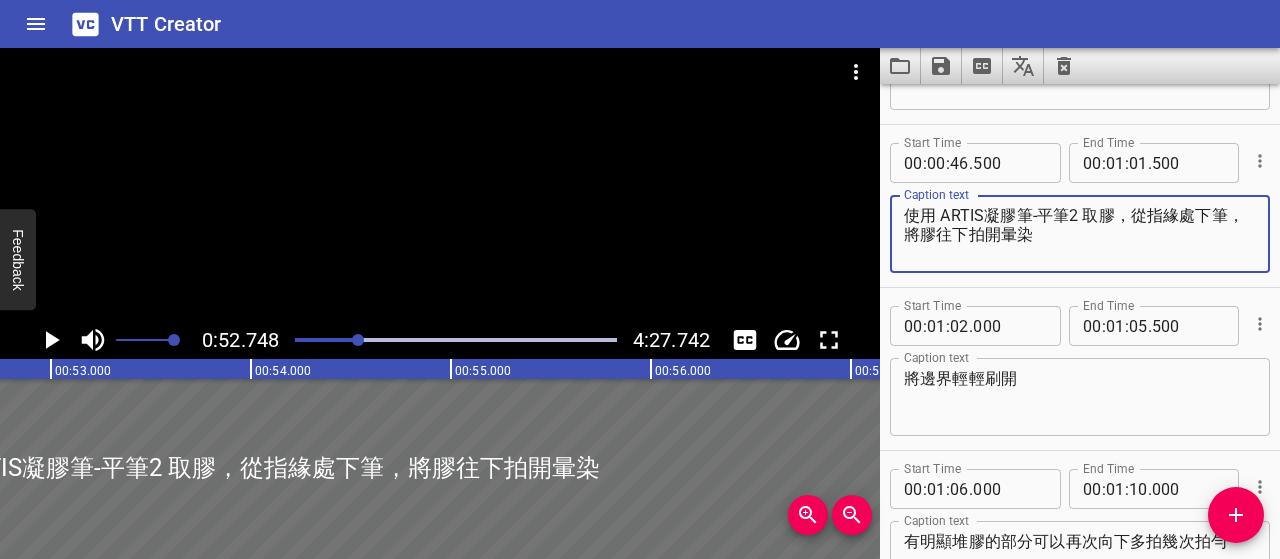 click on "使用 ARTIS凝膠筆-平筆2 取膠，從指緣處下筆，將膠往下拍開暈染" at bounding box center [1080, 234] 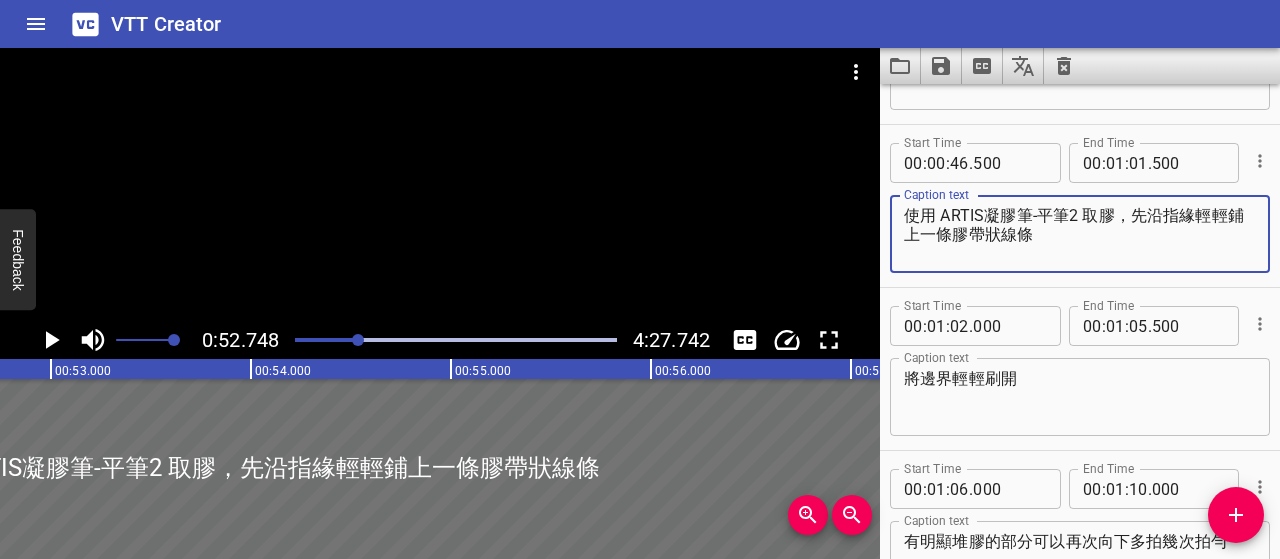 type on "使用 ARTIS凝膠筆-平筆2 取膠，先沿指緣輕輕鋪上一條膠帶狀線條" 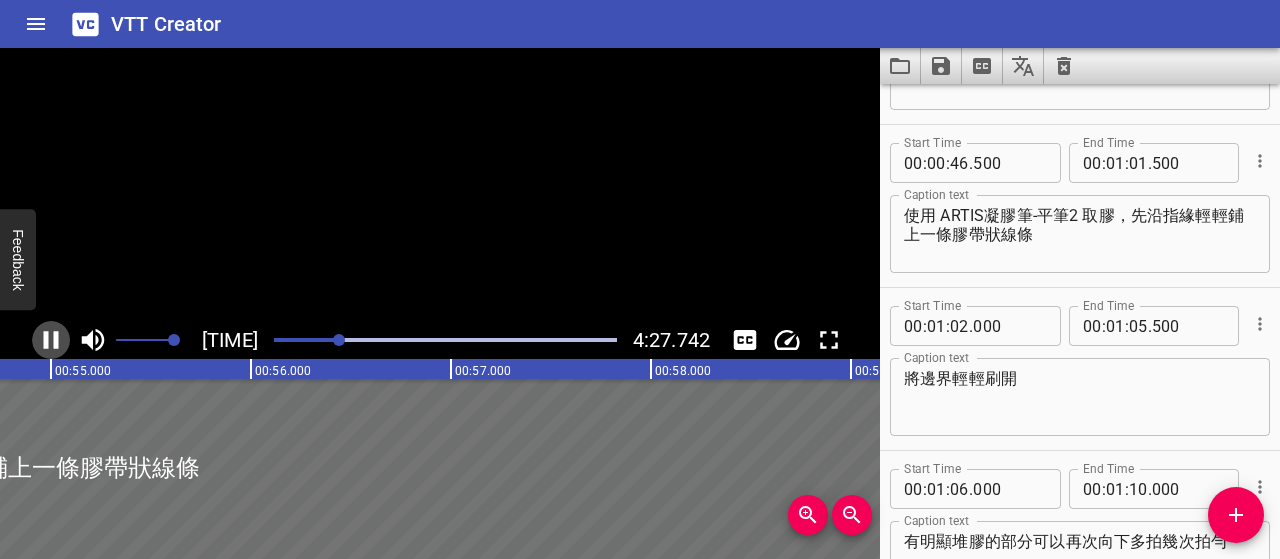 click 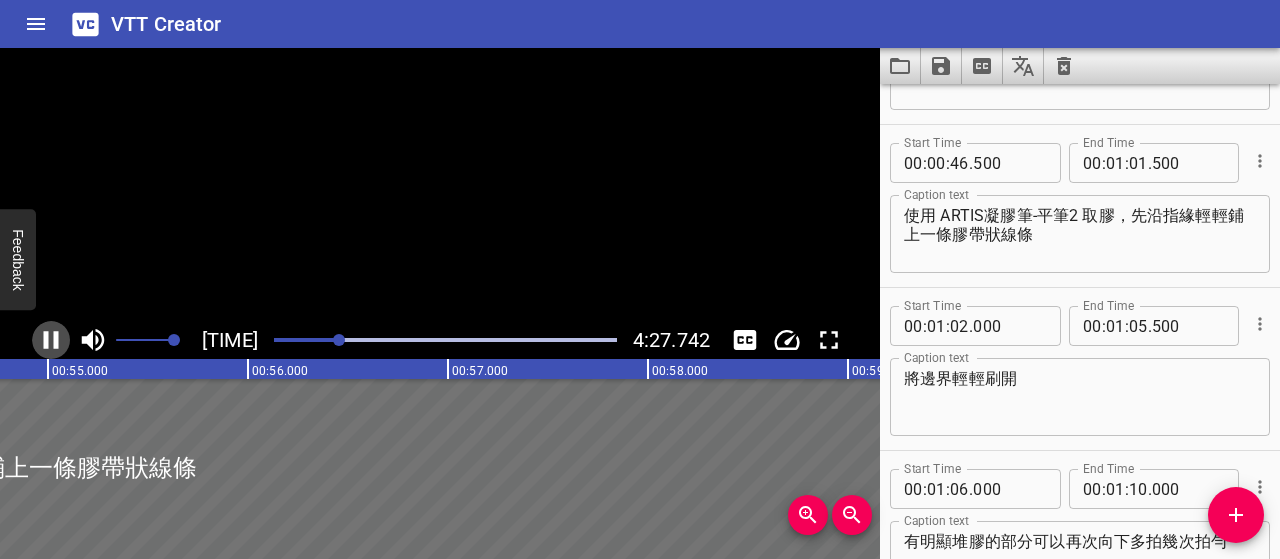 scroll, scrollTop: 0, scrollLeft: 10984, axis: horizontal 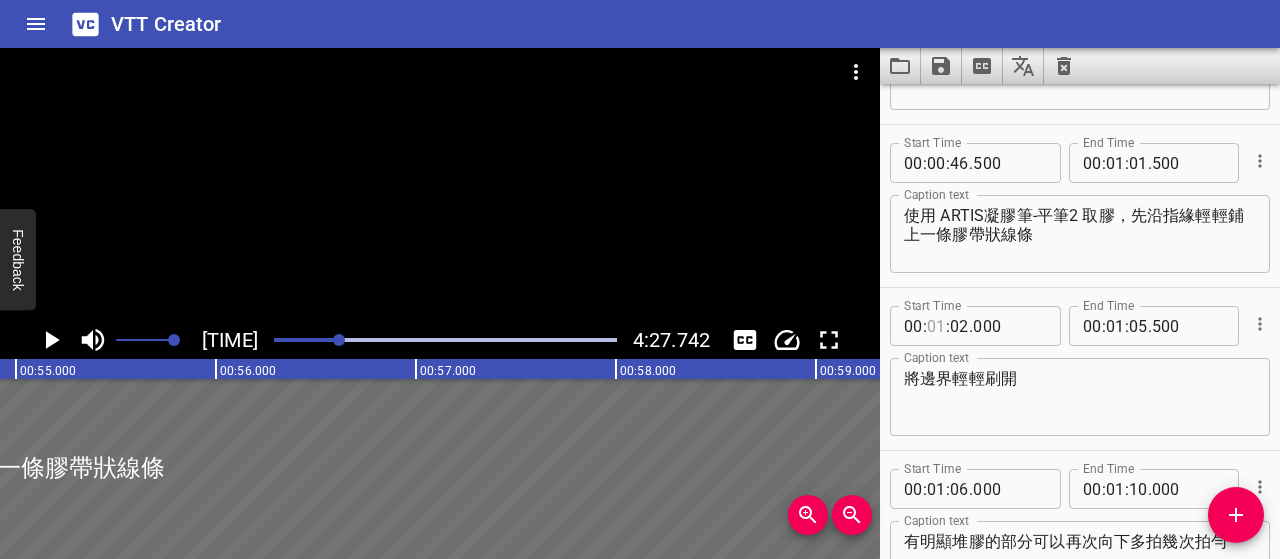 click at bounding box center [936, 326] 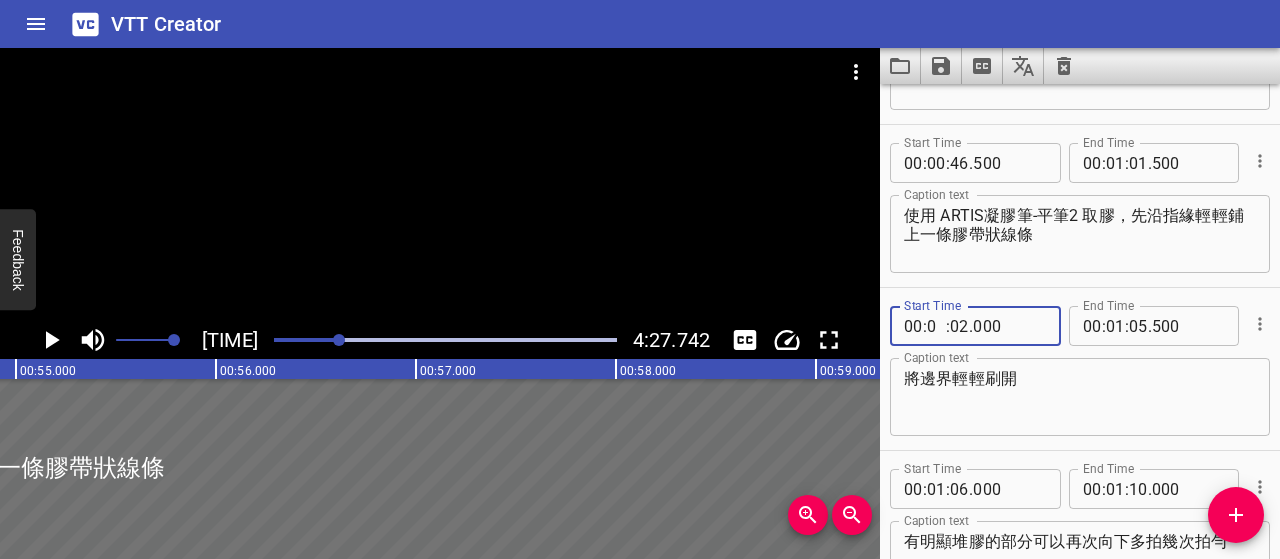 type on "00" 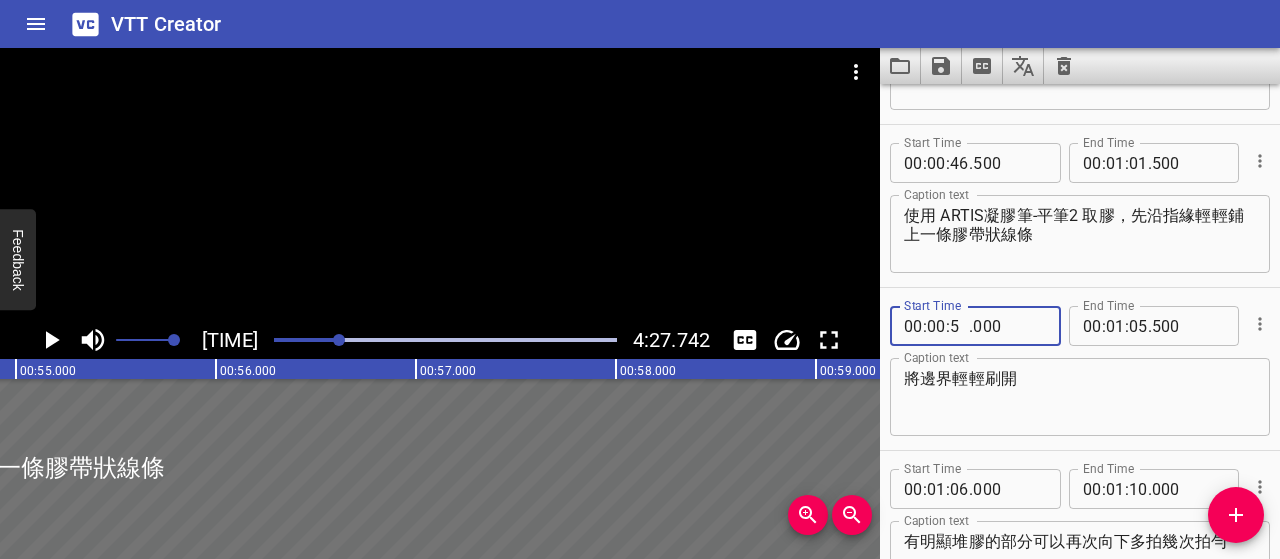 type on "55" 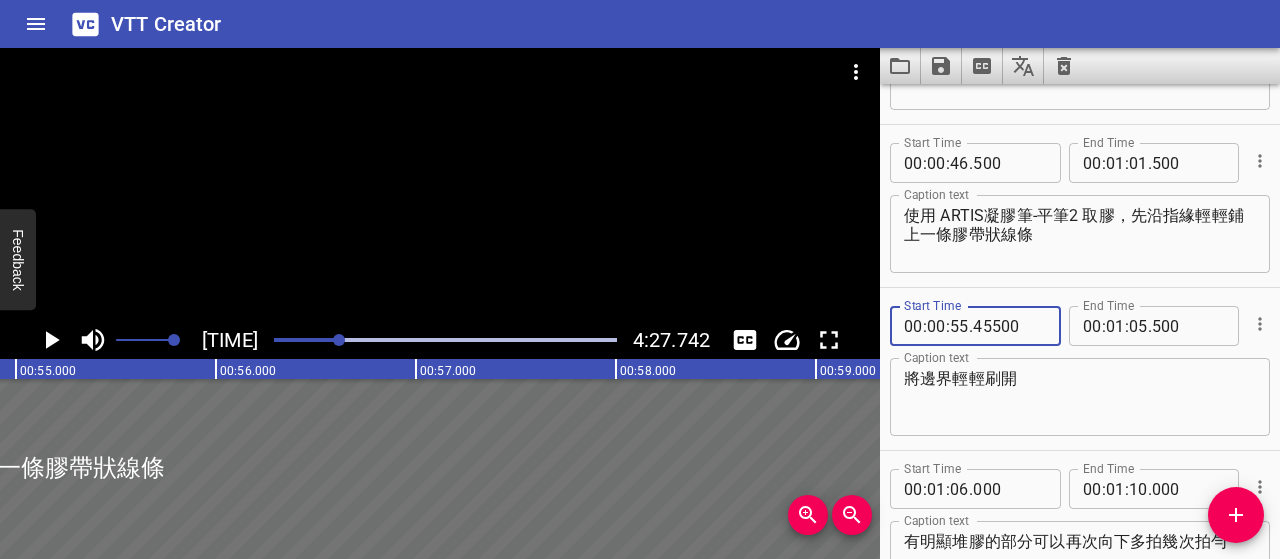 type on "45500" 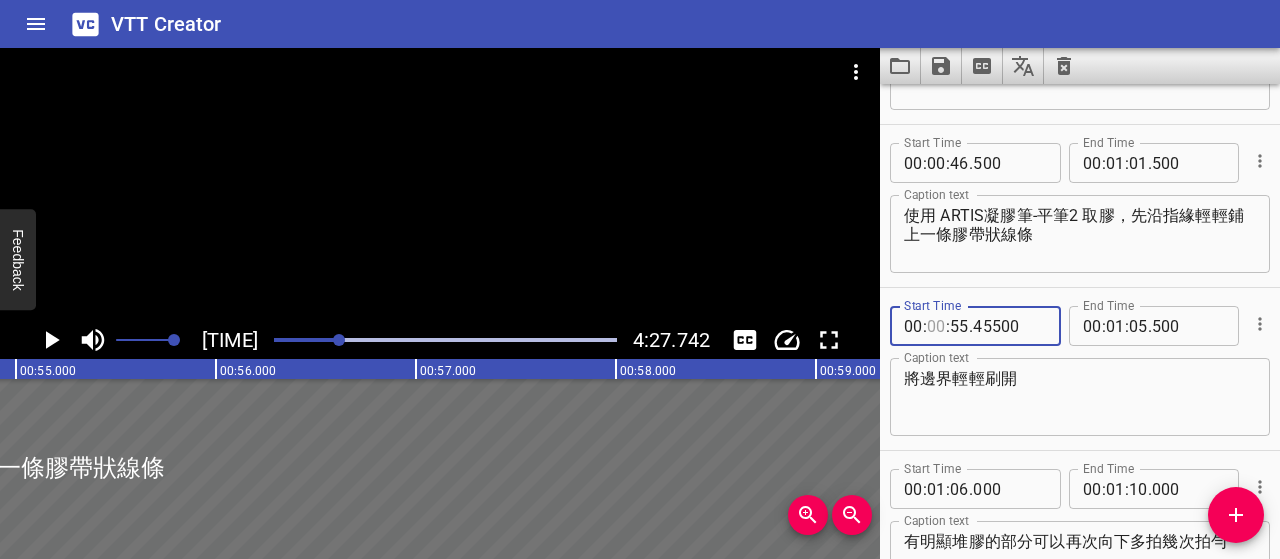 click at bounding box center [936, 326] 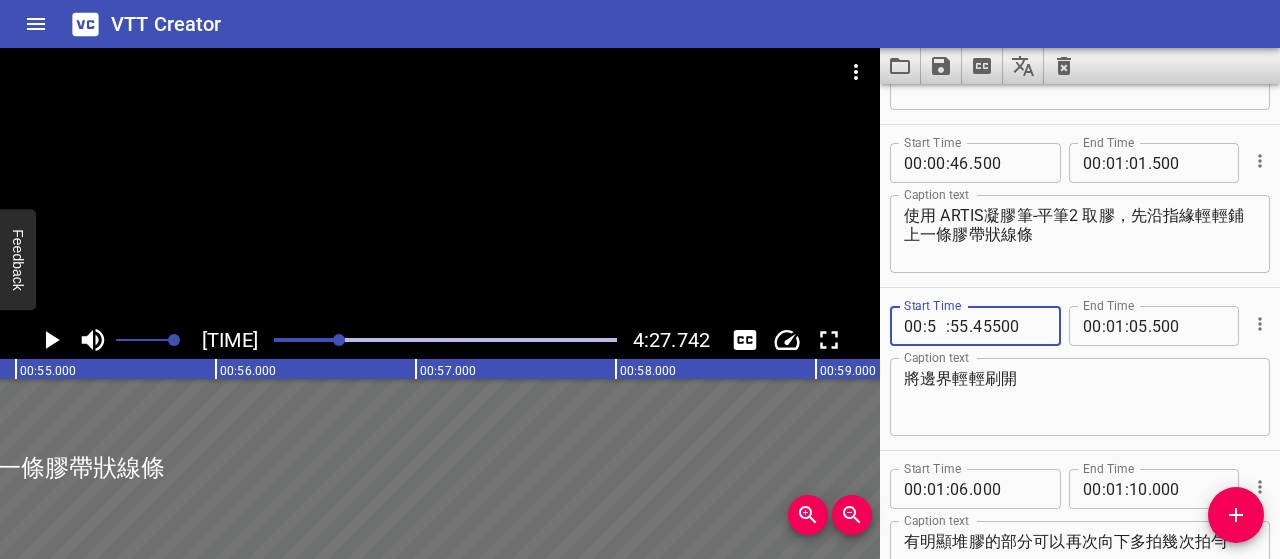 type on "55" 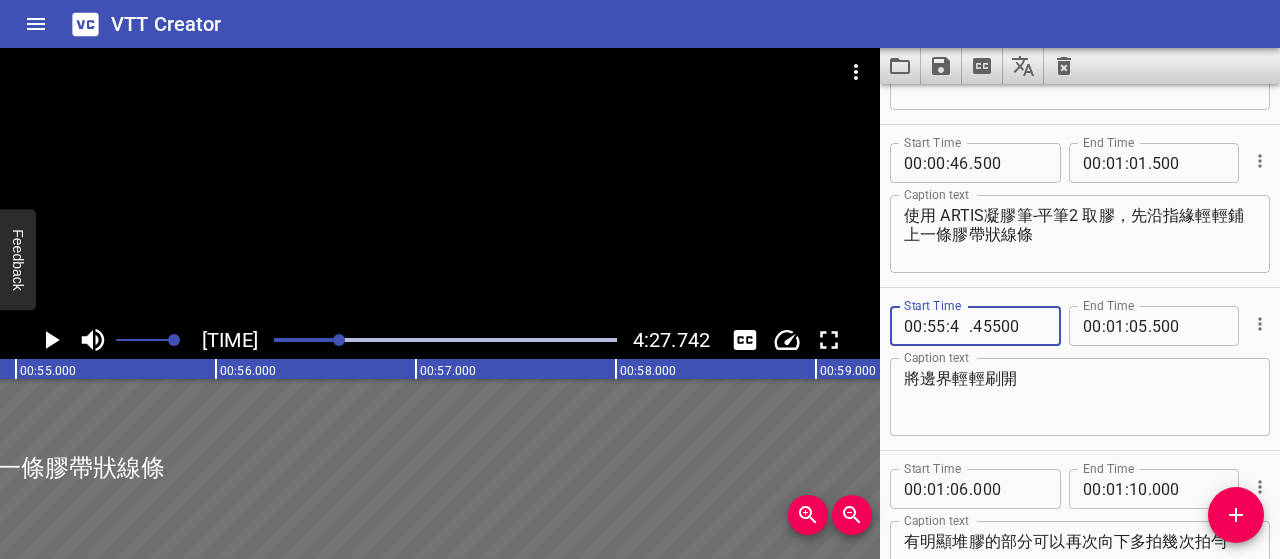 type on "45" 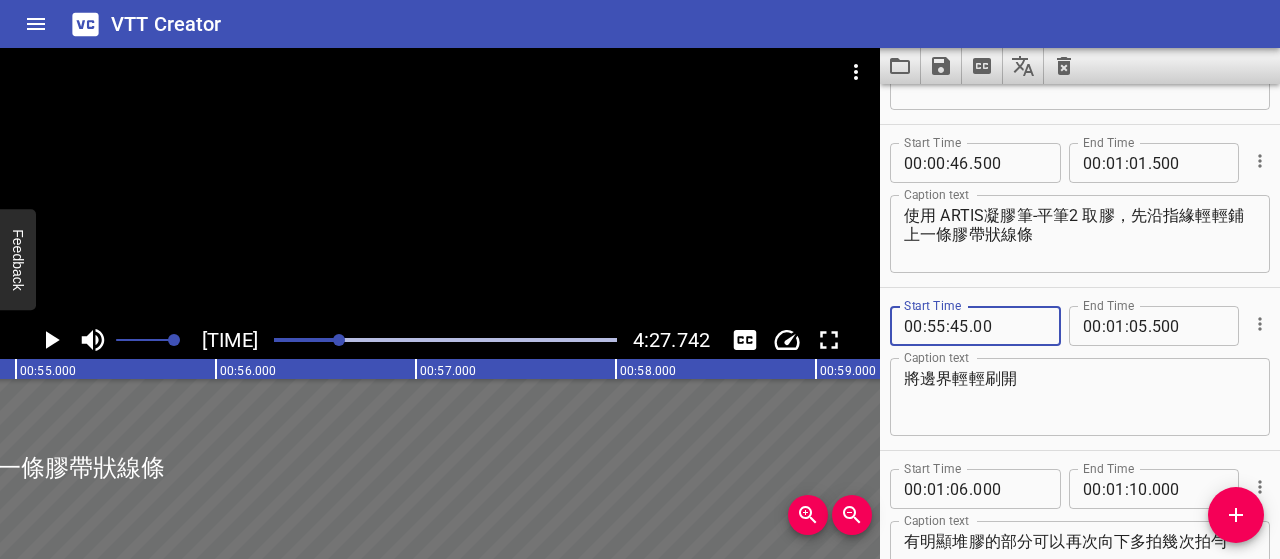 type on "000" 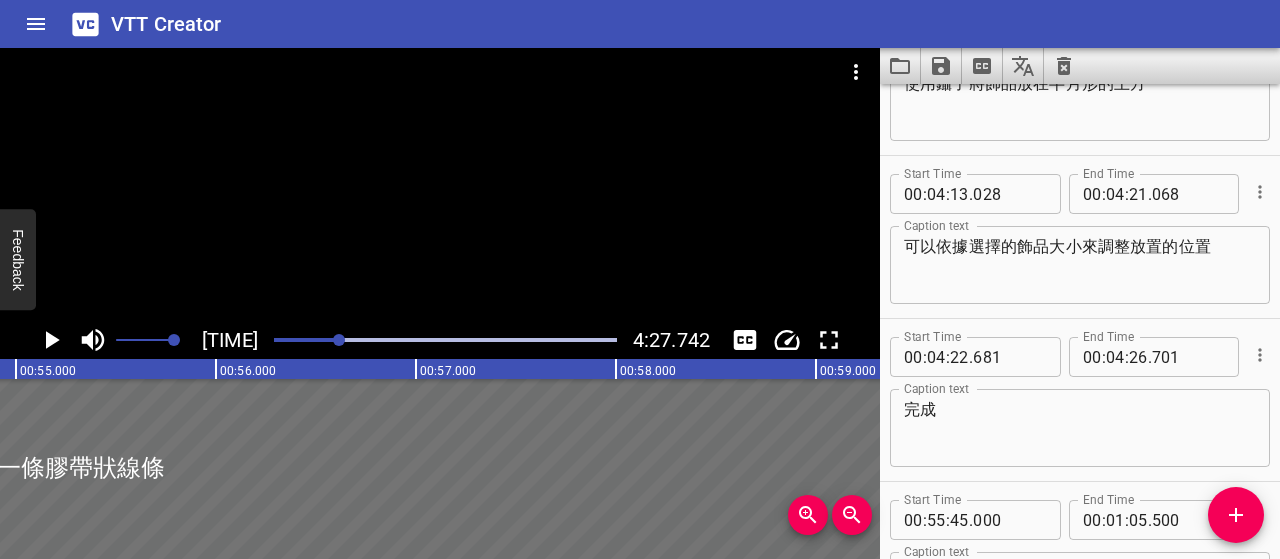 scroll, scrollTop: 6790, scrollLeft: 0, axis: vertical 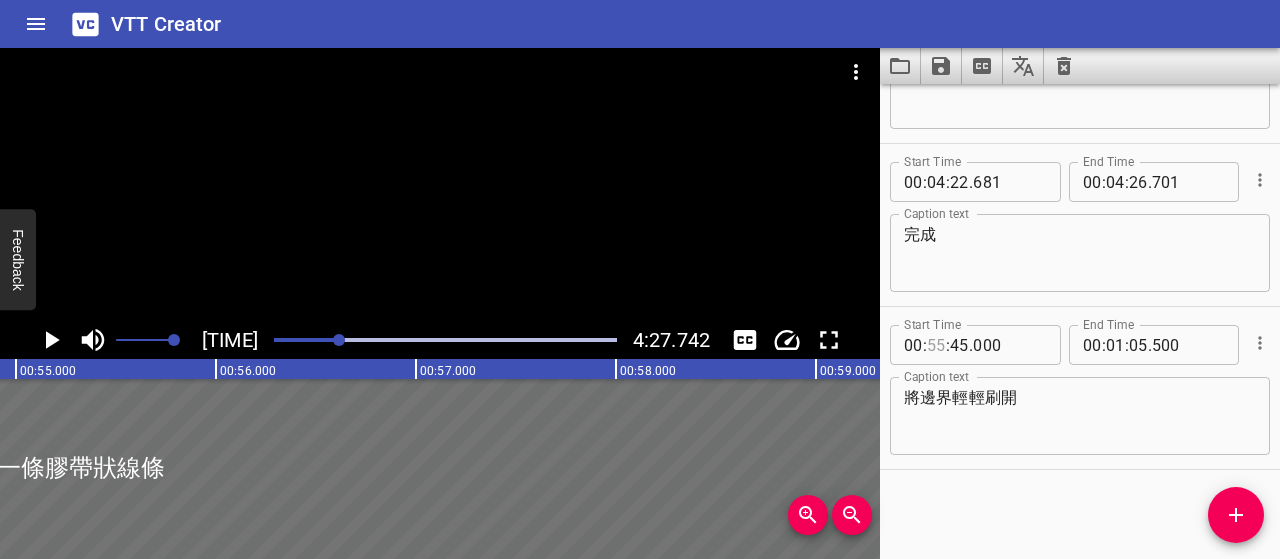 click at bounding box center (936, 345) 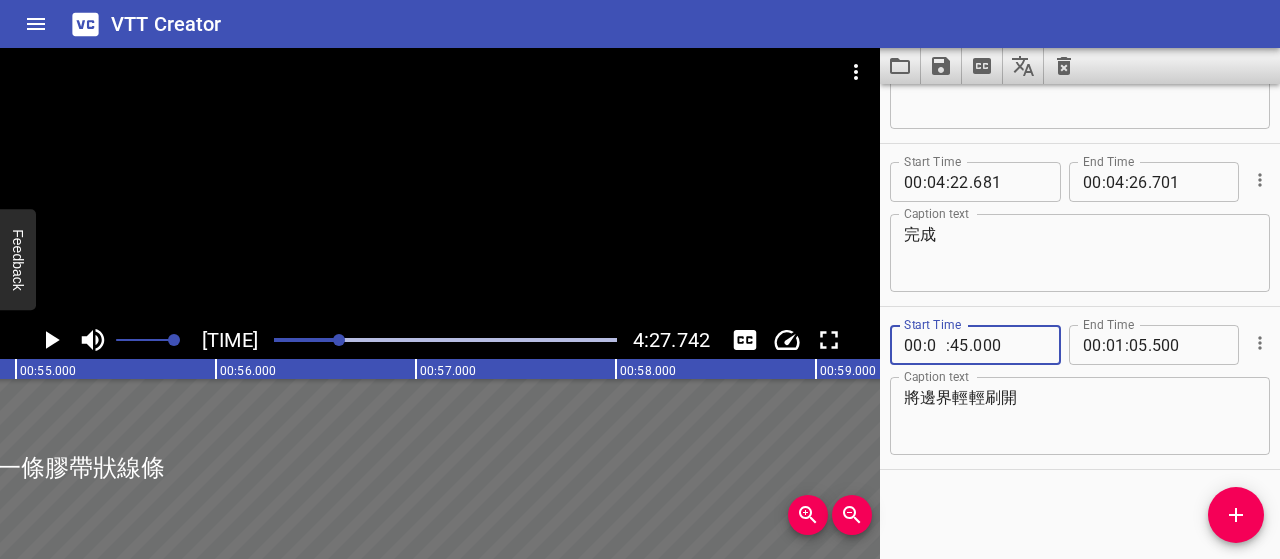 type on "00" 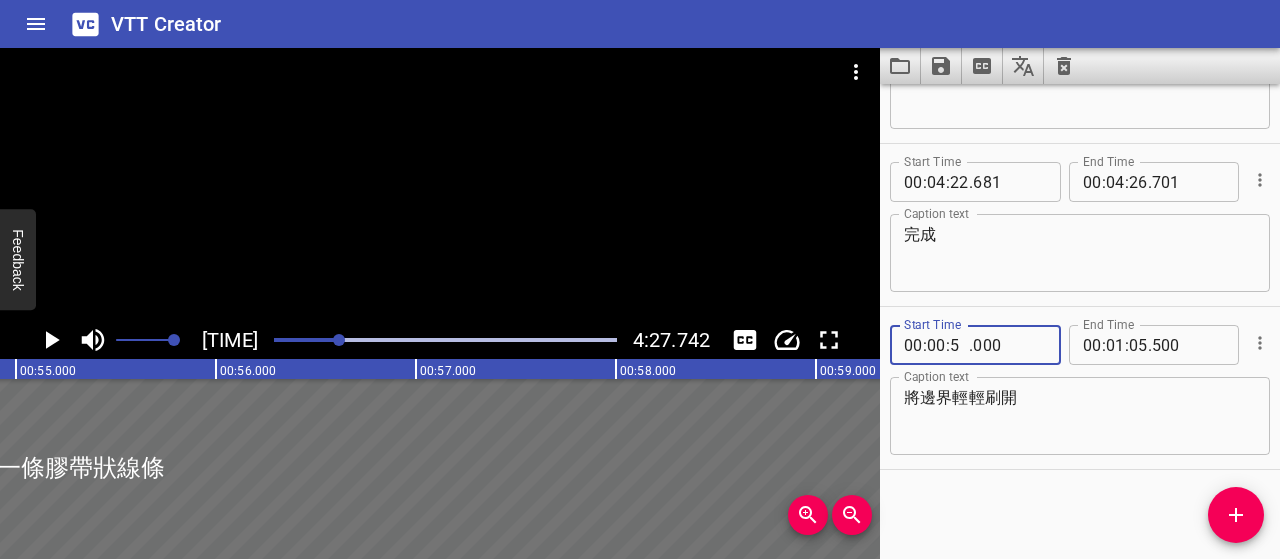 type on "54" 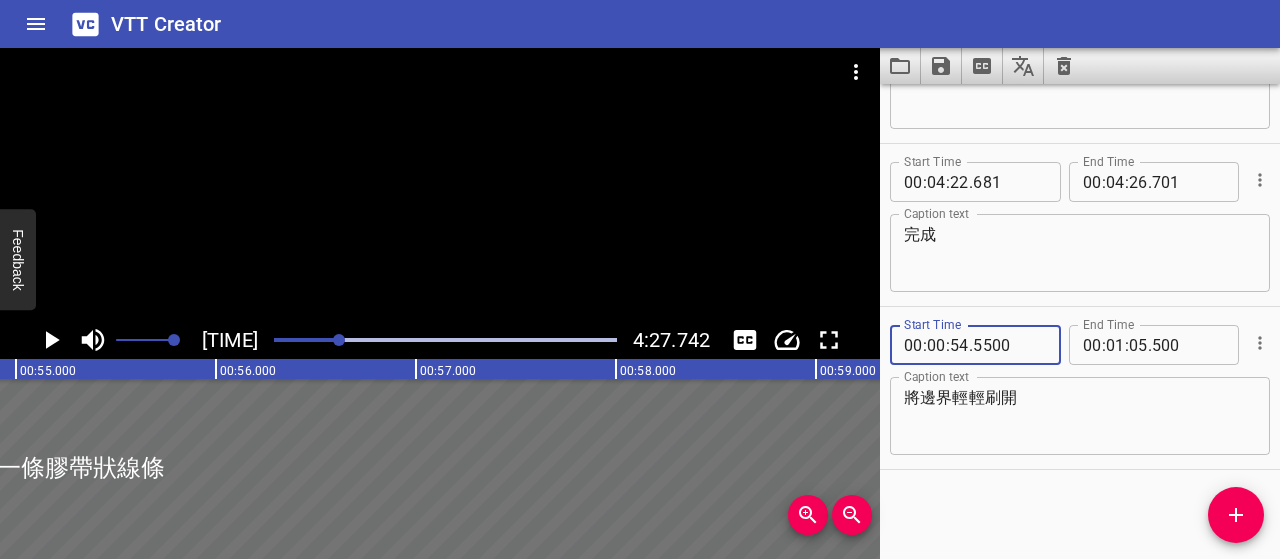 type on "5500" 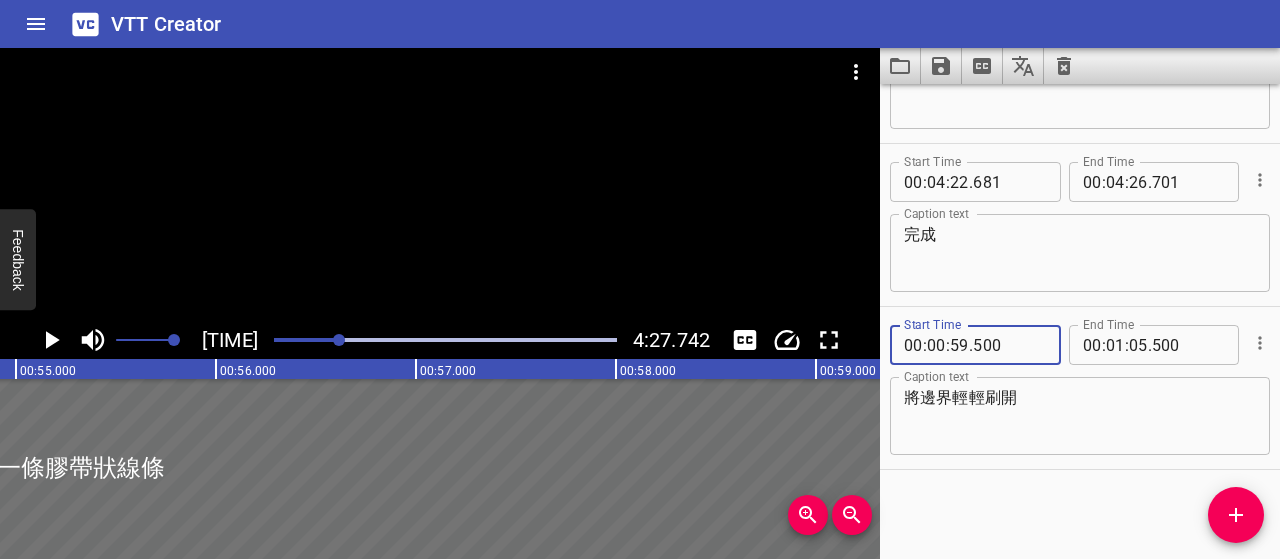 scroll, scrollTop: 596, scrollLeft: 0, axis: vertical 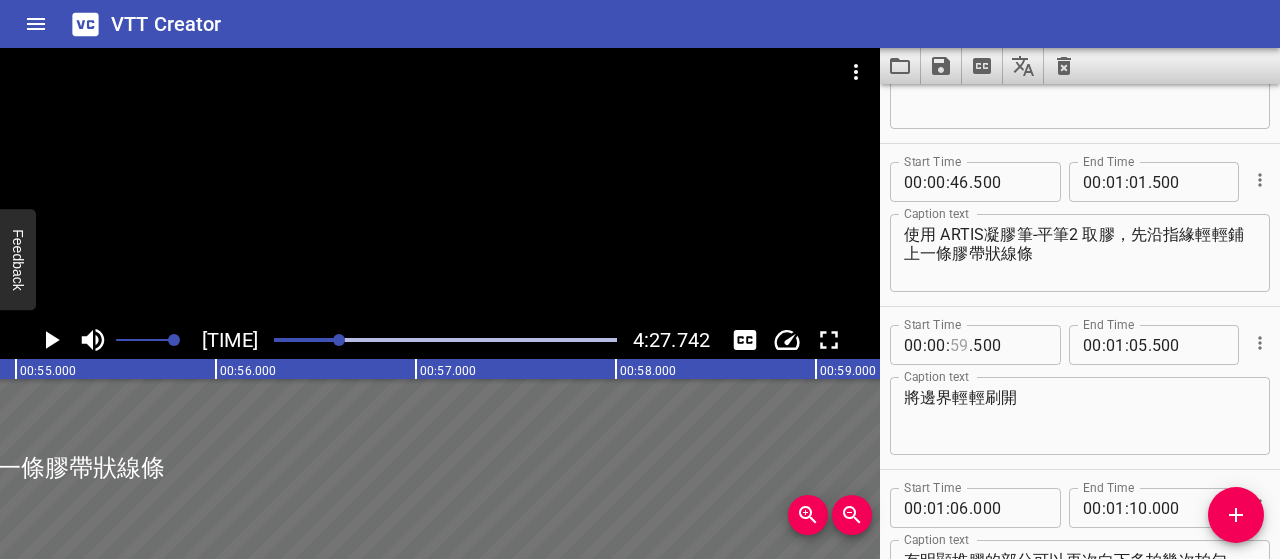 click at bounding box center [959, 345] 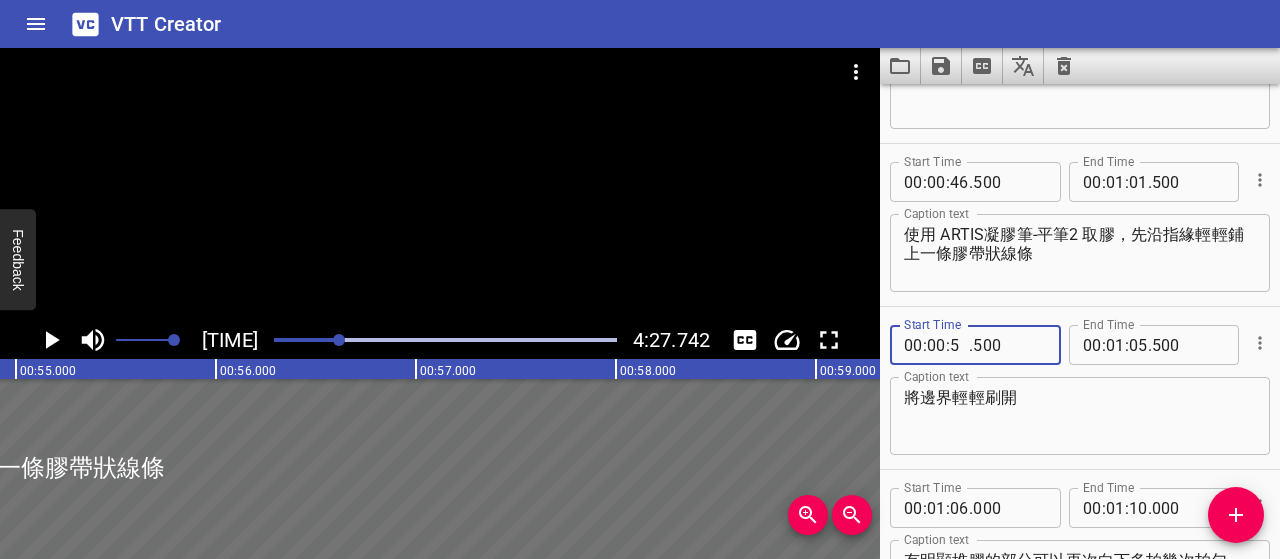 type on "54" 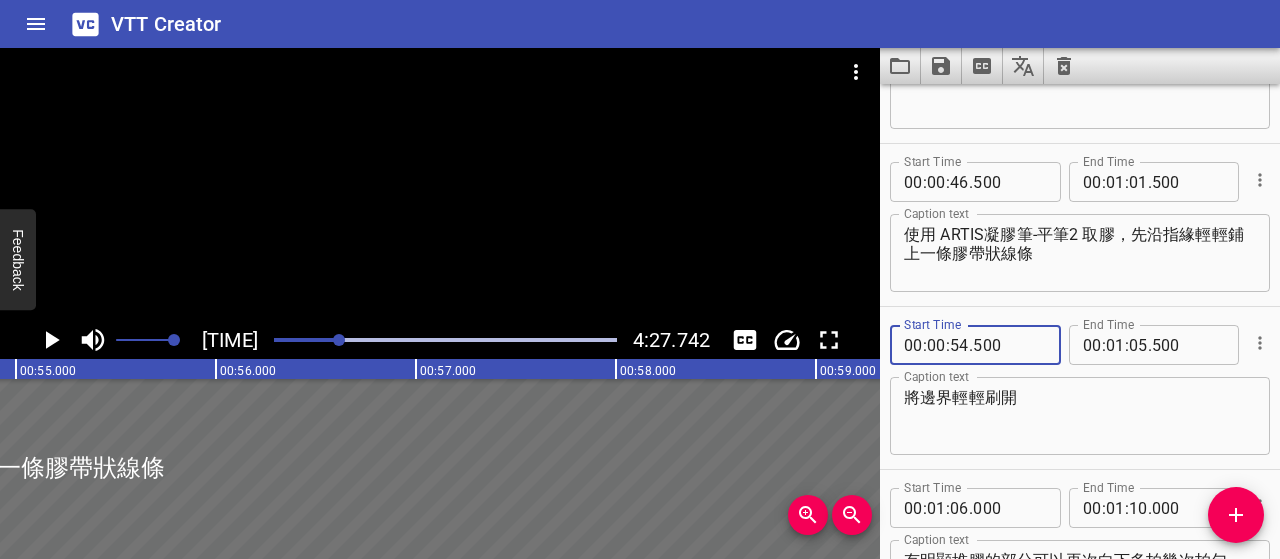 type on "500" 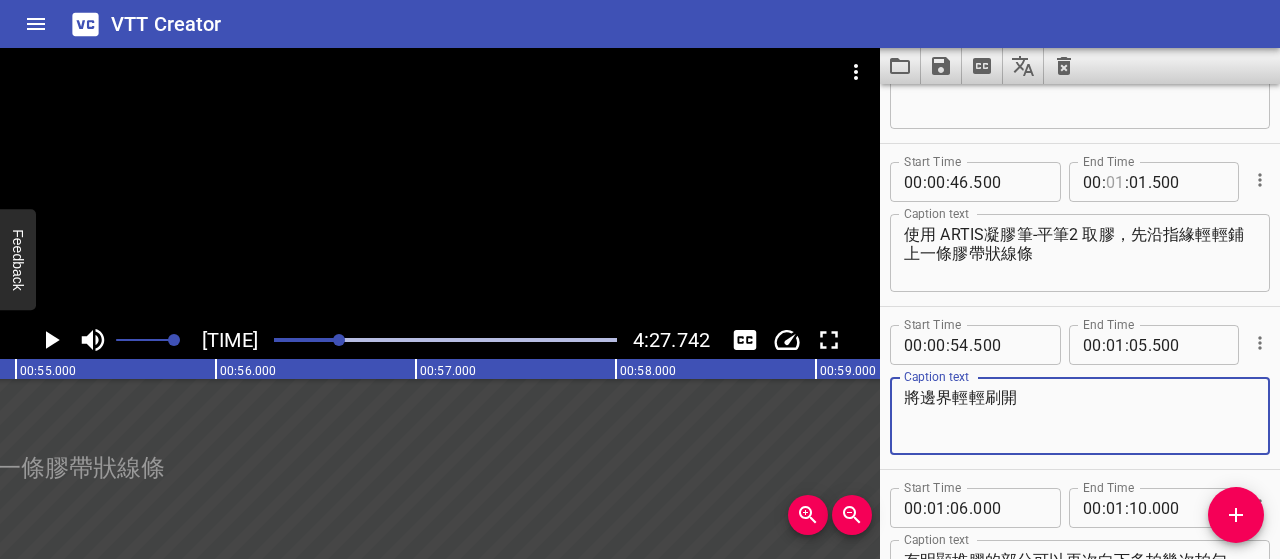 click at bounding box center (1115, 182) 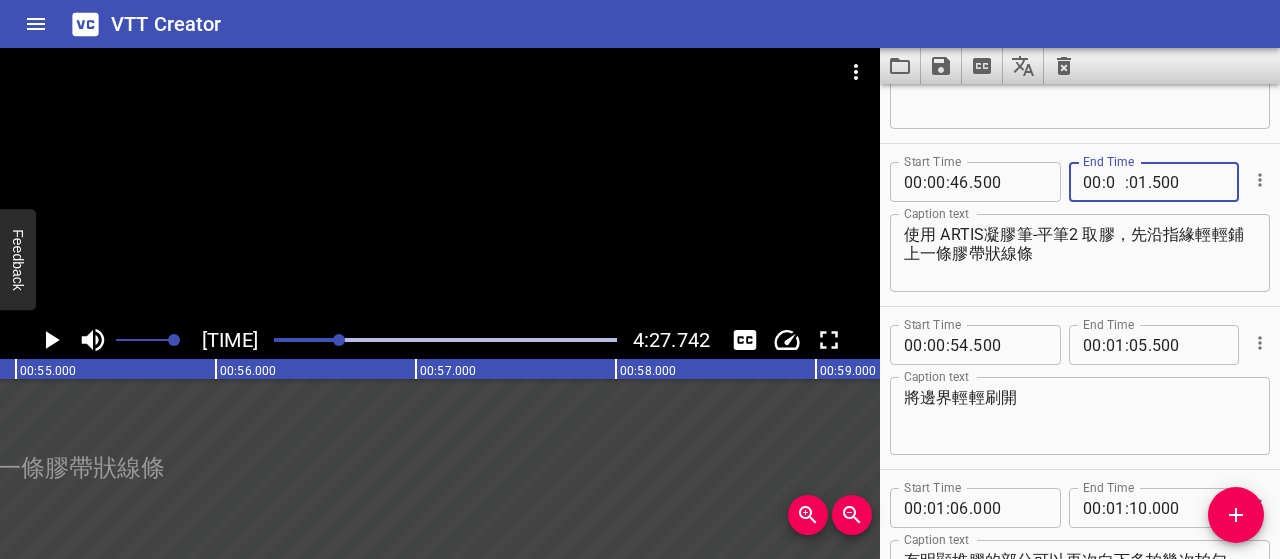 type on "00" 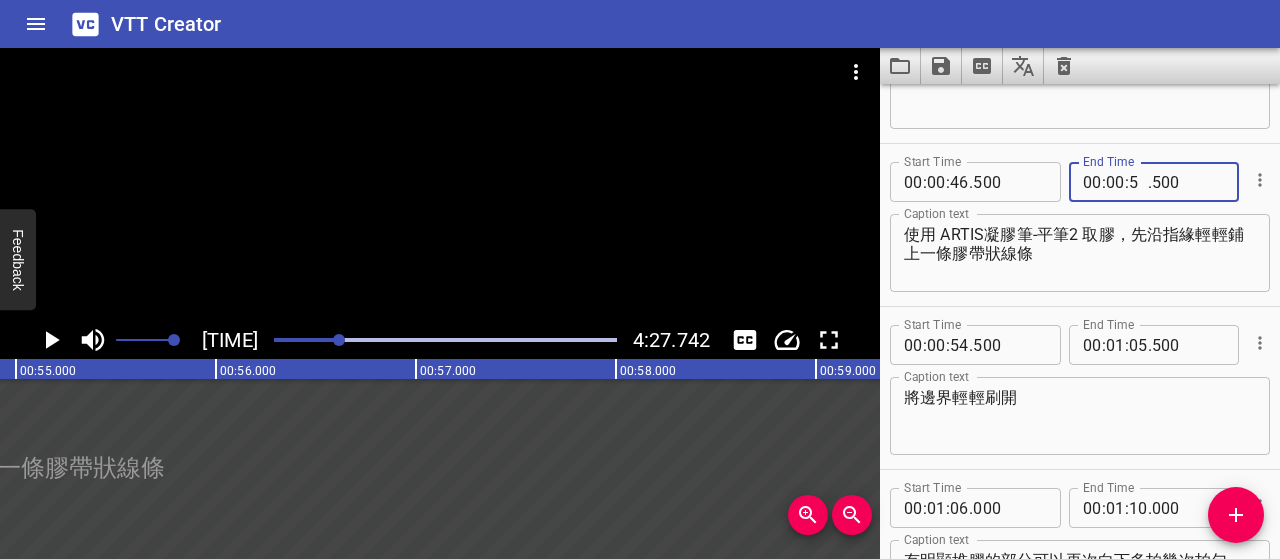 type on "54" 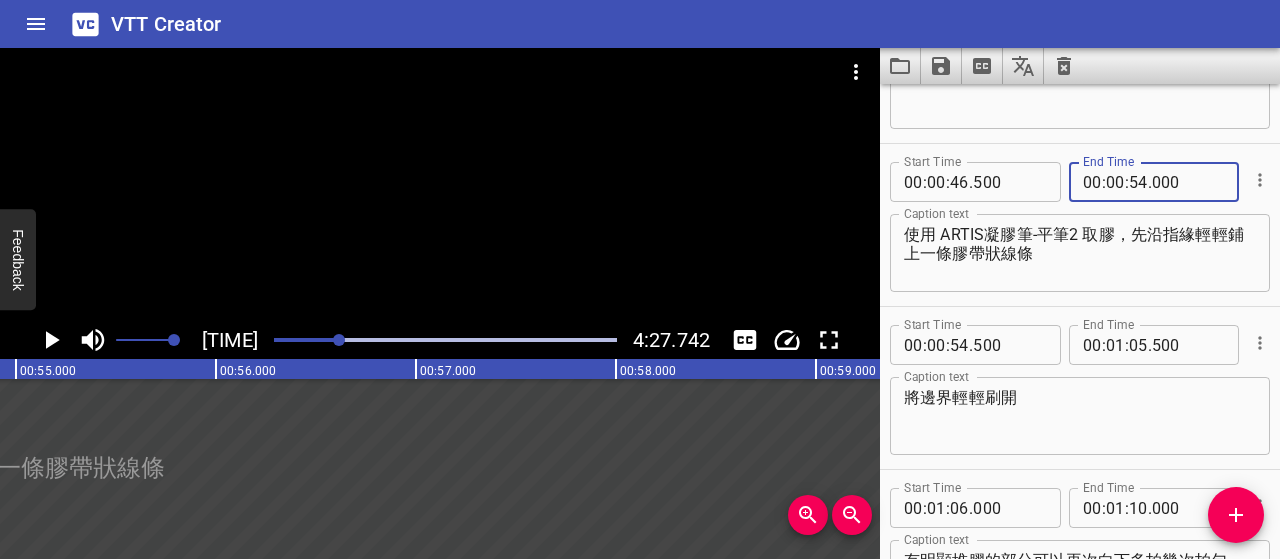 type on "000" 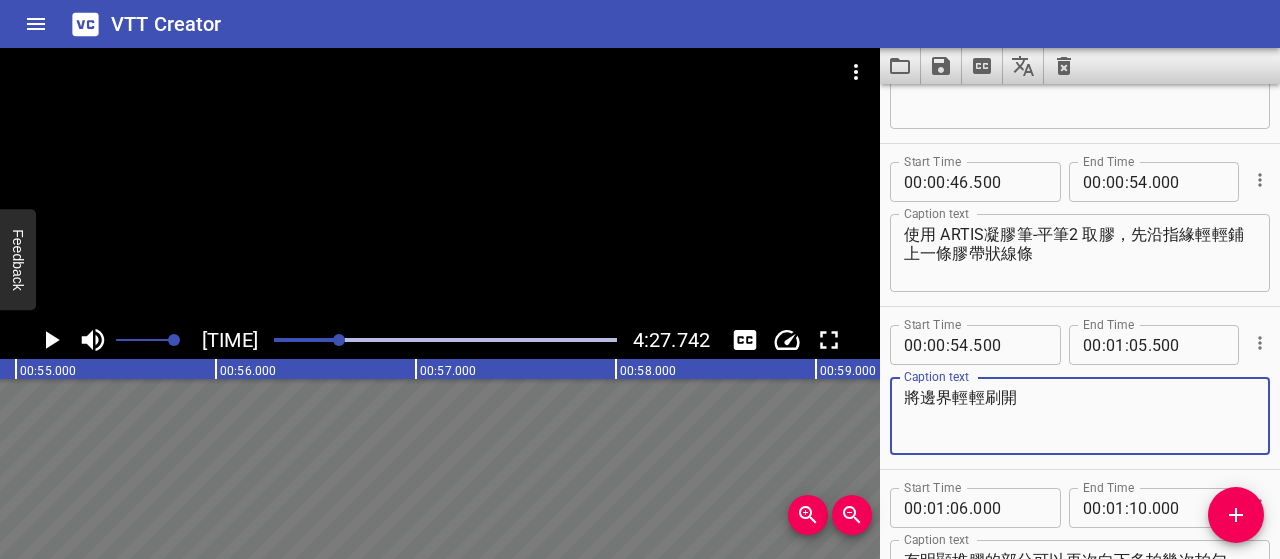 drag, startPoint x: 1063, startPoint y: 391, endPoint x: 878, endPoint y: 389, distance: 185.0108 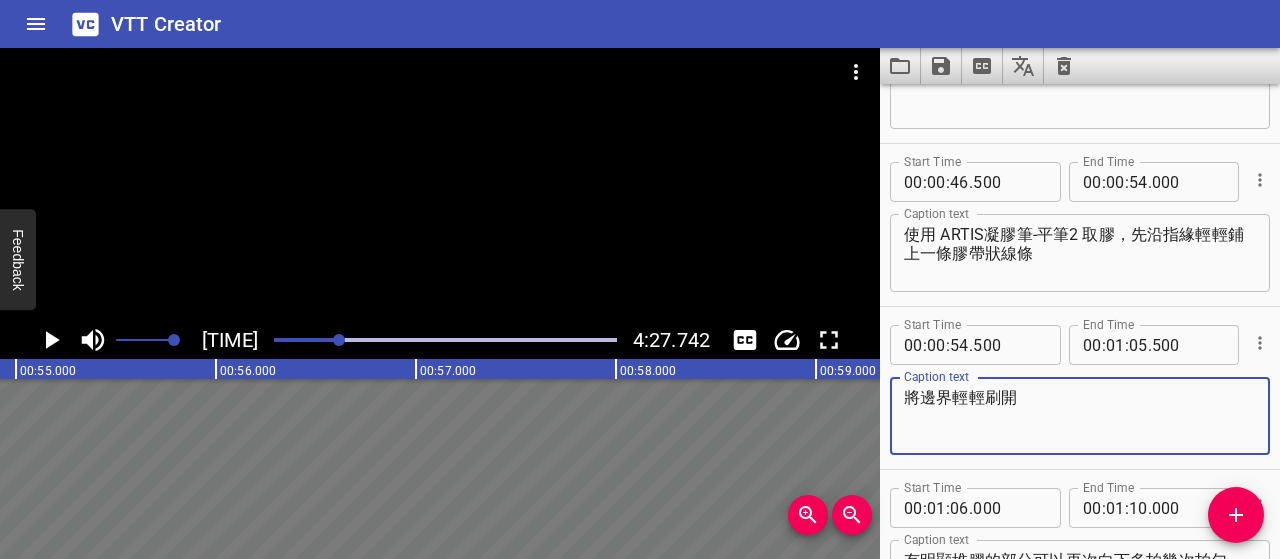 click on "0:54.924 4:27.742 00:00.000 00:01.000 00:02.000 00:03.000 00:04.000 00:05.000 00:06.000 00:07.000 00:08.000 00:09.000 00:10.000 00:11.000 00:12.000 00:13.000 00:14.000 00:15.000 00:16.000 00:17.000 00:18.000 00:19.000 00:20.000 00:21.000 00:22.000 00:23.000 00:24.000 00:25.000 00:25.000 00:26.000 00:27.000 00:28.000 00:29.000 00:30.000 00:31.000 00:32.000 00:33.000 00:34.000 00:35.000 00:36.000 00:37.000 00:38.000 00:39.000 00:40.000 00:41.000 00:42.000 00:43.000 00:44.000 00:45.000 00:46.000 00:47.000 00:48.000 00:49.000 00:50.000 00:50.000 00:51.000 00:52.000 00:53.000 00:54.000 00:55.000 00:56.000 00:57.000 00:58.000 00:59.000 01:00.000 01:01.000 01:02.000 01:03.000 01:04.000 01:05.000 01:06.000 01:07.000 01:08.000 01:09.000 01:10.000 01:11.000 01:12.000 01:13.000 01:14.000 01:15.000 01:15.000 01:16.000 01:17.000 01:18.000 01:19.000 01:20.000 01:21.000 01:22.000 01:23.000 01:24.000 01:25.000 01:26.000 01:27.000 01:28.000 01:29.000 01:30.000 01:31.000 01:32.000 01:33.000 01:34.000 01:35.000 01:36.000 完成" at bounding box center (640, 303) 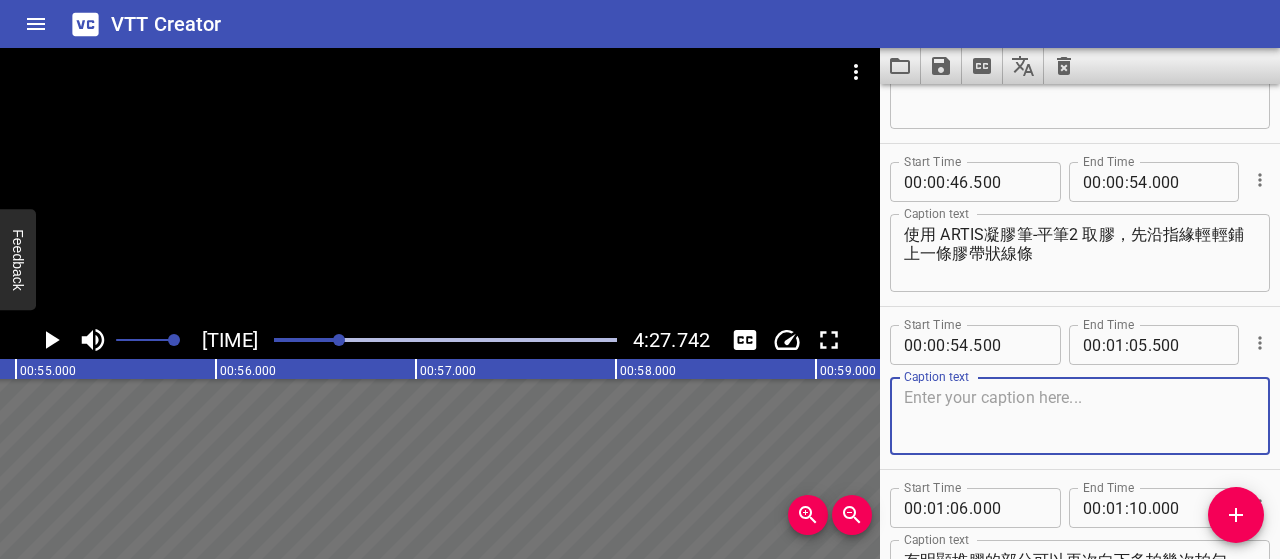 click at bounding box center [1080, 416] 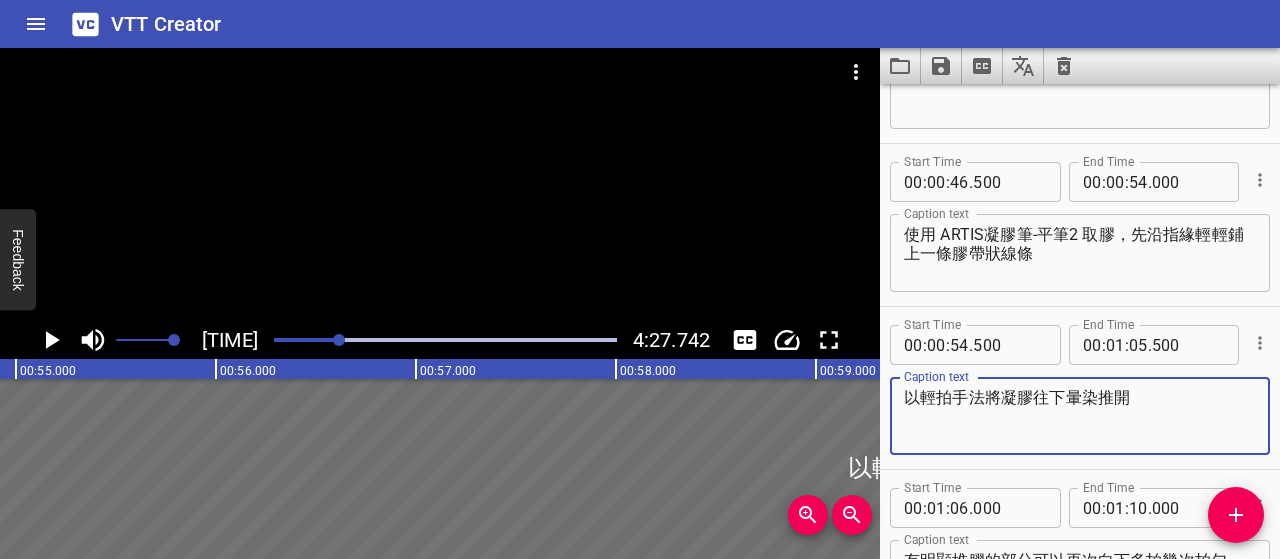type on "以輕拍手法將凝膠往下暈染推開" 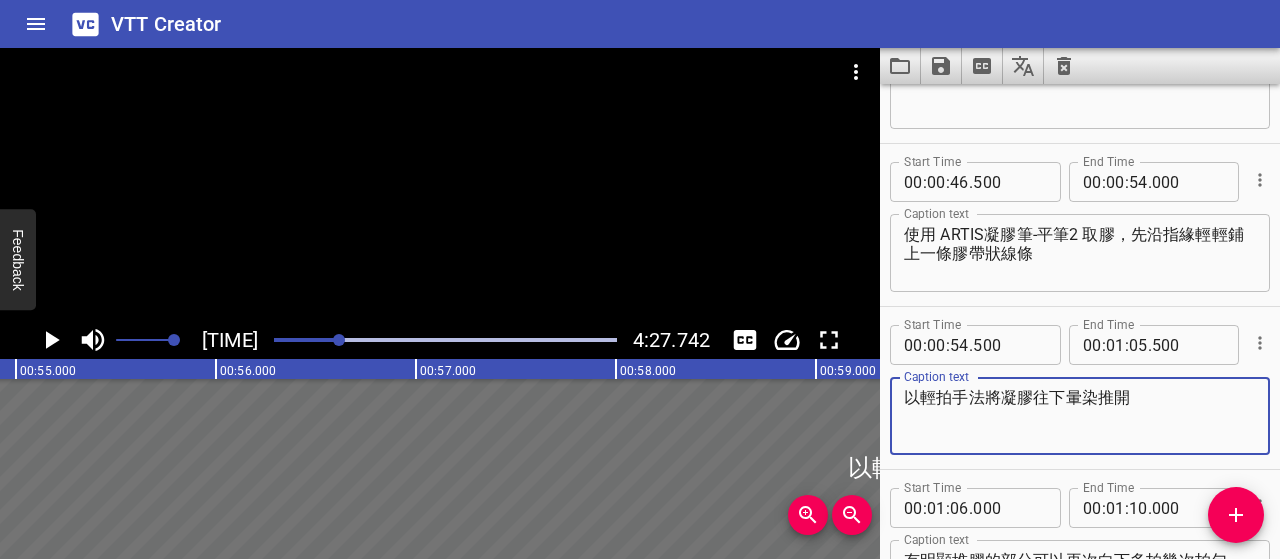 click 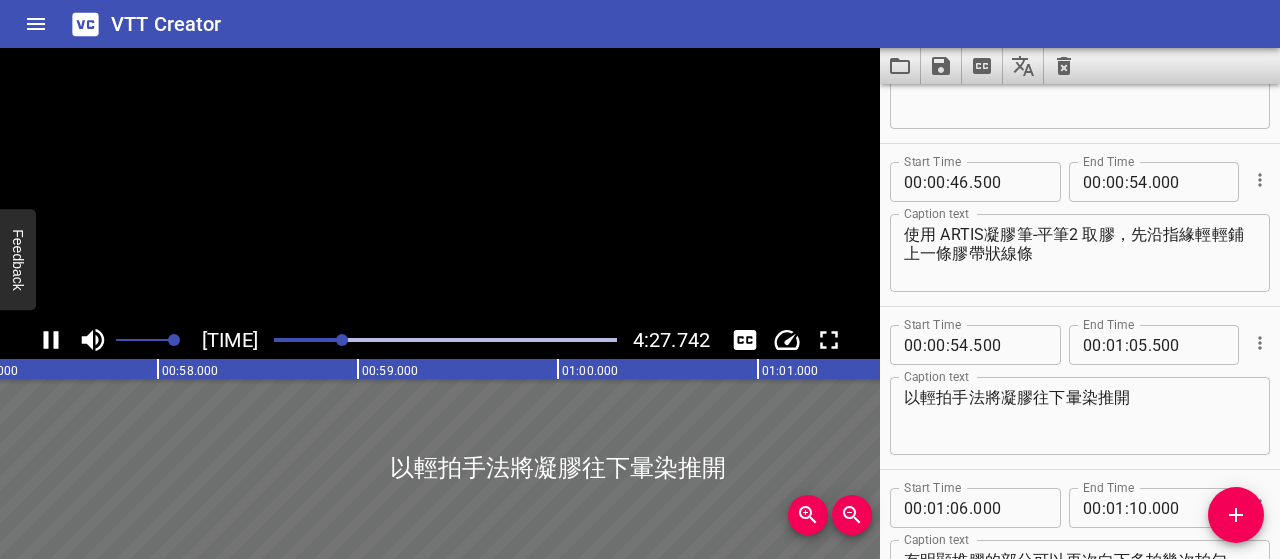 click 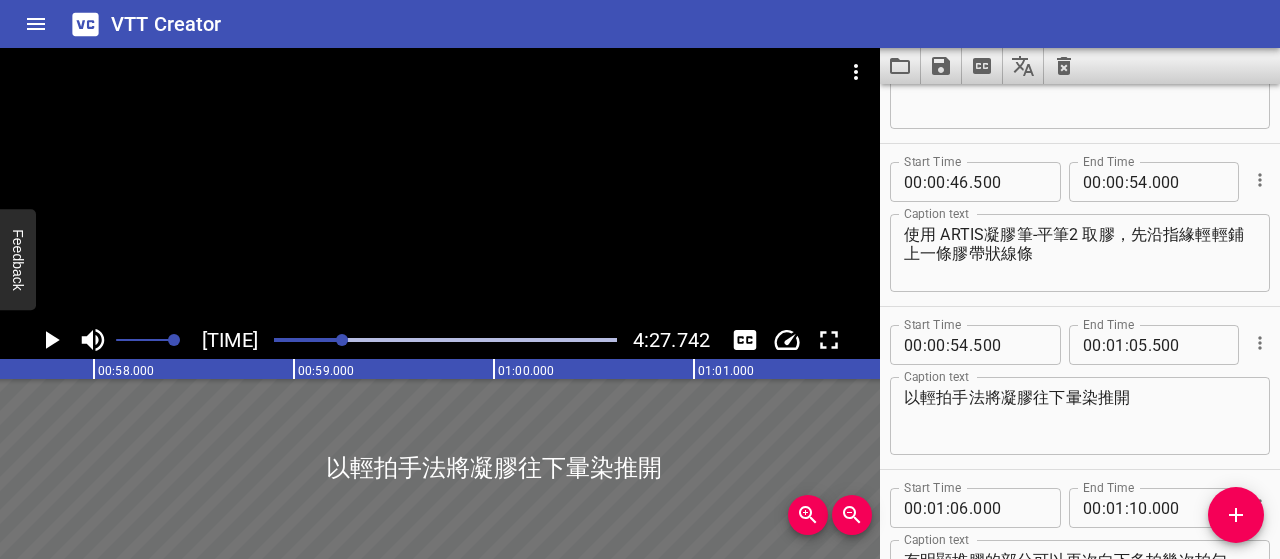 scroll, scrollTop: 0, scrollLeft: 11508, axis: horizontal 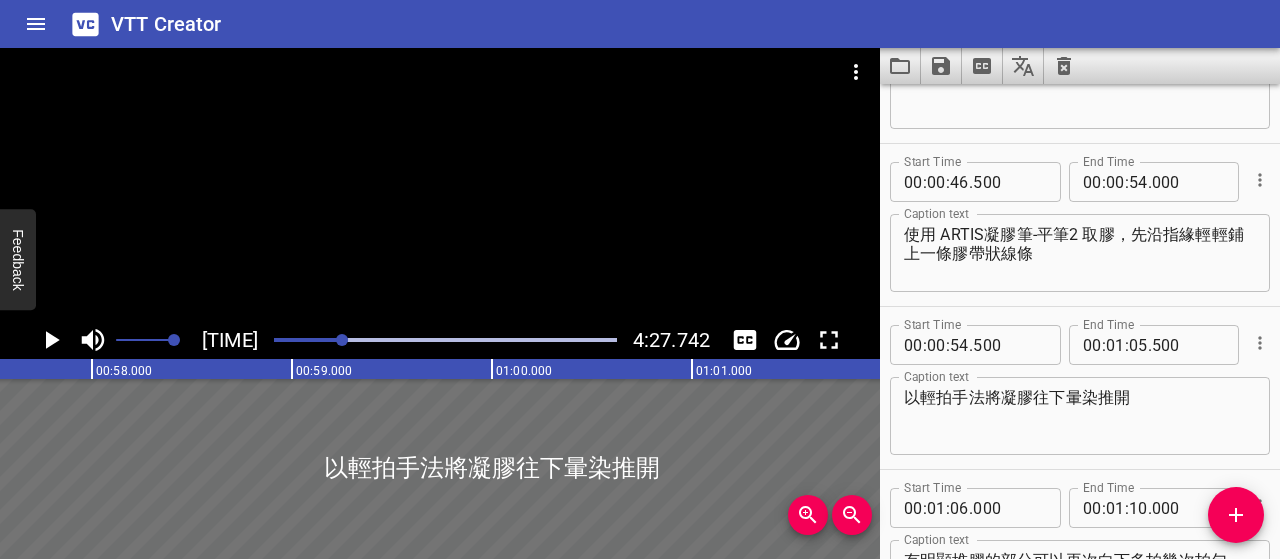 click on "以輕拍手法將凝膠往下暈染推開" at bounding box center (1080, 416) 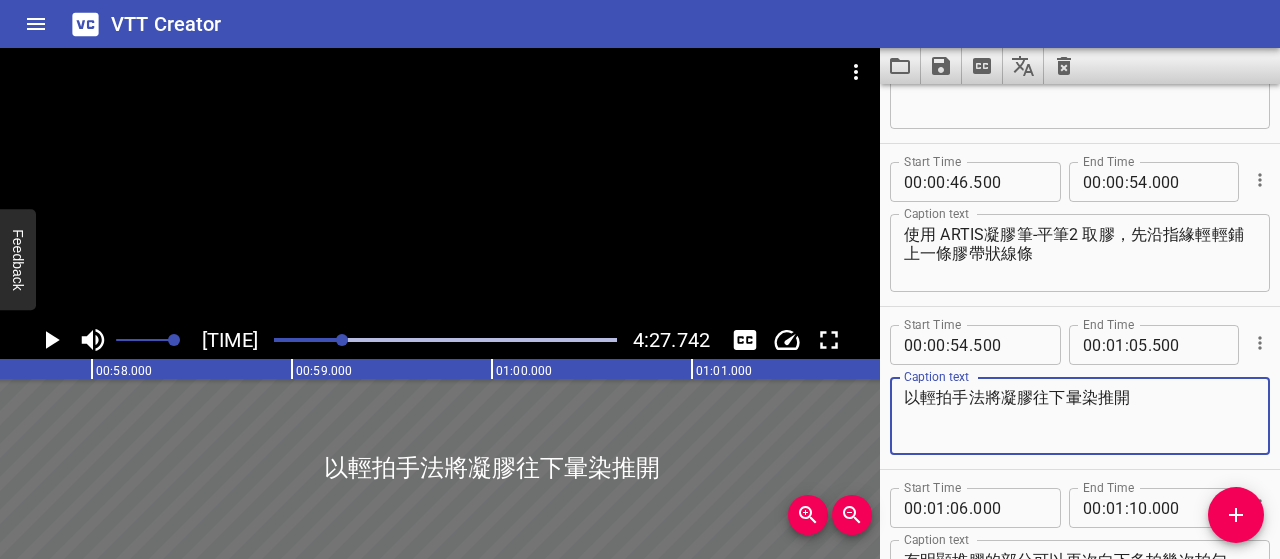 click on "以輕拍手法將凝膠往下暈染推開" at bounding box center [1080, 416] 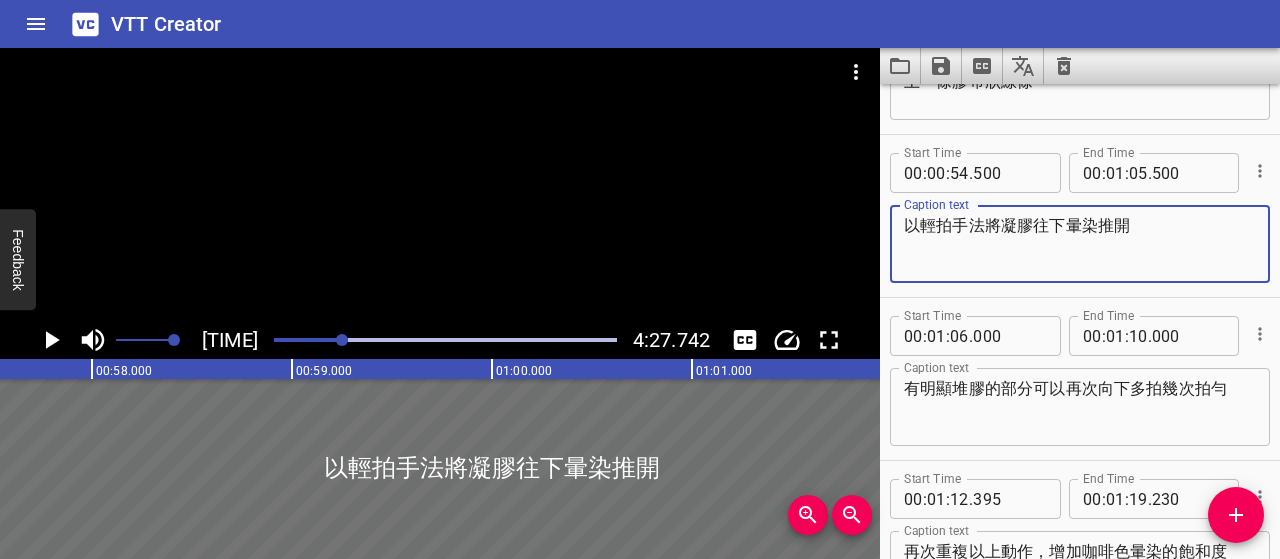 scroll, scrollTop: 796, scrollLeft: 0, axis: vertical 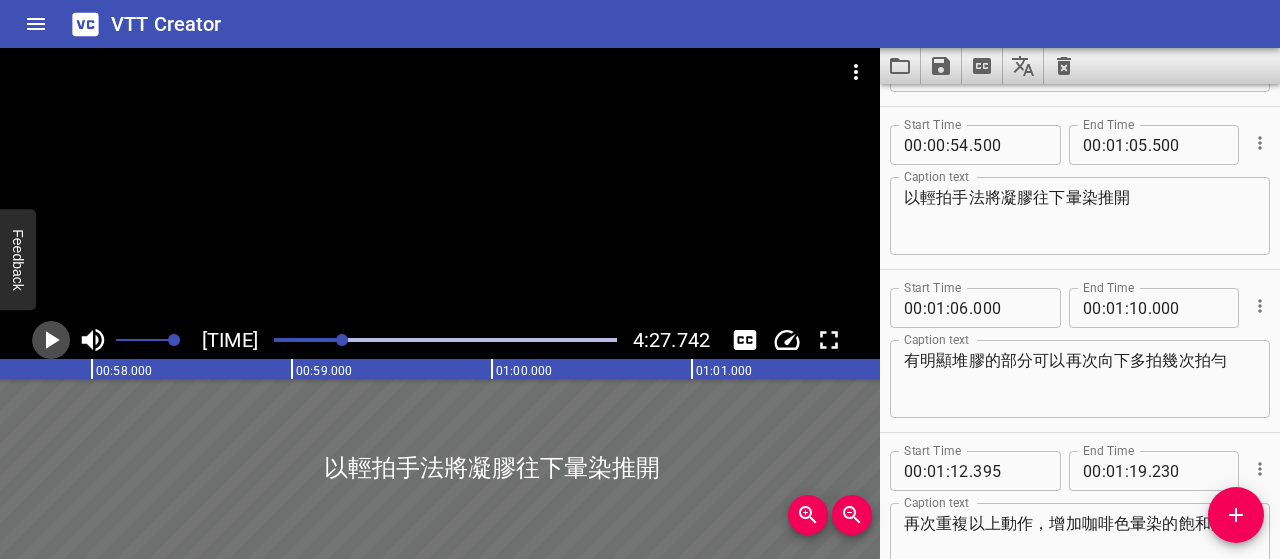 click 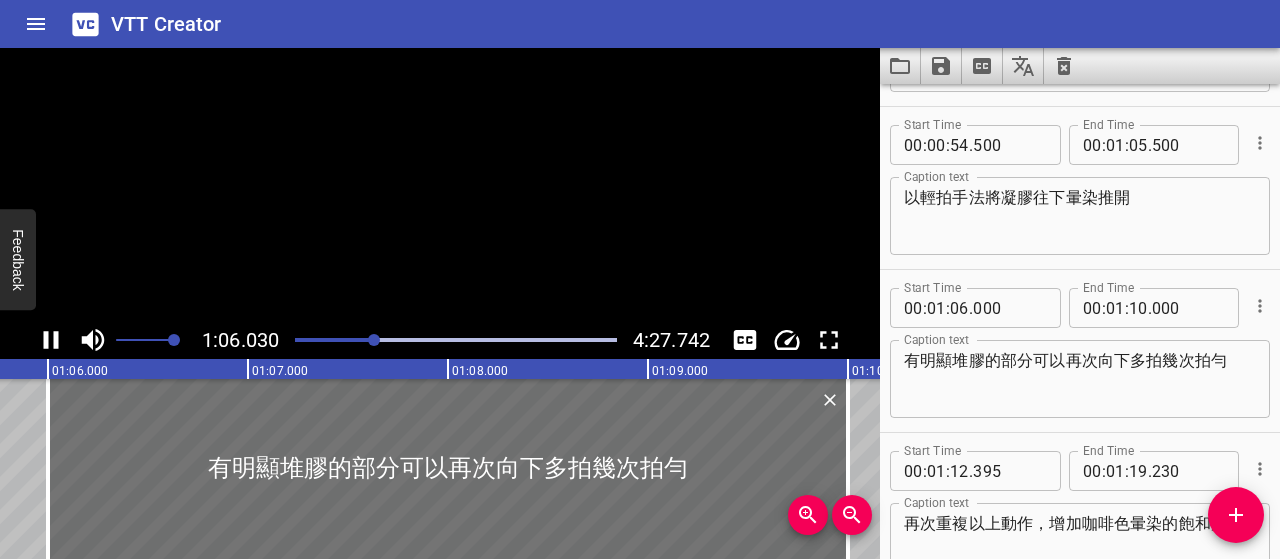 scroll, scrollTop: 0, scrollLeft: 13206, axis: horizontal 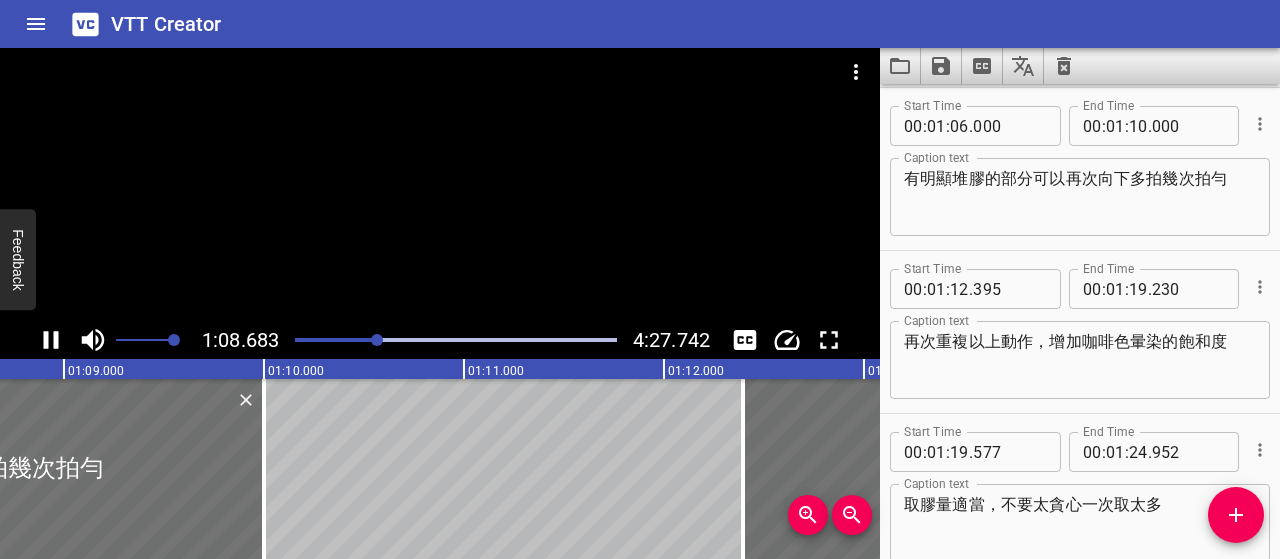 click 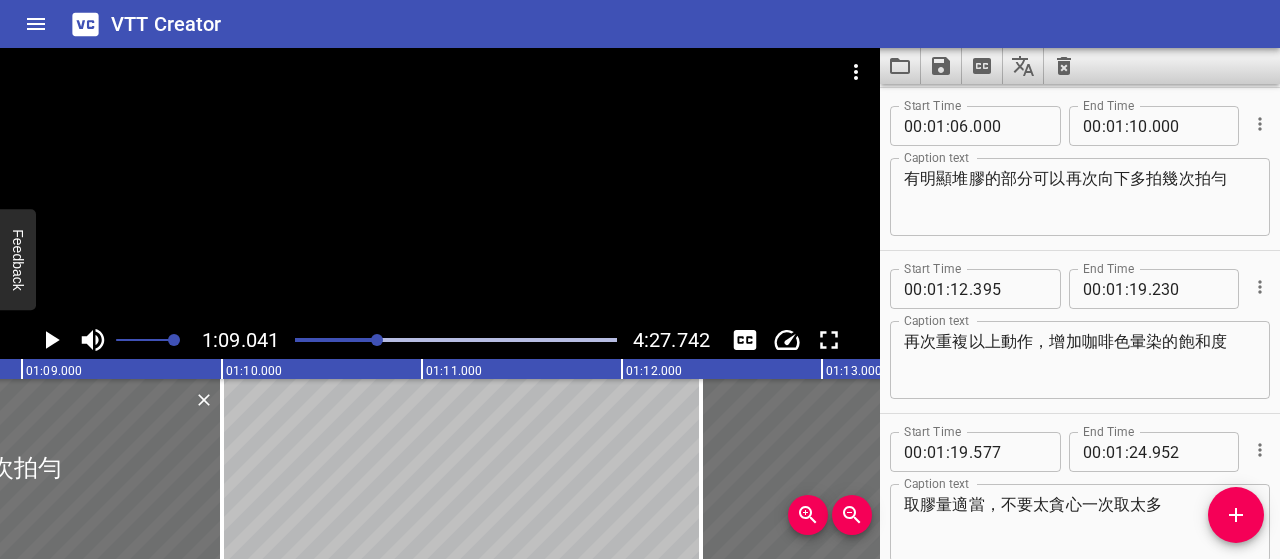 scroll, scrollTop: 0, scrollLeft: 13808, axis: horizontal 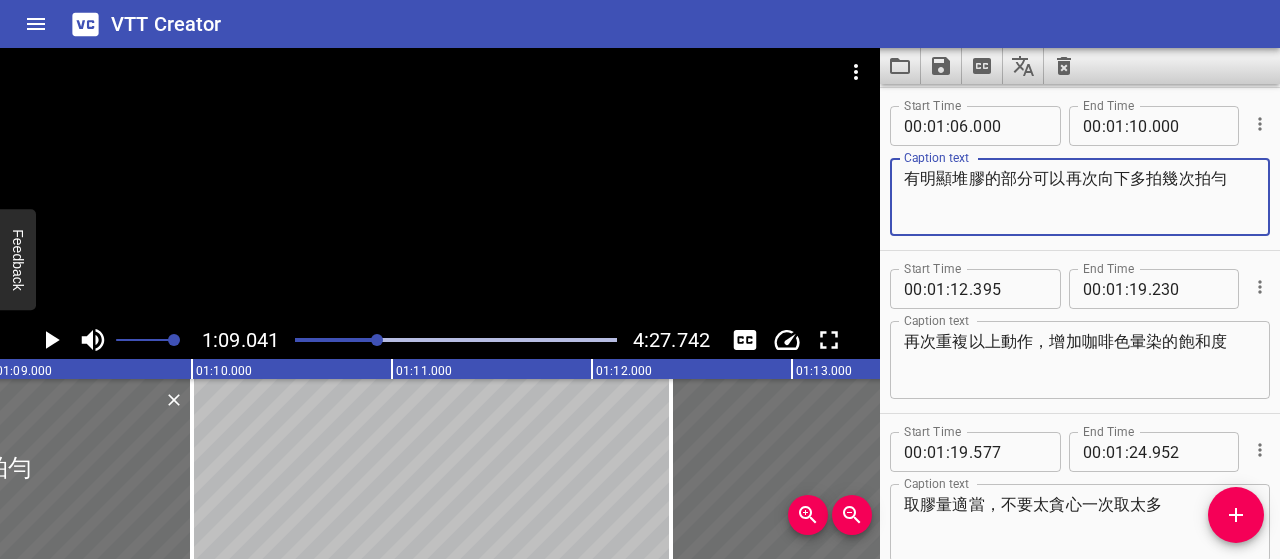 drag, startPoint x: 904, startPoint y: 172, endPoint x: 1242, endPoint y: 185, distance: 338.2499 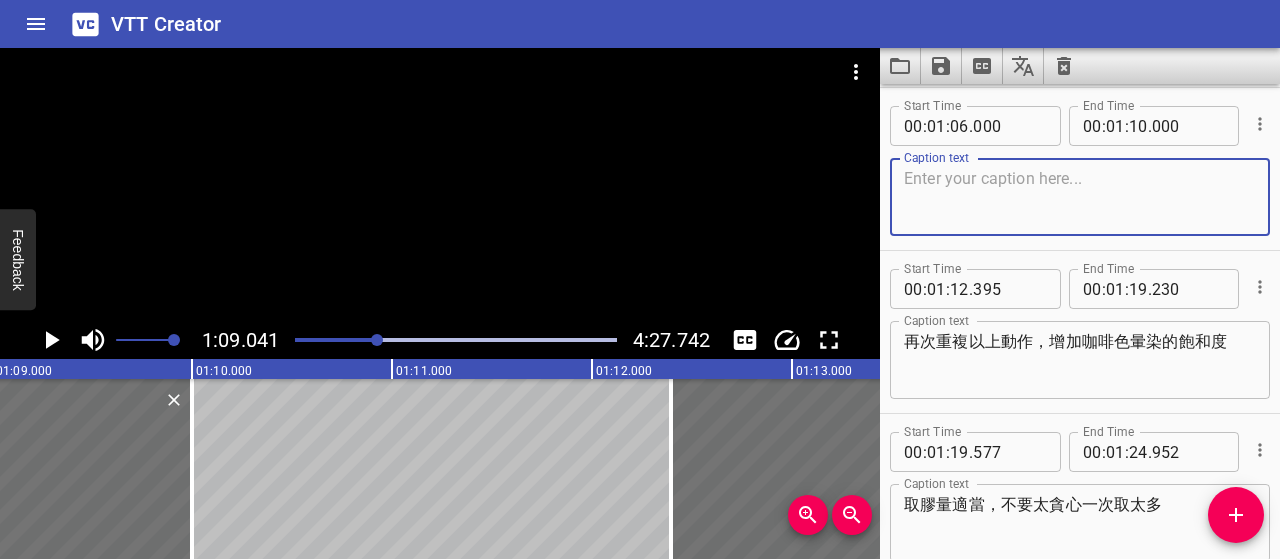 paste on "若出現膠體堆積處，" 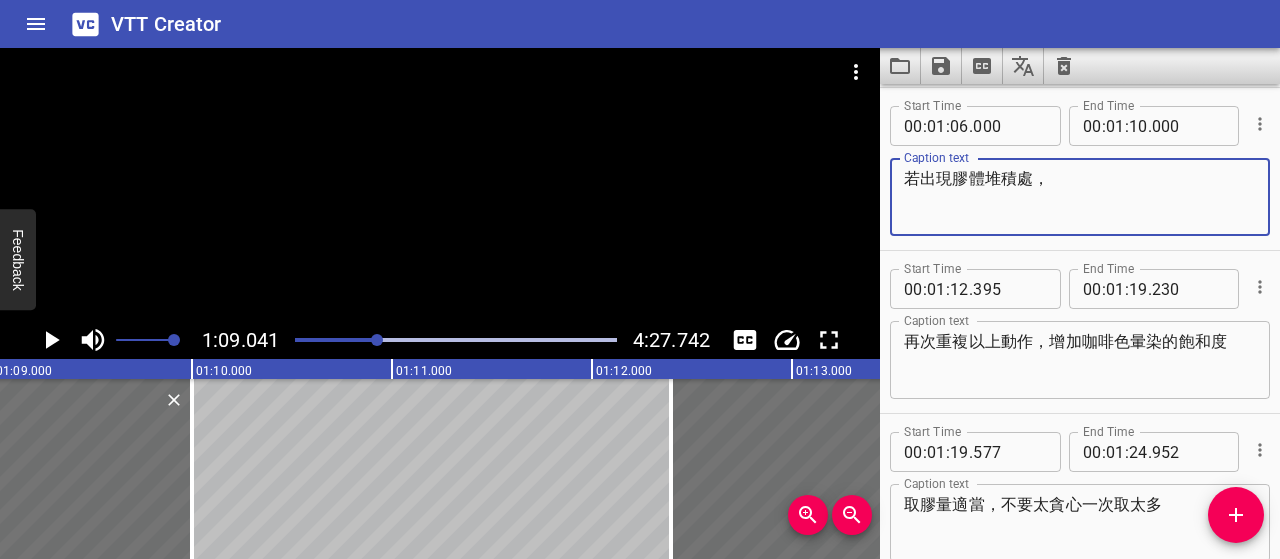 paste on "，可多次輕拍疊加，幫助膠面均勻推開" 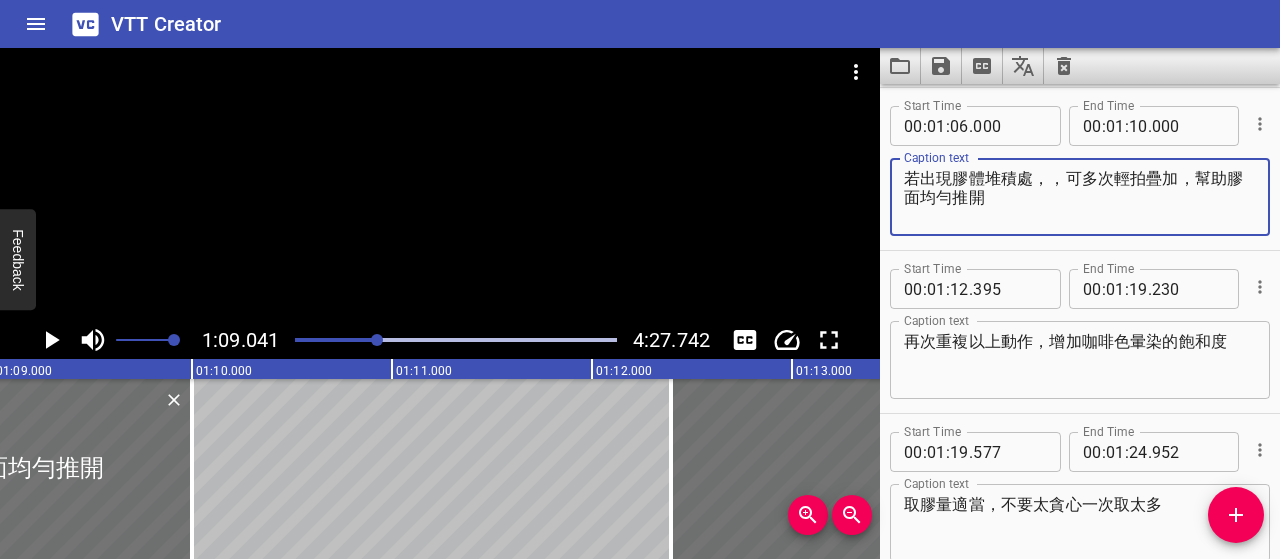 click on "若出現膠體堆積處，，可多次輕拍疊加，幫助膠面均勻推開" at bounding box center [1080, 197] 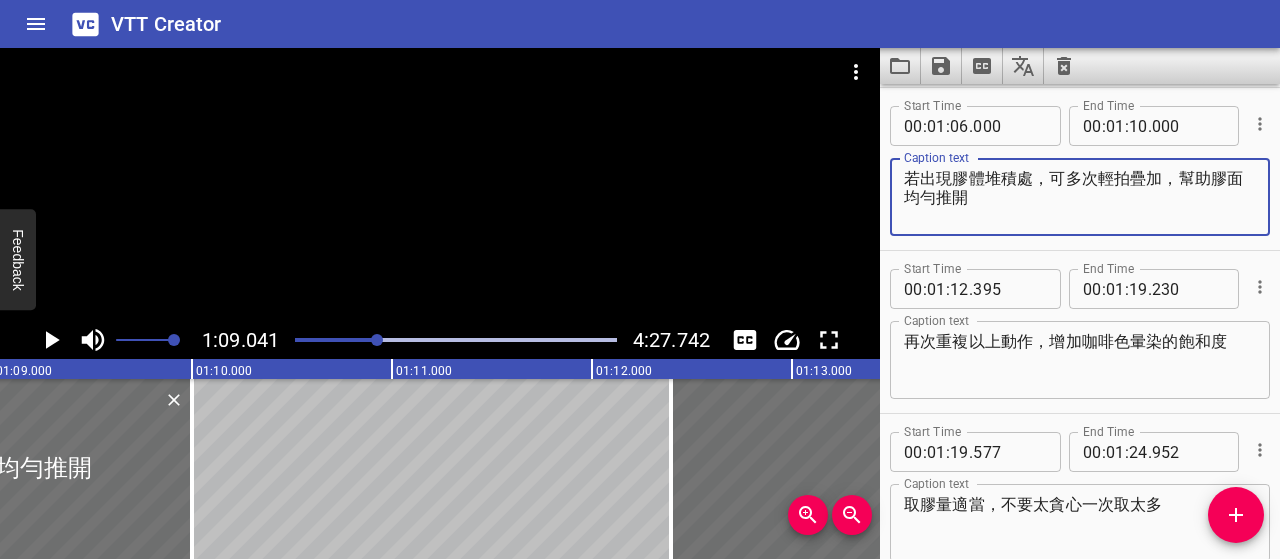 click on "若出現膠體堆積處，可多次輕拍疊加，幫助膠面均勻推開" at bounding box center (1080, 197) 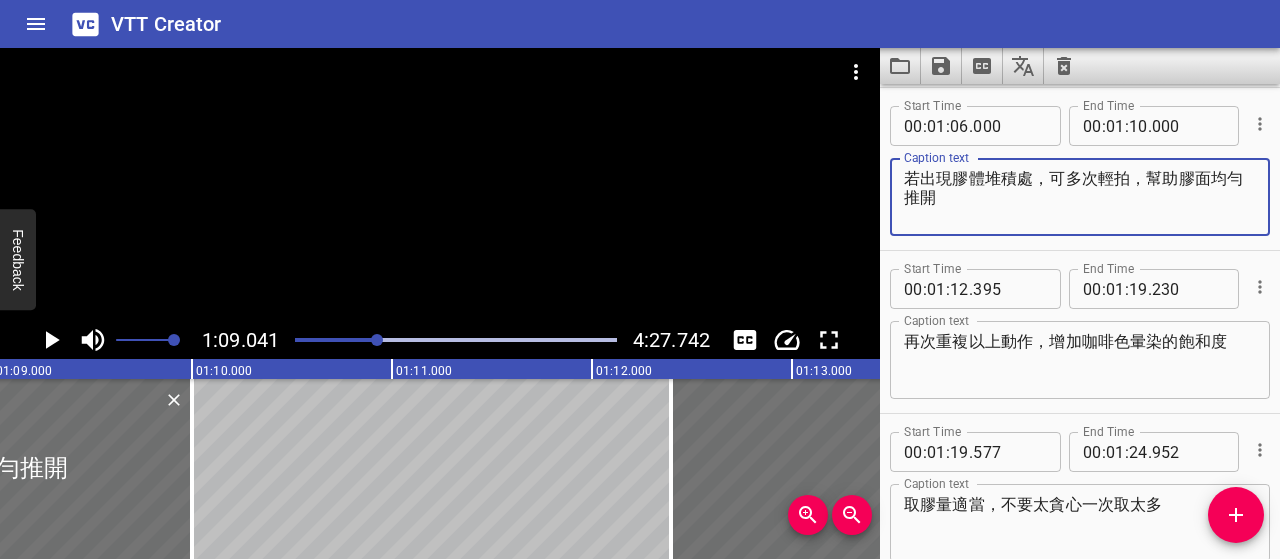 click on "若出現膠體堆積處，可多次輕拍，幫助膠面均勻推開" at bounding box center (1080, 197) 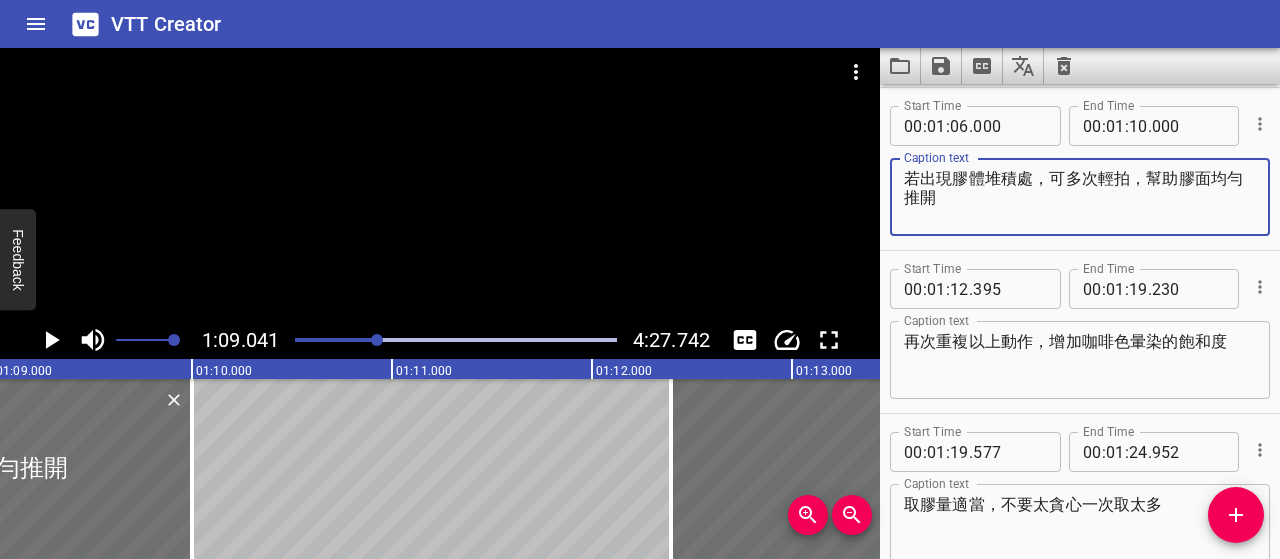 click on "若出現膠體堆積處，可多次輕拍，幫助膠面均勻推開" at bounding box center [1080, 197] 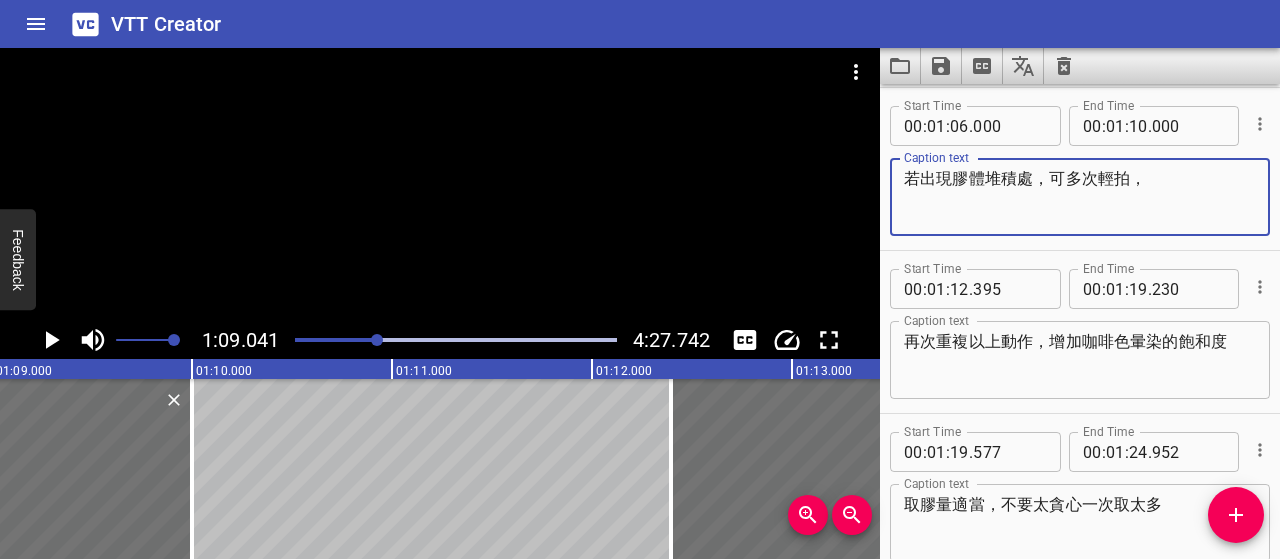 paste on "，使過渡更自然" 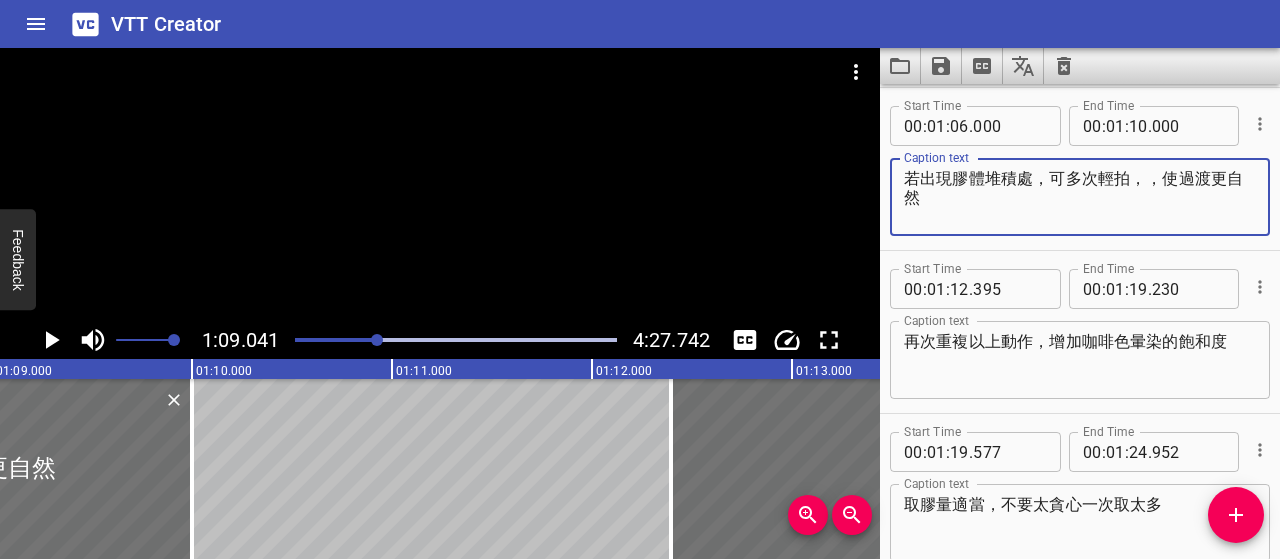 click on "若出現膠體堆積處，可多次輕拍，，使過渡更自然" at bounding box center (1080, 197) 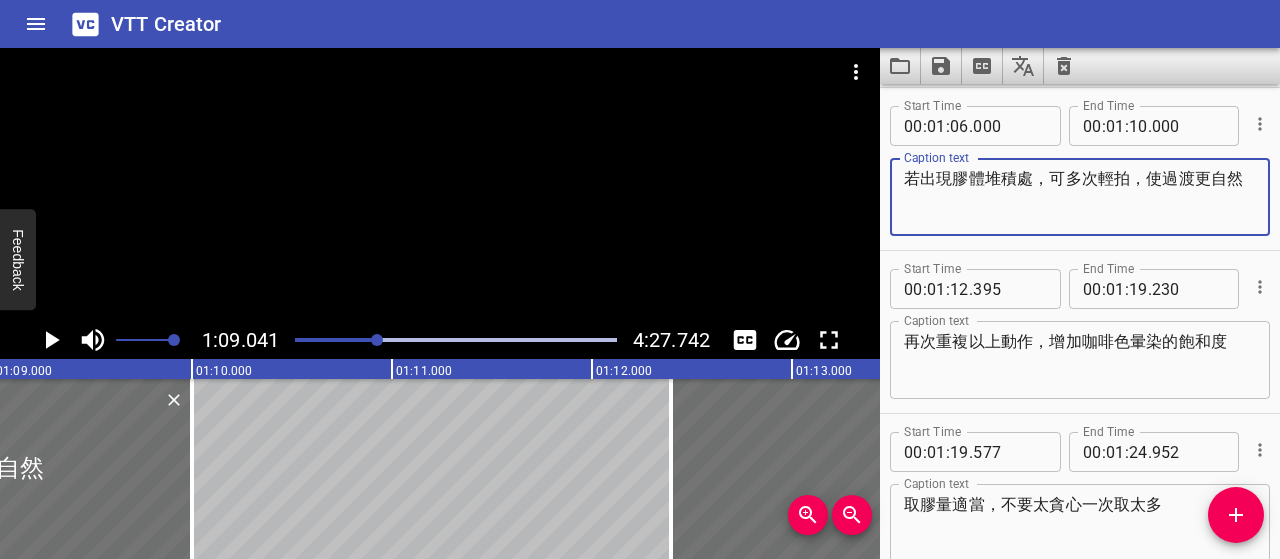 type on "若出現膠體堆積處，可多次輕拍，使過渡更自然" 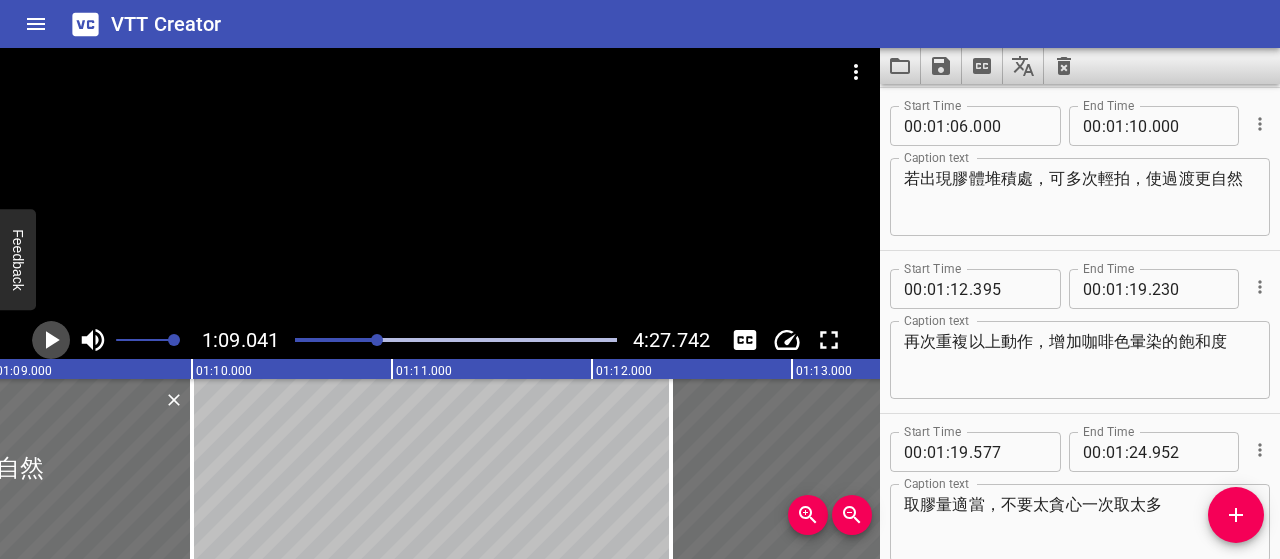 click 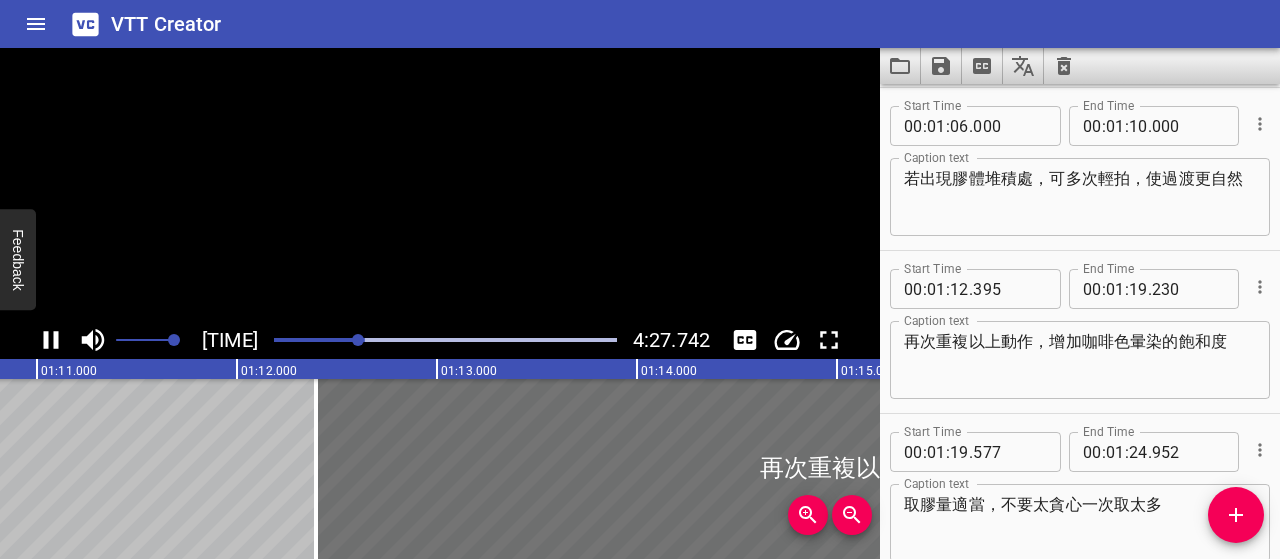 click 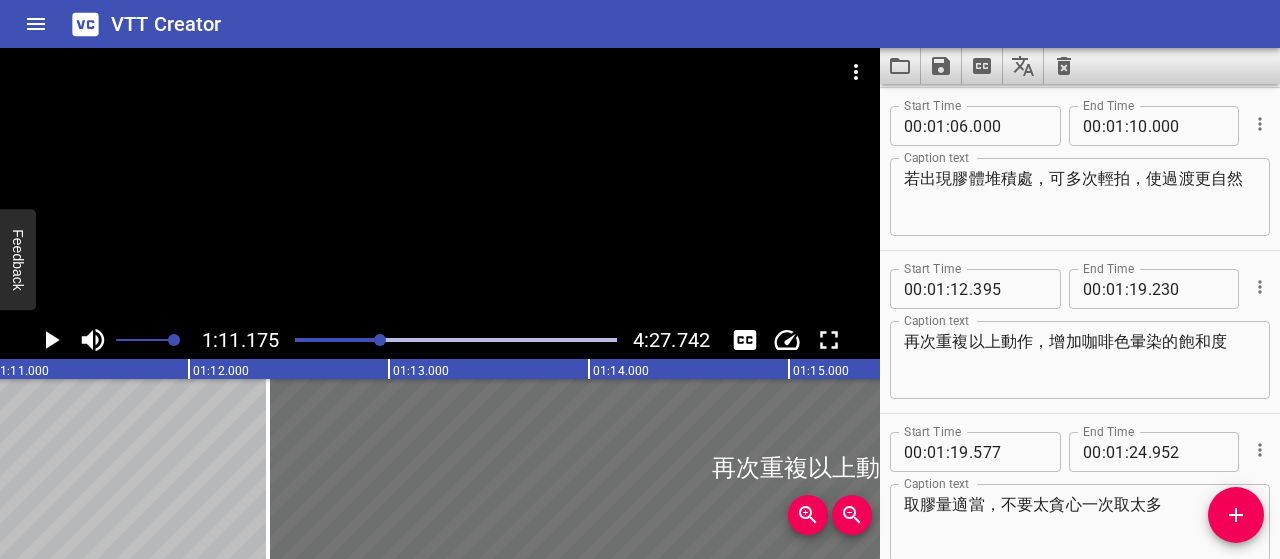 scroll, scrollTop: 0, scrollLeft: 14234, axis: horizontal 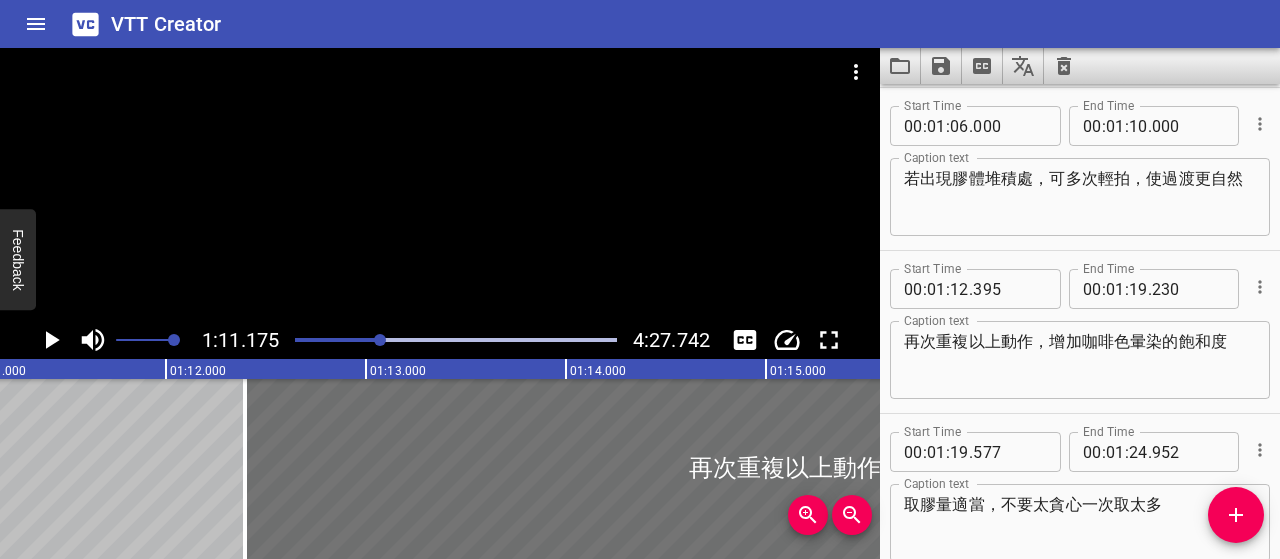 click 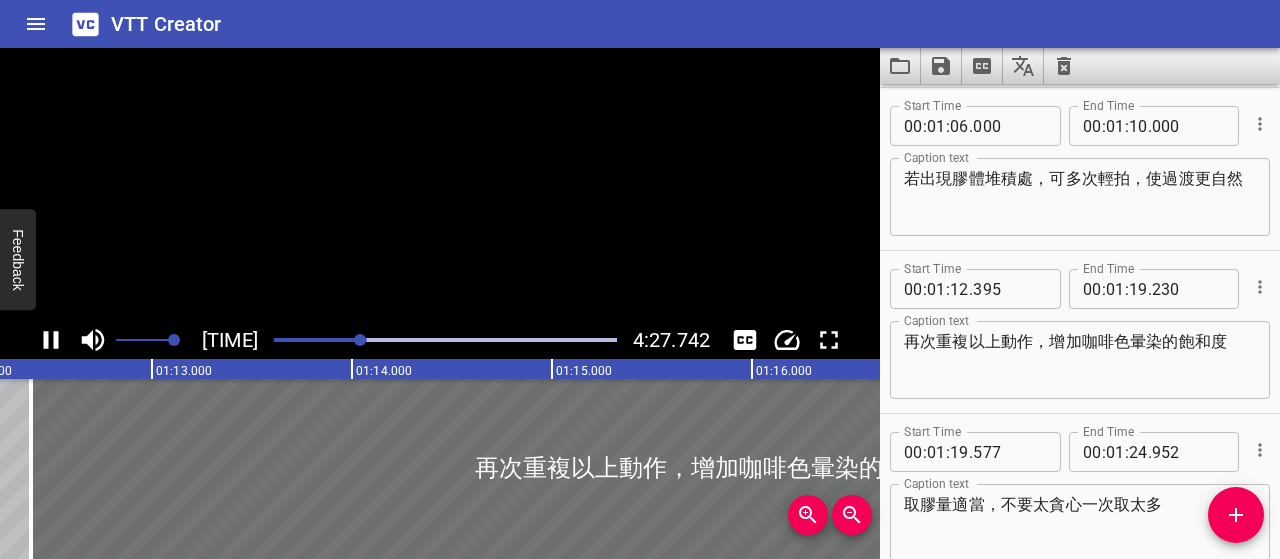 scroll, scrollTop: 0, scrollLeft: 14496, axis: horizontal 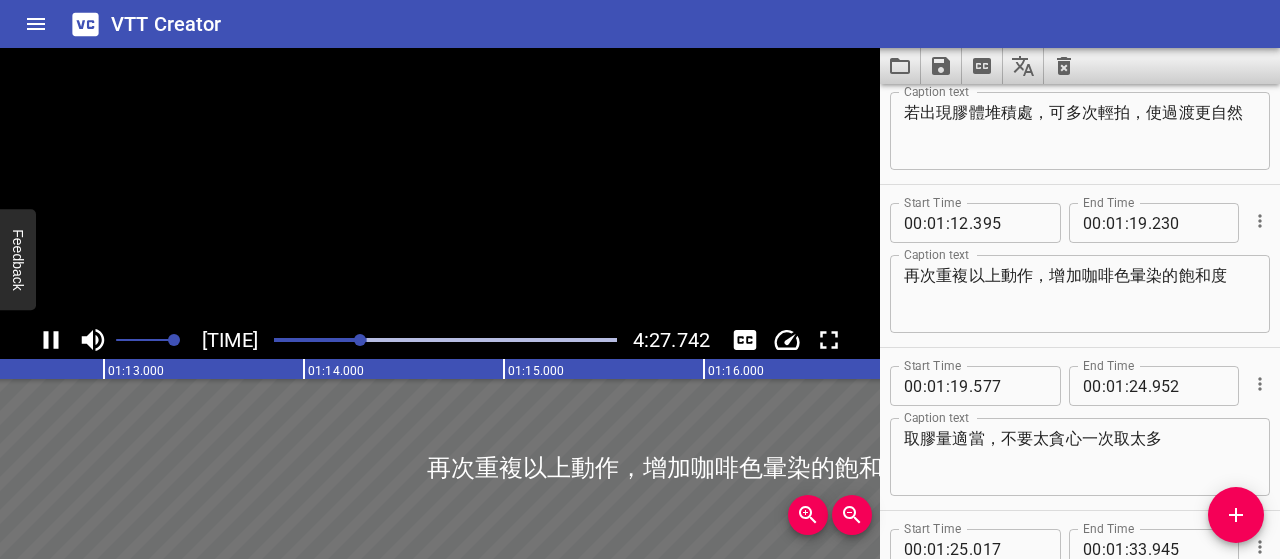 click 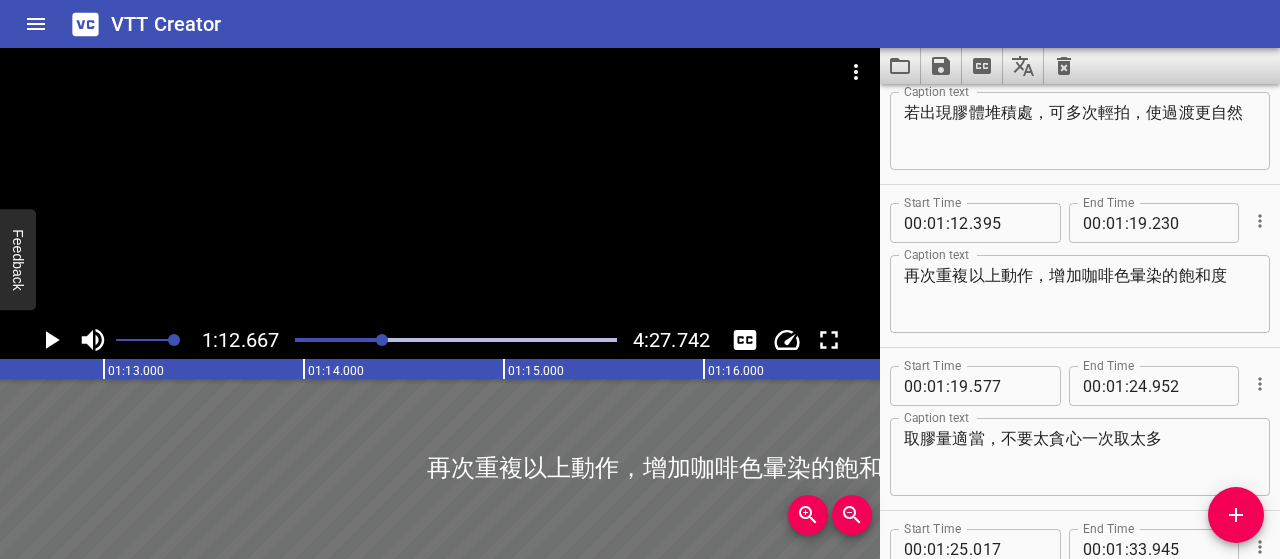 scroll, scrollTop: 0, scrollLeft: 14502, axis: horizontal 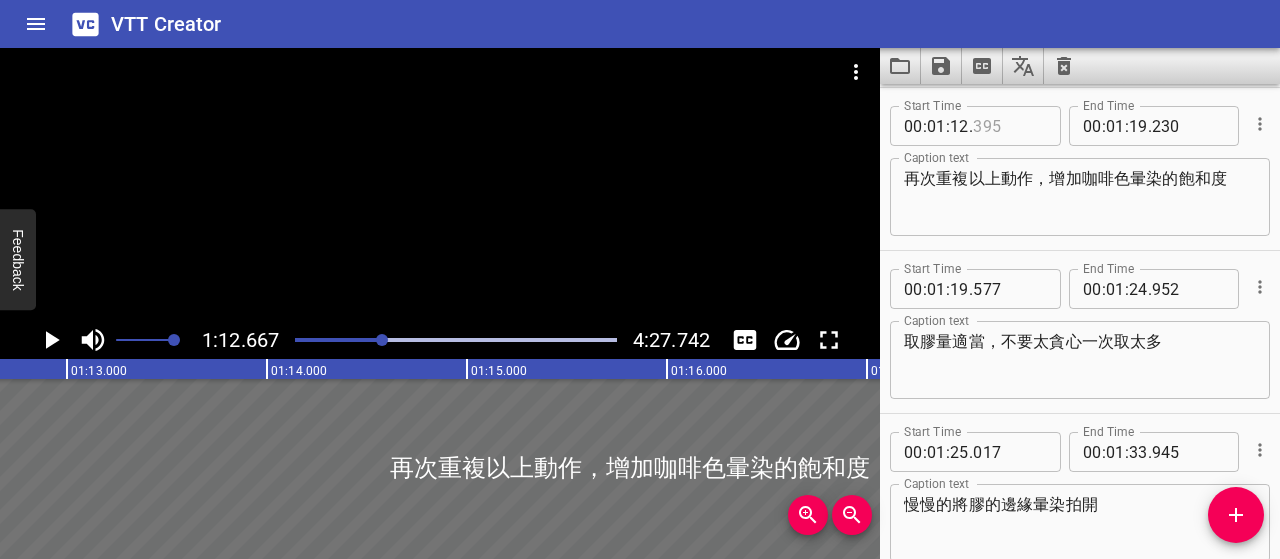 click at bounding box center [1009, 126] 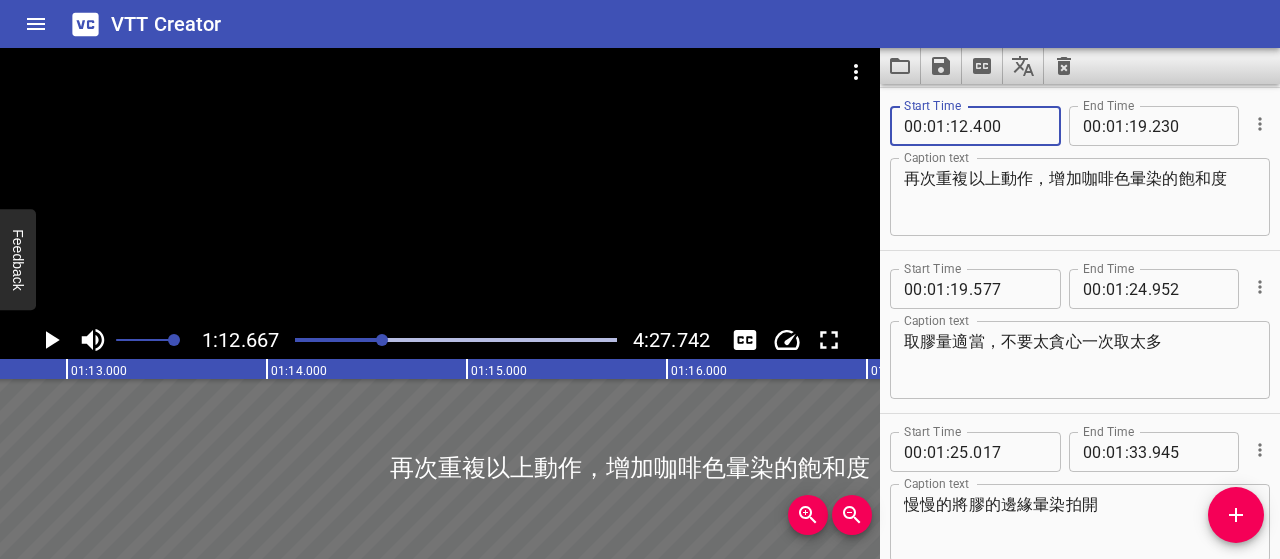 type on "400" 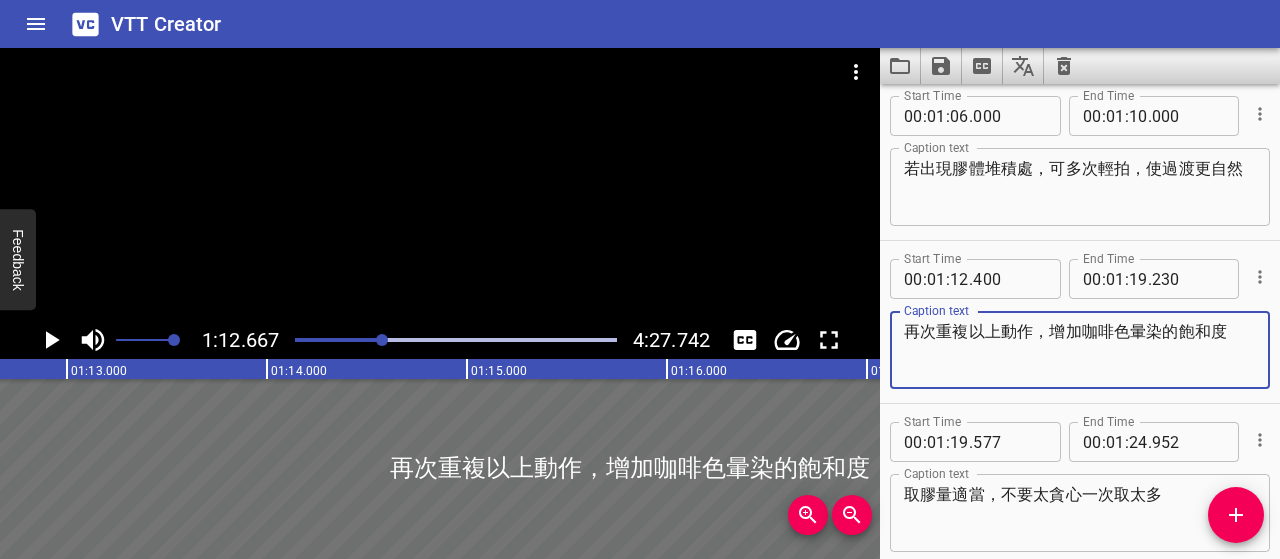 scroll, scrollTop: 941, scrollLeft: 0, axis: vertical 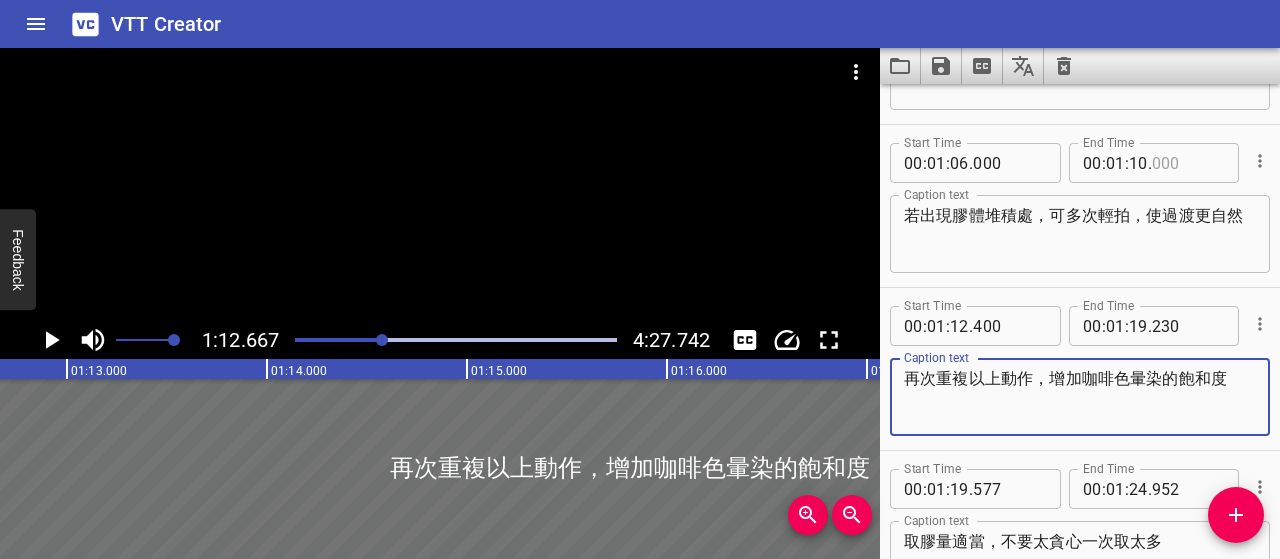 click at bounding box center [1188, 163] 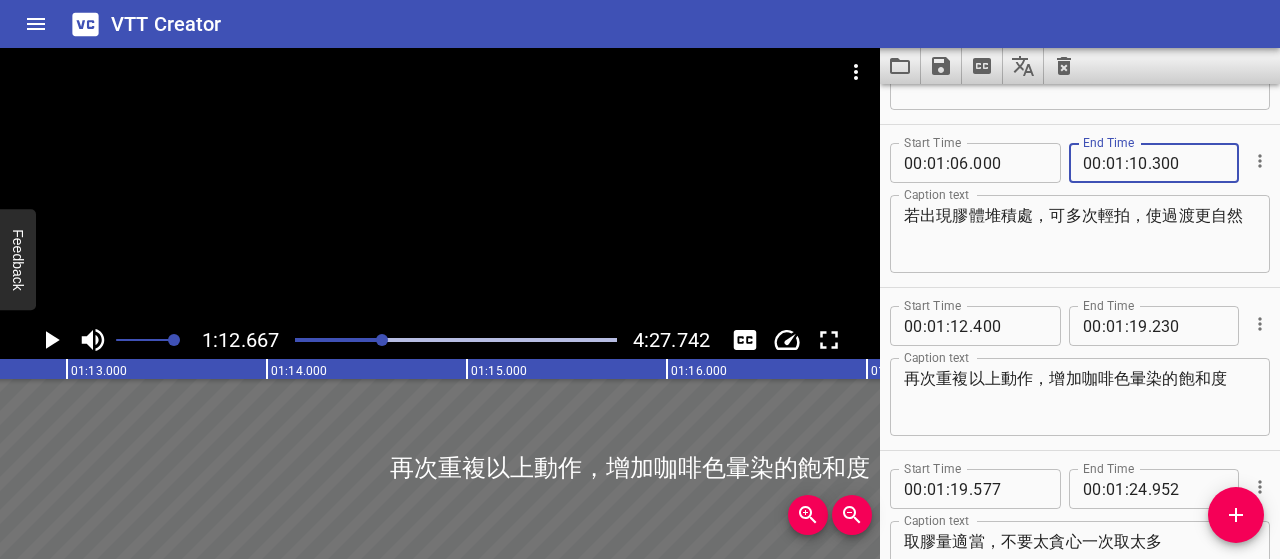 type on "300" 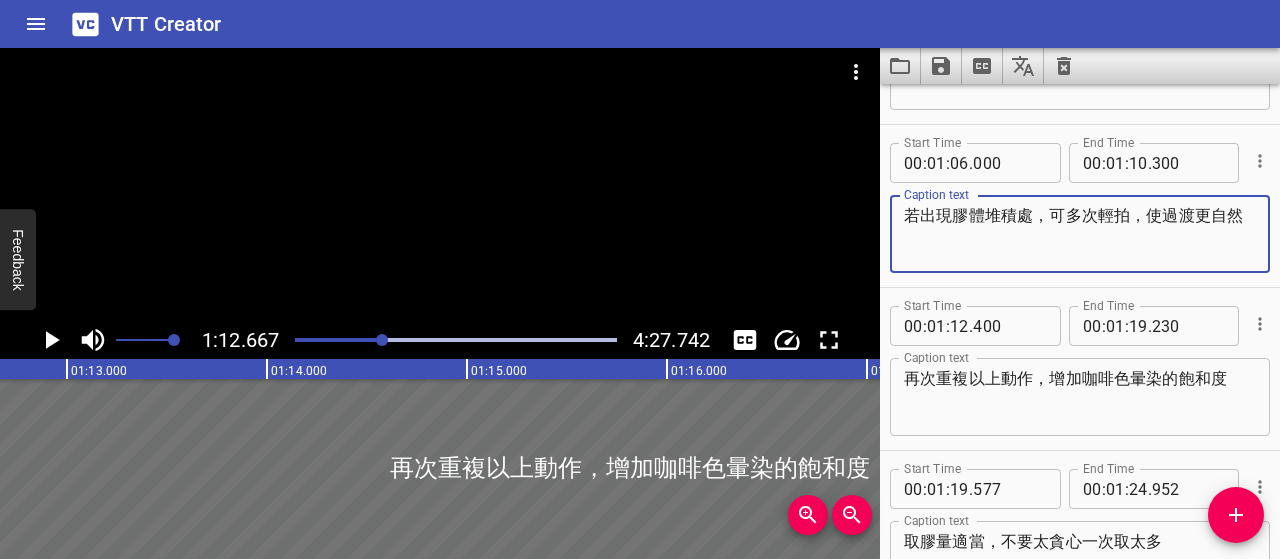 click on "若出現膠體堆積處，可多次輕拍，使過渡更自然" at bounding box center (1080, 234) 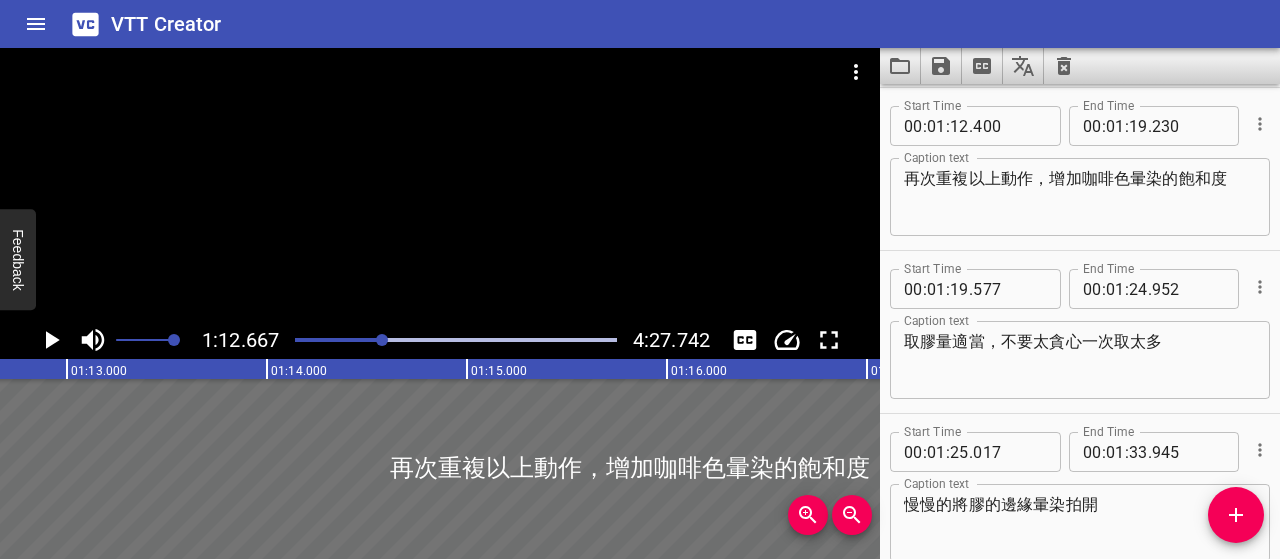 scroll, scrollTop: 1041, scrollLeft: 0, axis: vertical 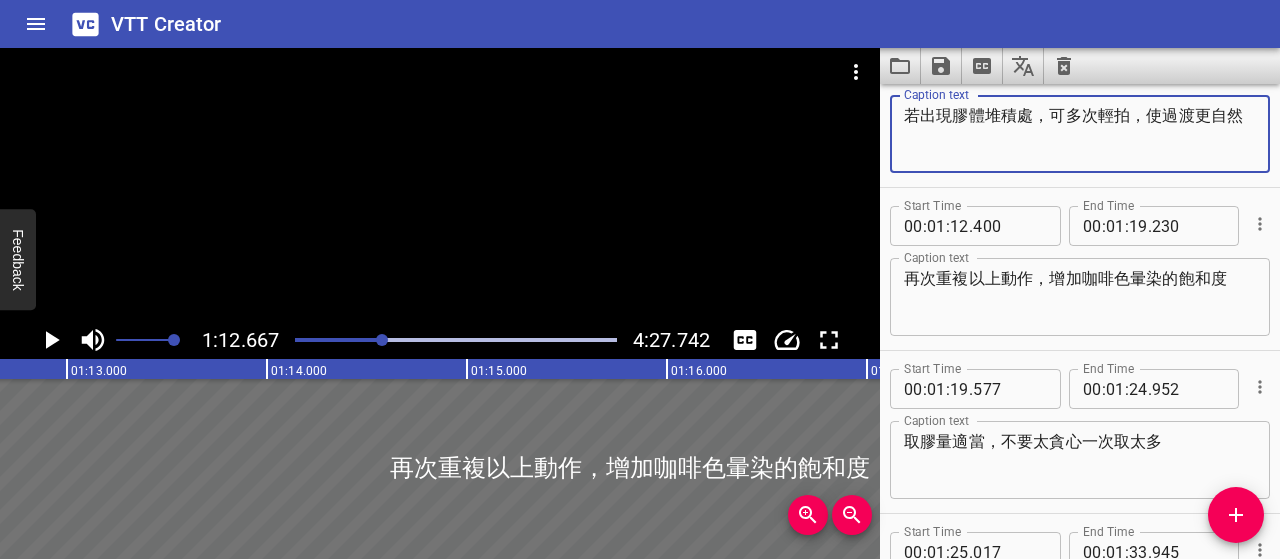 click on "再次重複以上動作，增加咖啡色暈染的飽和度" at bounding box center (1080, 297) 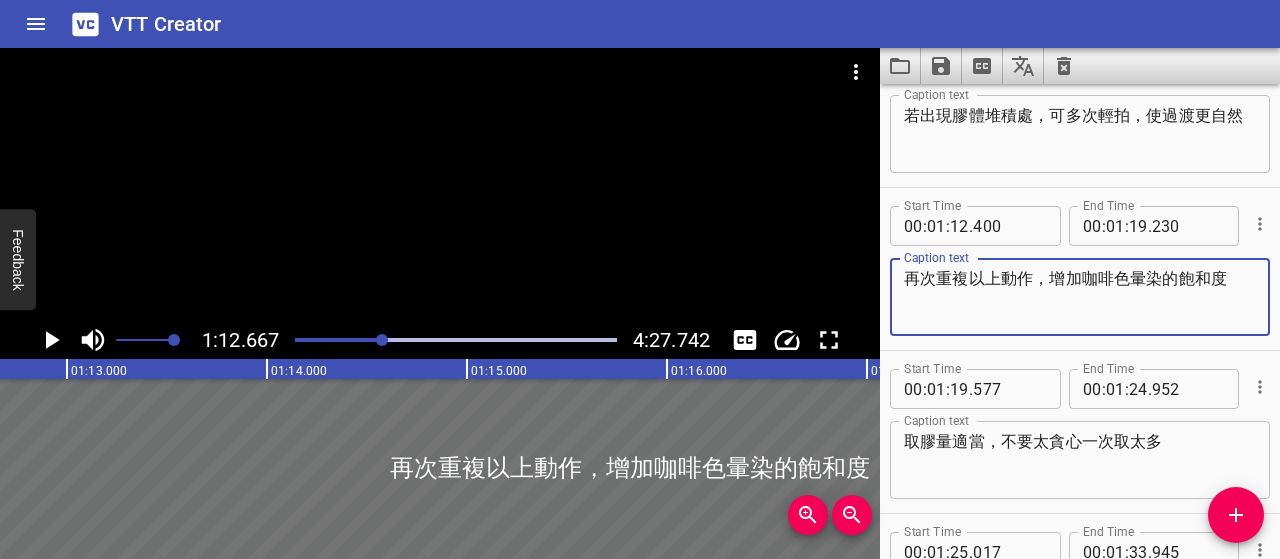 drag, startPoint x: 907, startPoint y: 279, endPoint x: 1243, endPoint y: 289, distance: 336.14877 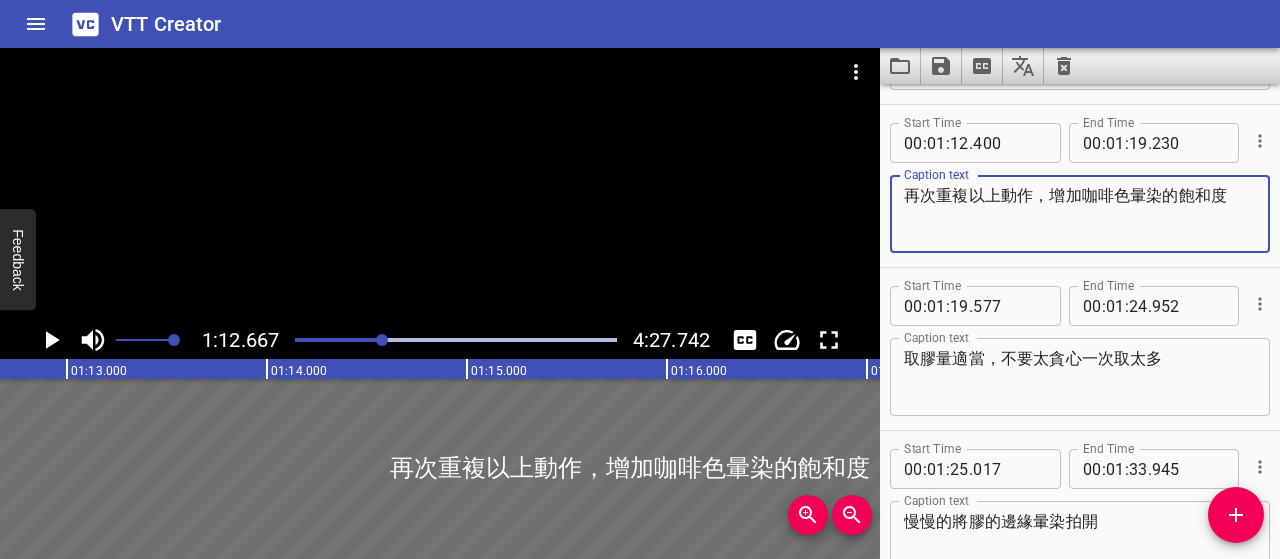 scroll, scrollTop: 1341, scrollLeft: 0, axis: vertical 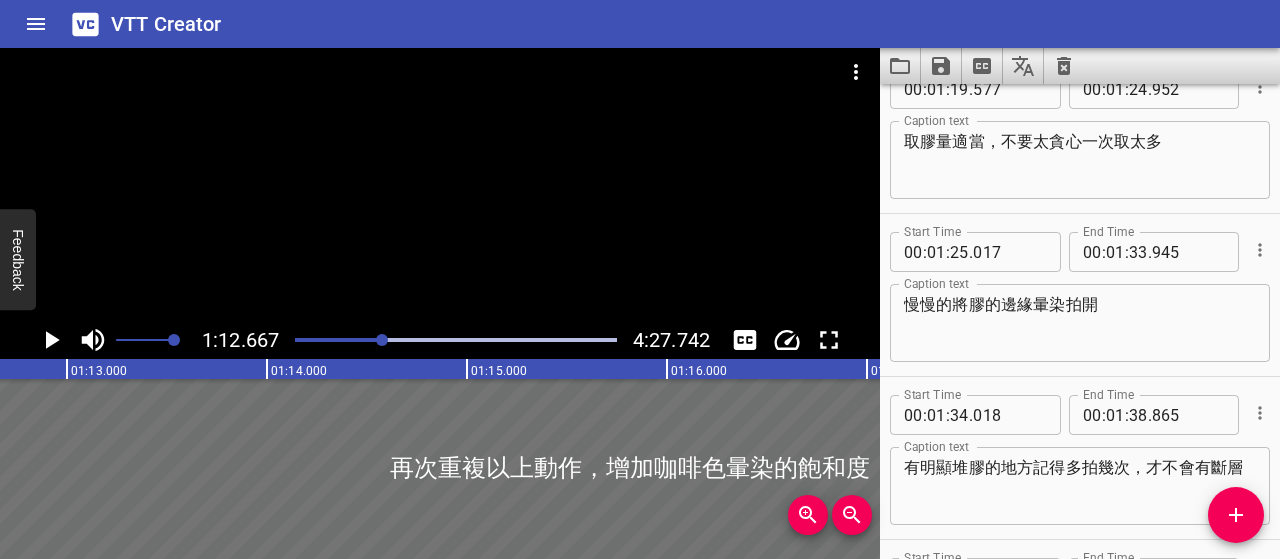 drag, startPoint x: 902, startPoint y: 143, endPoint x: 1160, endPoint y: 149, distance: 258.06976 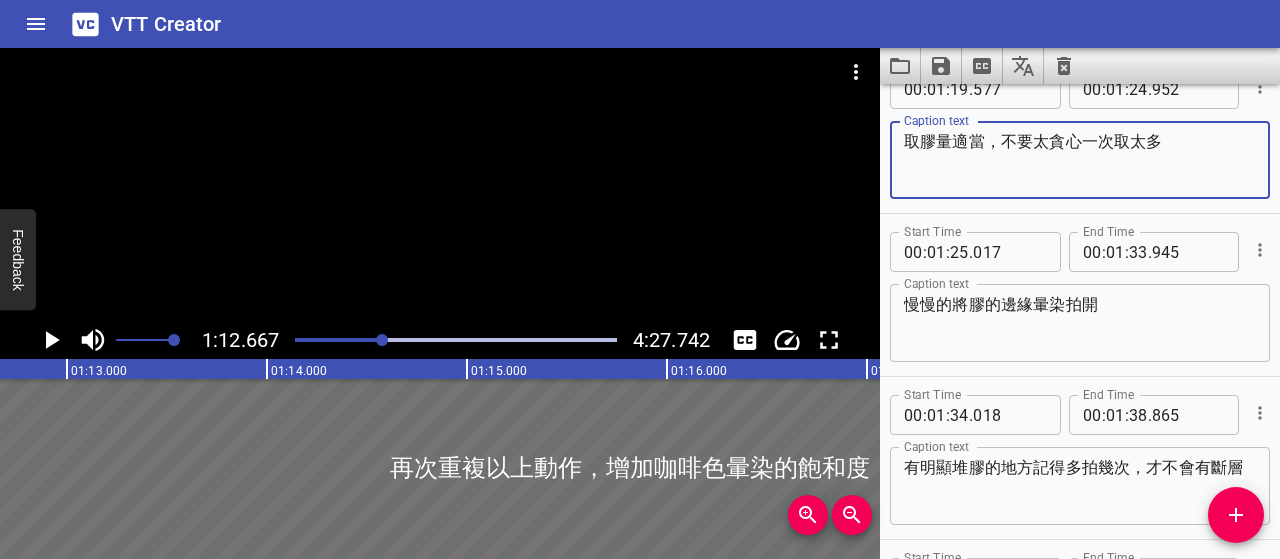 drag, startPoint x: 1164, startPoint y: 141, endPoint x: 874, endPoint y: 134, distance: 290.08447 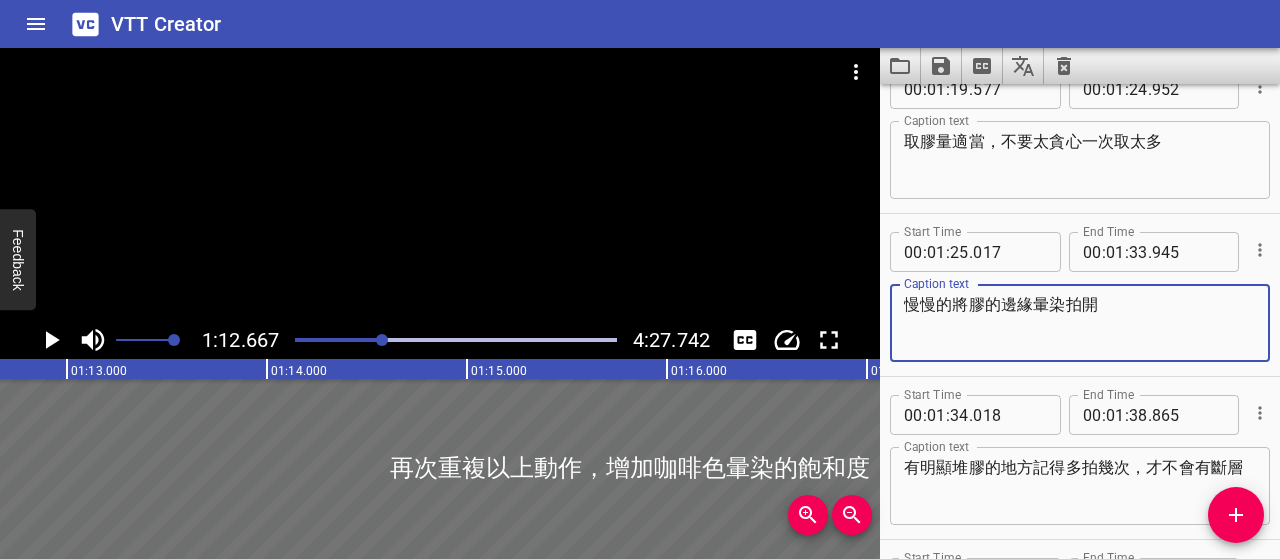 drag, startPoint x: 1124, startPoint y: 308, endPoint x: 914, endPoint y: 303, distance: 210.05951 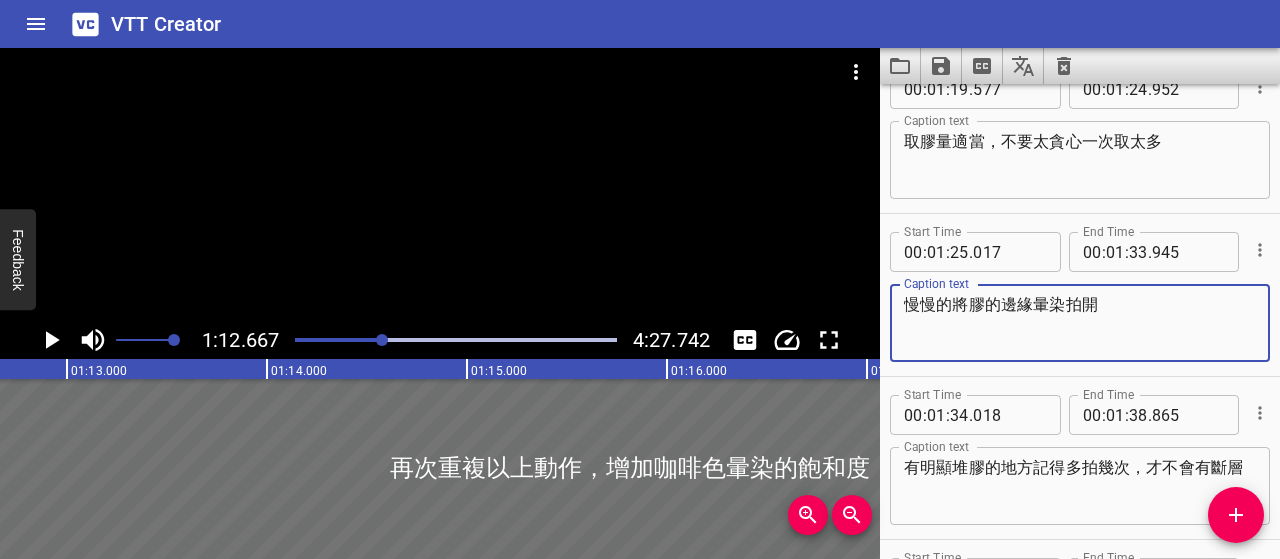 drag, startPoint x: 1005, startPoint y: 303, endPoint x: 884, endPoint y: 319, distance: 122.05327 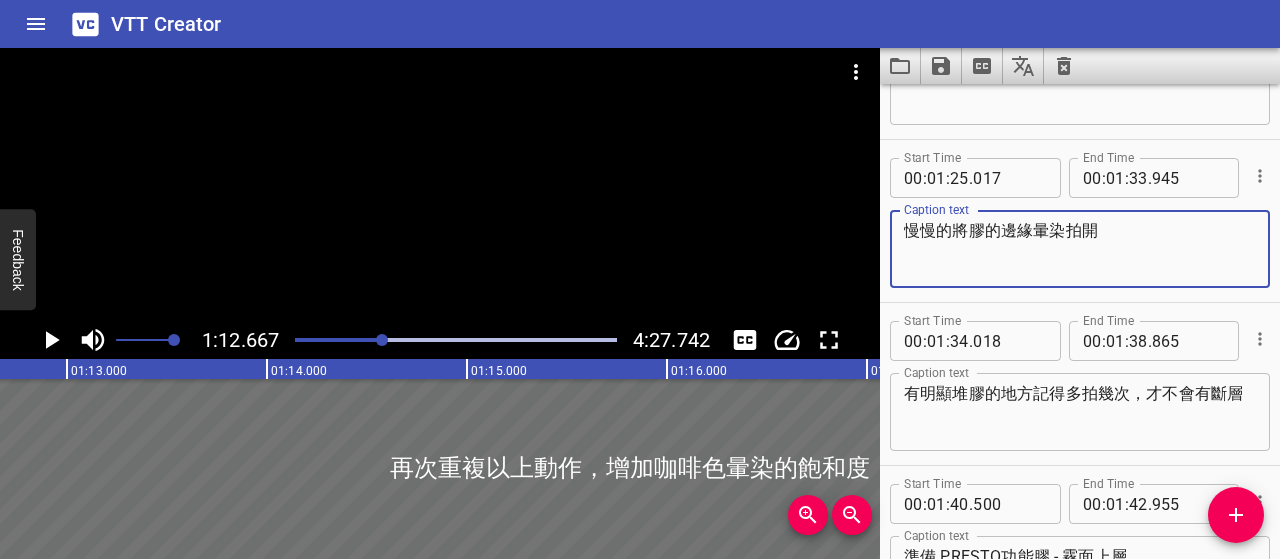 scroll, scrollTop: 1541, scrollLeft: 0, axis: vertical 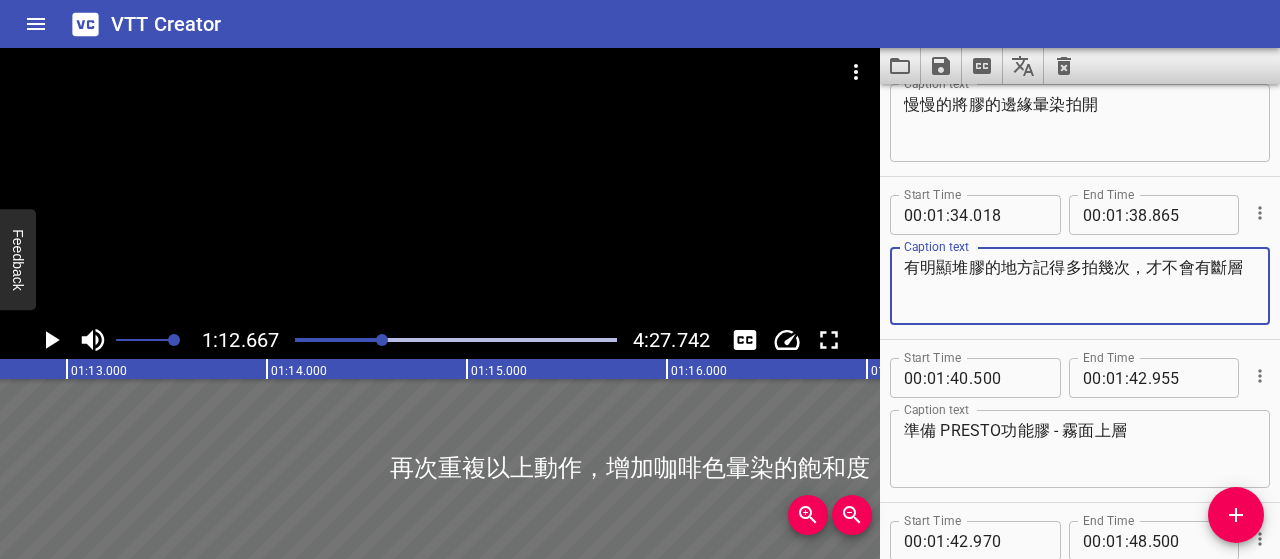 drag, startPoint x: 907, startPoint y: 265, endPoint x: 918, endPoint y: 282, distance: 20.248457 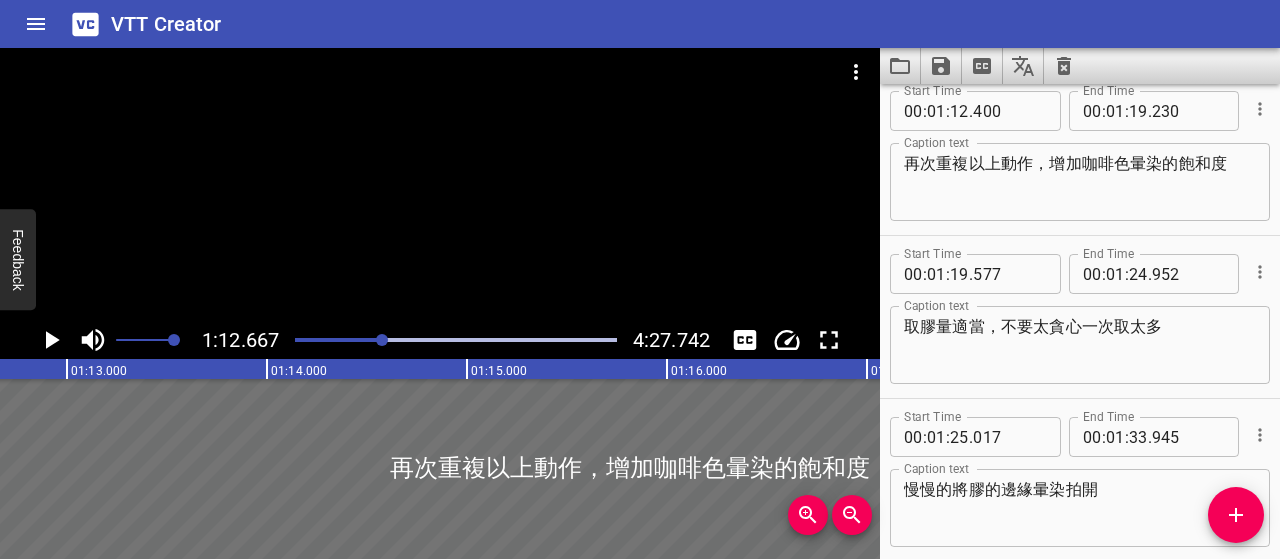 scroll, scrollTop: 1141, scrollLeft: 0, axis: vertical 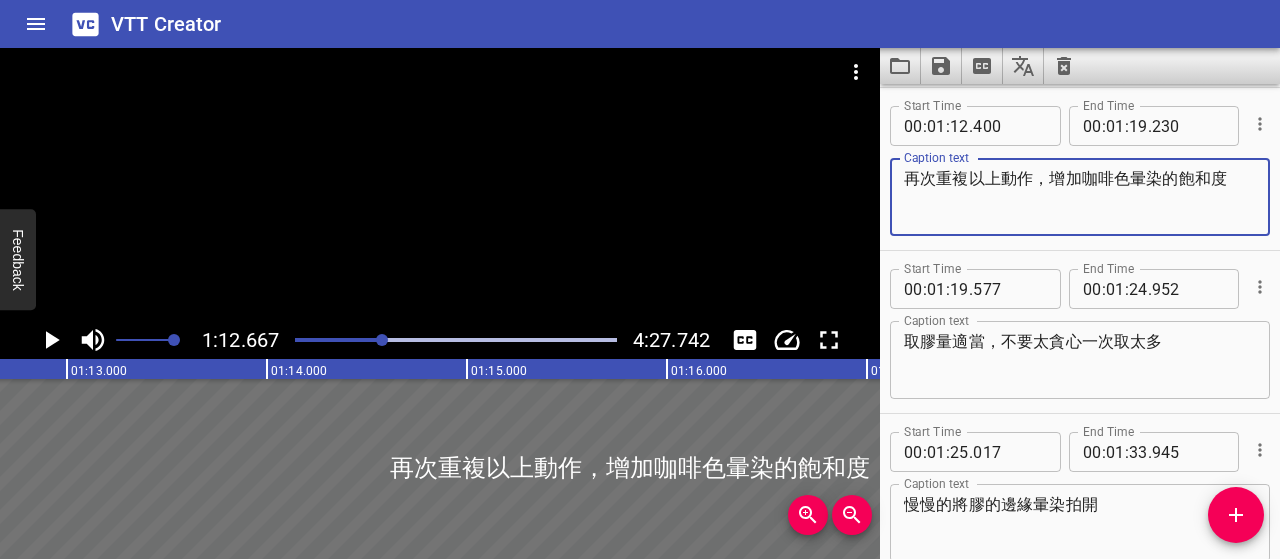 click on "再次重複以上動作，增加咖啡色暈染的飽和度" at bounding box center (1080, 197) 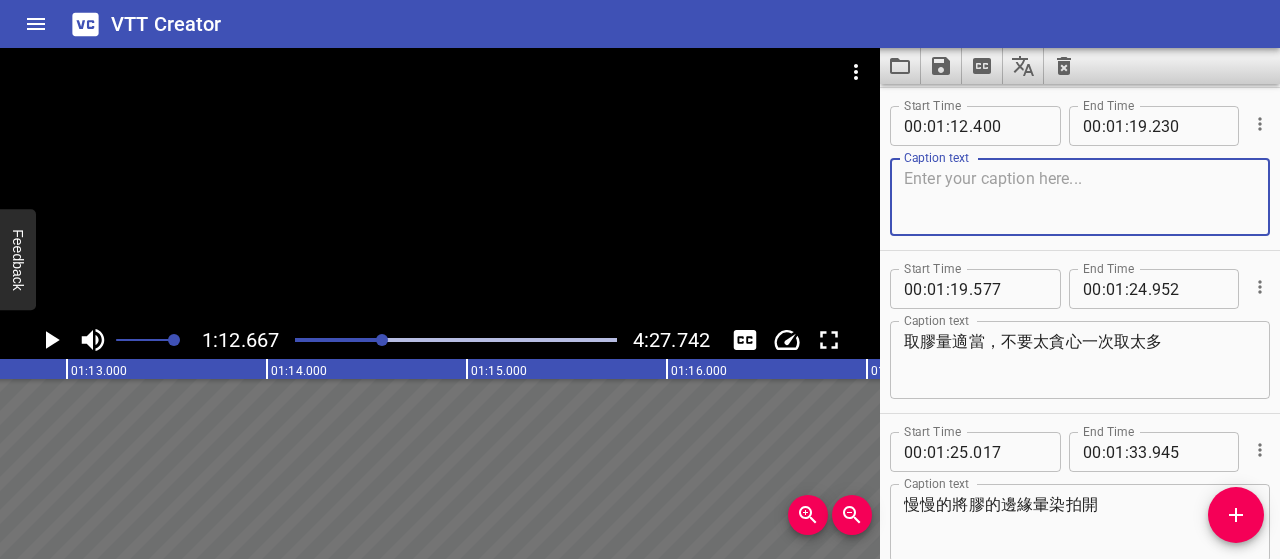 paste on "接著重複相同動作，再次疊加咖啡色，增加暈染的飽和度" 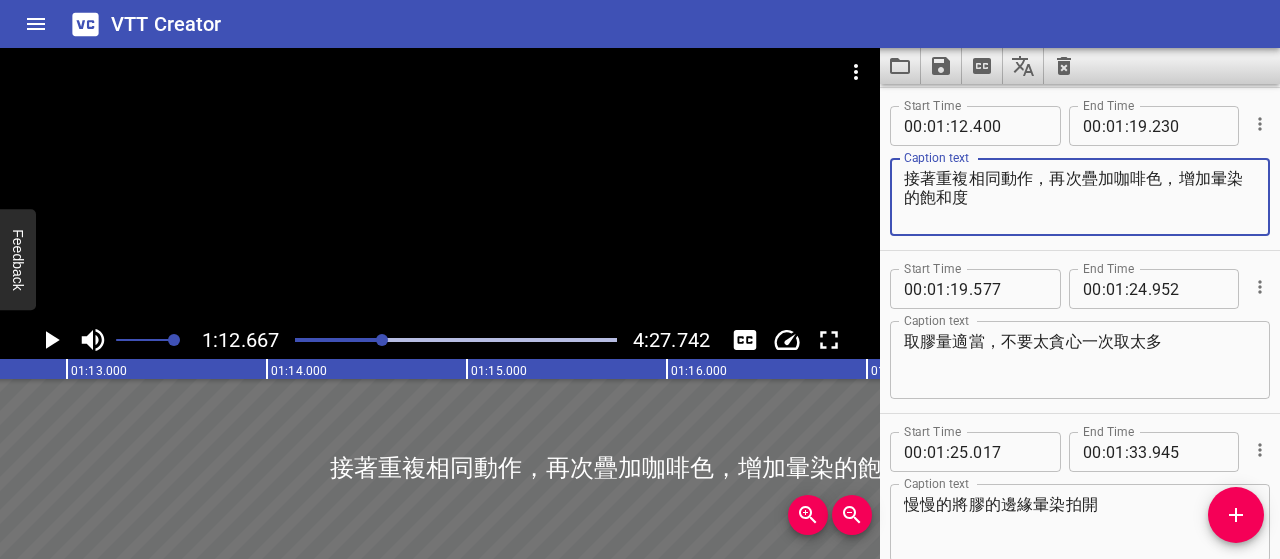 type on "接著重複相同動作，再次疊加咖啡色，增加暈染的飽和度" 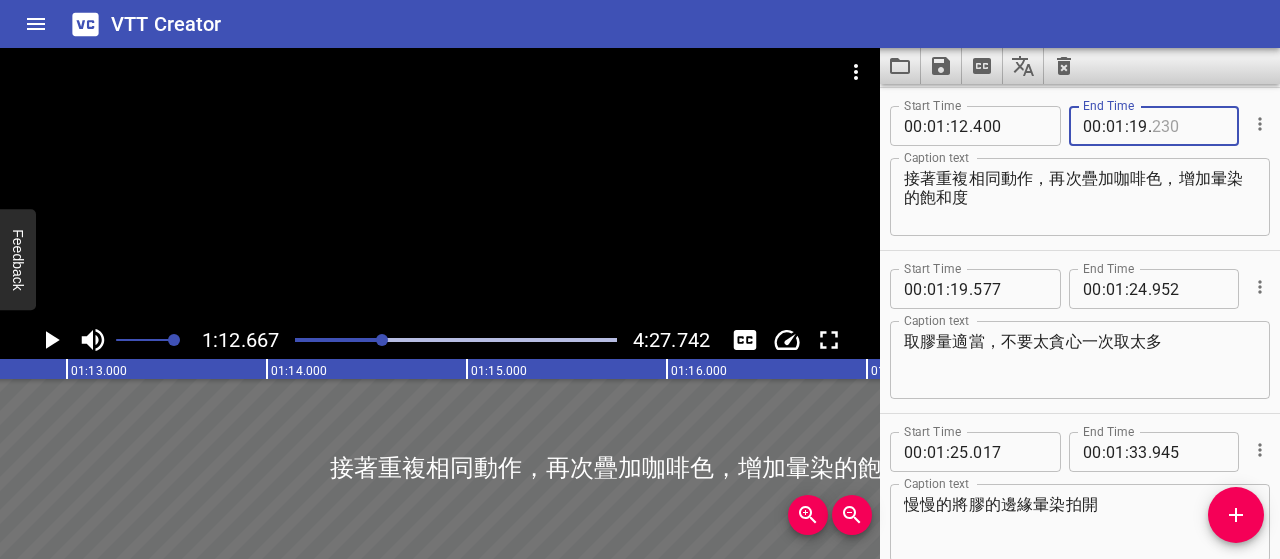 click at bounding box center (1188, 126) 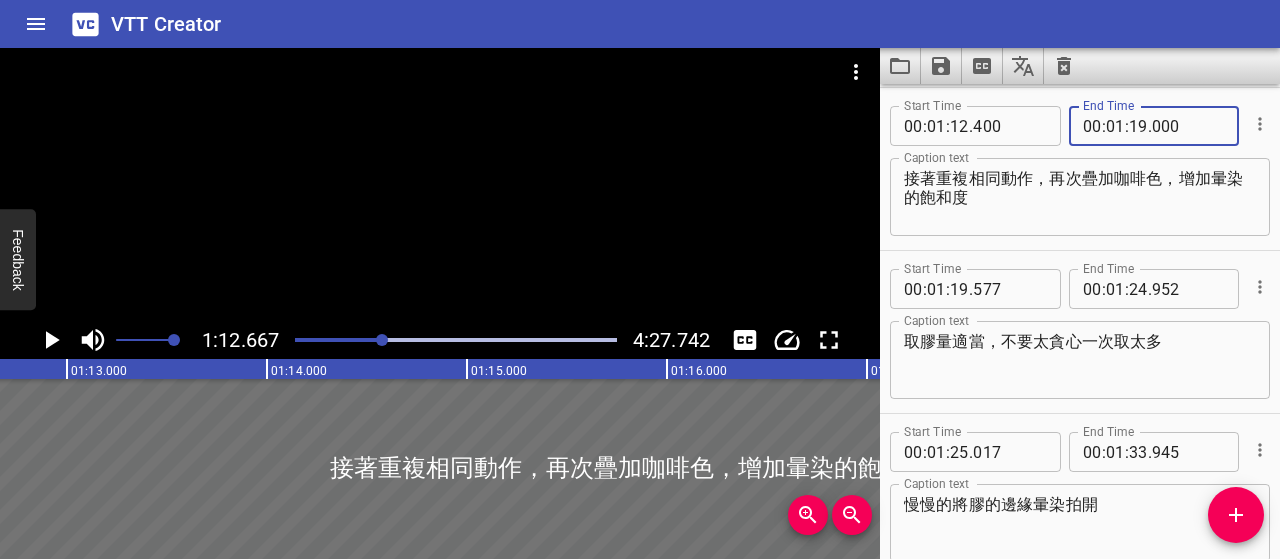type on "000" 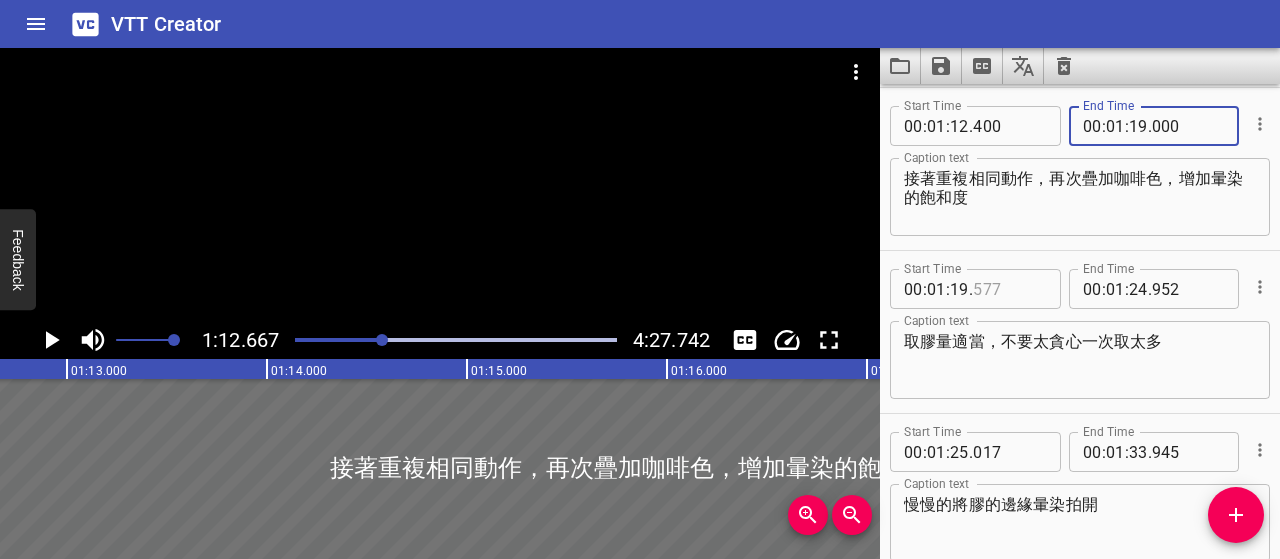 click at bounding box center (1009, 289) 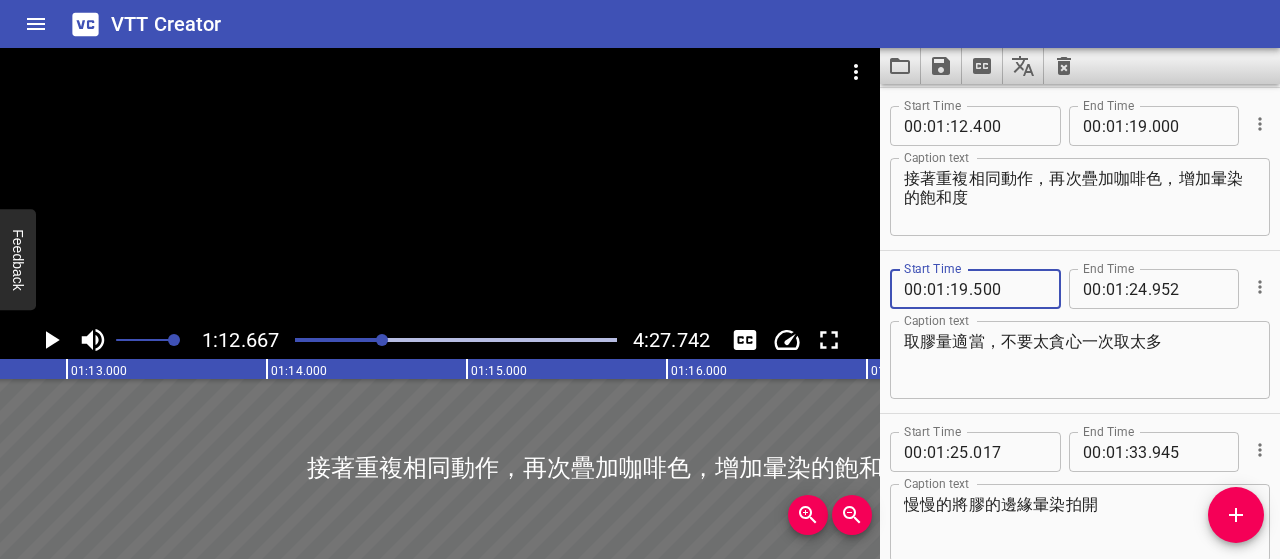 type on "500" 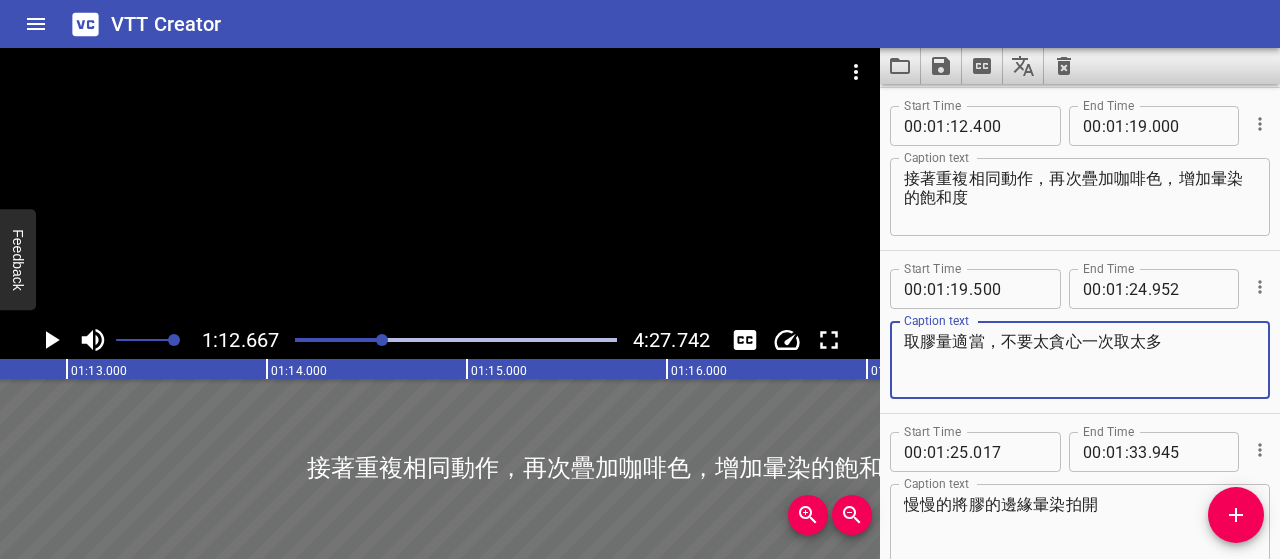 click on "Caption text 取膠量適當，不要太貪心一次取太多 Caption text" at bounding box center (1080, 358) 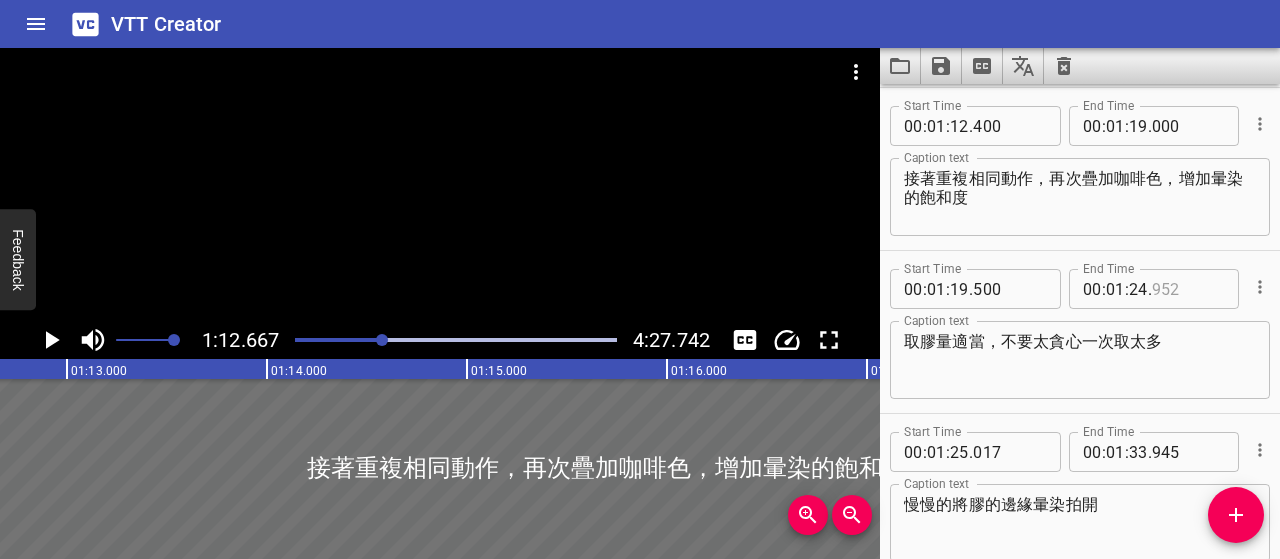 click at bounding box center [1188, 289] 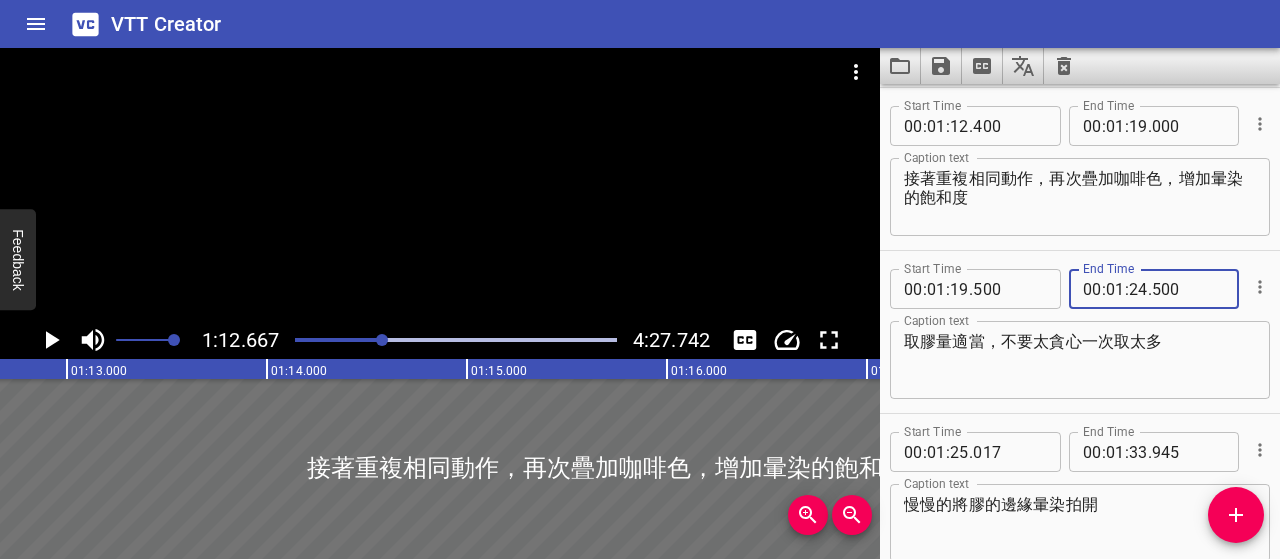 type on "500" 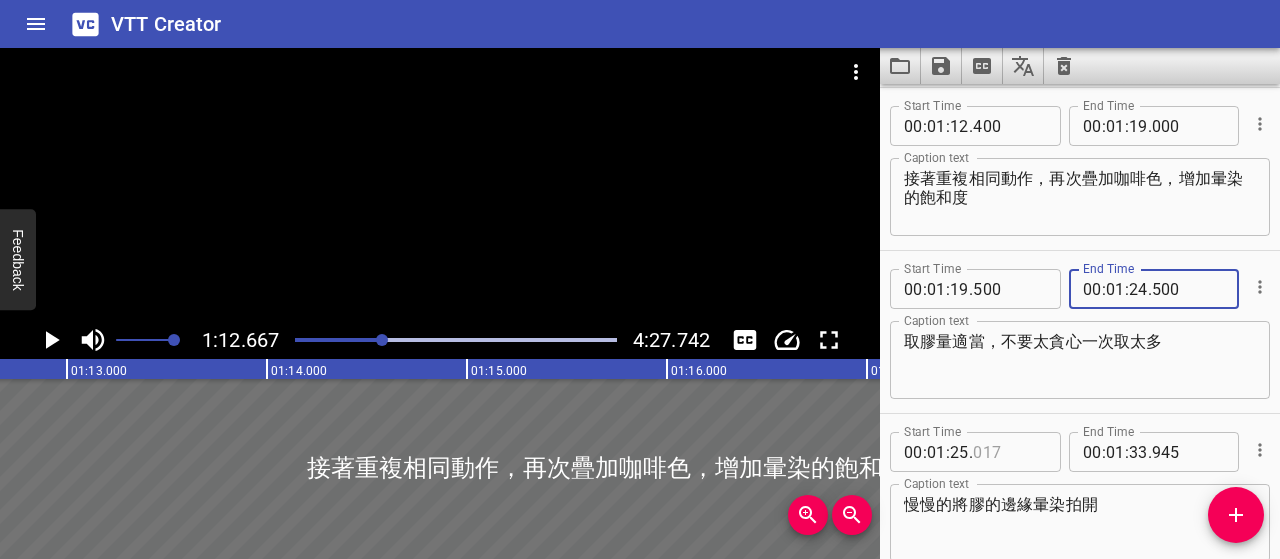 click at bounding box center (1009, 452) 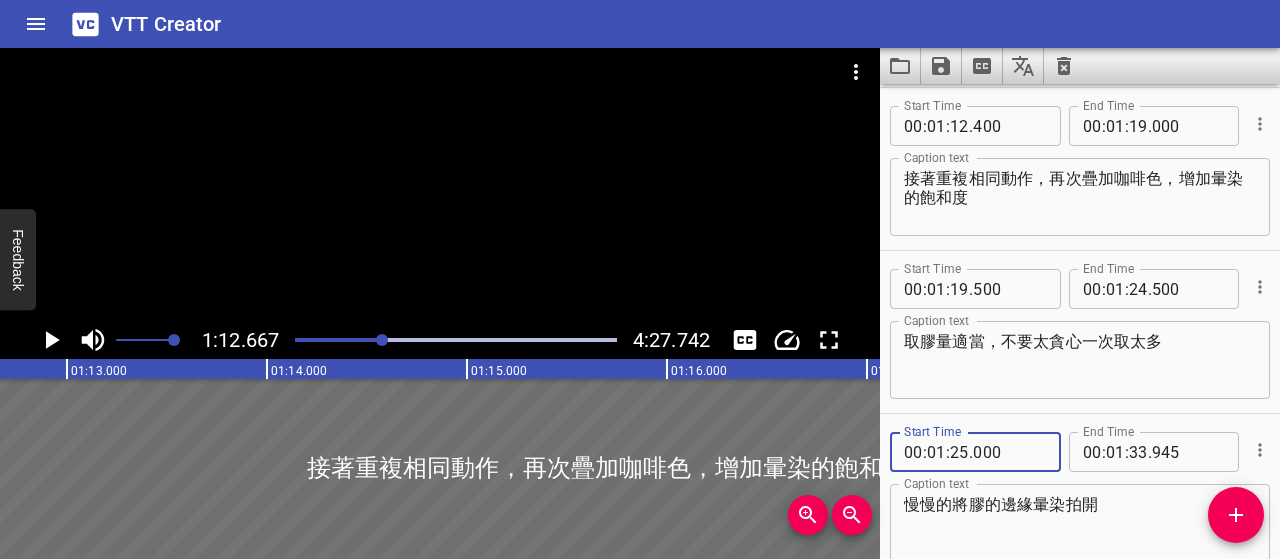 type on "000" 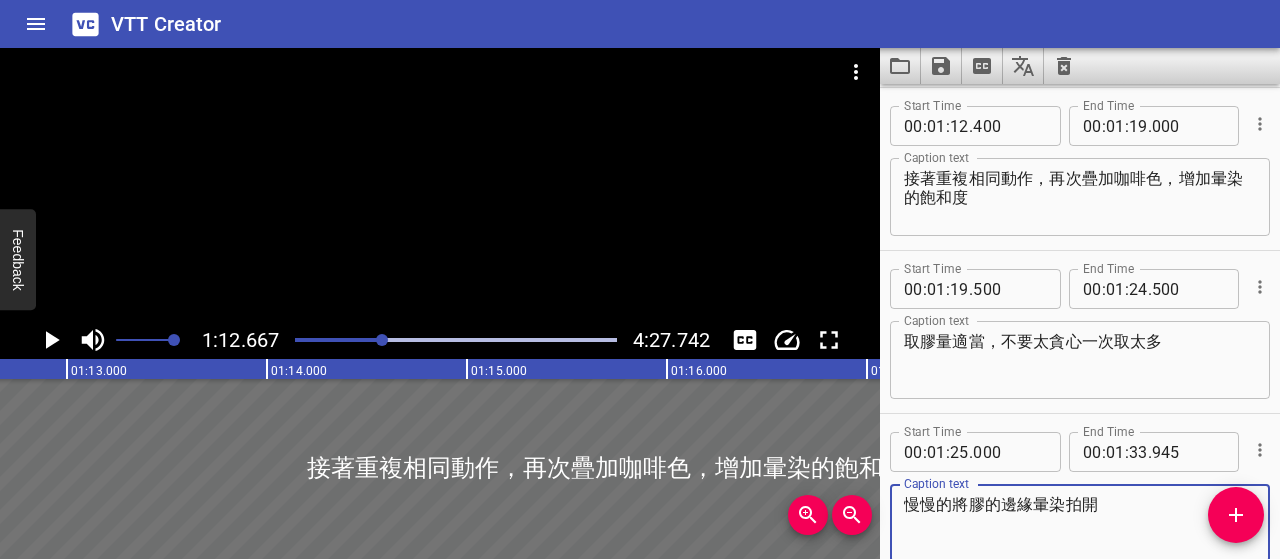 scroll, scrollTop: 1341, scrollLeft: 0, axis: vertical 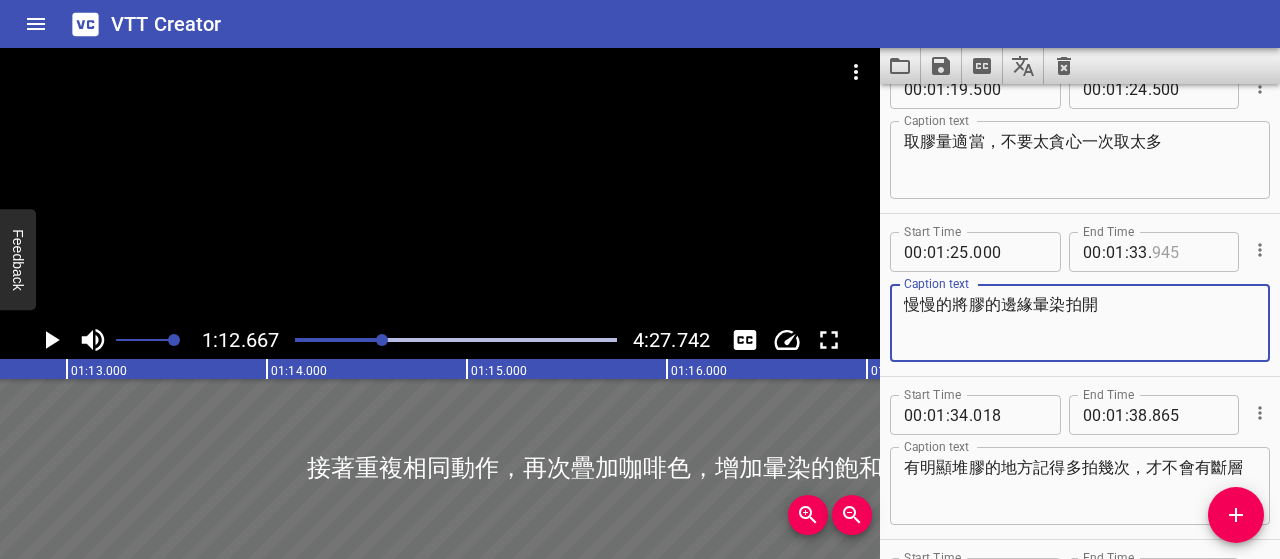click at bounding box center [1188, 252] 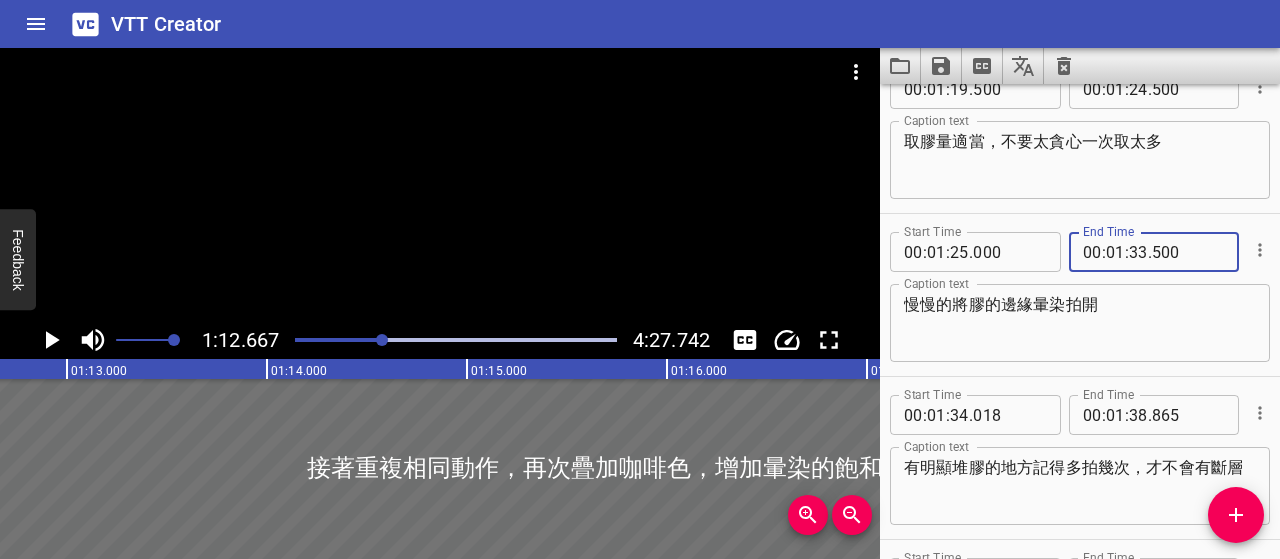 type on "500" 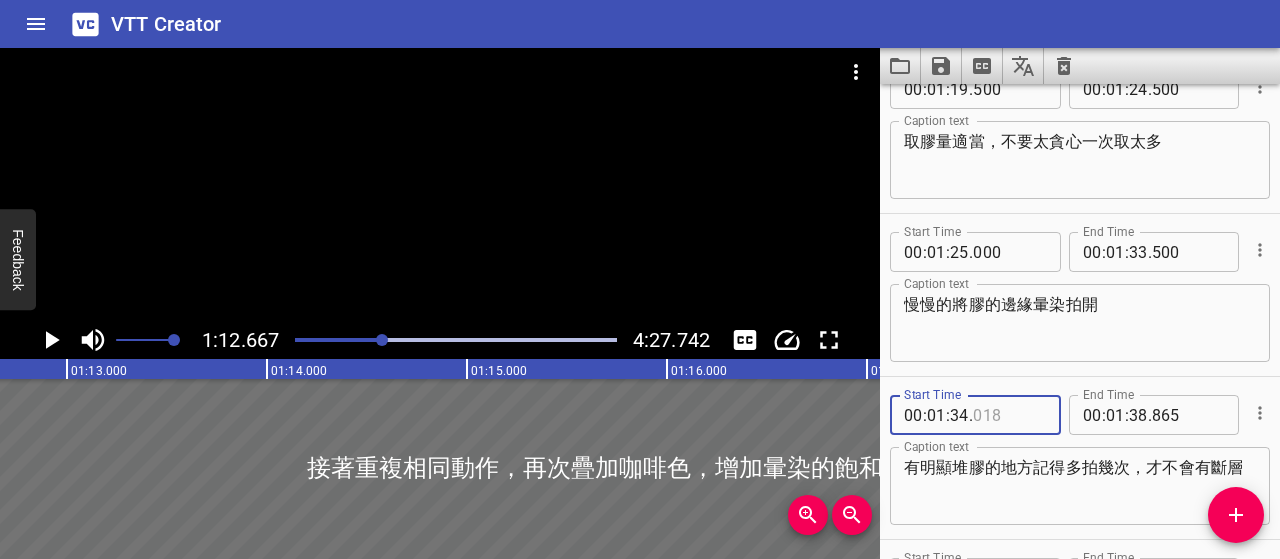click at bounding box center (1009, 415) 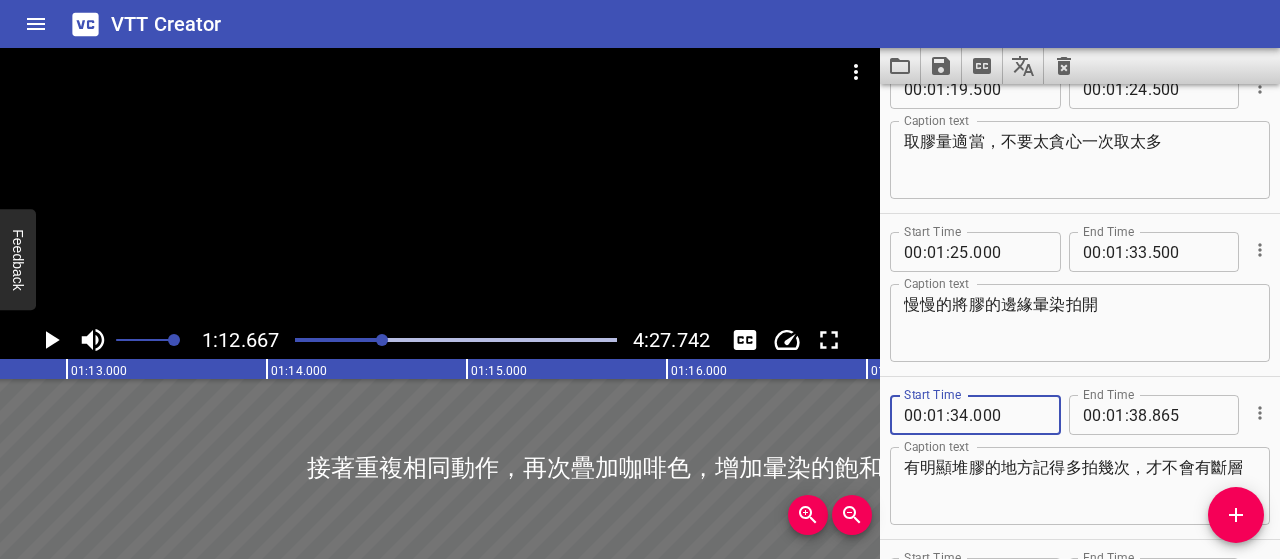 type on "000" 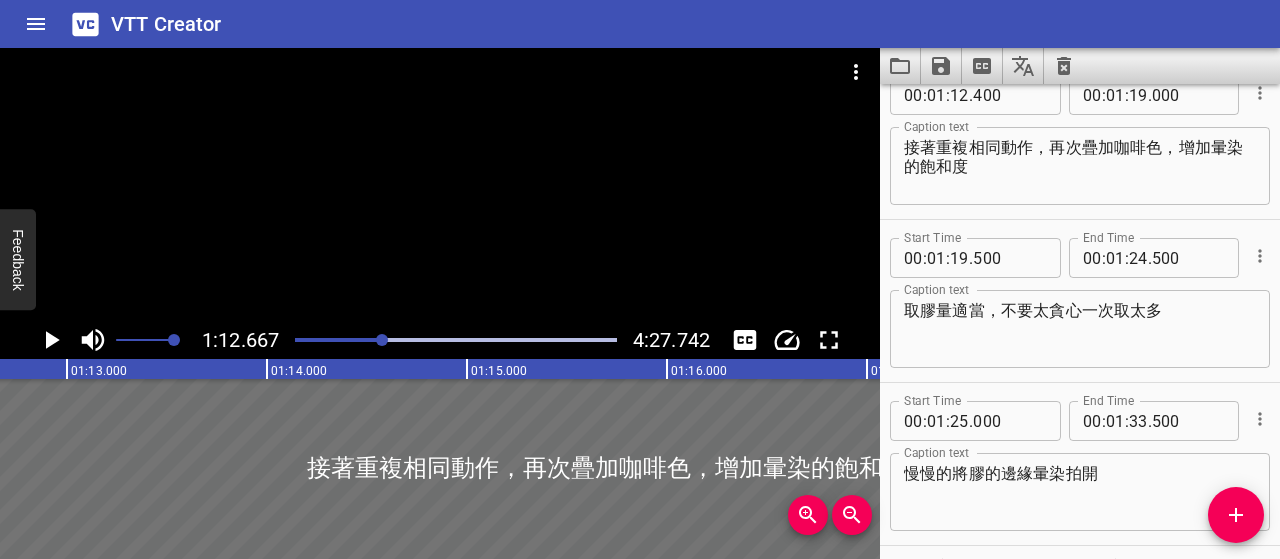 scroll, scrollTop: 1141, scrollLeft: 0, axis: vertical 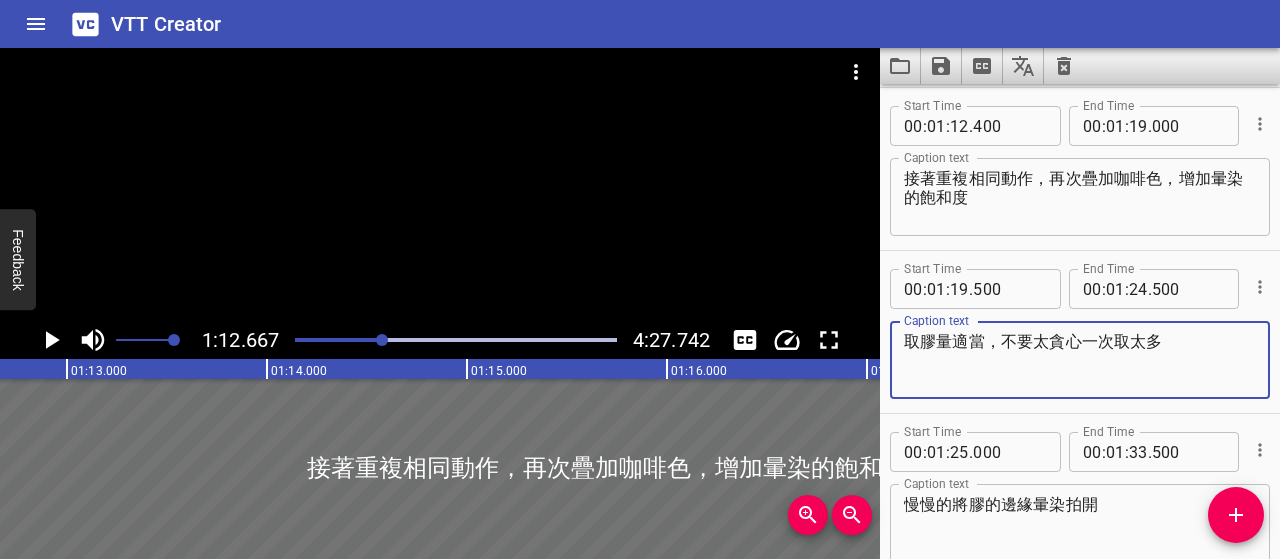 drag, startPoint x: 1164, startPoint y: 341, endPoint x: 907, endPoint y: 351, distance: 257.1945 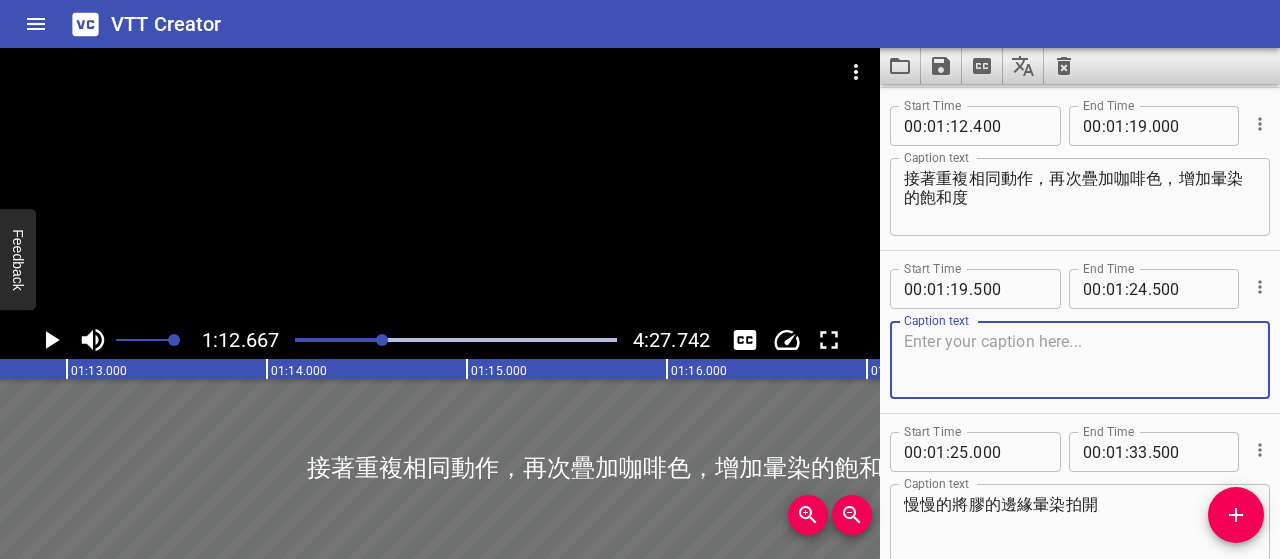 paste on "取膠時注意份量適中，避免一次取膠過多導致難以控制" 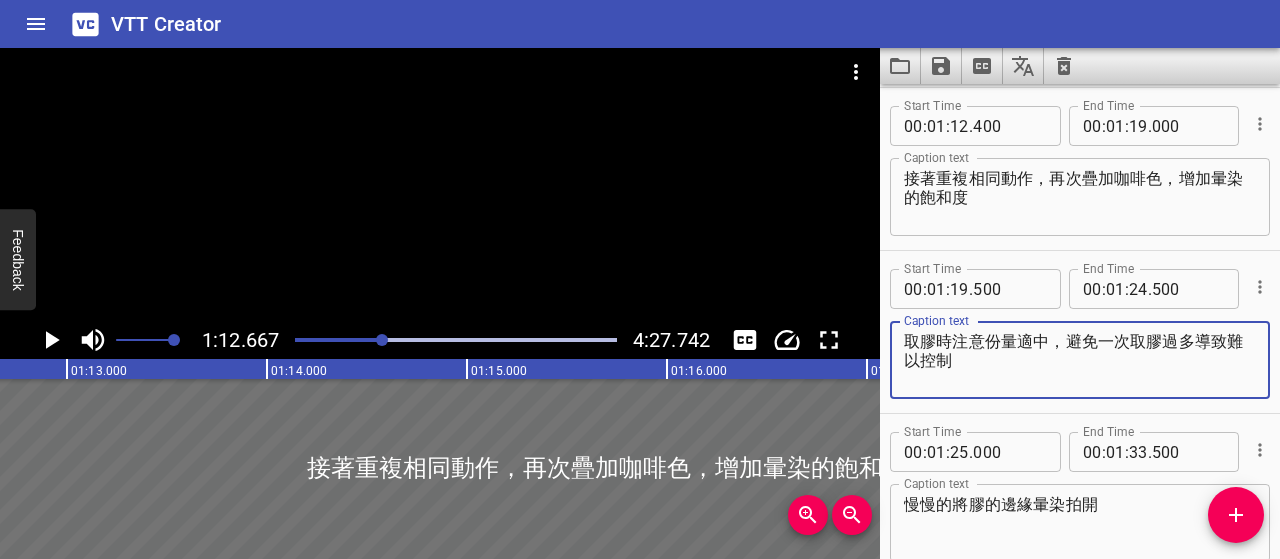 type on "取膠時注意份量適中，避免一次取膠過多導致難以控制" 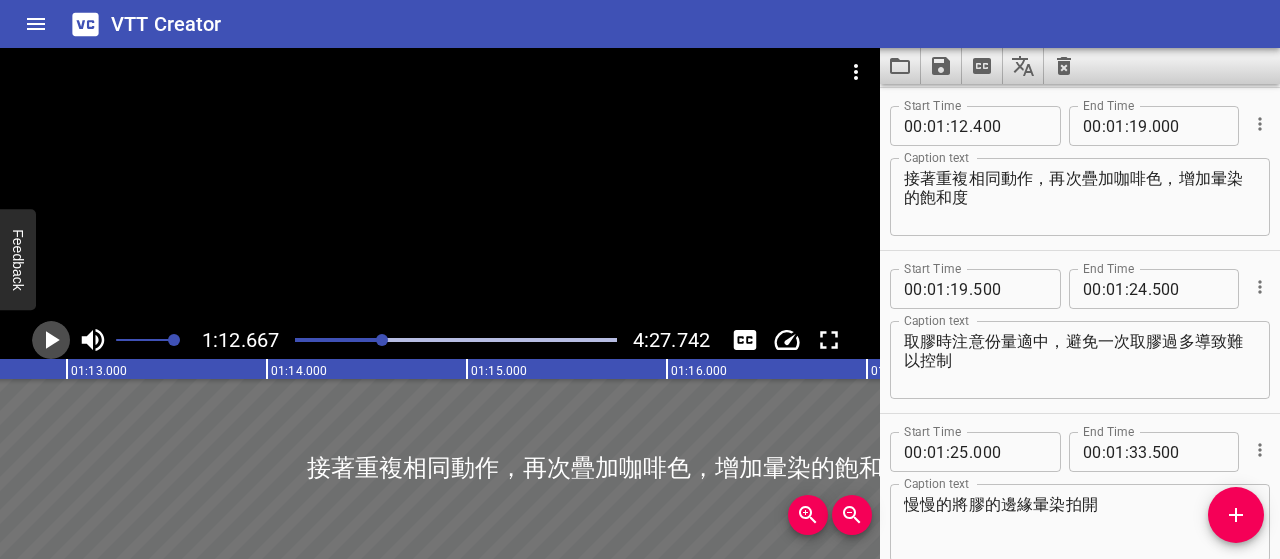 click 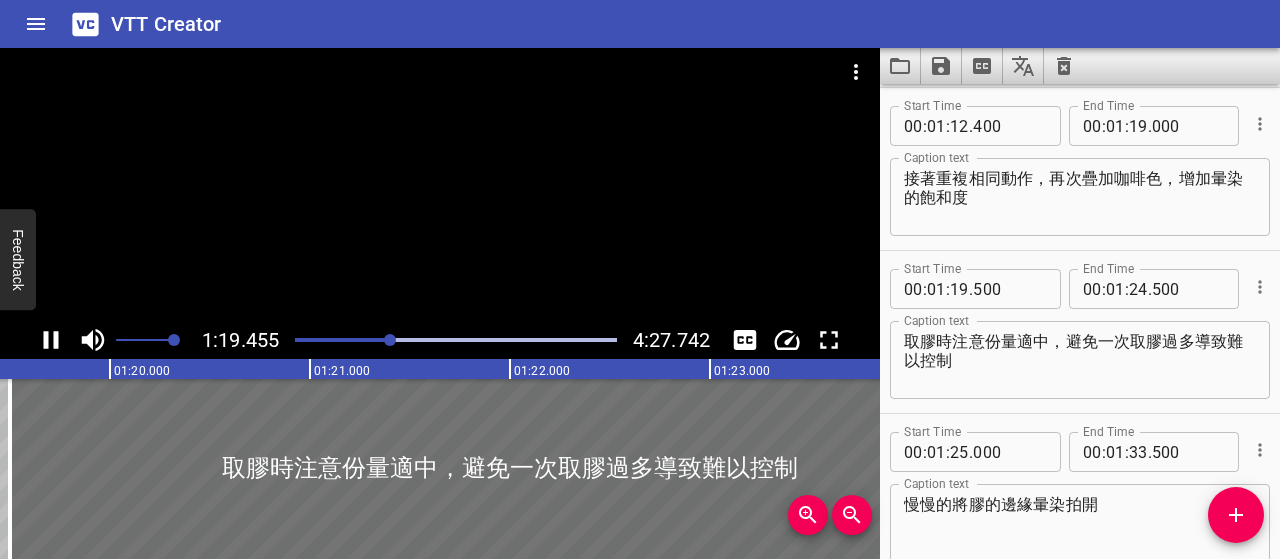 scroll, scrollTop: 0, scrollLeft: 15938, axis: horizontal 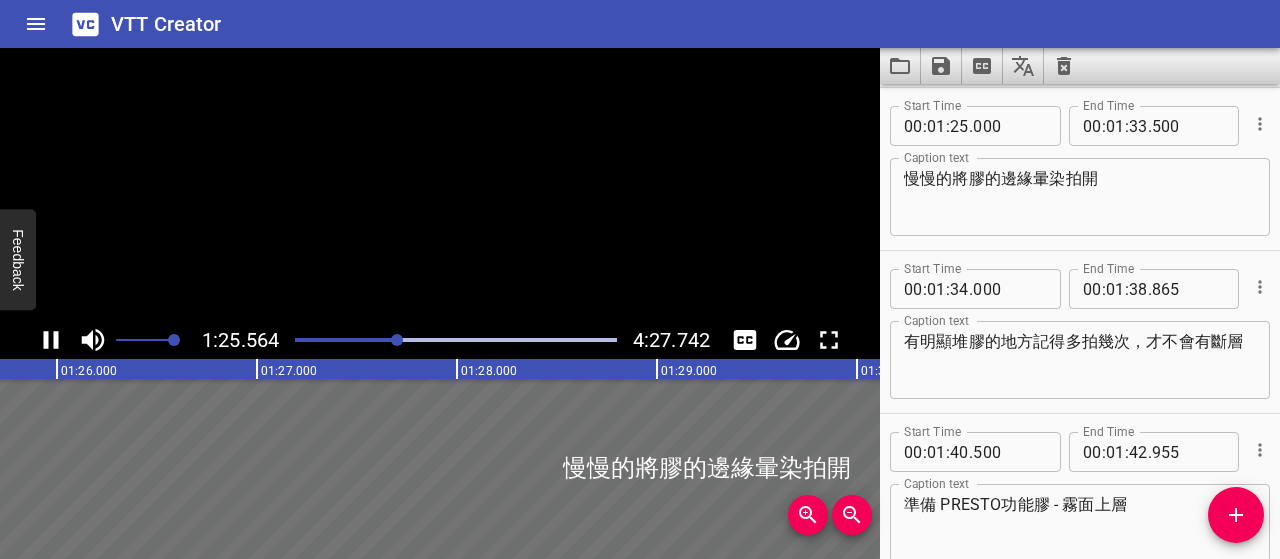 click 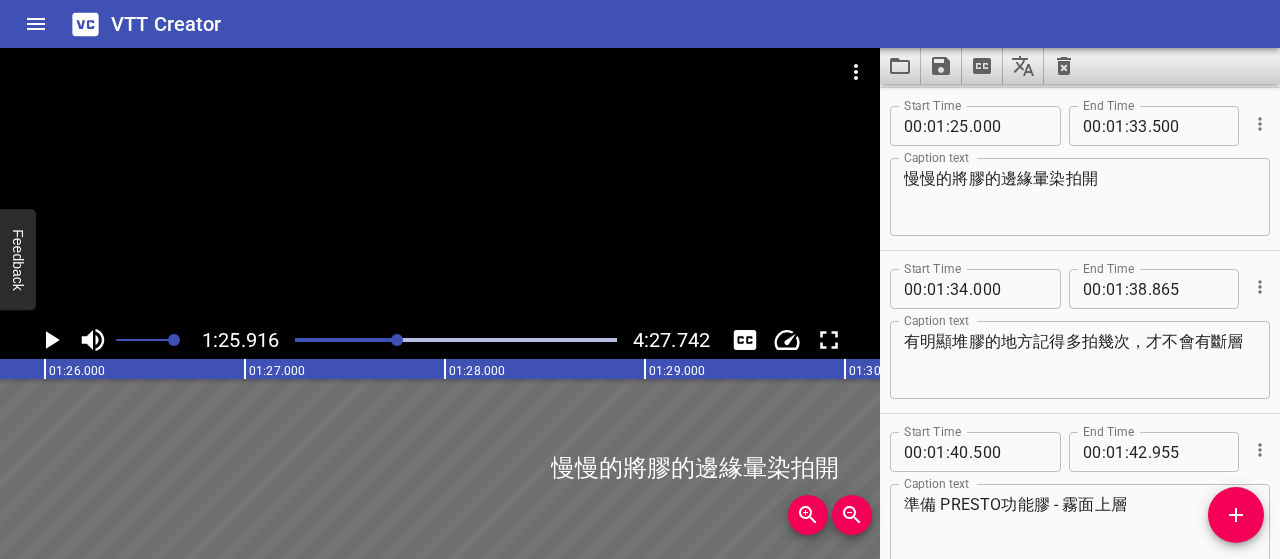 scroll, scrollTop: 0, scrollLeft: 17183, axis: horizontal 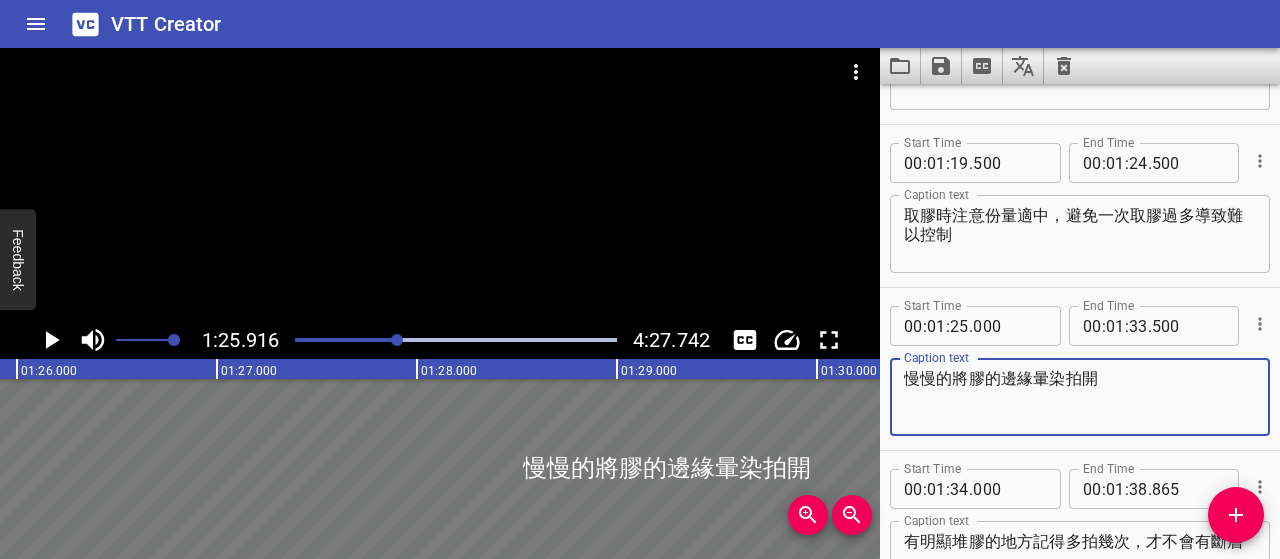 drag, startPoint x: 1122, startPoint y: 381, endPoint x: 862, endPoint y: 389, distance: 260.12305 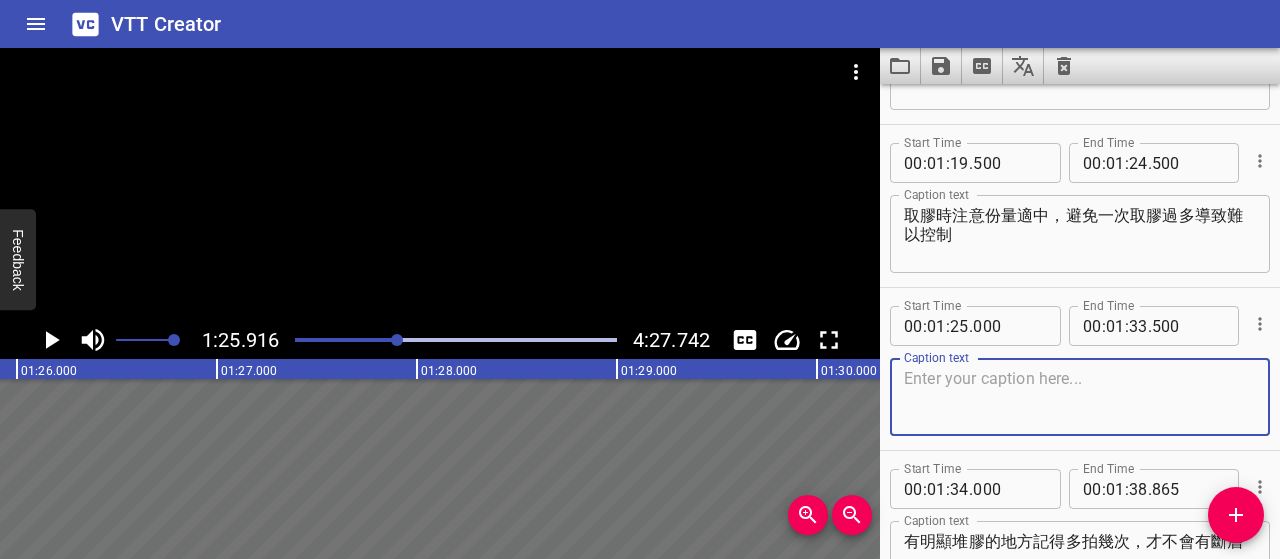paste on "慢慢將膠的邊緣拍開暈染，使顏色過渡自然柔和" 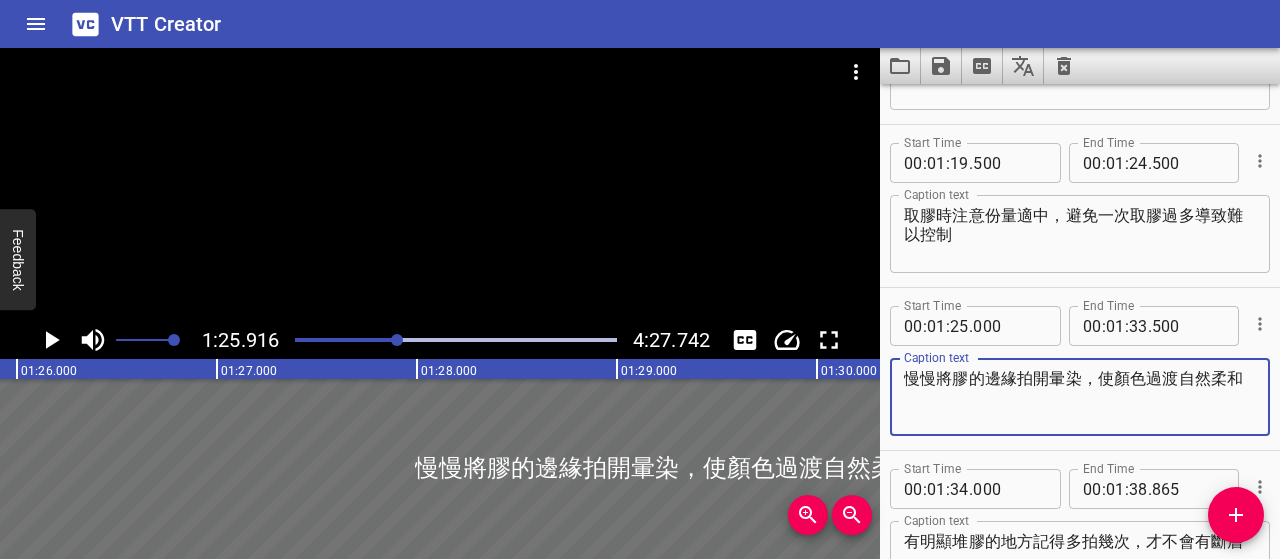 drag, startPoint x: 1084, startPoint y: 381, endPoint x: 1110, endPoint y: 415, distance: 42.80187 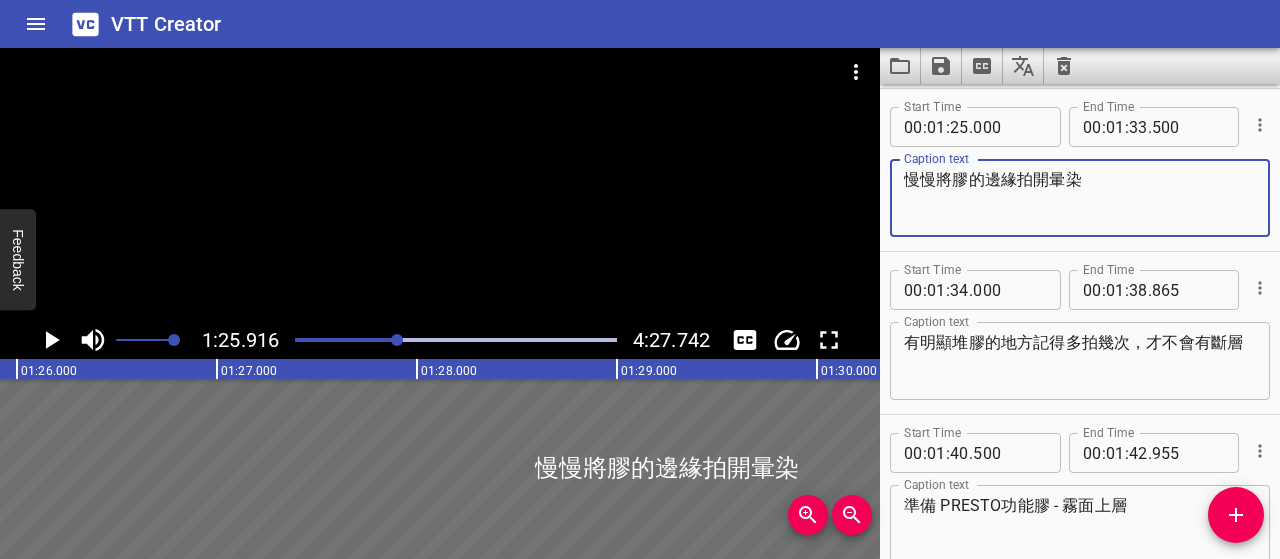 scroll, scrollTop: 1467, scrollLeft: 0, axis: vertical 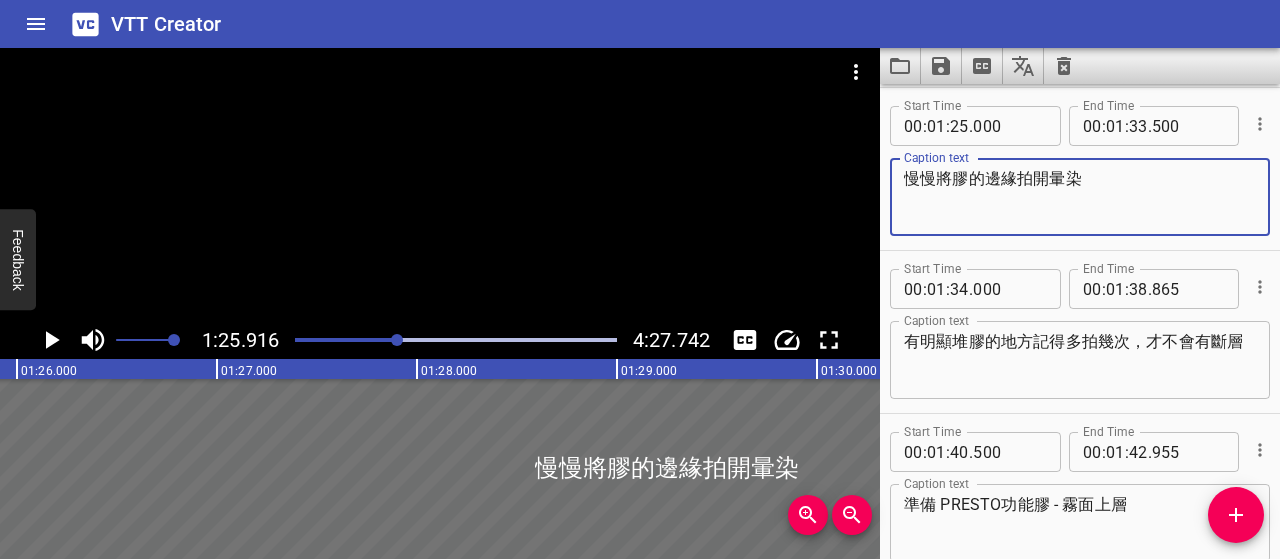 type on "慢慢將膠的邊緣拍開暈染" 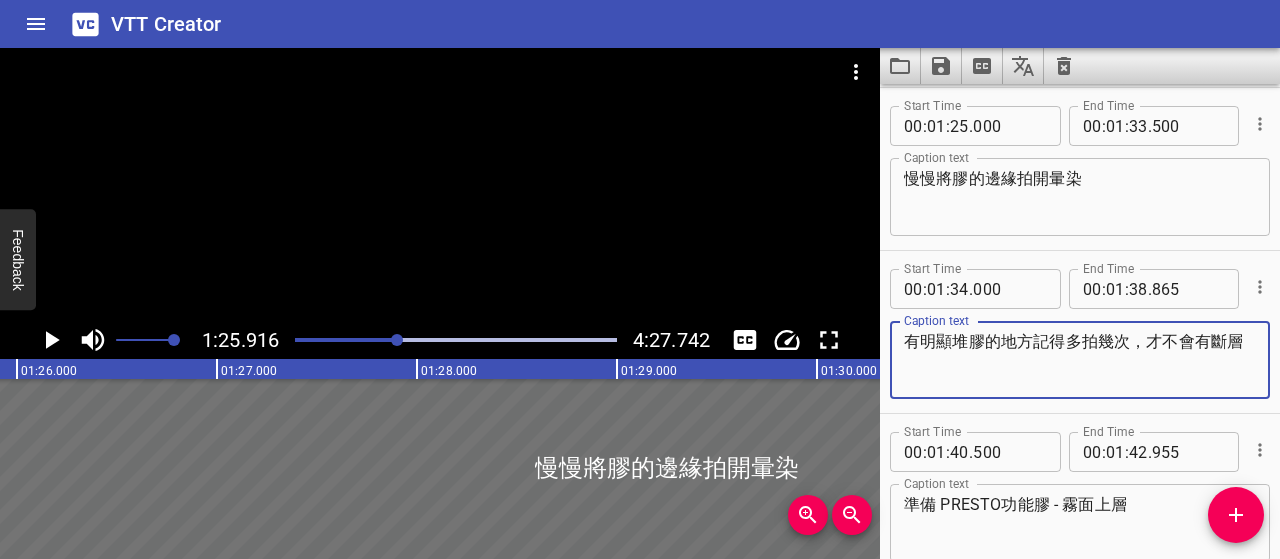 drag, startPoint x: 944, startPoint y: 357, endPoint x: 896, endPoint y: 343, distance: 50 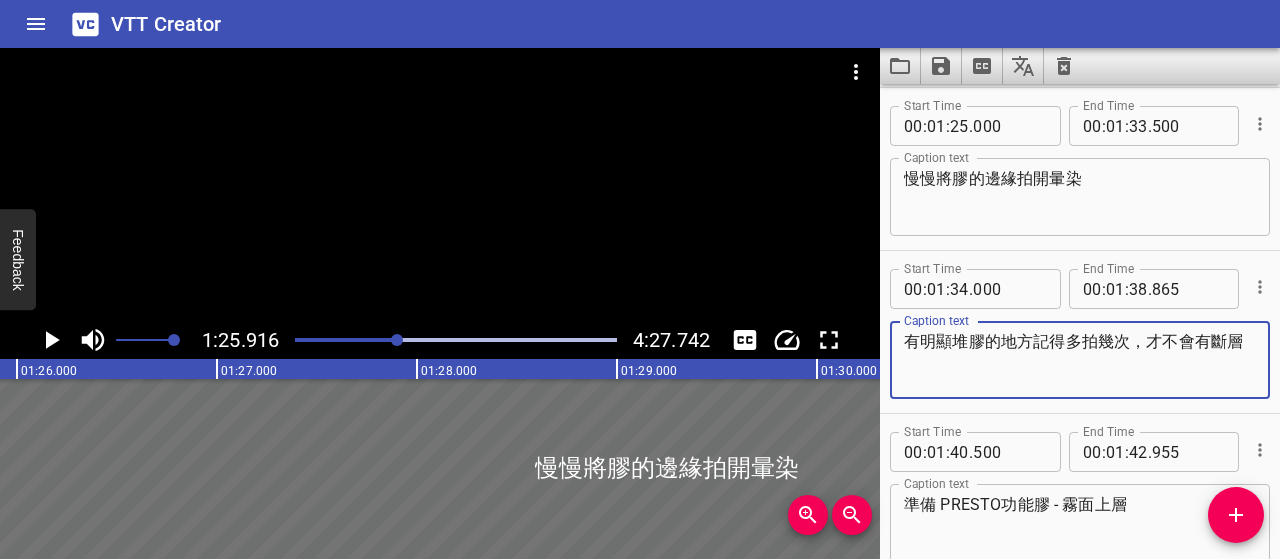 click on "有明顯堆膠的地方記得多拍幾次，才不會有斷層 Caption text" at bounding box center (1080, 360) 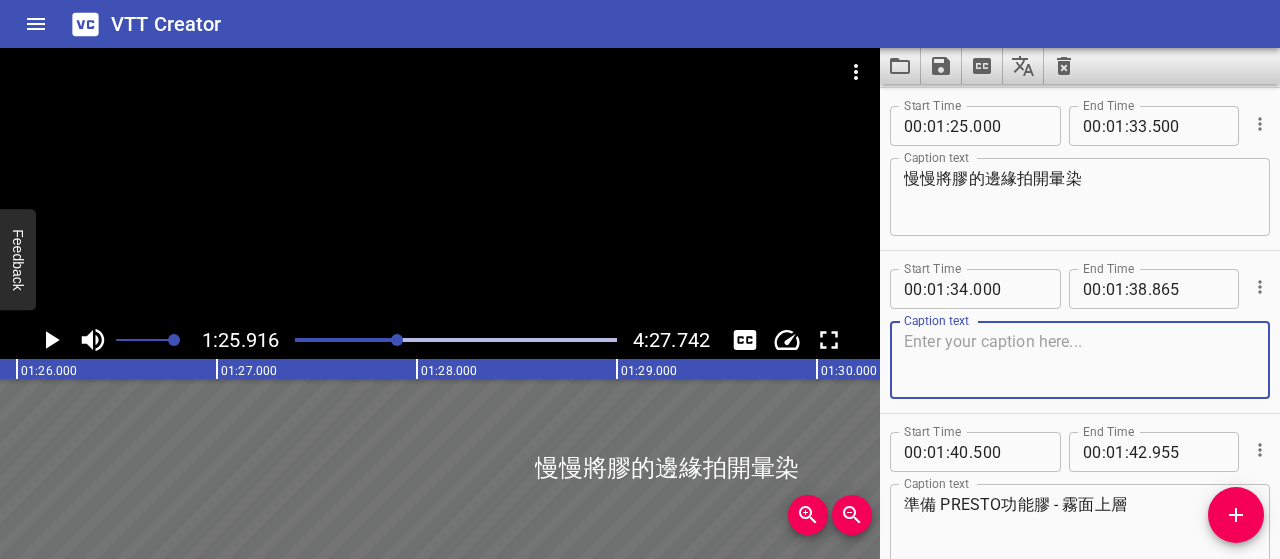 paste on "堆膠處多拍幾次，避免出現色塊斷層" 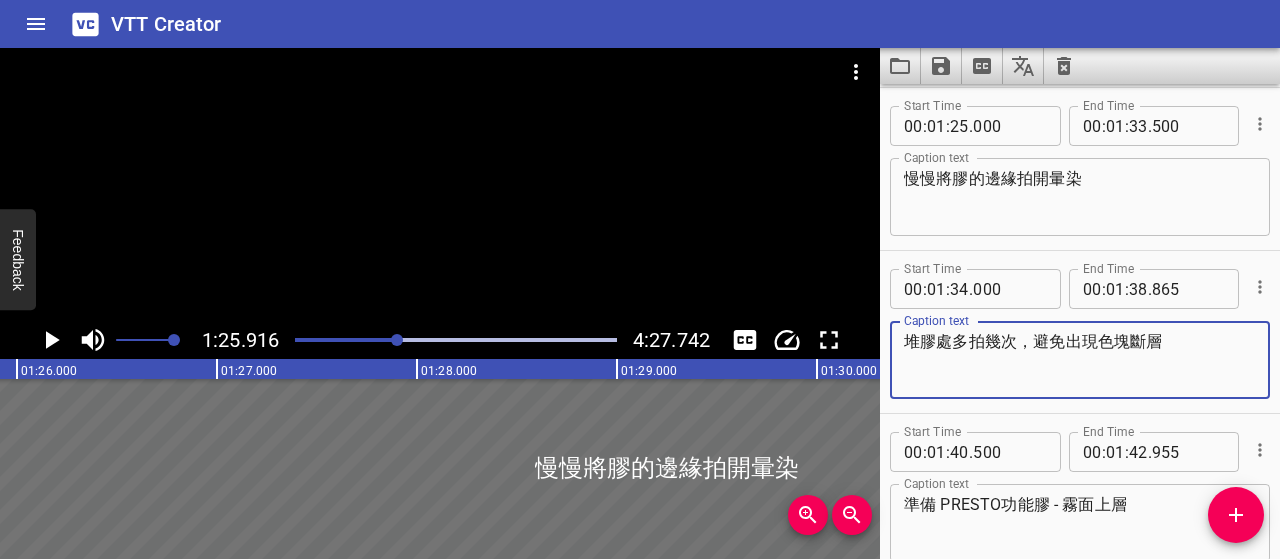 type on "堆膠處多拍幾次，避免出現色塊斷層" 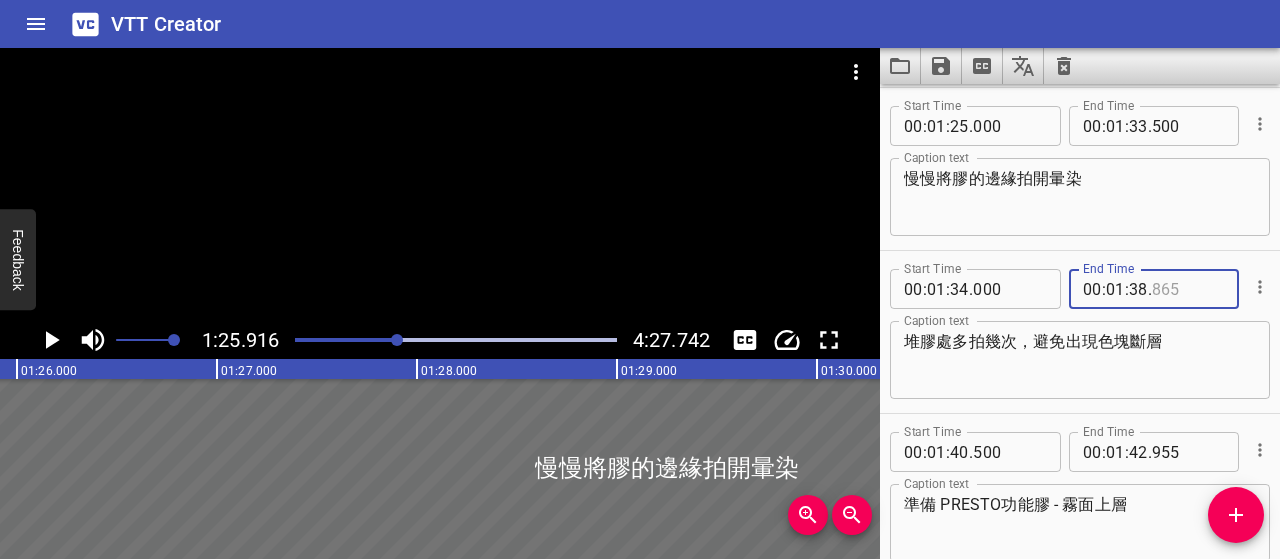 click at bounding box center [1188, 289] 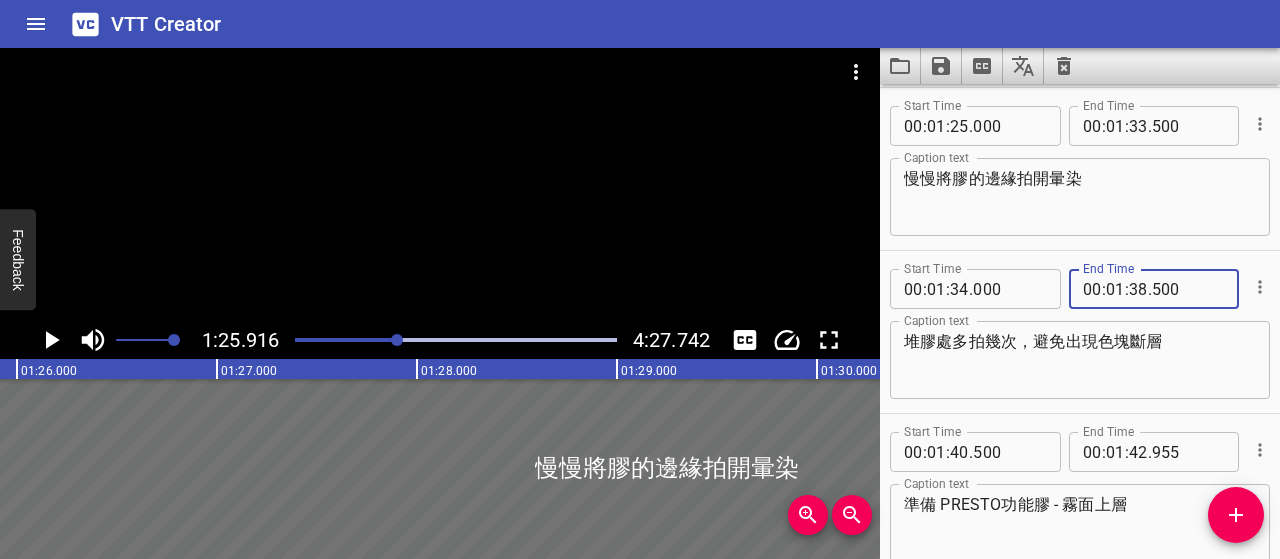type on "500" 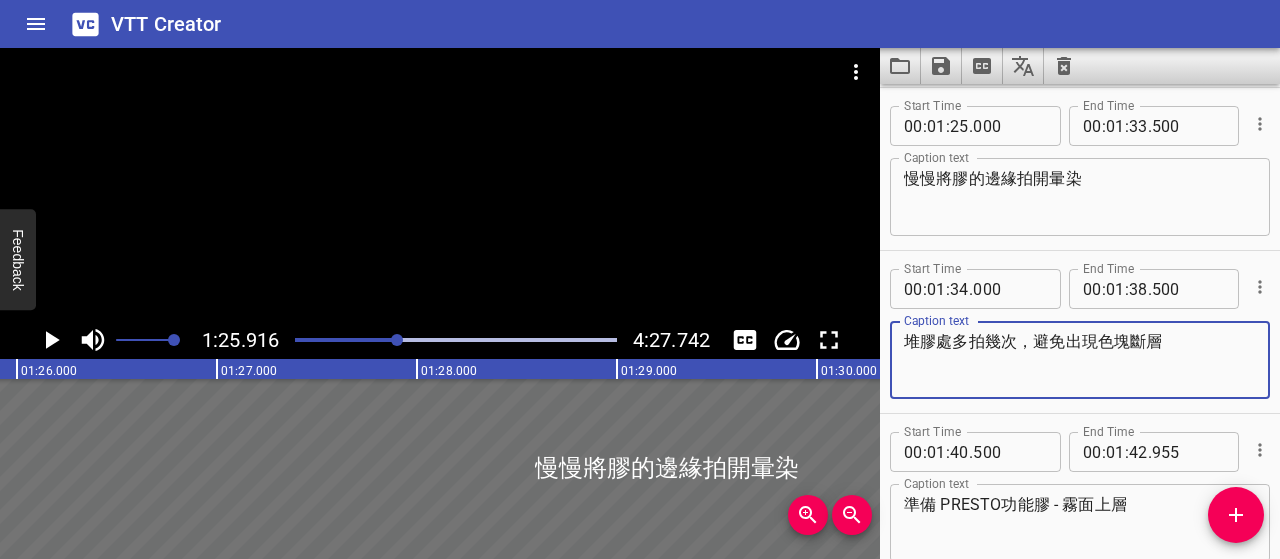 click on "堆膠處多拍幾次，避免出現色塊斷層" at bounding box center (1080, 360) 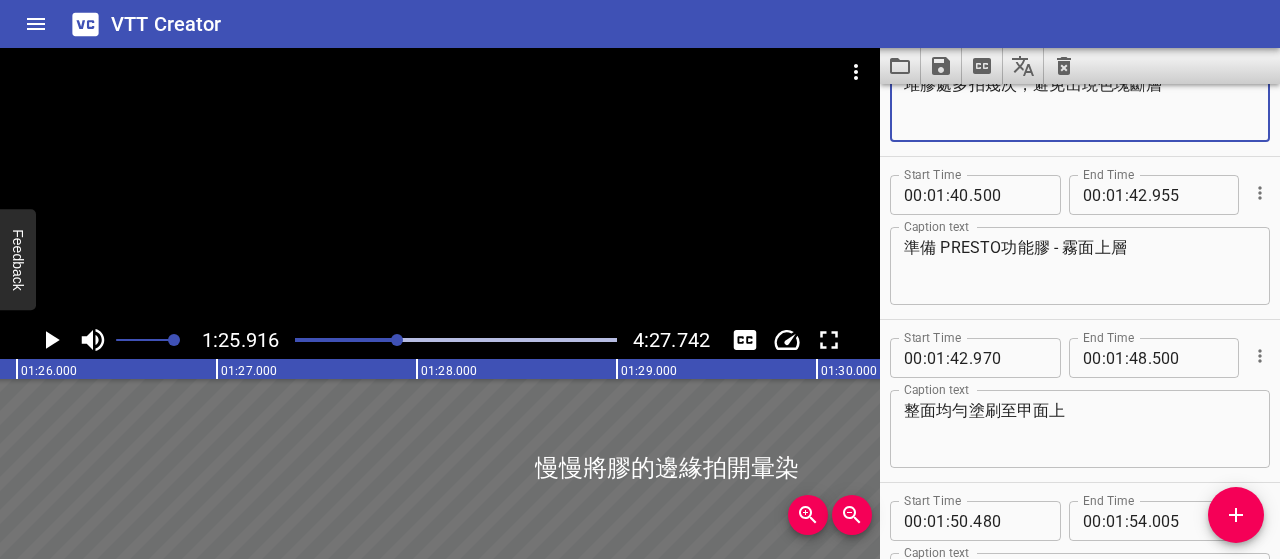 scroll, scrollTop: 1667, scrollLeft: 0, axis: vertical 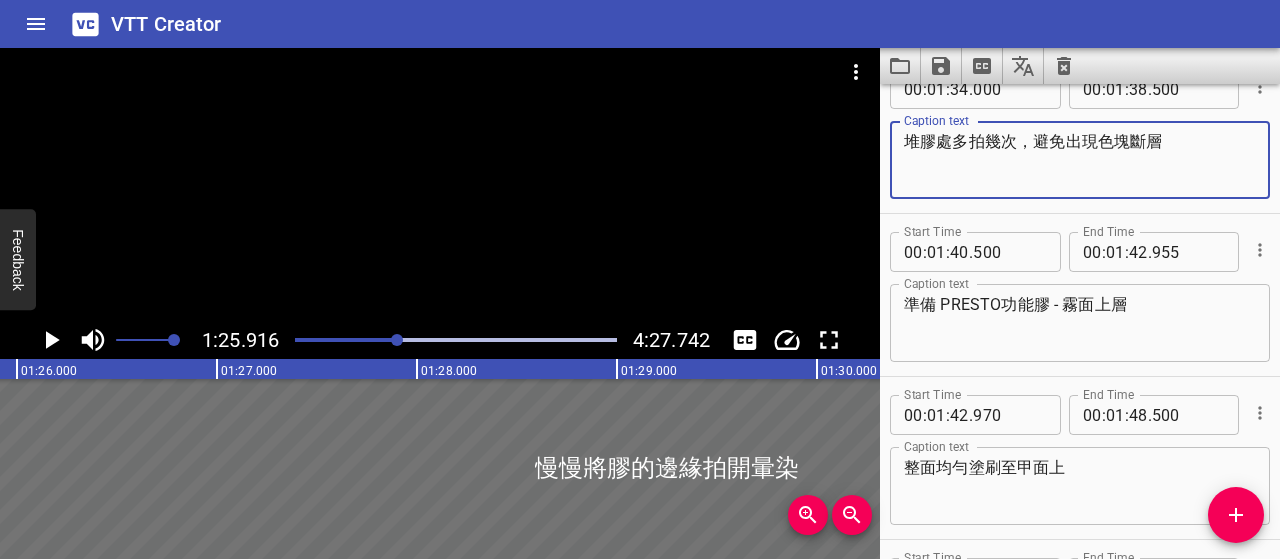 click on "準備 PRESTO功能膠 - 霧面上層" at bounding box center [1080, 323] 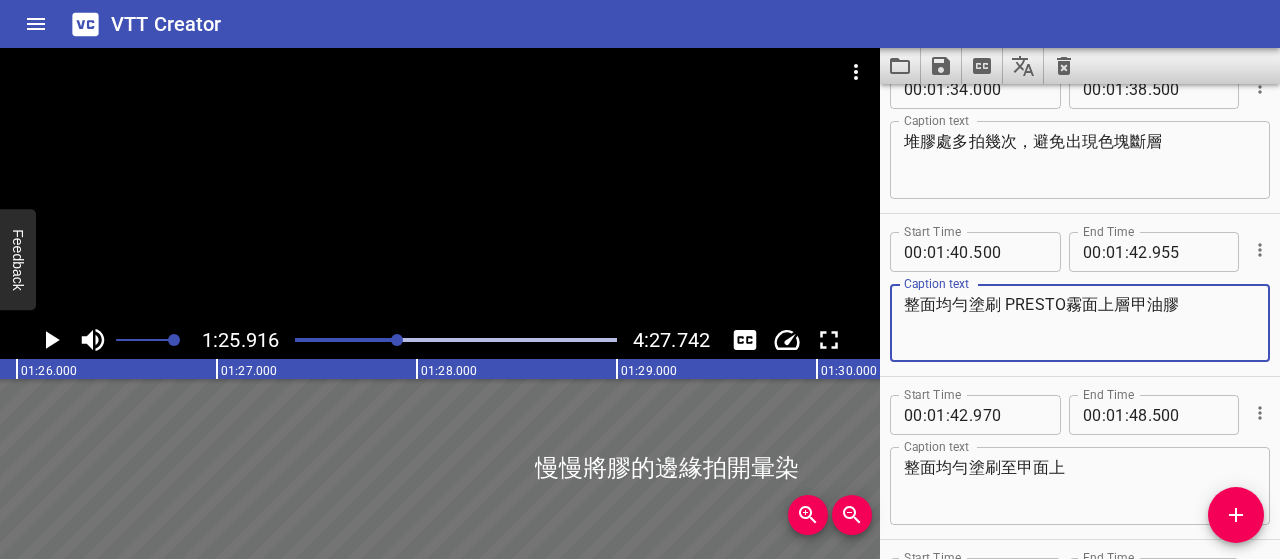 type on "整面均勻塗刷 PRESTO霧面上層甲油膠" 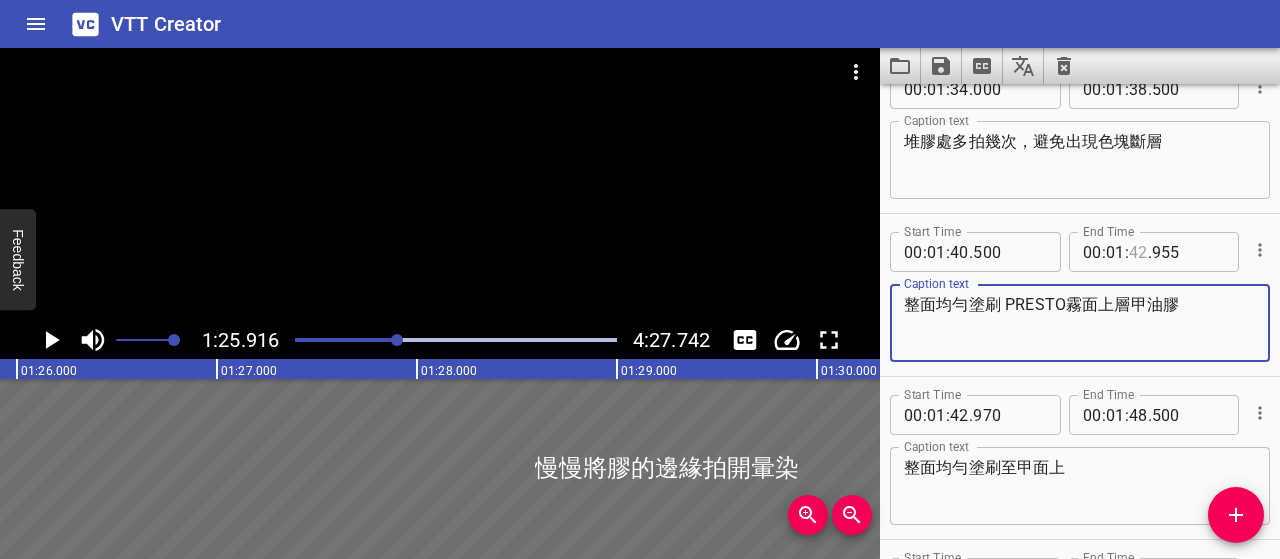 click at bounding box center (1138, 252) 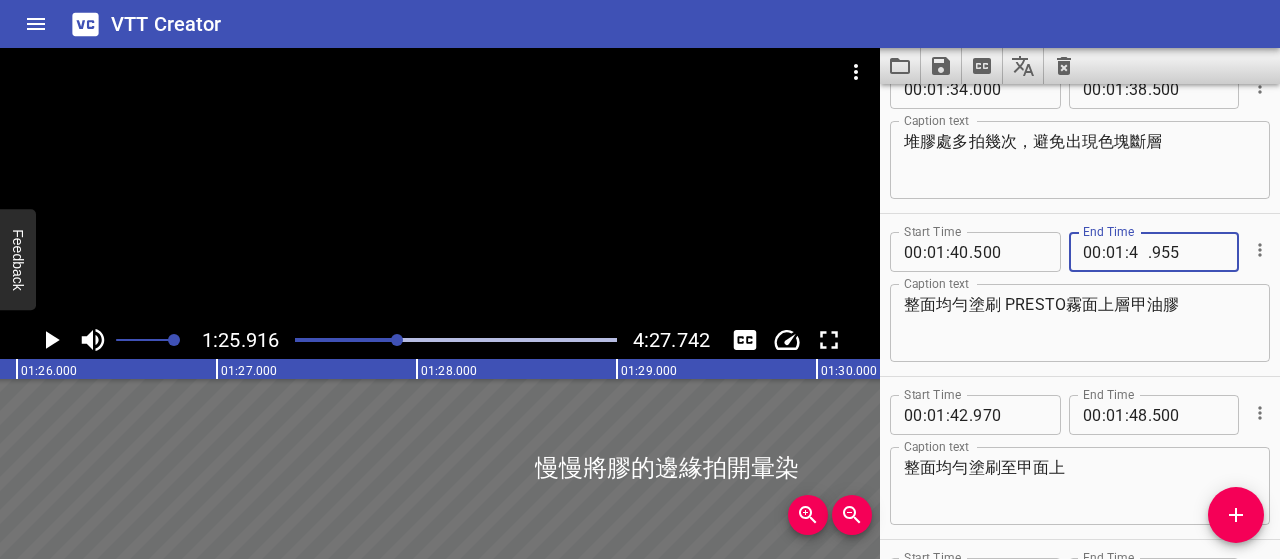 type on "48" 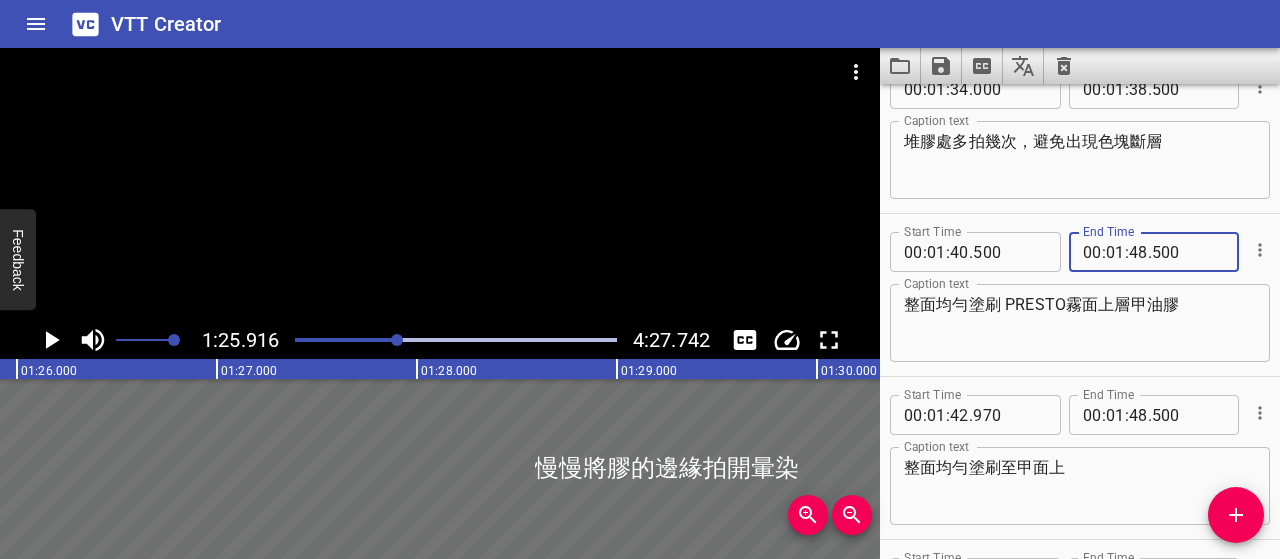 type on "500" 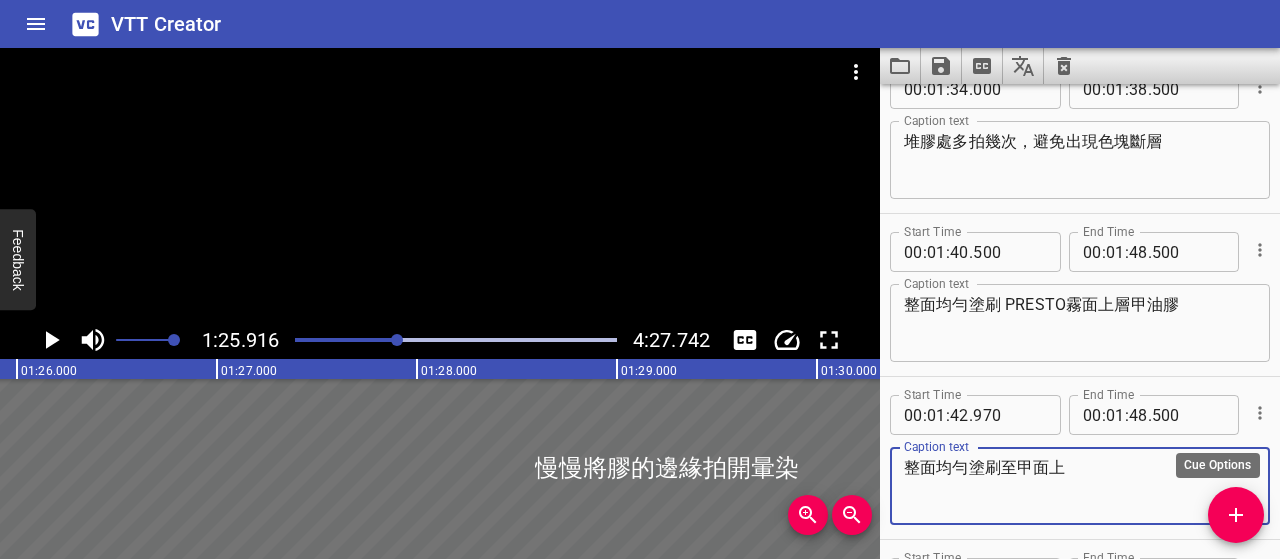 click 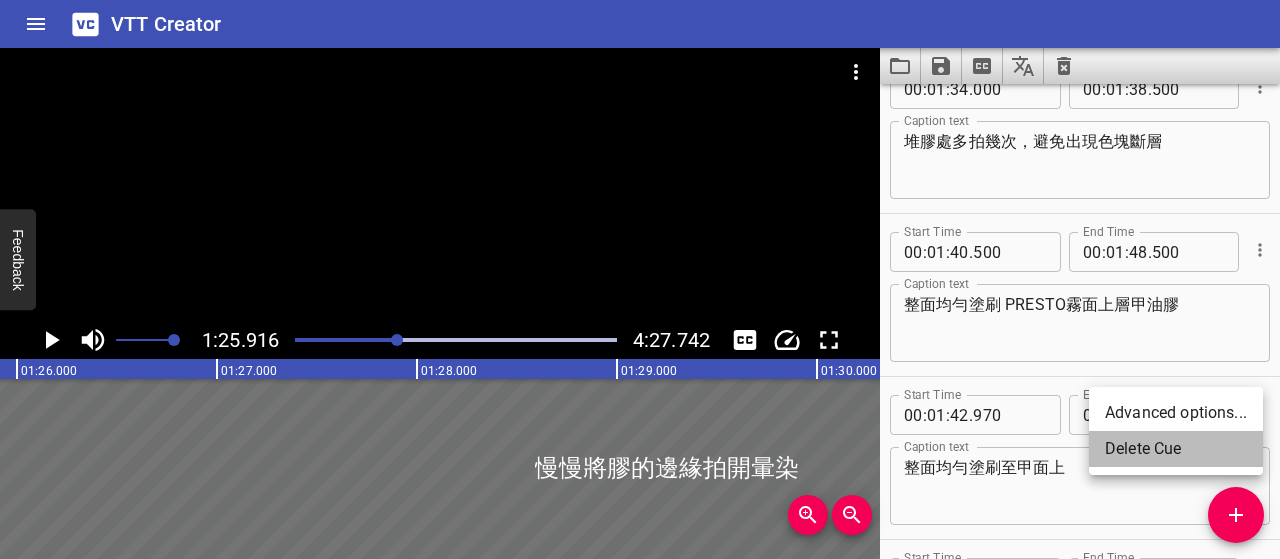 click on "Delete Cue" at bounding box center [1176, 449] 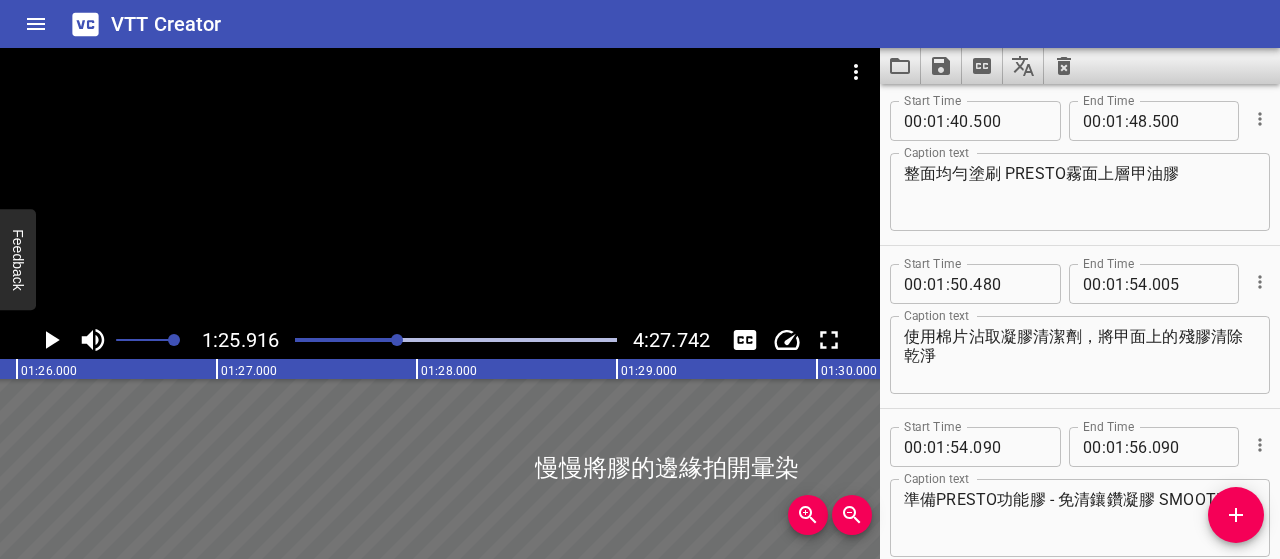 scroll, scrollTop: 1767, scrollLeft: 0, axis: vertical 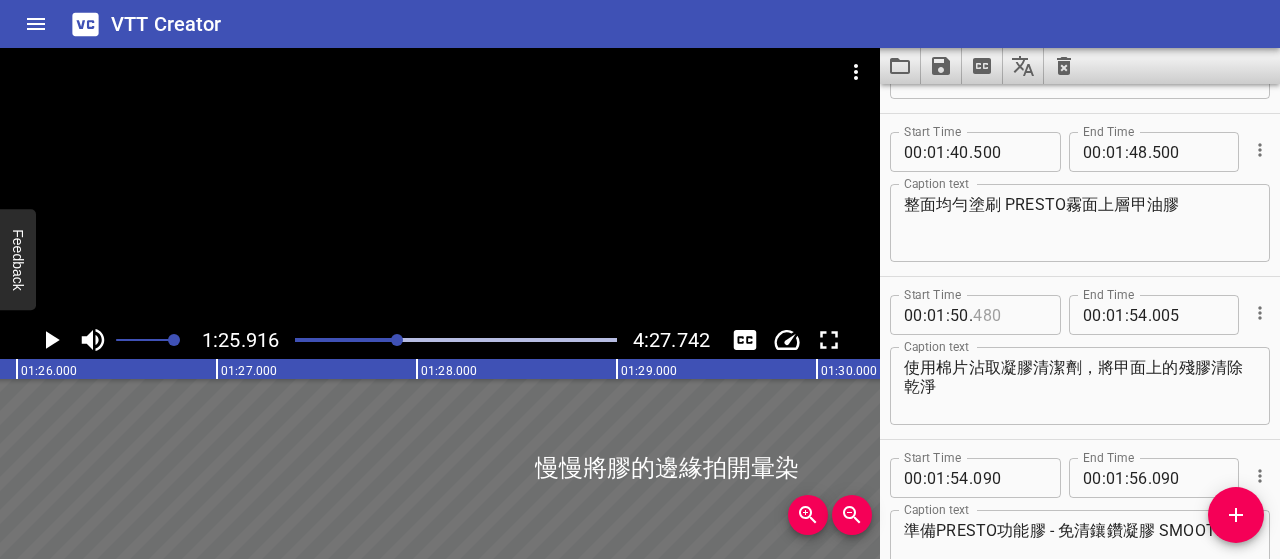 click at bounding box center (1009, 315) 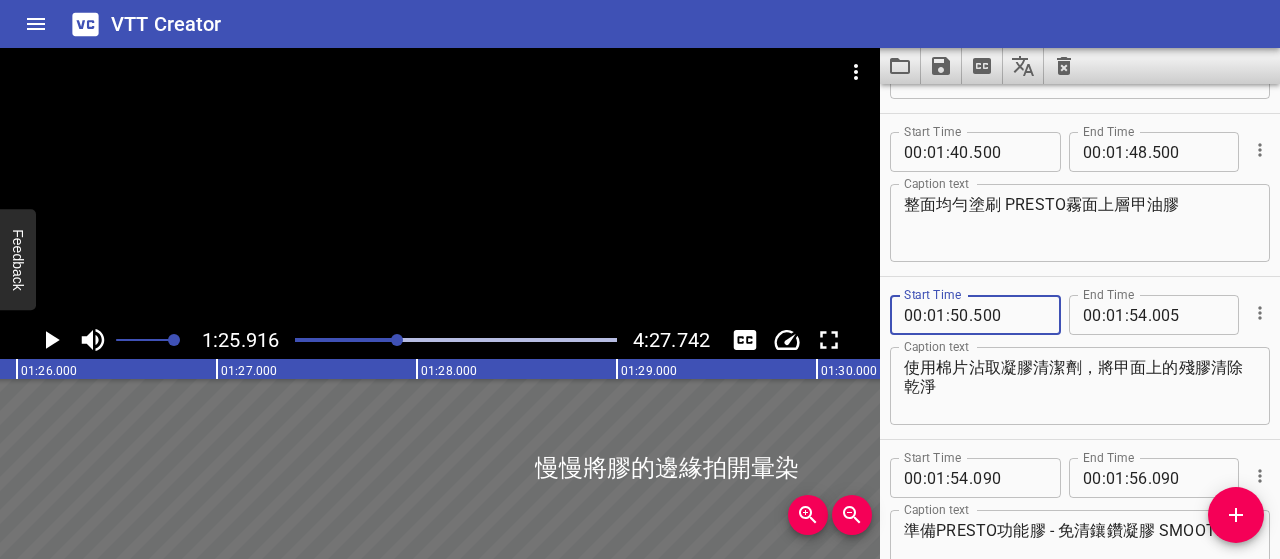 type on "500" 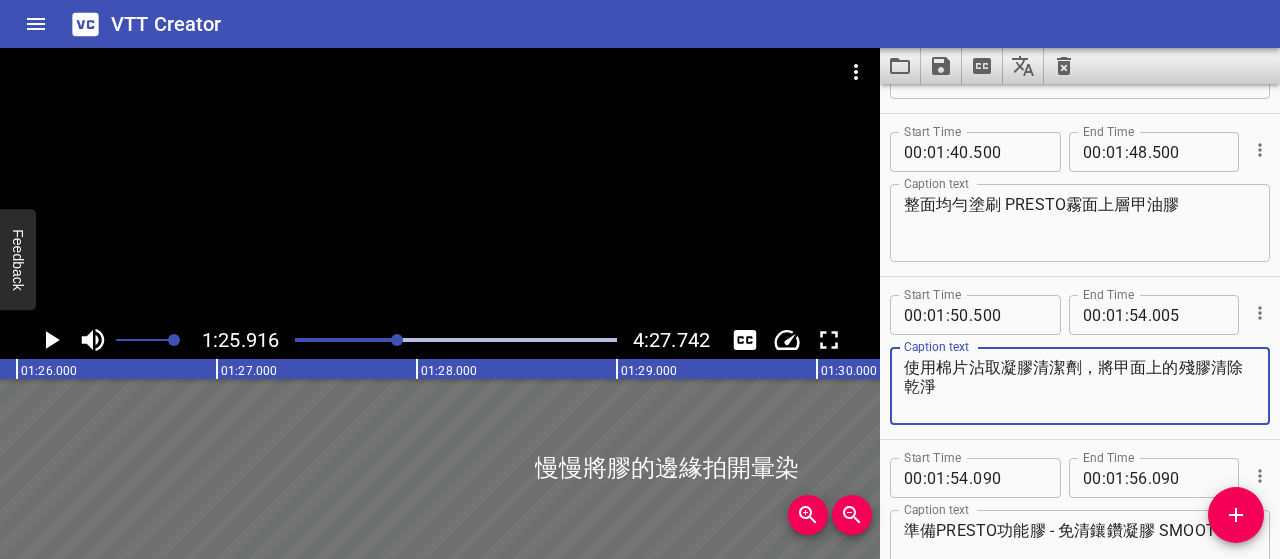 click on "1:25.916 4:27.742" at bounding box center (440, 340) 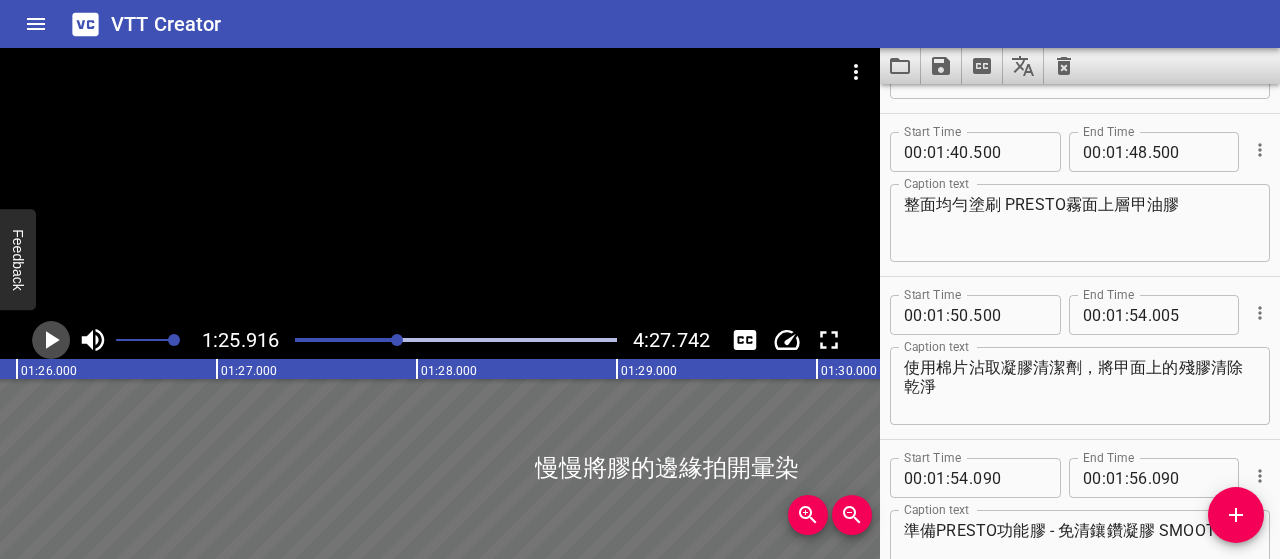 click 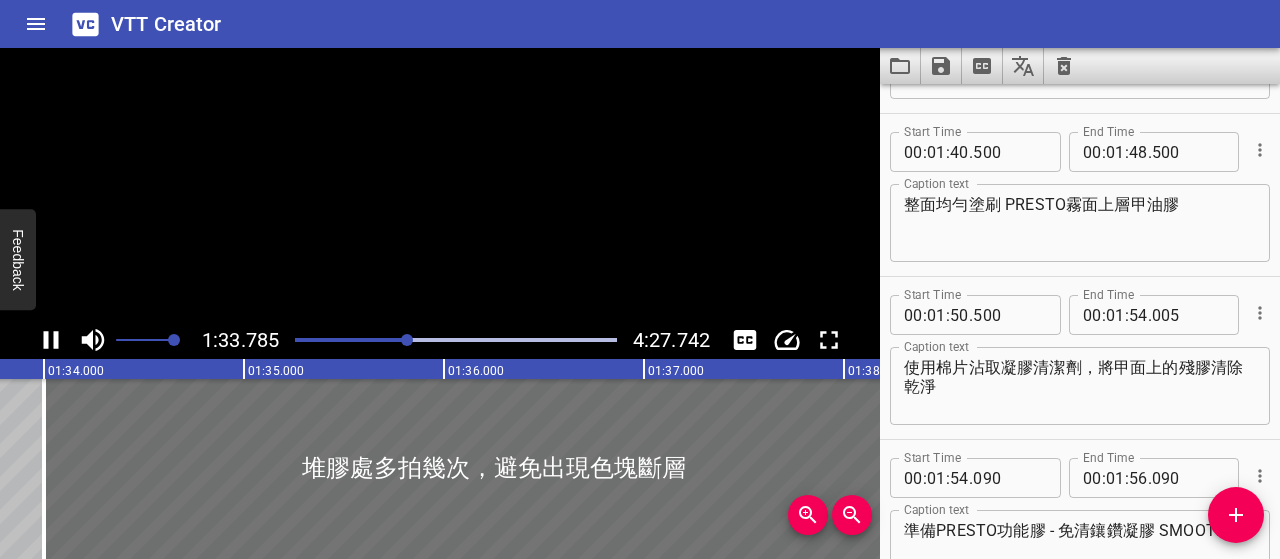 scroll, scrollTop: 0, scrollLeft: 18804, axis: horizontal 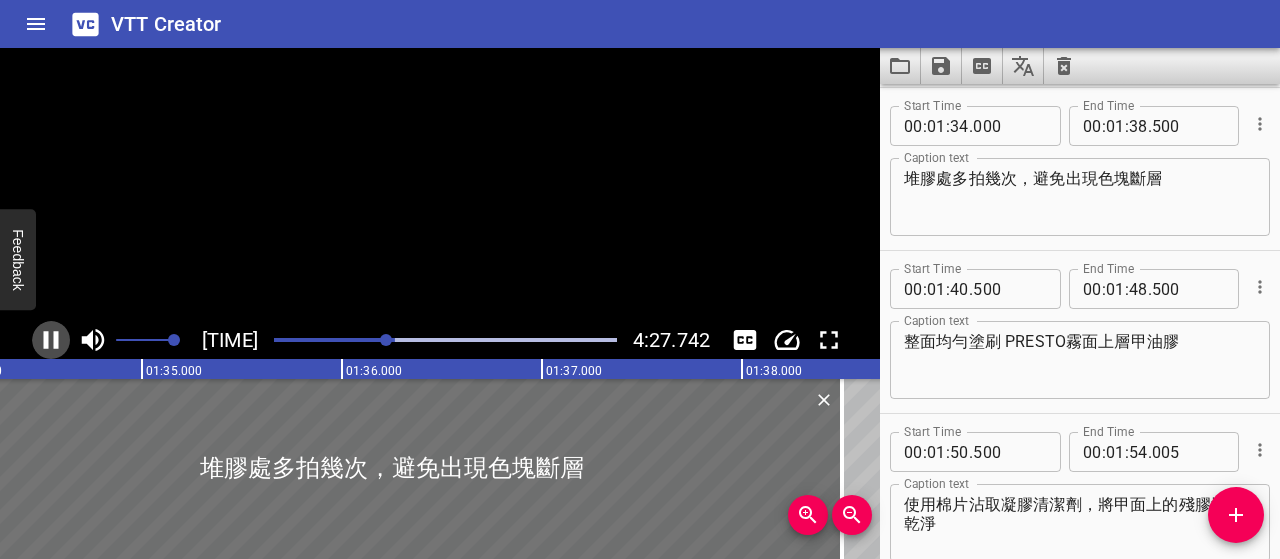 click 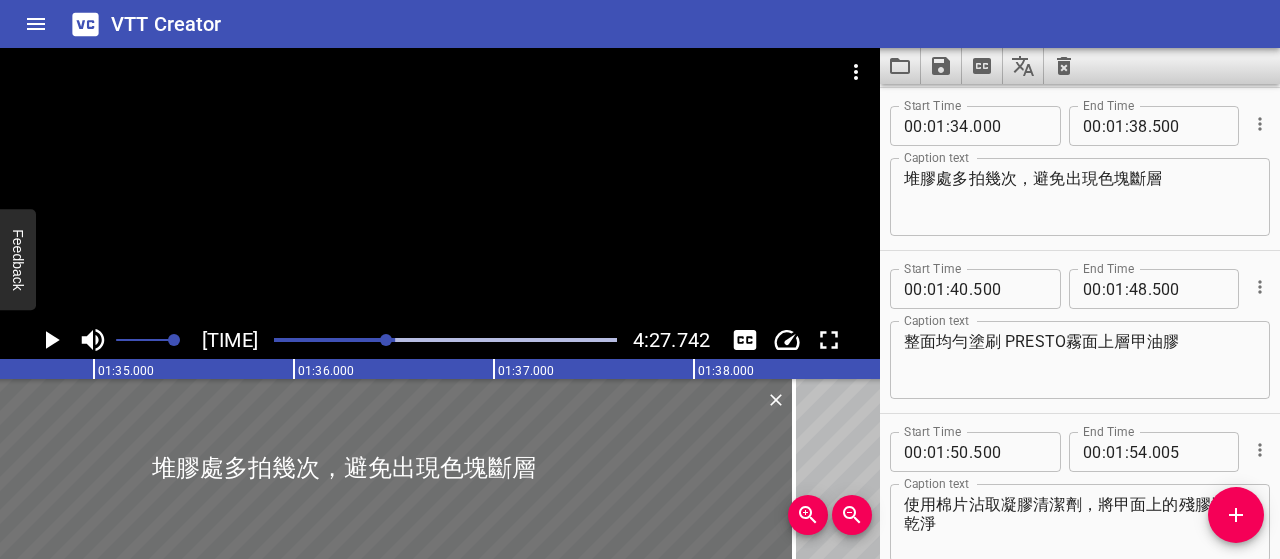 click 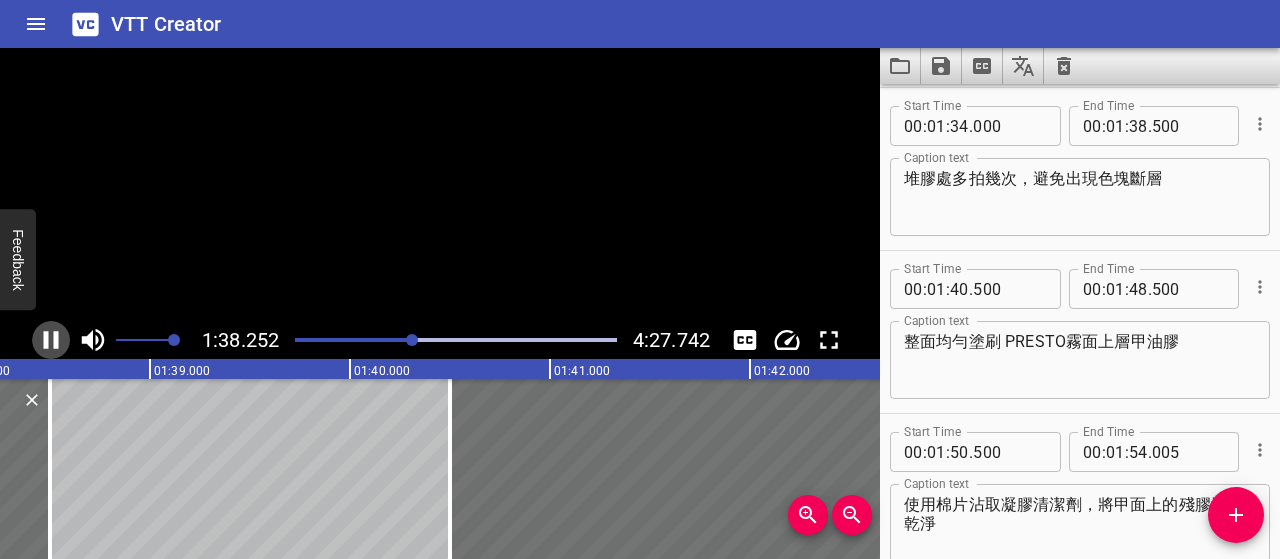 click 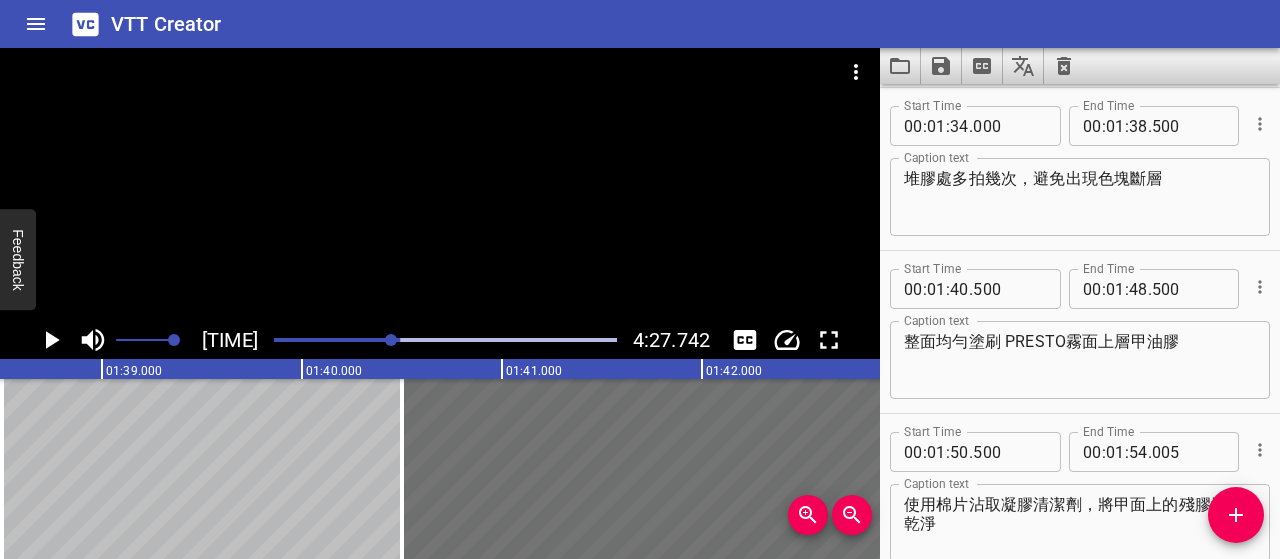 scroll, scrollTop: 0, scrollLeft: 19702, axis: horizontal 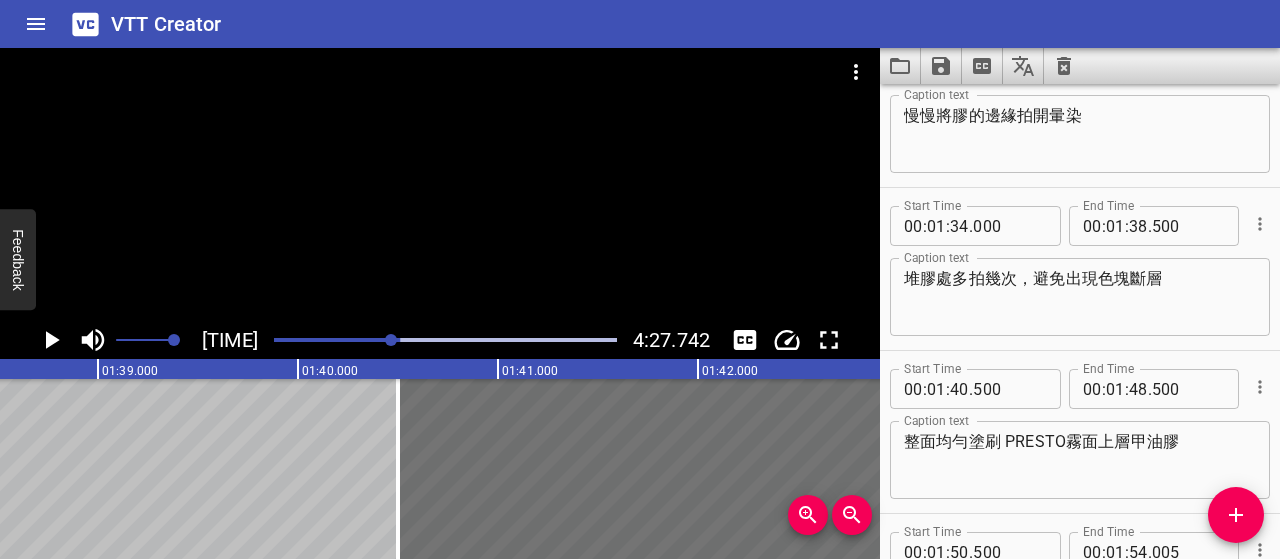 click 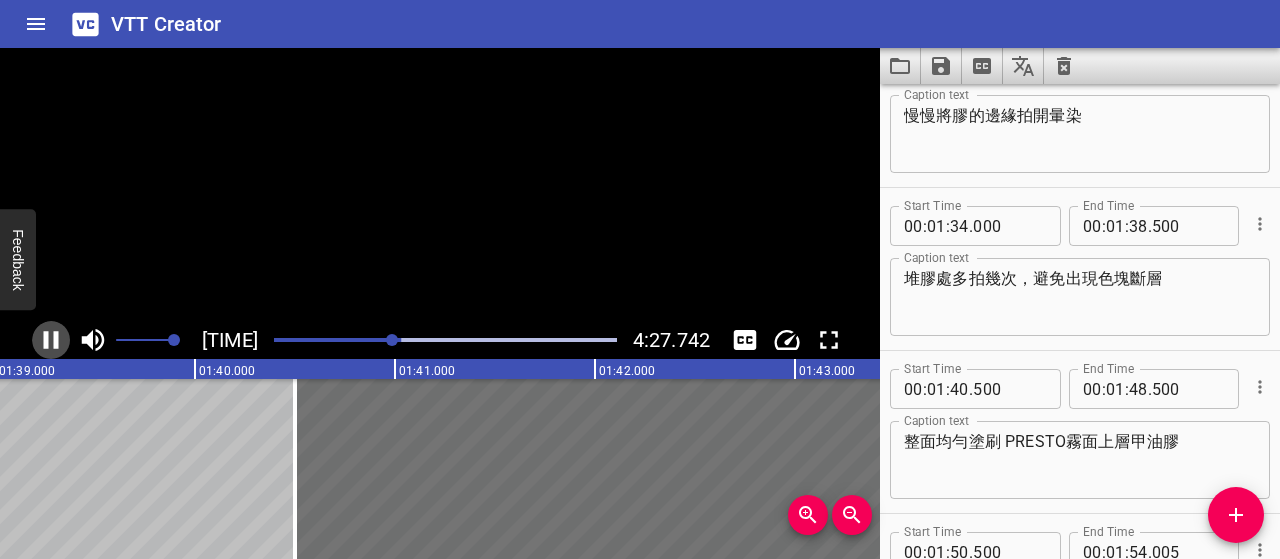 click 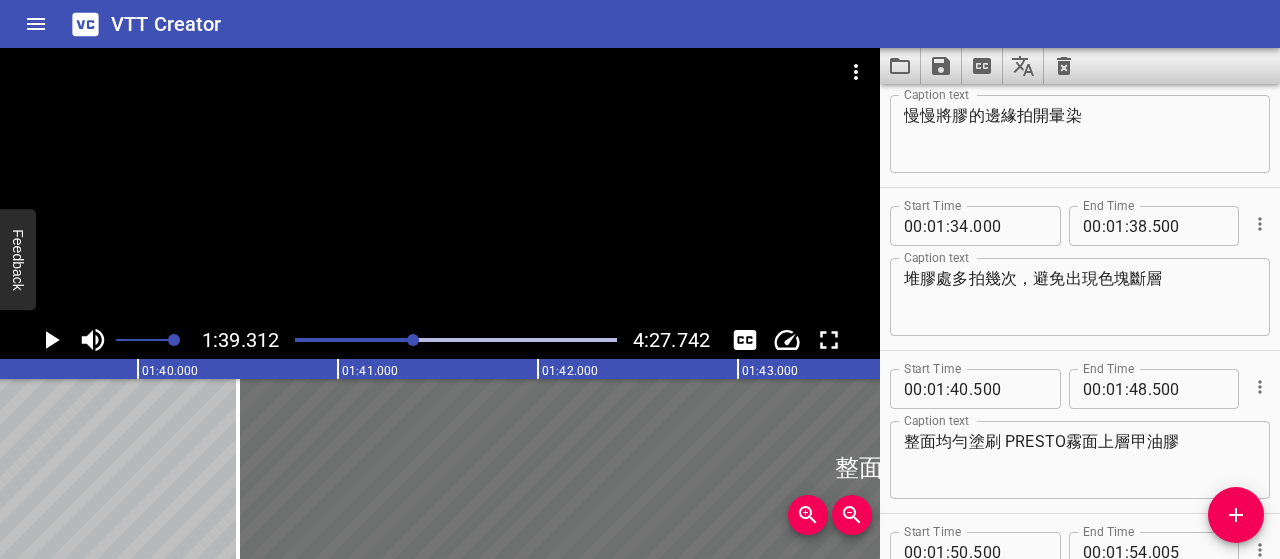 click 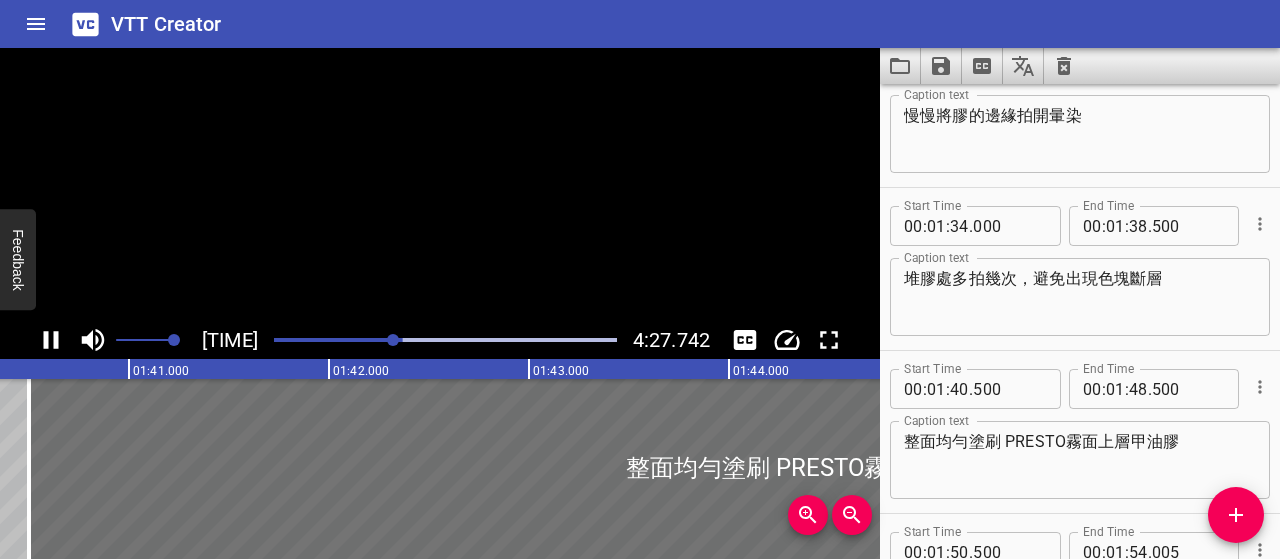 scroll, scrollTop: 0, scrollLeft: 20126, axis: horizontal 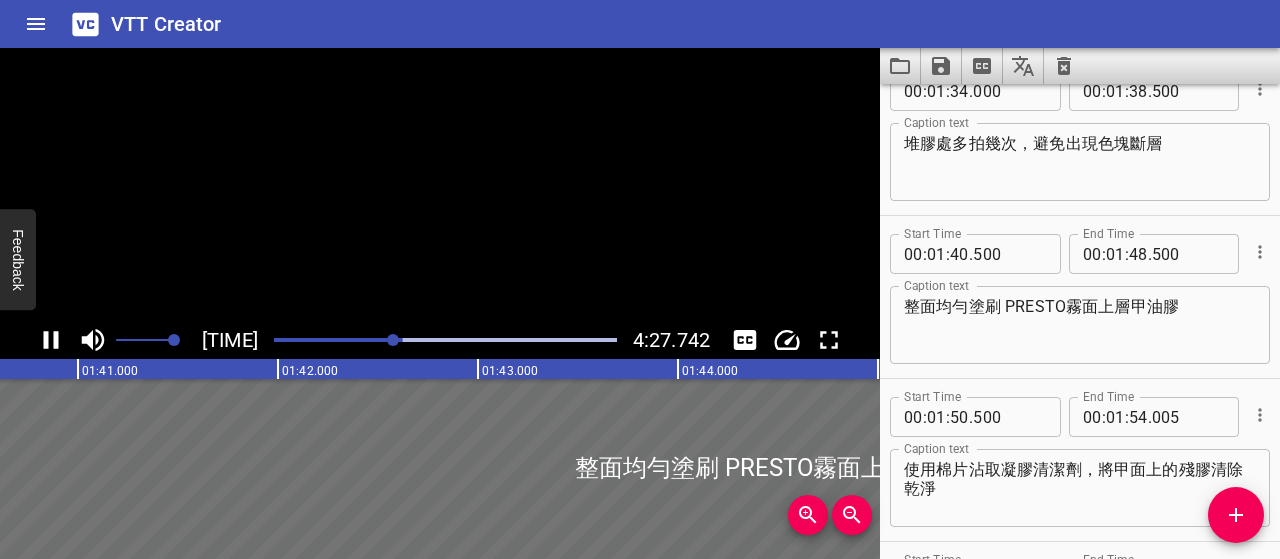 click 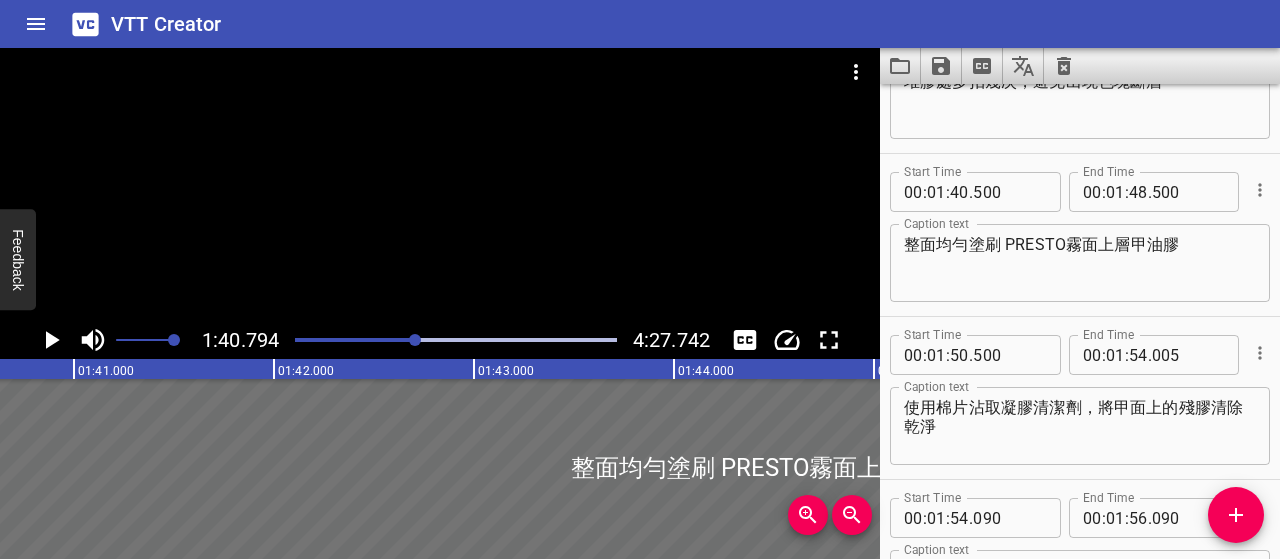 scroll, scrollTop: 0, scrollLeft: 20158, axis: horizontal 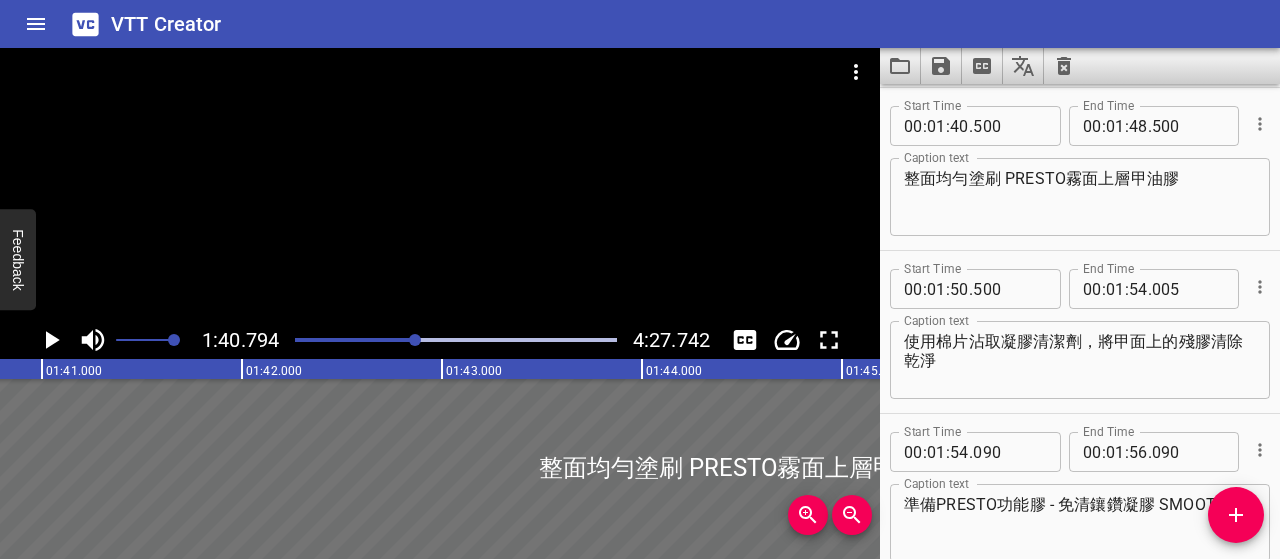 click on "整面均勻塗刷 PRESTO霧面上層甲油膠" at bounding box center (1080, 197) 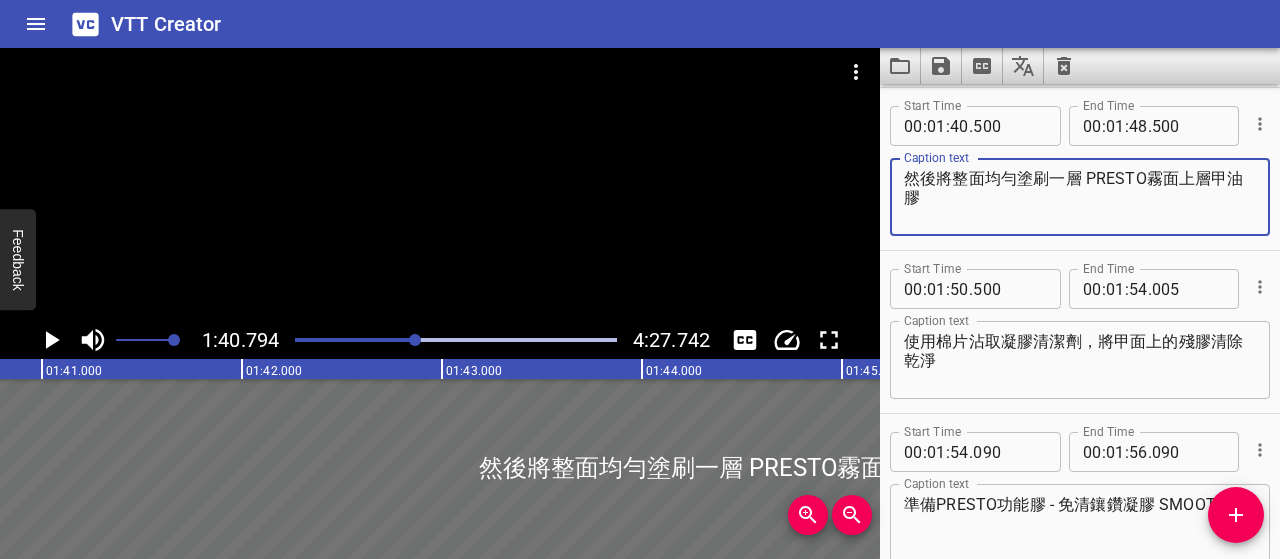 click on "然後將整面均勻塗刷一層 PRESTO霧面上層甲油膠" at bounding box center [1080, 197] 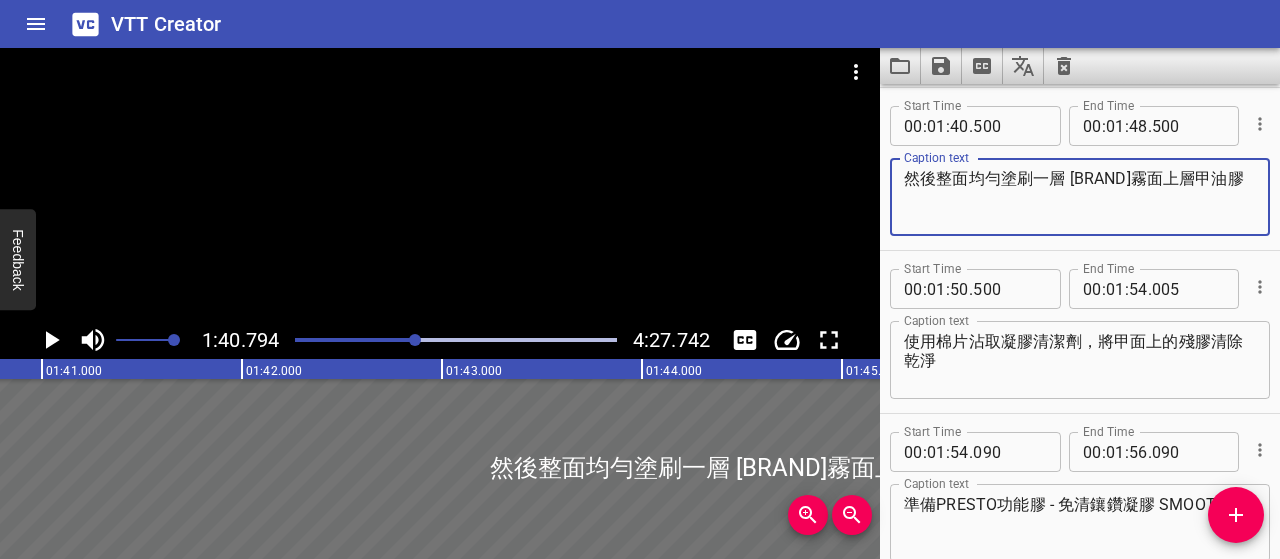 type on "然後整面均勻塗刷一層 [BRAND]霧面上層甲油膠" 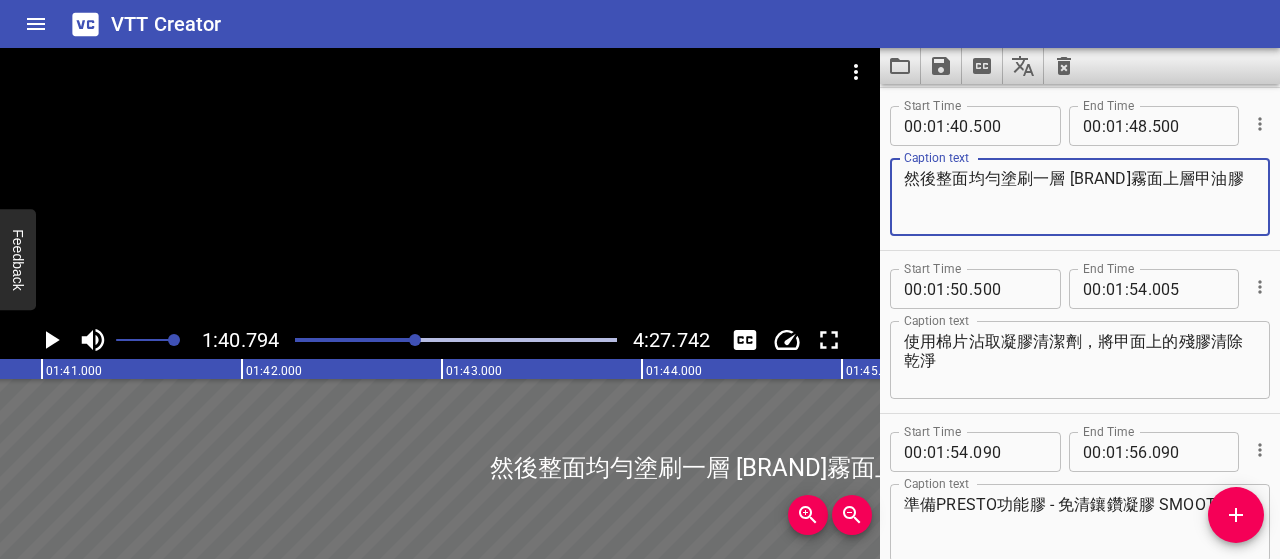 click 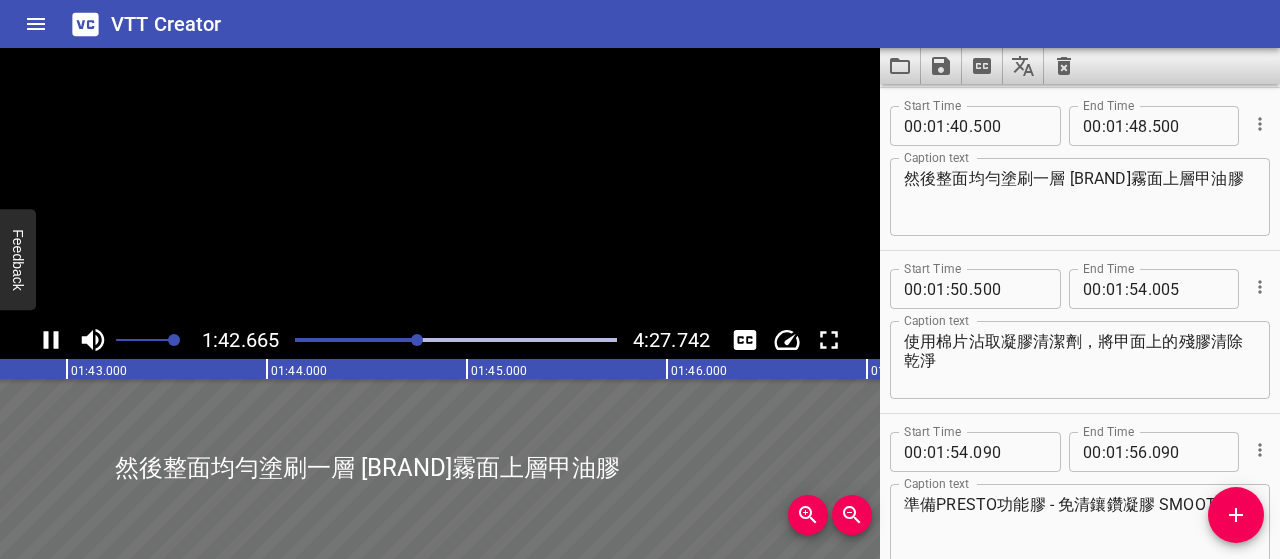 click 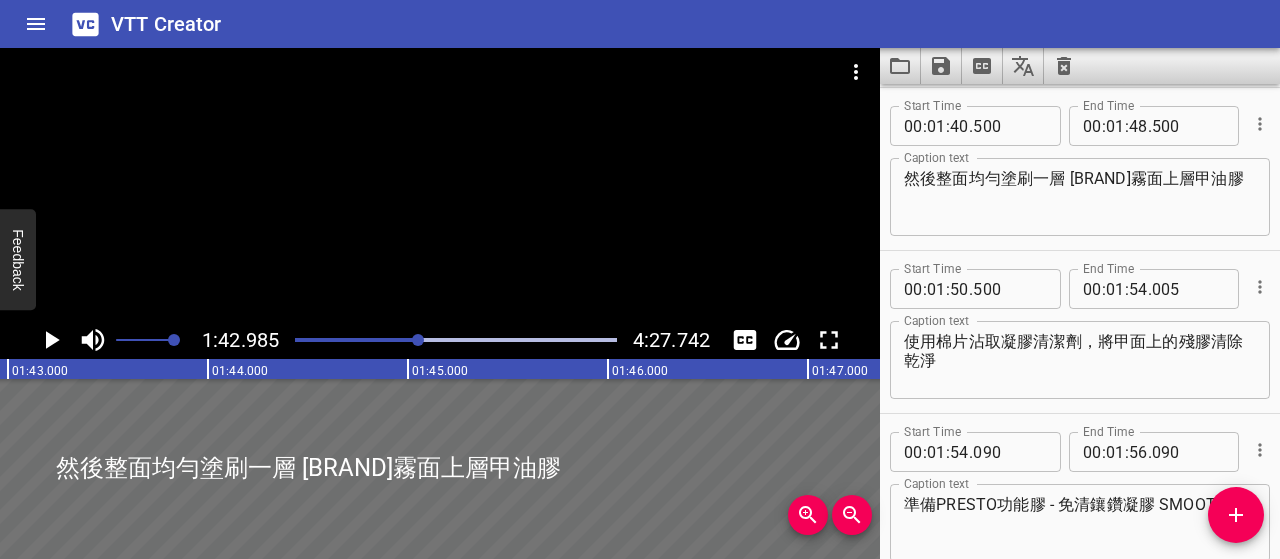 scroll, scrollTop: 0, scrollLeft: 20597, axis: horizontal 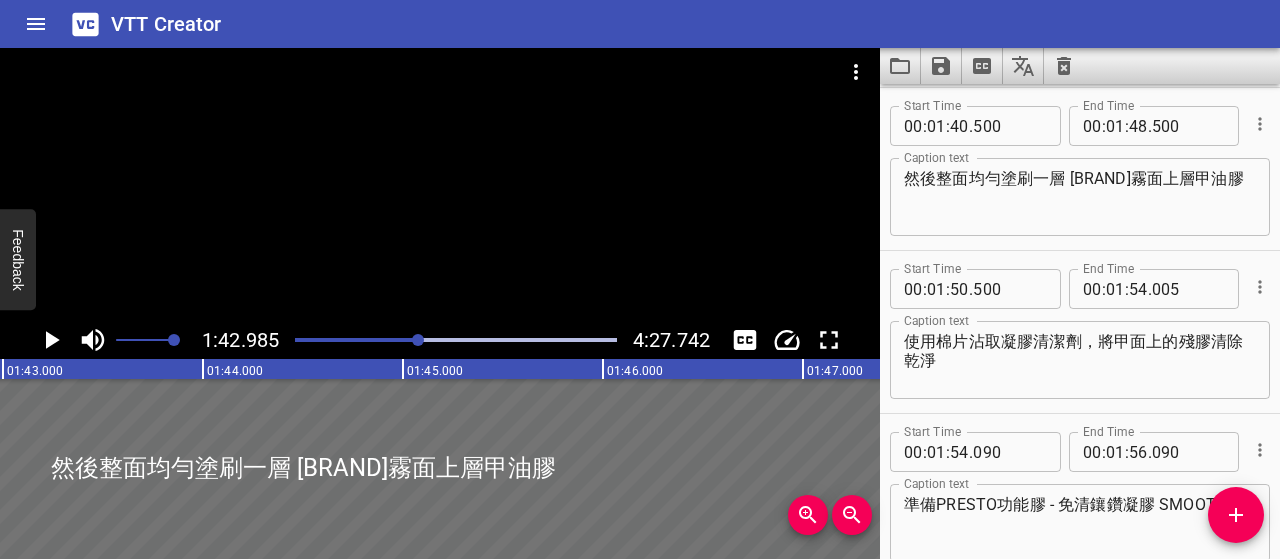 click 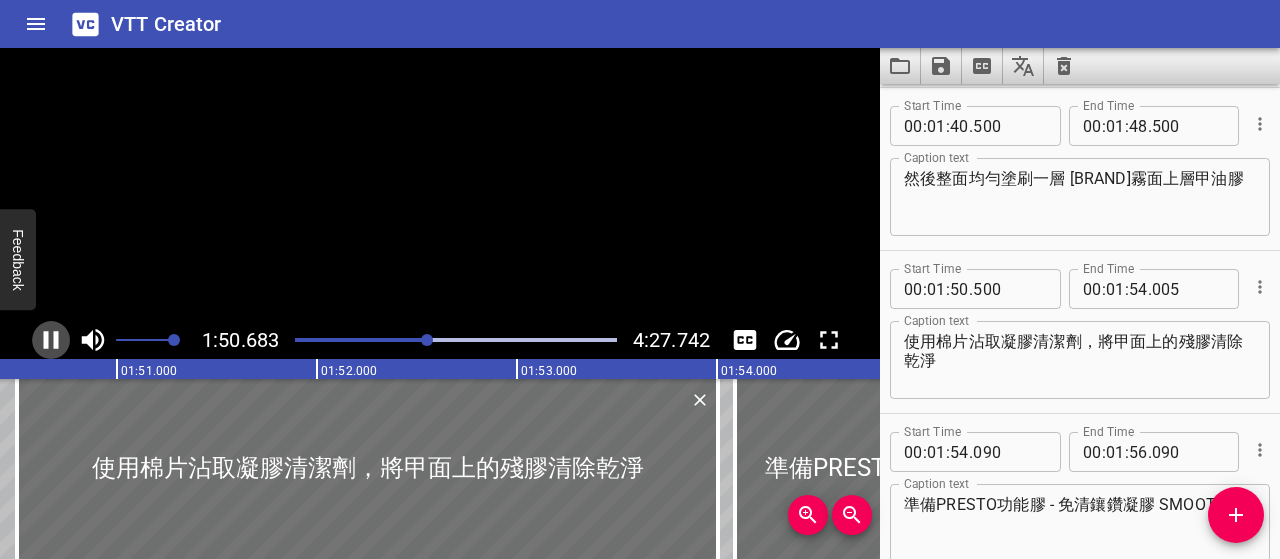 scroll, scrollTop: 0, scrollLeft: 22138, axis: horizontal 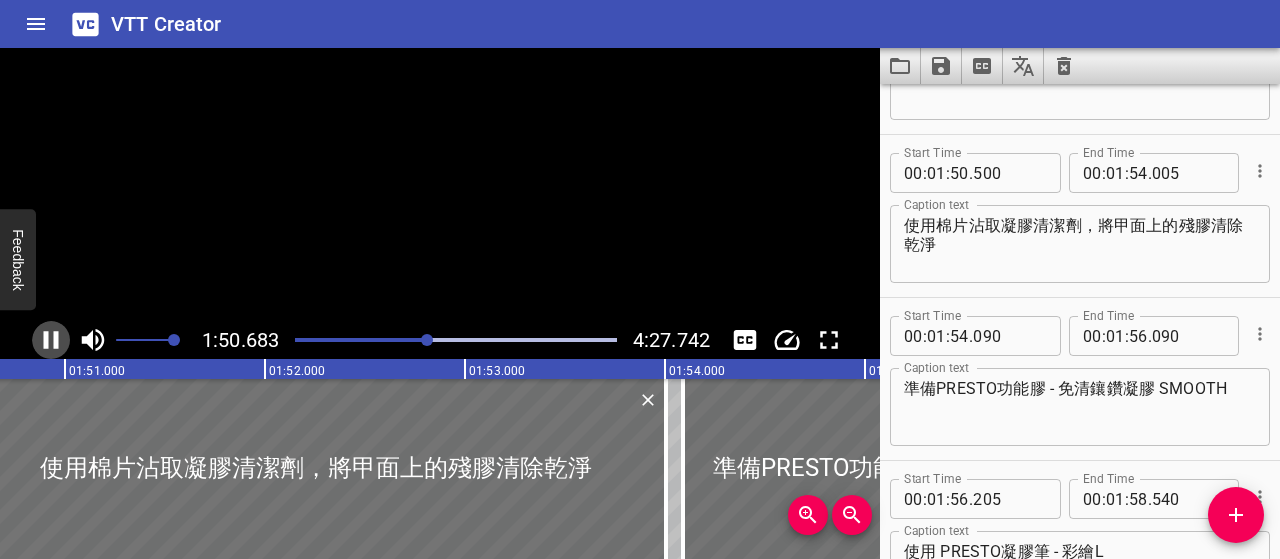 click 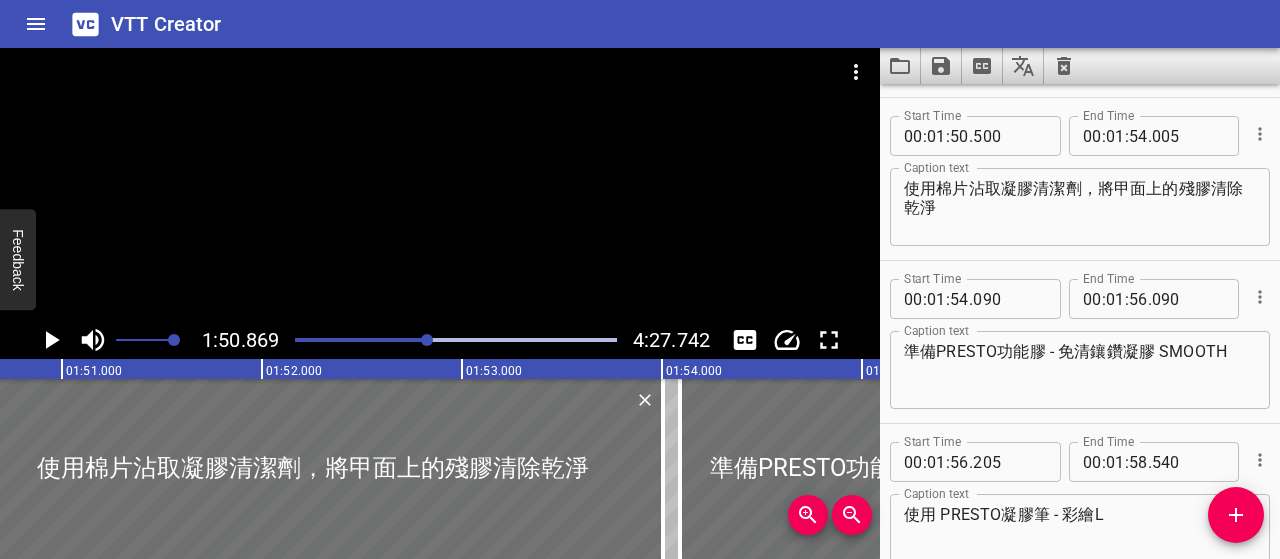 scroll, scrollTop: 0, scrollLeft: 22174, axis: horizontal 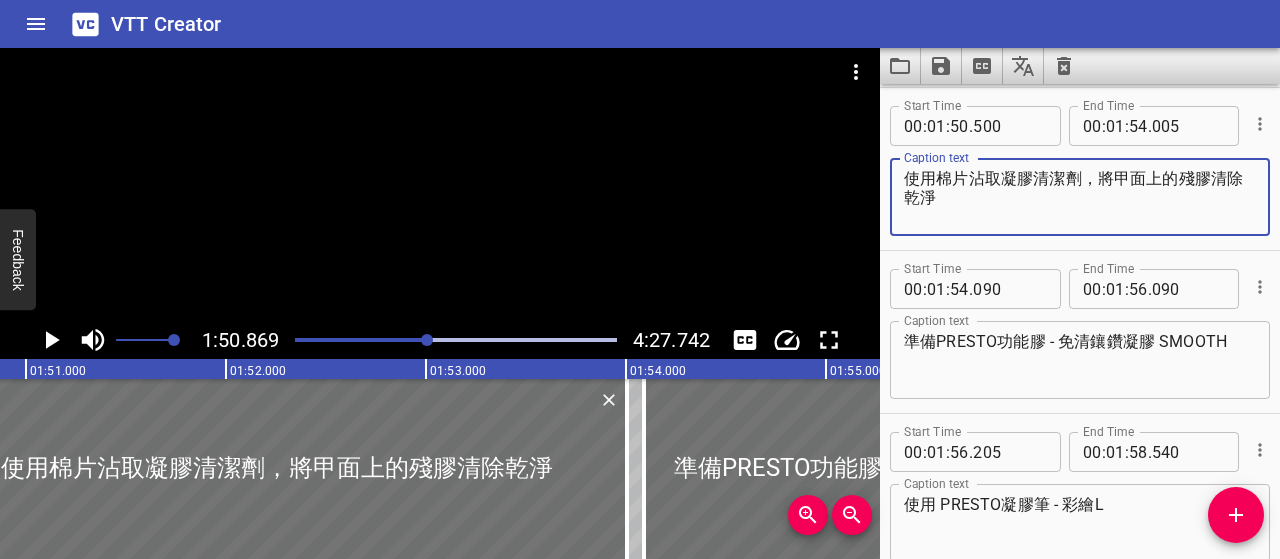 click on "使用棉片沾取凝膠清潔劑，將甲面上的殘膠清除乾淨" at bounding box center (1080, 197) 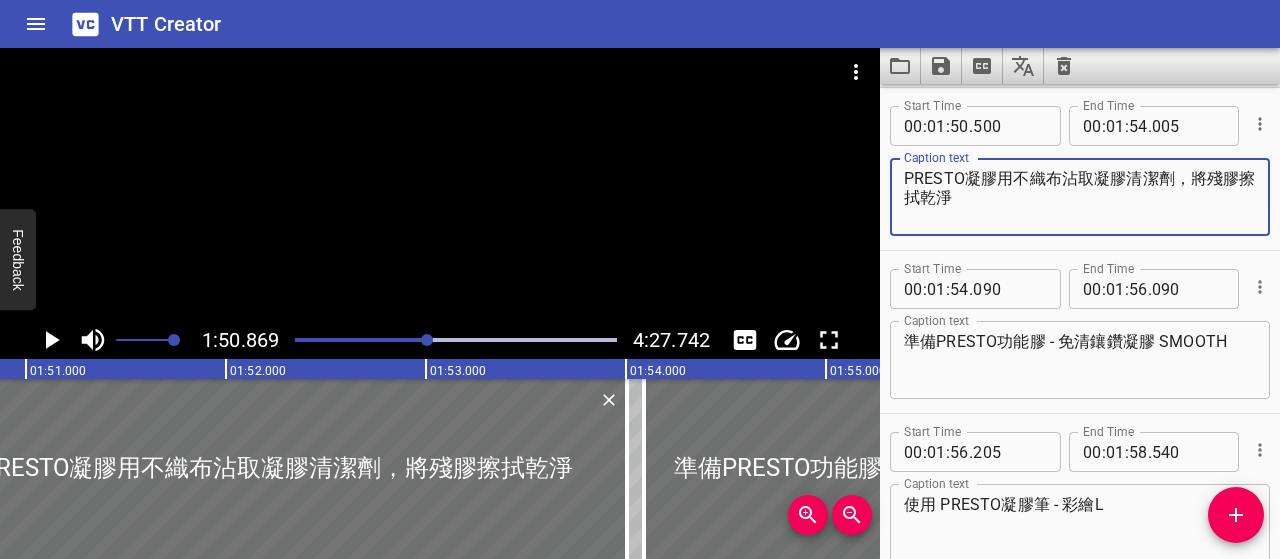type on "PRESTO凝膠用不織布沾取凝膠清潔劑，將殘膠擦拭乾淨" 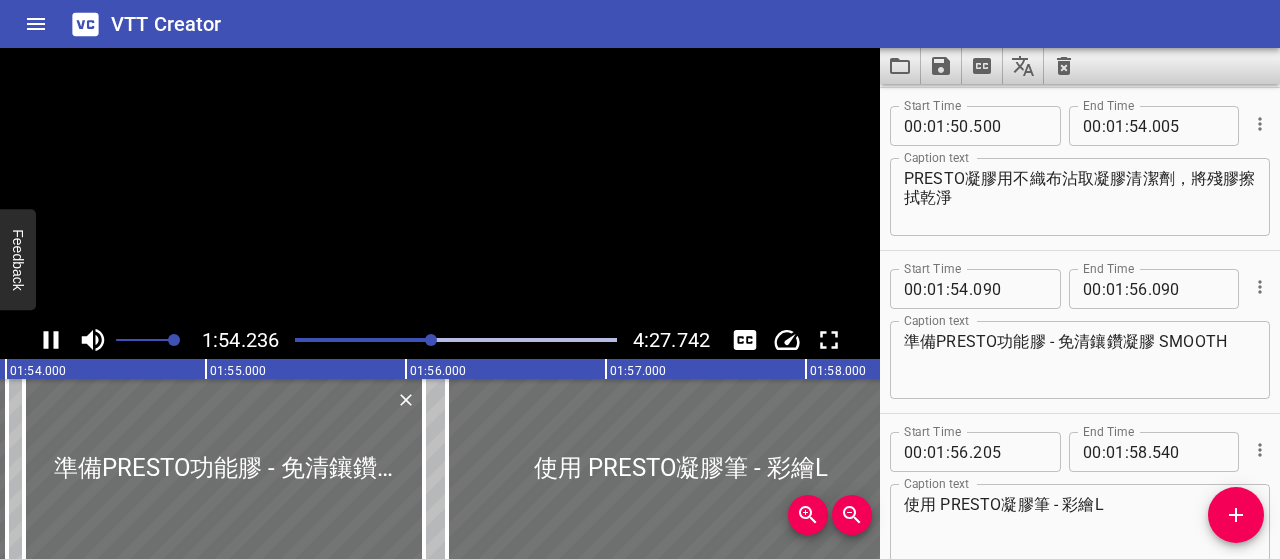 scroll, scrollTop: 0, scrollLeft: 22847, axis: horizontal 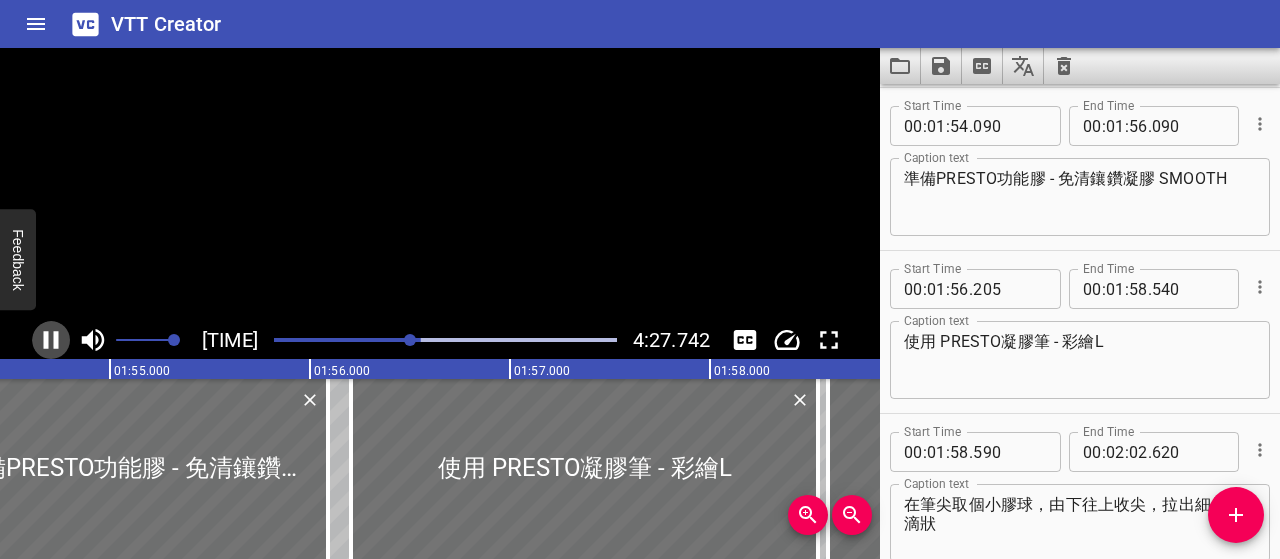 click 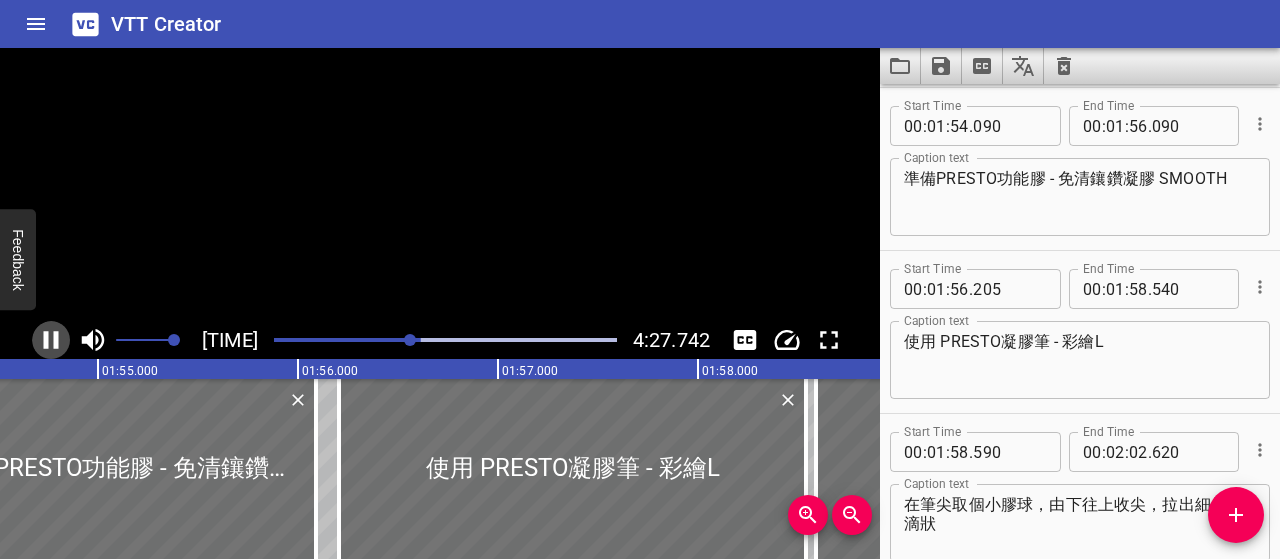 scroll, scrollTop: 0, scrollLeft: 22929, axis: horizontal 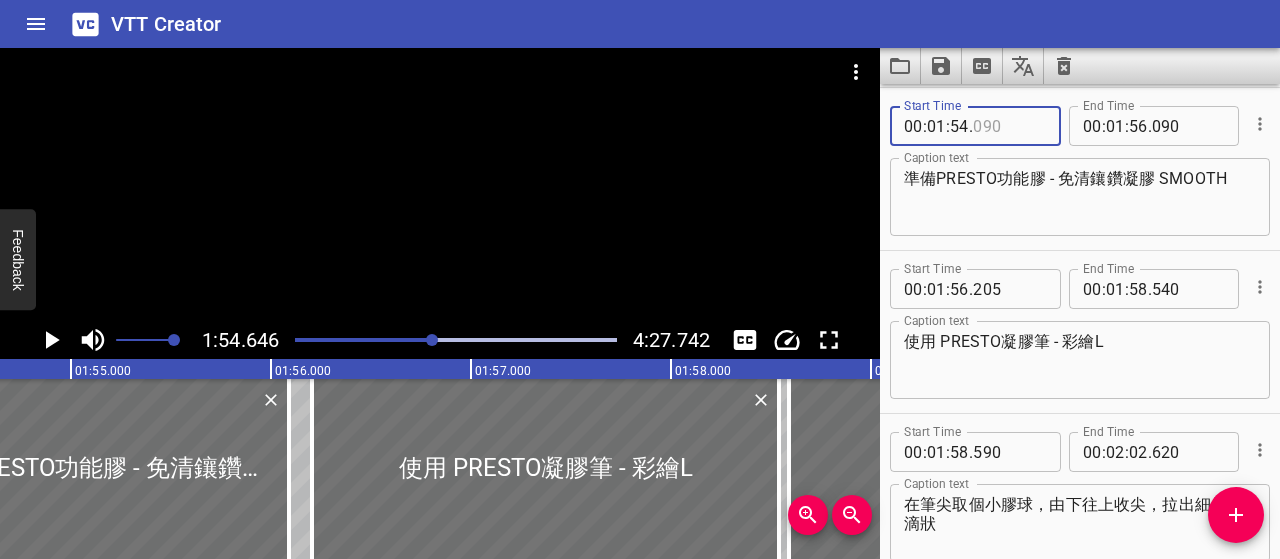 click at bounding box center (1009, 126) 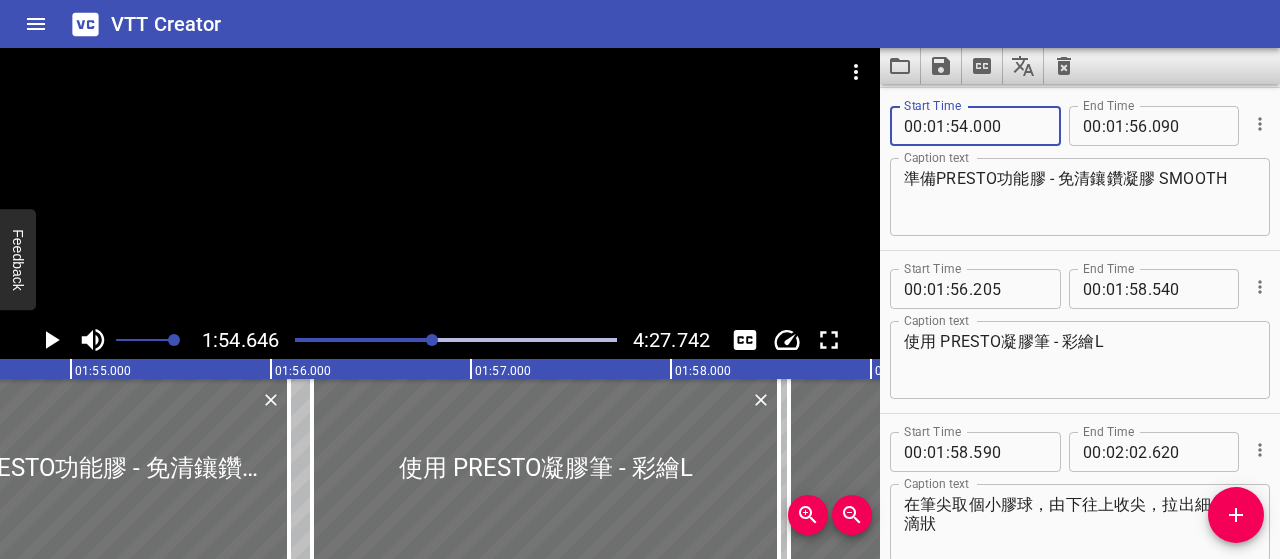 type on "000" 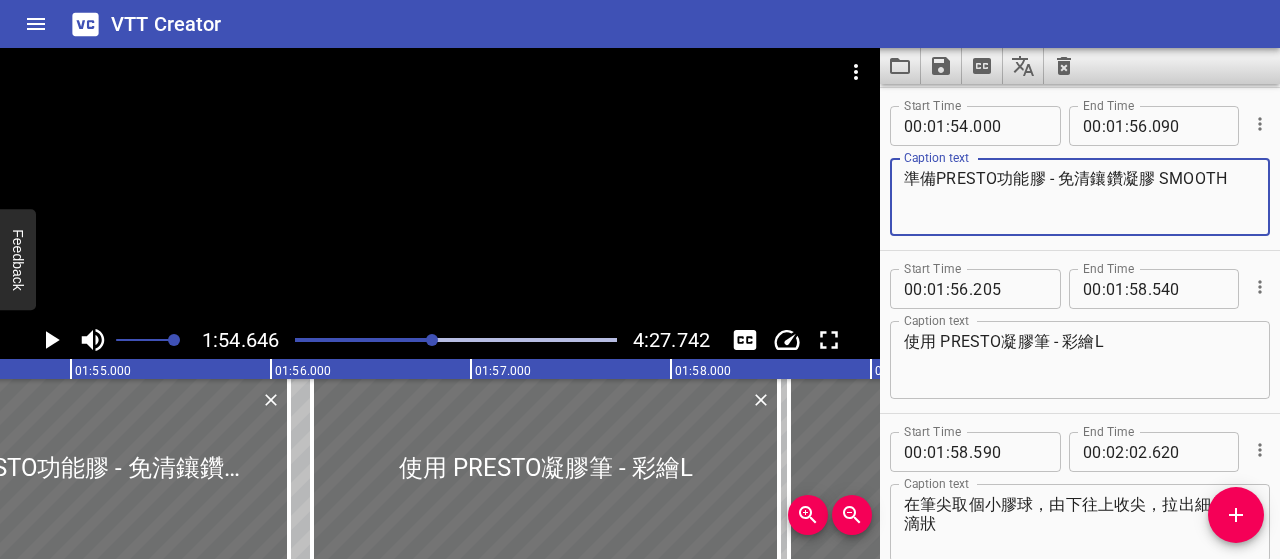scroll, scrollTop: 1919, scrollLeft: 0, axis: vertical 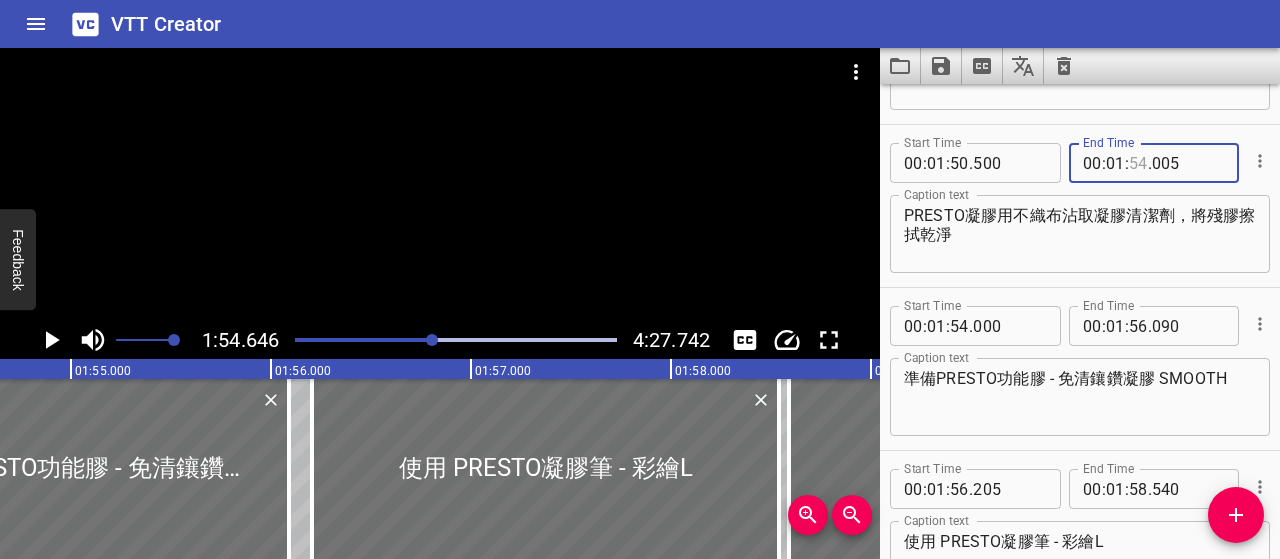click at bounding box center [1138, 163] 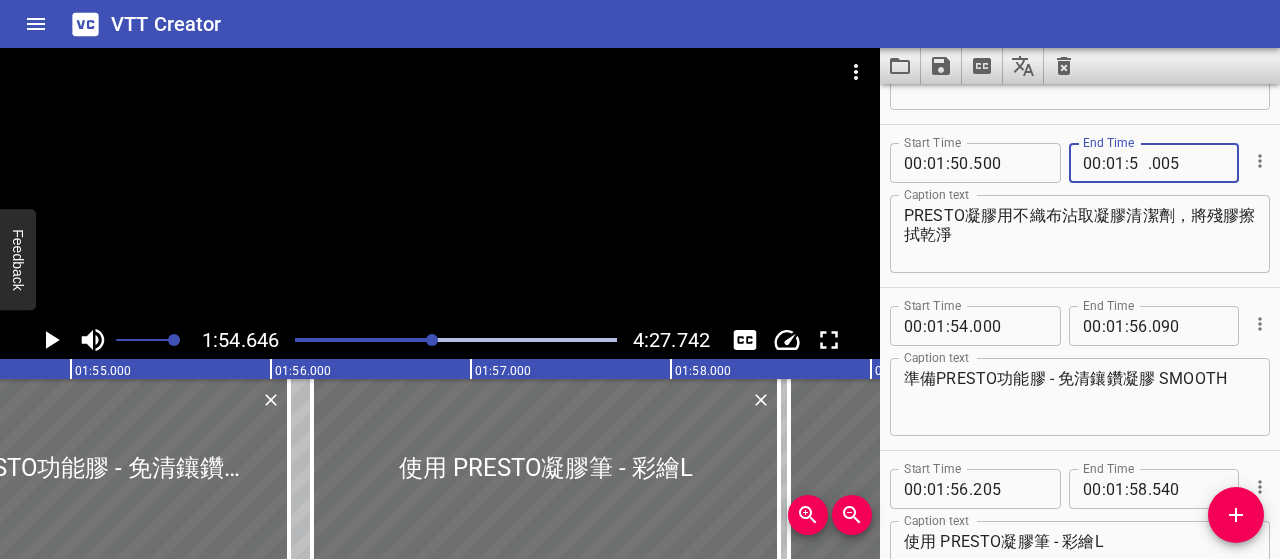 type on "53" 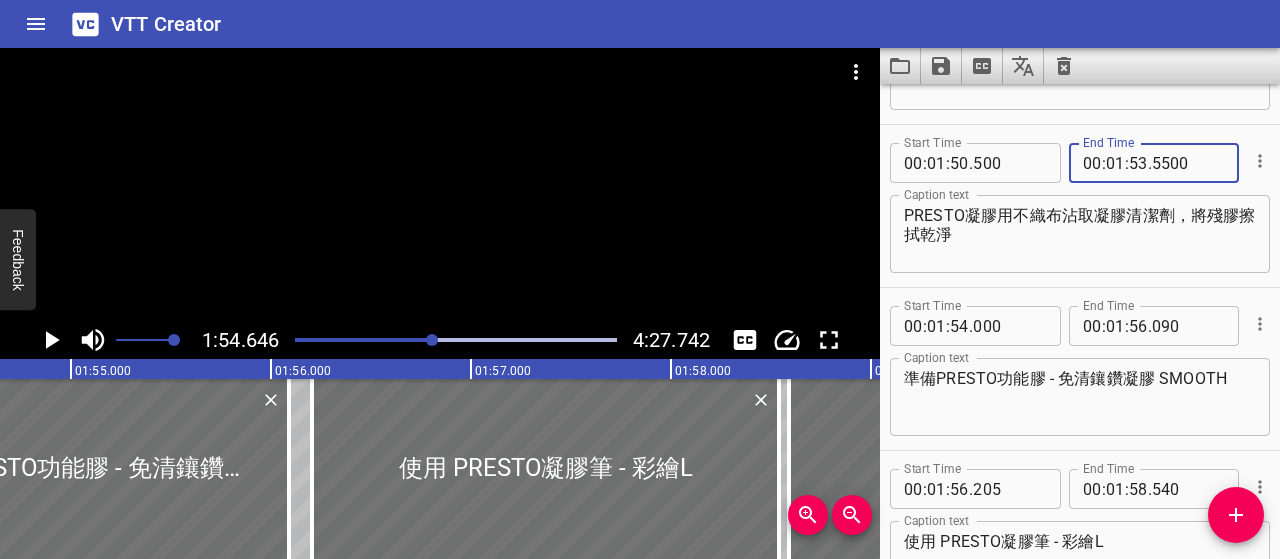 type on "5500" 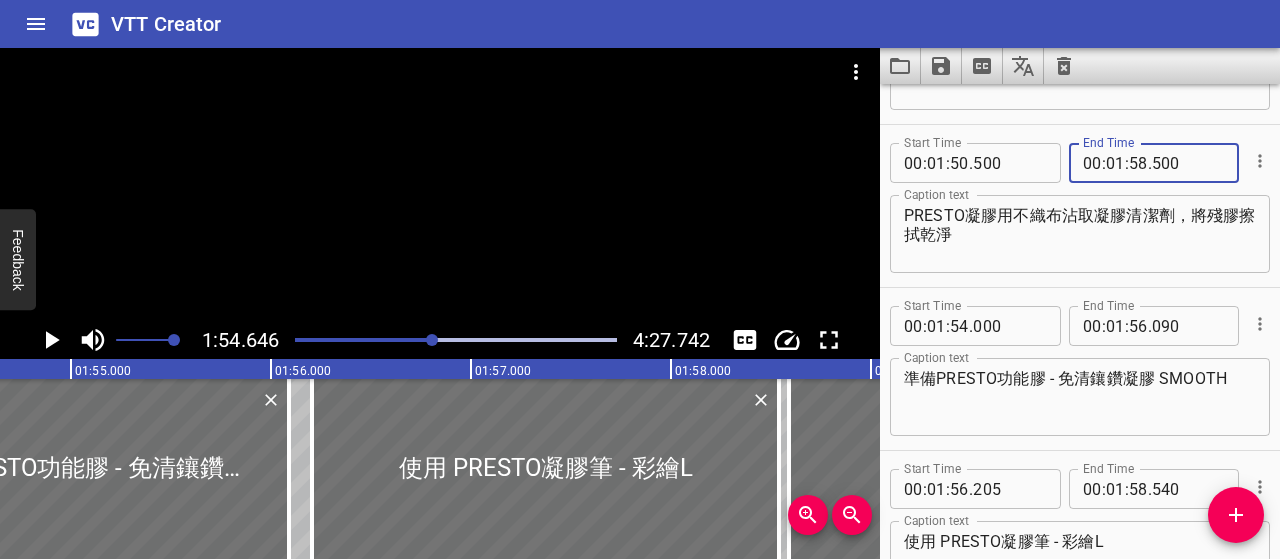 click on "PRESTO凝膠用不織布沾取凝膠清潔劑，將殘膠擦拭乾淨" at bounding box center (1080, 234) 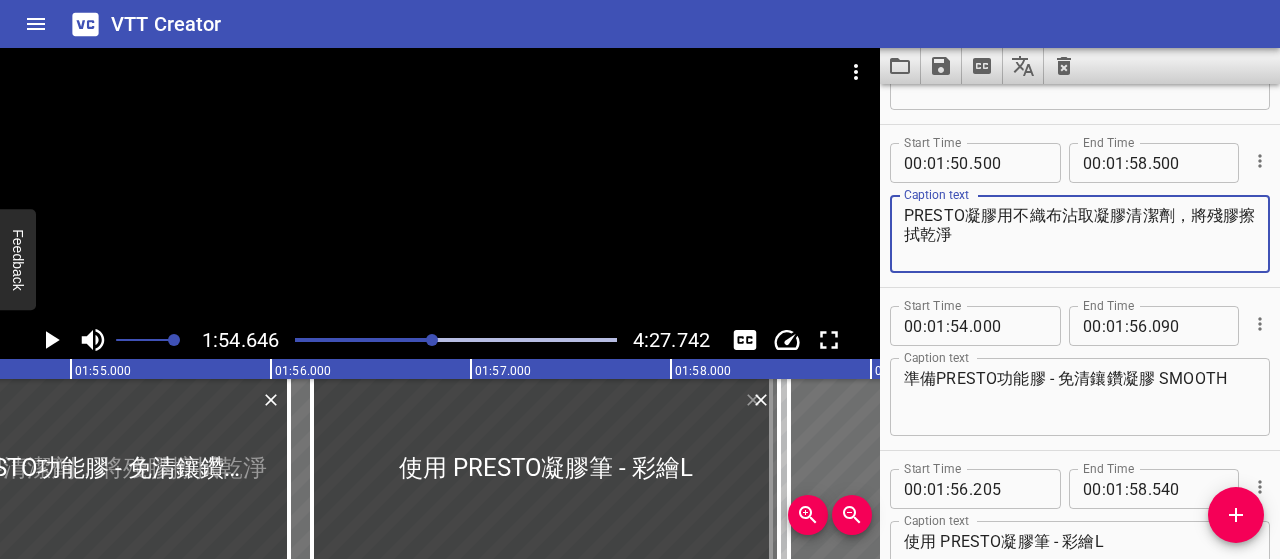 scroll, scrollTop: 2019, scrollLeft: 0, axis: vertical 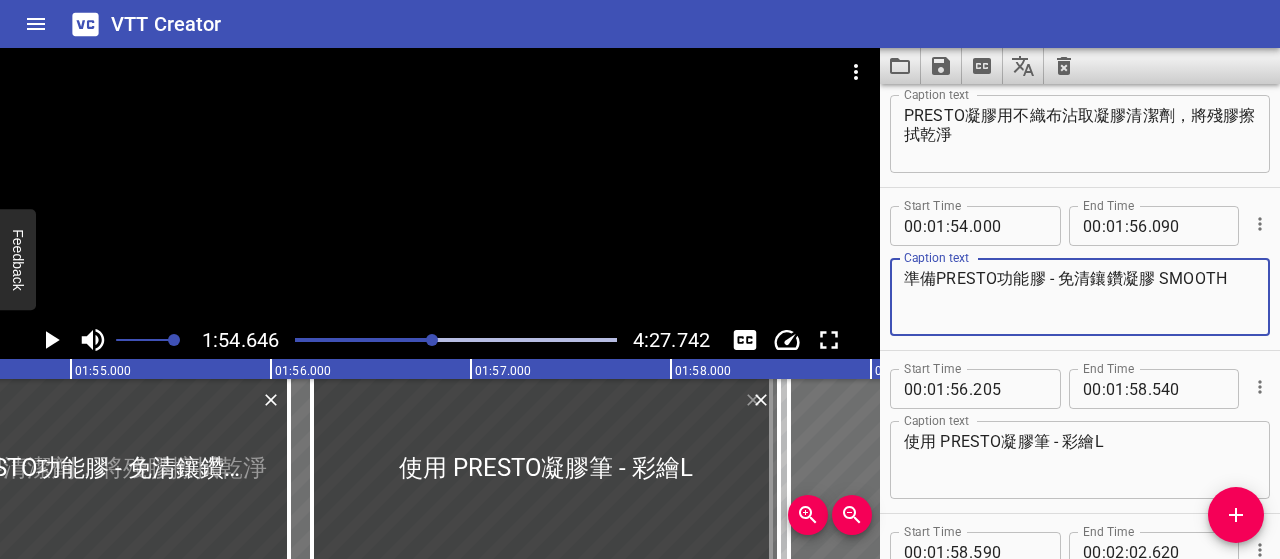 click on "準備PRESTO功能膠 - 免清鑲鑽凝膠 SMOOTH" at bounding box center [1080, 297] 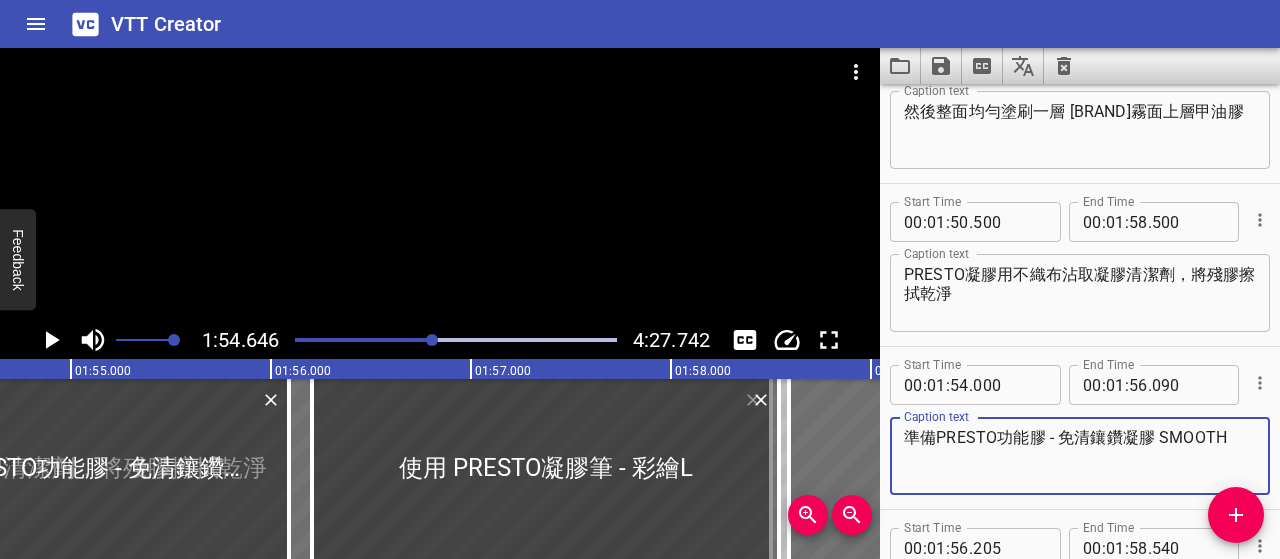 scroll, scrollTop: 1819, scrollLeft: 0, axis: vertical 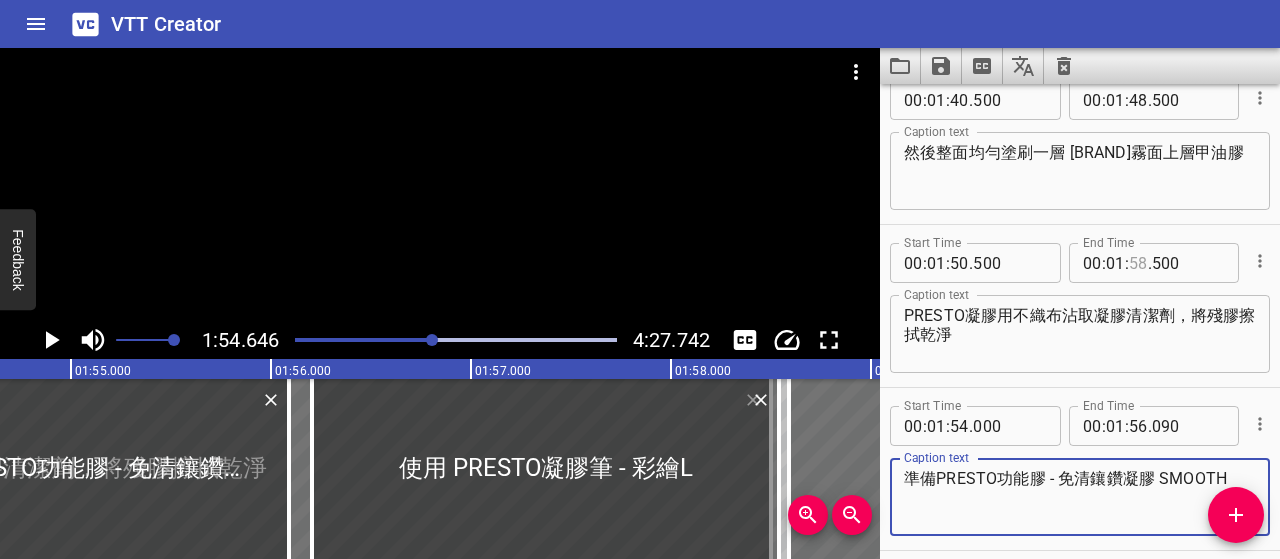 click at bounding box center [1138, 263] 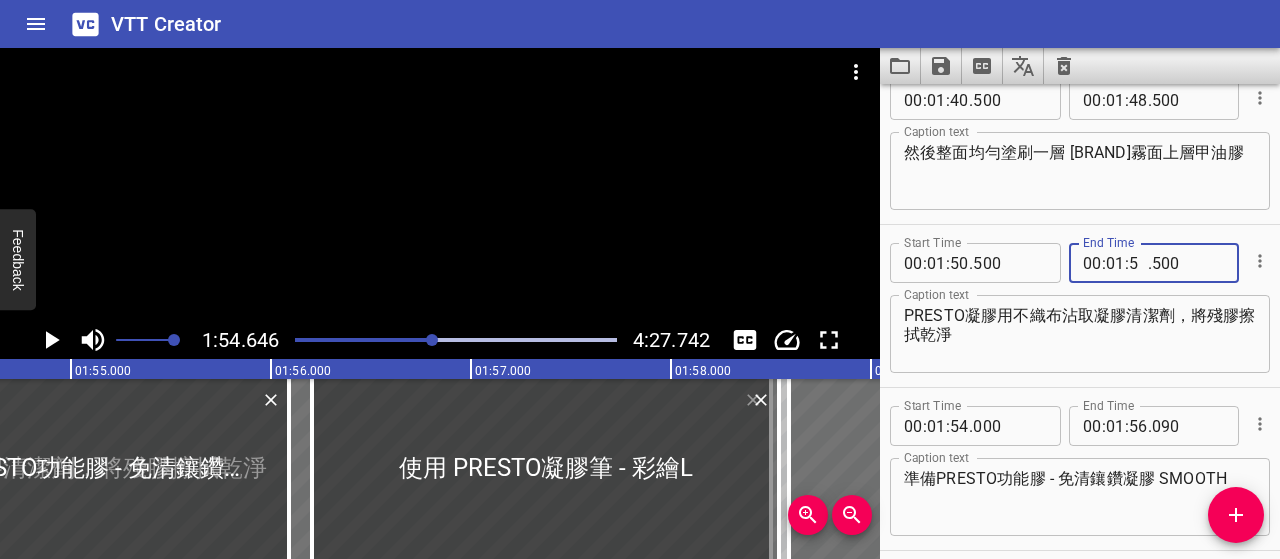 type on "53" 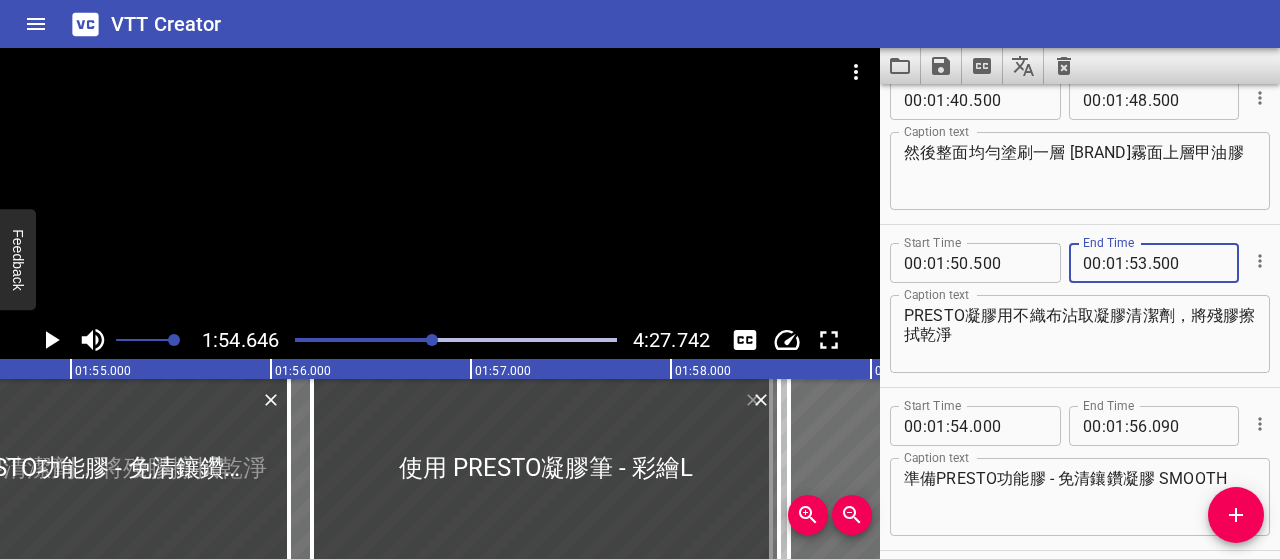 type on "500" 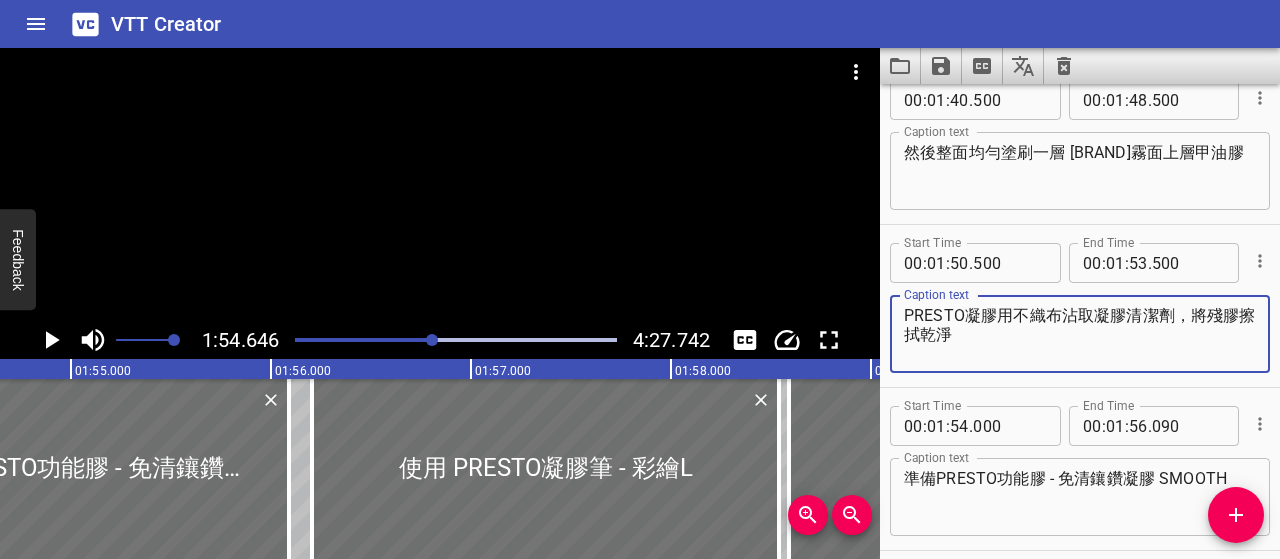 click on "PRESTO凝膠用不織布沾取凝膠清潔劑，將殘膠擦拭乾淨" at bounding box center (1080, 334) 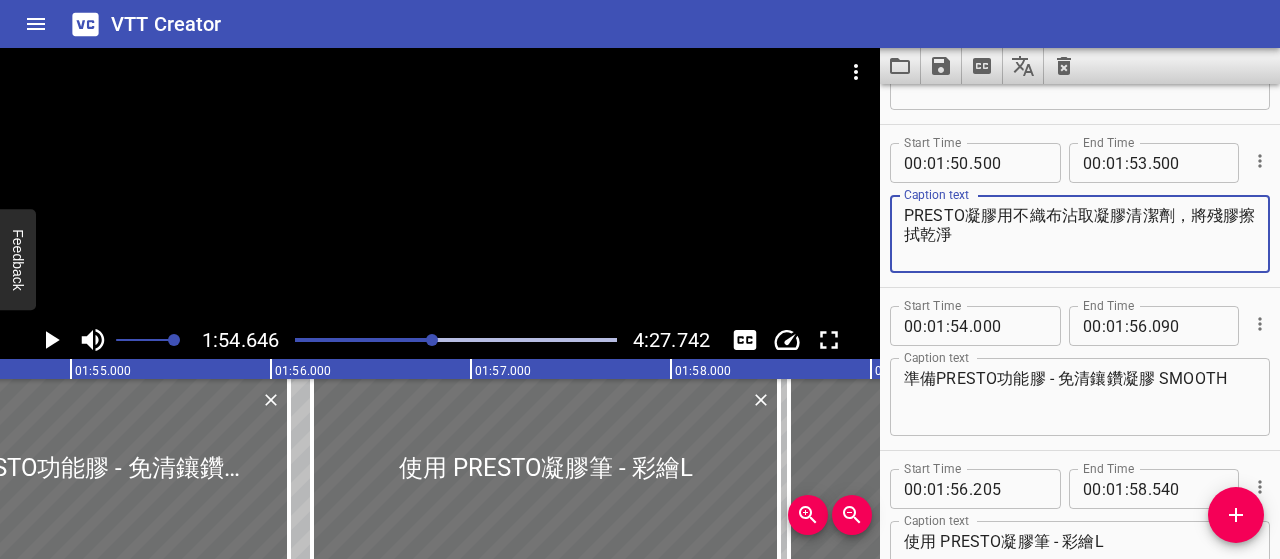 scroll, scrollTop: 2019, scrollLeft: 0, axis: vertical 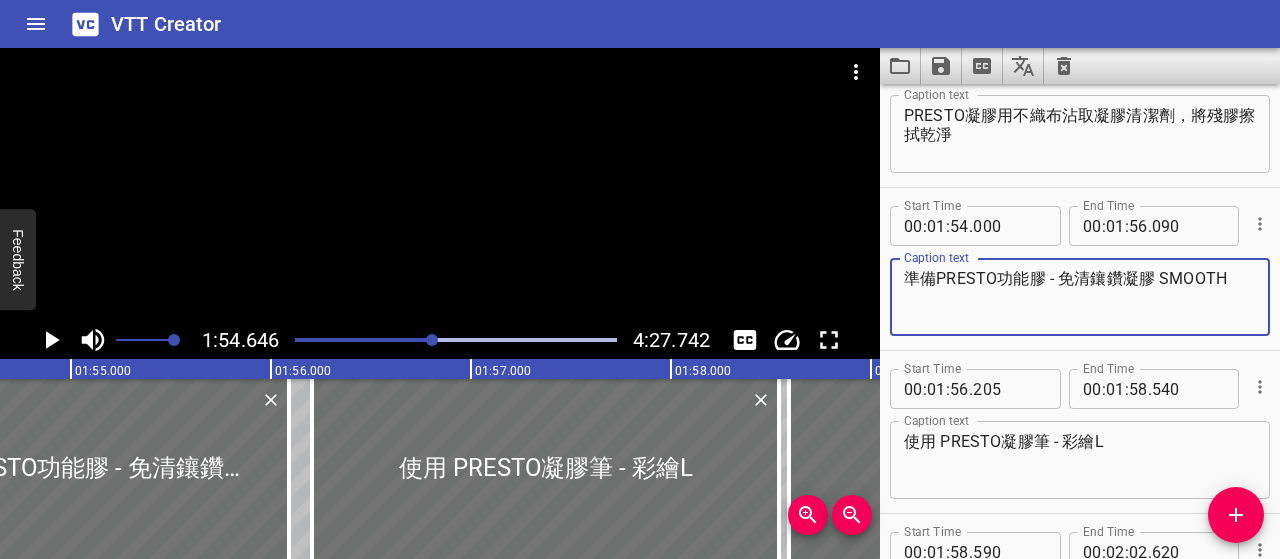click on "準備PRESTO功能膠 - 免清鑲鑽凝膠 SMOOTH" at bounding box center [1080, 297] 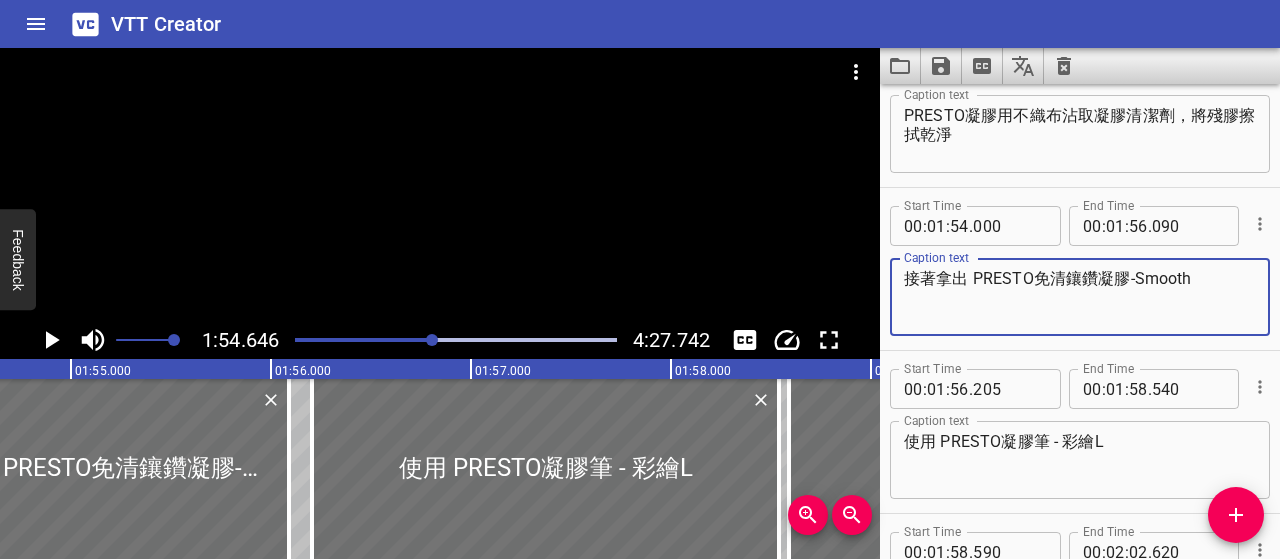 type on "接著拿出 PRESTO免清鑲鑽凝膠-Smooth" 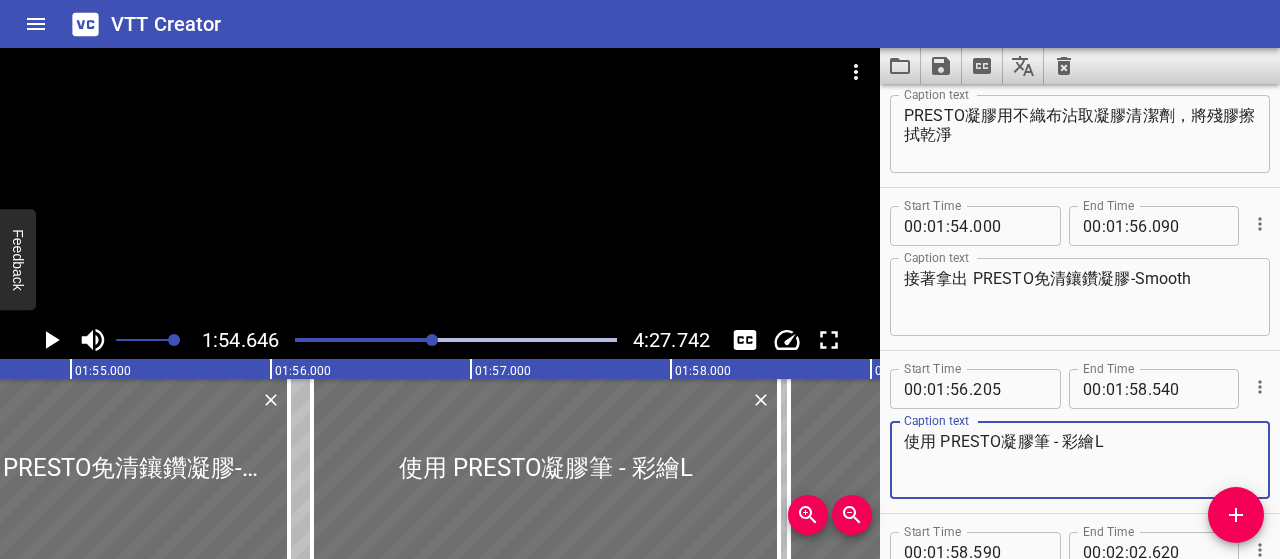 drag, startPoint x: 942, startPoint y: 445, endPoint x: 910, endPoint y: 445, distance: 32 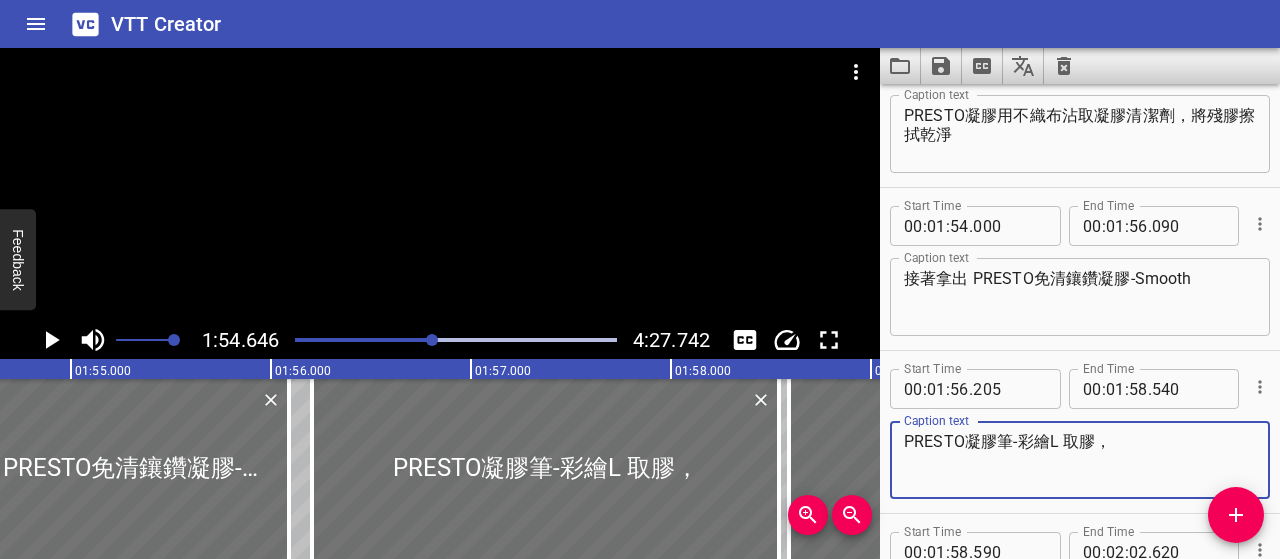 type on "PRESTO凝膠筆-彩繪L 取膠，" 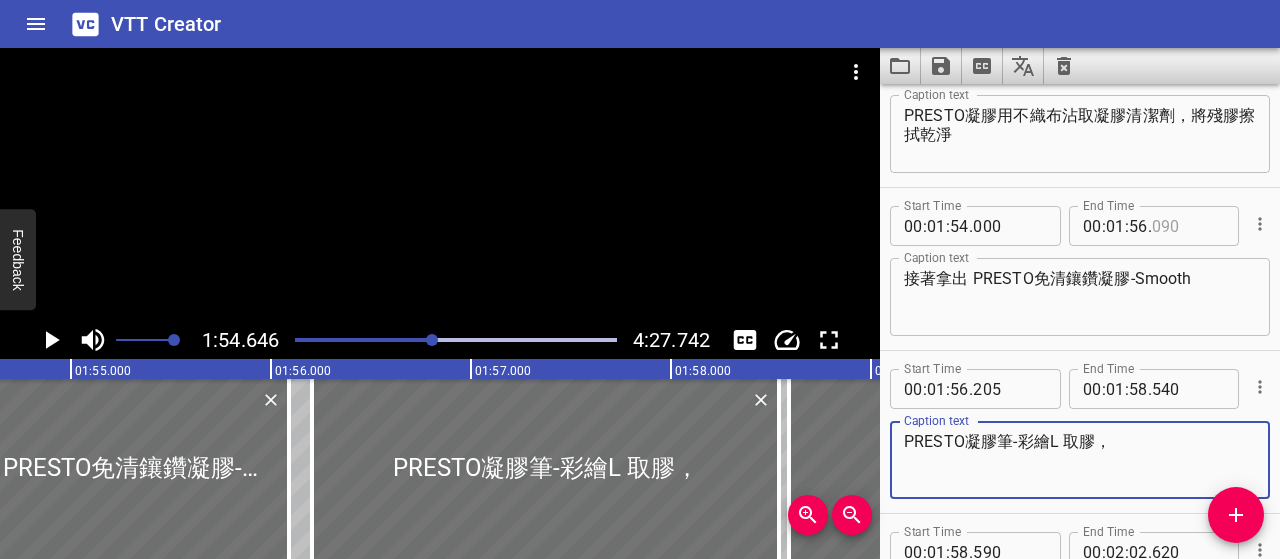 click at bounding box center (1188, 226) 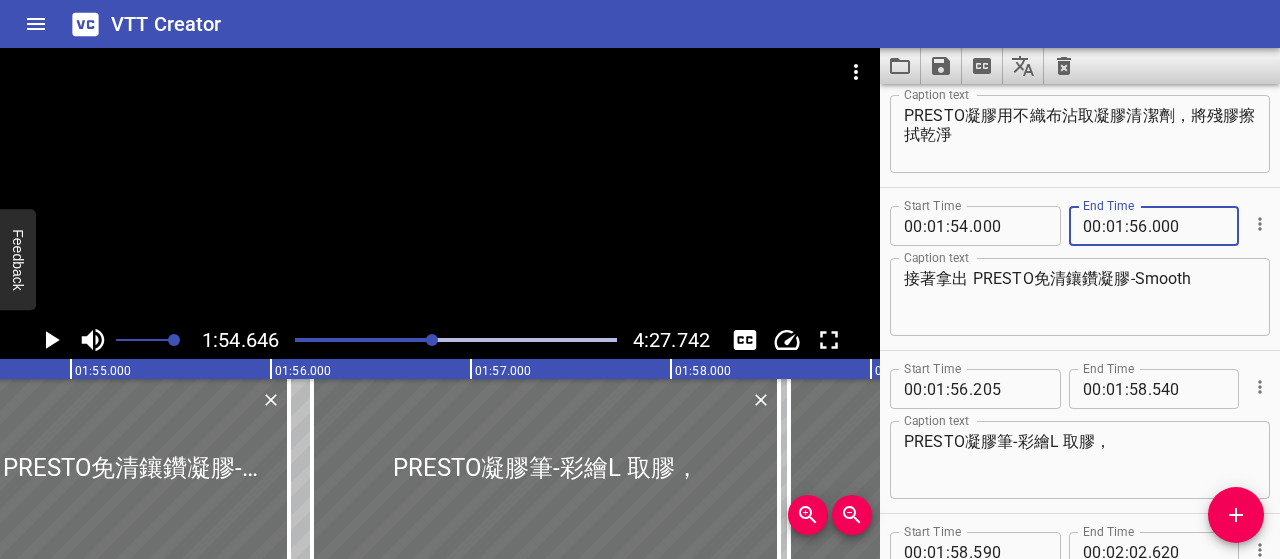 type on "000" 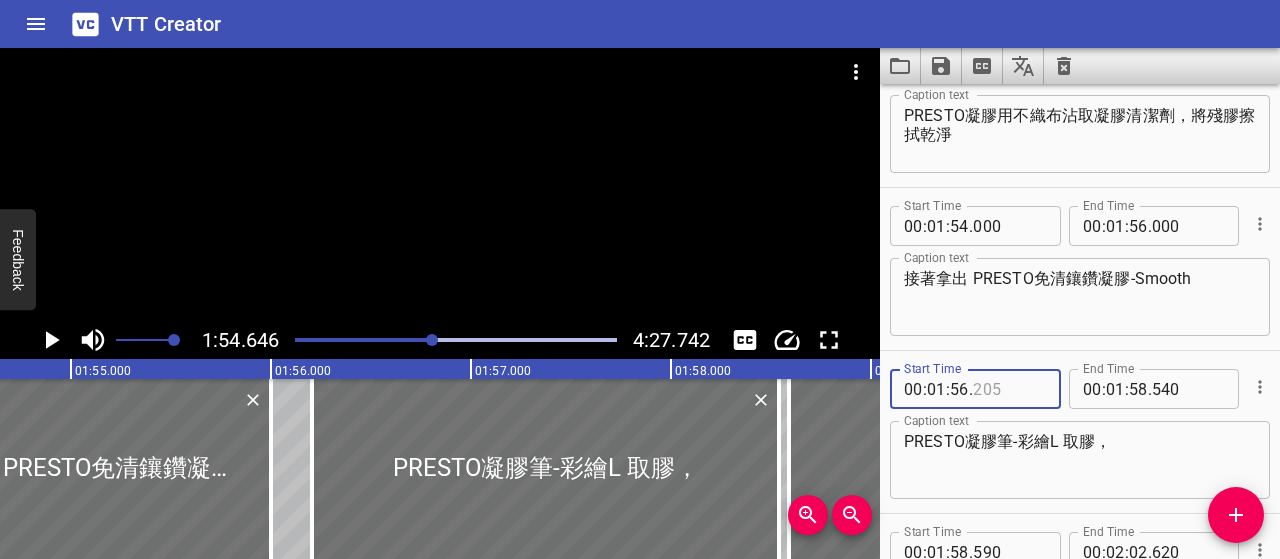click at bounding box center [1009, 389] 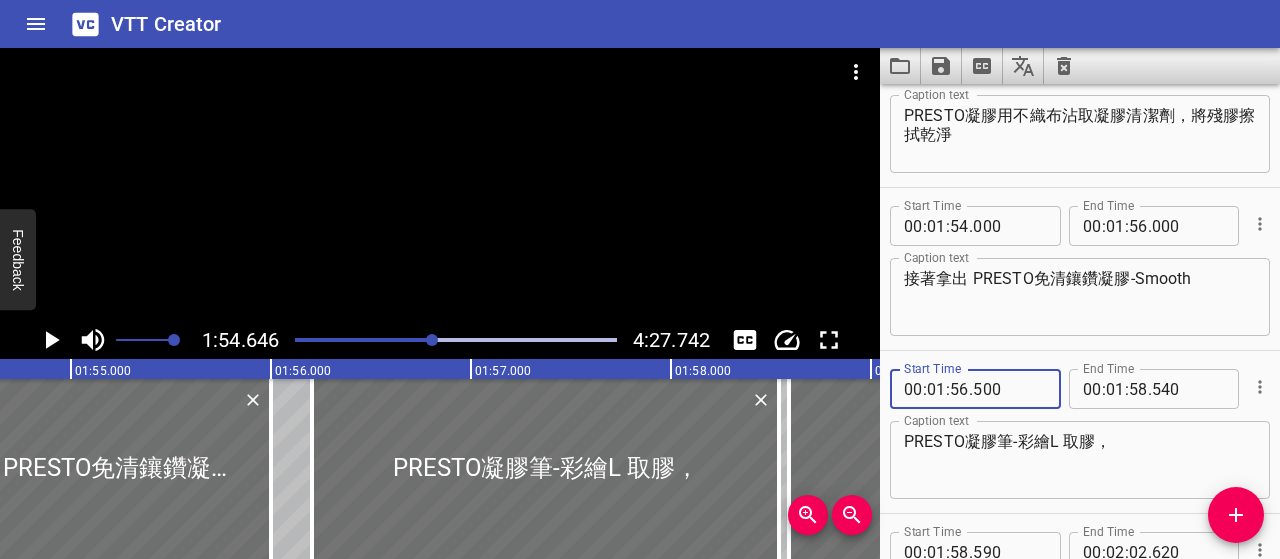 type on "500" 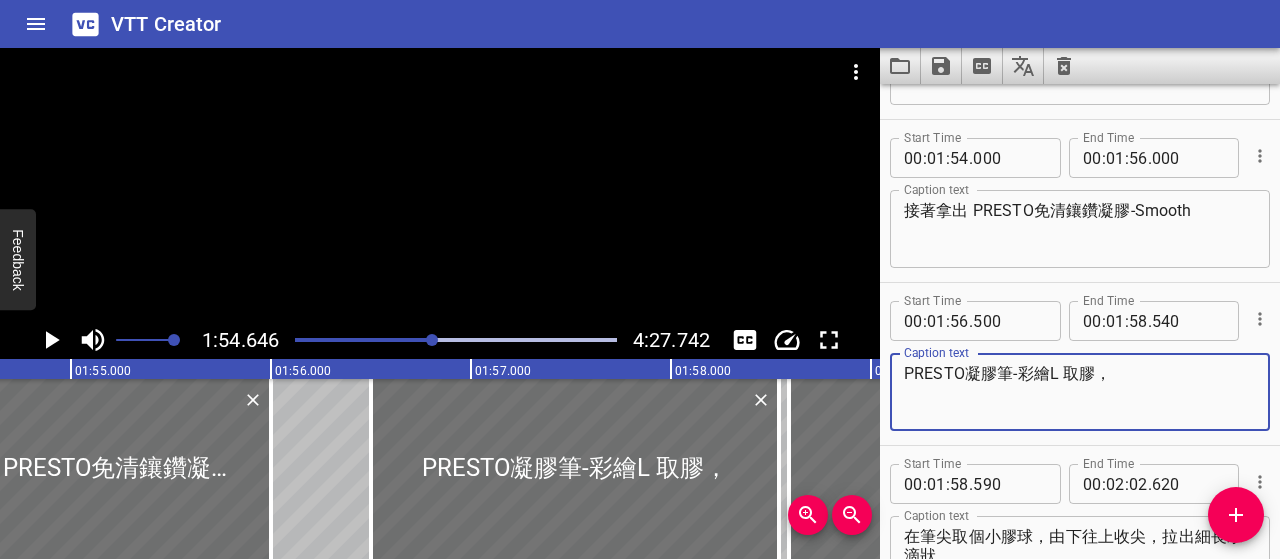scroll, scrollTop: 2119, scrollLeft: 0, axis: vertical 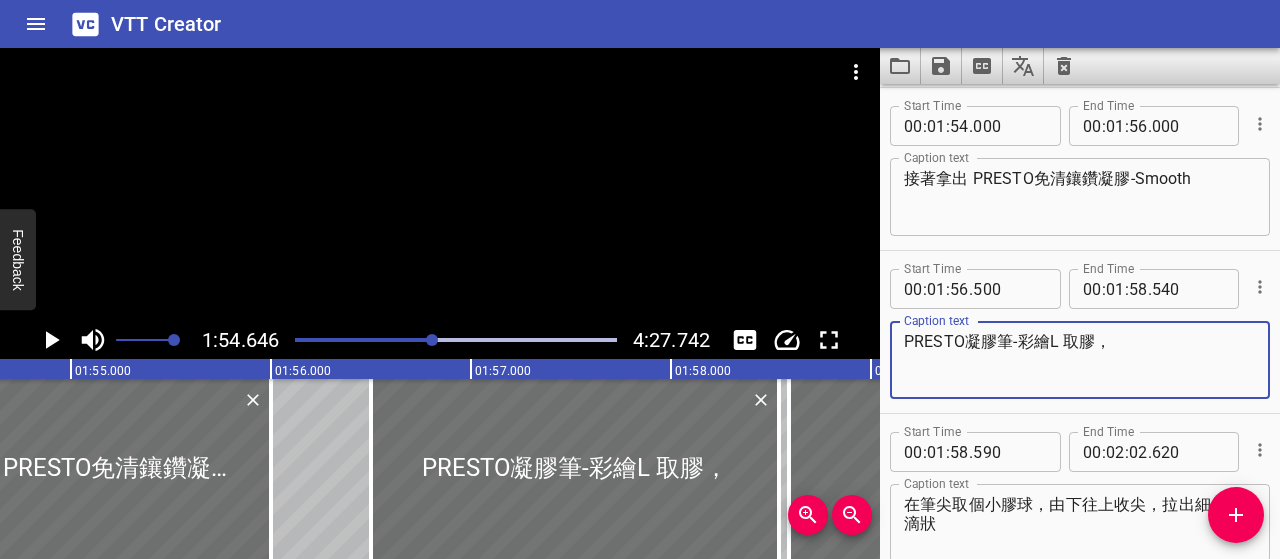 click 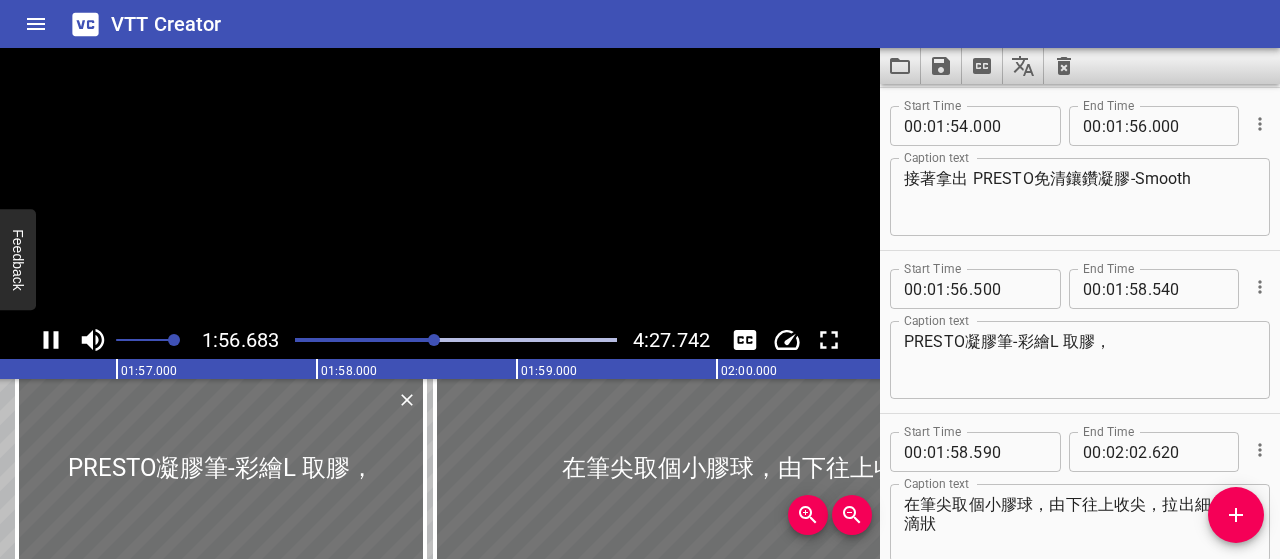 scroll, scrollTop: 0, scrollLeft: 23336, axis: horizontal 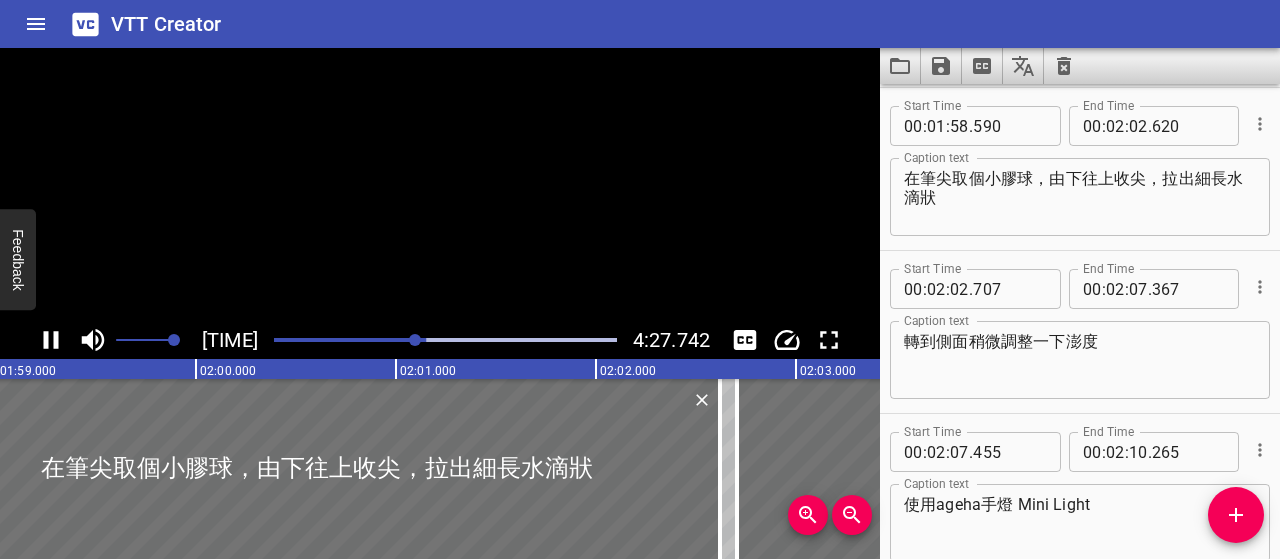 click 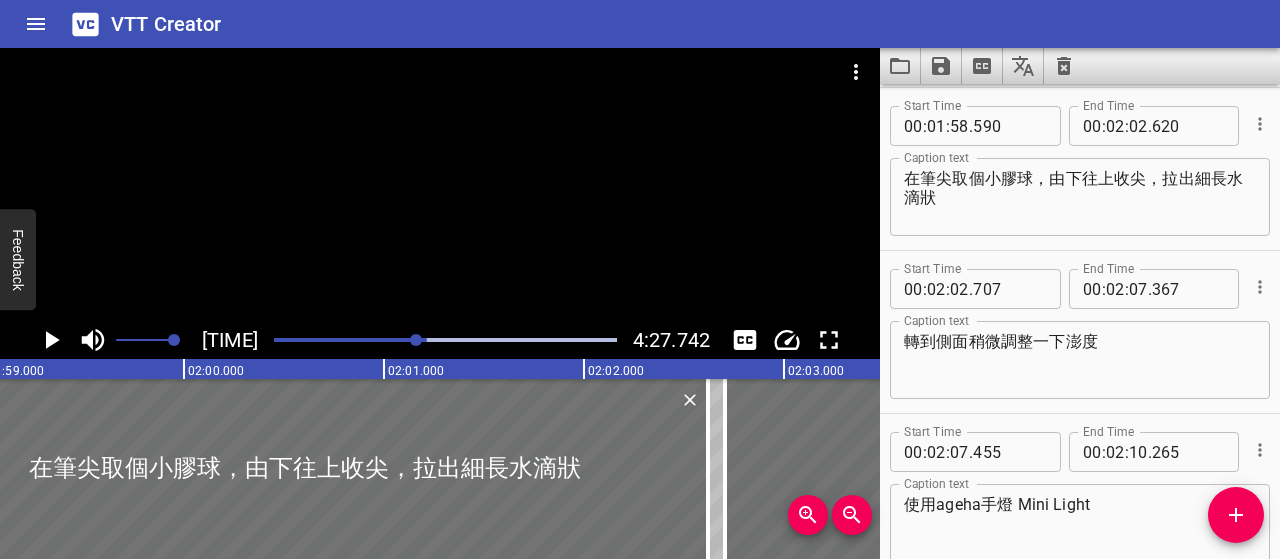scroll, scrollTop: 0, scrollLeft: 23841, axis: horizontal 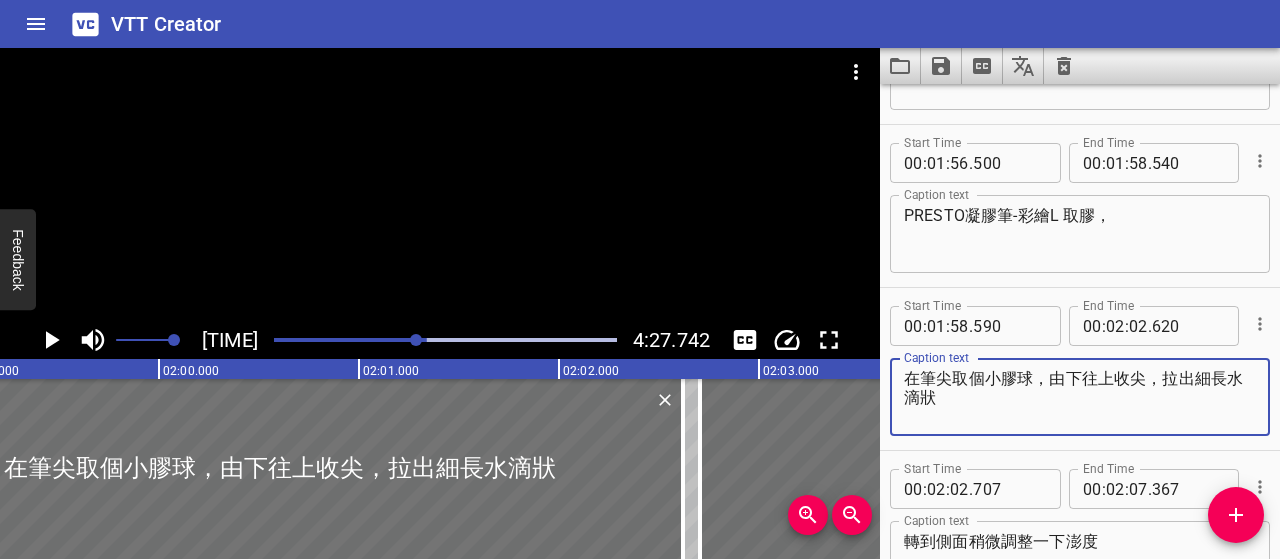 drag, startPoint x: 905, startPoint y: 378, endPoint x: 1009, endPoint y: 383, distance: 104.120125 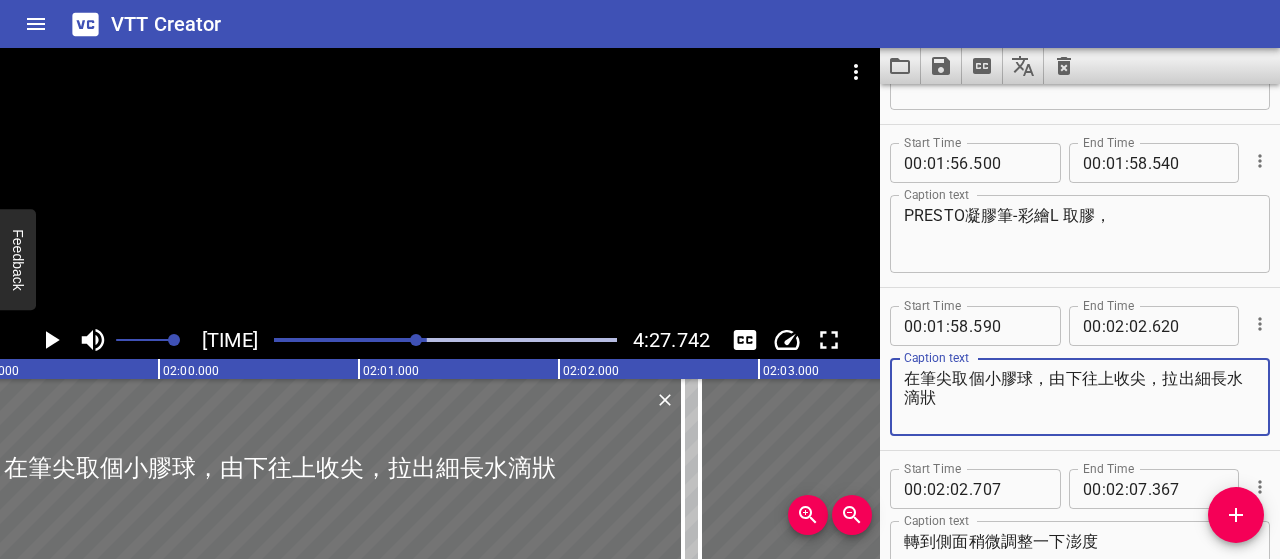 click on "在筆尖取個小膠球，由下往上收尖，拉出細長水滴狀" at bounding box center (1080, 397) 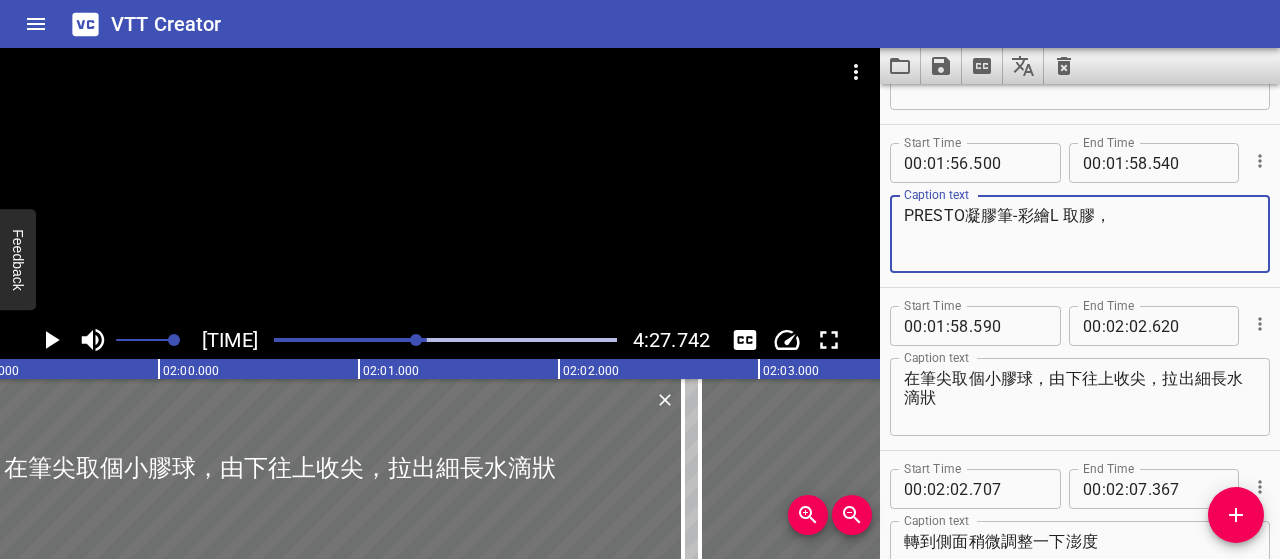 click on "PRESTO凝膠筆-彩繪L 取膠，" at bounding box center [1080, 234] 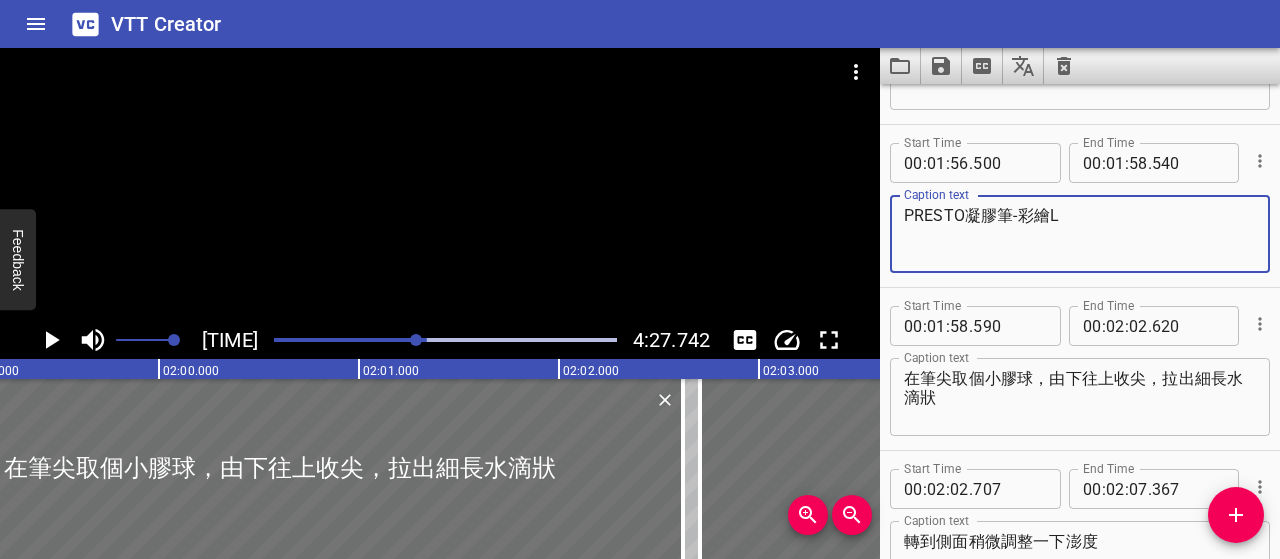 paste on "在筆尖取個小膠球，由下往上收尖，拉出細長水滴狀" 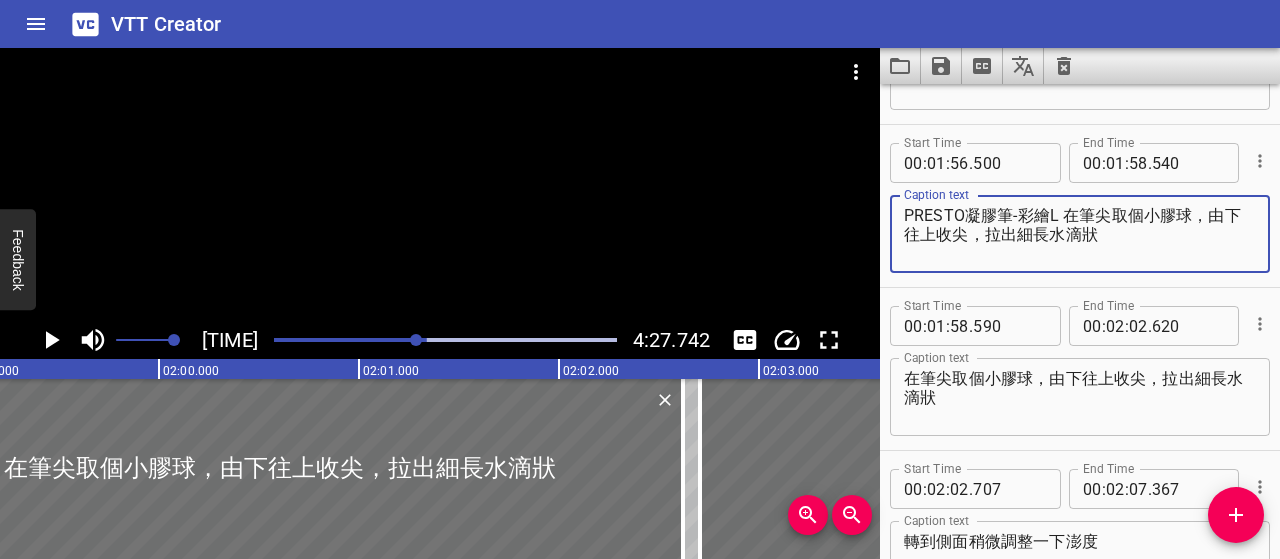 click on "PRESTO凝膠筆-彩繪L 在筆尖取個小膠球，由下往上收尖，拉出細長水滴狀" at bounding box center (1080, 234) 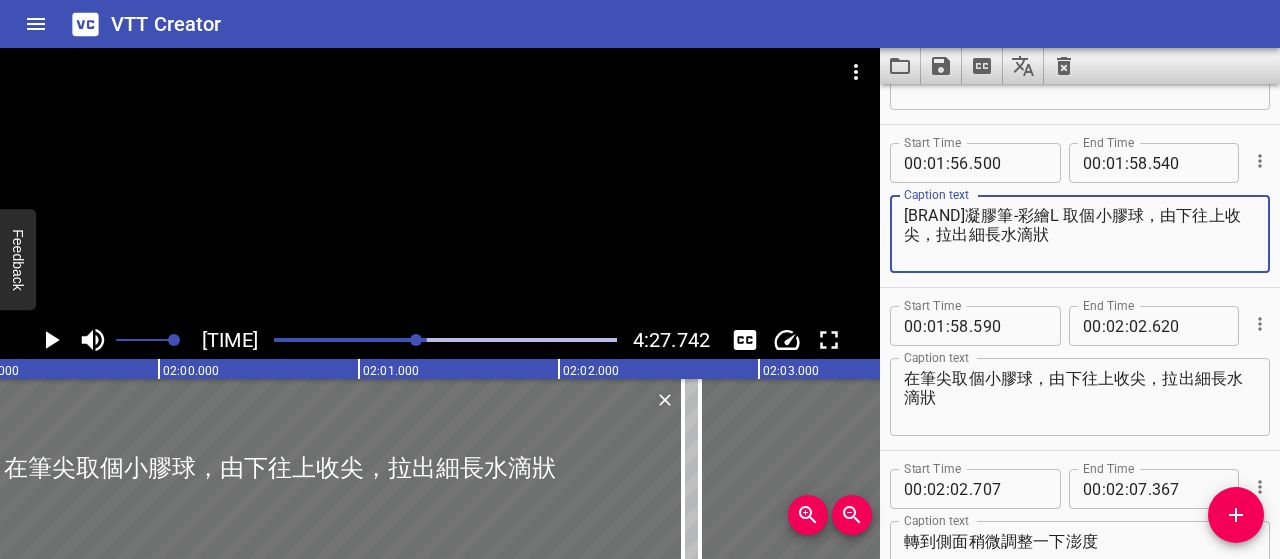 type on "[BRAND]凝膠筆-彩繪L 取個小膠球，由下往上收尖，拉出細長水滴狀" 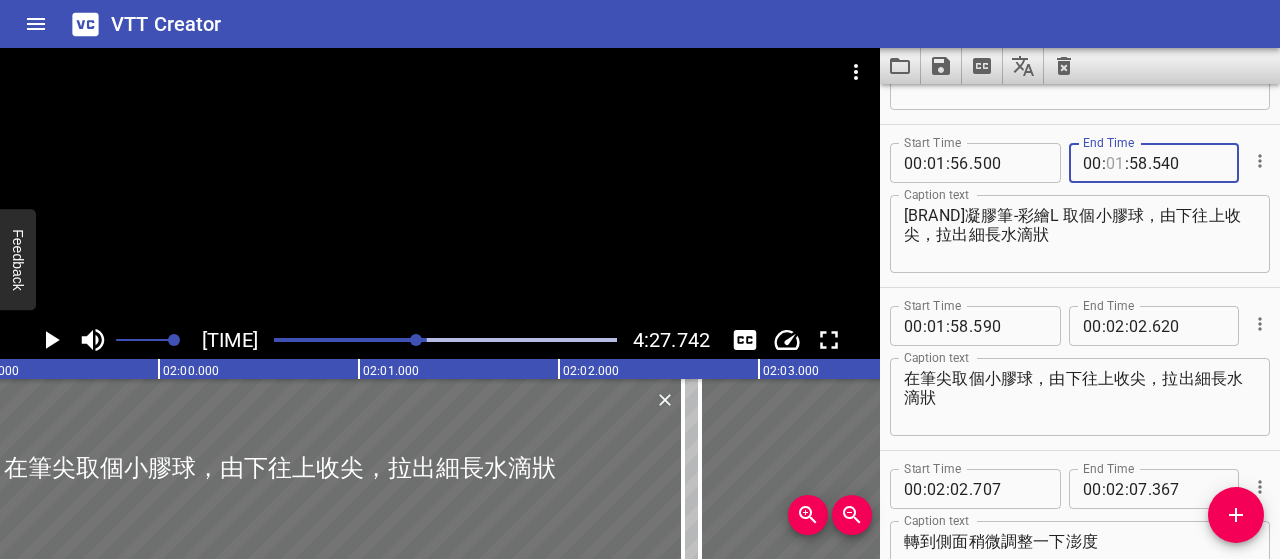 click at bounding box center (1115, 163) 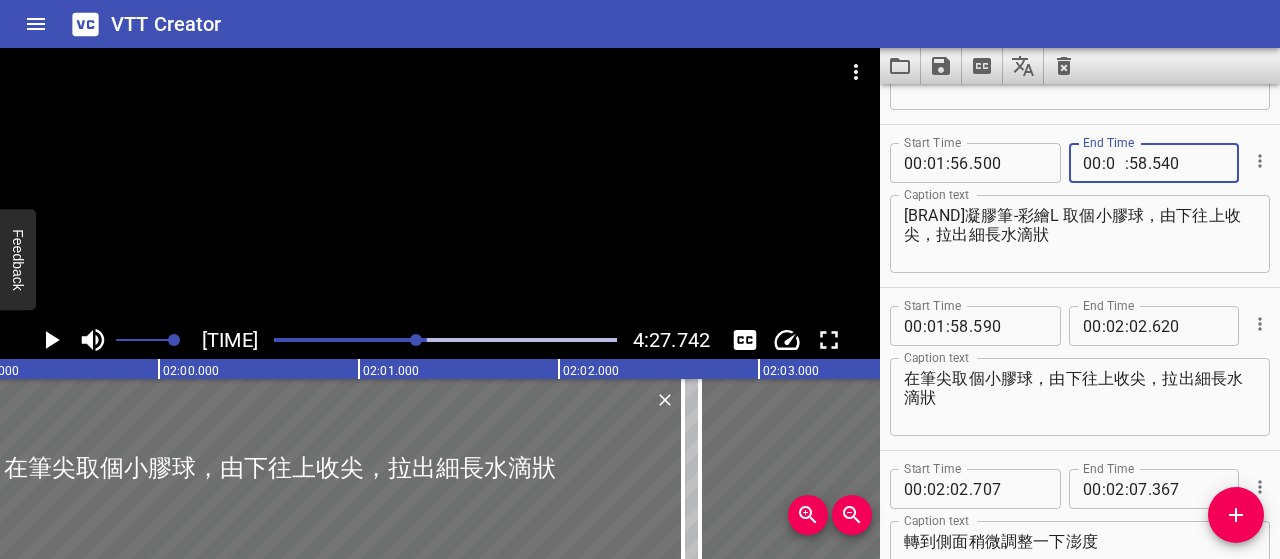 type on "02" 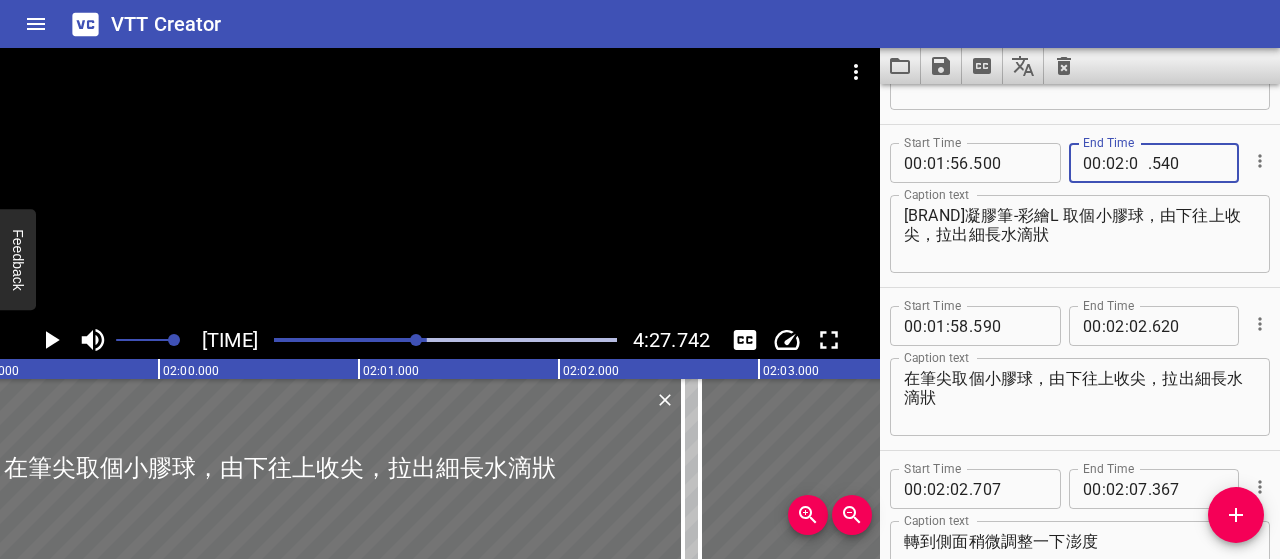 type on "02" 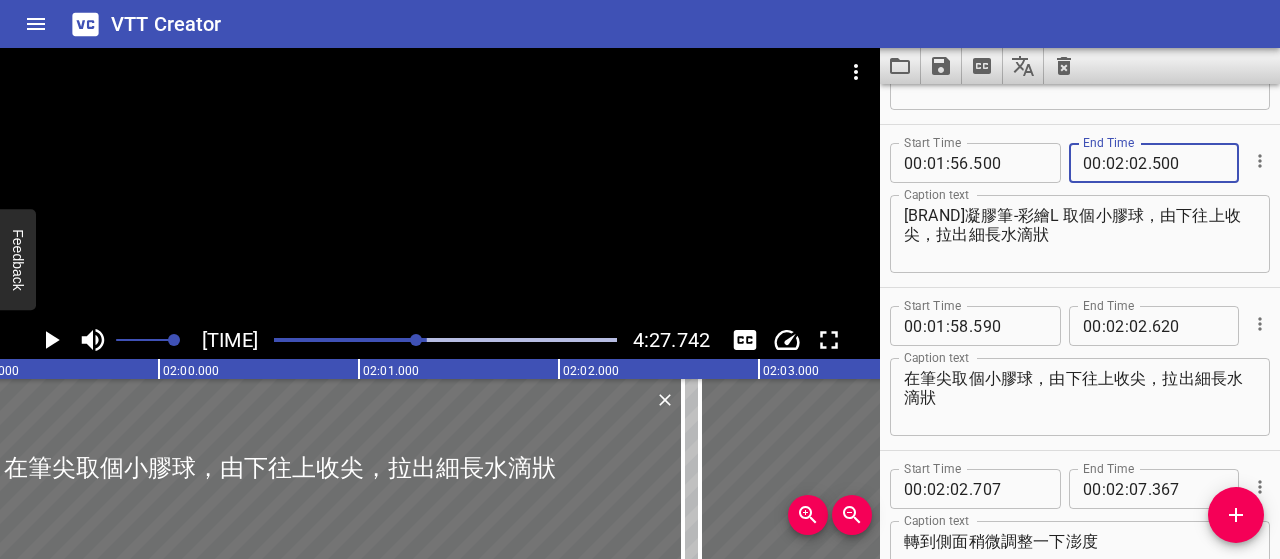 type on "500" 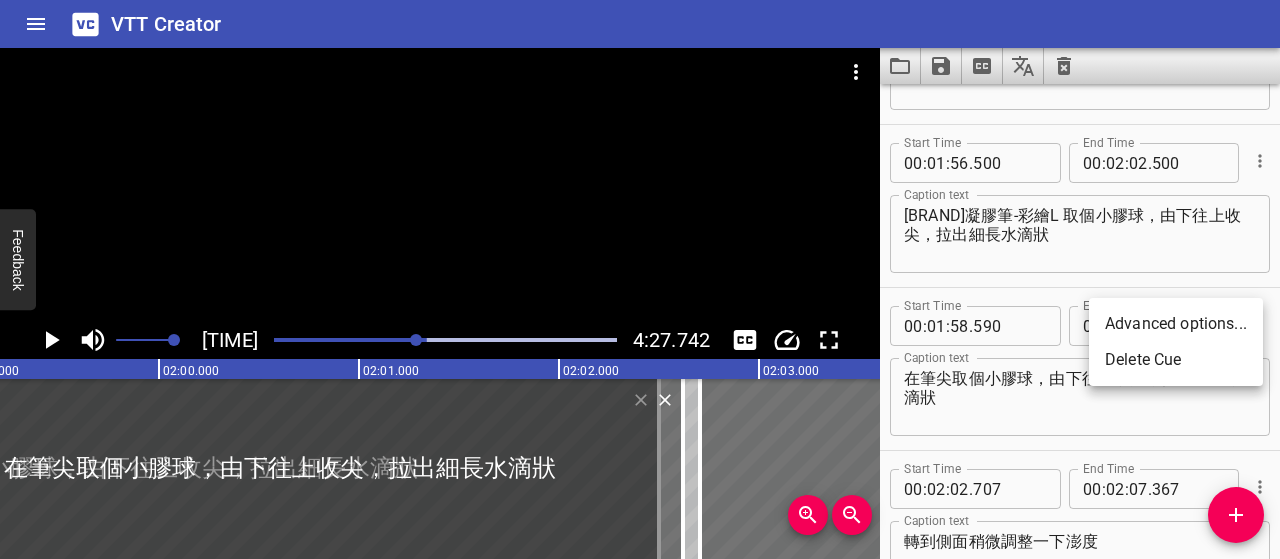 click on "Delete Cue" at bounding box center (1176, 360) 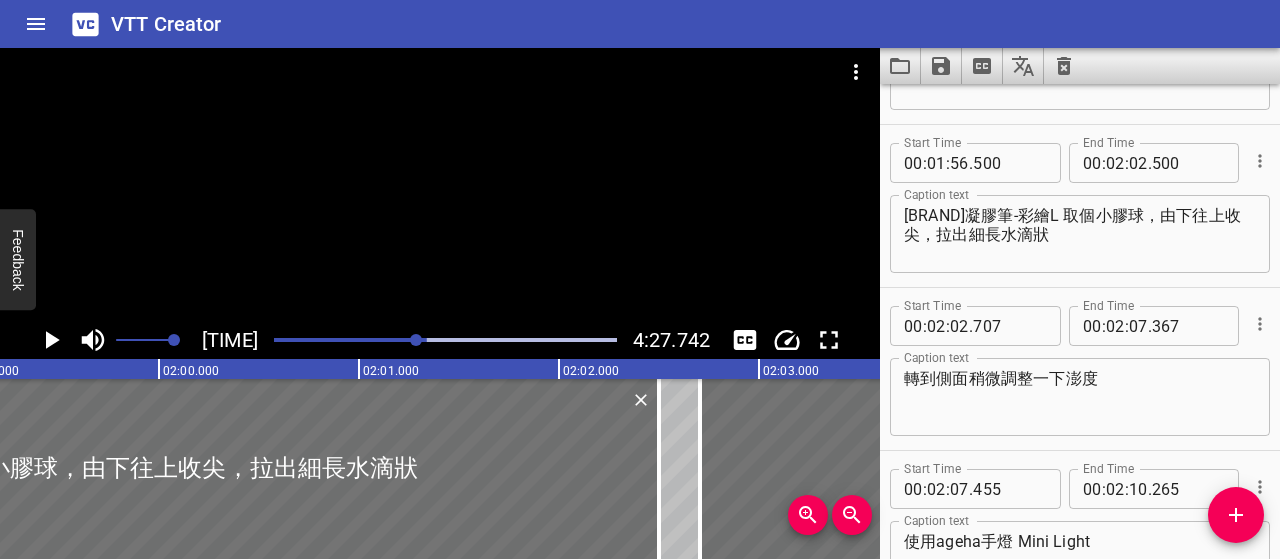 click 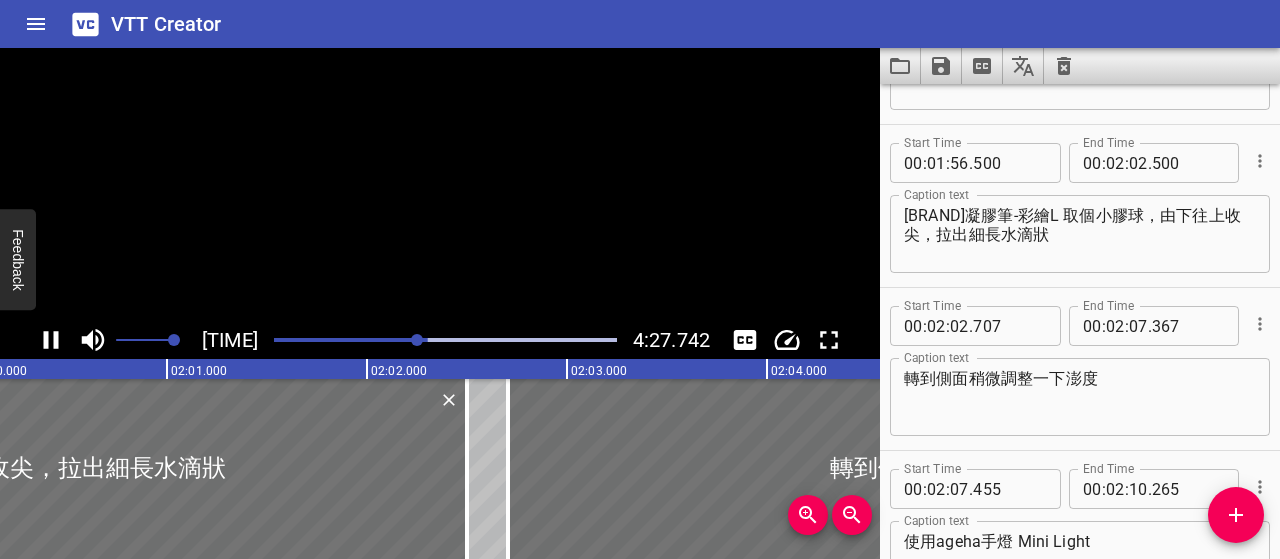 click 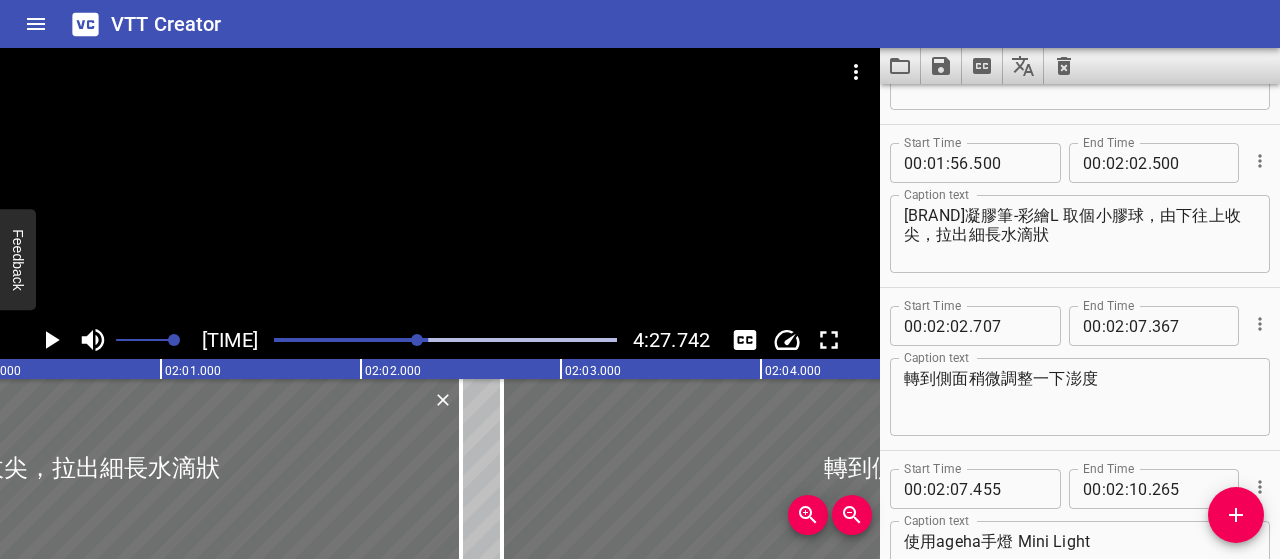 scroll, scrollTop: 0, scrollLeft: 24072, axis: horizontal 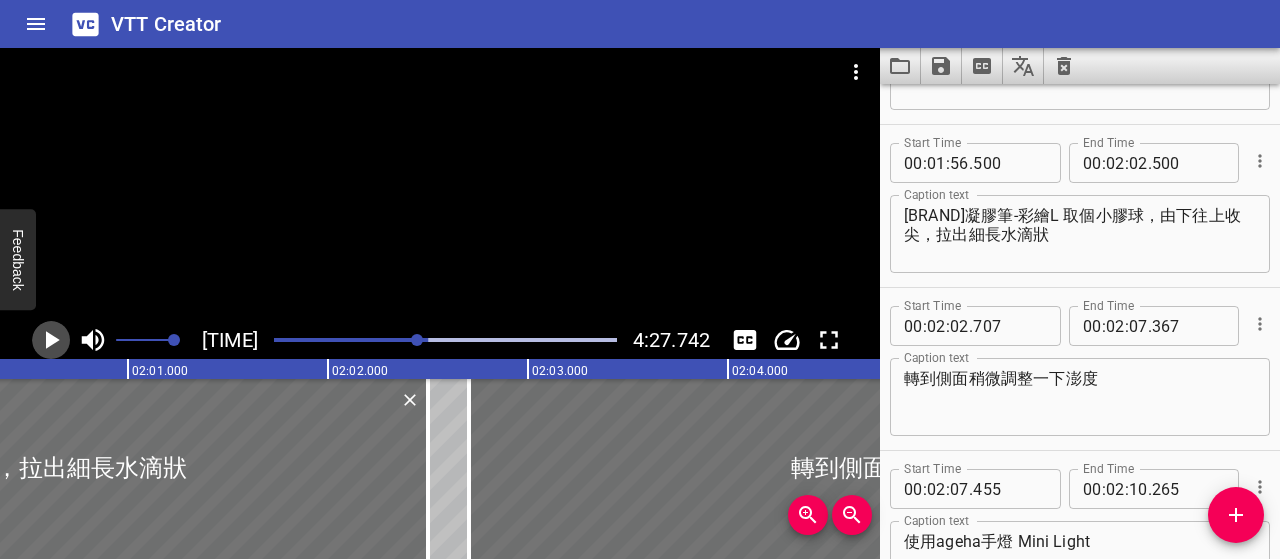 click 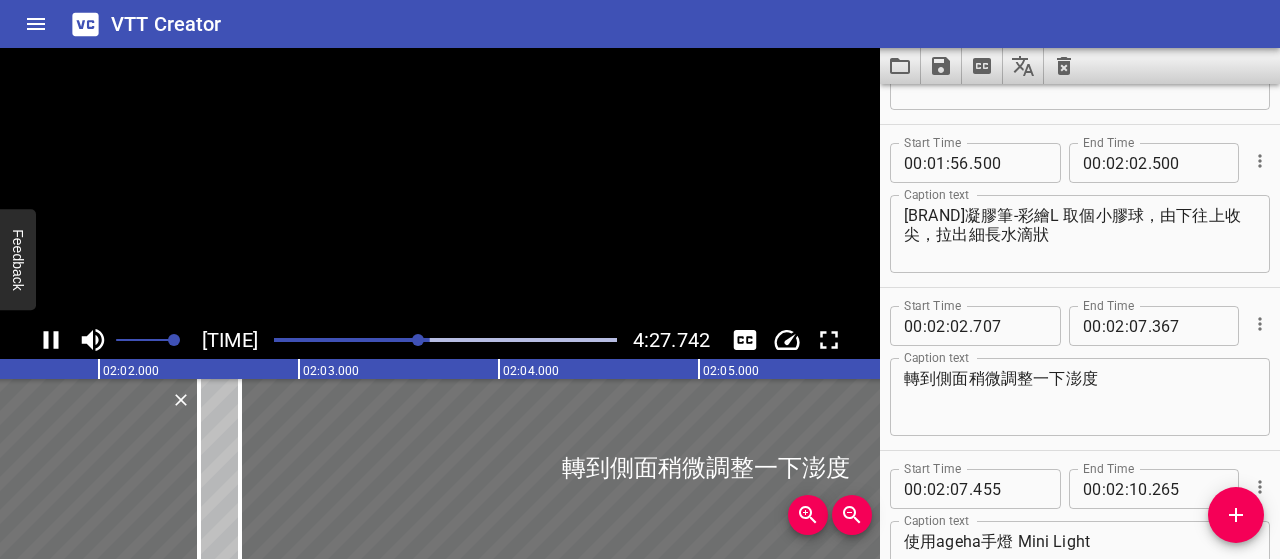 click 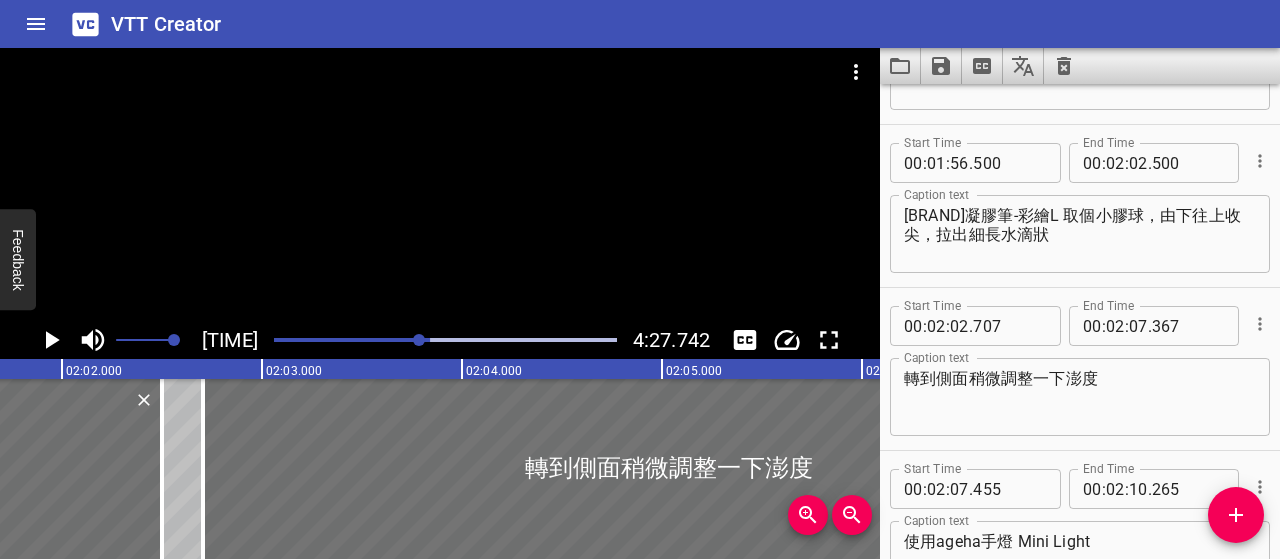 scroll, scrollTop: 0, scrollLeft: 24358, axis: horizontal 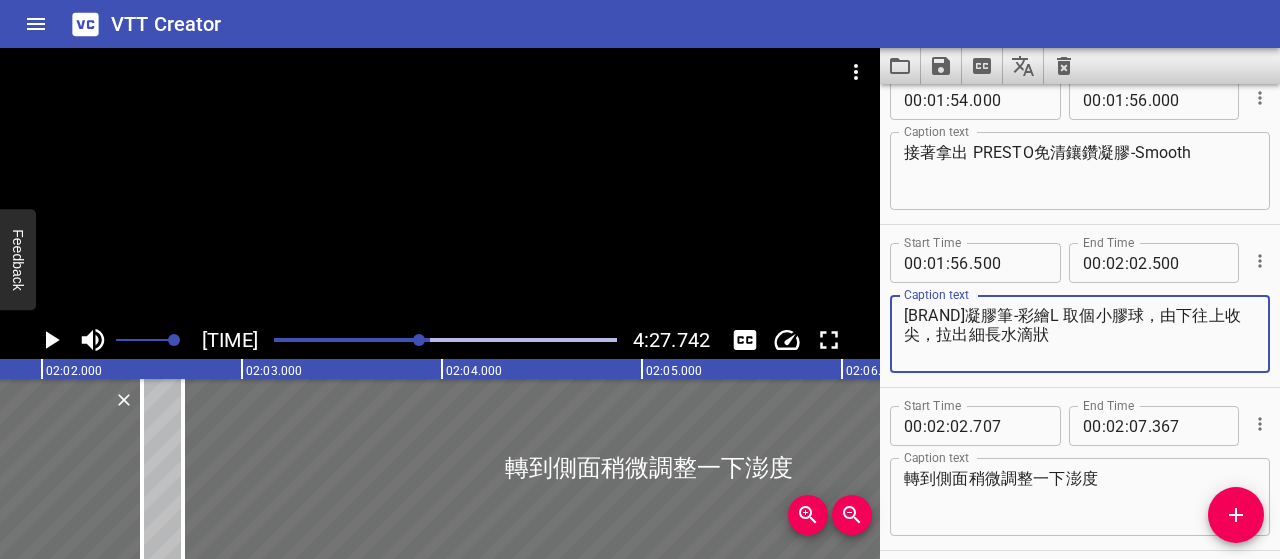 drag, startPoint x: 1162, startPoint y: 314, endPoint x: 1165, endPoint y: 328, distance: 14.3178215 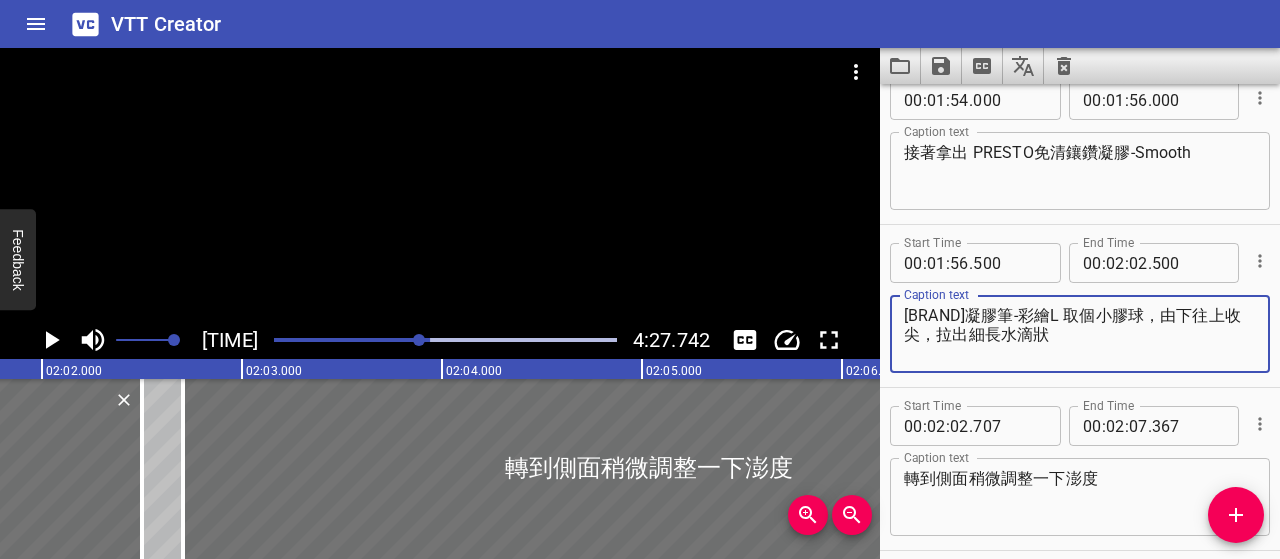 click on "[BRAND]凝膠筆-彩繪L 取個小膠球，由下往上收尖，拉出細長水滴狀" at bounding box center (1080, 334) 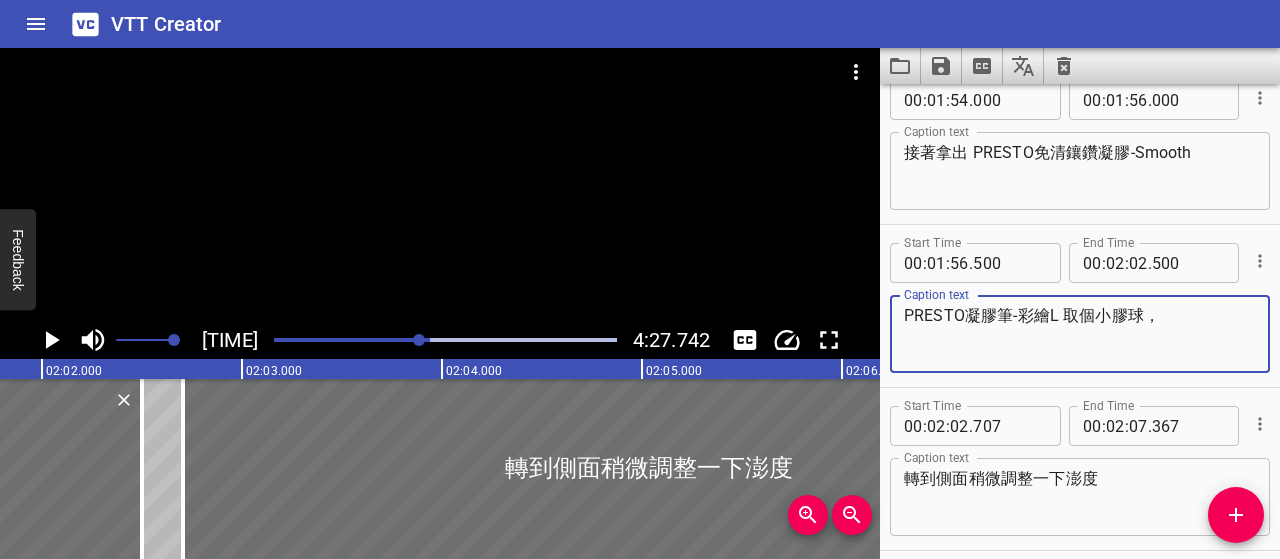paste on "從指緣中間畫出一條直線作為中心主軸" 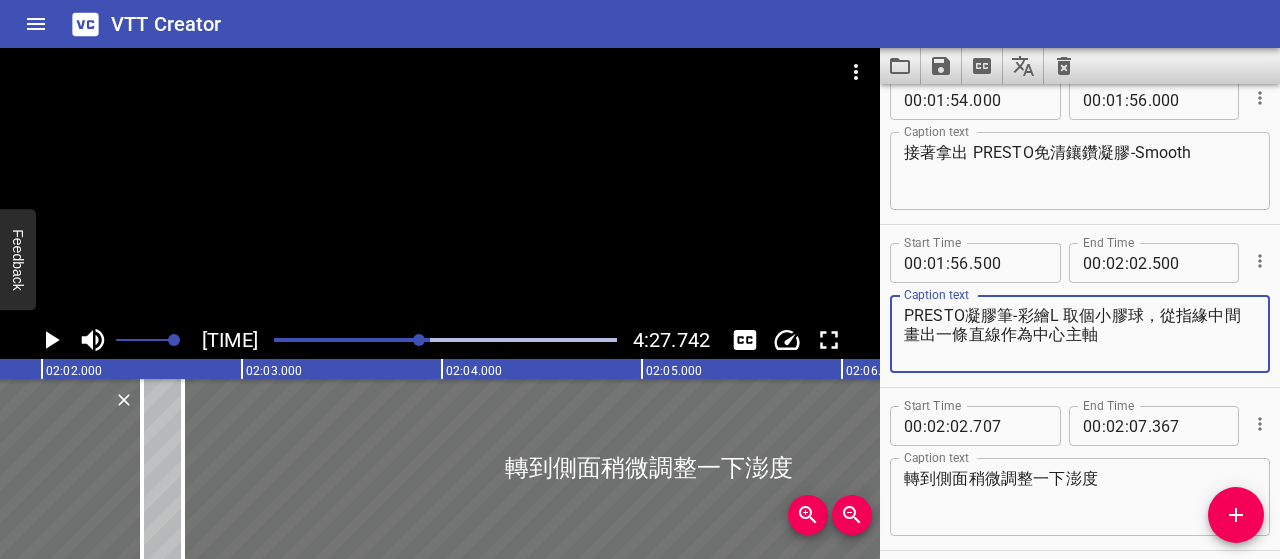 click on "PRESTO凝膠筆-彩繪L 取個小膠球，從指緣中間畫出一條直線作為中心主軸" at bounding box center (1080, 334) 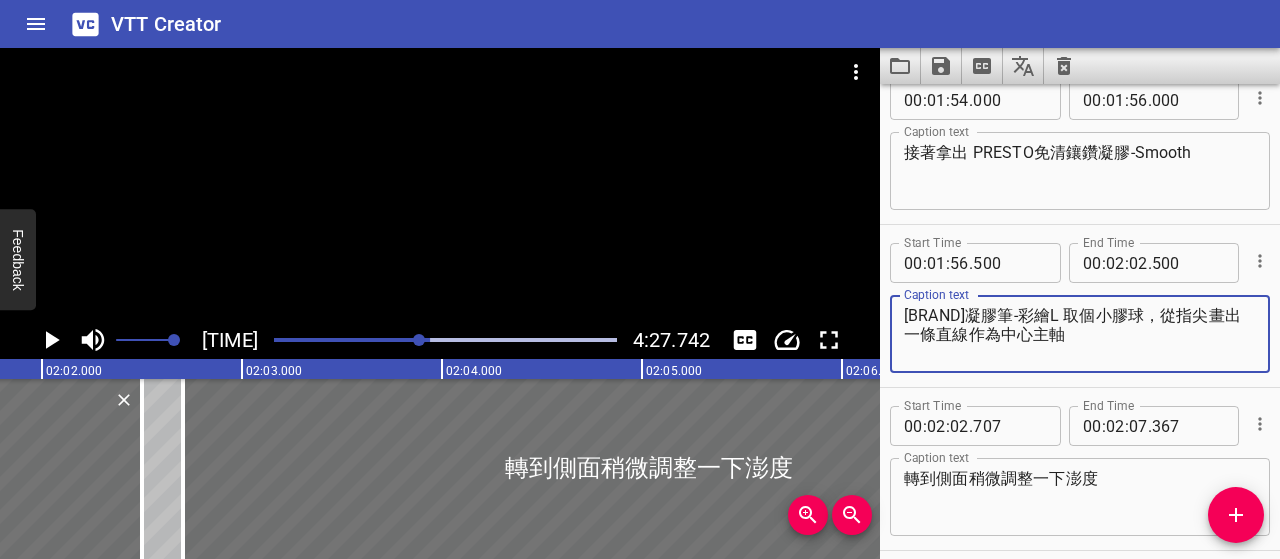 click on "[BRAND]凝膠筆-彩繪L 取個小膠球，從指尖畫出一條直線作為中心主軸" at bounding box center (1080, 334) 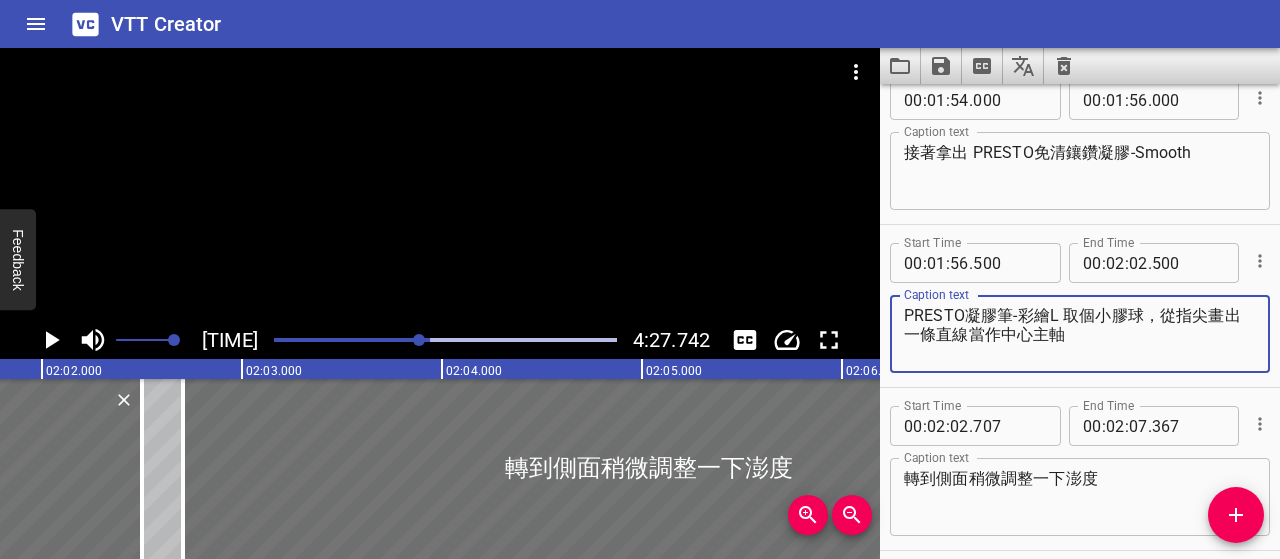 type on "PRESTO凝膠筆-彩繪L 取個小膠球，從指尖畫出一條直線當作中心主軸" 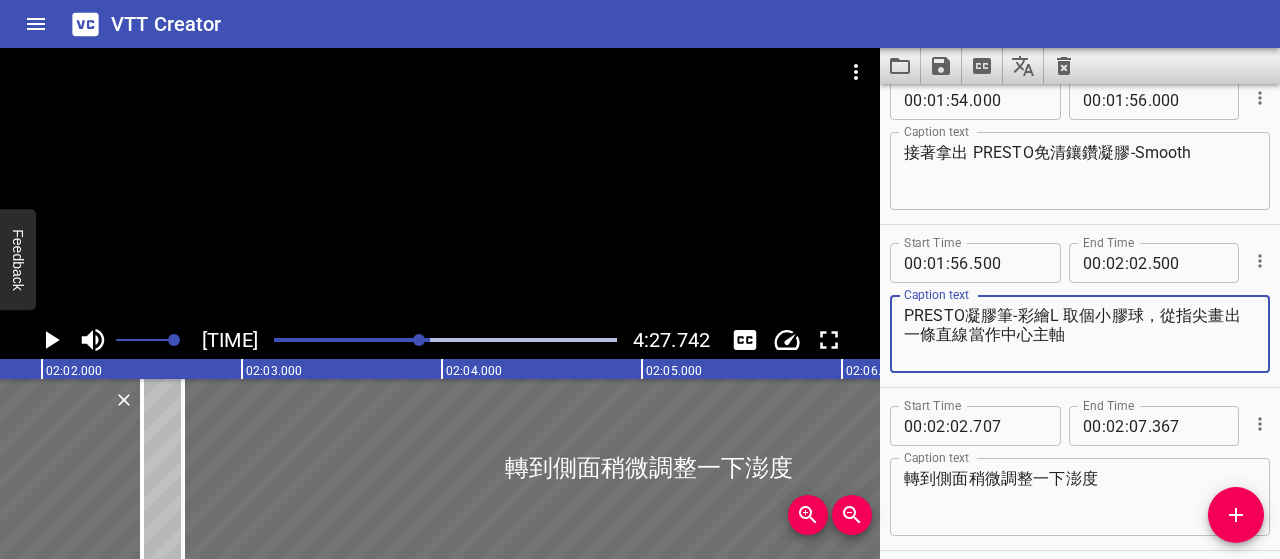 click 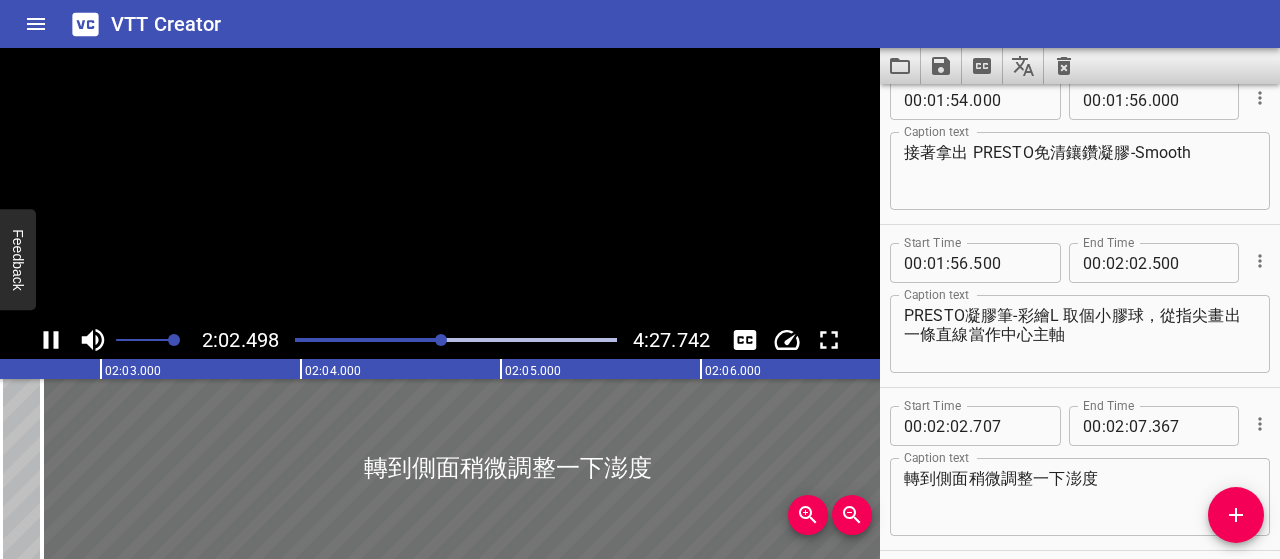 scroll, scrollTop: 0, scrollLeft: 24547, axis: horizontal 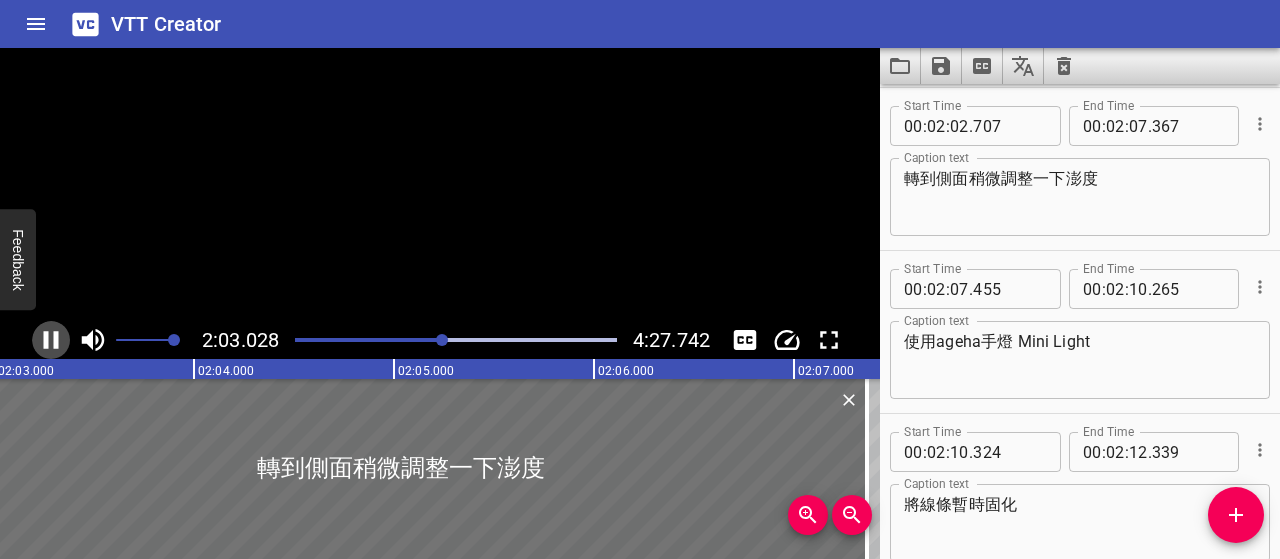 click 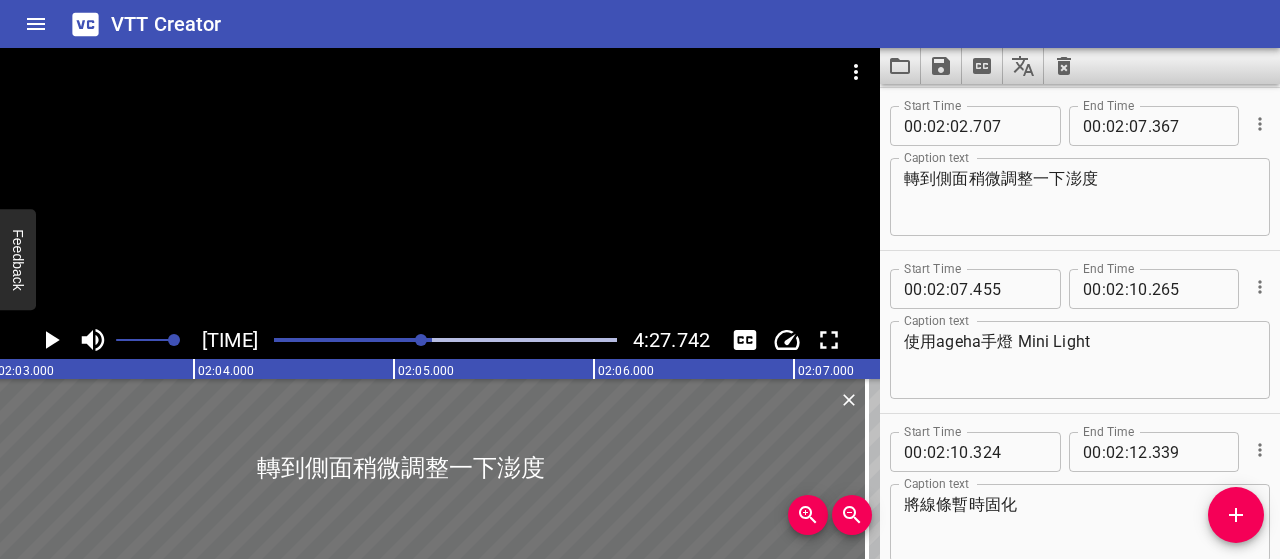 scroll, scrollTop: 0, scrollLeft: 24660, axis: horizontal 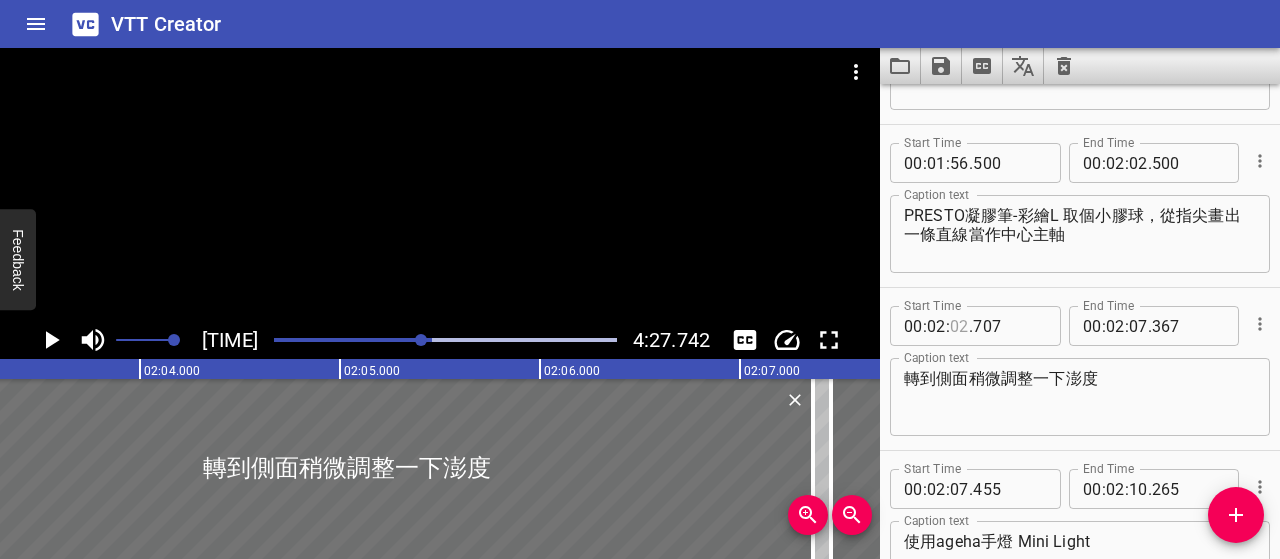 click at bounding box center [959, 326] 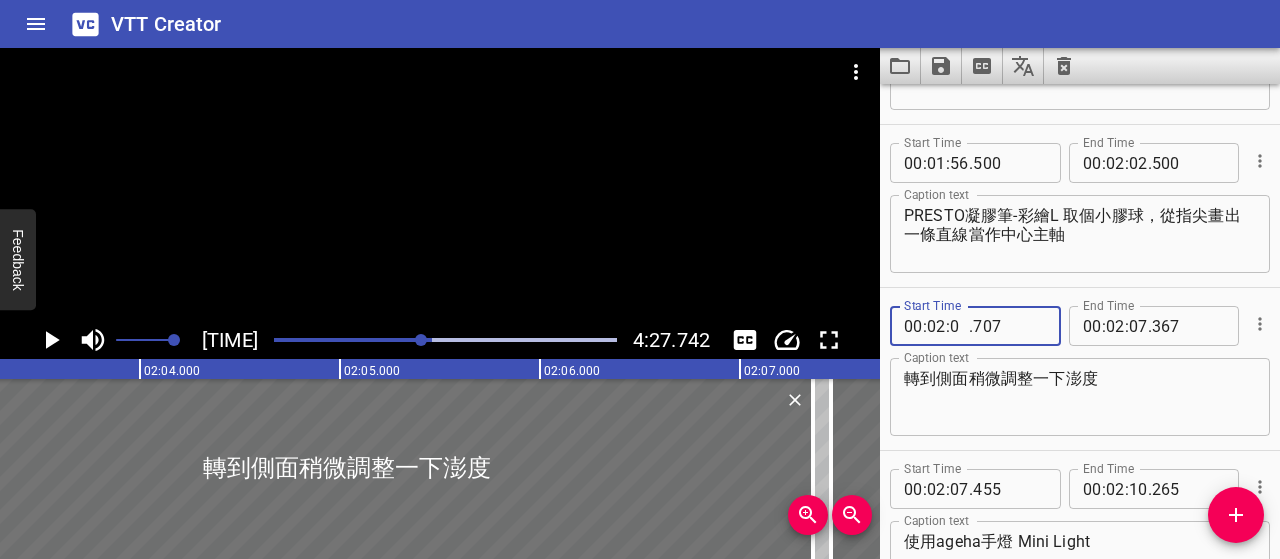 type on "03" 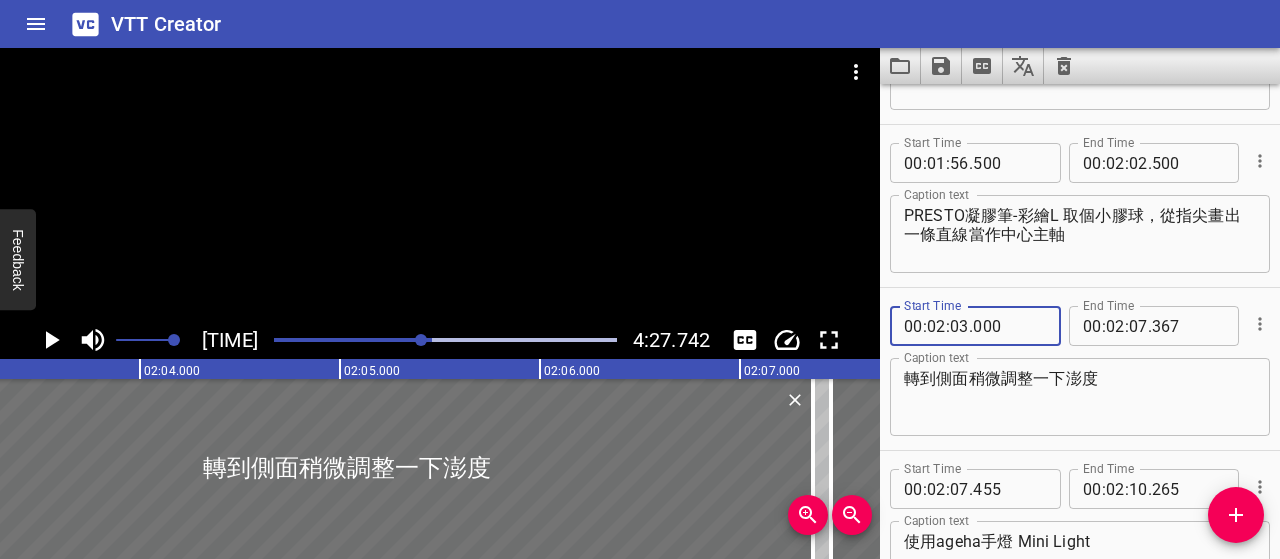 type on "000" 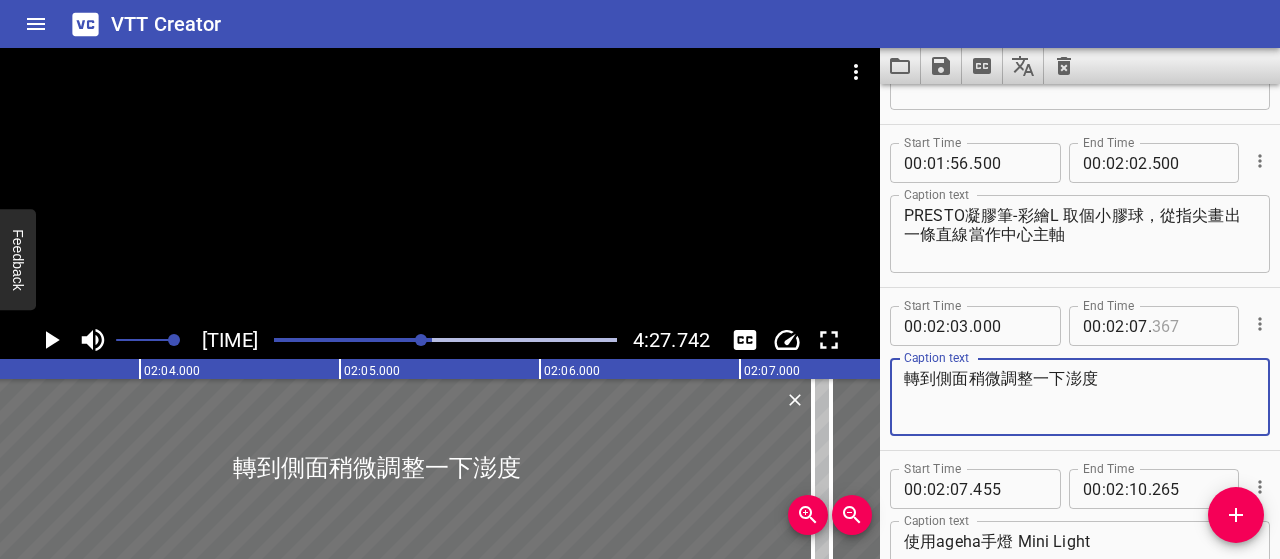 click at bounding box center (1188, 326) 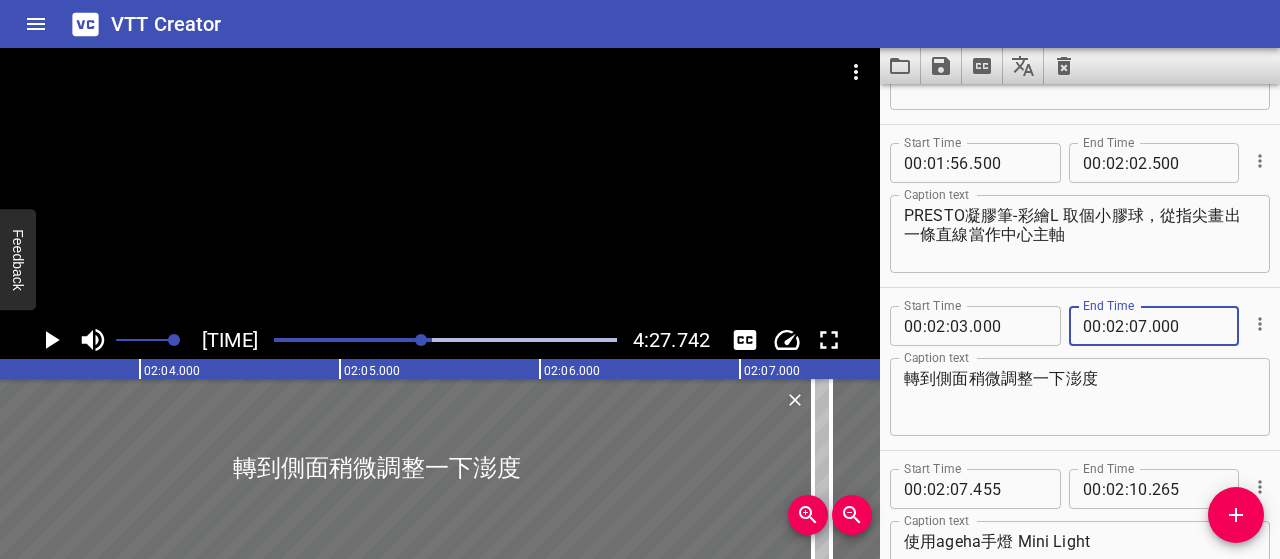 type on "000" 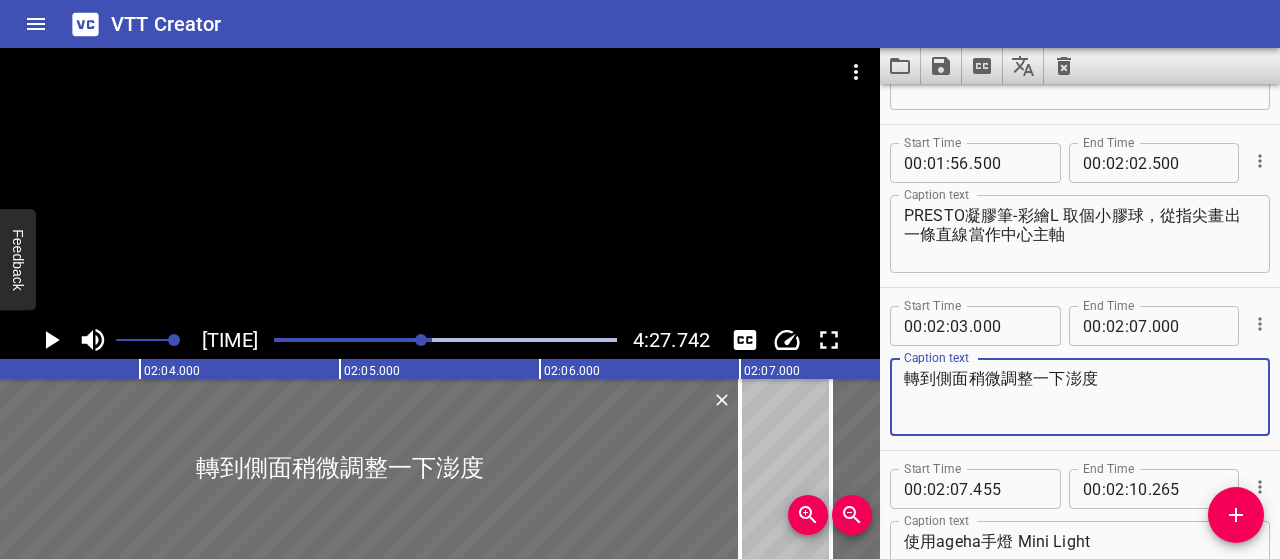 click on "轉到側面稍微調整一下澎度" at bounding box center (1080, 397) 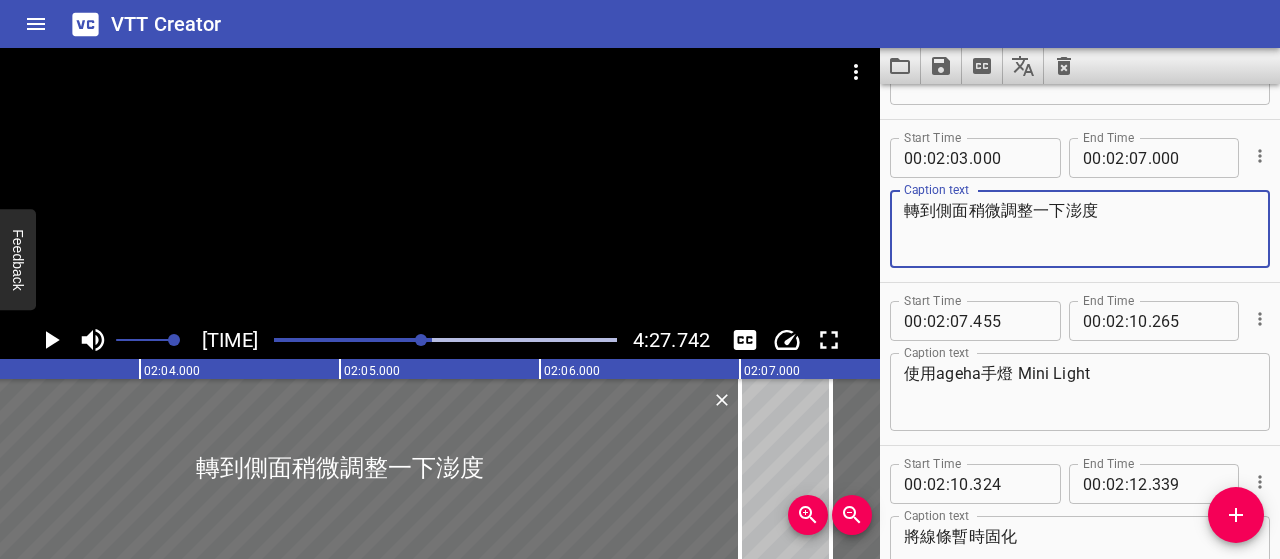 scroll, scrollTop: 2445, scrollLeft: 0, axis: vertical 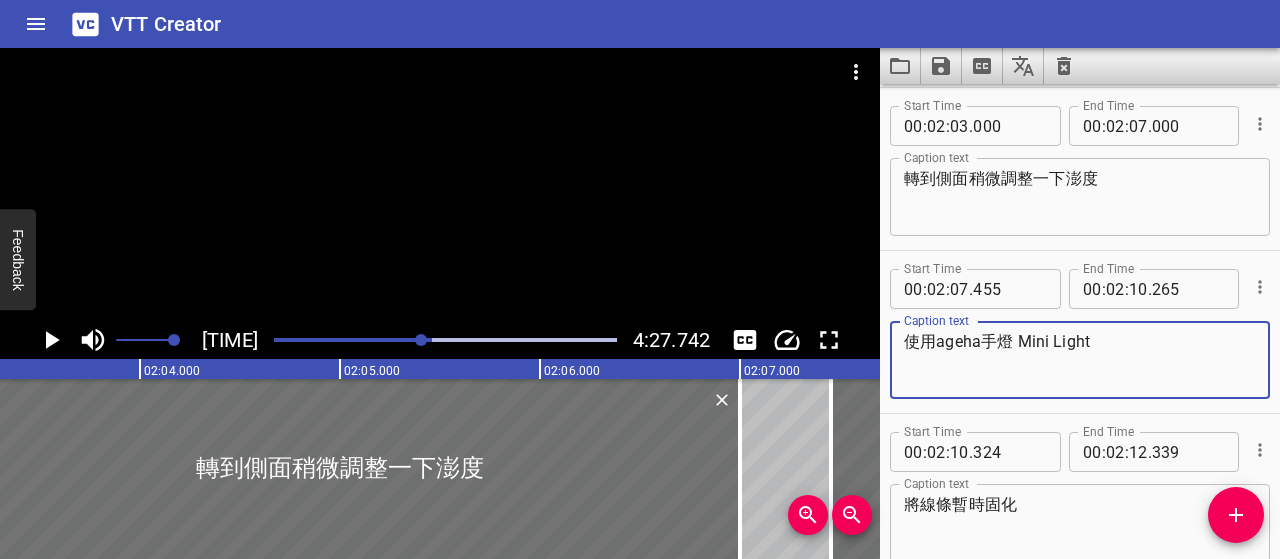 click on "使用ageha手燈 Mini Light" at bounding box center [1080, 360] 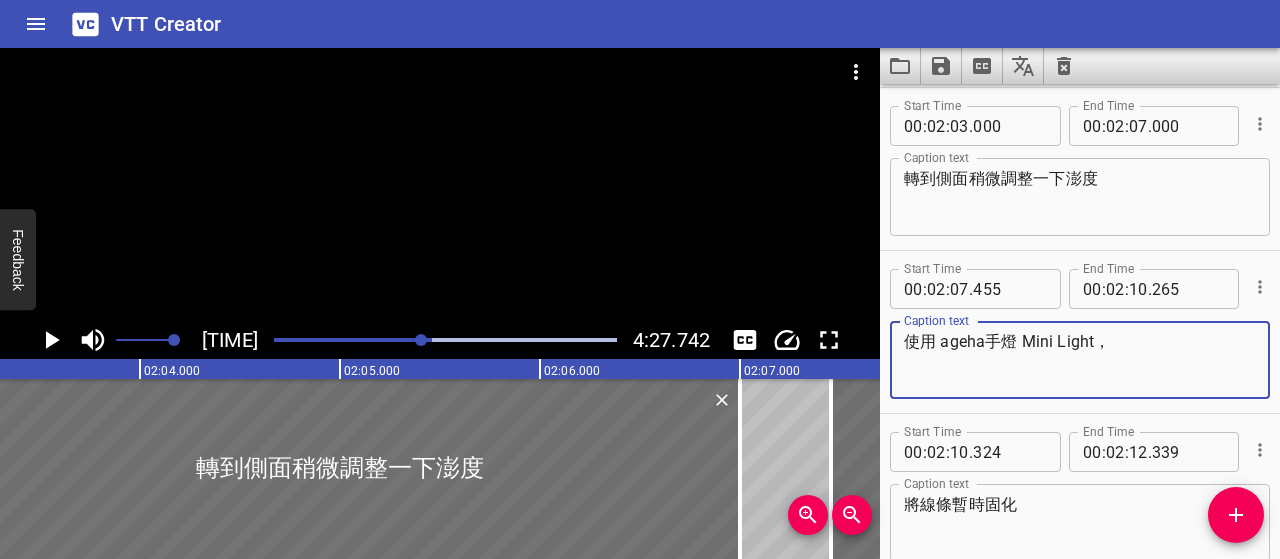 type on "使用 ageha手燈 Mini Light，" 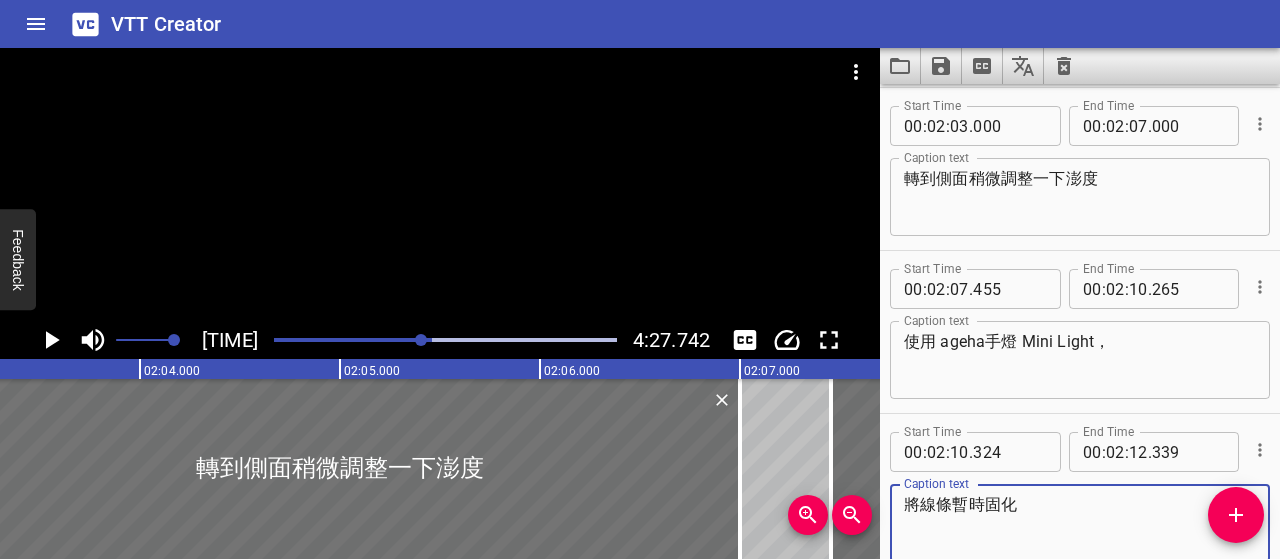 drag, startPoint x: 1027, startPoint y: 499, endPoint x: 860, endPoint y: 503, distance: 167.0479 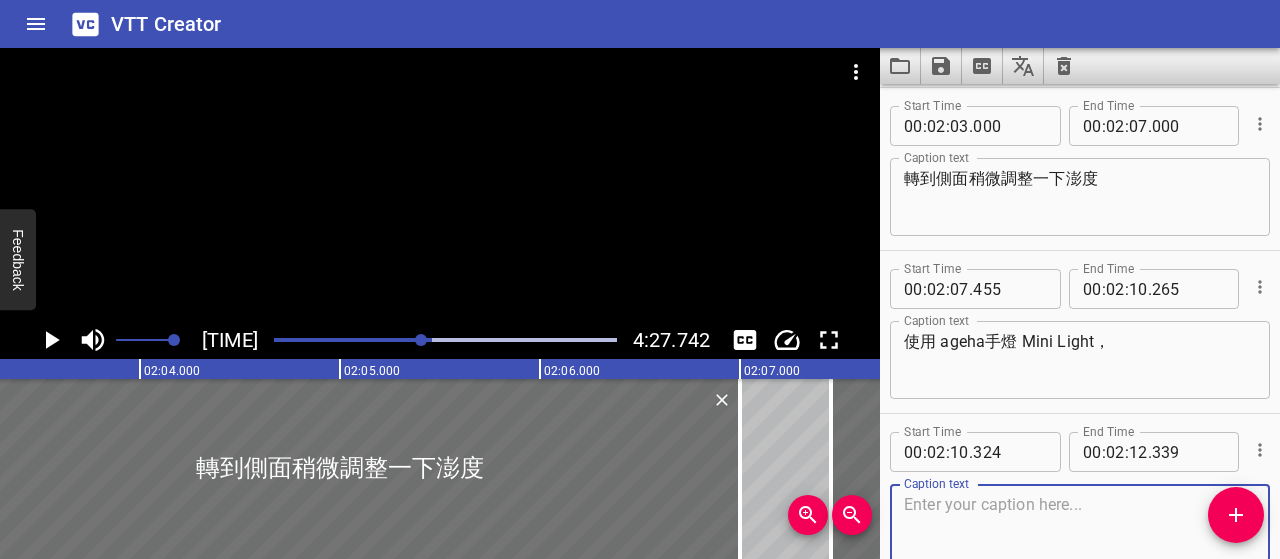 type 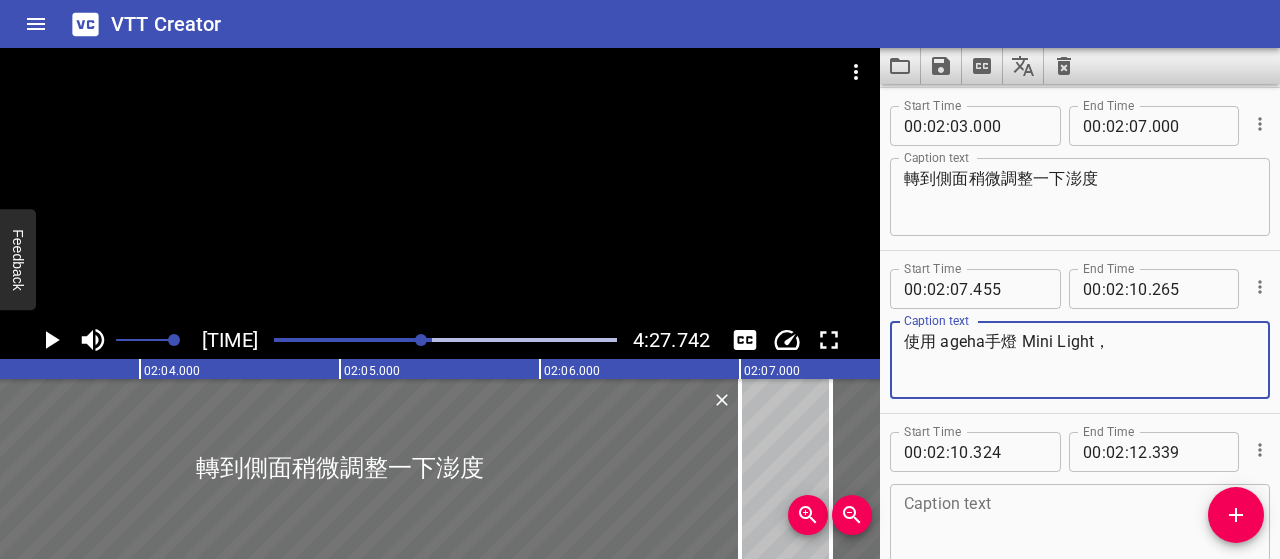 paste on "將線條暫時固化" 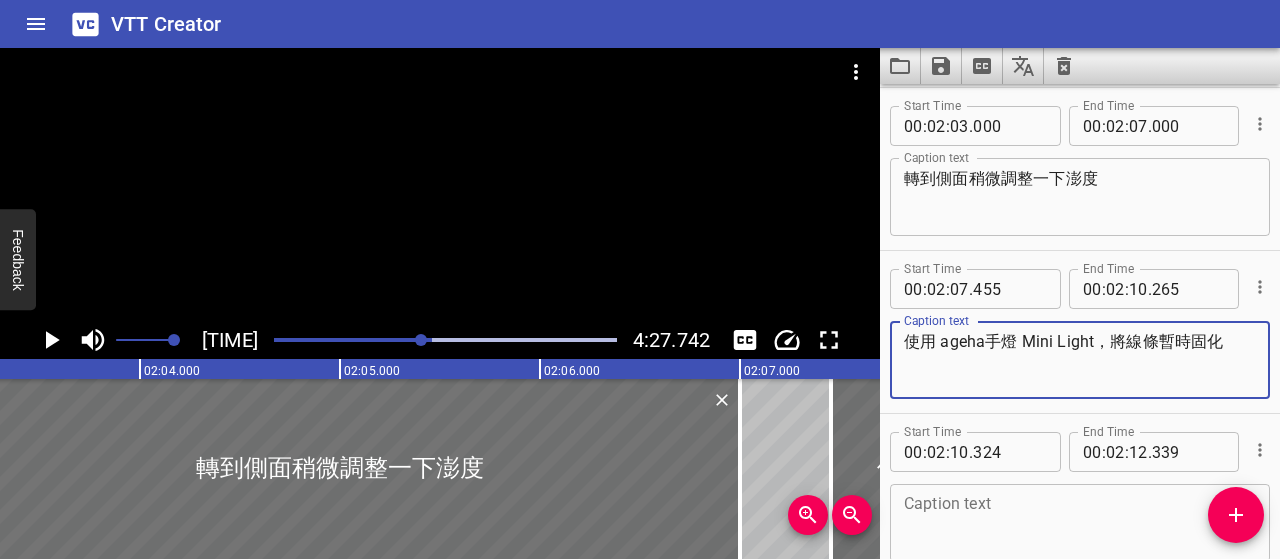 type on "使用 ageha手燈 Mini Light，將線條暫時固化" 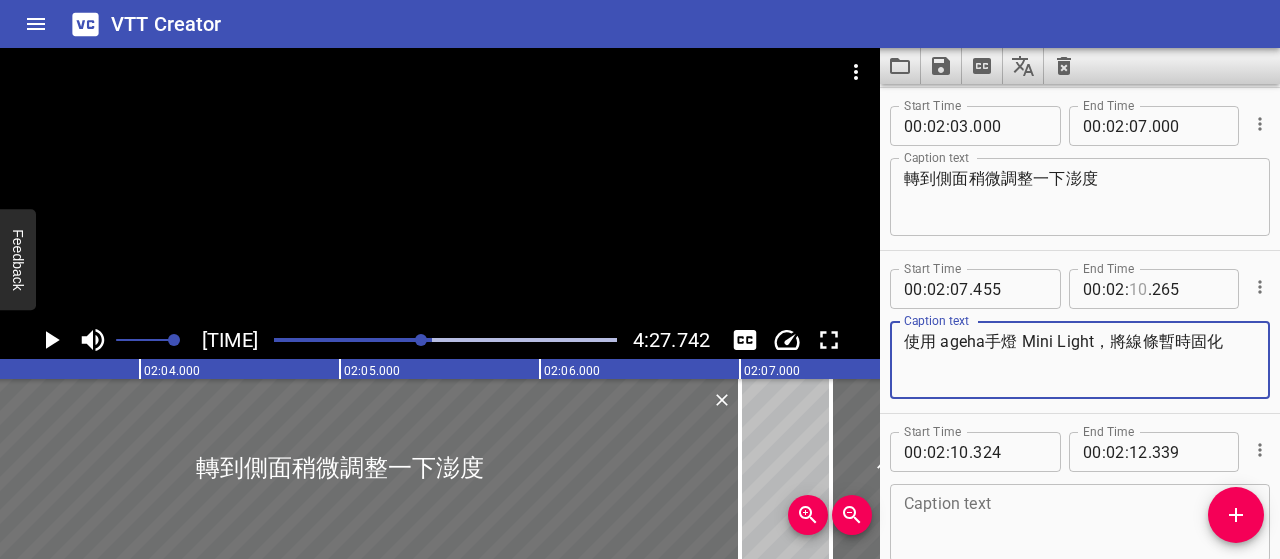 click at bounding box center [1138, 289] 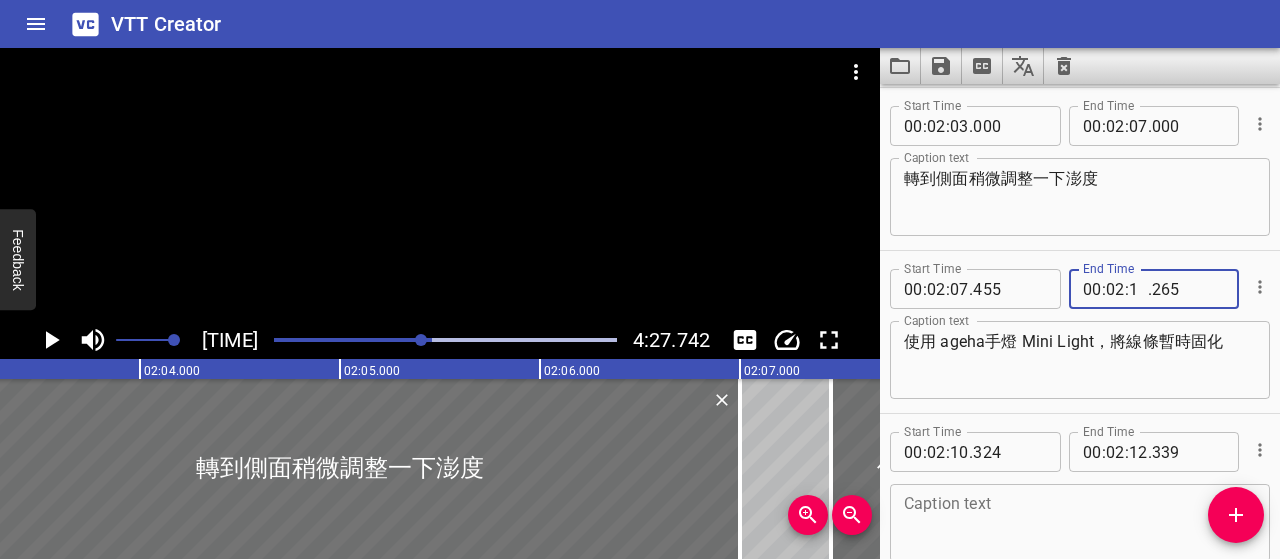 type on "12" 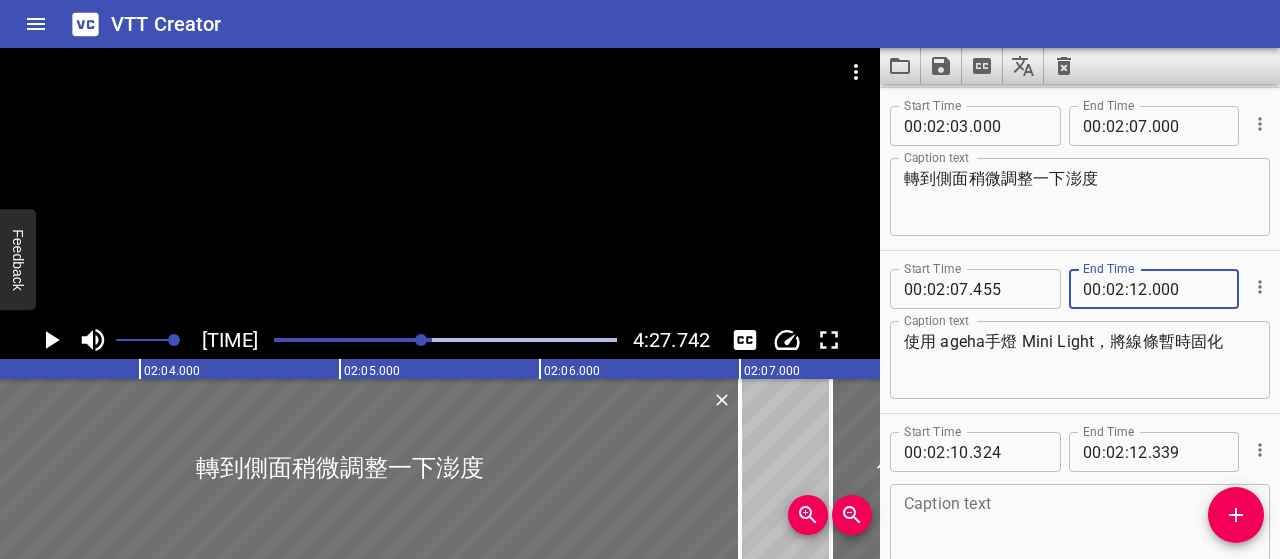 type on "000" 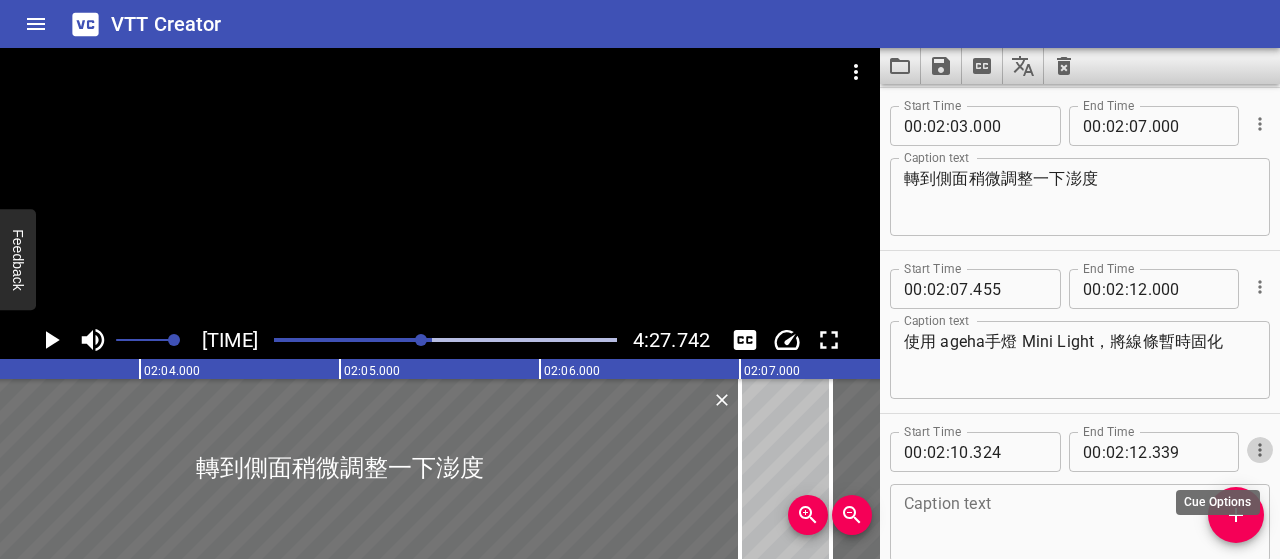 click 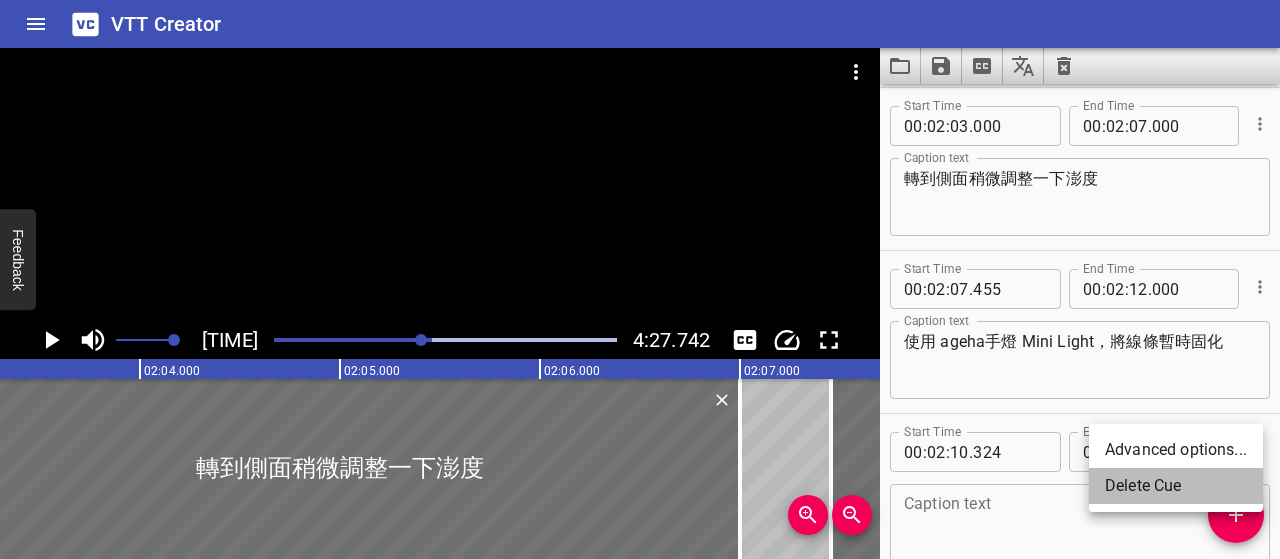 click on "Delete Cue" at bounding box center [1176, 486] 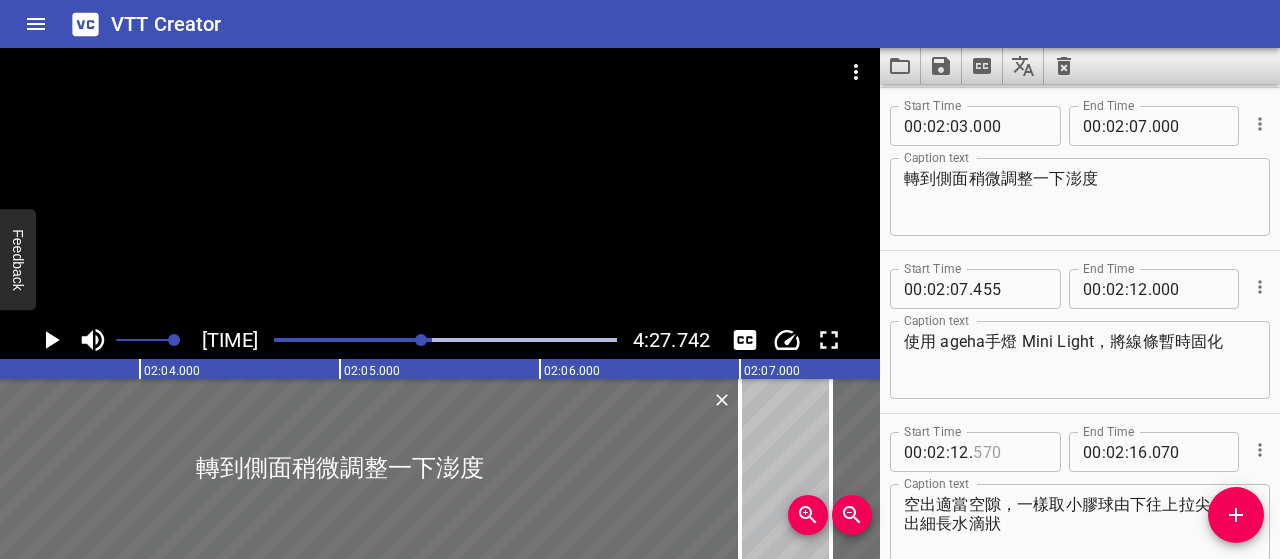 click at bounding box center (1009, 452) 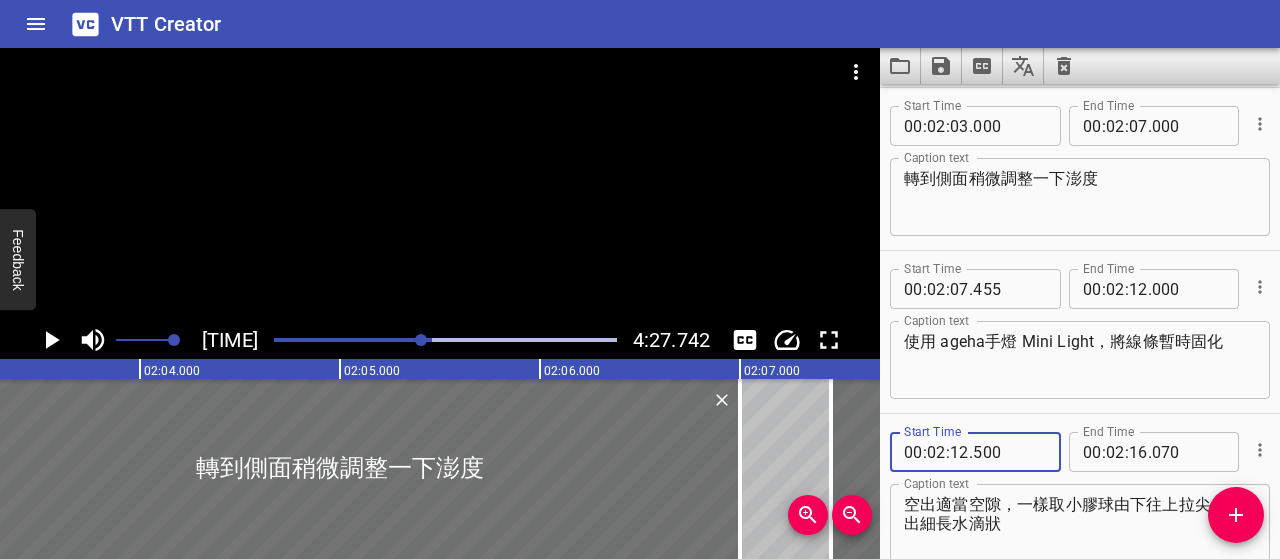 type on "500" 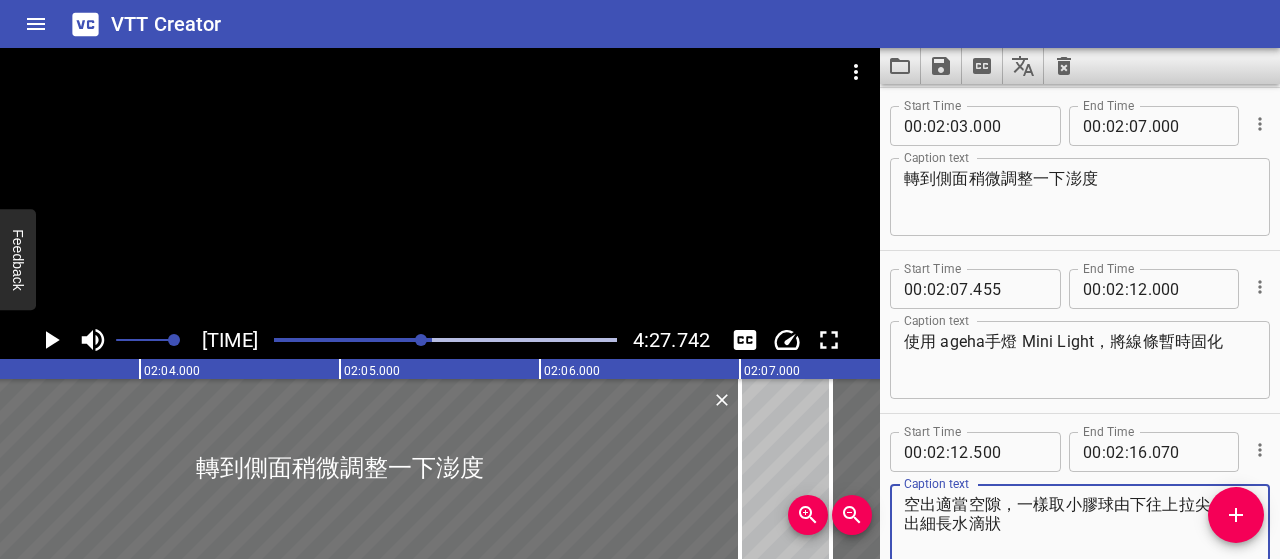 click on "空出適當空隙，一樣取小膠球由下往上拉尖，拉出細長水滴狀" at bounding box center [1080, 523] 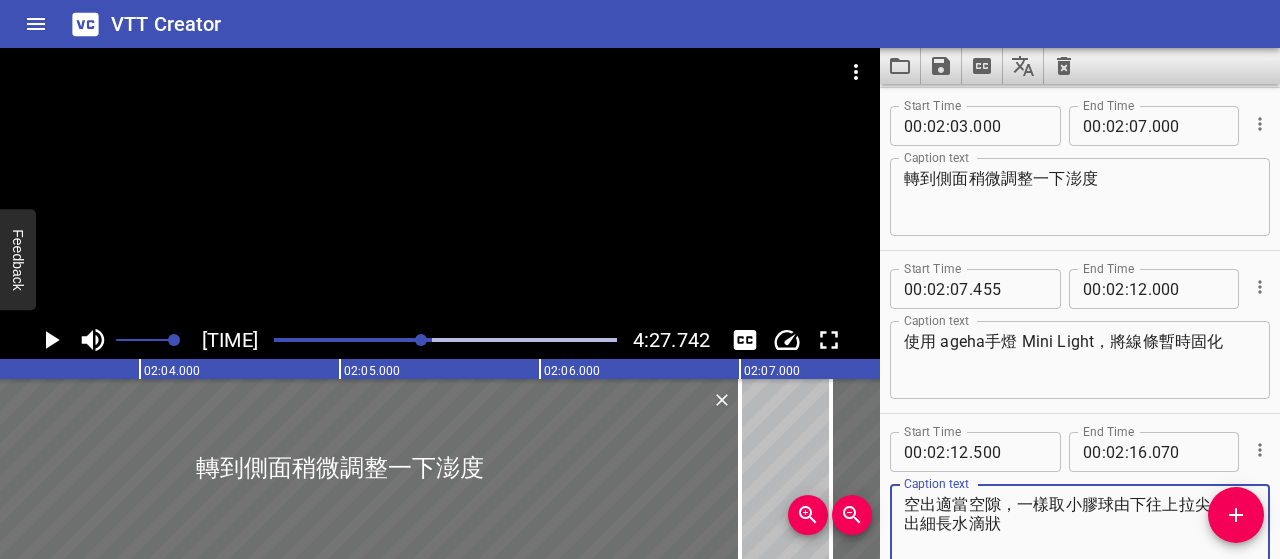 click 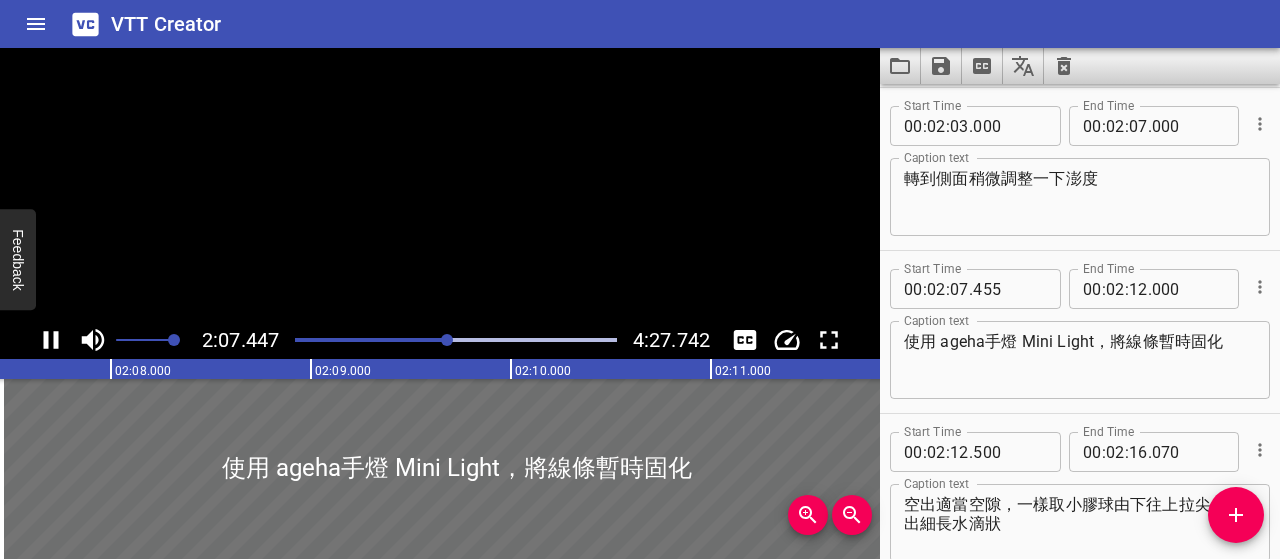 scroll, scrollTop: 0, scrollLeft: 25537, axis: horizontal 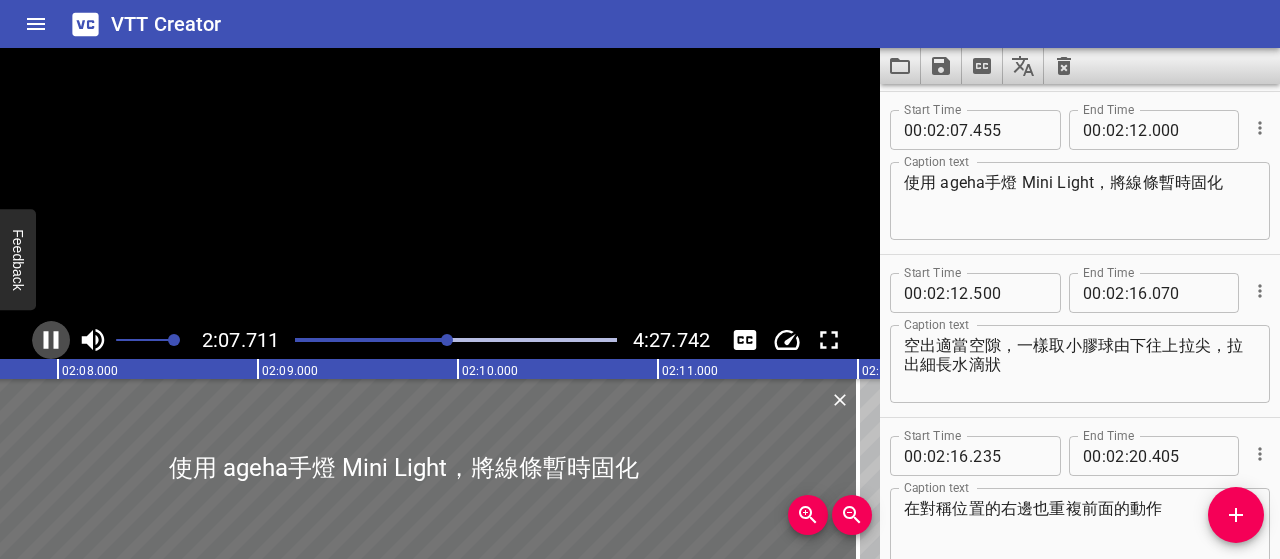 click 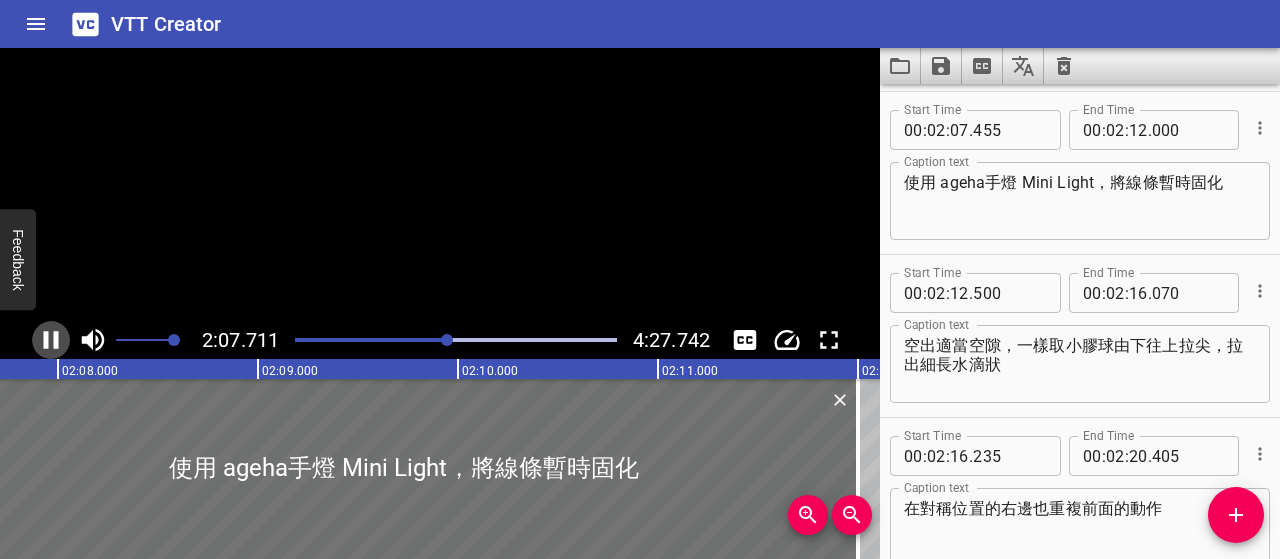scroll, scrollTop: 2608, scrollLeft: 0, axis: vertical 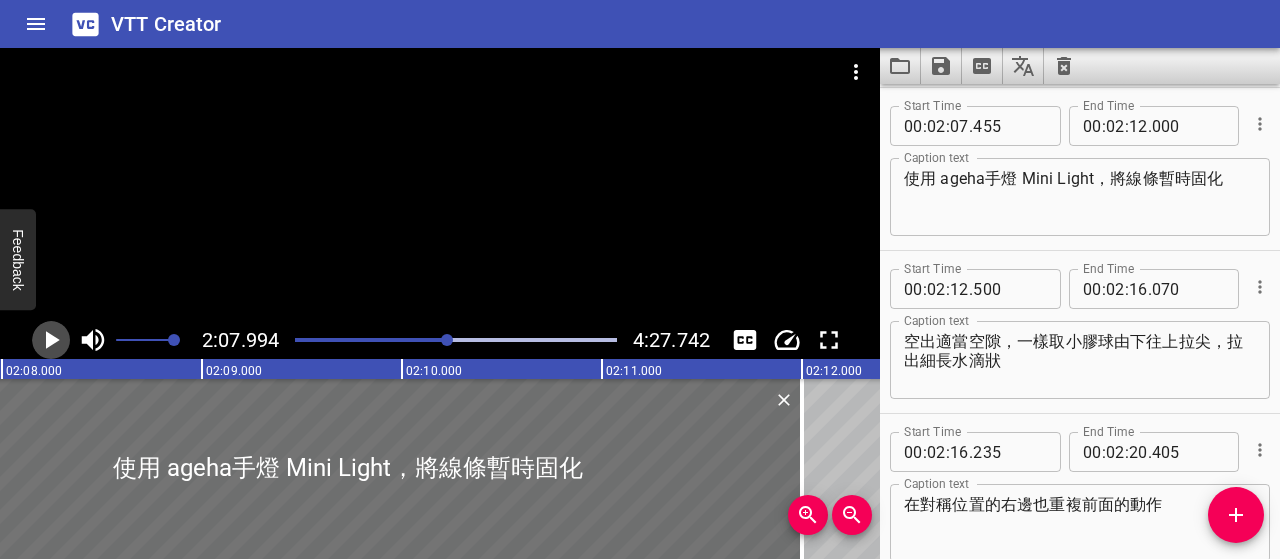 click 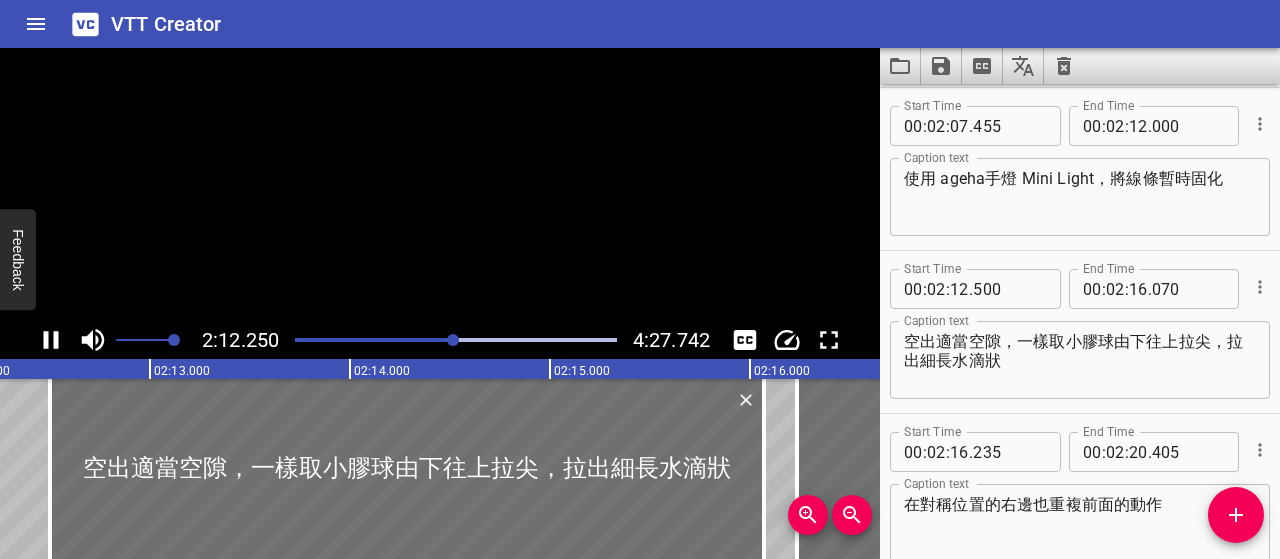 scroll, scrollTop: 0, scrollLeft: 26498, axis: horizontal 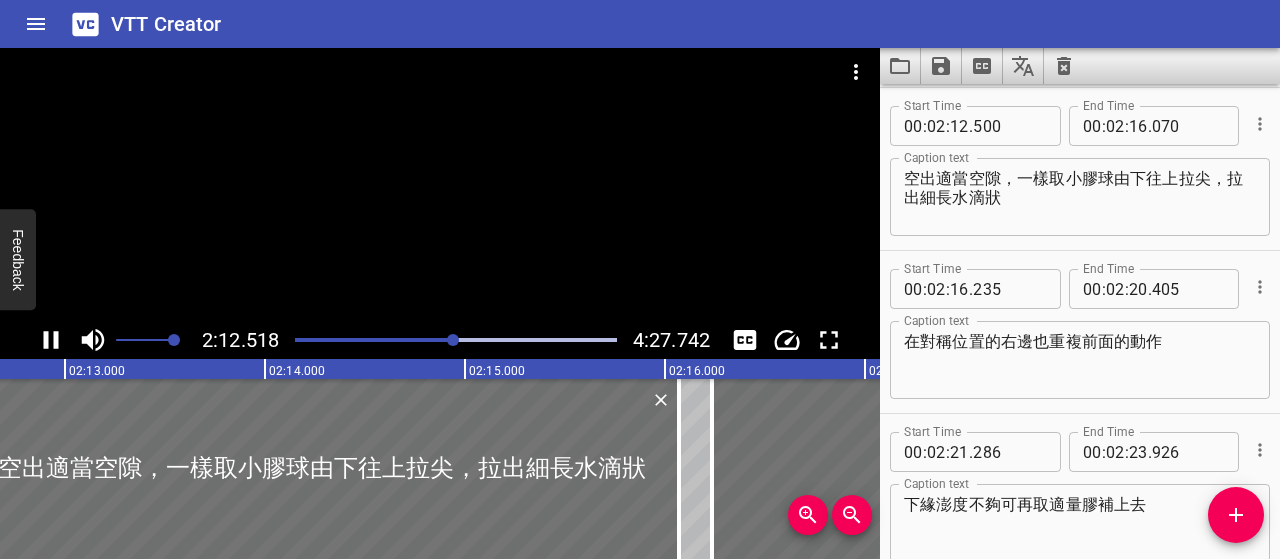 click 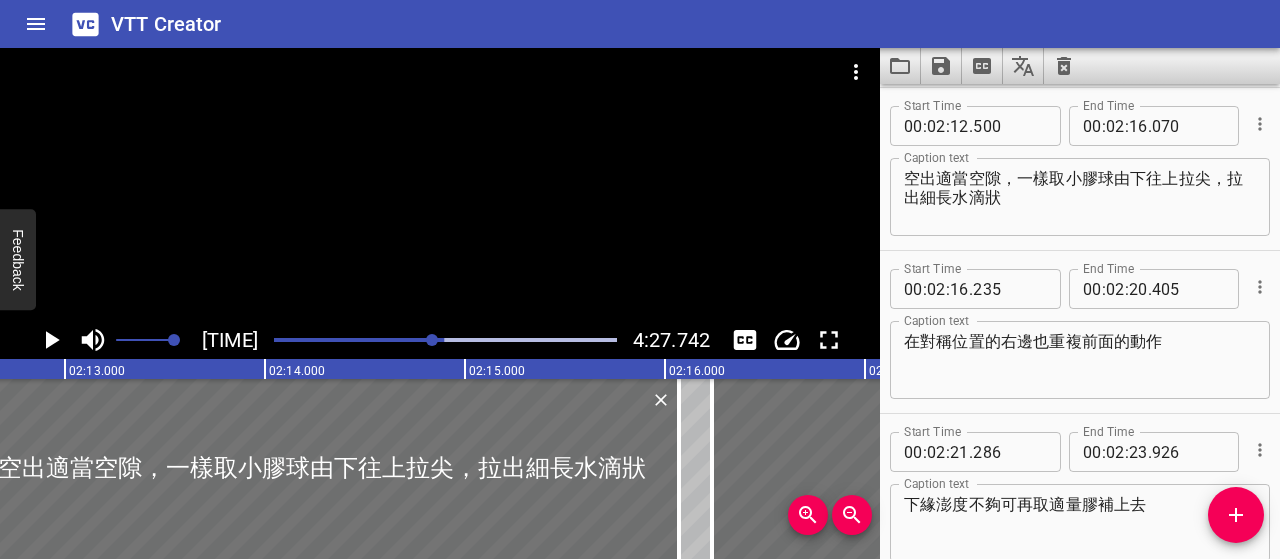 scroll, scrollTop: 0, scrollLeft: 26578, axis: horizontal 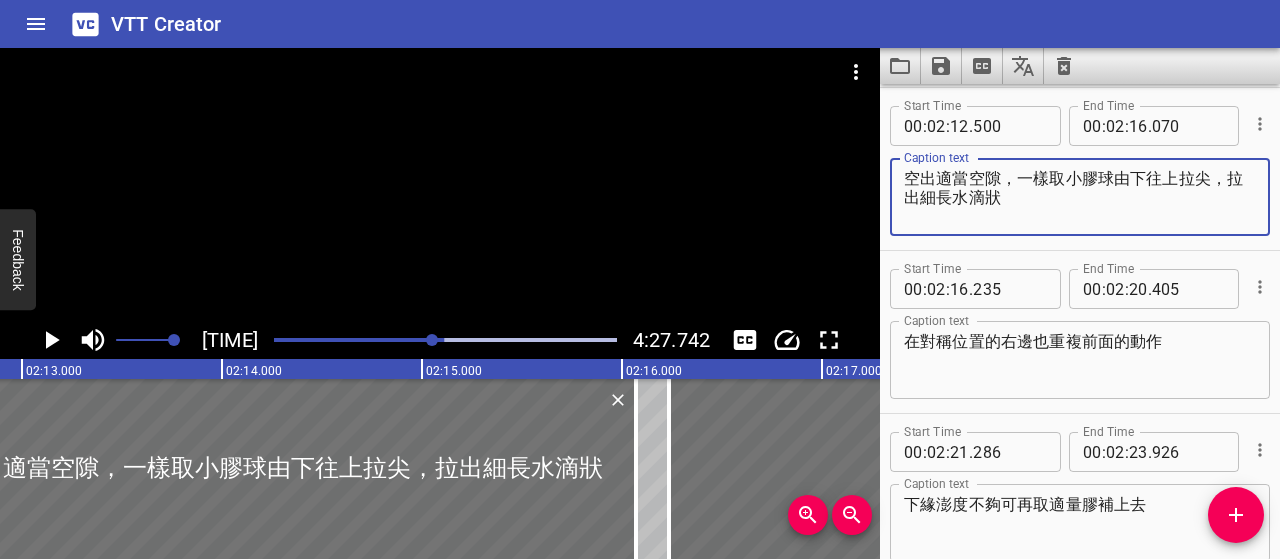 drag, startPoint x: 1046, startPoint y: 204, endPoint x: 886, endPoint y: 185, distance: 161.12418 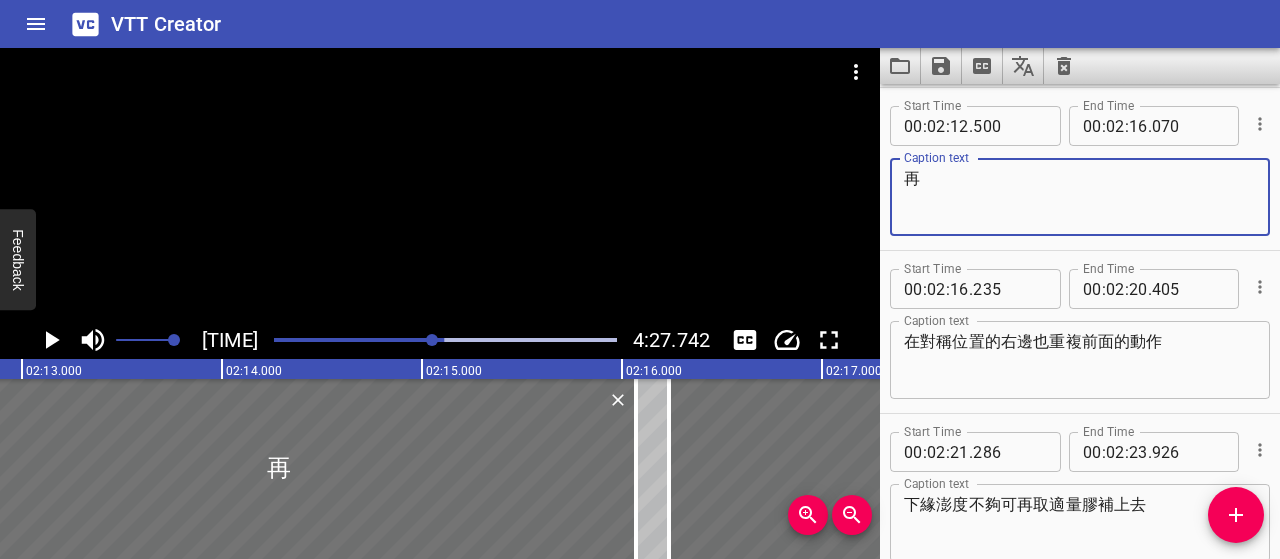 paste on "依序從兩側向中央畫出對稱弧線，像畫魚鱗或貝殼紋理" 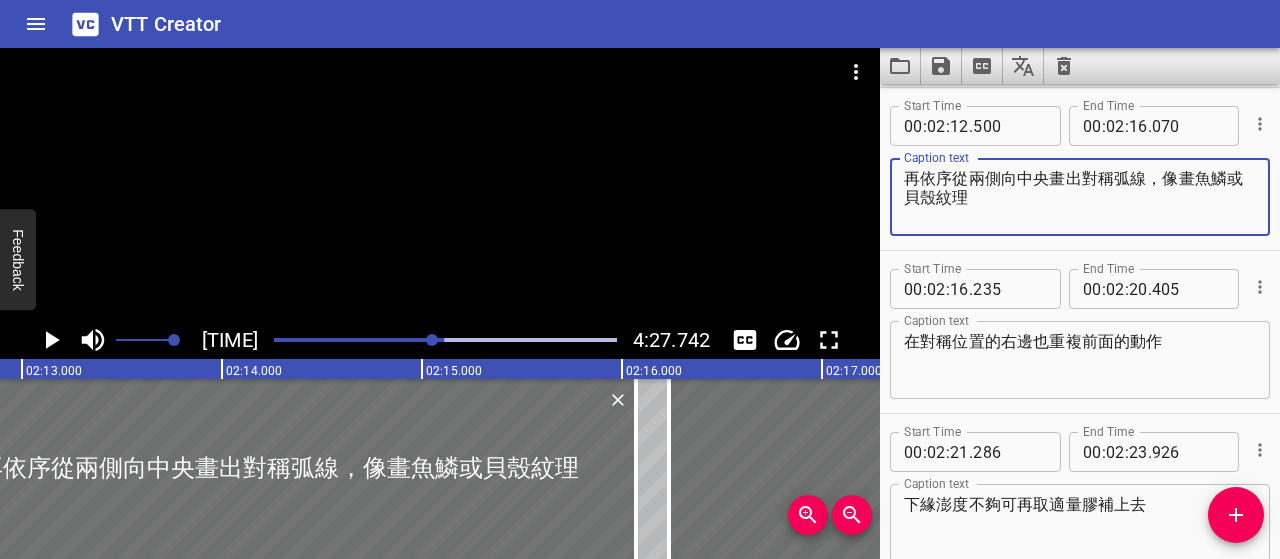 click on "再依序從兩側向中央畫出對稱弧線，像畫魚鱗或貝殼紋理" at bounding box center (1080, 197) 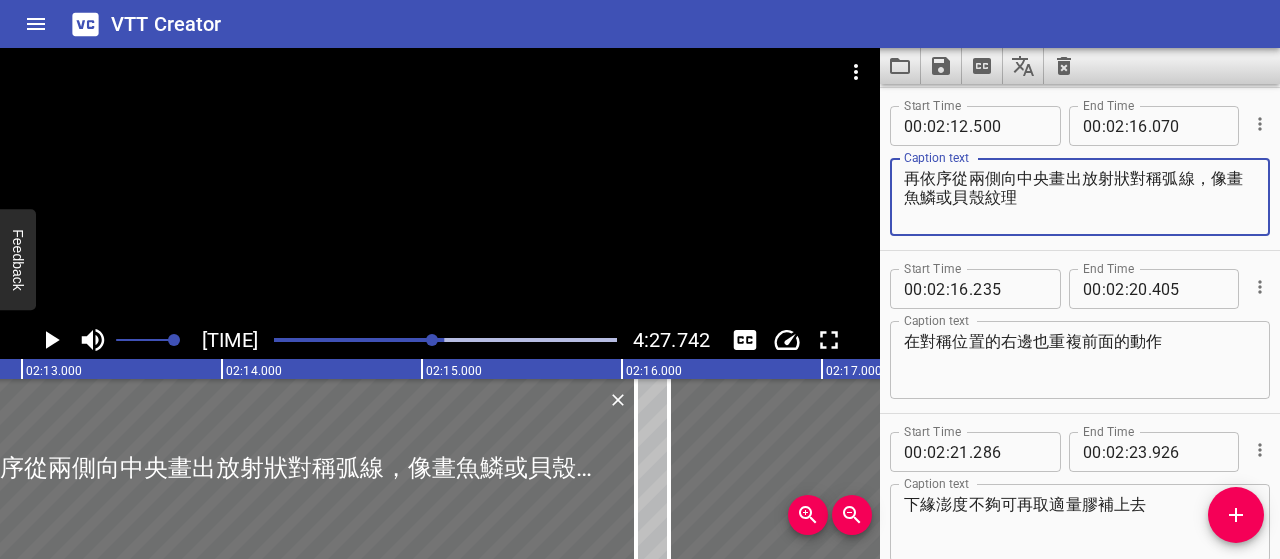 click on "再依序從兩側向中央畫出放射狀對稱弧線，像畫魚鱗或貝殼紋理" at bounding box center [1080, 197] 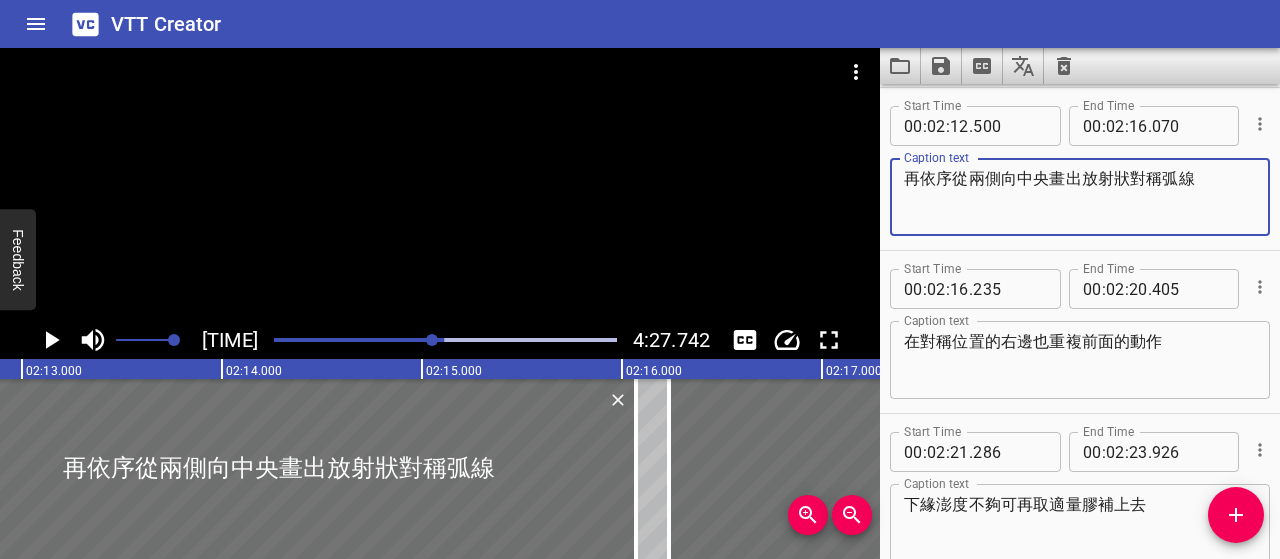 type on "再依序從兩側向中央畫出放射狀對稱弧線" 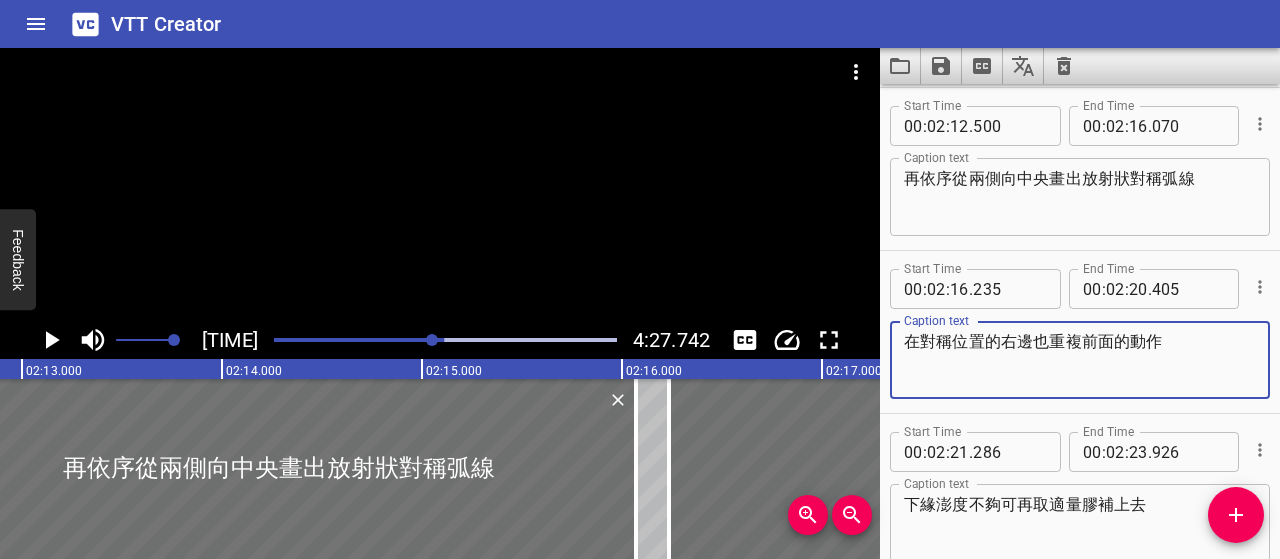 drag, startPoint x: 1173, startPoint y: 326, endPoint x: 877, endPoint y: 347, distance: 296.744 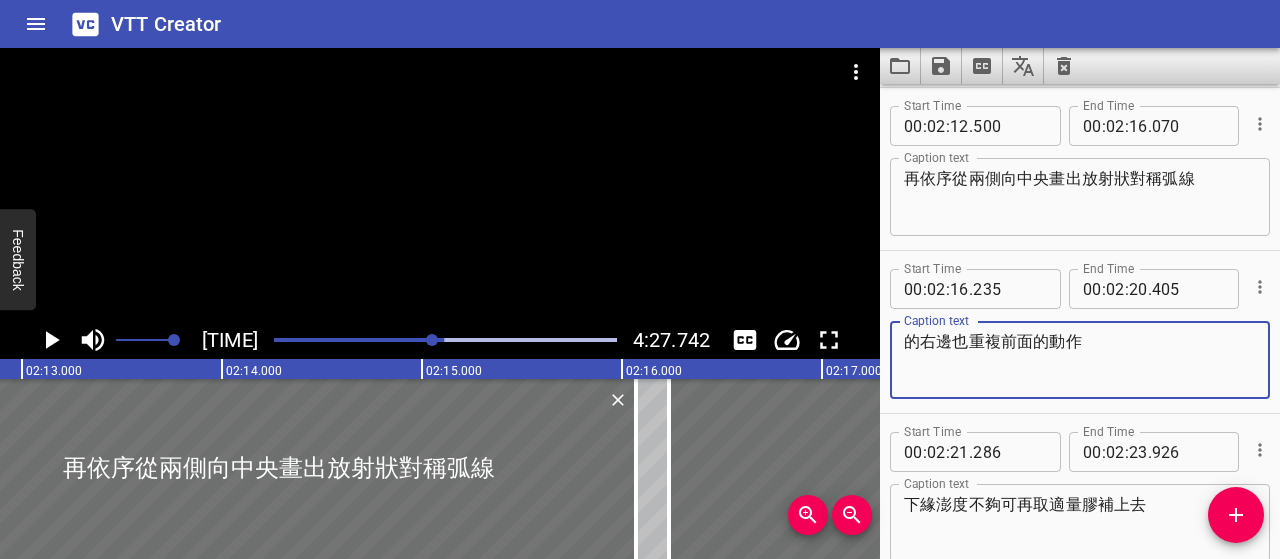 drag, startPoint x: 1108, startPoint y: 346, endPoint x: 906, endPoint y: 346, distance: 202 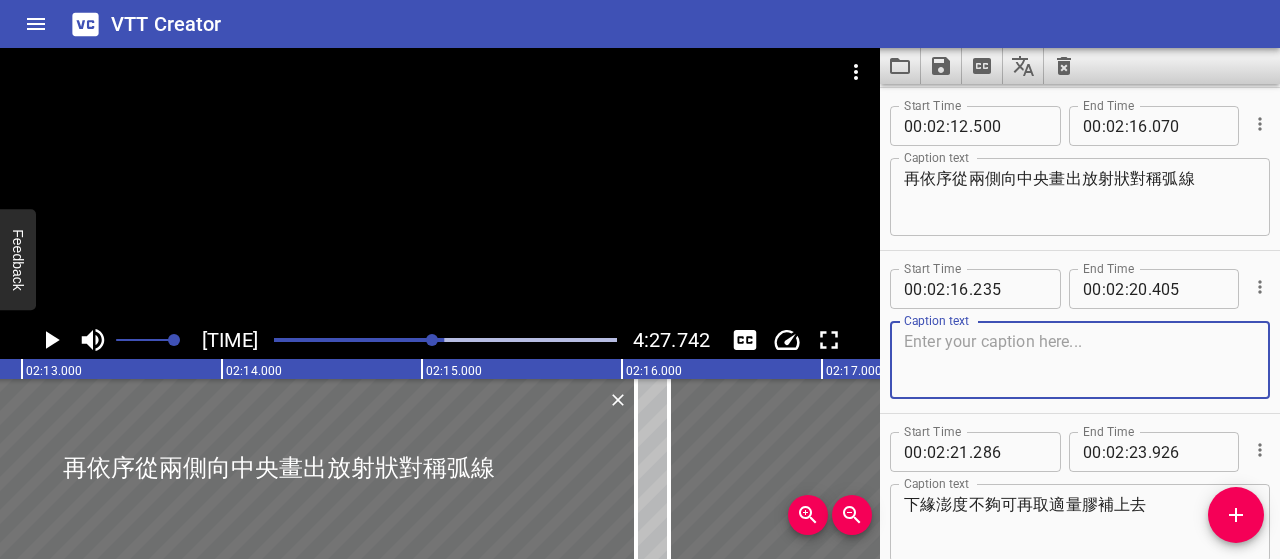 type 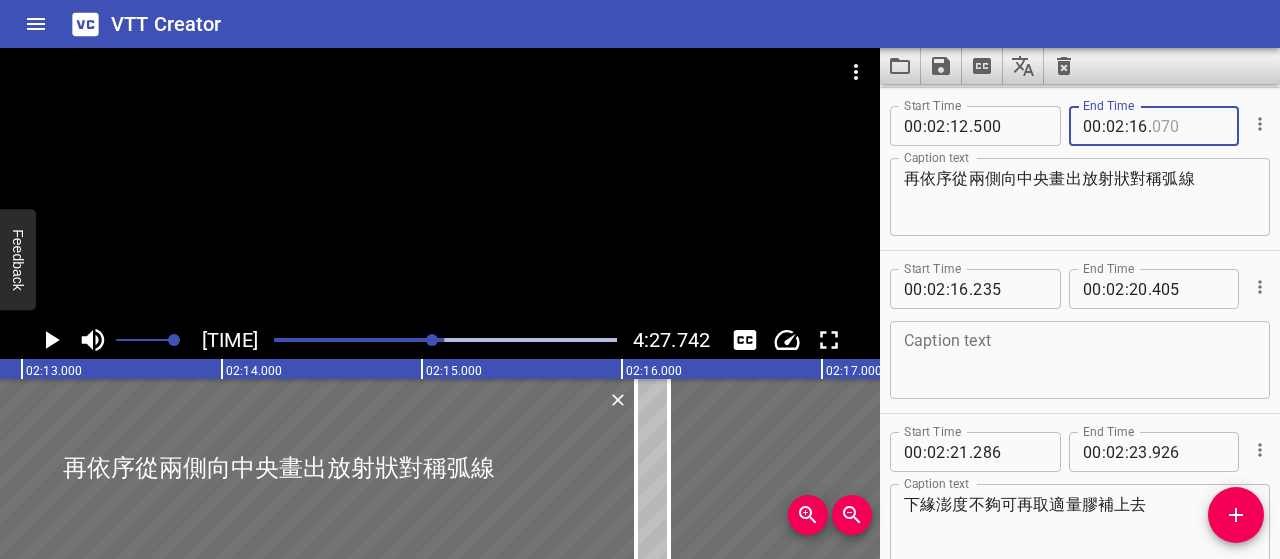 click at bounding box center (1188, 126) 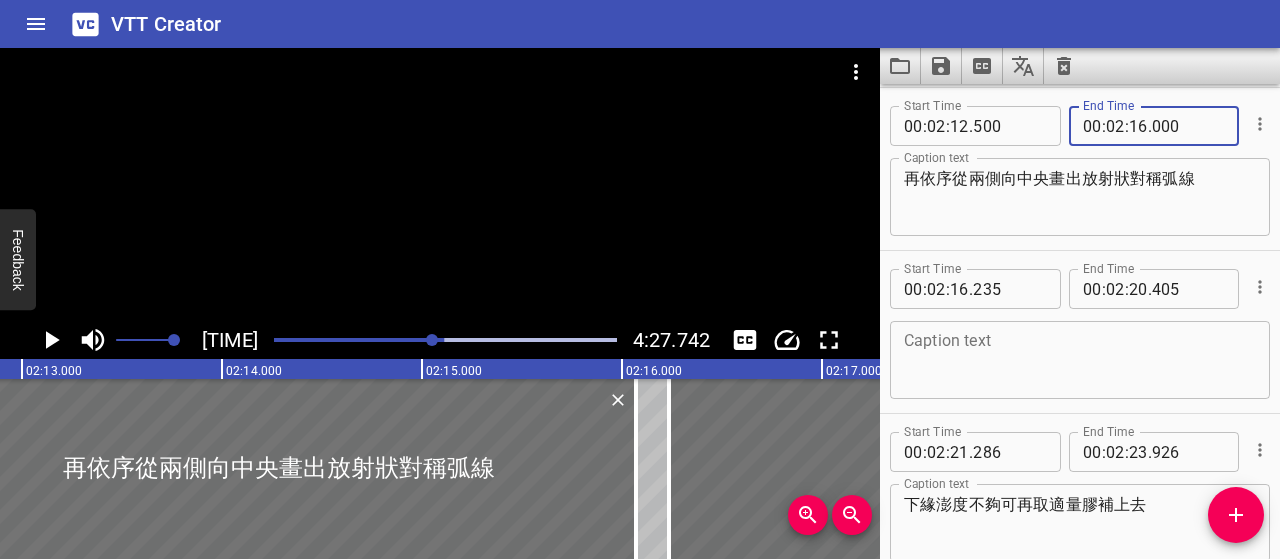 type on "000" 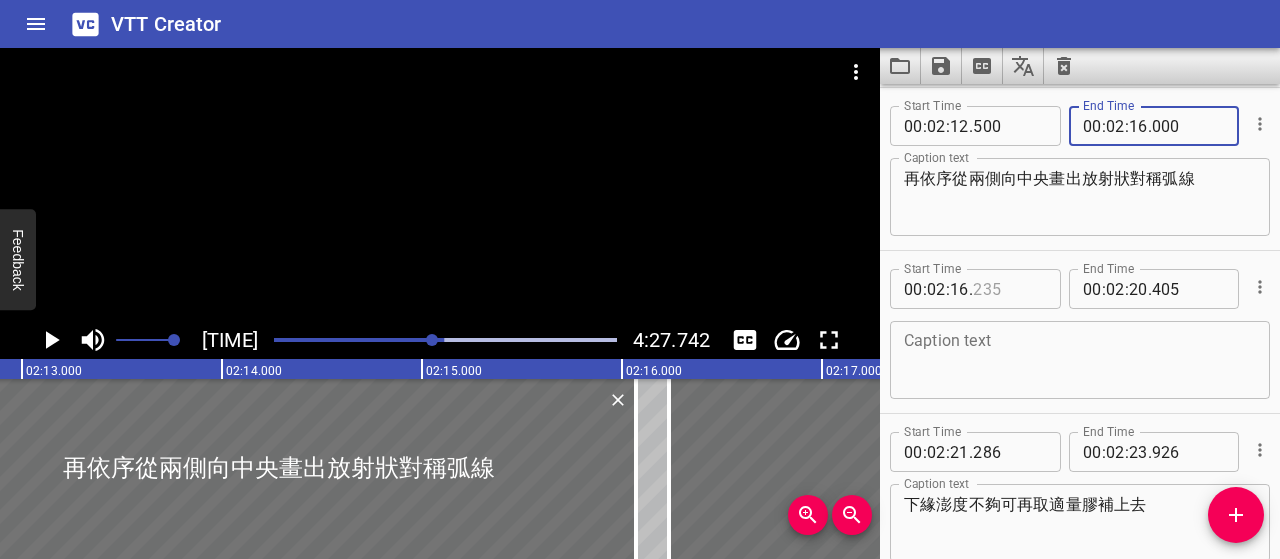 click at bounding box center (1009, 289) 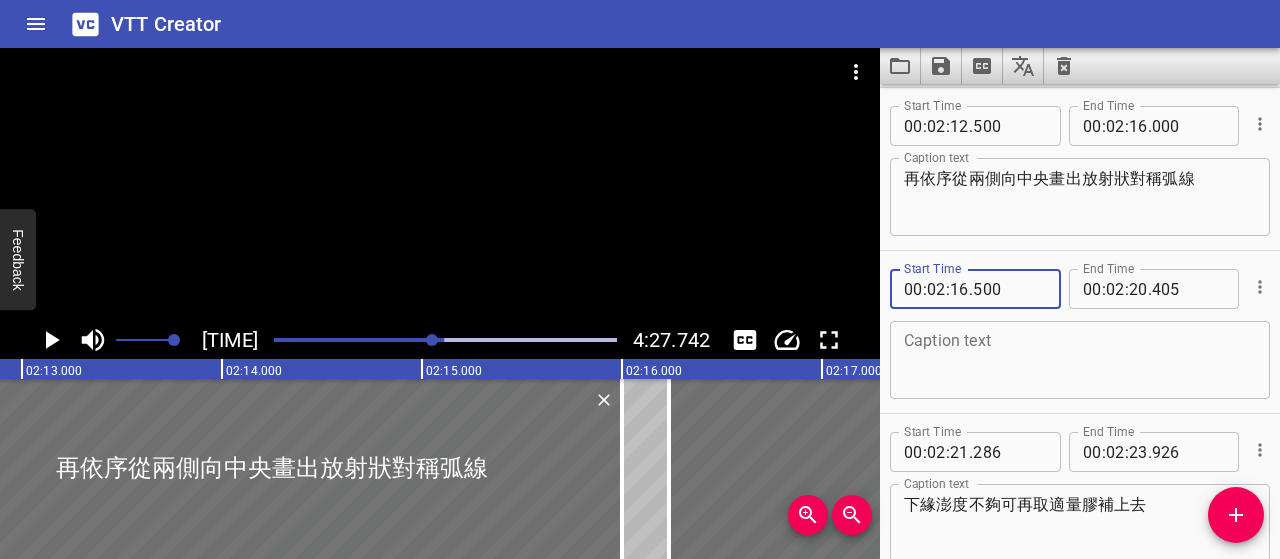 type on "500" 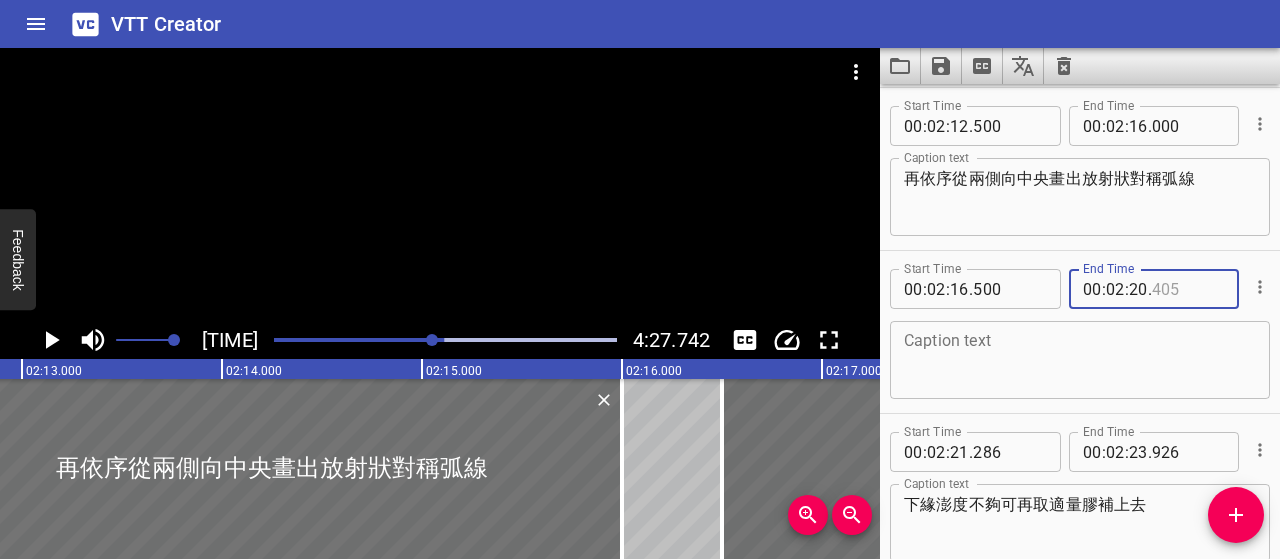 click at bounding box center [1188, 289] 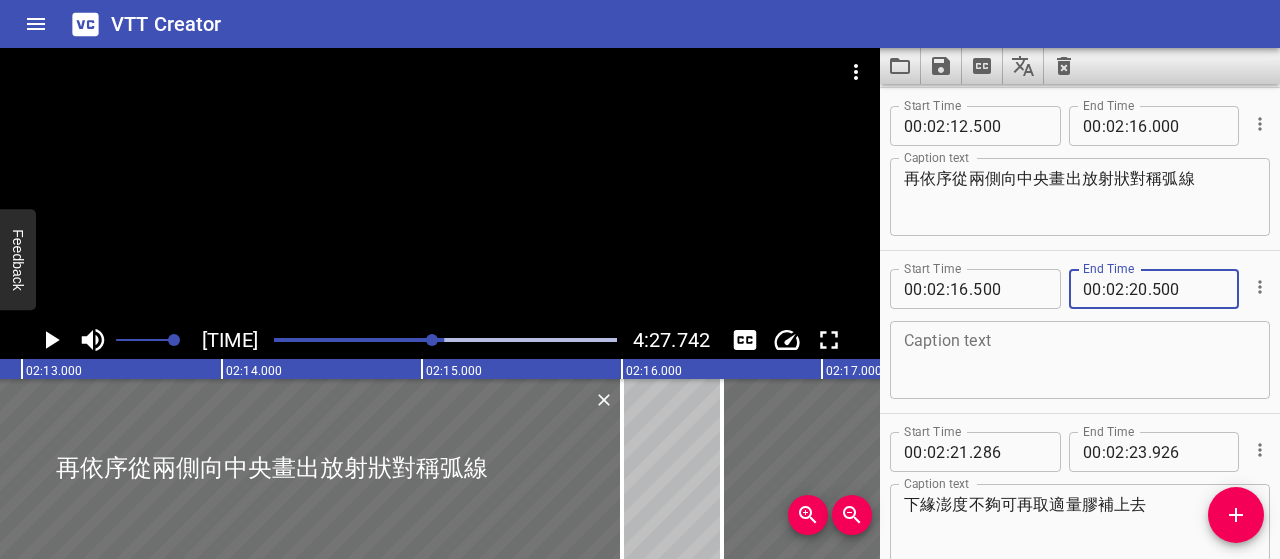 type on "500" 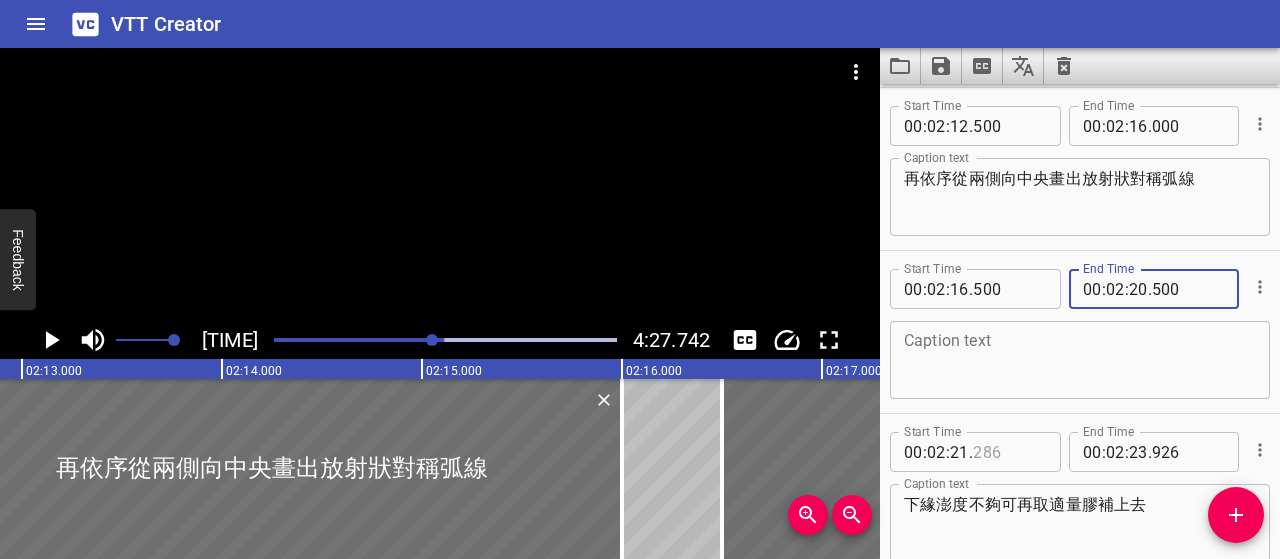 click at bounding box center [1009, 452] 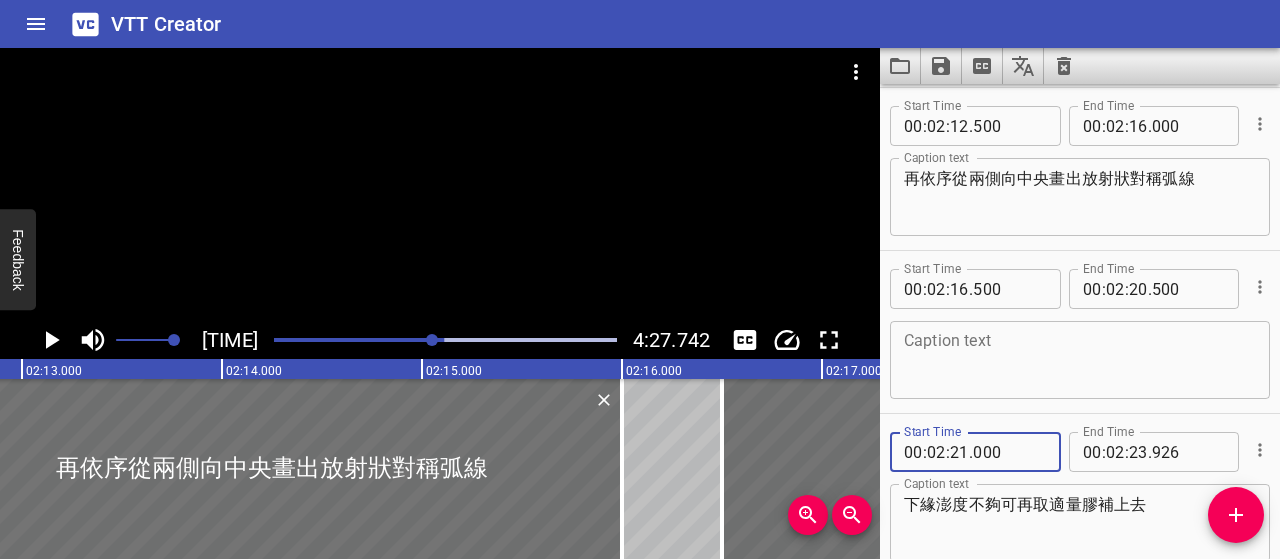 type on "000" 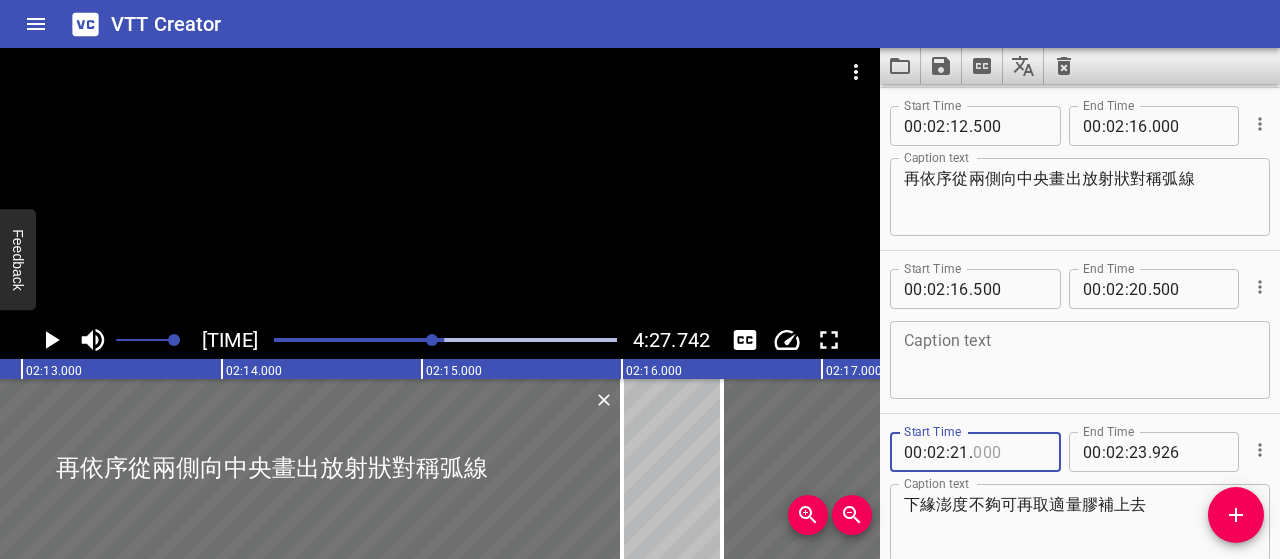 type on "000" 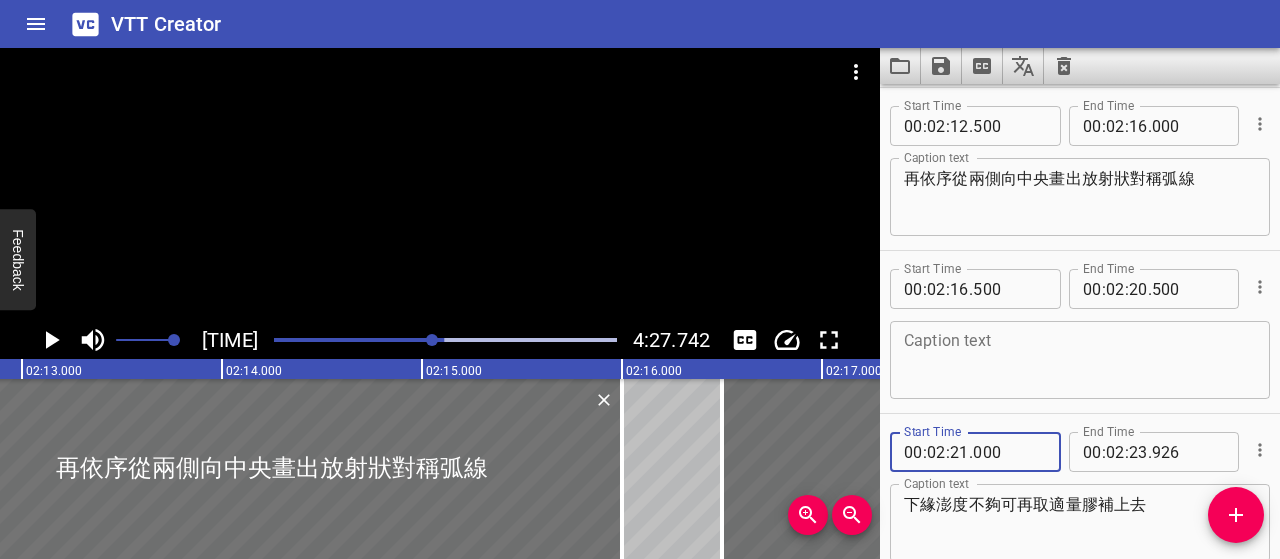 click at bounding box center (1080, 360) 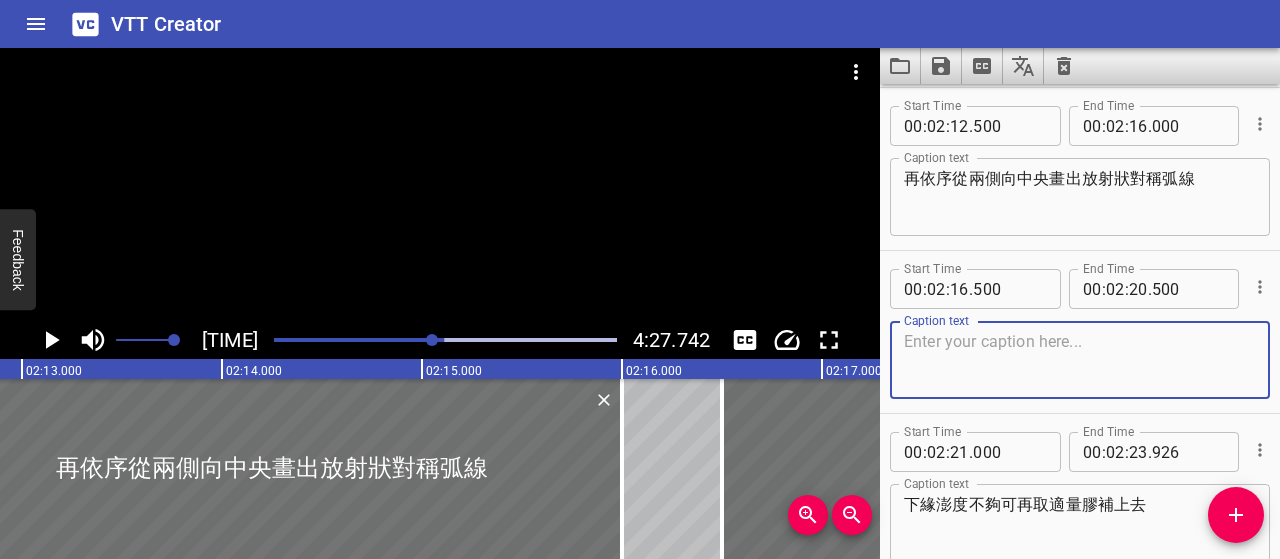 paste on "每一條線之間保持適當間距，從下到上排列，模擬貝殼層層向上的紋路" 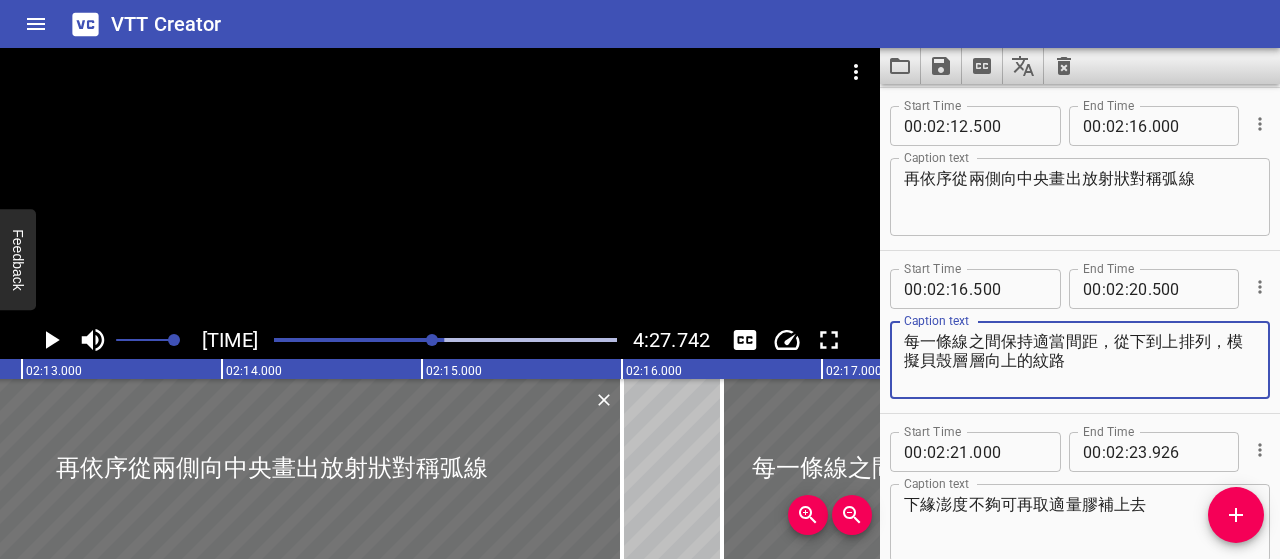 click on "每一條線之間保持適當間距，從下到上排列，模擬貝殼層層向上的紋路" at bounding box center [1080, 360] 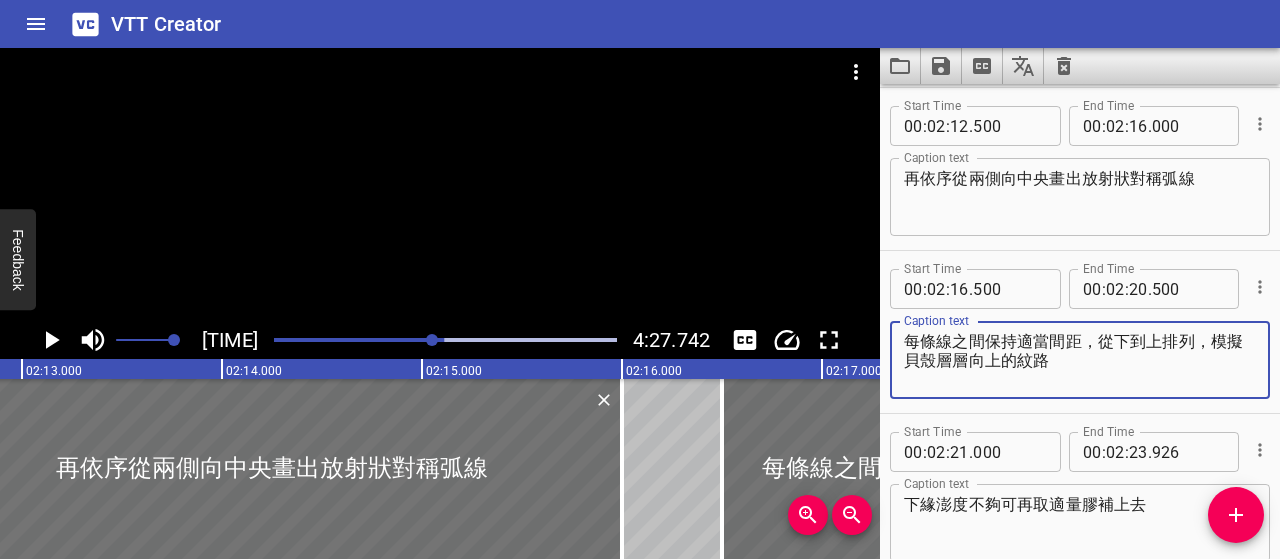 type on "每條線之間保持適當間距，從下到上排列，模擬貝殼層層向上的紋路" 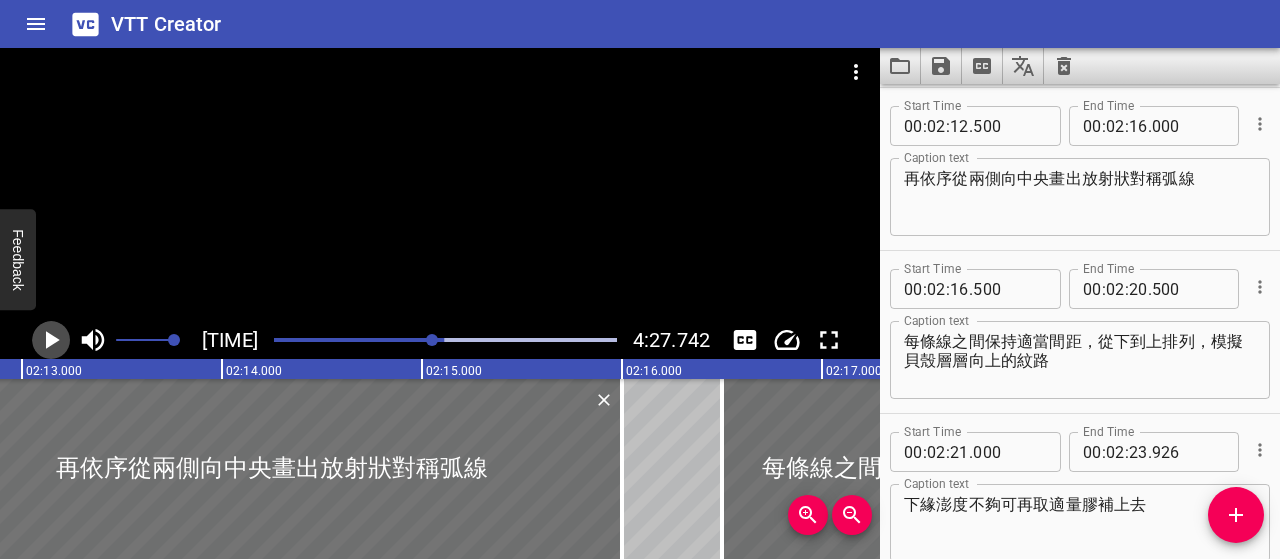 click 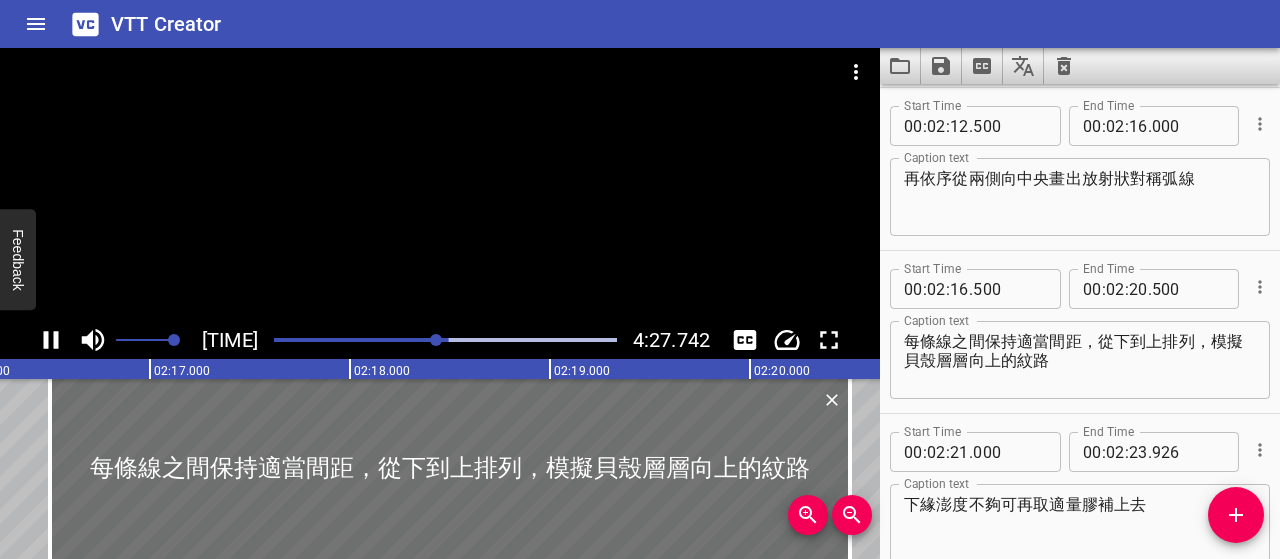 scroll, scrollTop: 0, scrollLeft: 27298, axis: horizontal 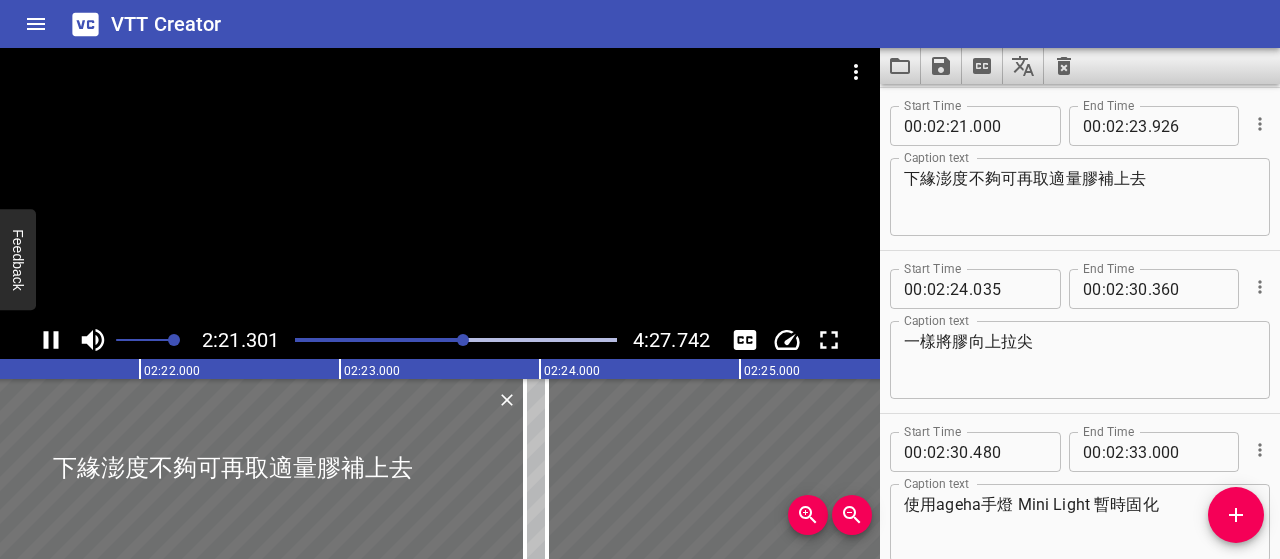 click 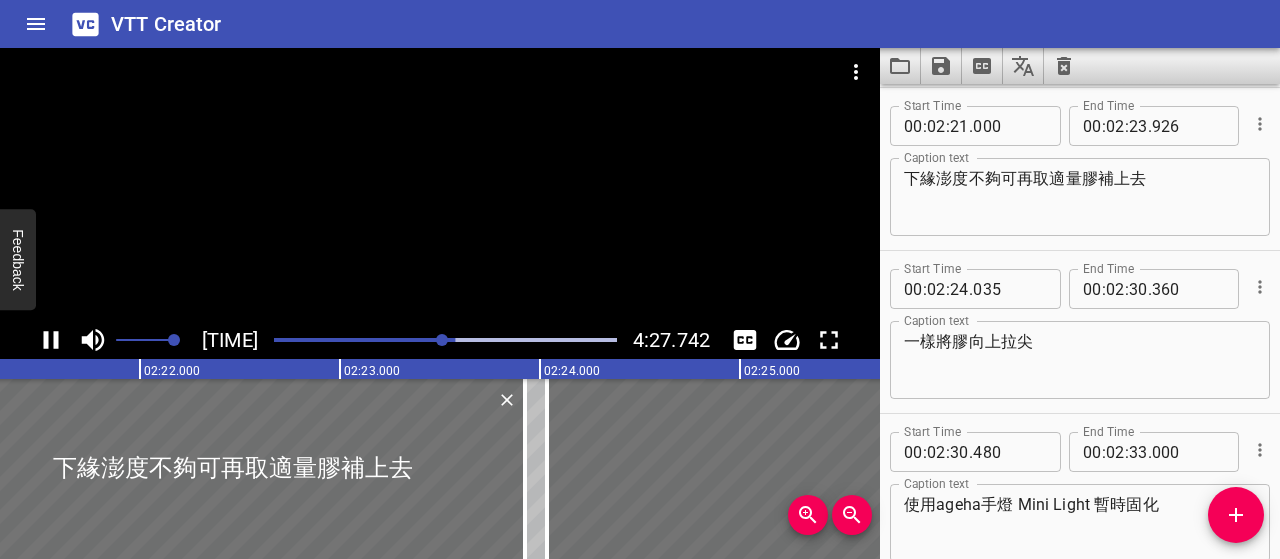 scroll, scrollTop: 0, scrollLeft: 28332, axis: horizontal 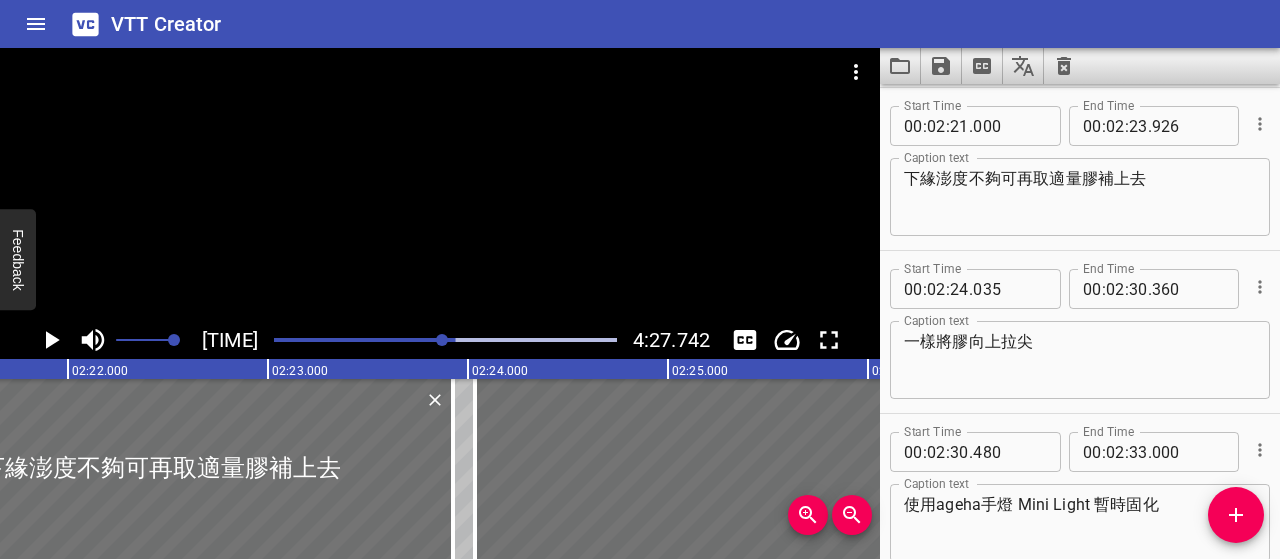 click on "下緣澎度不夠可再取適量膠補上去" at bounding box center (1080, 197) 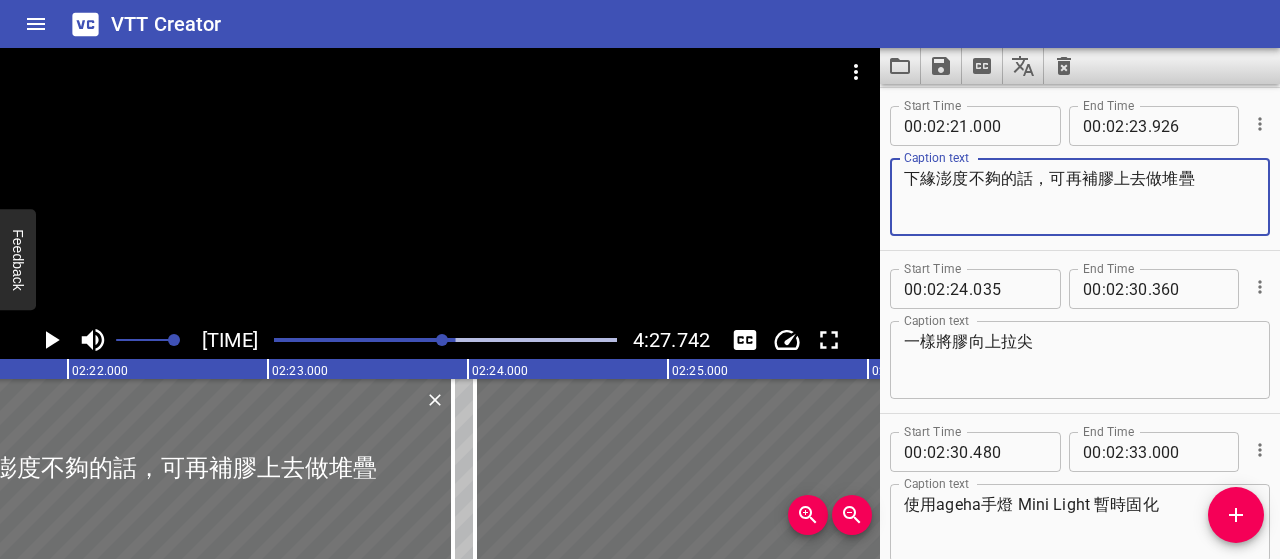 type on "下緣澎度不夠的話，可再補膠上去做堆疊" 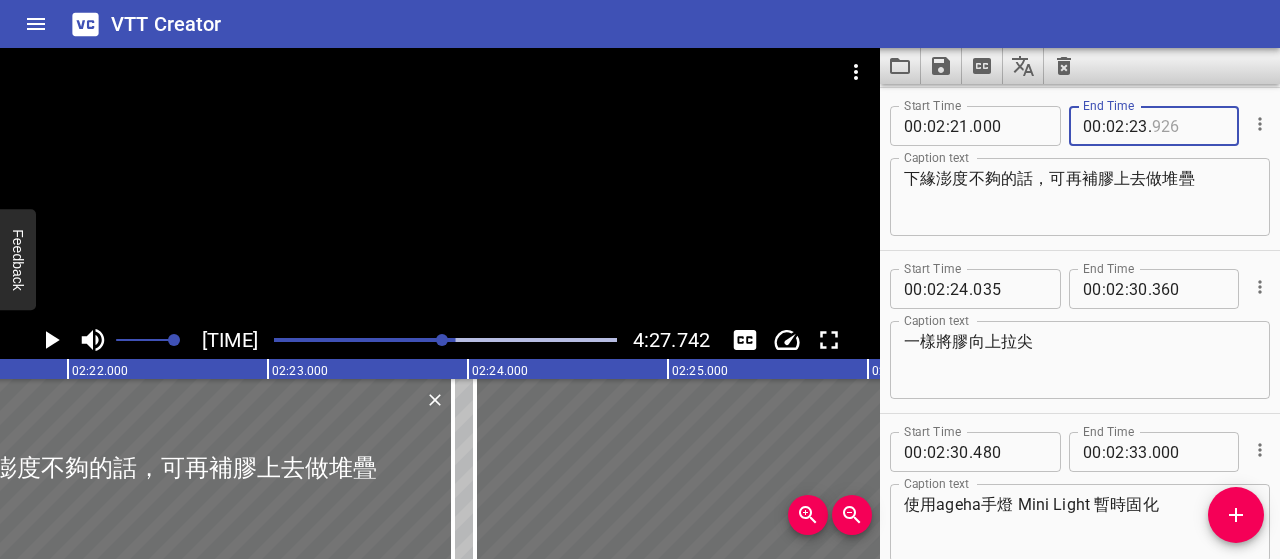 click at bounding box center [1188, 126] 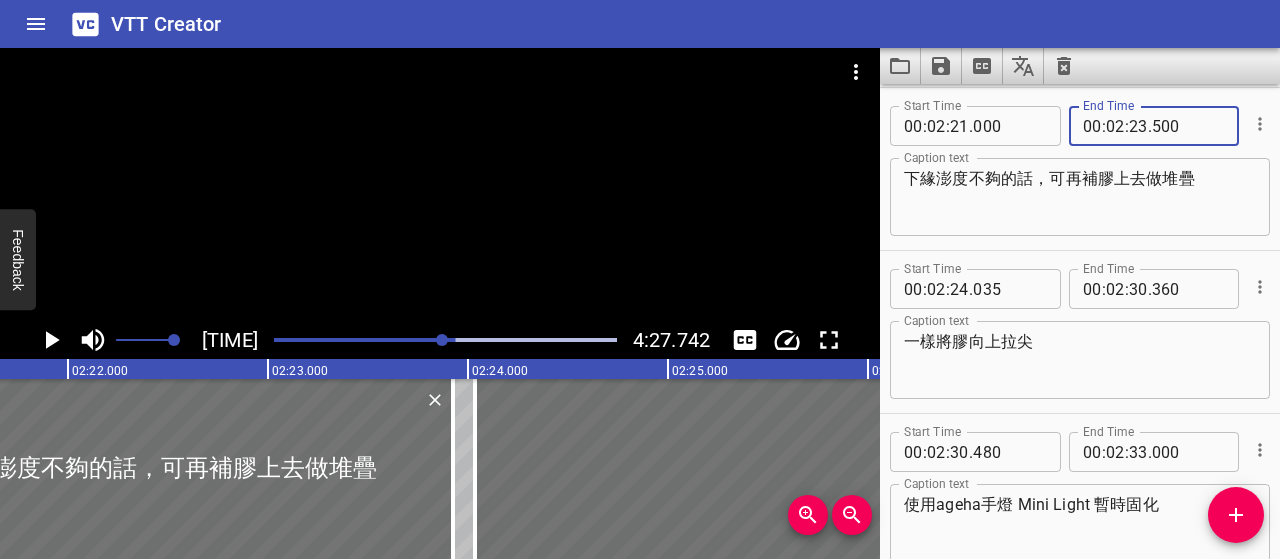type on "500" 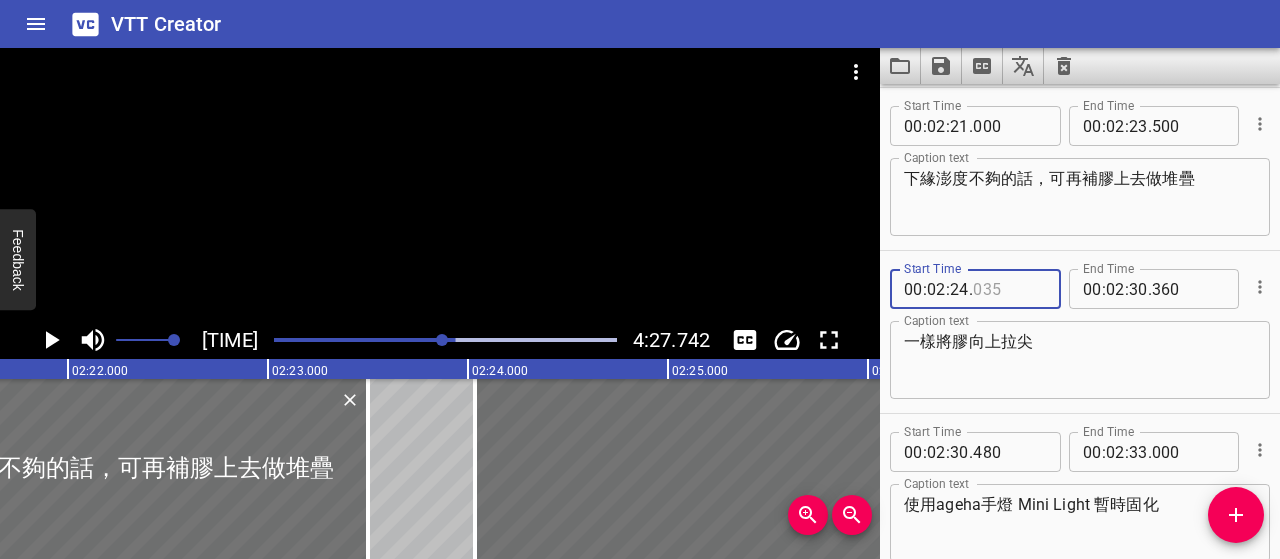click at bounding box center [1009, 289] 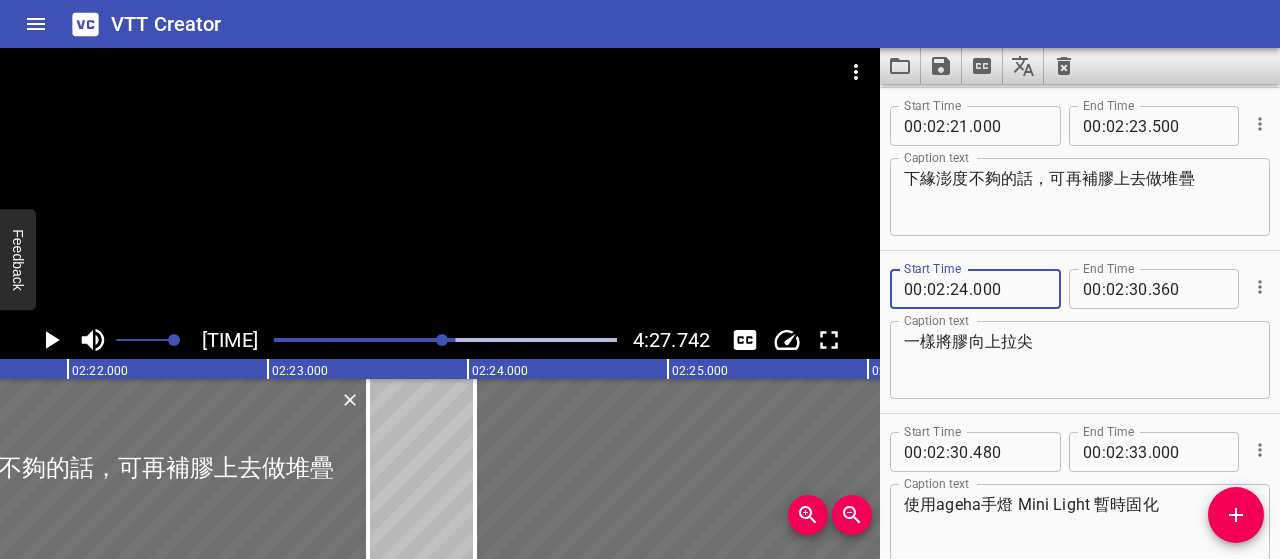 type on "000" 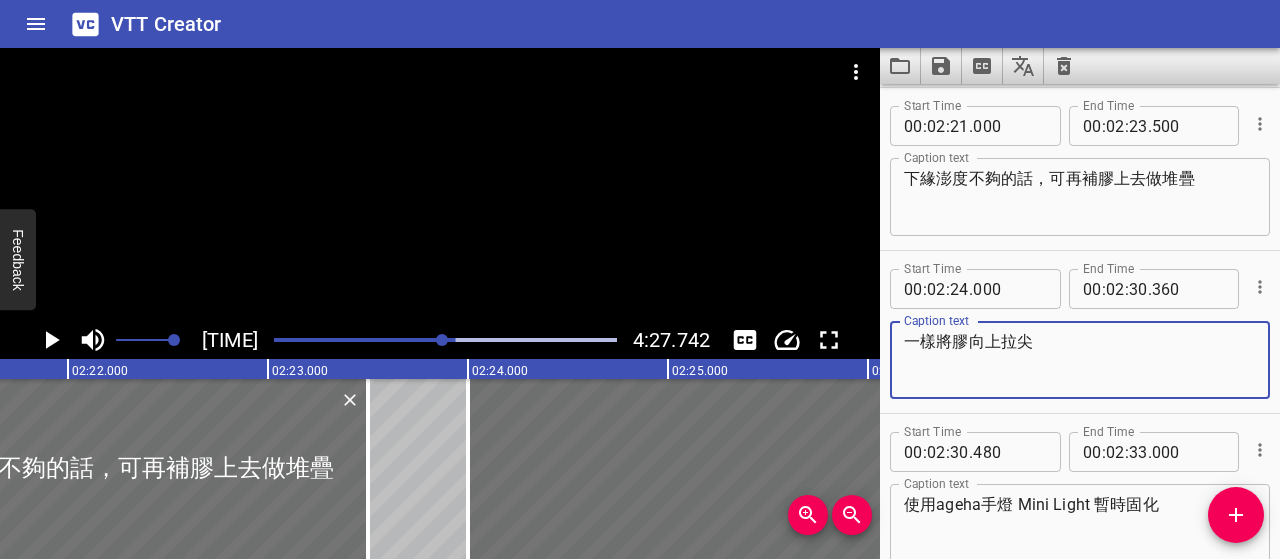 click on "一樣將膠向上拉尖" at bounding box center (1080, 360) 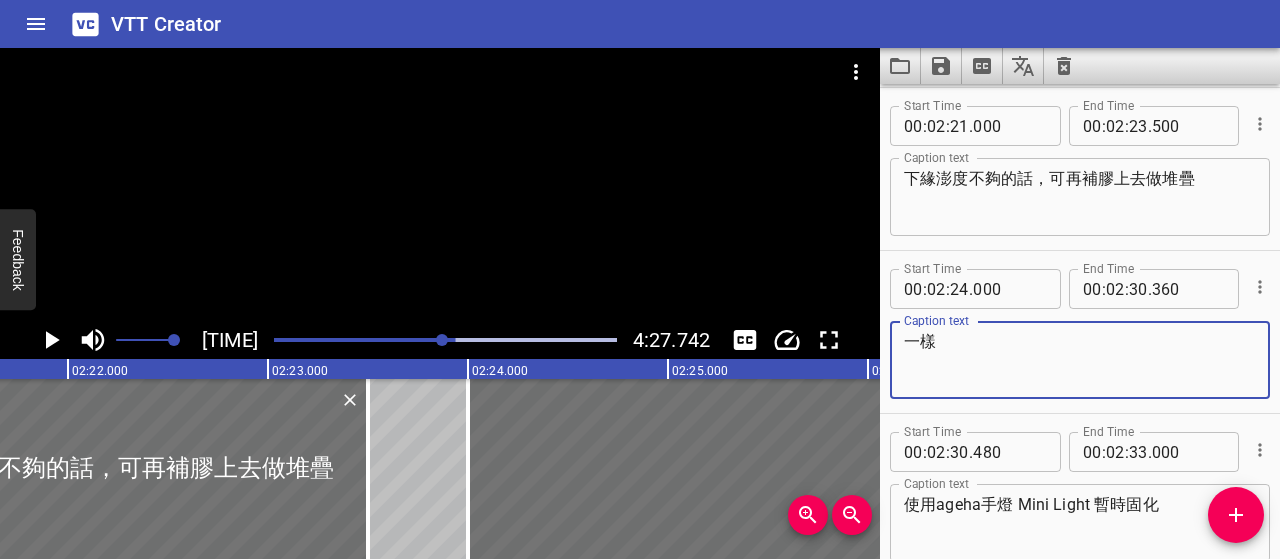 type on "一" 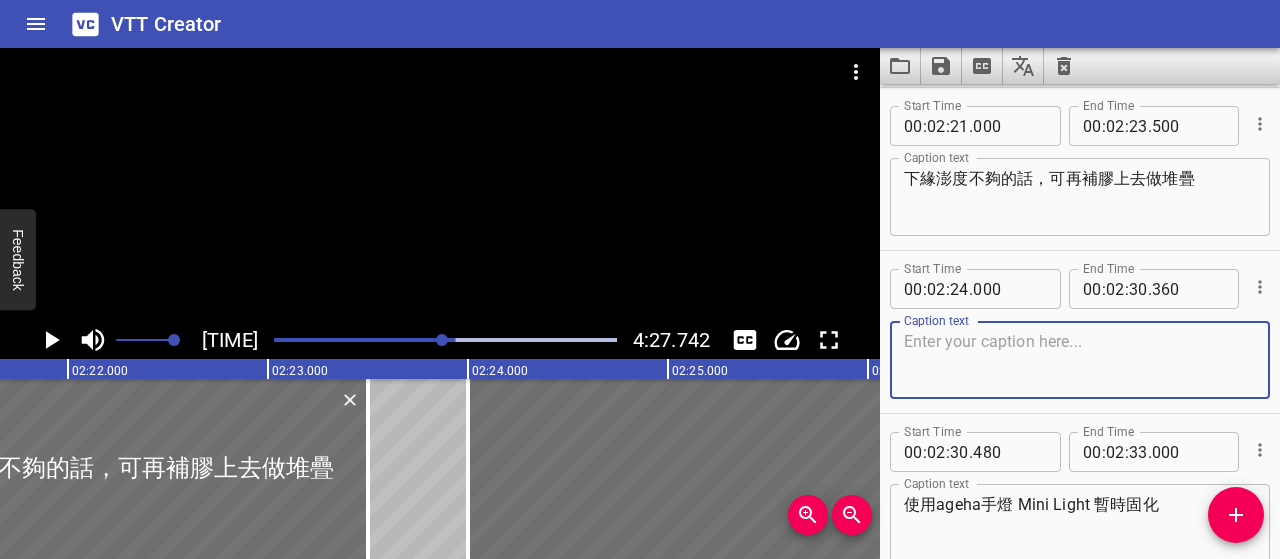 paste on "當畫到弧線尾端時，放慢速度，邊畫邊輕提筆尖，讓線條自然收尖" 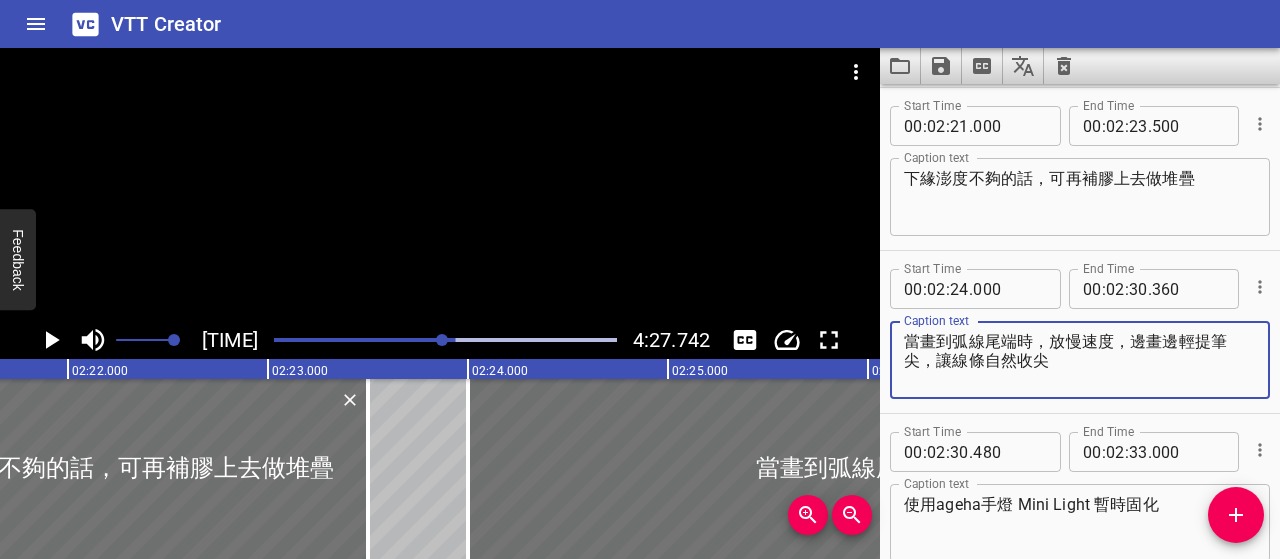 click on "當畫到弧線尾端時，放慢速度，邊畫邊輕提筆尖，讓線條自然收尖" at bounding box center (1080, 360) 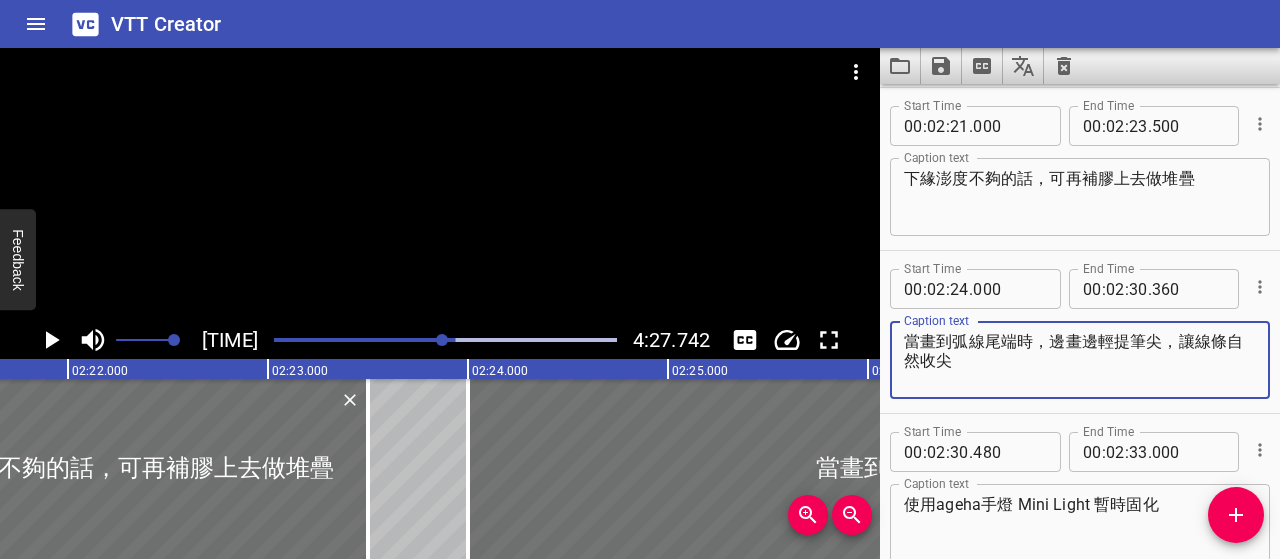 click on "當畫到弧線尾端時，邊畫邊輕提筆尖，讓線條自然收尖" at bounding box center [1080, 360] 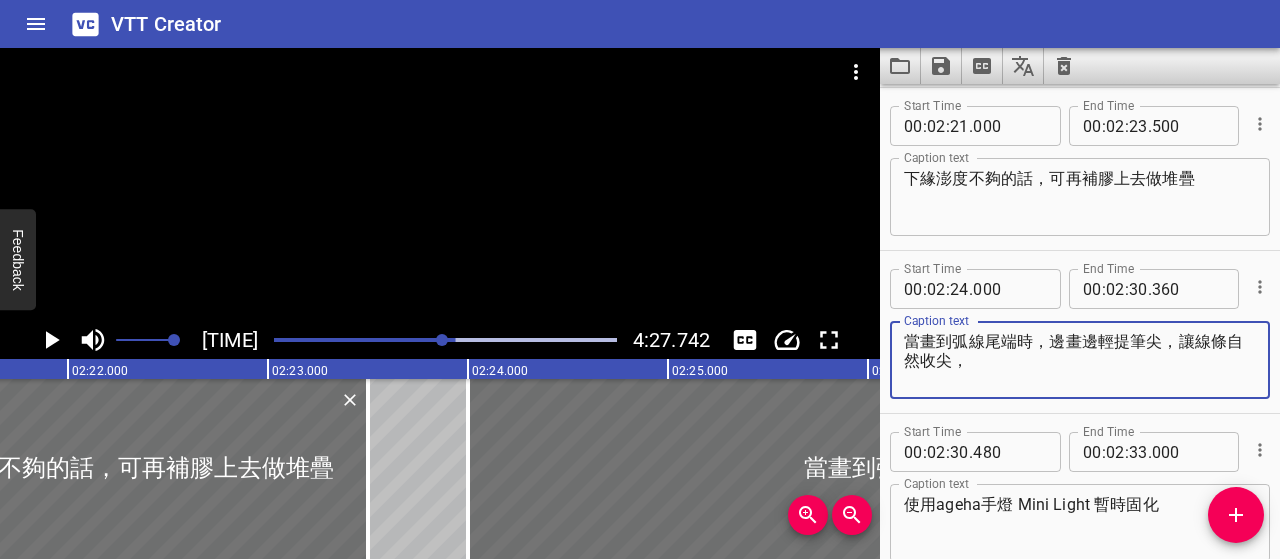 paste on "，留下細緻的尖端" 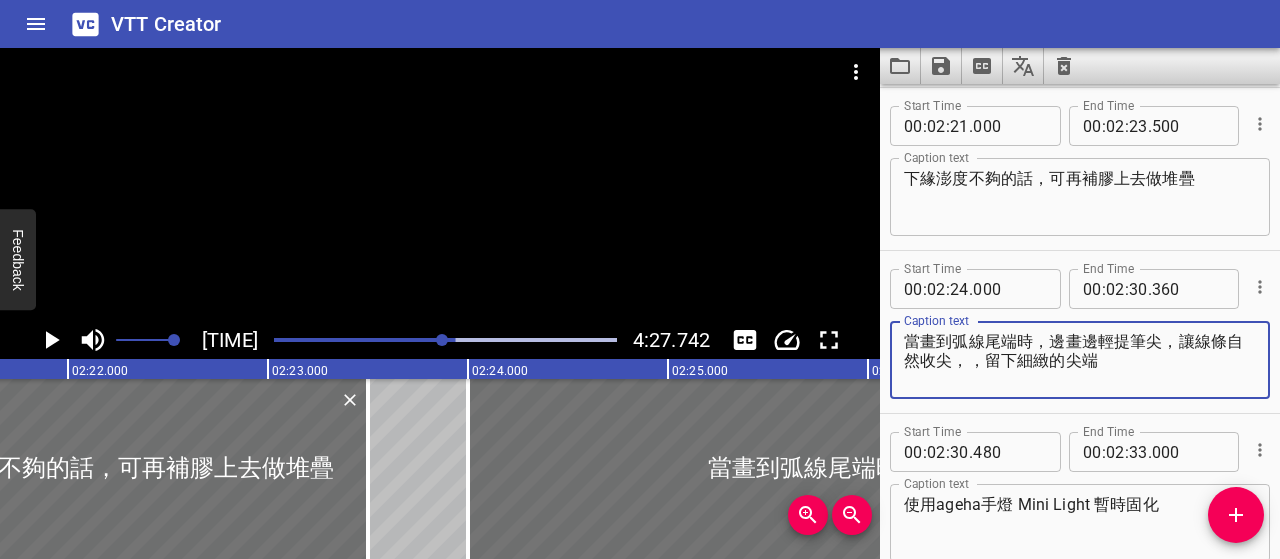 click on "當畫到弧線尾端時，邊畫邊輕提筆尖，讓線條自然收尖，，留下細緻的尖端" at bounding box center (1080, 360) 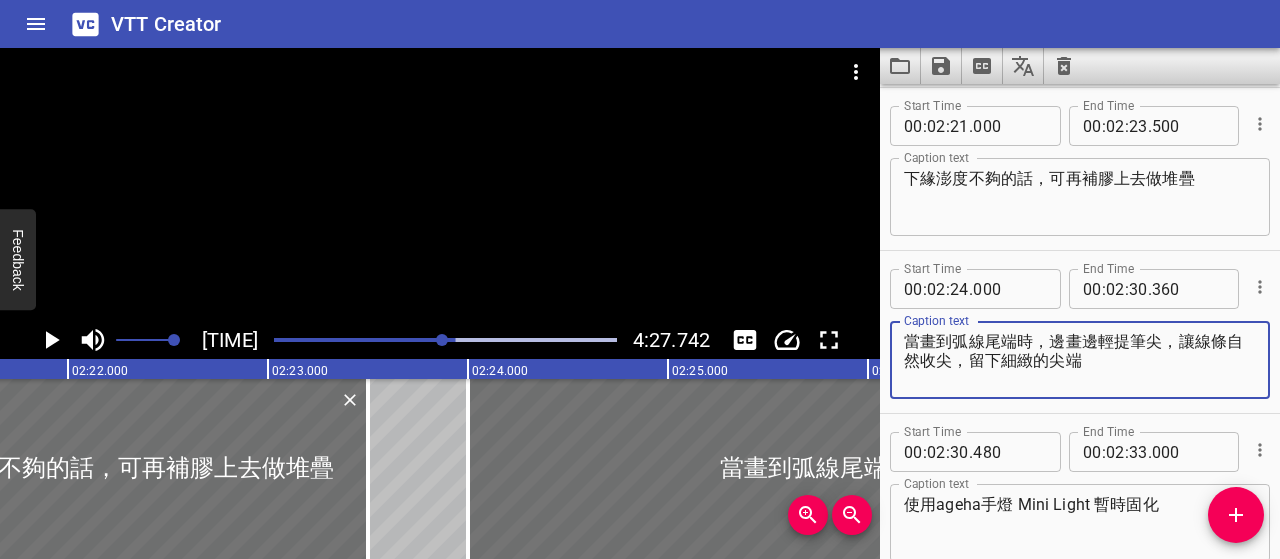 type on "當畫到弧線尾端時，邊畫邊輕提筆尖，讓線條自然收尖，留下細緻的尖端" 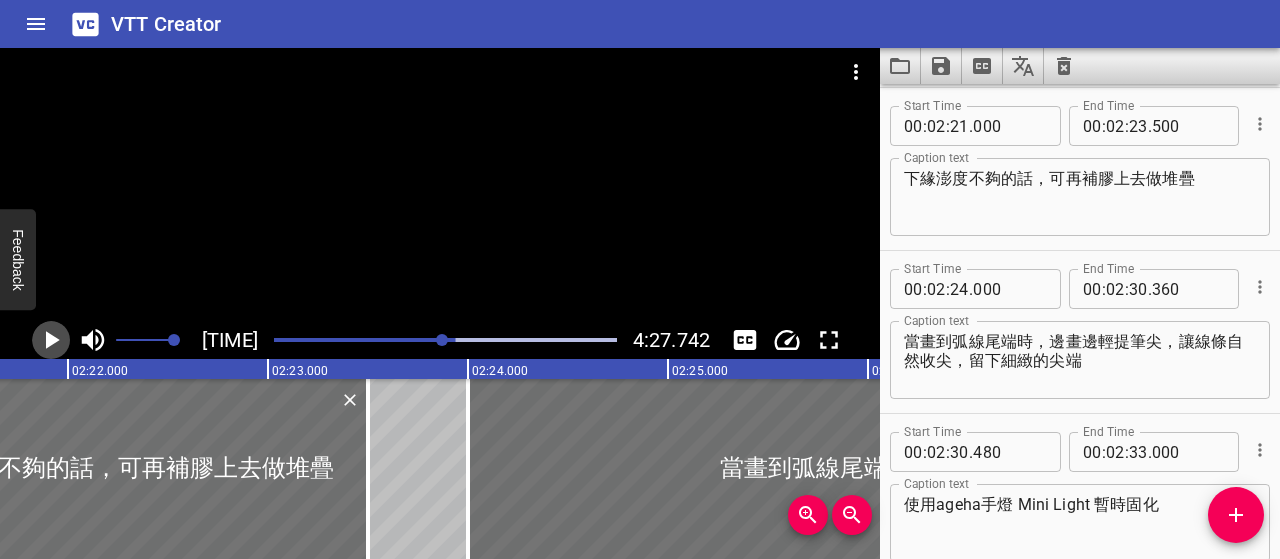 click 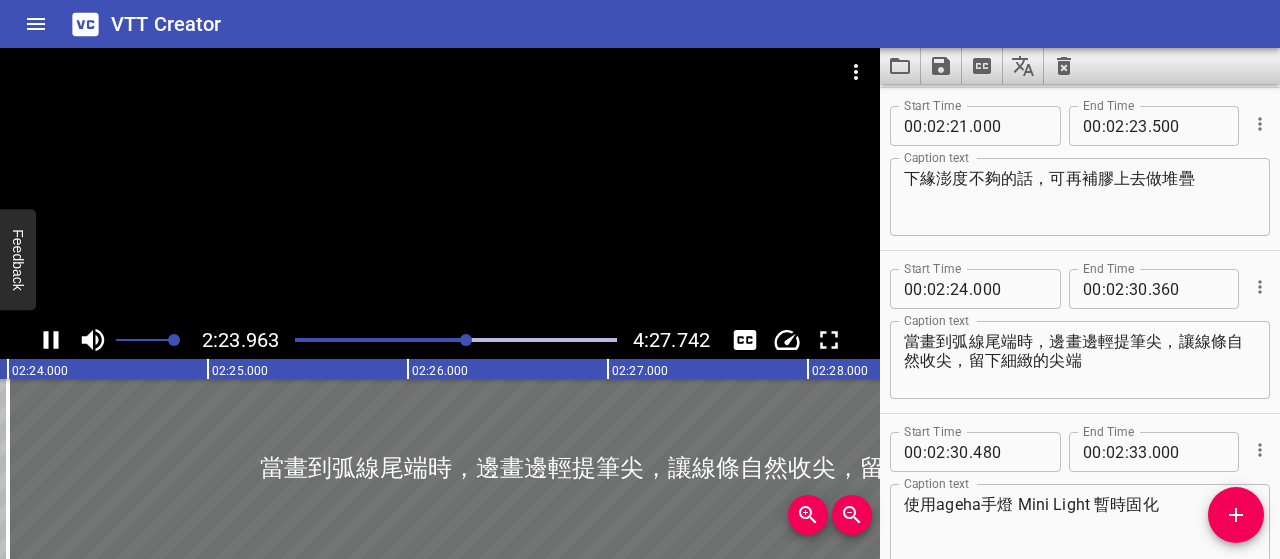 scroll, scrollTop: 0, scrollLeft: 28840, axis: horizontal 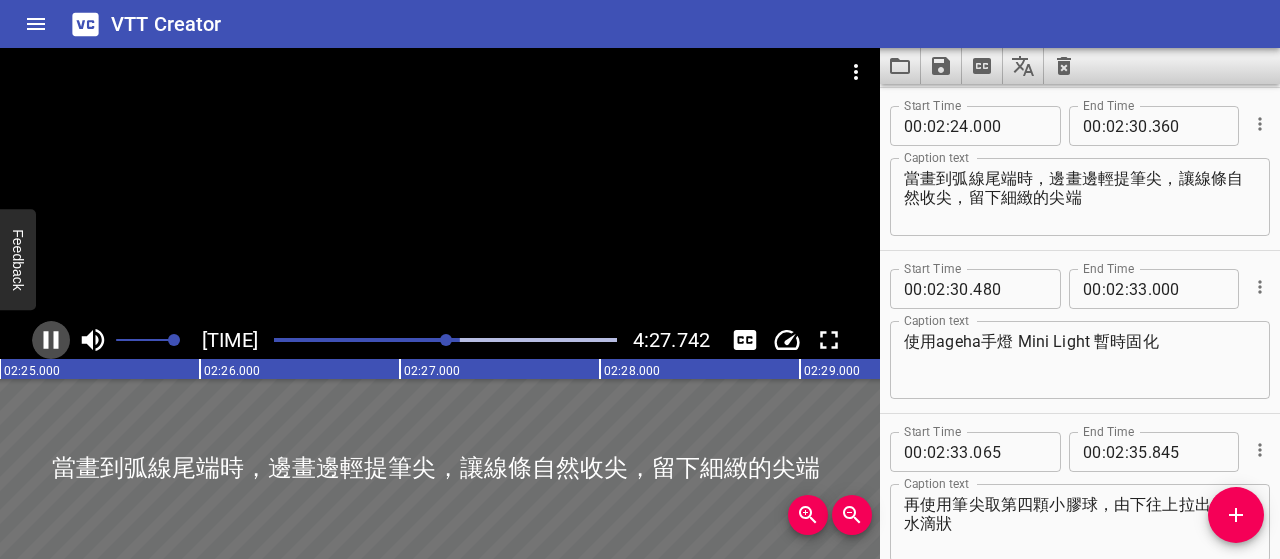 click 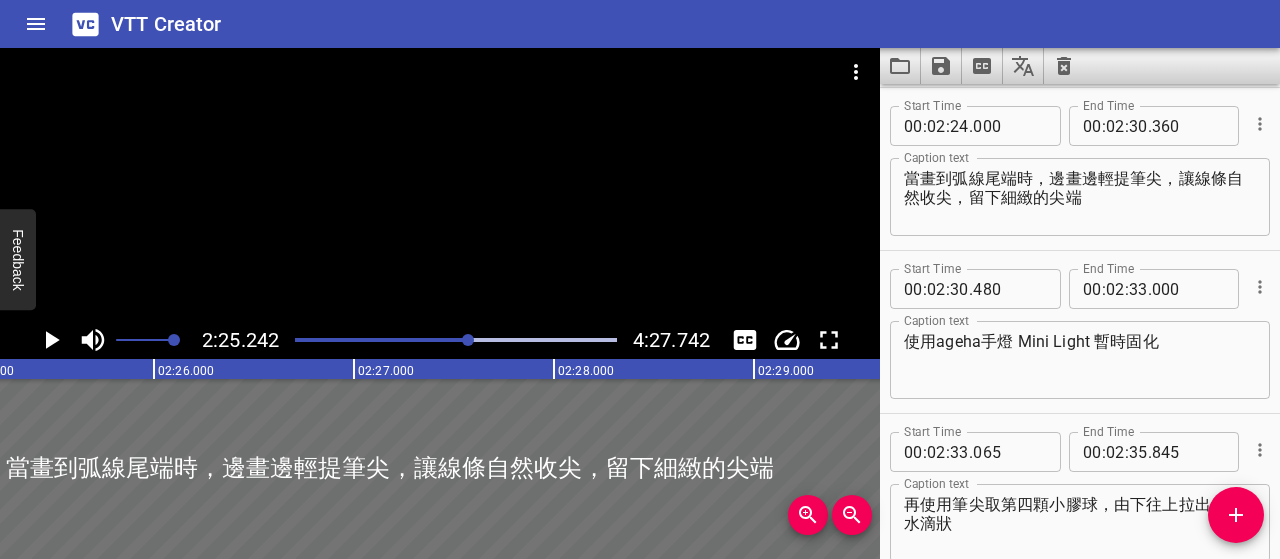 scroll, scrollTop: 0, scrollLeft: 29048, axis: horizontal 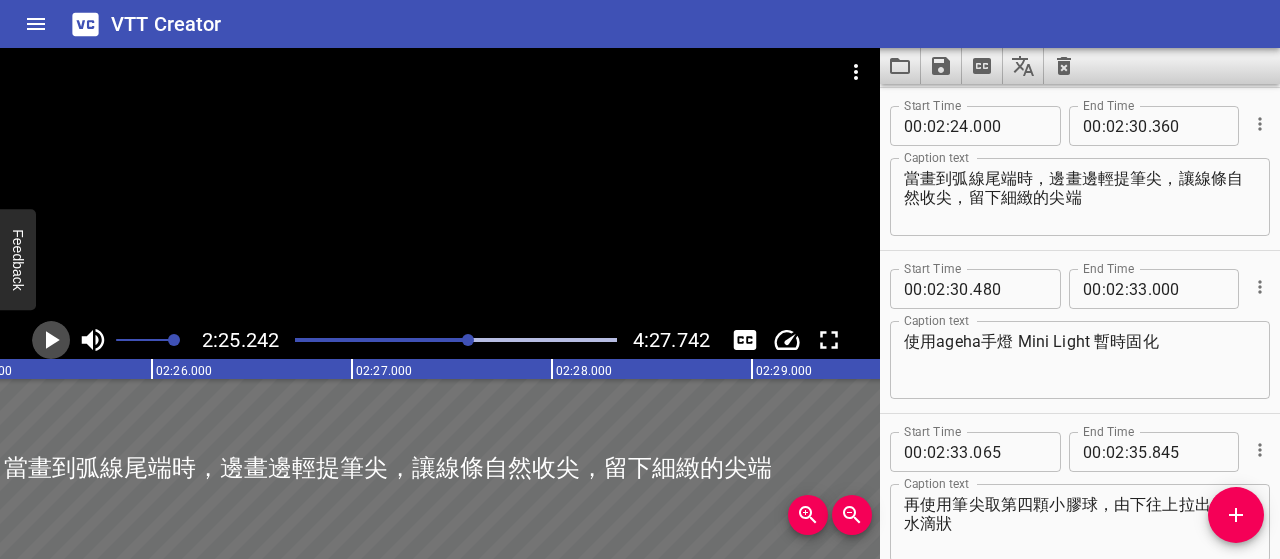 click 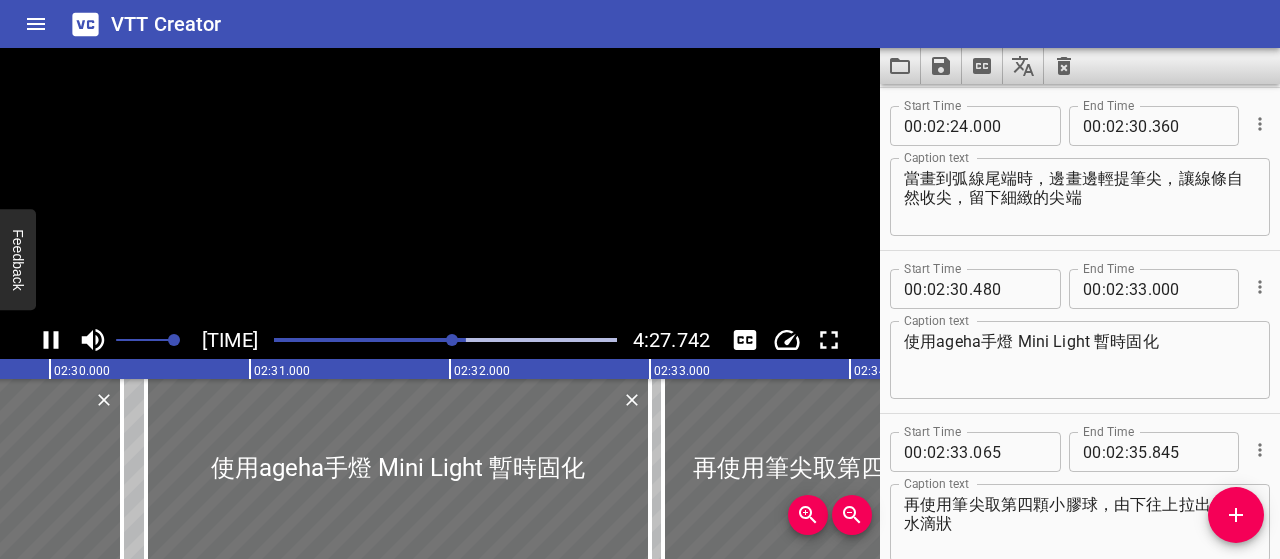 click 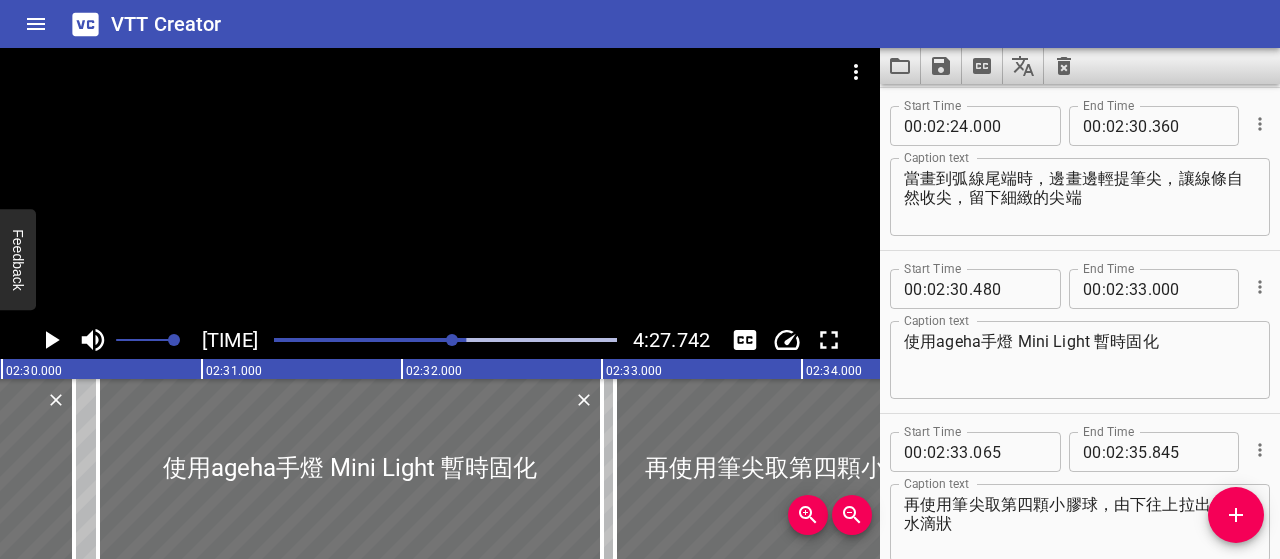 scroll, scrollTop: 0, scrollLeft: 30024, axis: horizontal 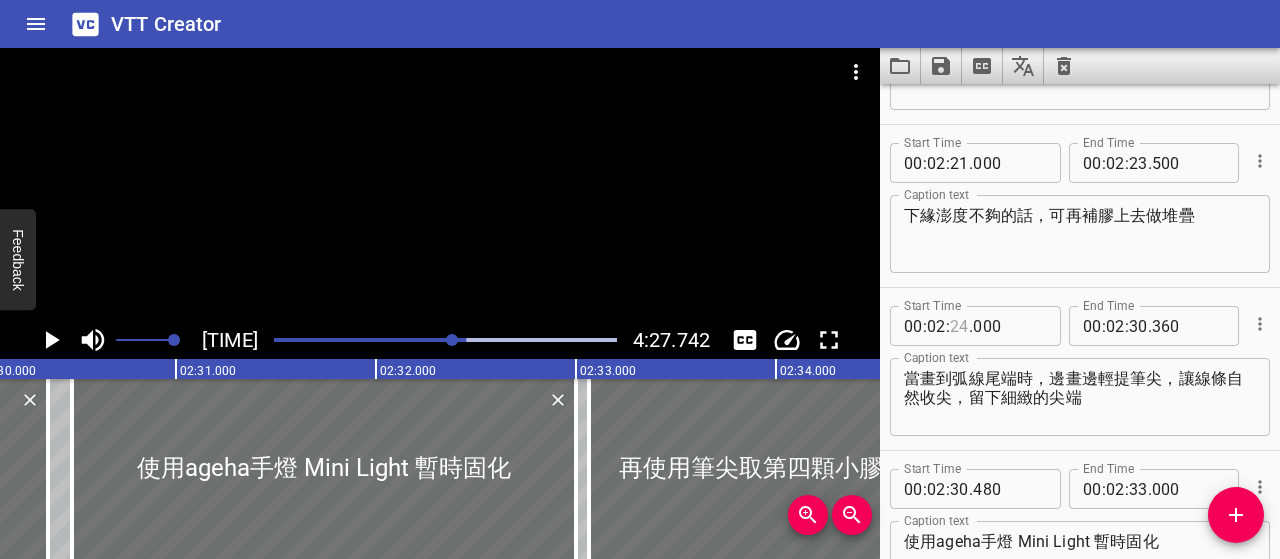 click at bounding box center (959, 326) 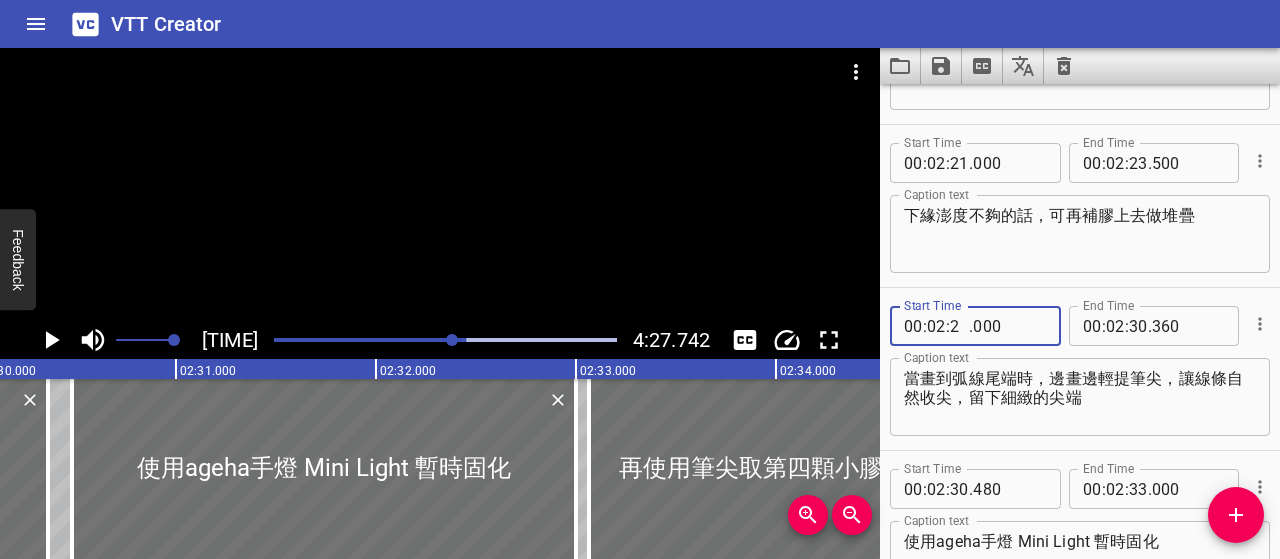 type on "27" 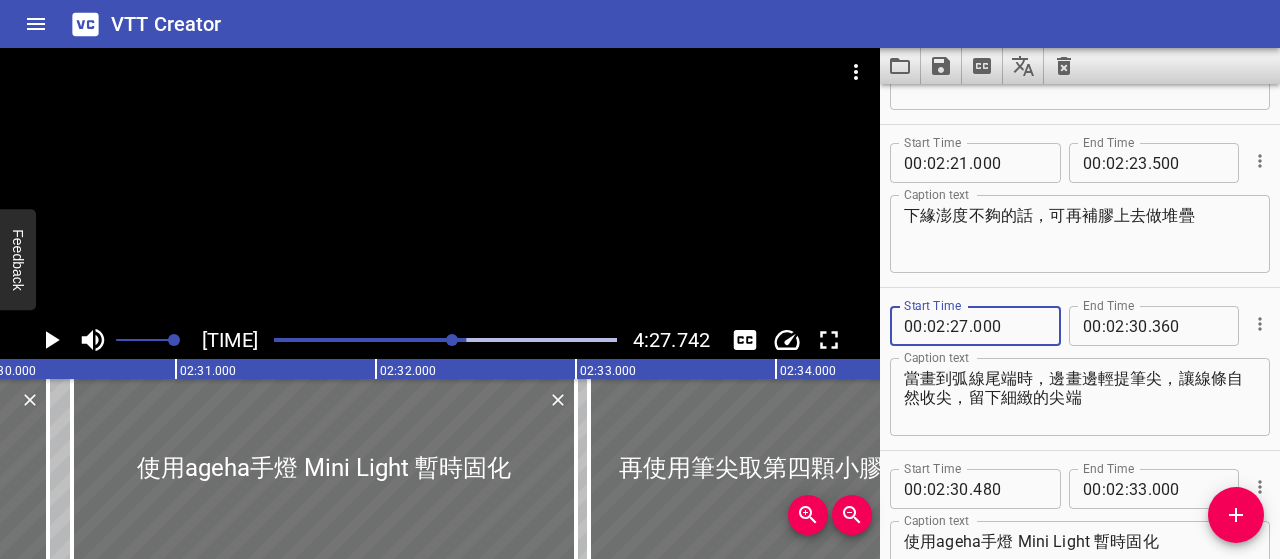 type on "000" 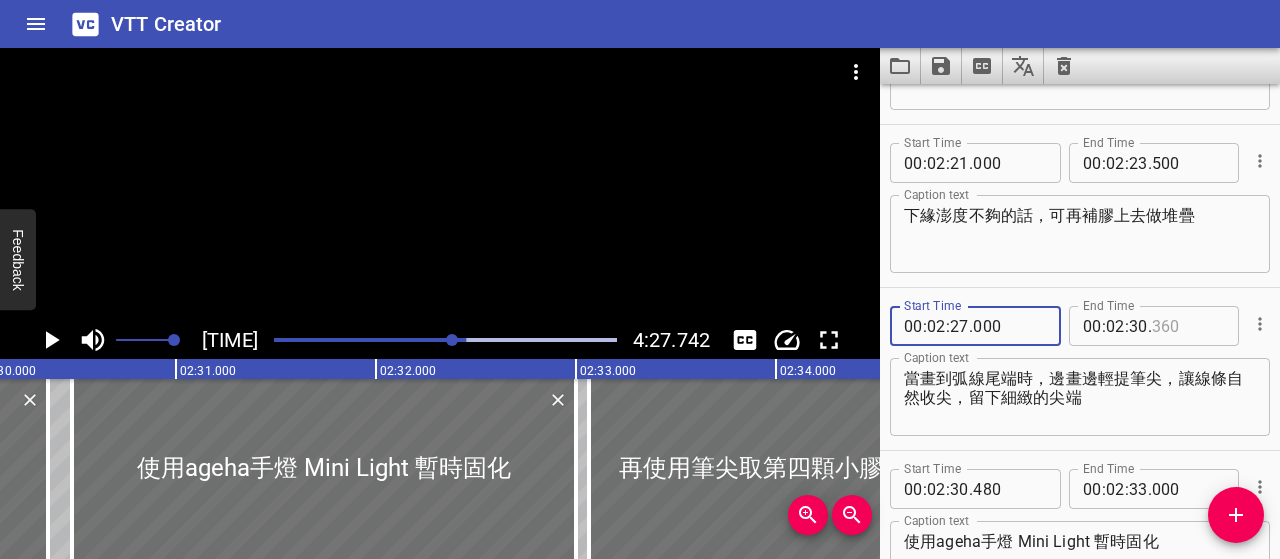 click at bounding box center [1188, 326] 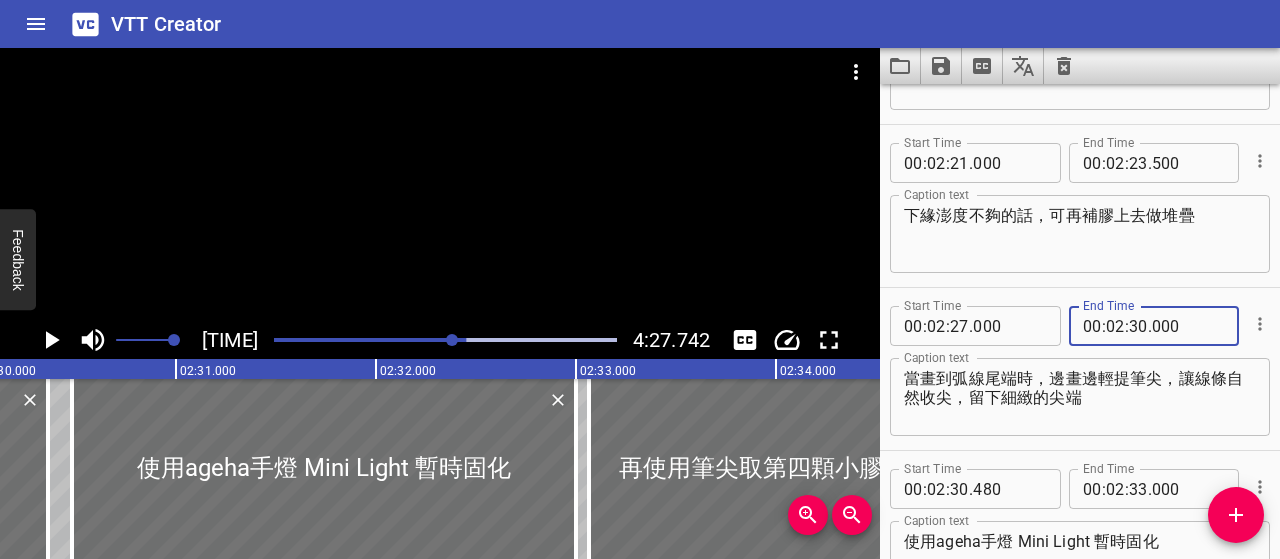 type on "000" 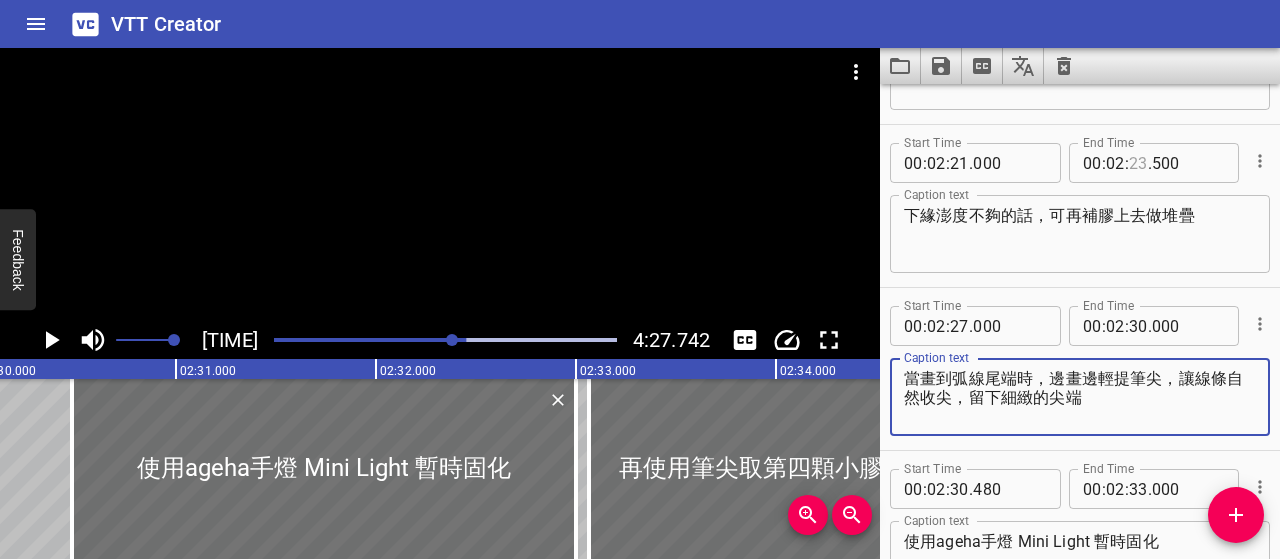 click at bounding box center (1138, 163) 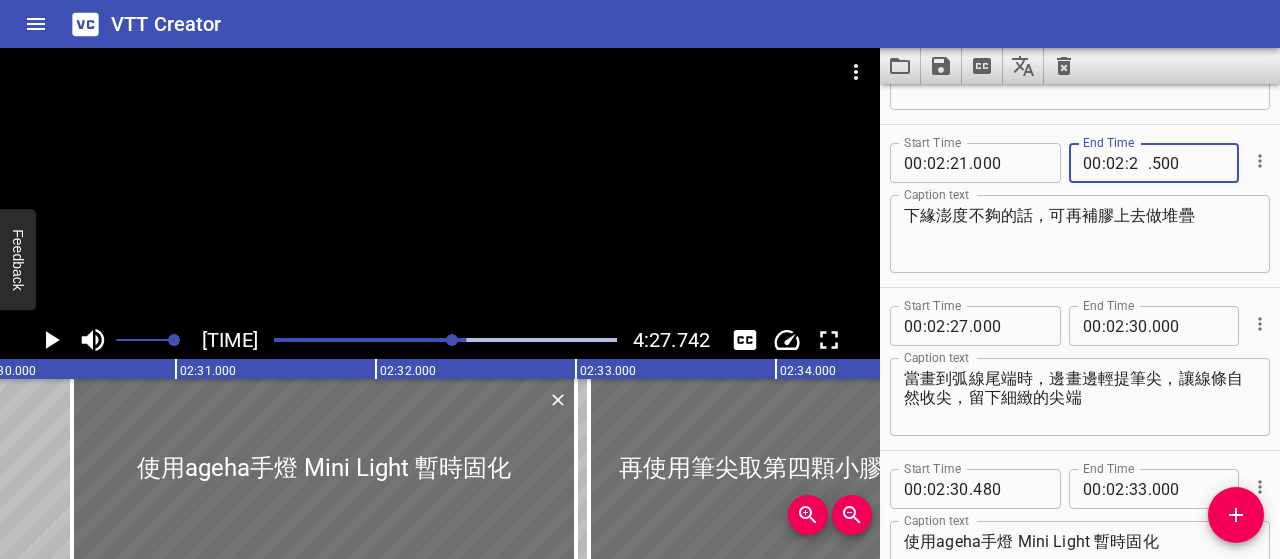 type on "26" 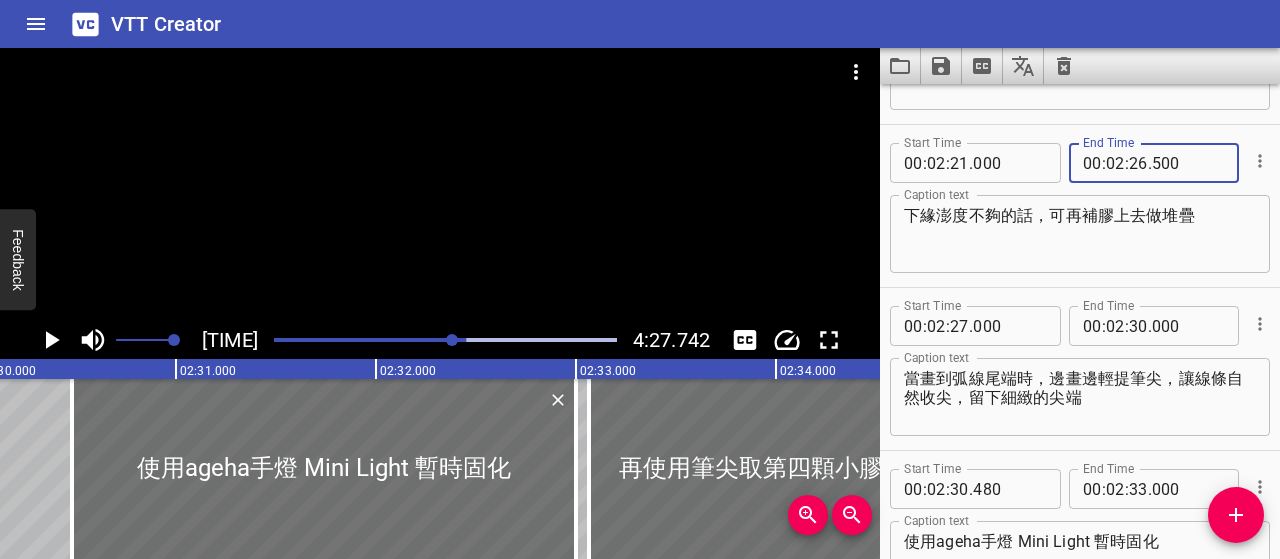 type on "500" 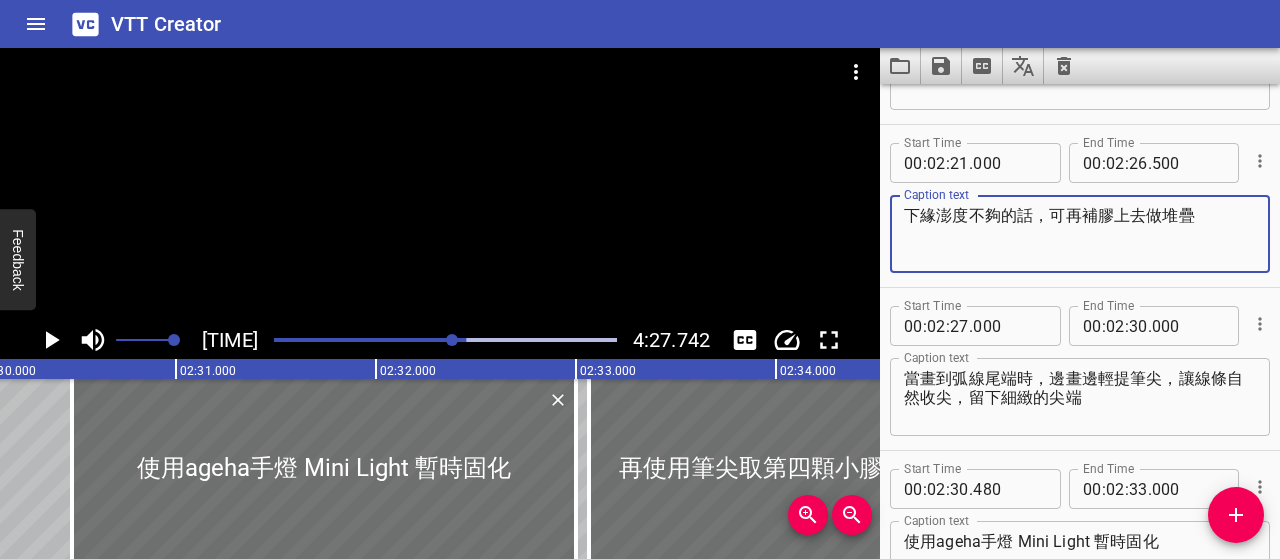 click on "下緣澎度不夠的話，可再補膠上去做堆疊 Caption text" at bounding box center (1080, 234) 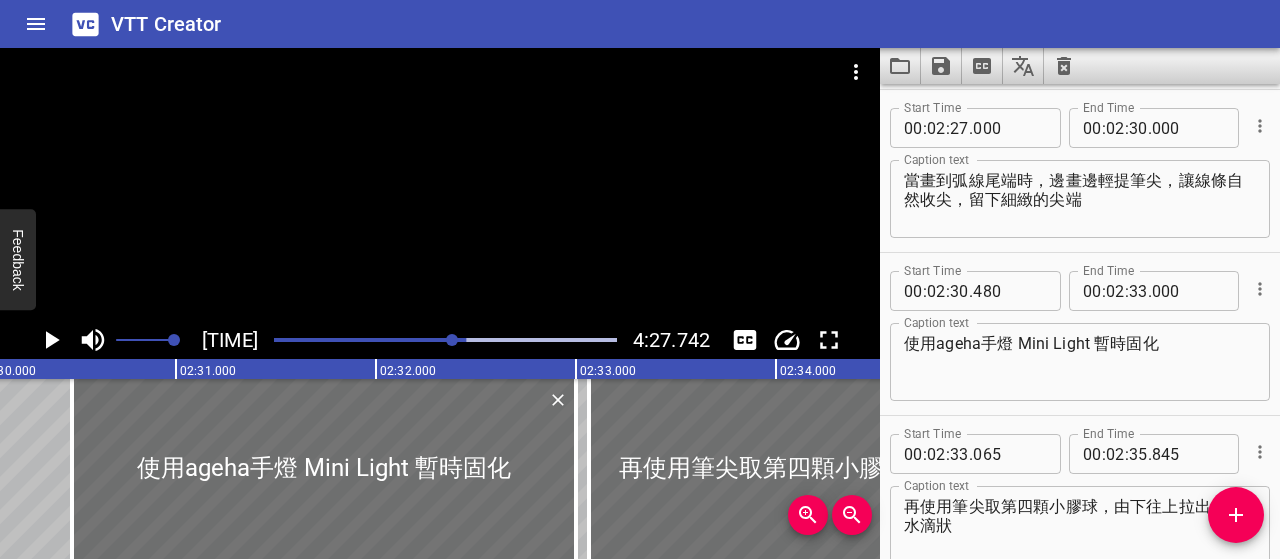 scroll, scrollTop: 3260, scrollLeft: 0, axis: vertical 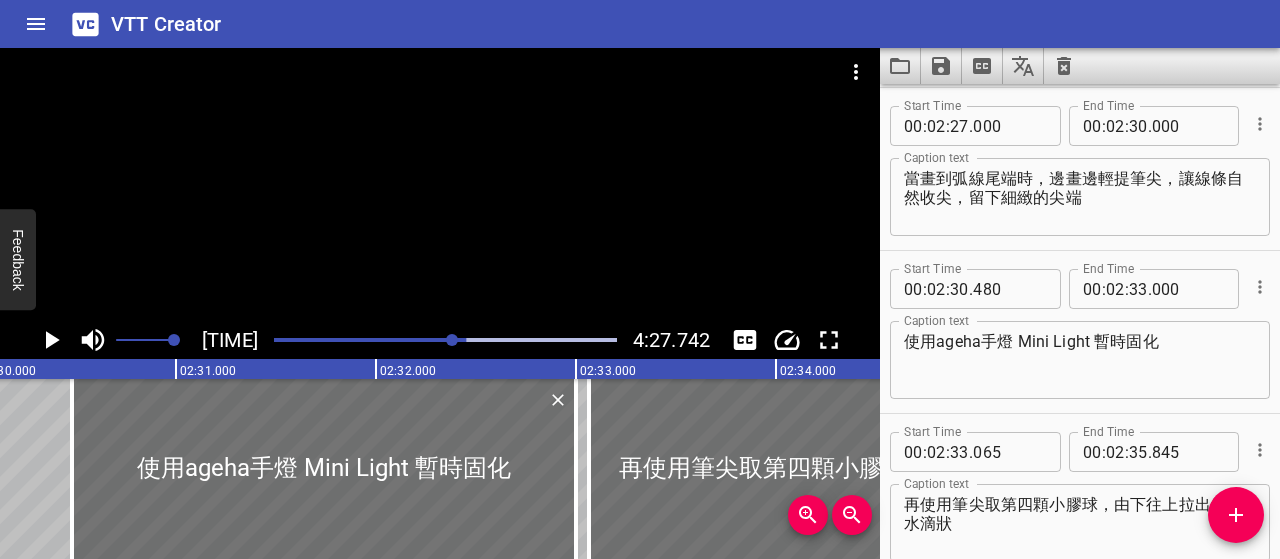 click on "當畫到弧線尾端時，邊畫邊輕提筆尖，讓線條自然收尖，留下細緻的尖端" at bounding box center (1080, 197) 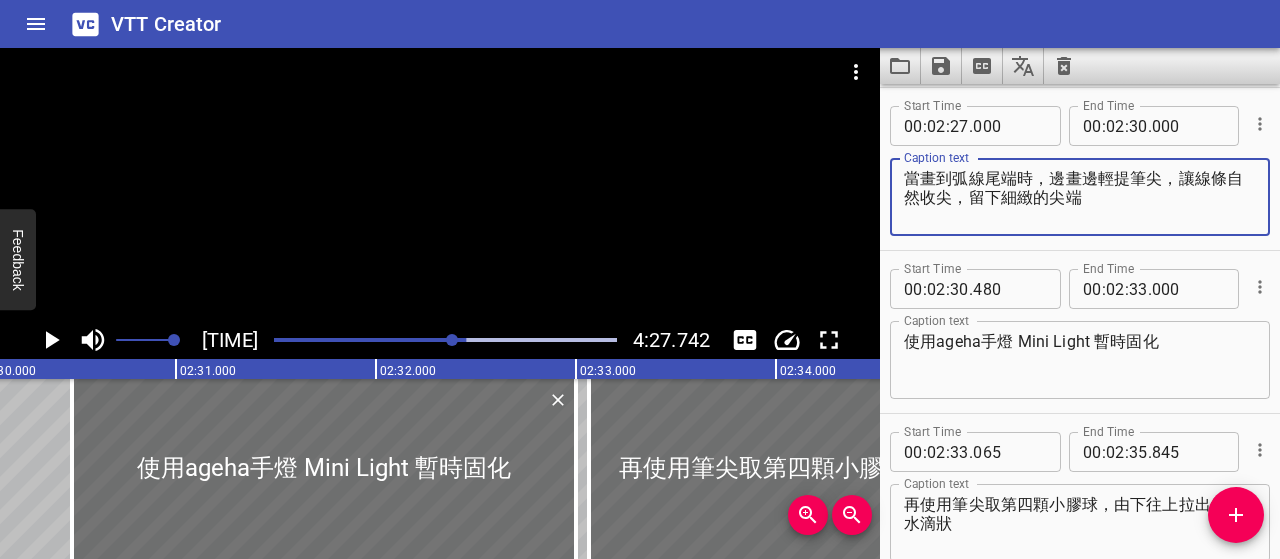 click on "當畫到弧線尾端時，邊畫邊輕提筆尖，讓線條自然收尖，留下細緻的尖端" at bounding box center (1080, 197) 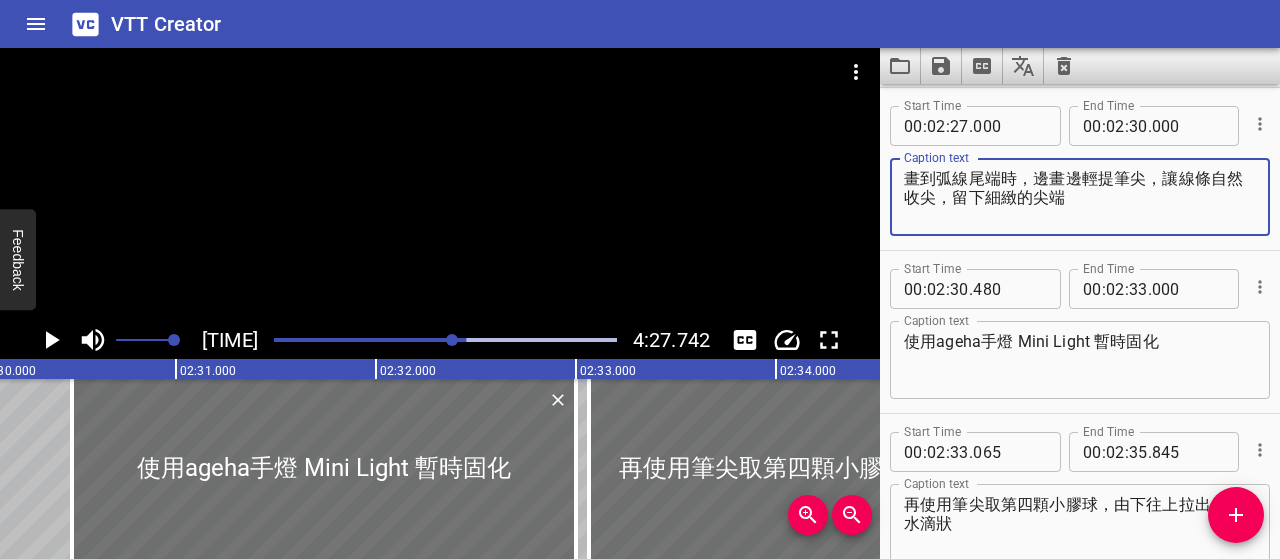 type on "畫到弧線尾端時，邊畫邊輕提筆尖，讓線條自然收尖，留下細緻的尖端" 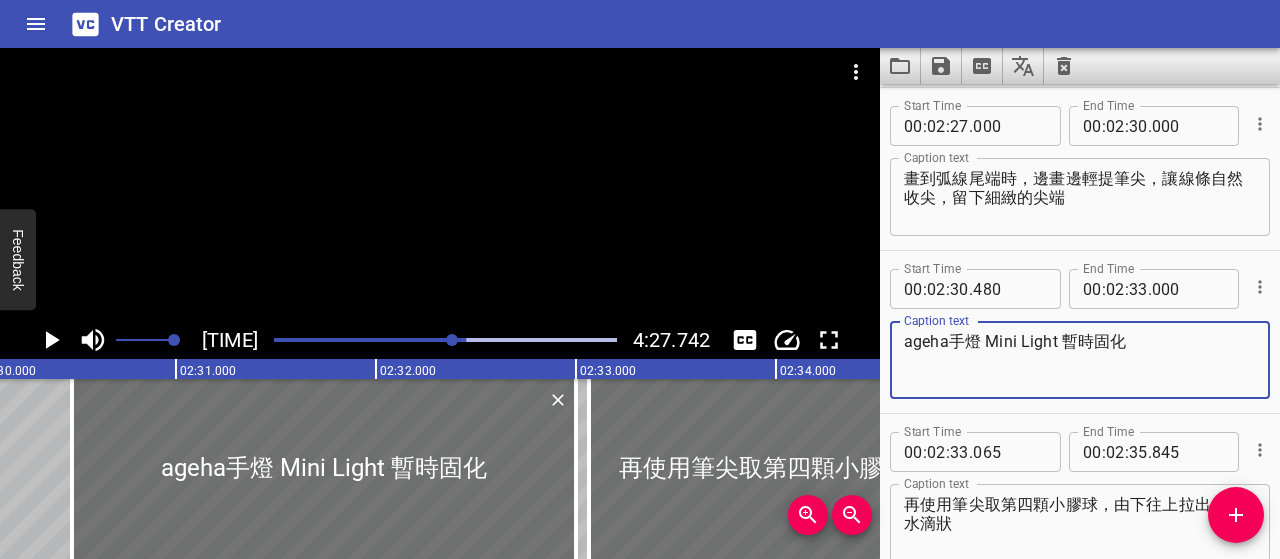 type on "ageha手燈 Mini Light 暫時固化" 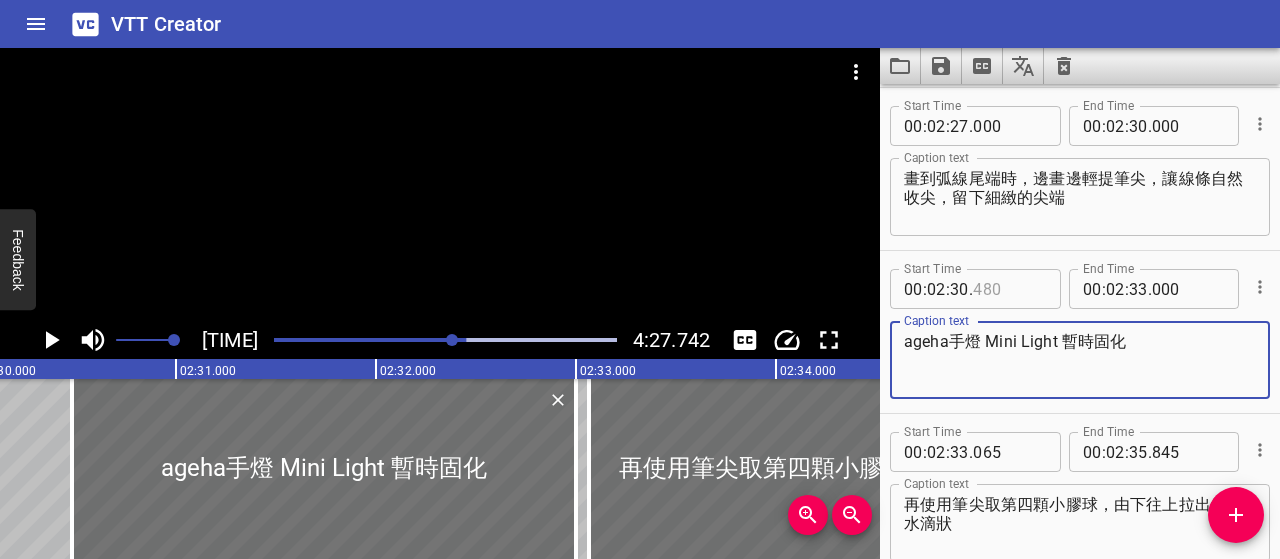 click at bounding box center (1009, 289) 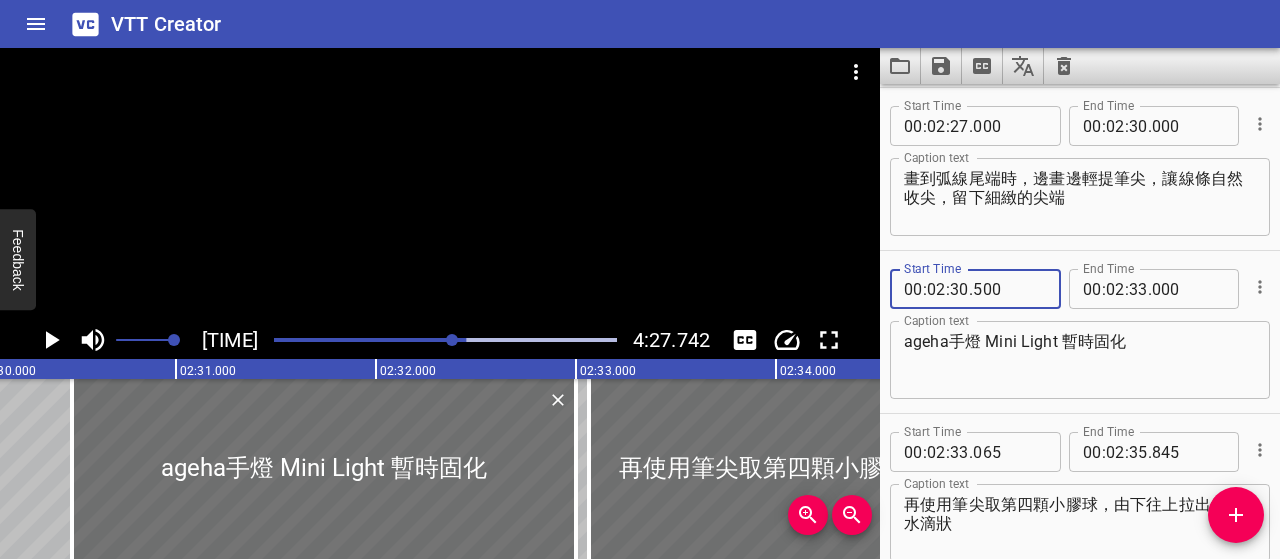 type on "500" 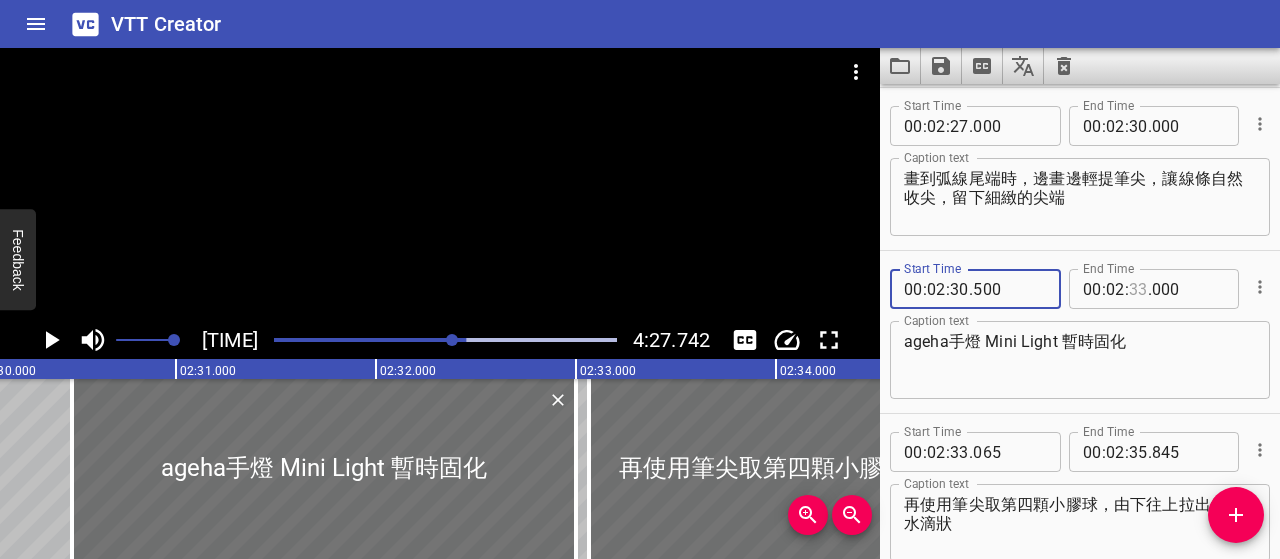 click at bounding box center [1138, 289] 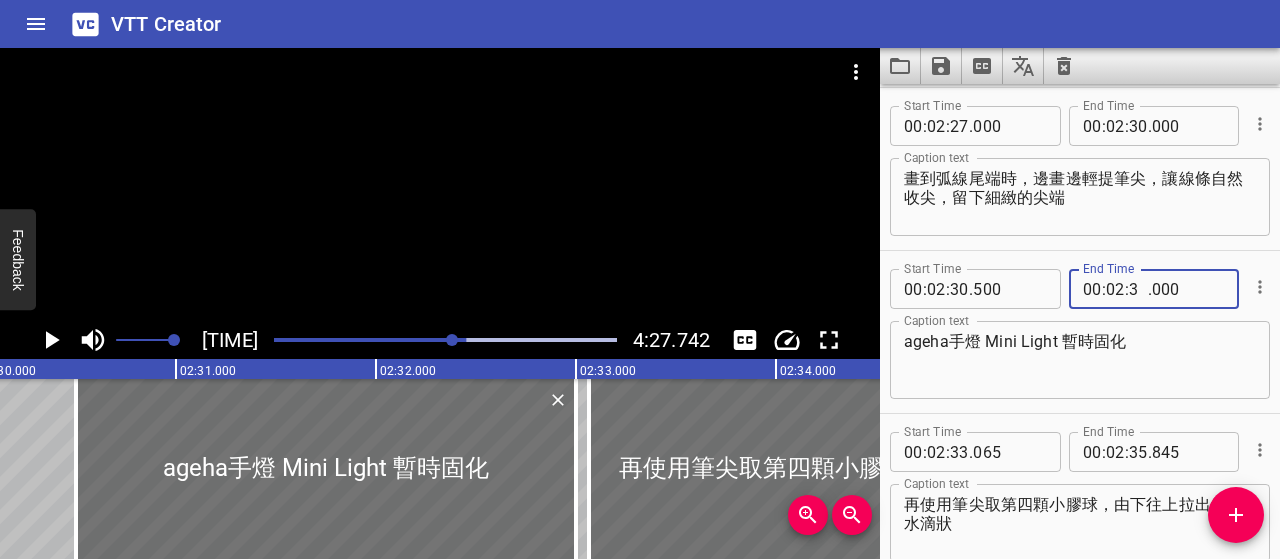 type on "32" 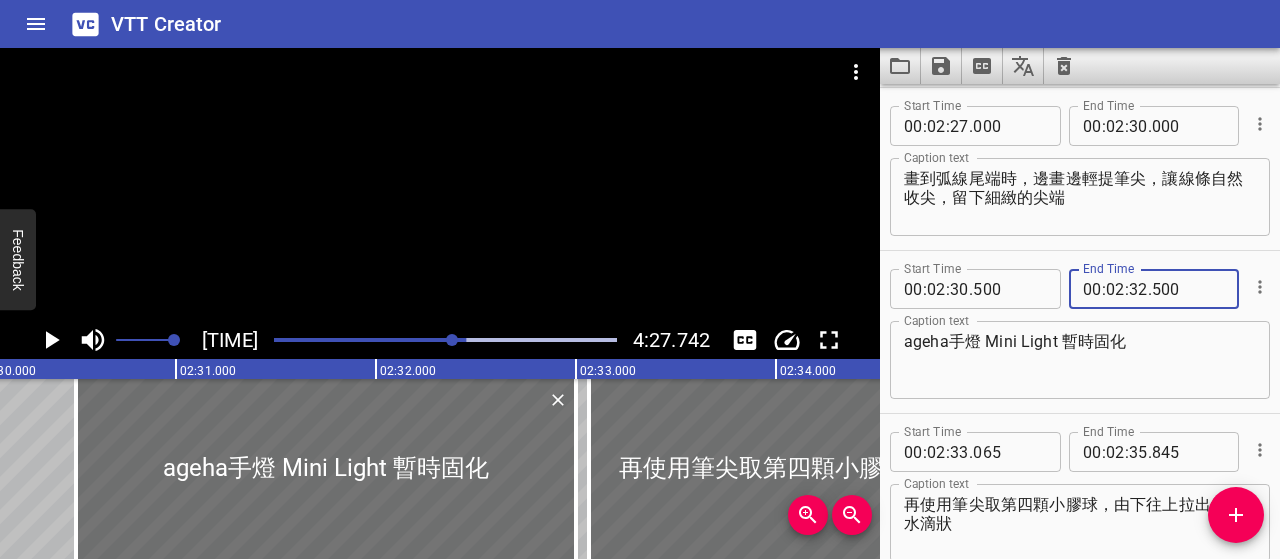 type on "500" 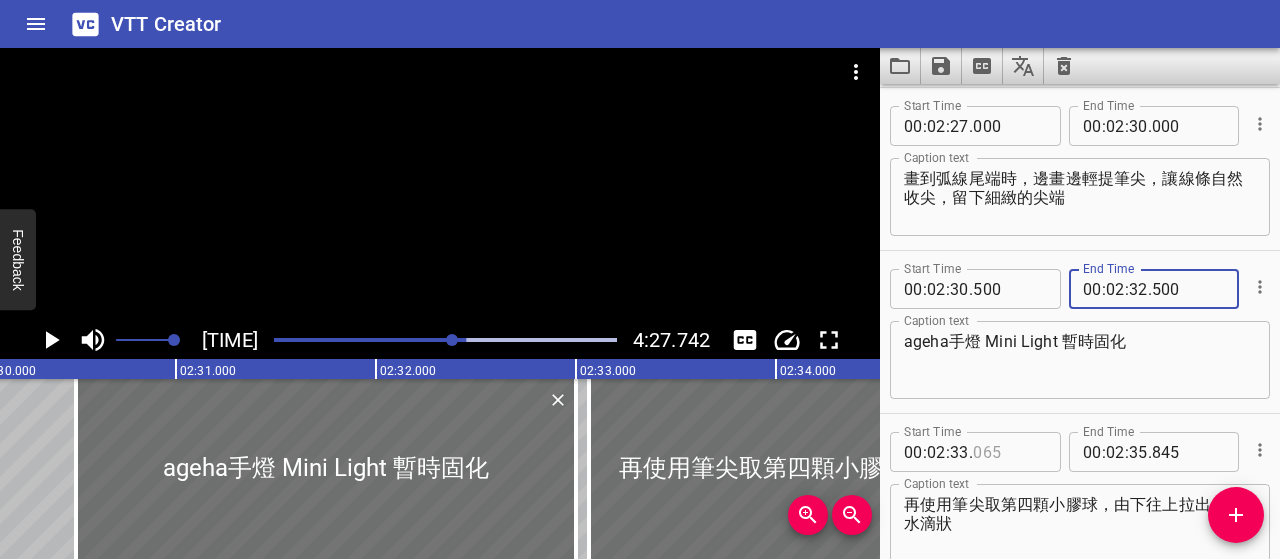click at bounding box center [1009, 452] 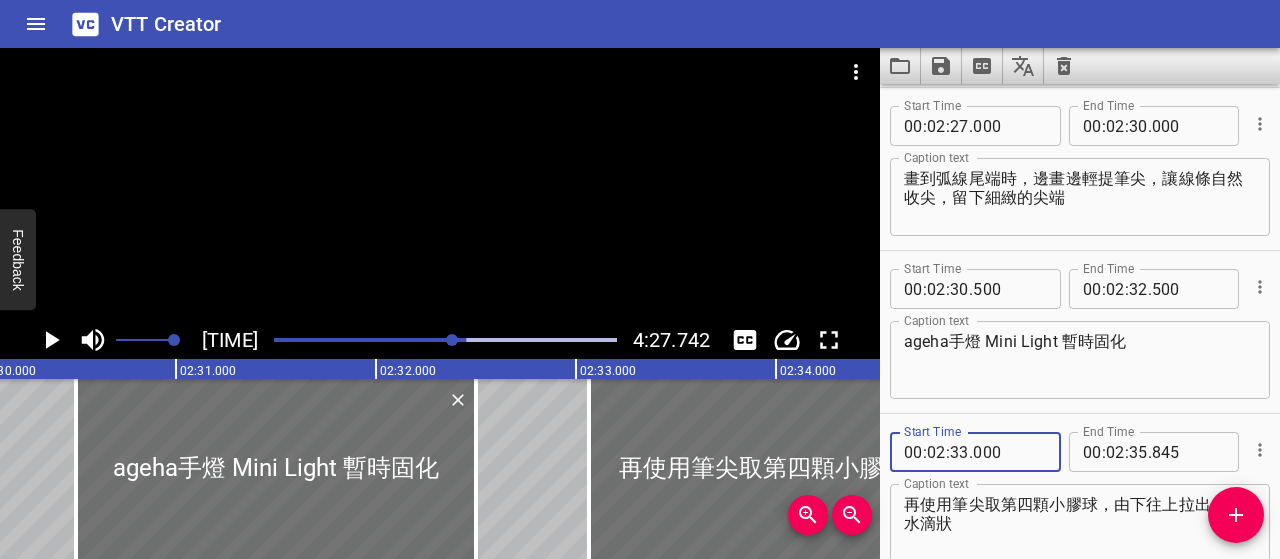 type on "000" 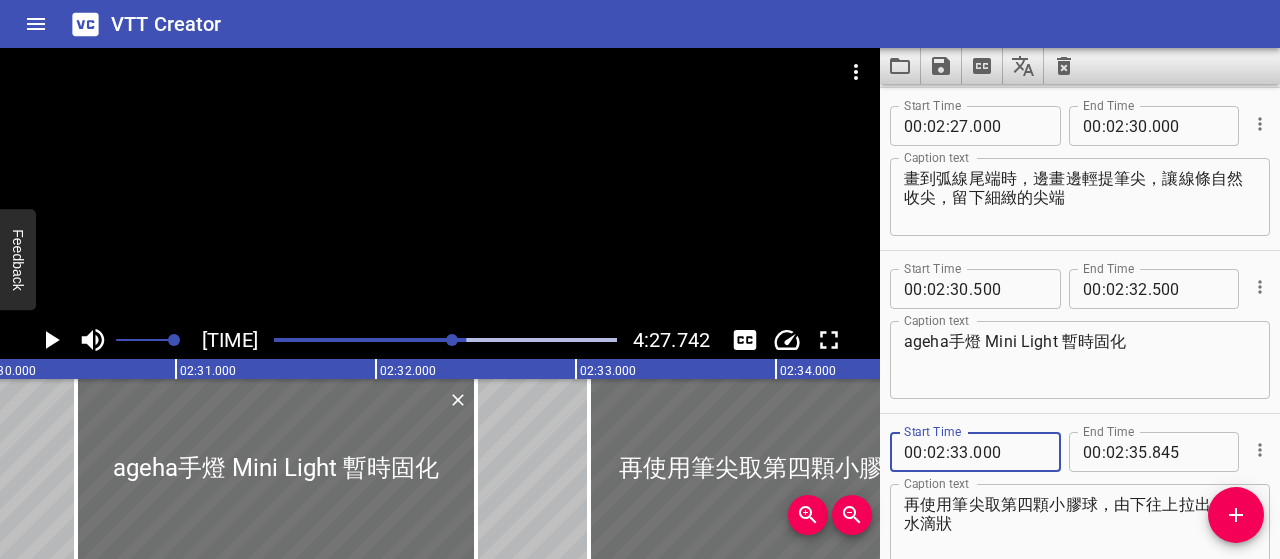 click on "再使用筆尖取第四顆小膠球，由下往上拉出細長水滴狀" at bounding box center (1080, 523) 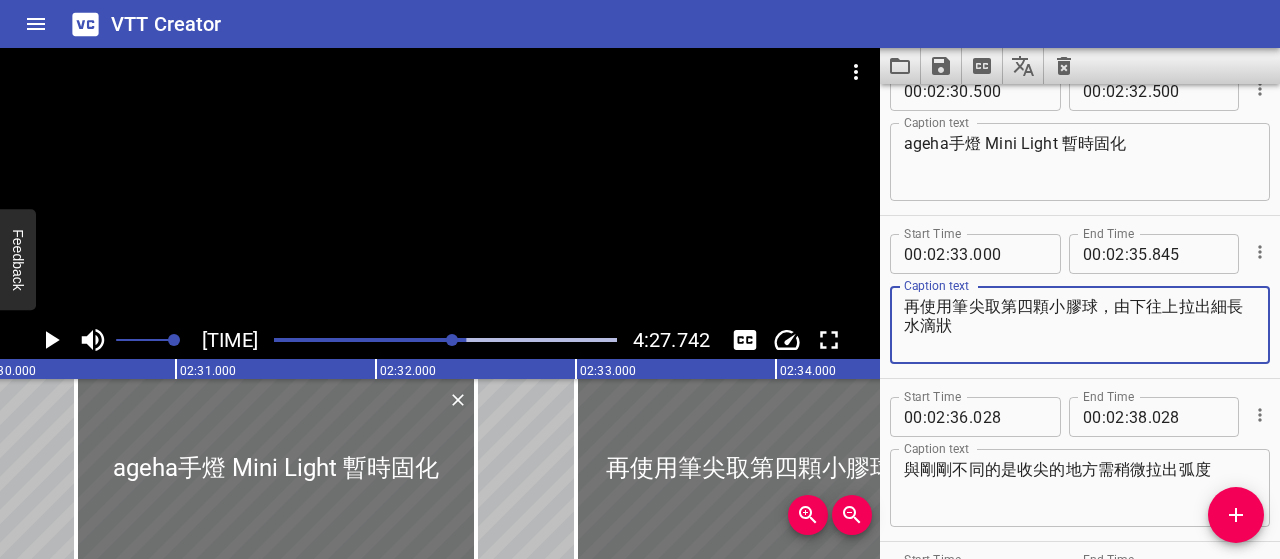 scroll, scrollTop: 3460, scrollLeft: 0, axis: vertical 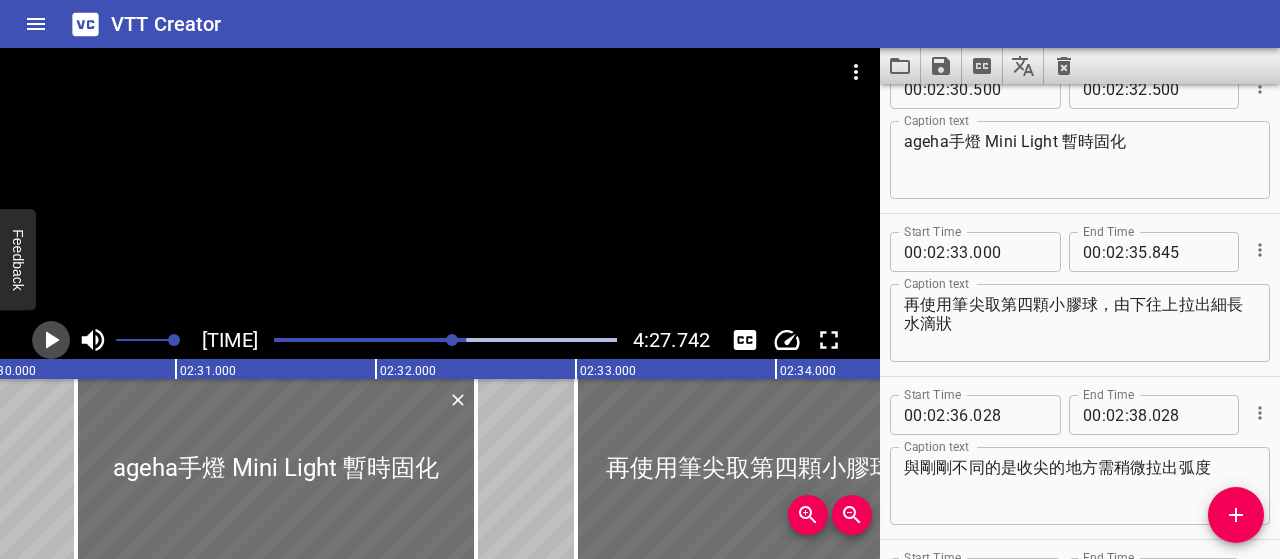 click 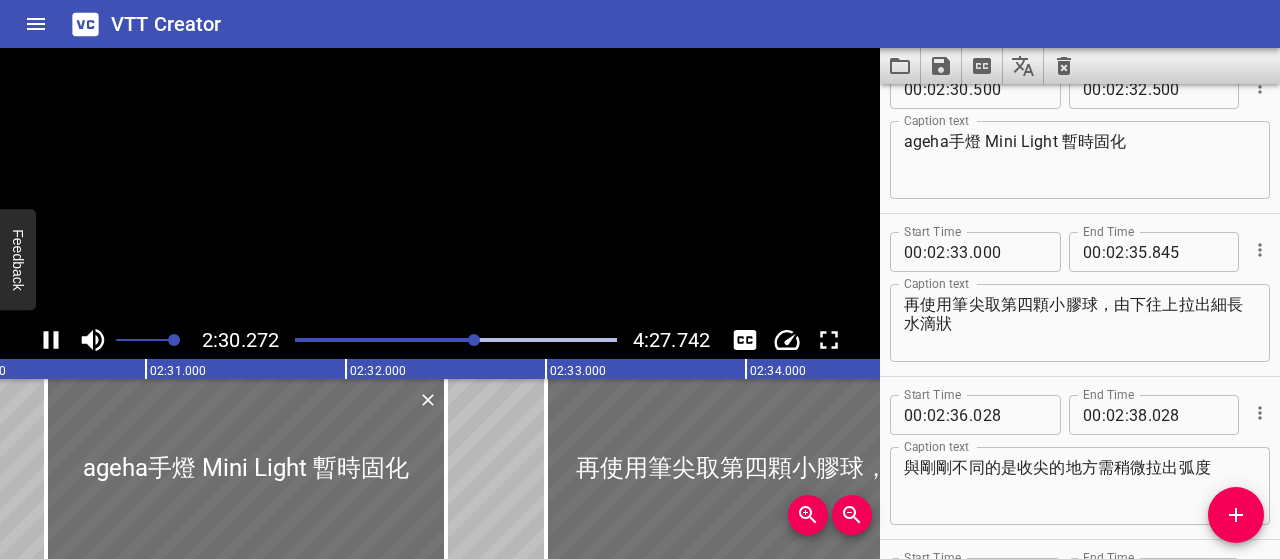 scroll, scrollTop: 0, scrollLeft: 30102, axis: horizontal 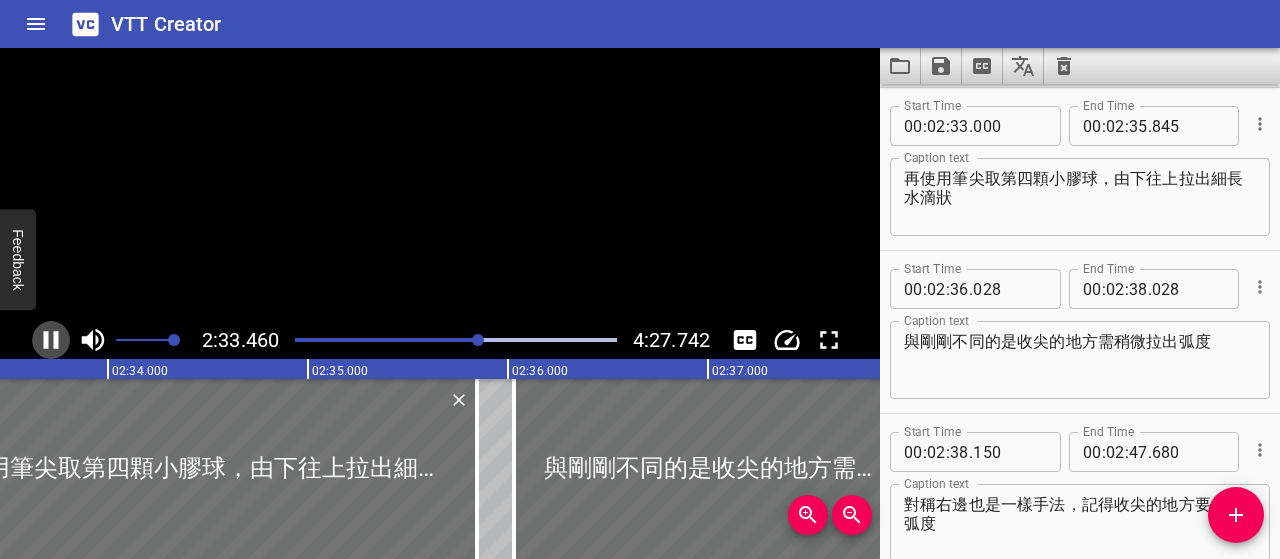 click 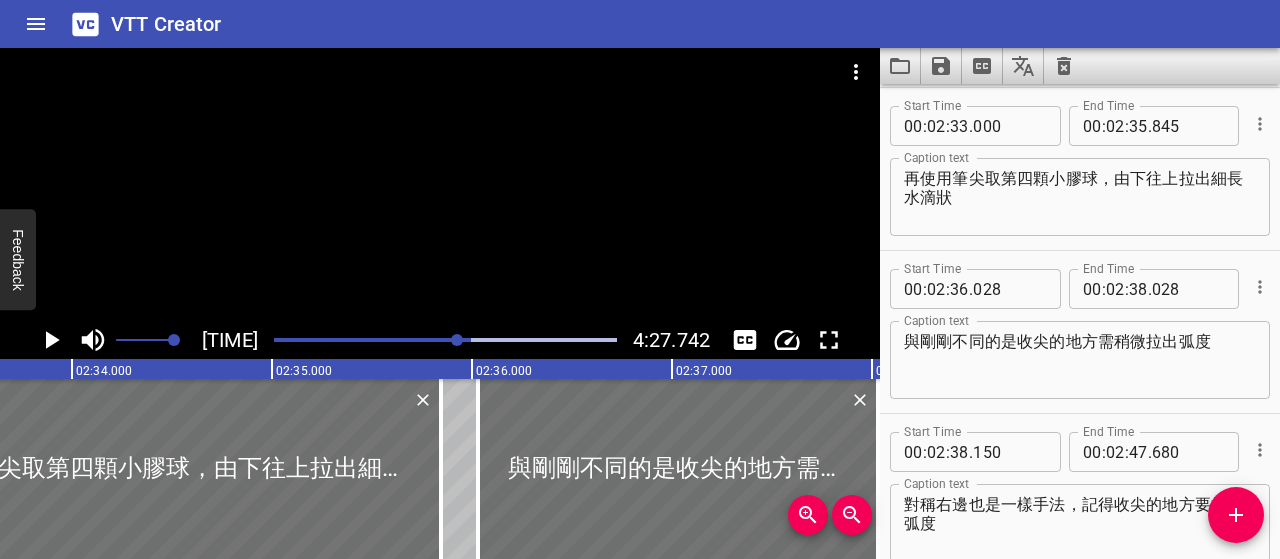 scroll, scrollTop: 0, scrollLeft: 30748, axis: horizontal 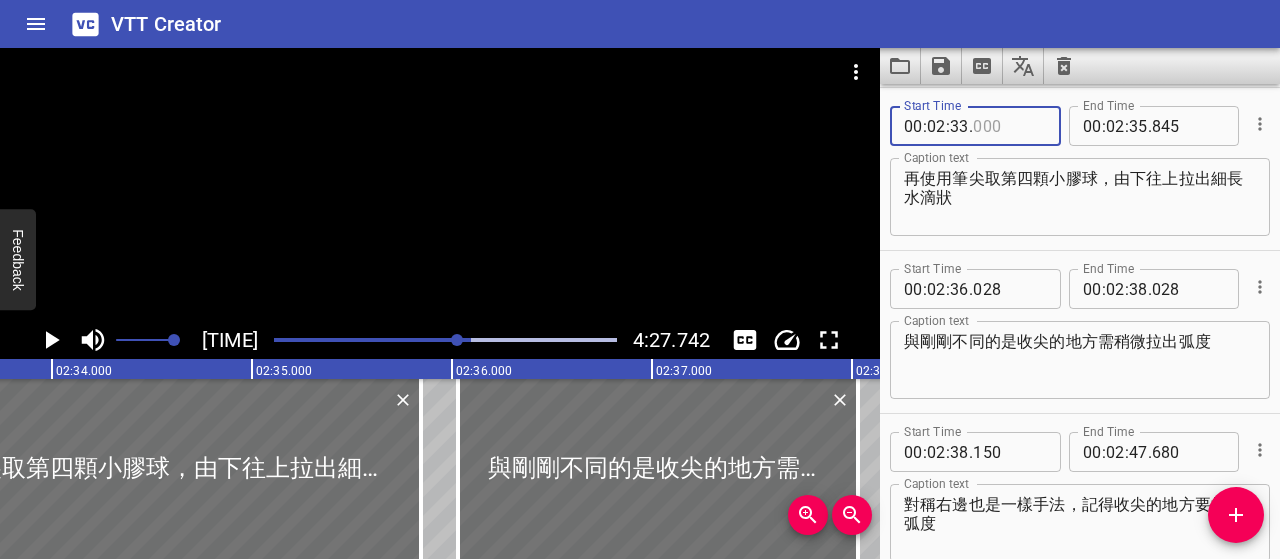 click at bounding box center [1009, 126] 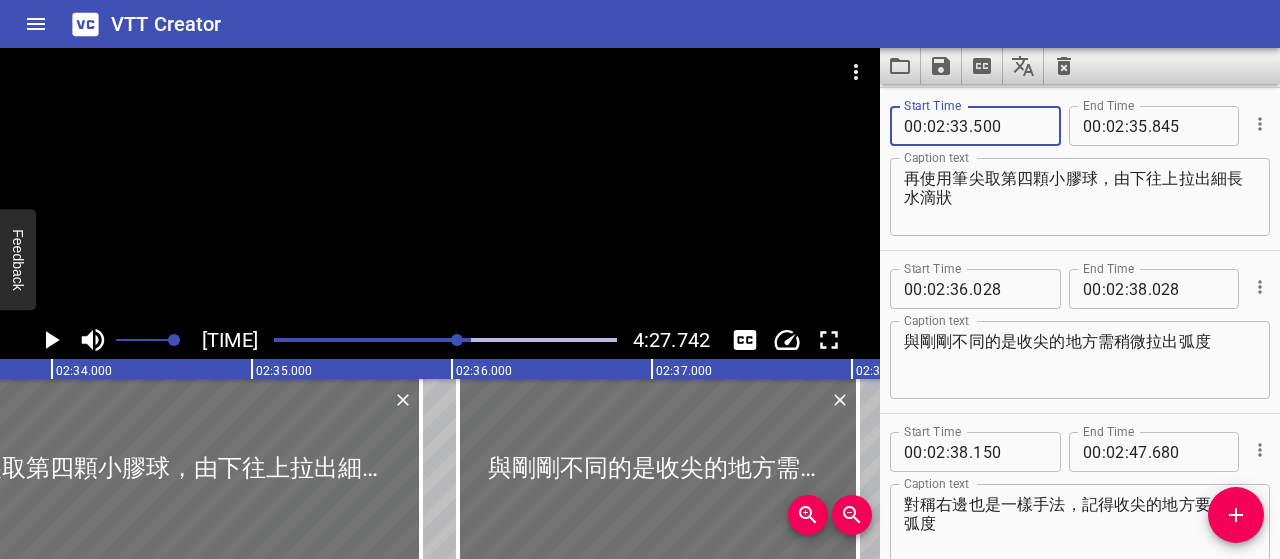 type on "500" 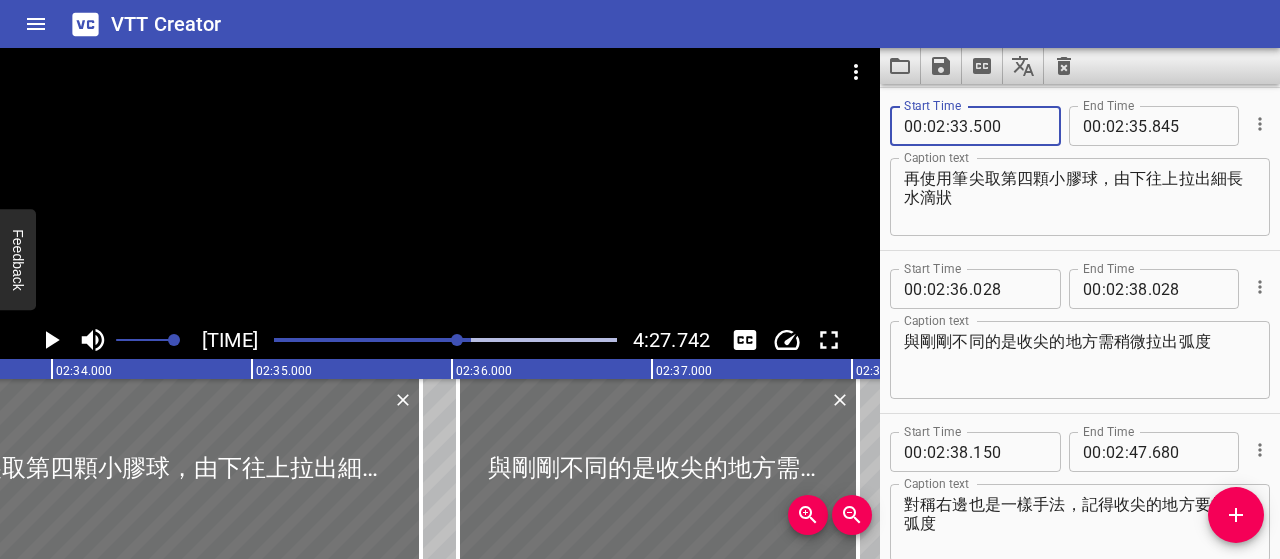 click on "再使用筆尖取第四顆小膠球，由下往上拉出細長水滴狀" at bounding box center (1080, 197) 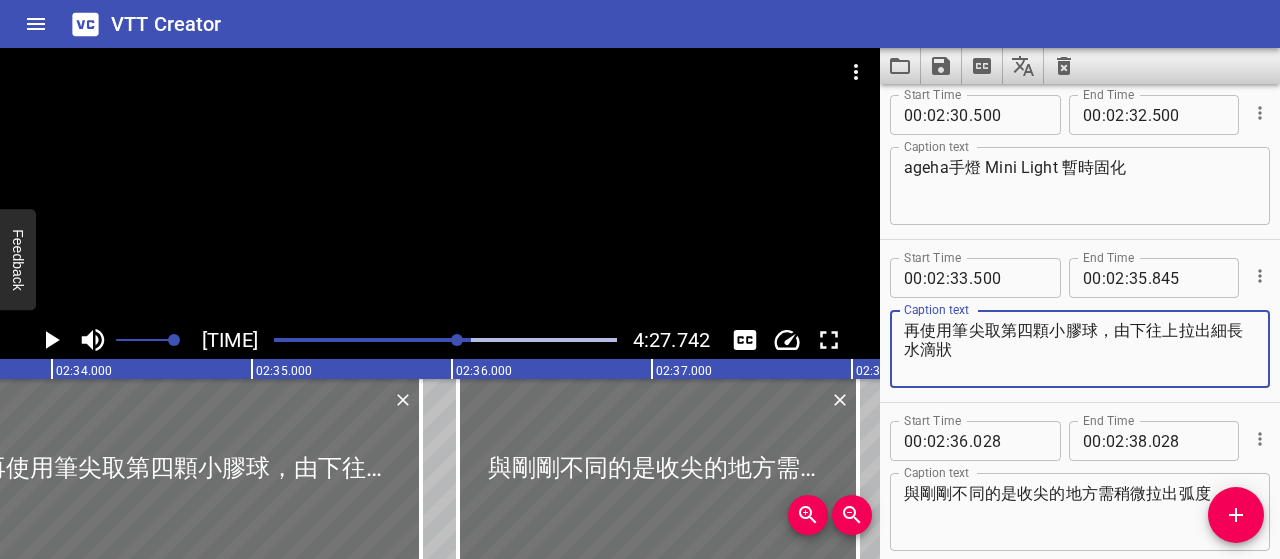 scroll, scrollTop: 3386, scrollLeft: 0, axis: vertical 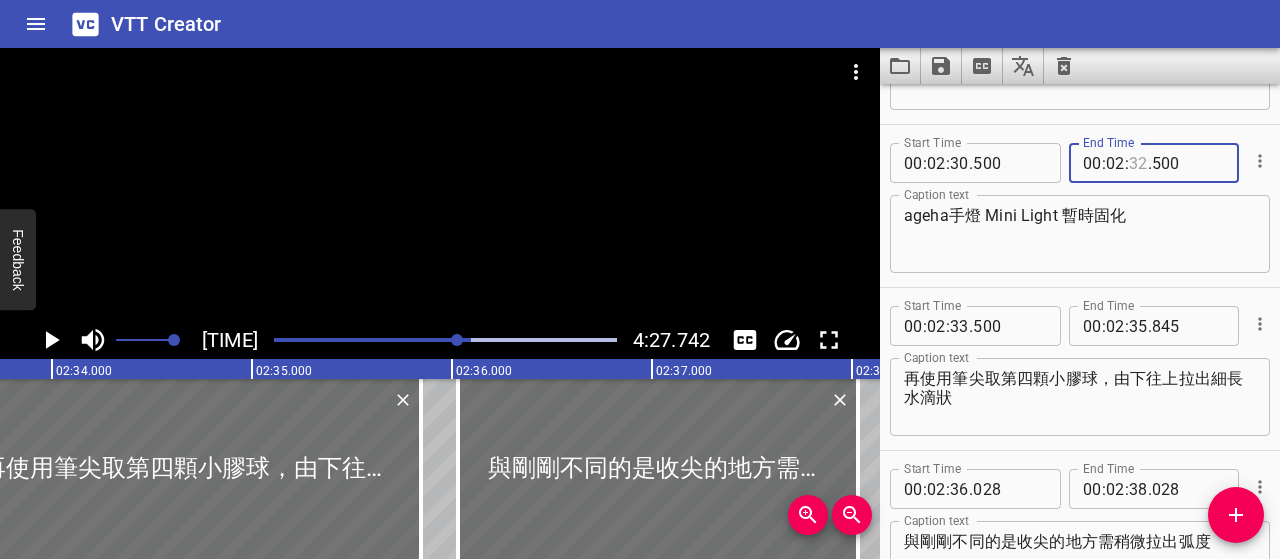 click at bounding box center (1138, 163) 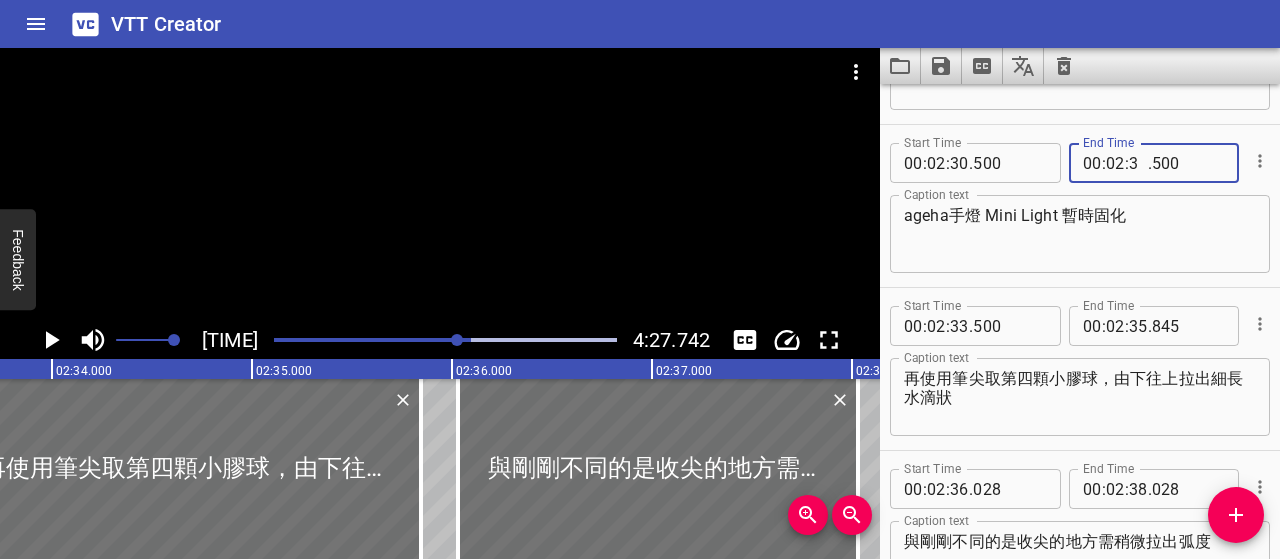type on "33" 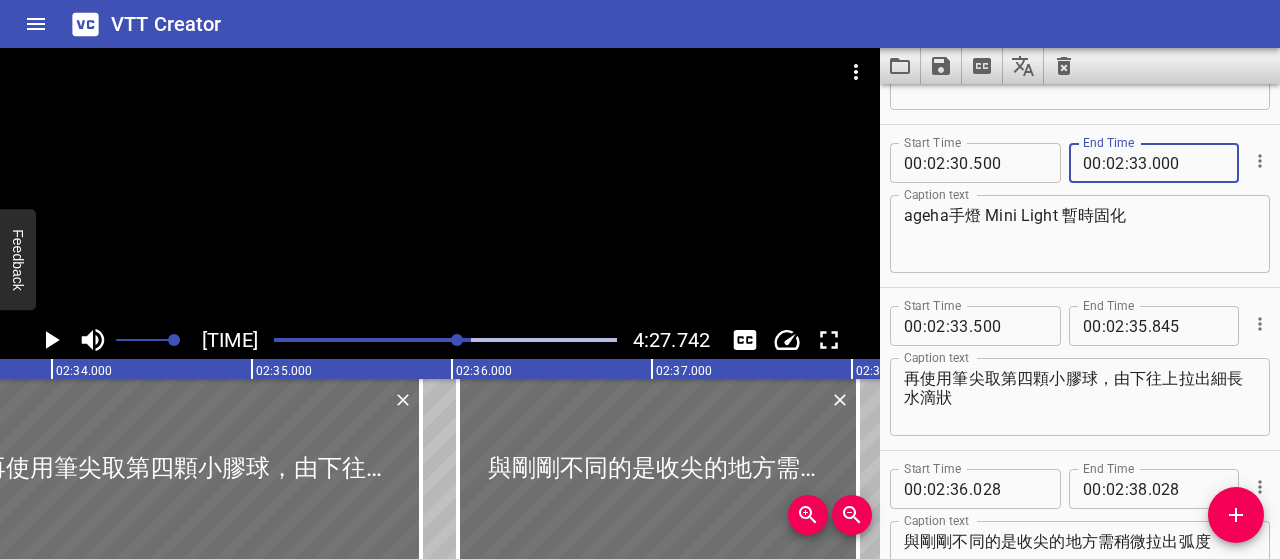 type on "000" 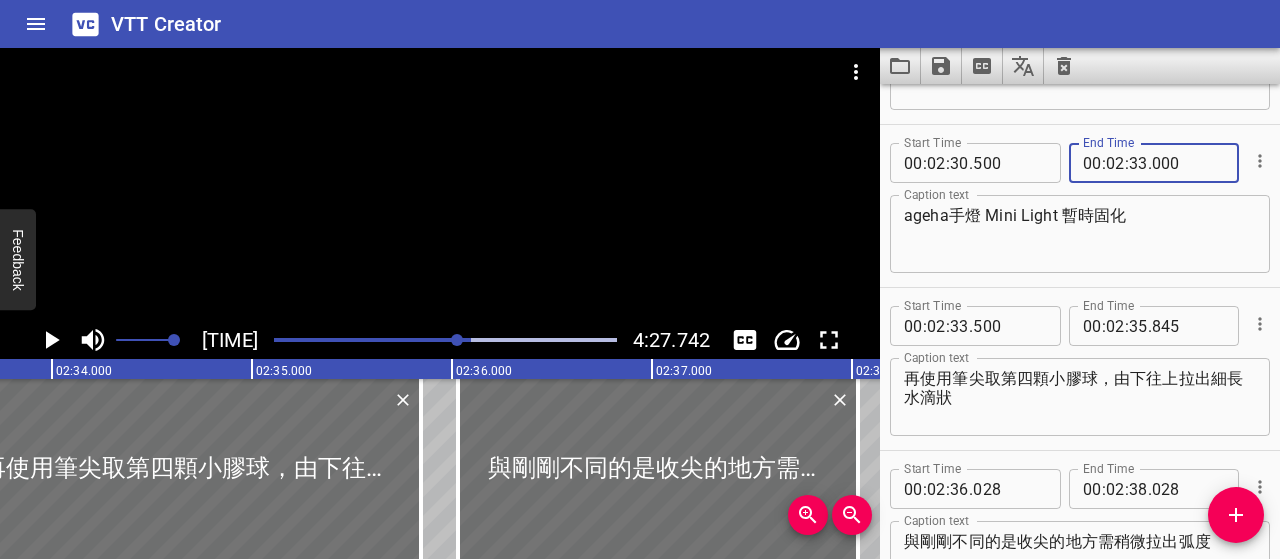 click on "ageha手燈 Mini Light 暫時固化" at bounding box center [1080, 234] 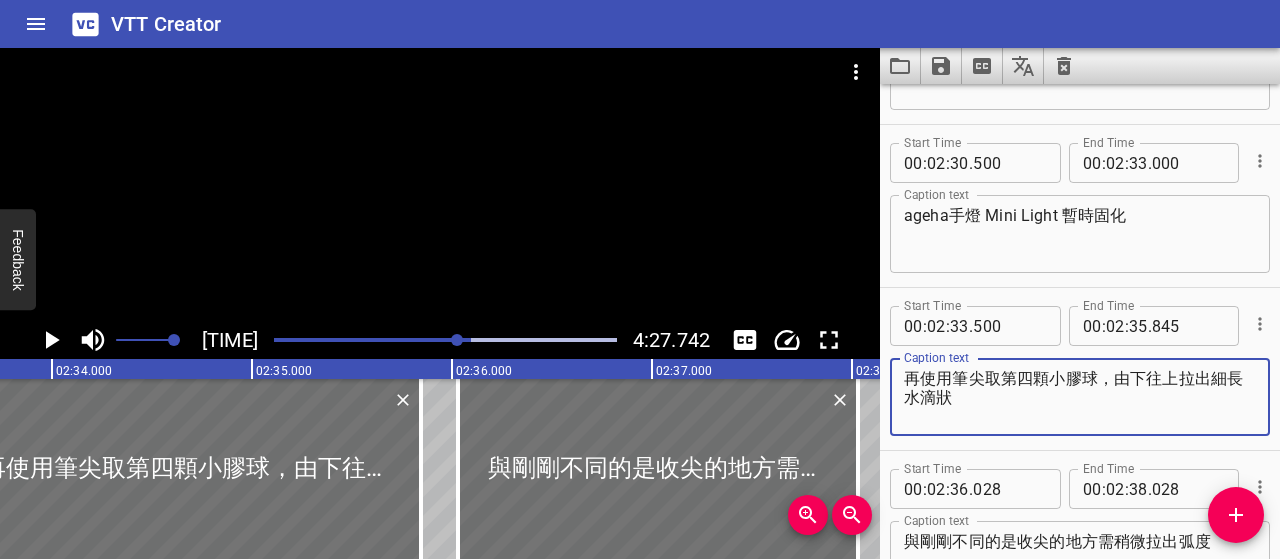 drag, startPoint x: 984, startPoint y: 399, endPoint x: 910, endPoint y: 365, distance: 81.437096 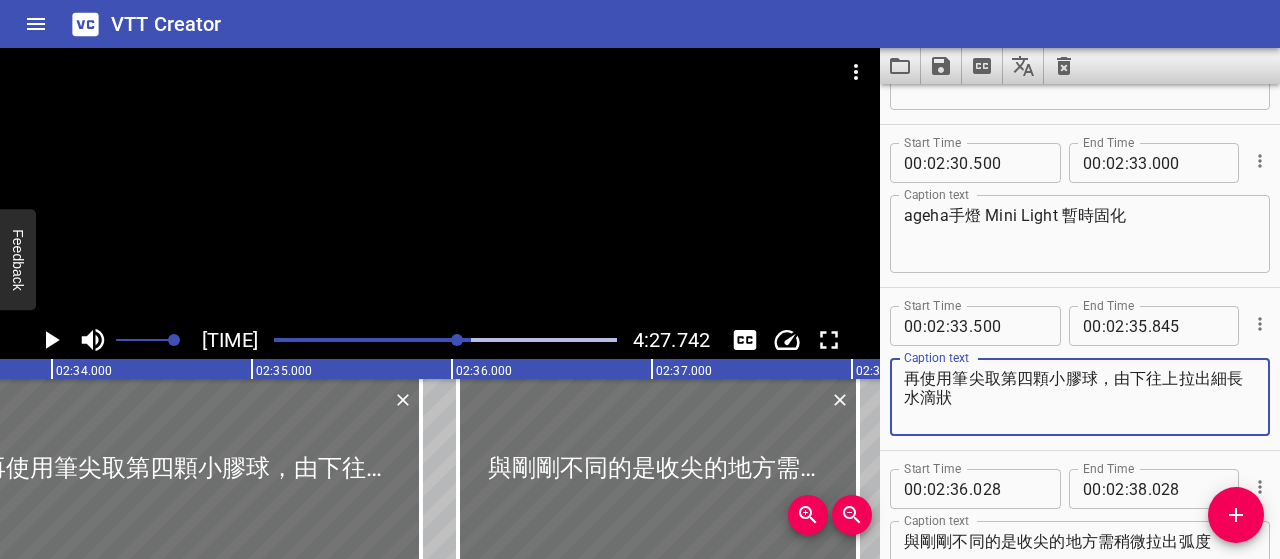 click on "再使用筆尖取第四顆小膠球，由下往上拉出細長水滴狀 Caption text" at bounding box center (1080, 397) 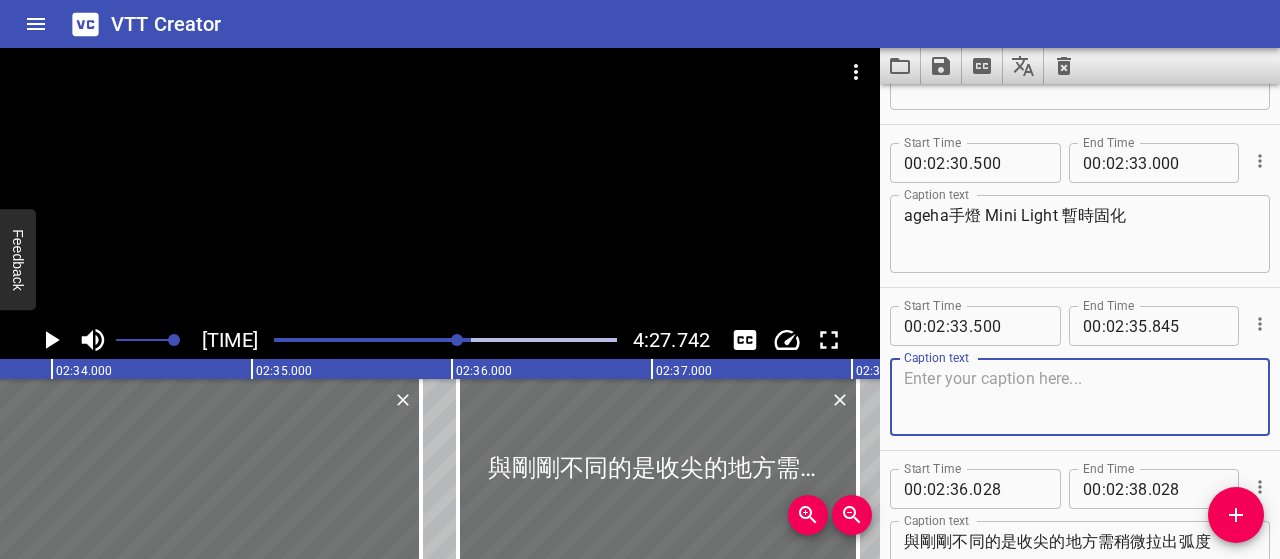 paste on "弧線，由下往上、由外往內對稱排列。你可以從左右兩側同時往中間畫線，弧度微微向上翹，就像扇子打開的感覺" 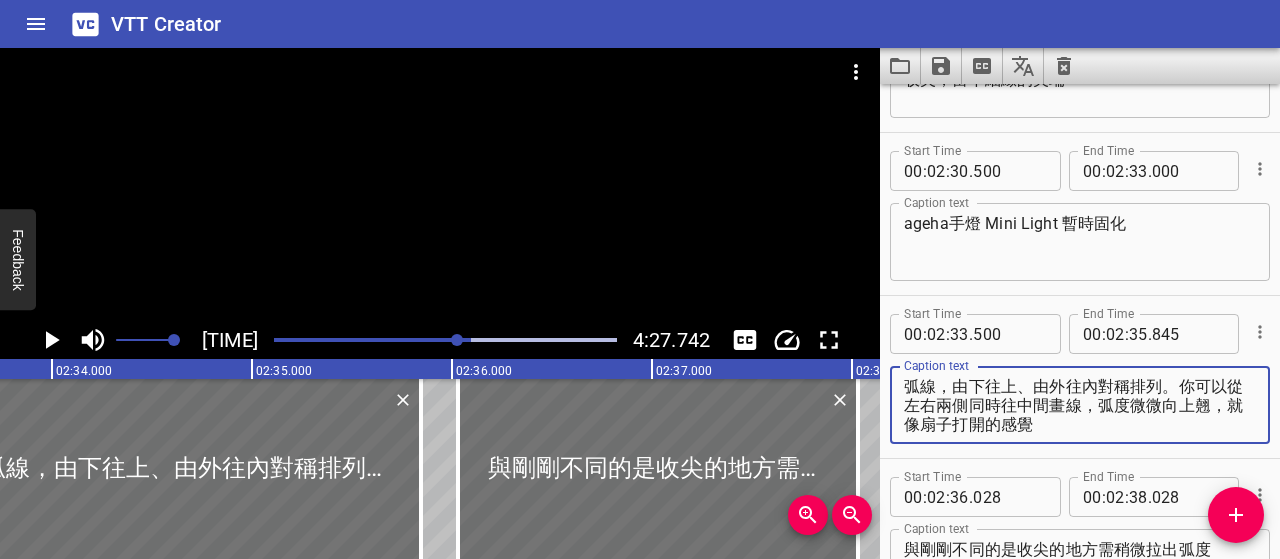 scroll, scrollTop: 3386, scrollLeft: 0, axis: vertical 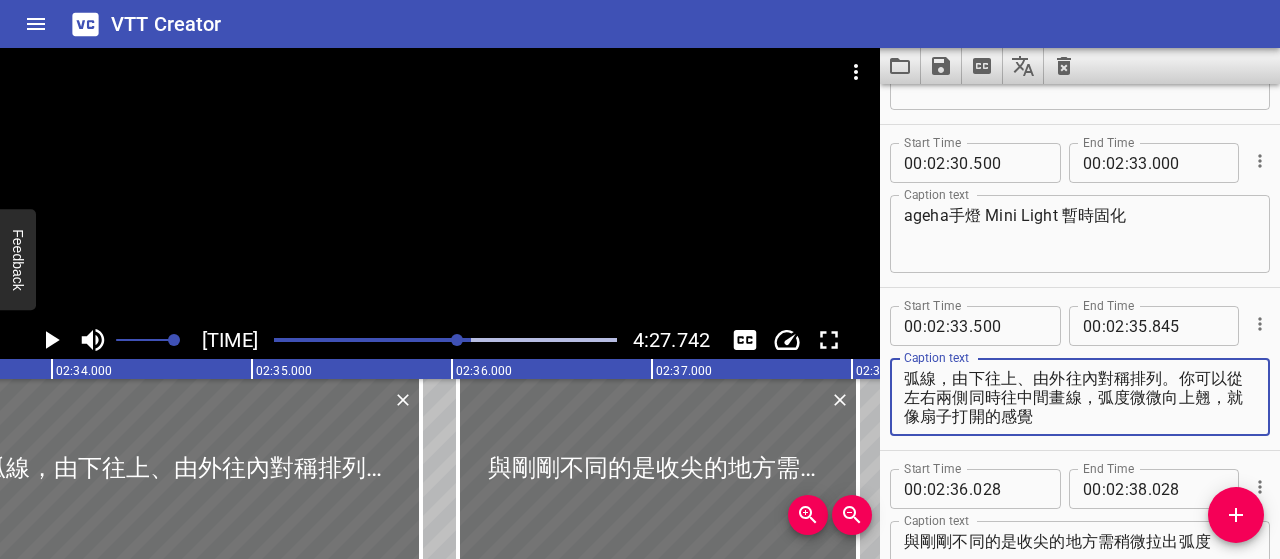 drag, startPoint x: 1114, startPoint y: 396, endPoint x: 942, endPoint y: 376, distance: 173.15889 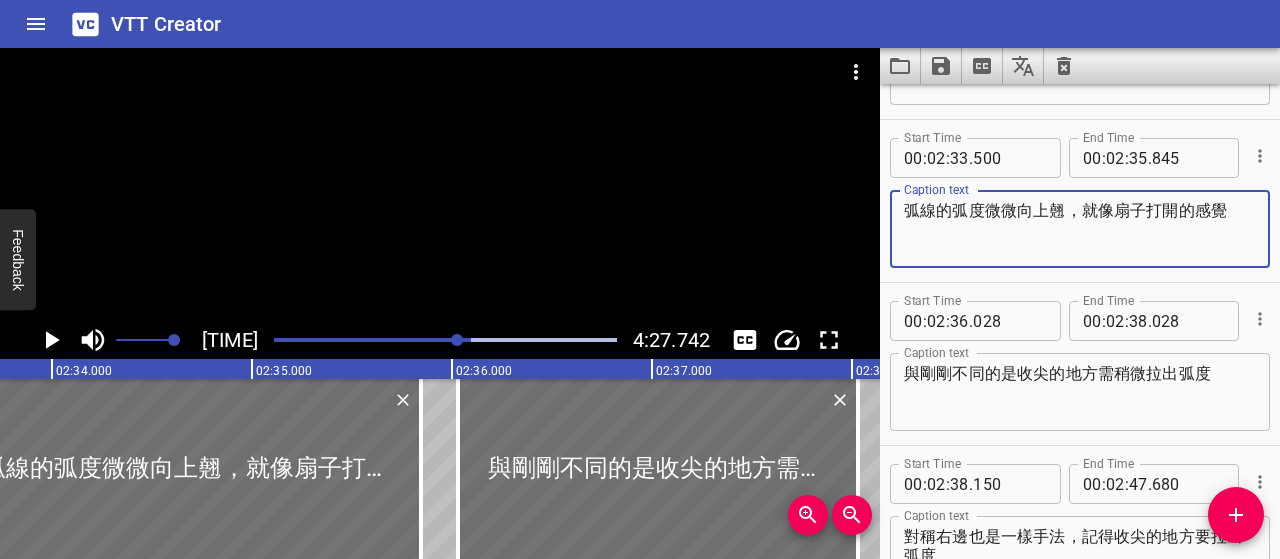 scroll, scrollTop: 3586, scrollLeft: 0, axis: vertical 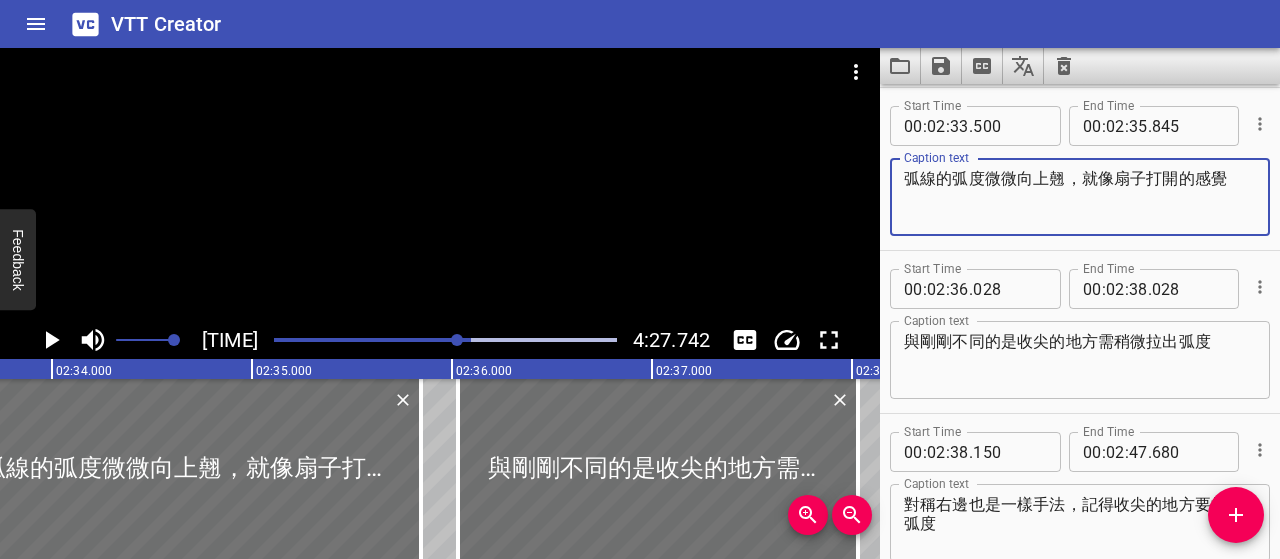 type on "弧線的弧度微微向上翹，就像扇子打開的感覺" 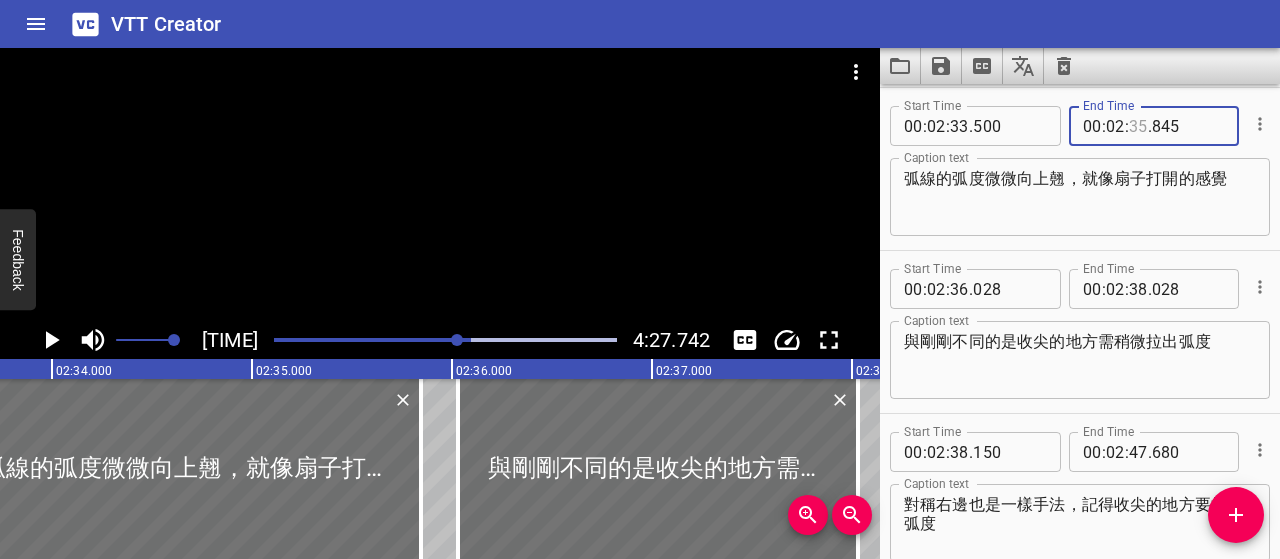 click at bounding box center (1138, 126) 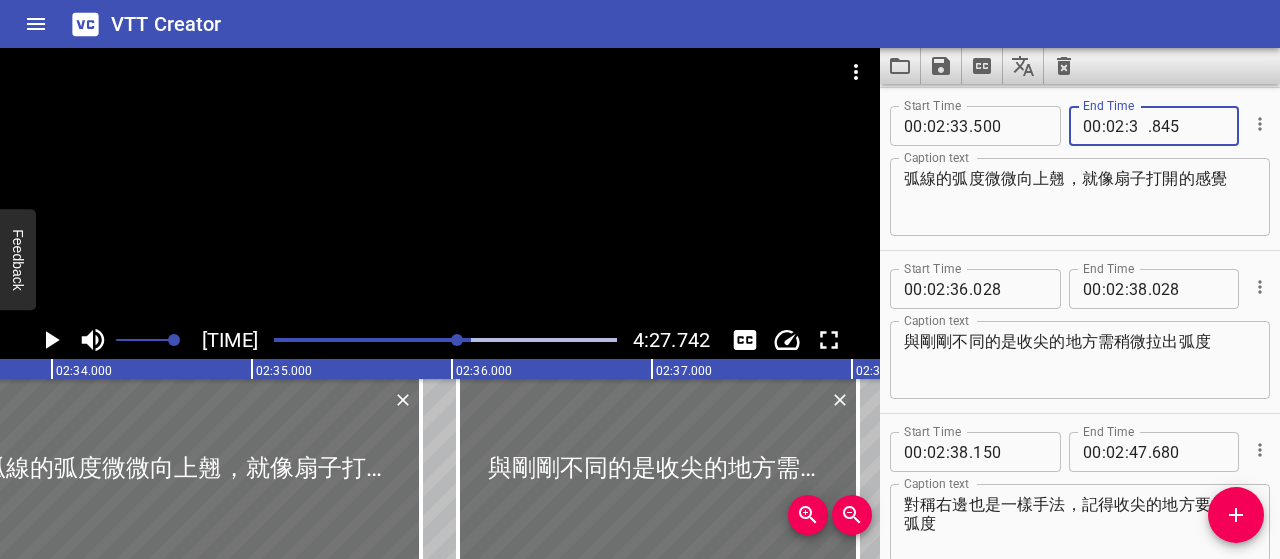 type on "35" 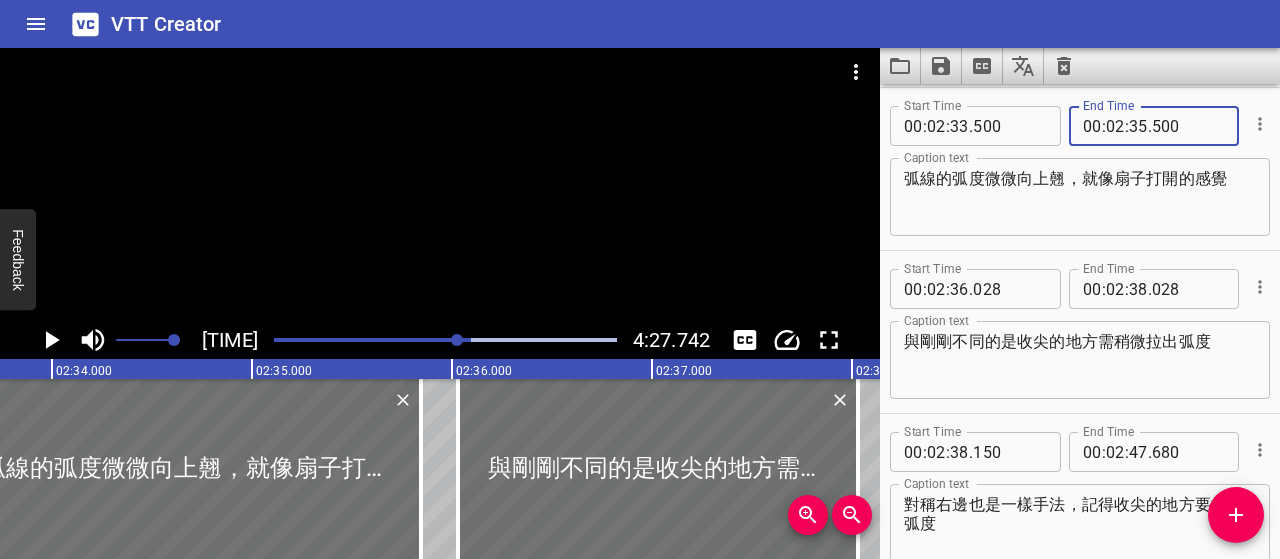 type on "500" 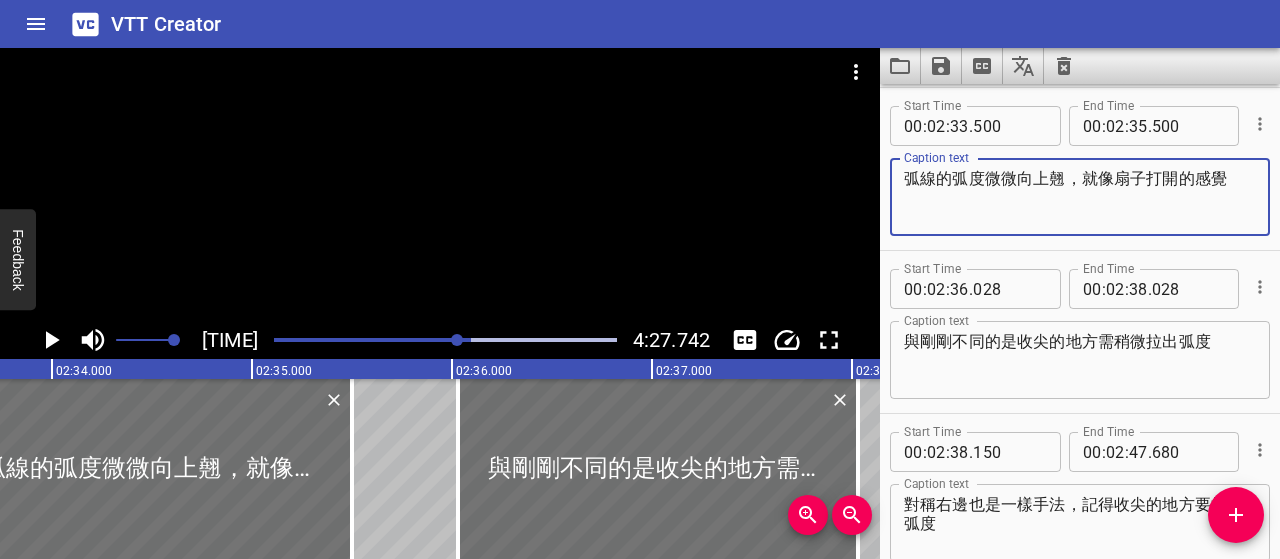 drag, startPoint x: 1238, startPoint y: 177, endPoint x: 889, endPoint y: 183, distance: 349.05157 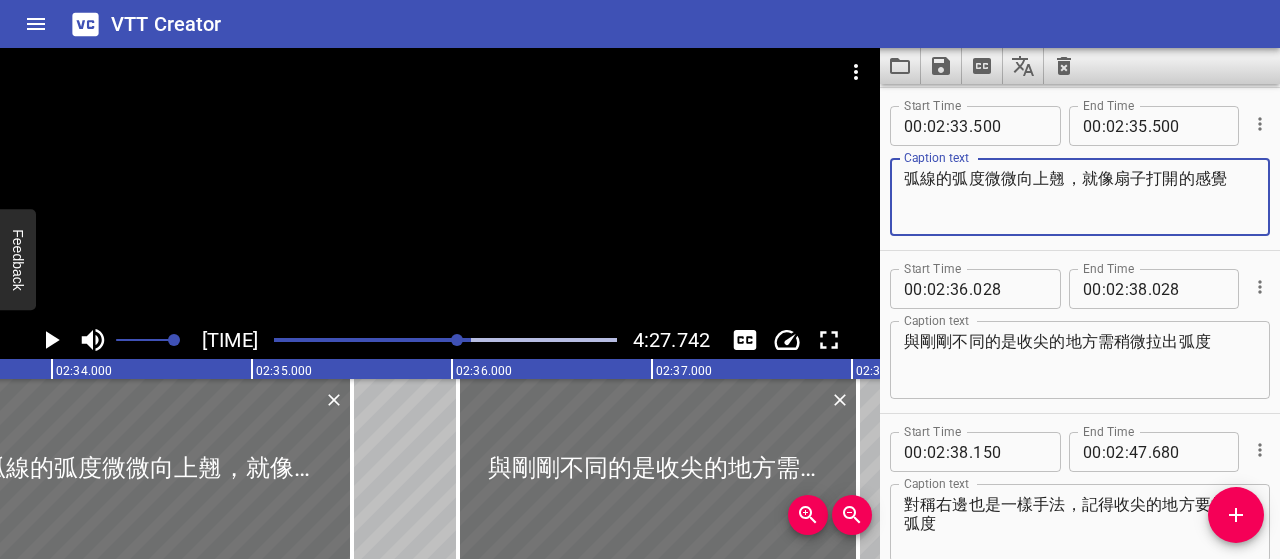 click on "Start Time [TIME] Start Time End Time [TIME] End Time Caption text 弧線的弧度微微向上翹，就像扇子打開的感覺 Caption text" at bounding box center (1080, 169) 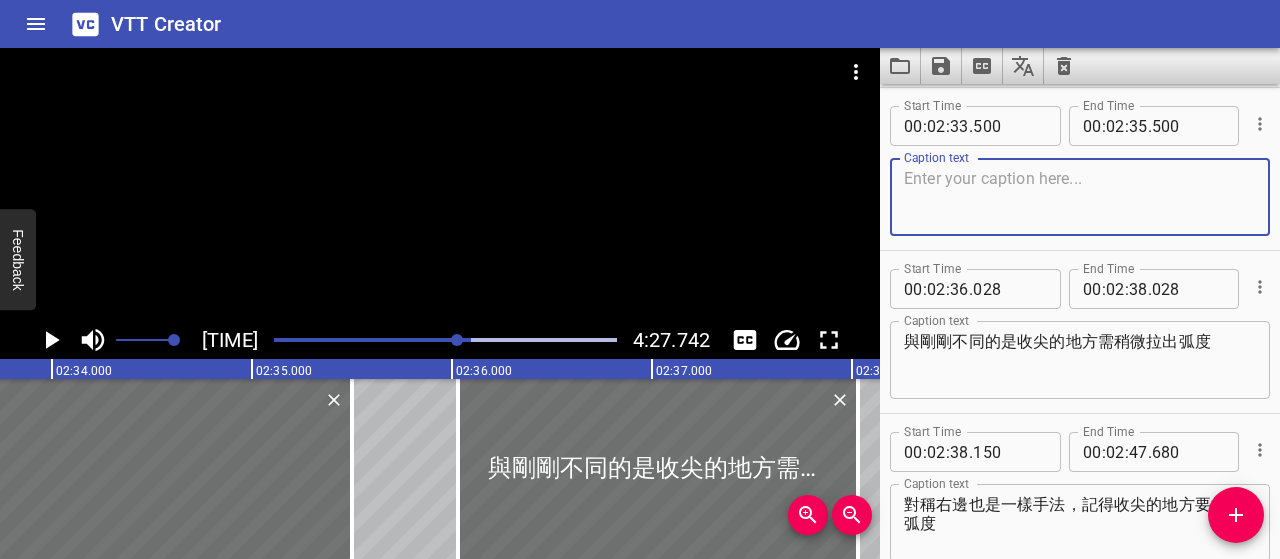paste on "線條的弧度可以隨著位置有所變化" 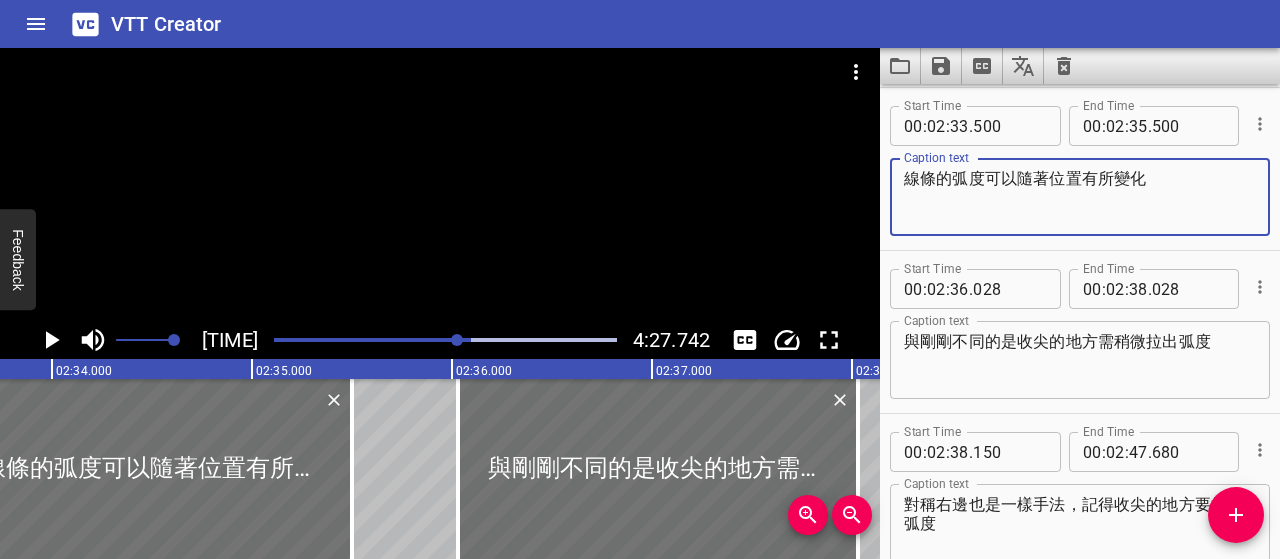 click on "線條的弧度可以隨著位置有所變化" at bounding box center [1080, 197] 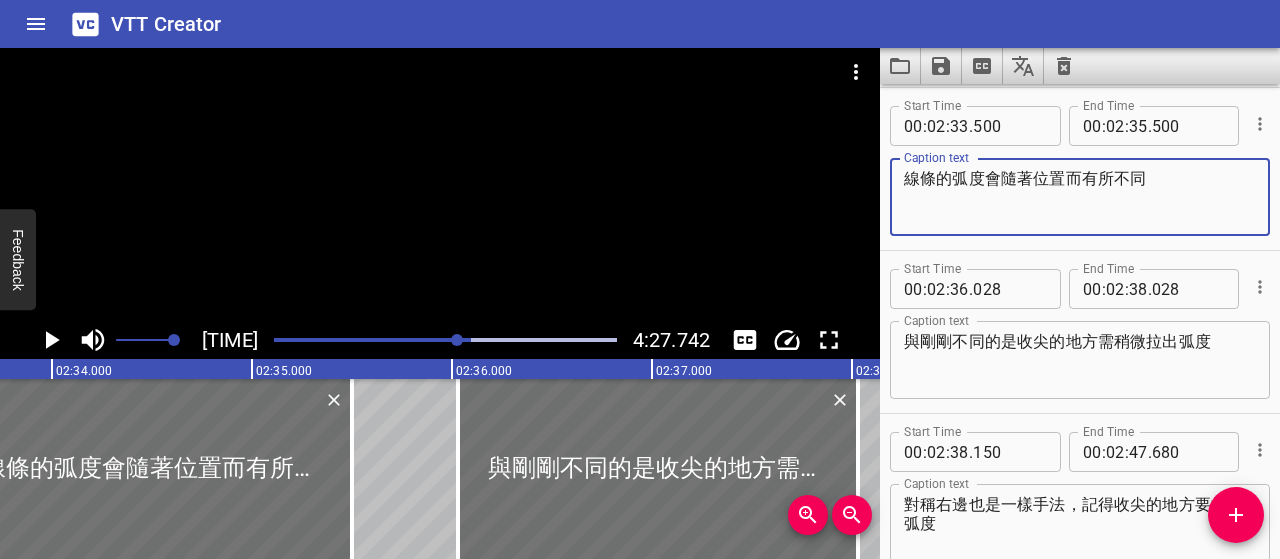 type on "線條的弧度會隨著位置而有所不同" 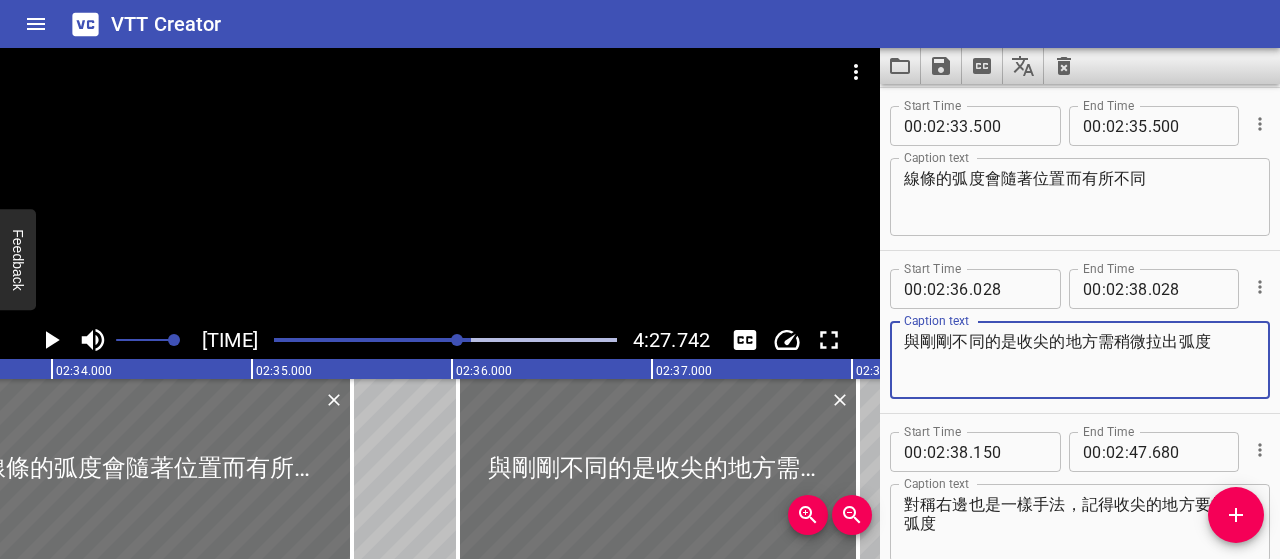 drag, startPoint x: 1228, startPoint y: 343, endPoint x: 863, endPoint y: 348, distance: 365.03424 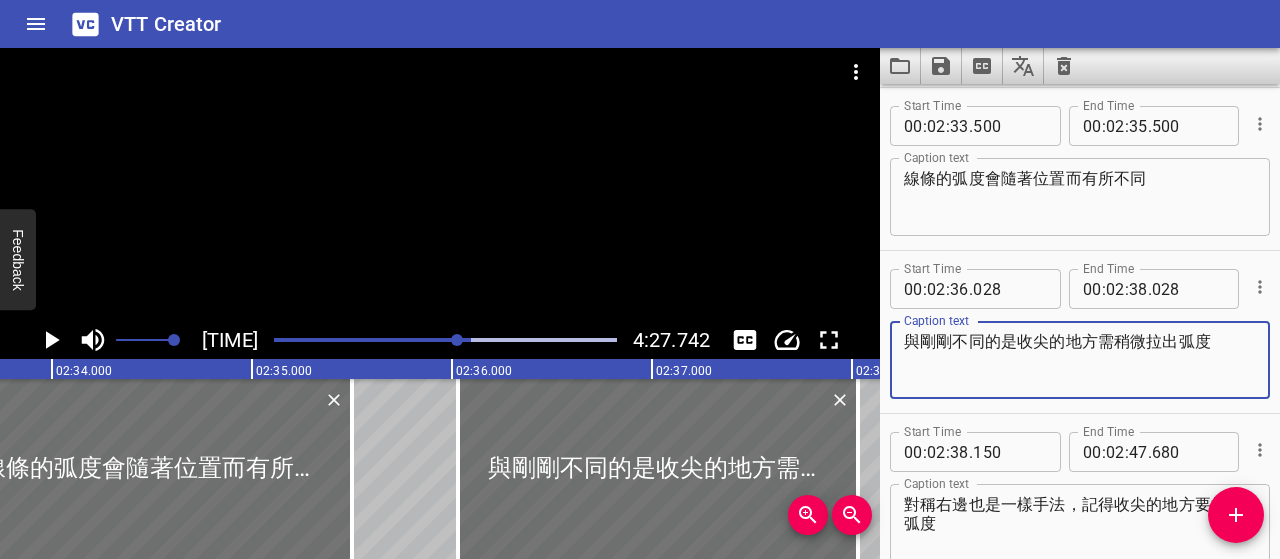 click on "完成" at bounding box center [640, 303] 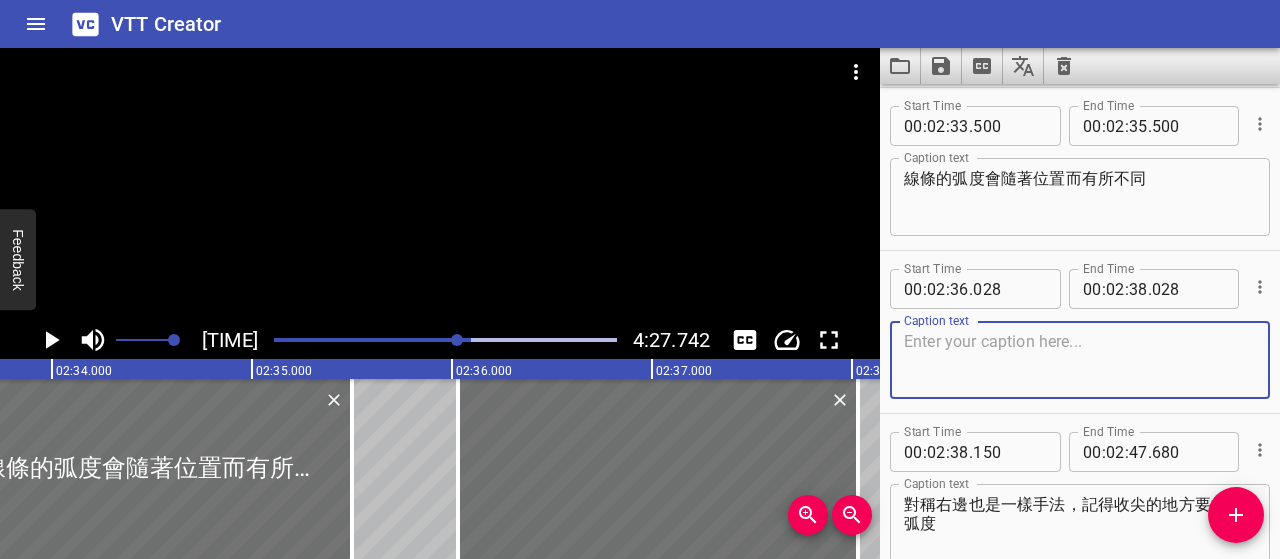 type 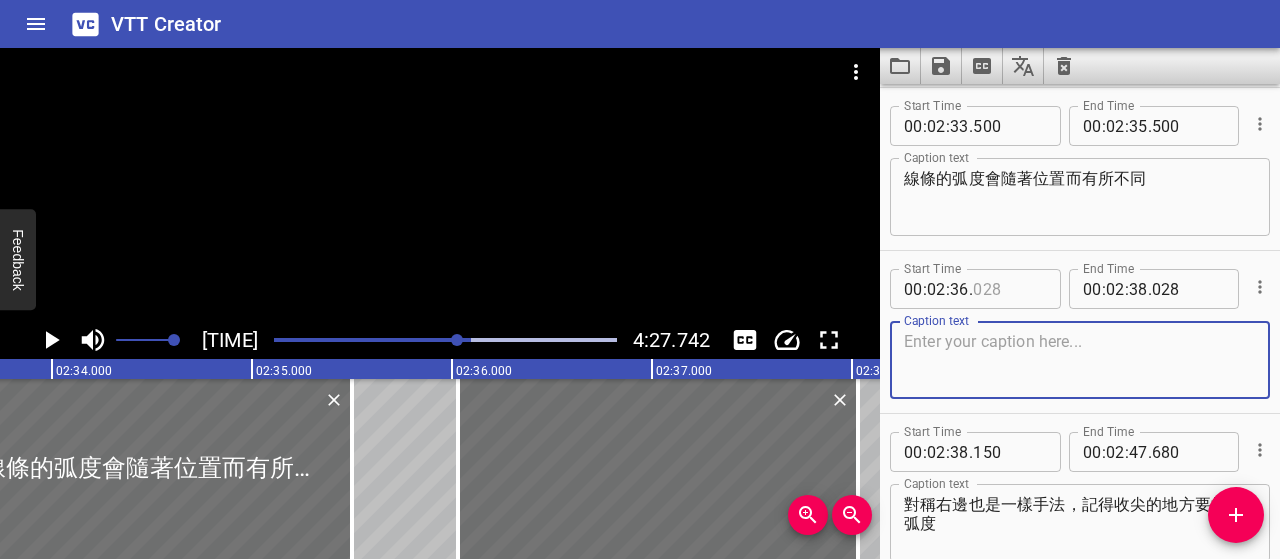 click at bounding box center [1009, 289] 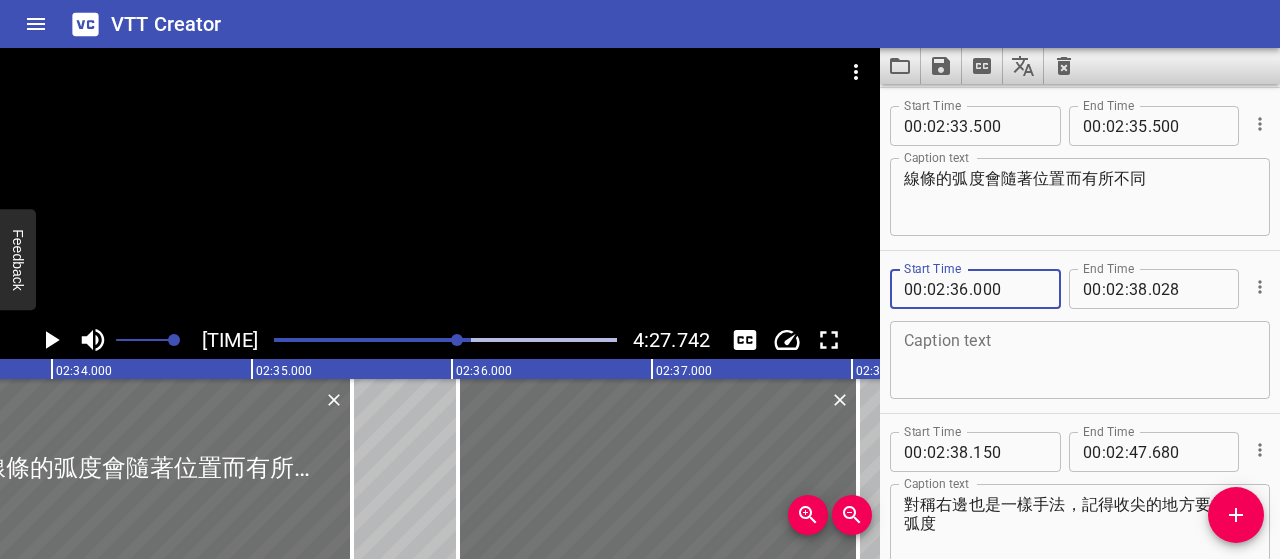 type on "000" 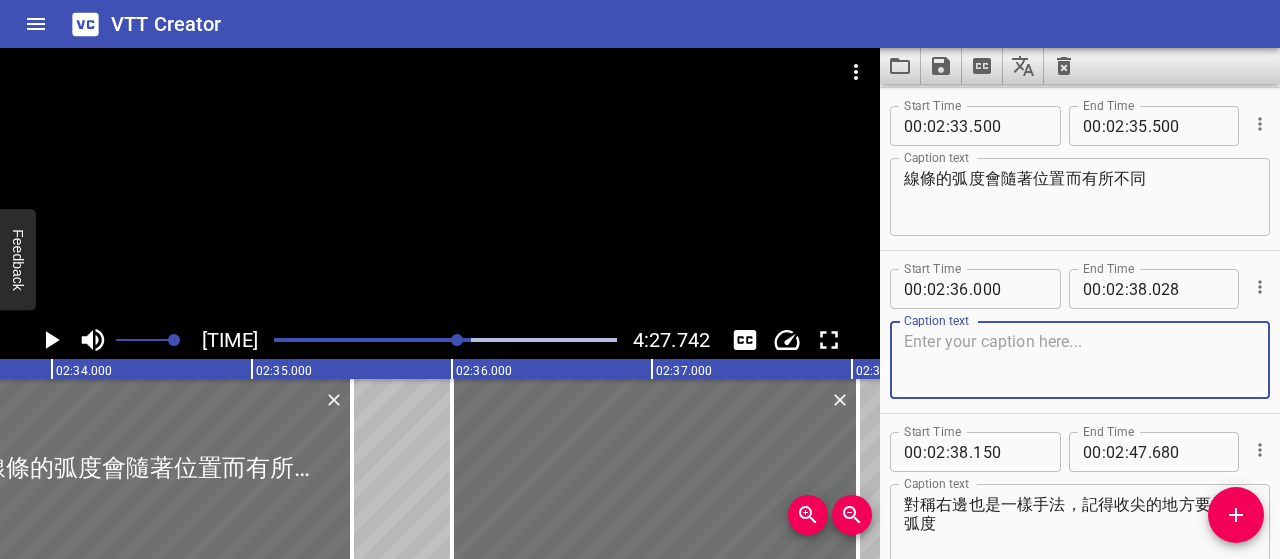 click at bounding box center [1080, 360] 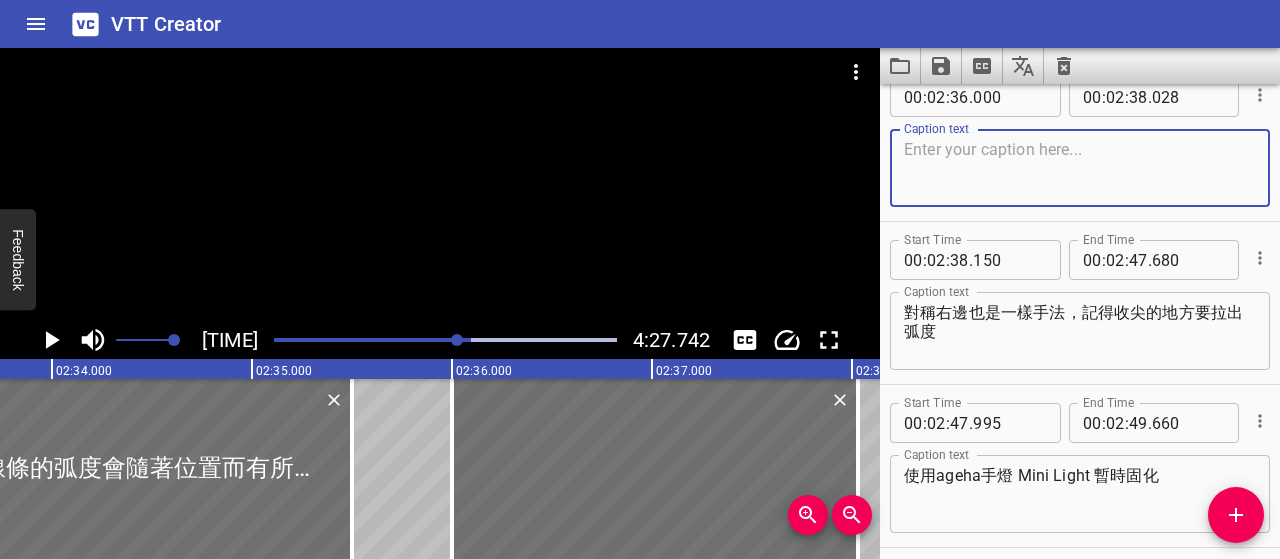 scroll, scrollTop: 3786, scrollLeft: 0, axis: vertical 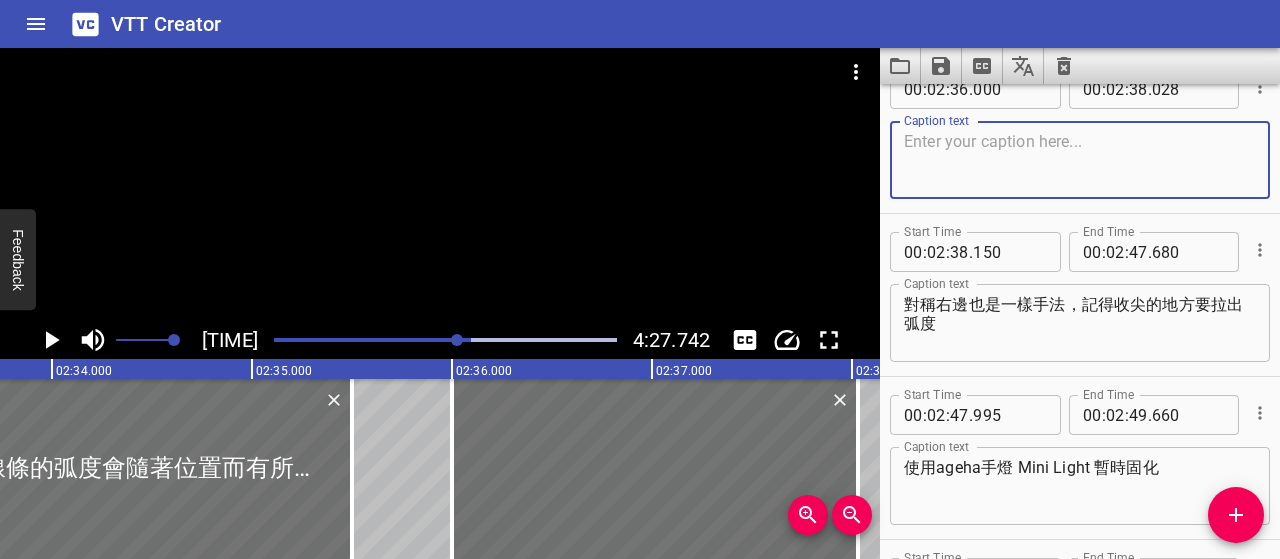click at bounding box center (1080, 160) 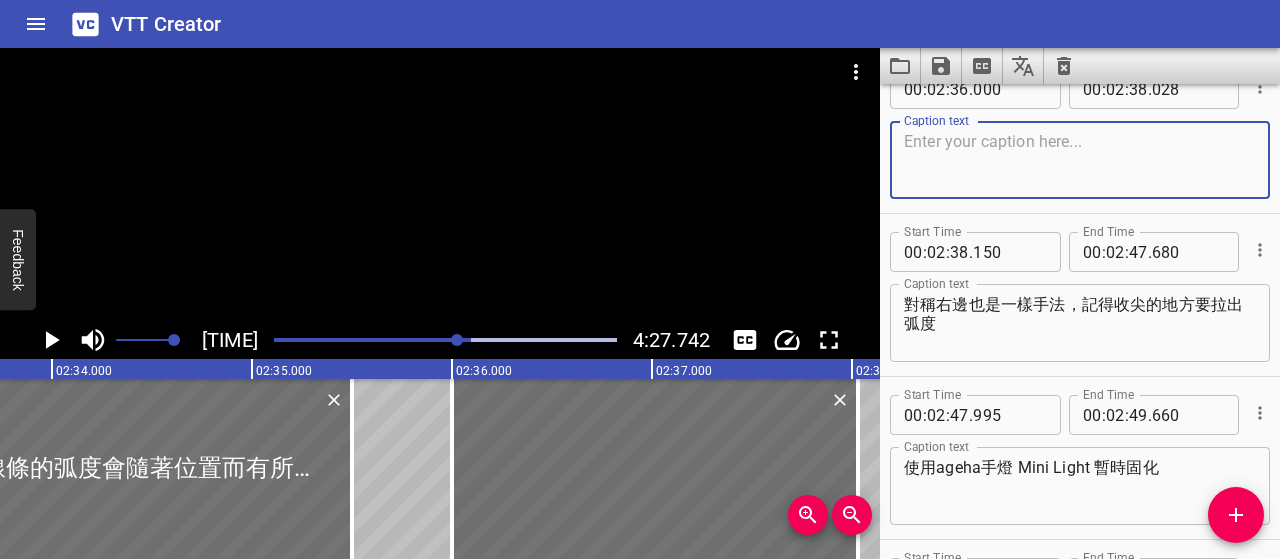 paste on "中央為垂直的主線，兩側靠近底部的弧線較平緩、自然向外展開" 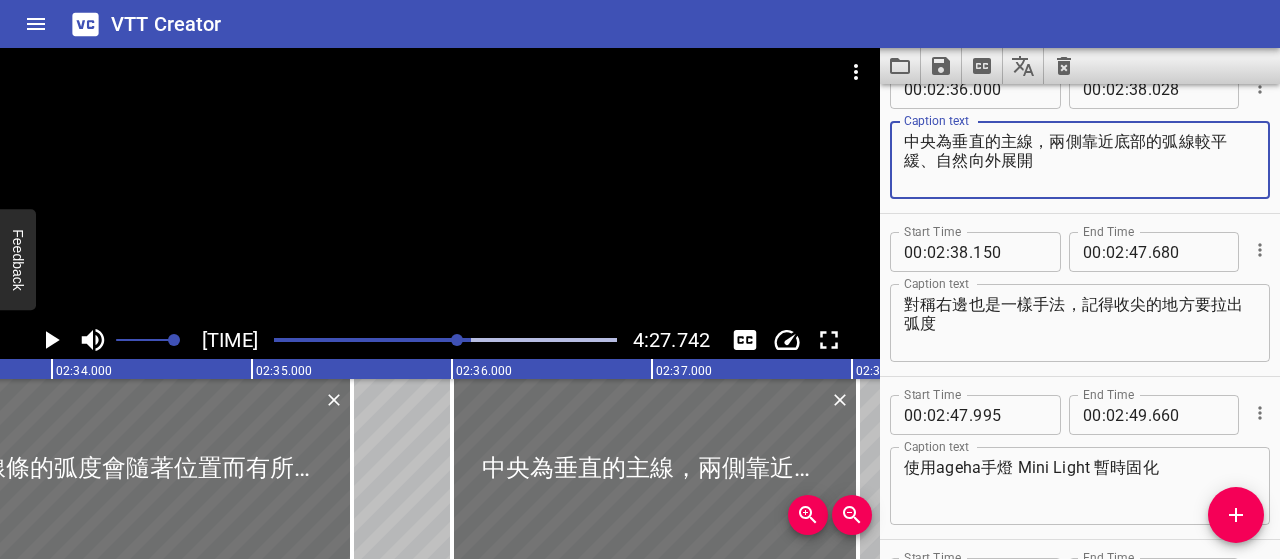 scroll, scrollTop: 3686, scrollLeft: 0, axis: vertical 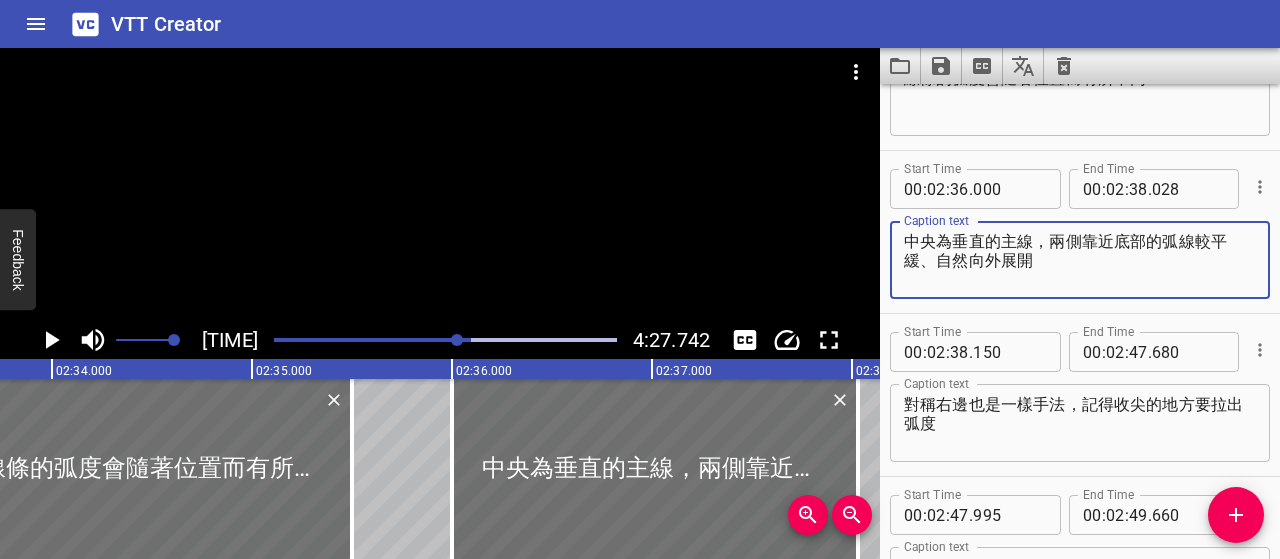 type on "中央為垂直的主線，兩側靠近底部的弧線較平緩、自然向外展開" 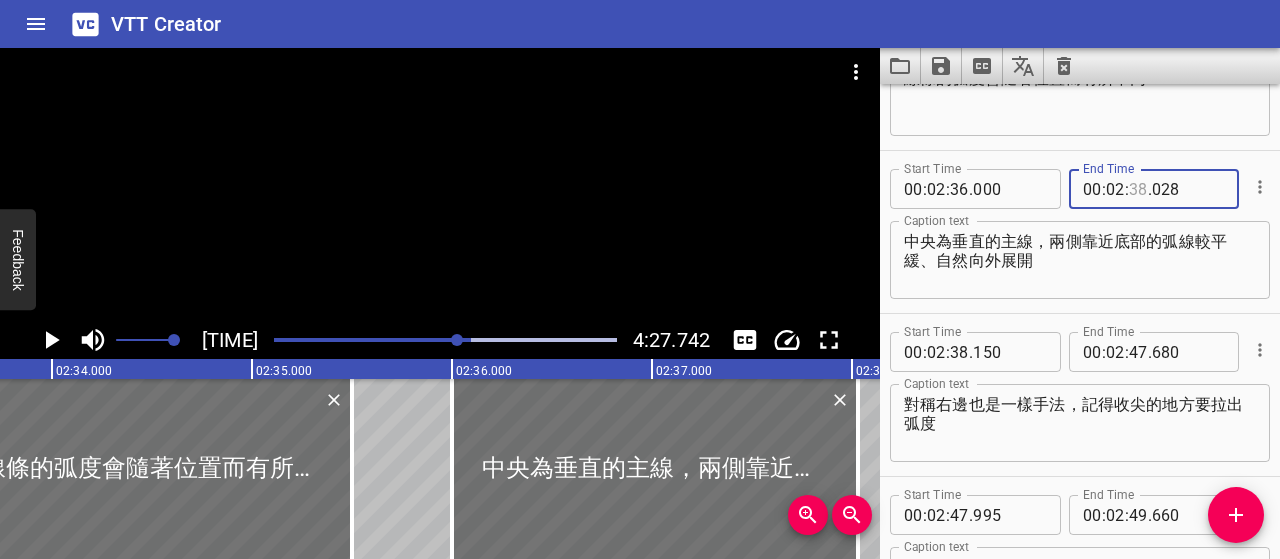 click at bounding box center [1138, 189] 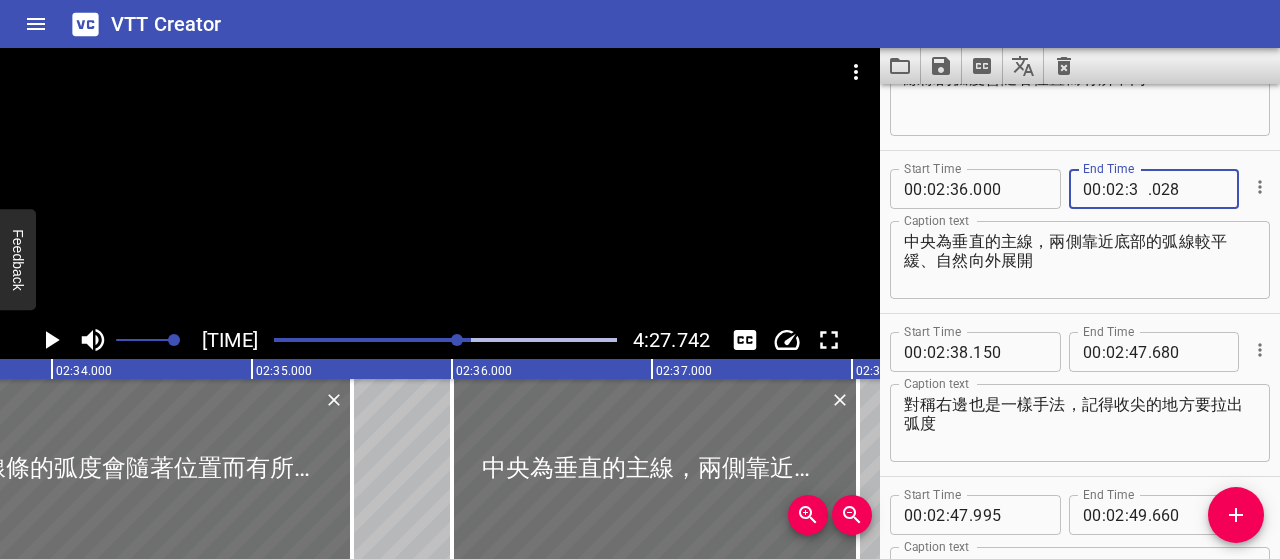 type on "39" 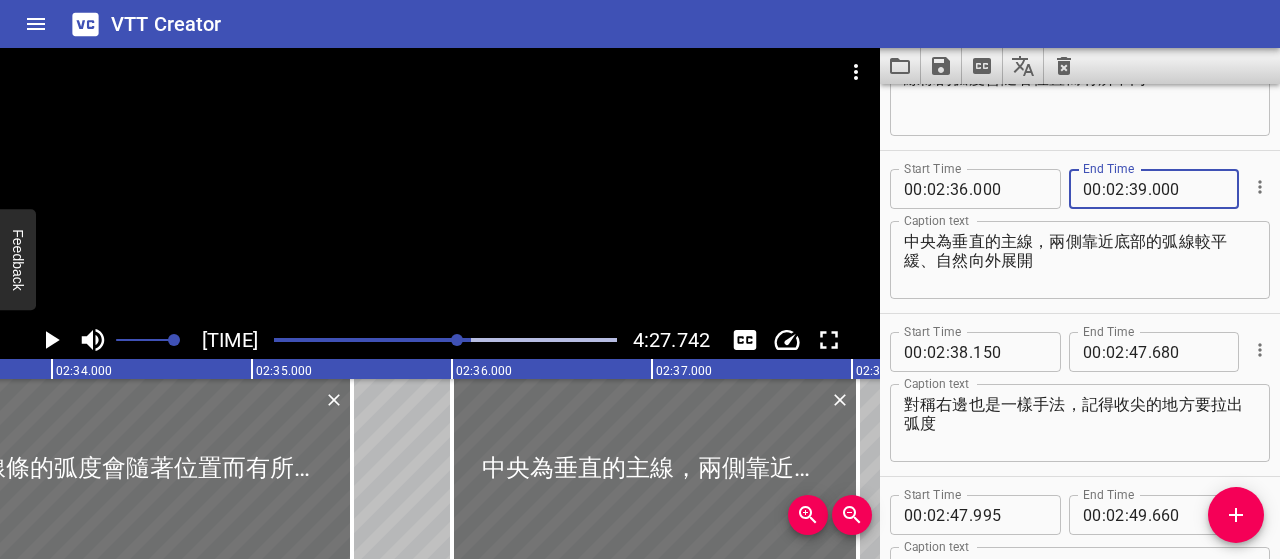 type on "000" 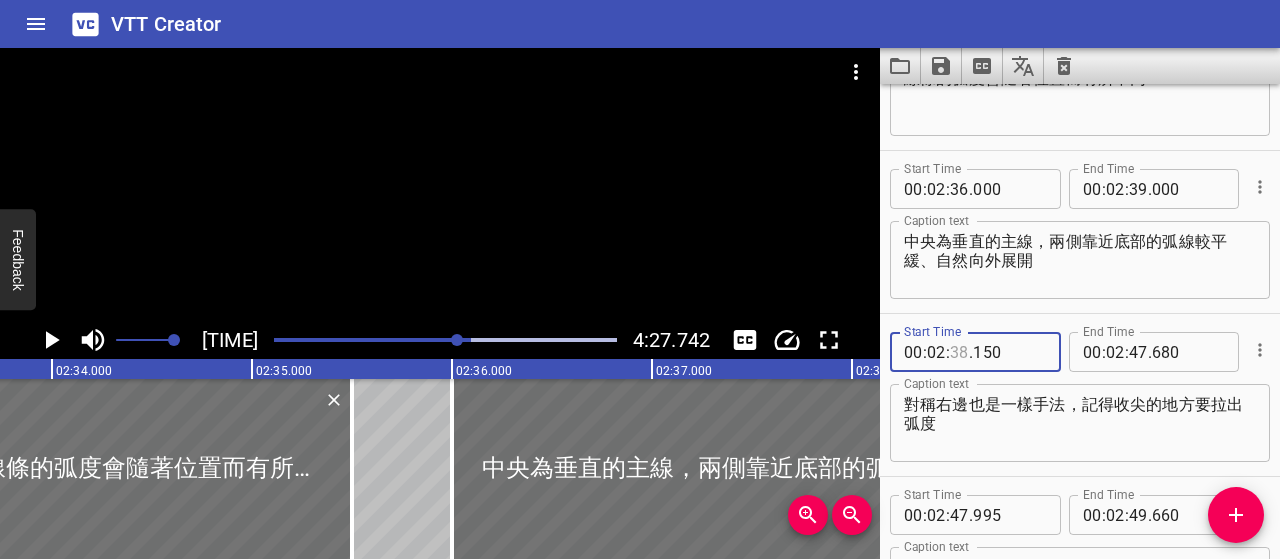 click at bounding box center [959, 352] 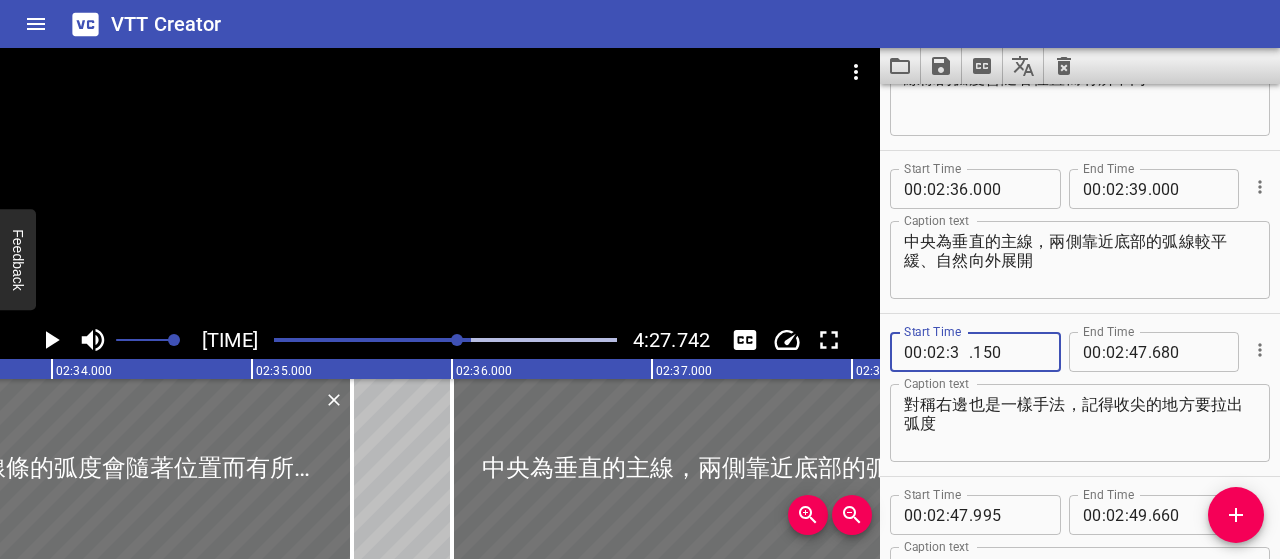 type on "39" 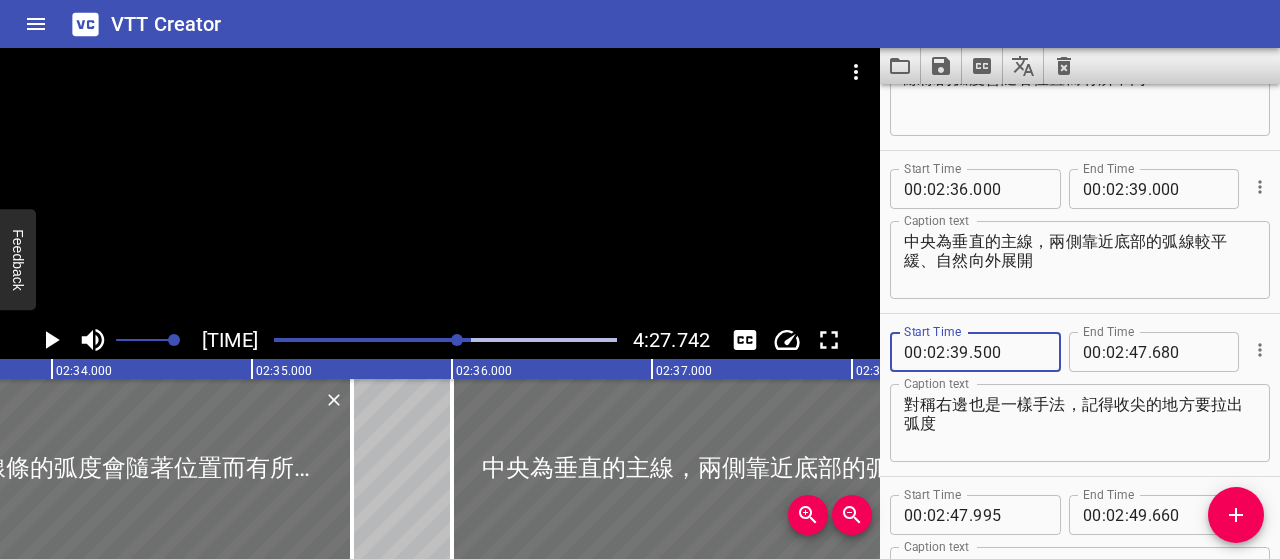 type on "500" 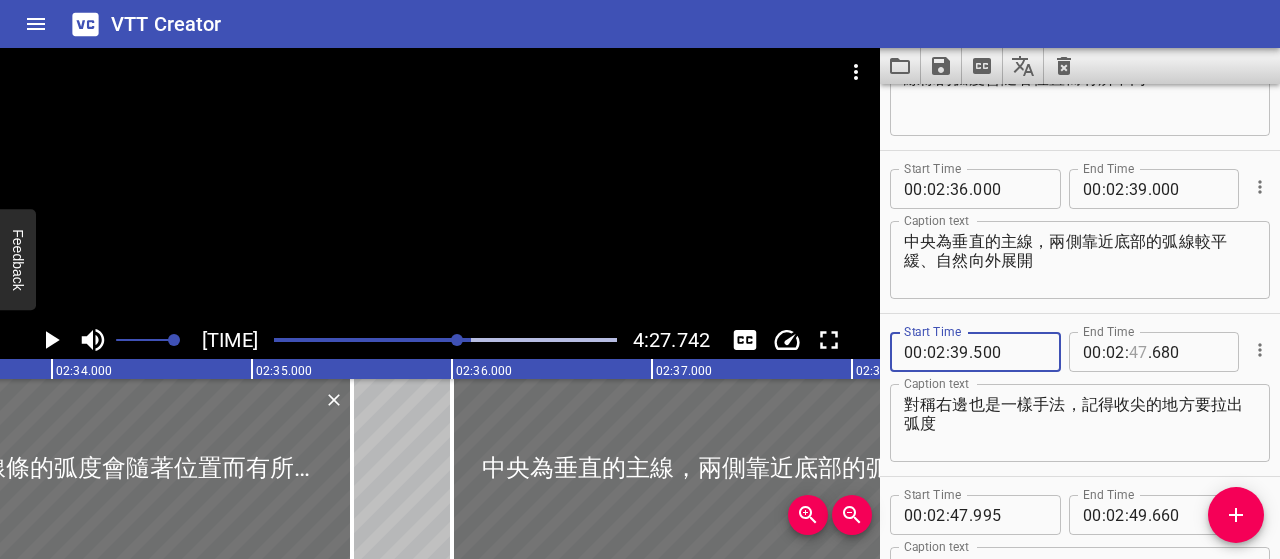 click at bounding box center [1138, 352] 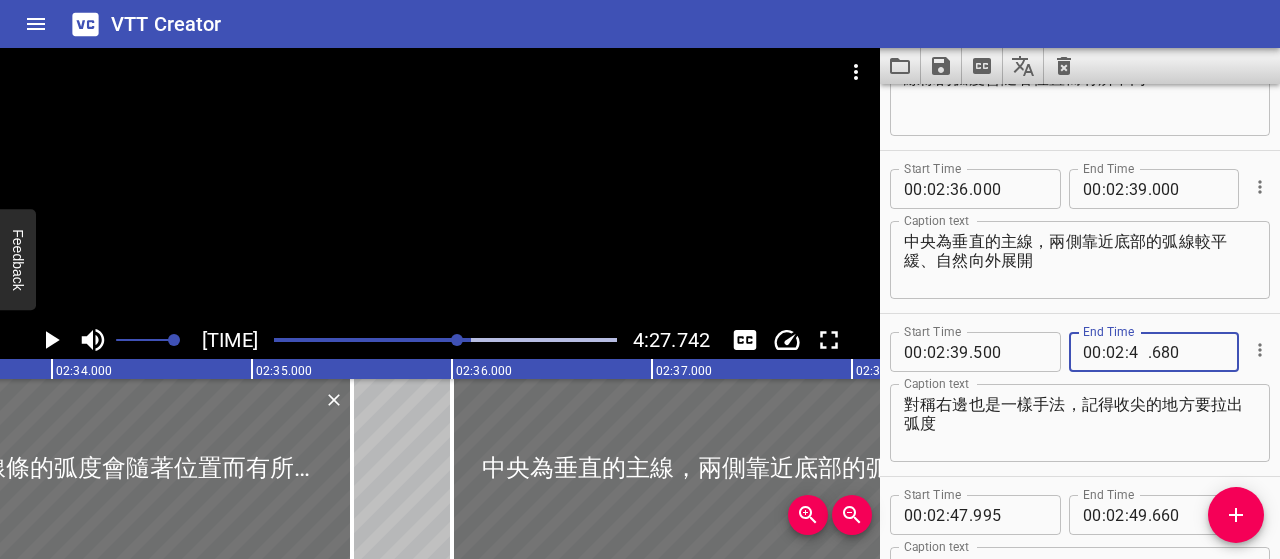 type on "43" 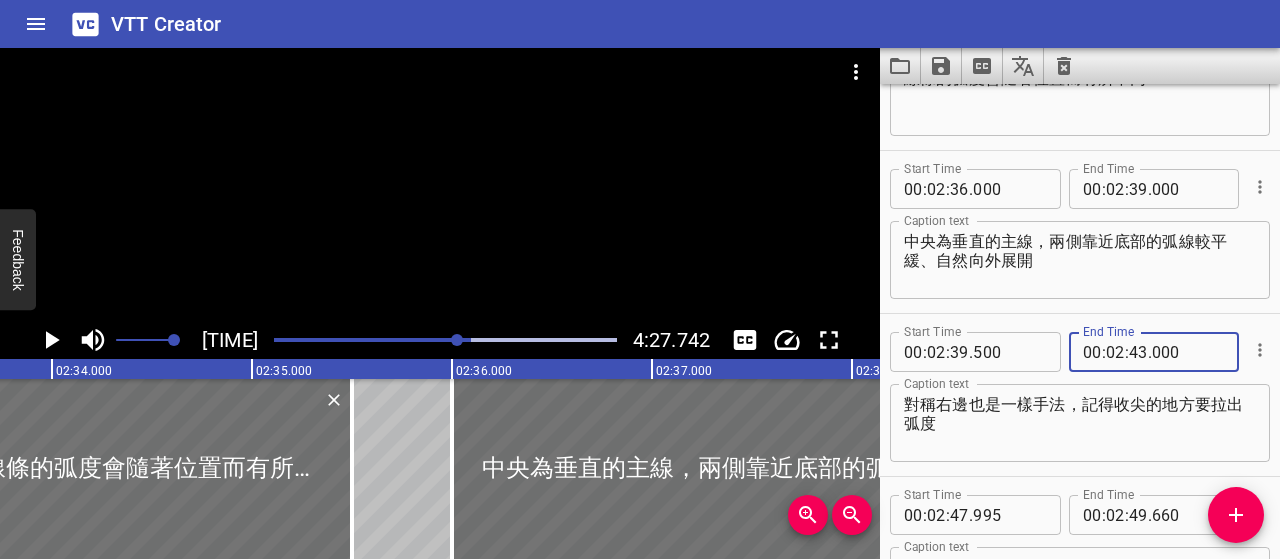 type on "000" 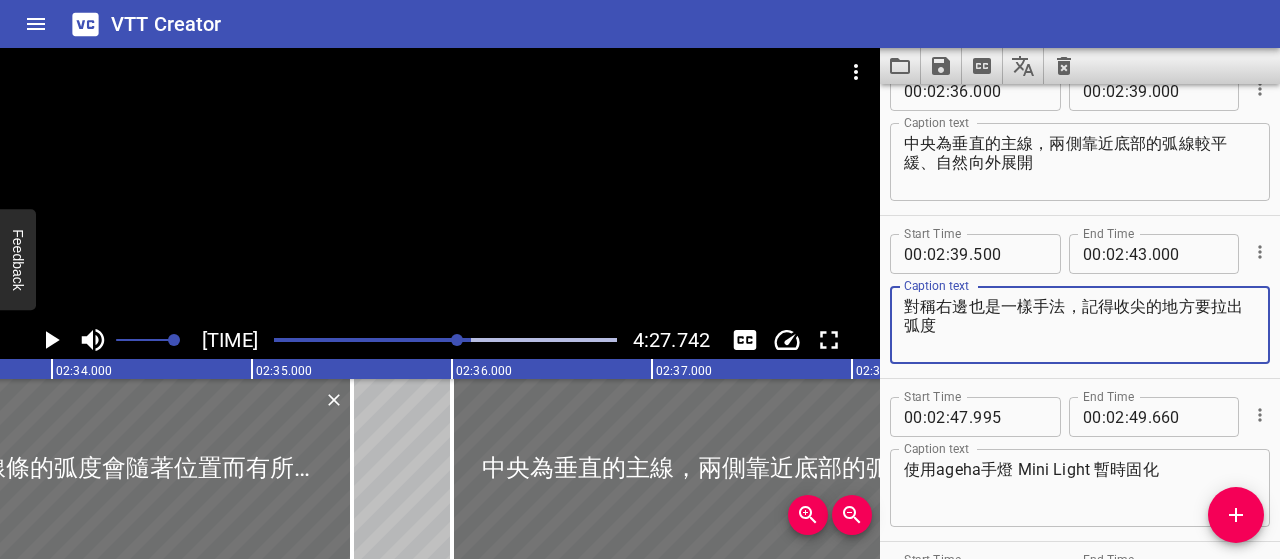 scroll, scrollTop: 3786, scrollLeft: 0, axis: vertical 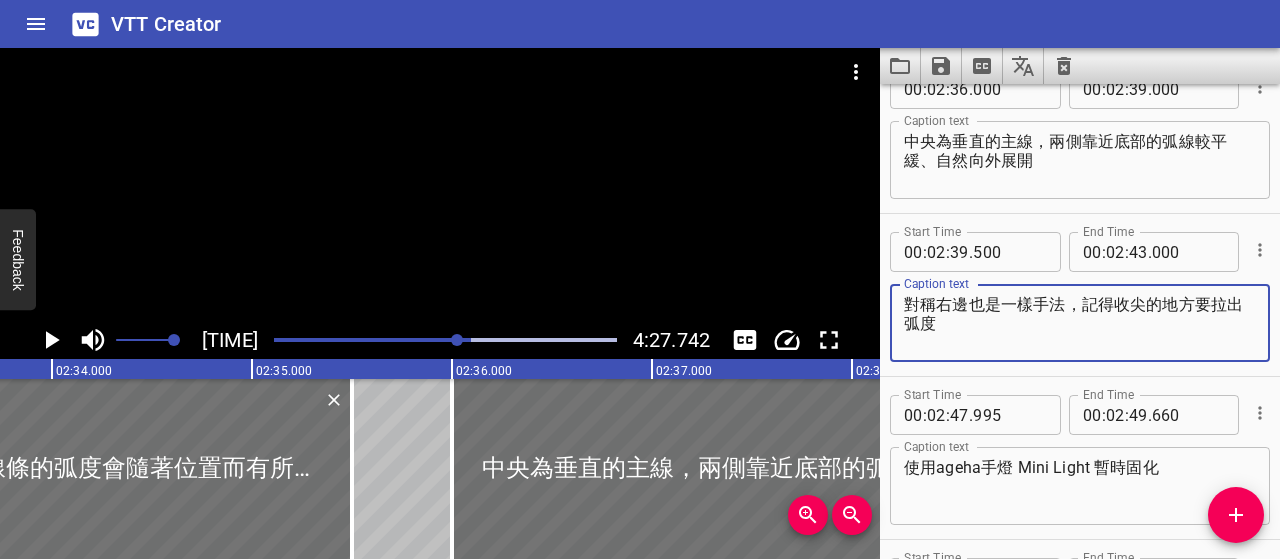 drag, startPoint x: 956, startPoint y: 330, endPoint x: 890, endPoint y: 301, distance: 72.09022 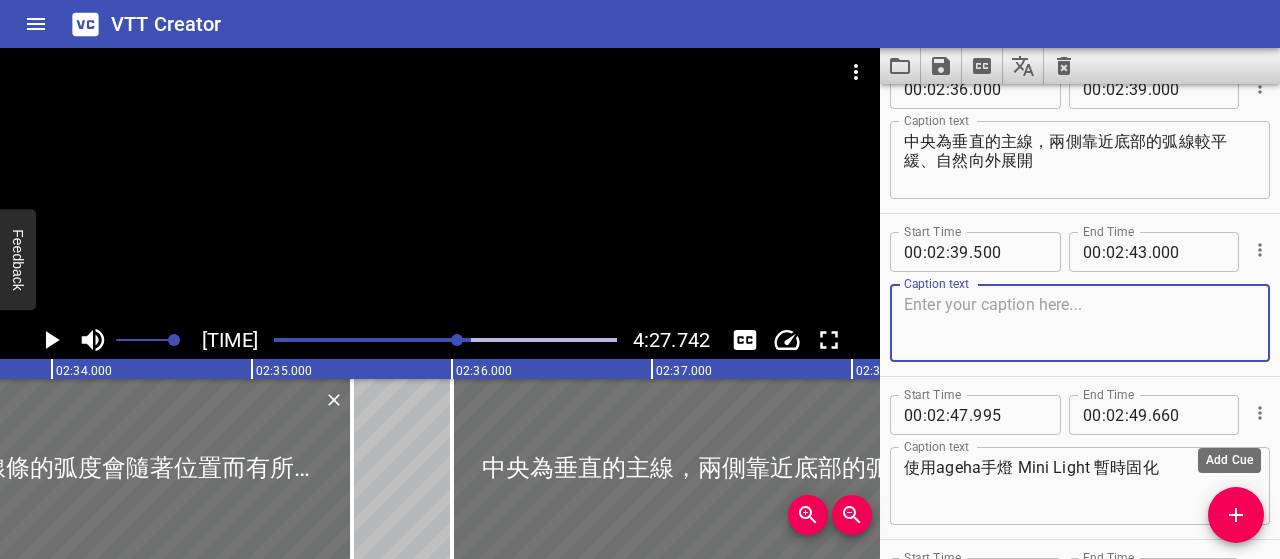 type 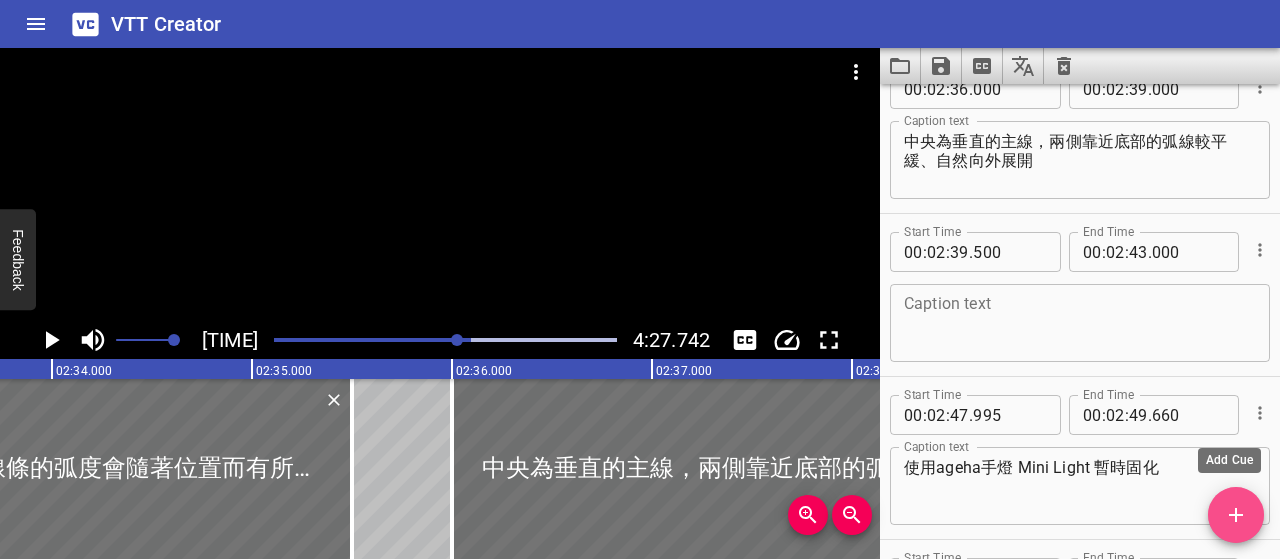 click 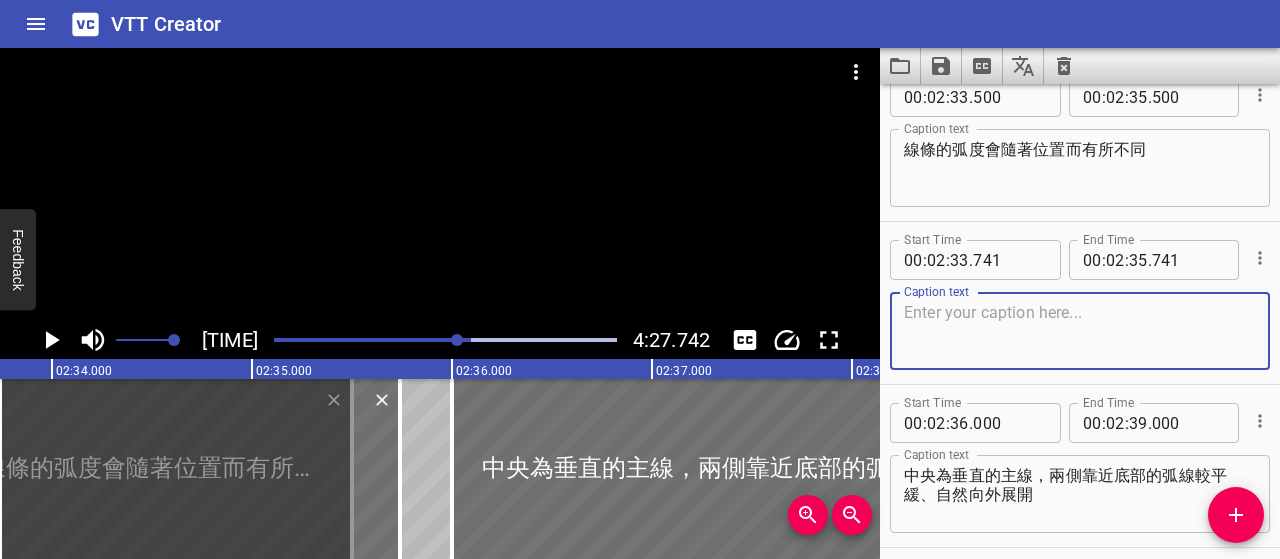 scroll, scrollTop: 3605, scrollLeft: 0, axis: vertical 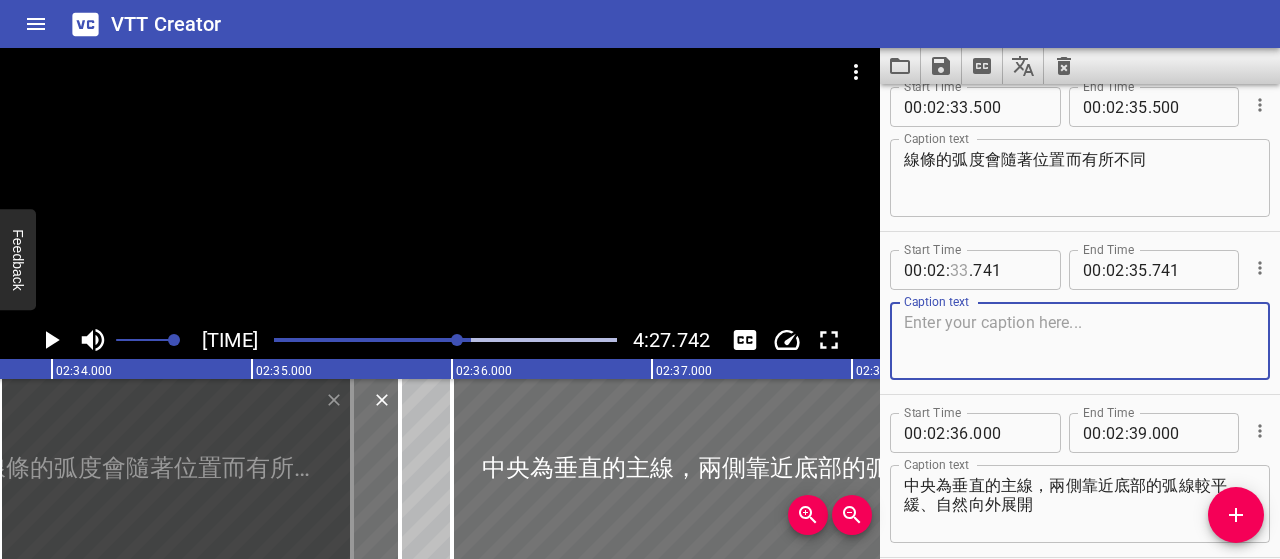 click at bounding box center [959, 270] 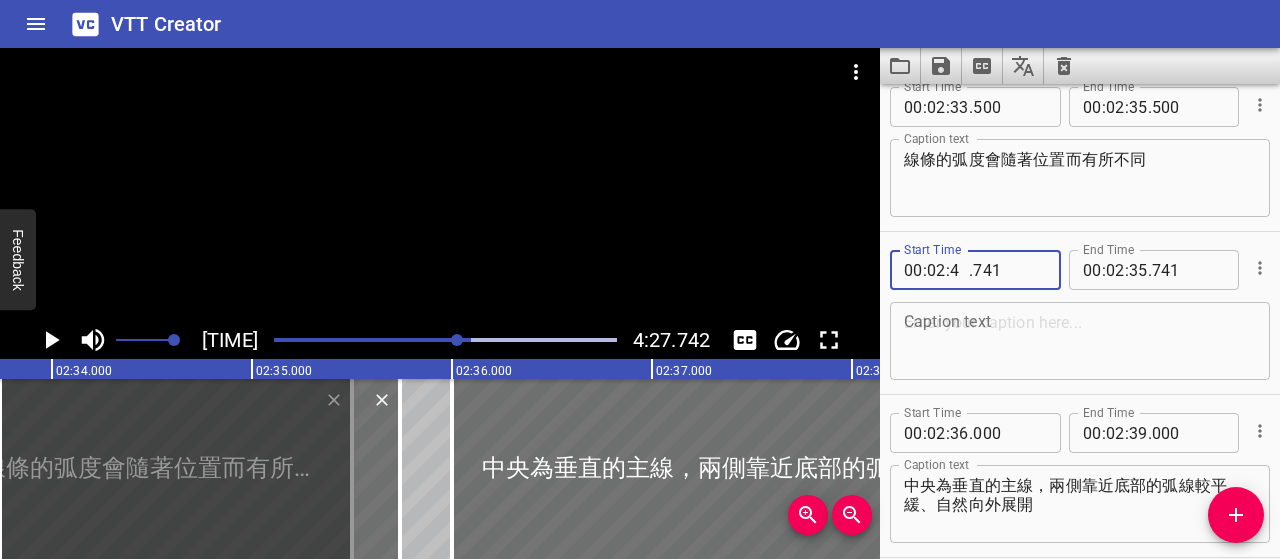 type on "43" 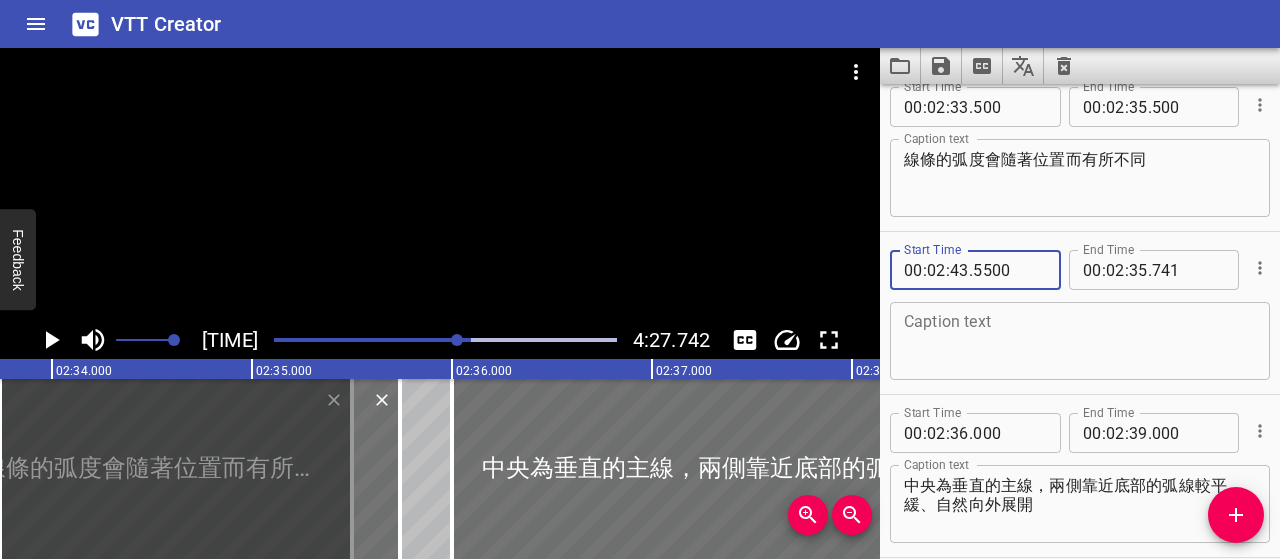 click on "5500" at bounding box center [1009, 270] 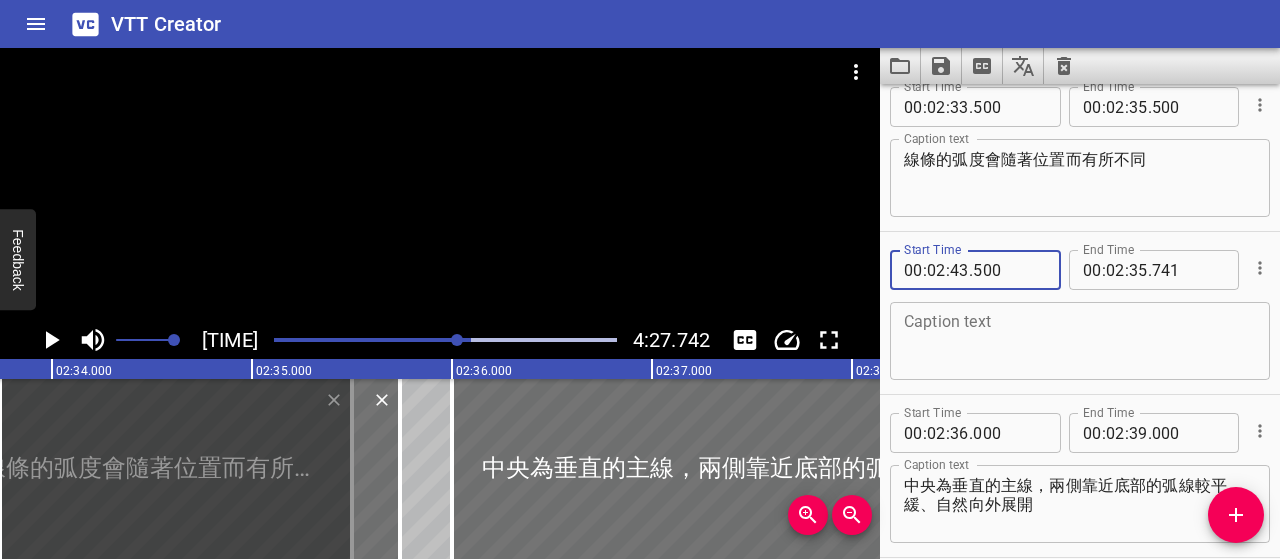 type on "500" 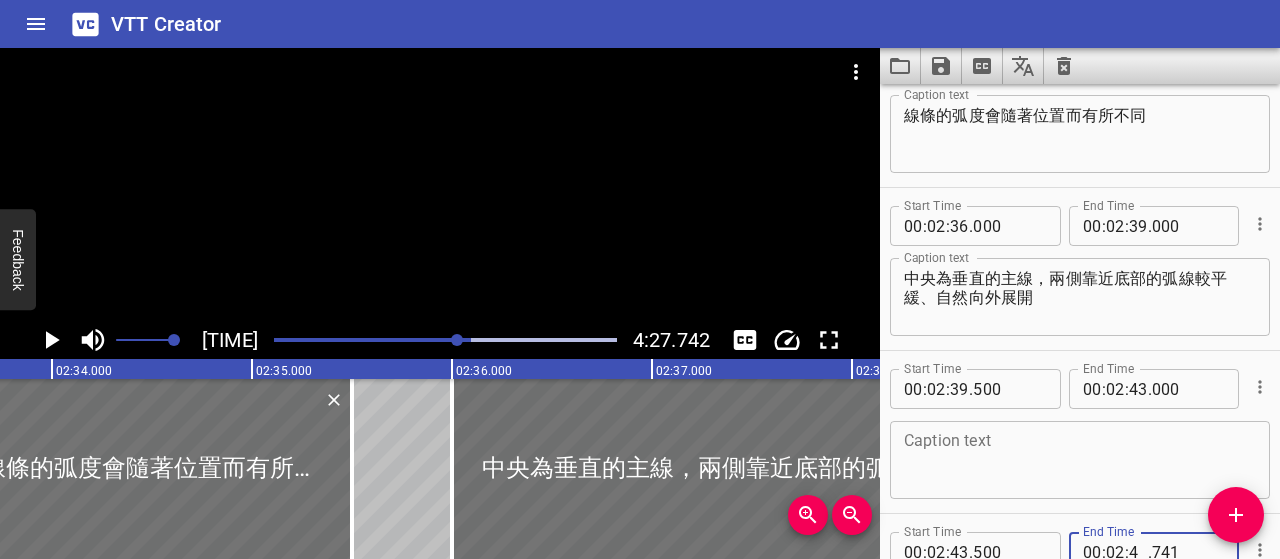 scroll, scrollTop: 3651, scrollLeft: 0, axis: vertical 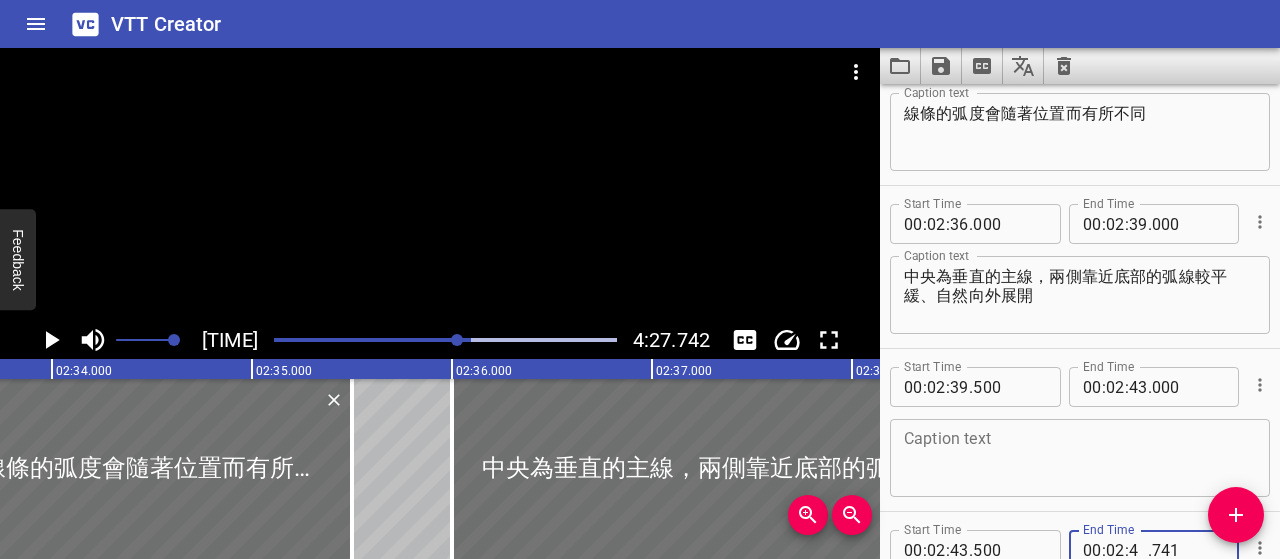 type on "46" 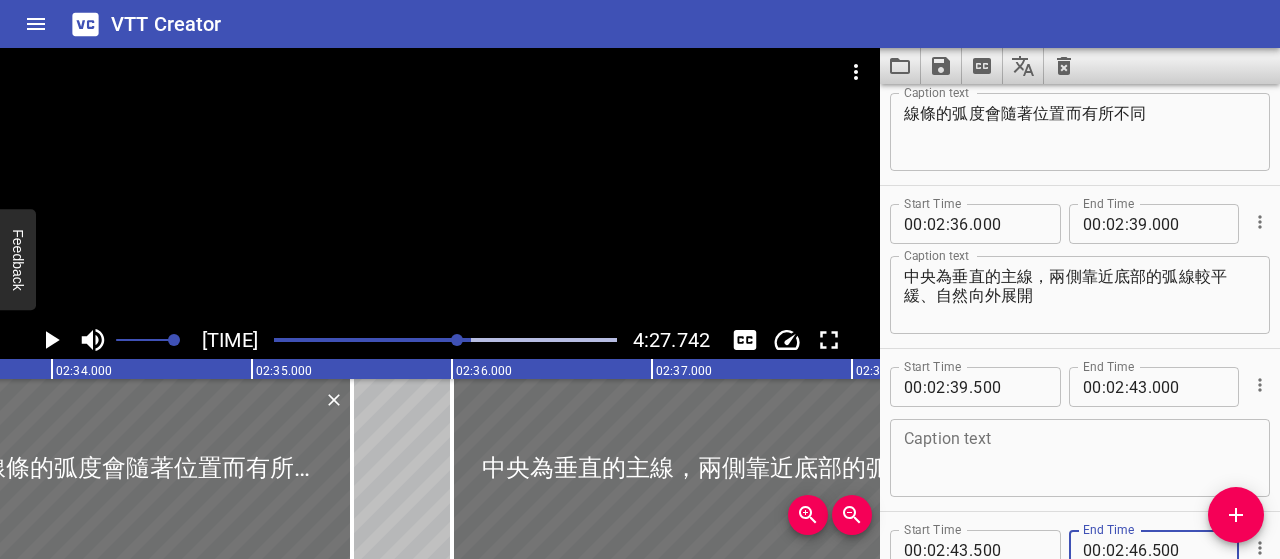 type on "500" 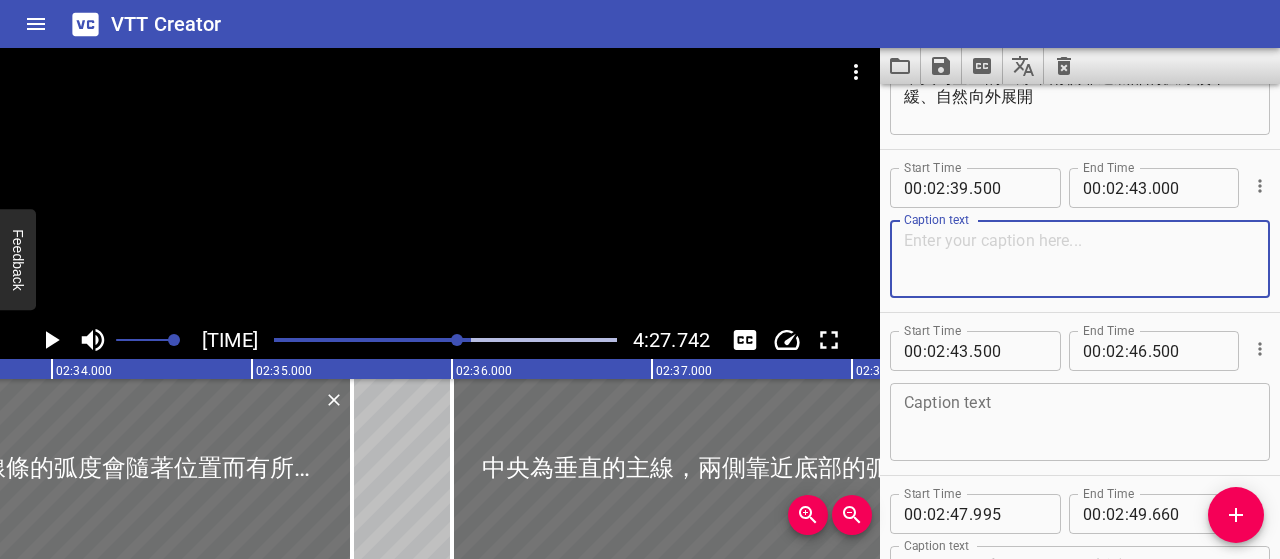 scroll, scrollTop: 3951, scrollLeft: 0, axis: vertical 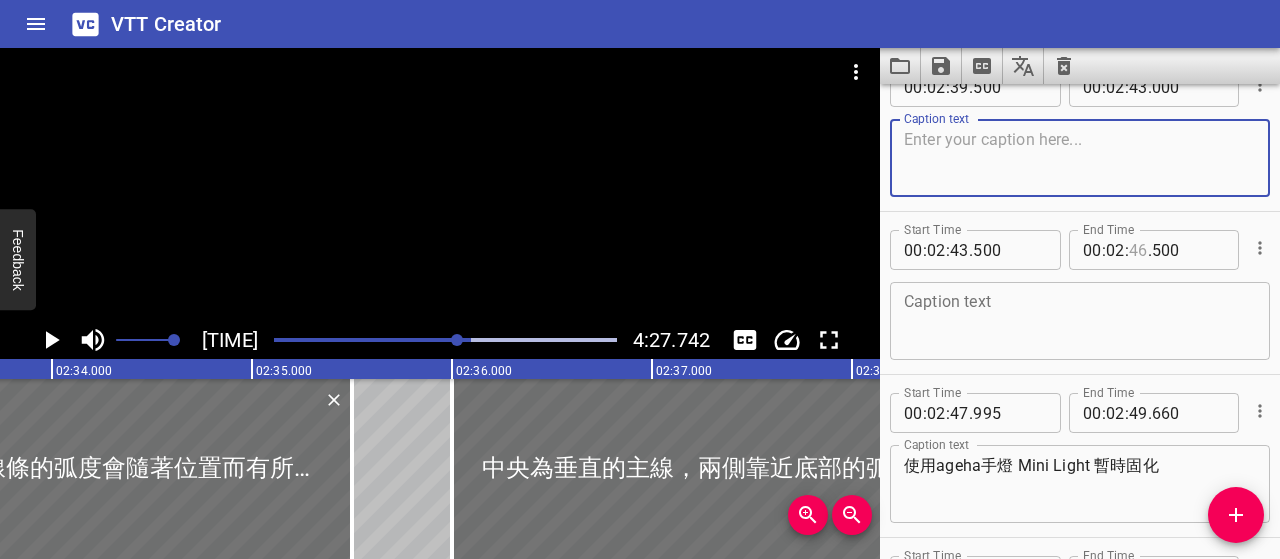 click at bounding box center [1138, 250] 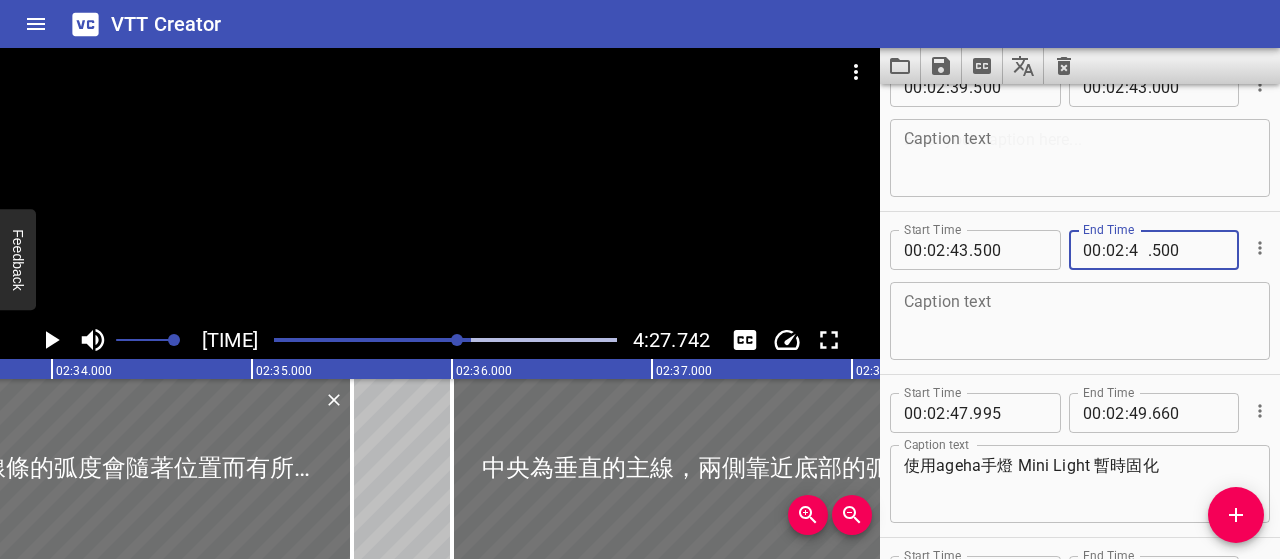 type on "47" 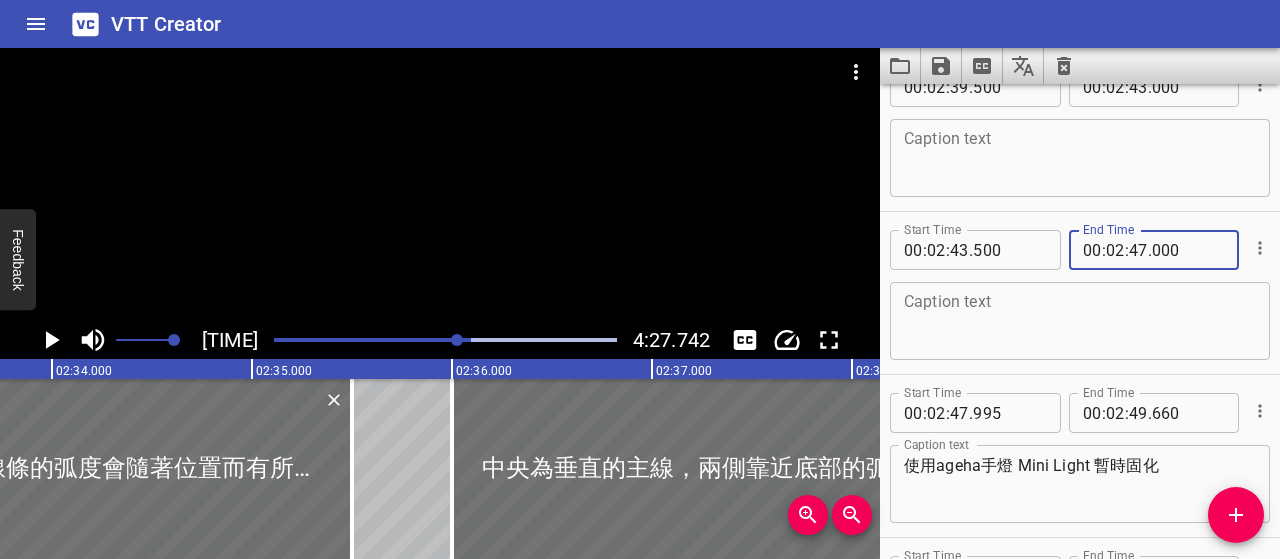 type on "000" 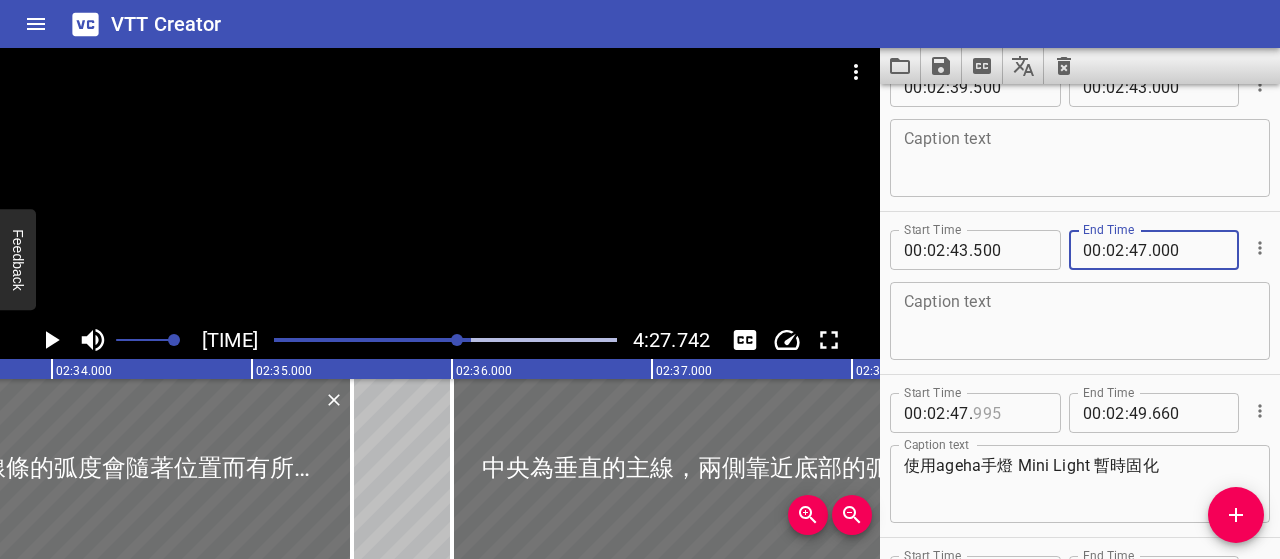 click at bounding box center [1009, 413] 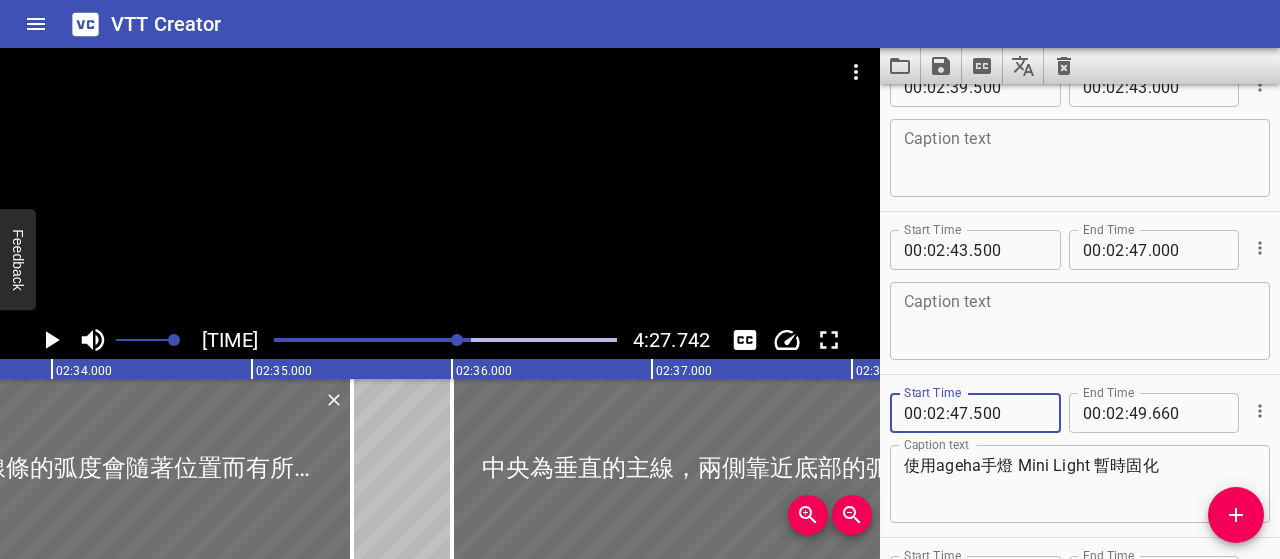 type on "500" 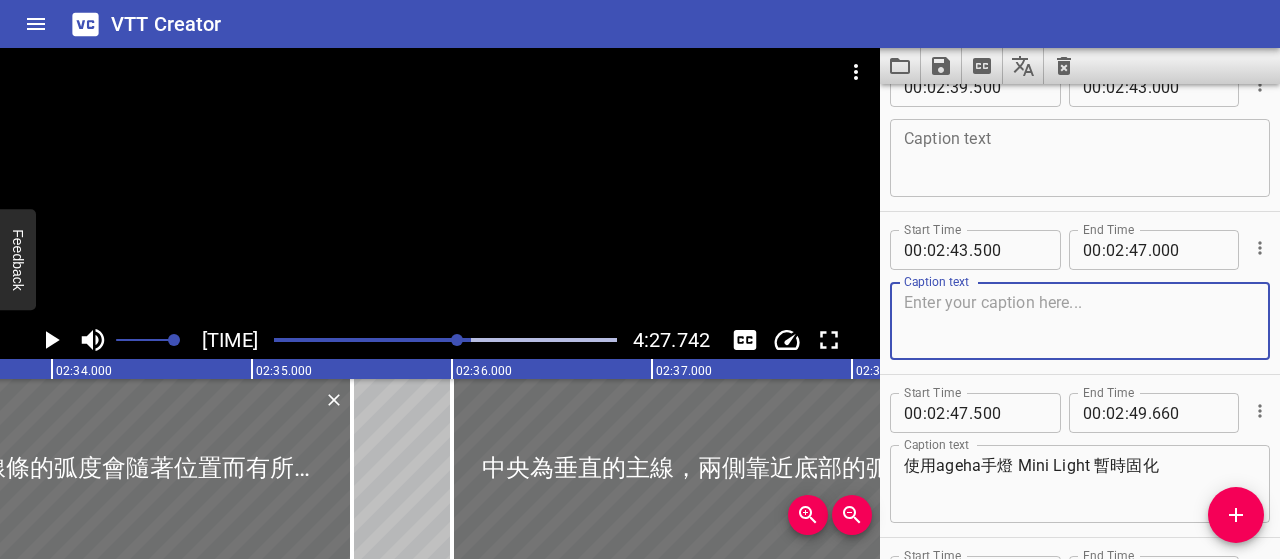 click at bounding box center (1080, 321) 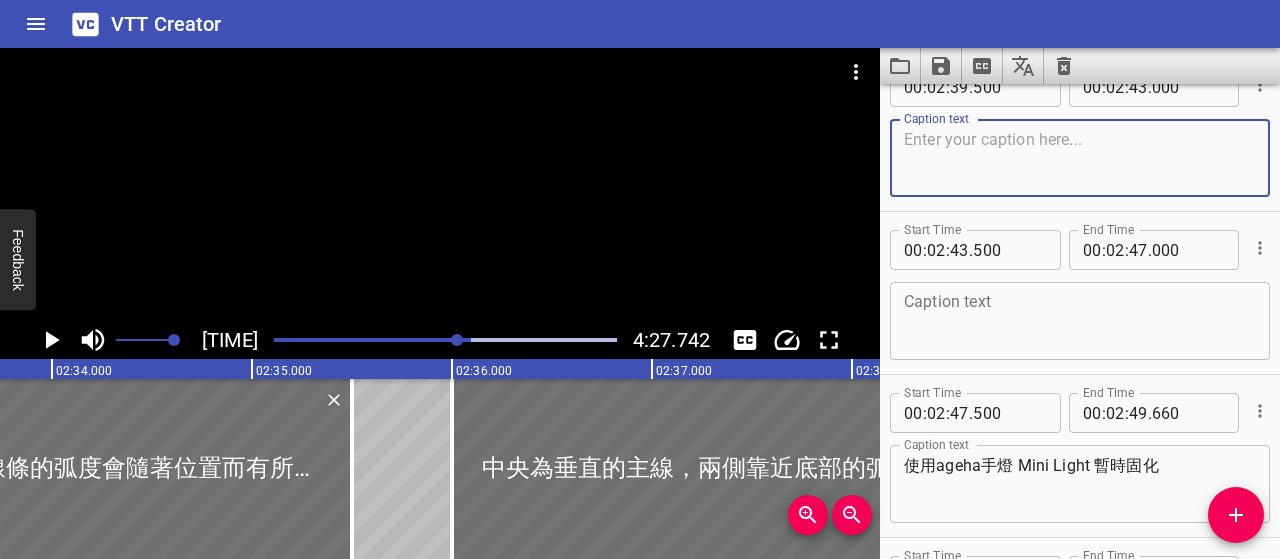 click at bounding box center [1080, 158] 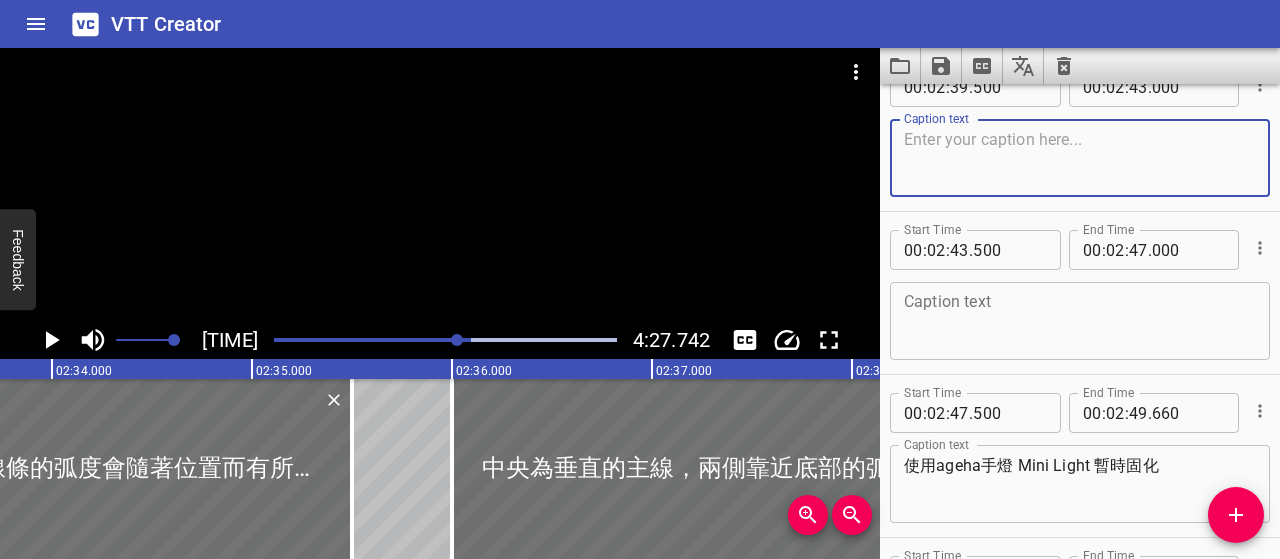paste on "線條越往上，弧度可以慢慢加深，線條也會越收越短" 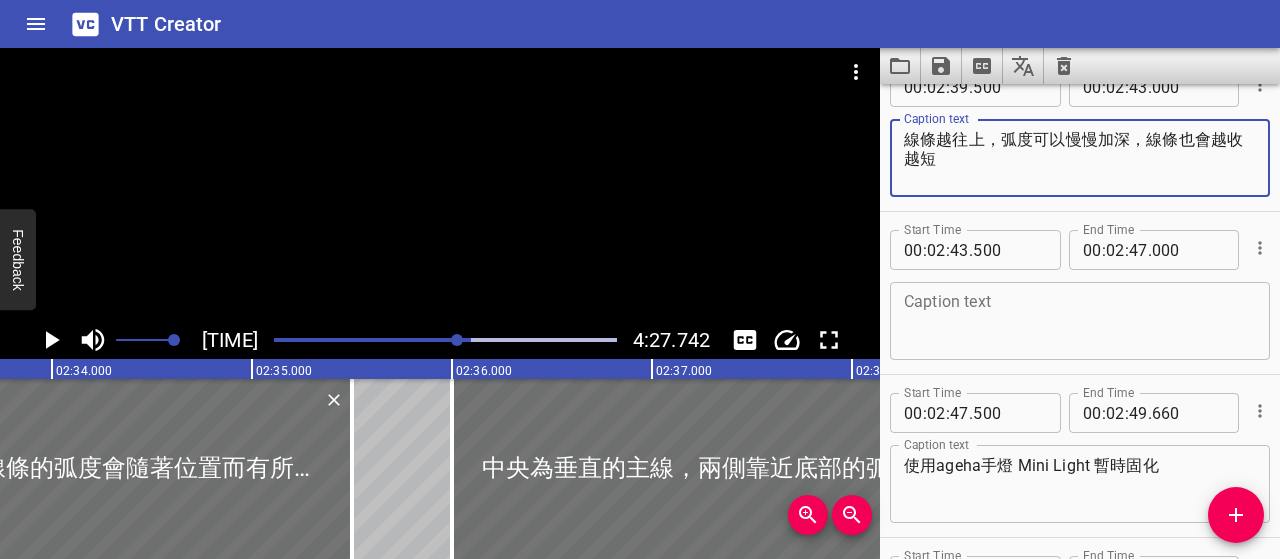 type on "線條越往上，弧度可以慢慢加深，線條也會越收越短" 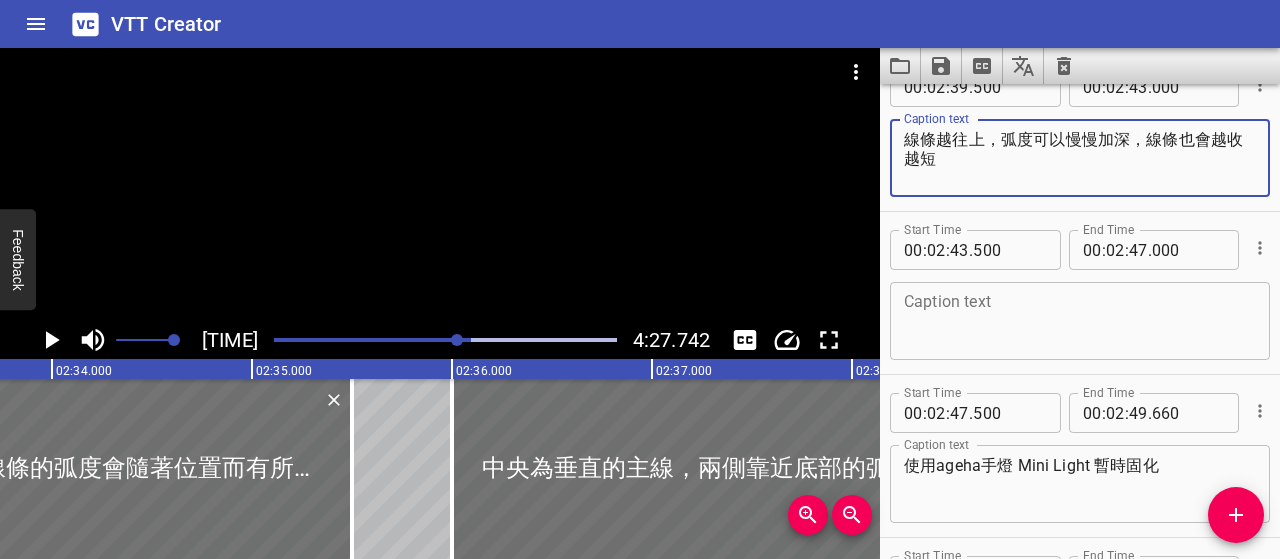 click at bounding box center [1080, 321] 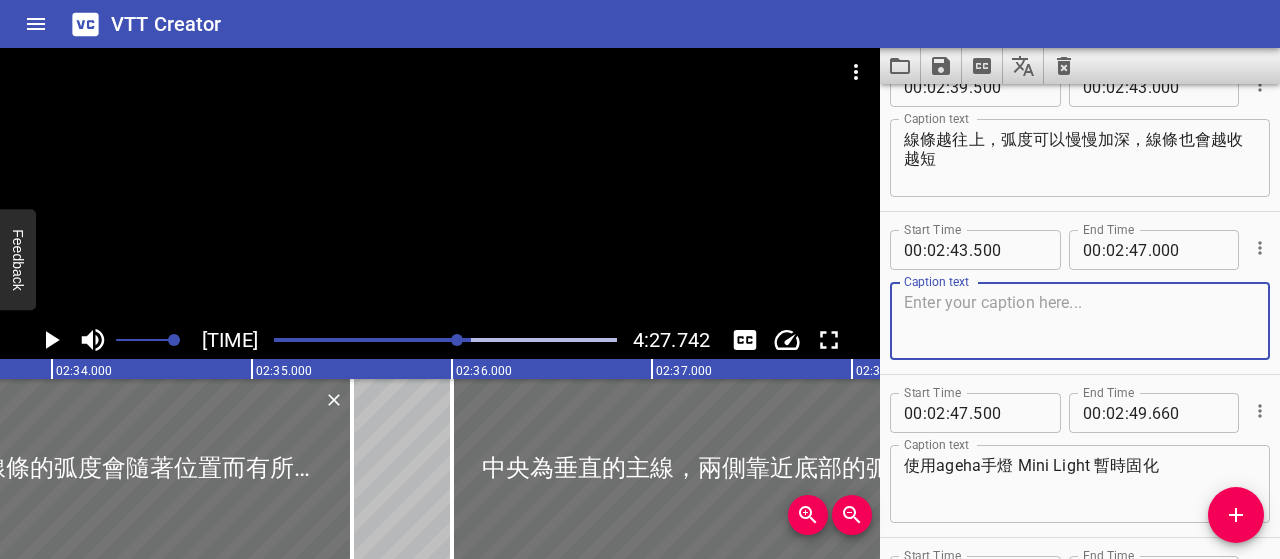 paste on "這樣視覺上會呈現出「由外往內收合」的感覺，就像自然貝殼的紋路一樣" 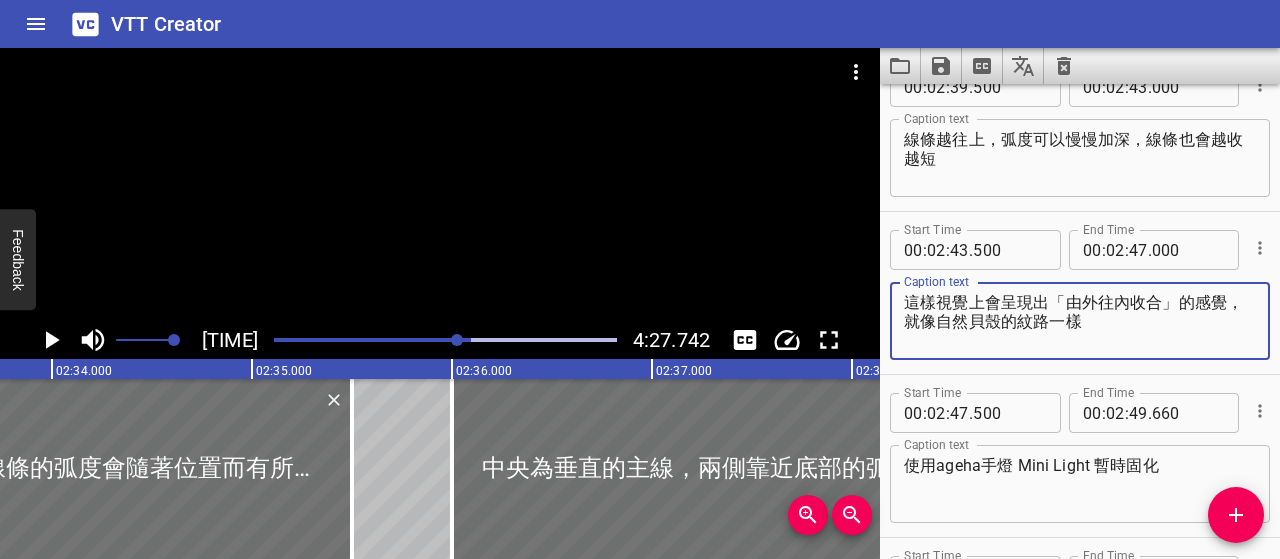 click on "這樣視覺上會呈現出「由外往內收合」的感覺，就像自然貝殼的紋路一樣" at bounding box center (1080, 321) 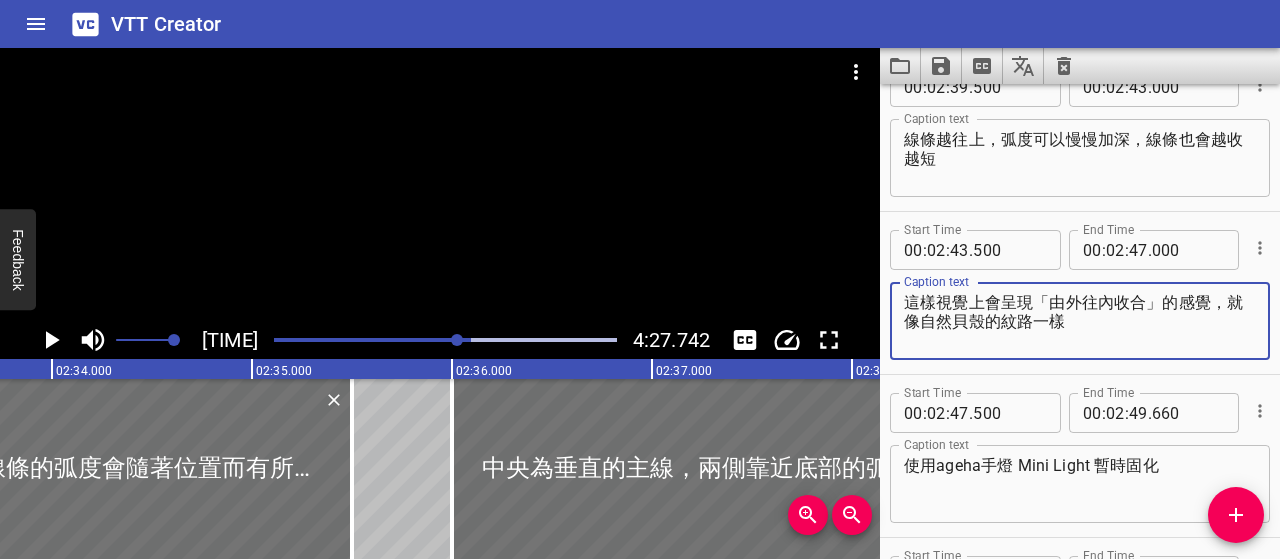 type on "這樣視覺上會呈現「由外往內收合」的感覺，就像自然貝殼的紋路一樣" 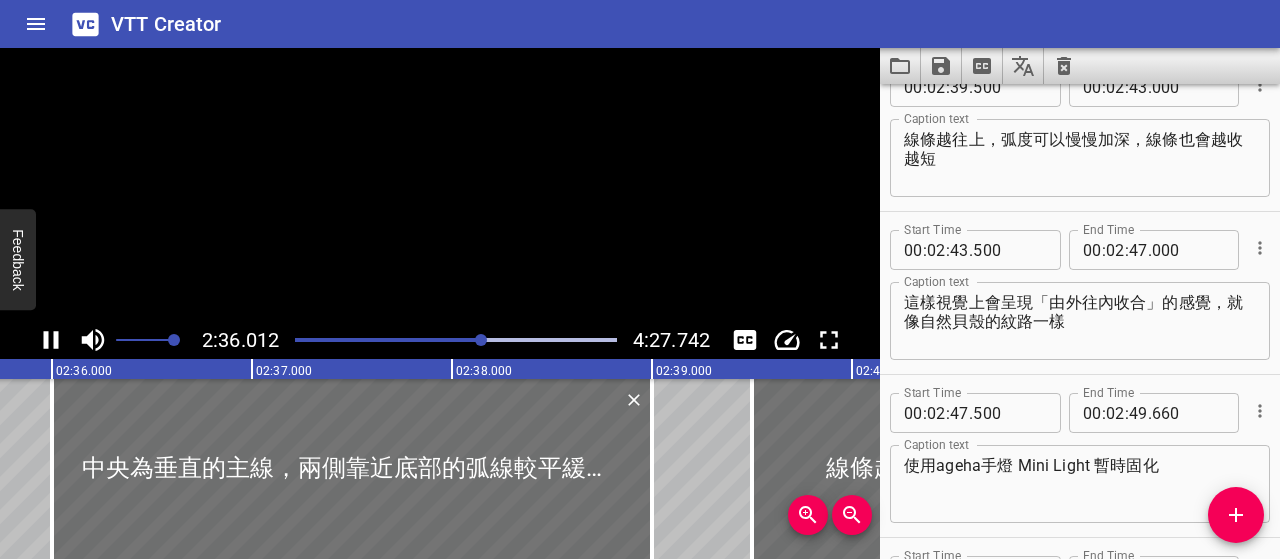 scroll, scrollTop: 0, scrollLeft: 31202, axis: horizontal 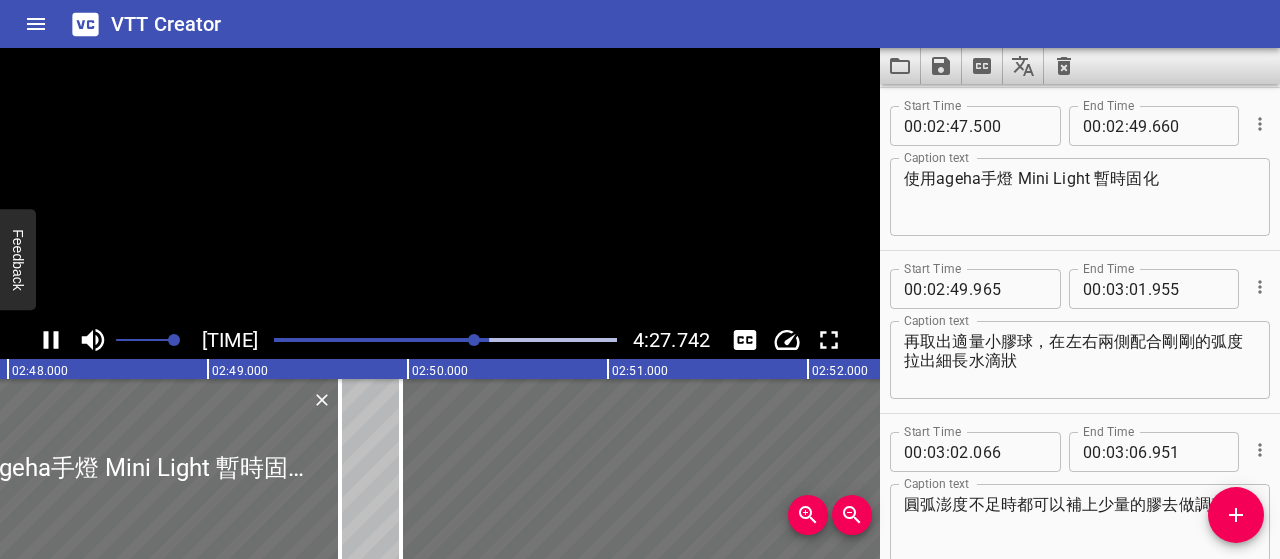 click on "完成" at bounding box center (440, 340) 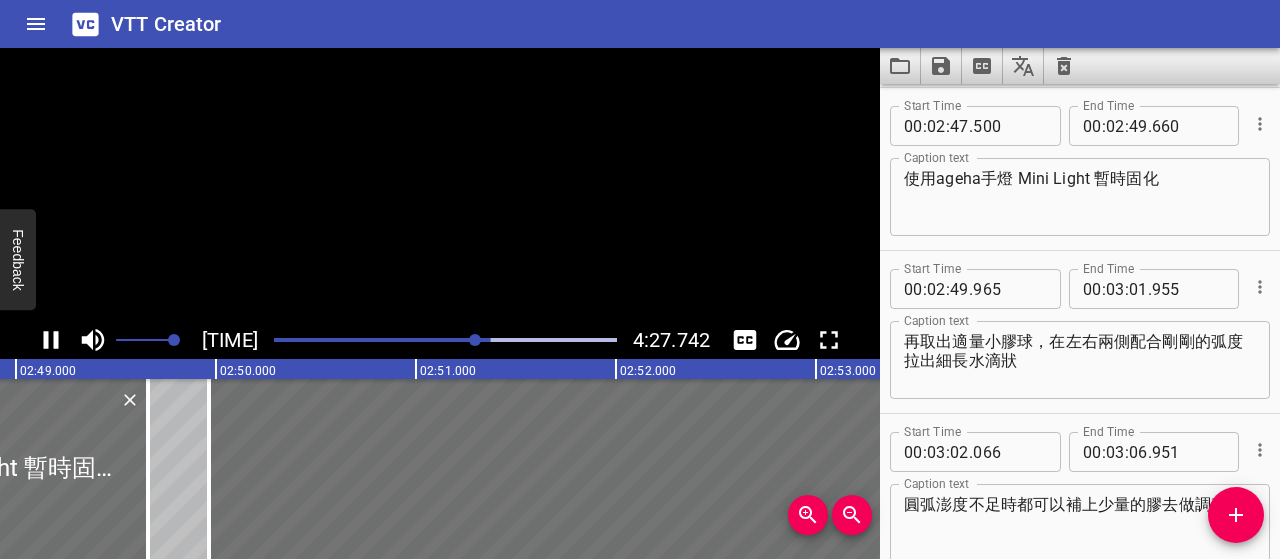 click on "[TIME] [TIME]" at bounding box center [440, 340] 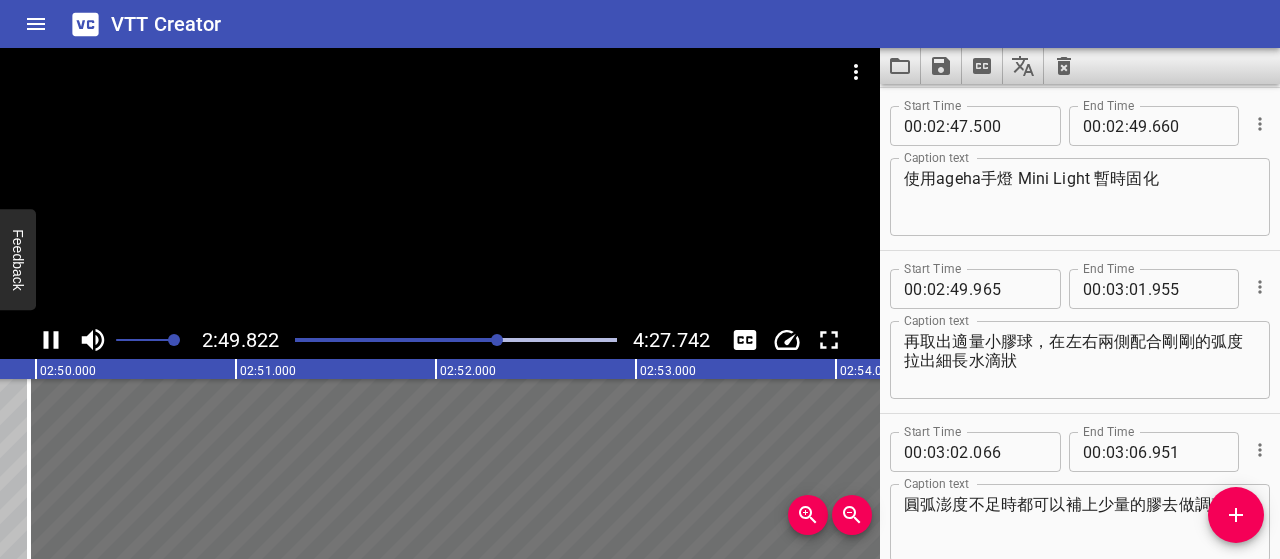 scroll, scrollTop: 0, scrollLeft: 34012, axis: horizontal 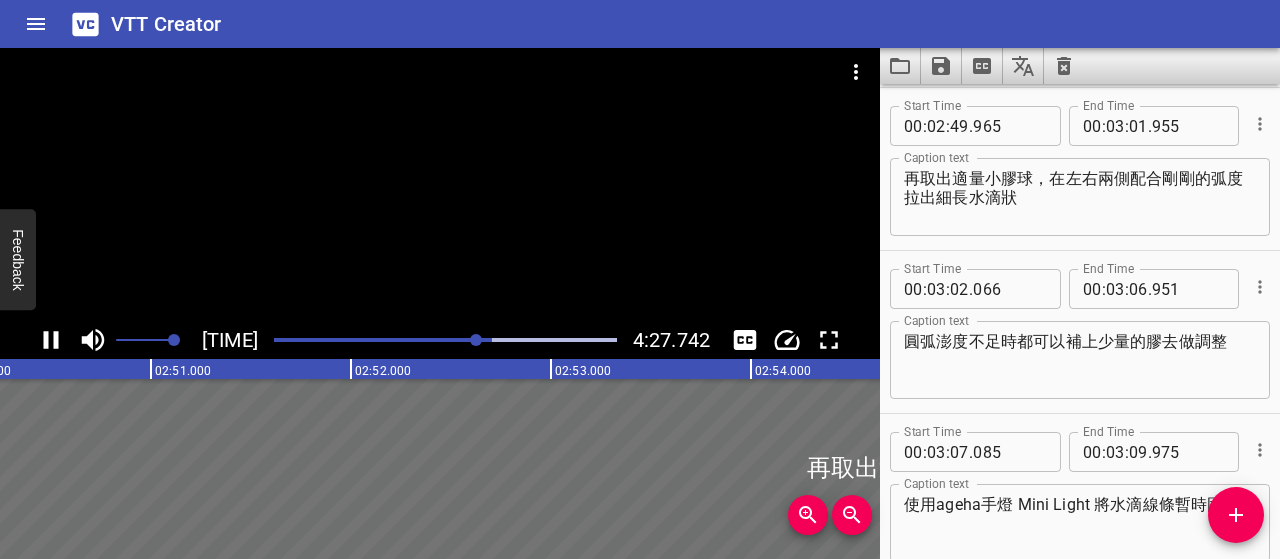click 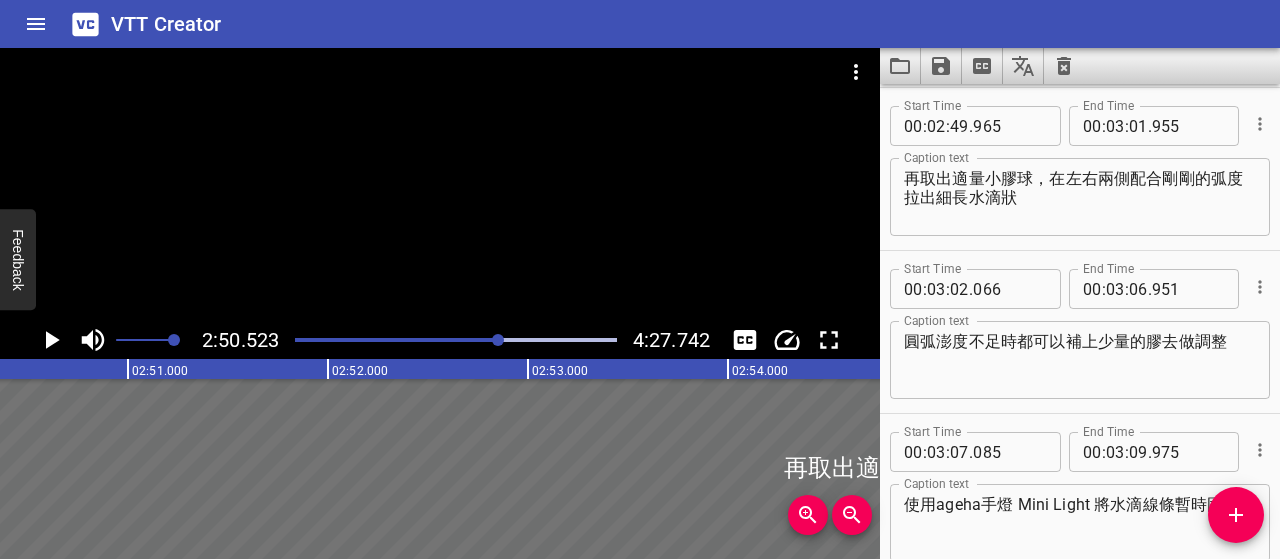 scroll, scrollTop: 0, scrollLeft: 34104, axis: horizontal 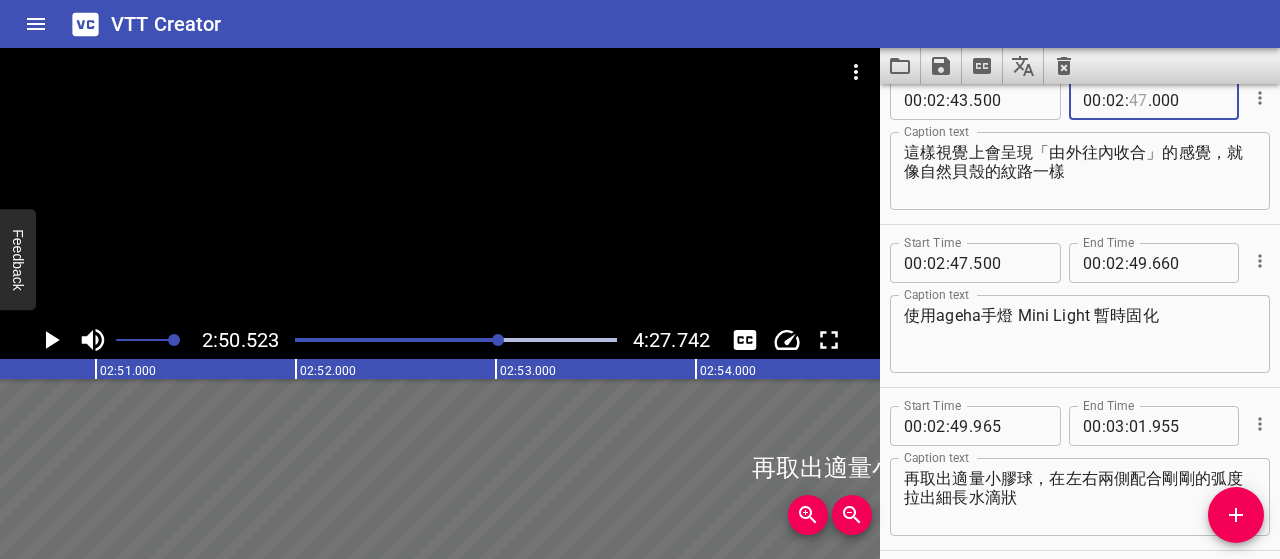 click at bounding box center [1138, 100] 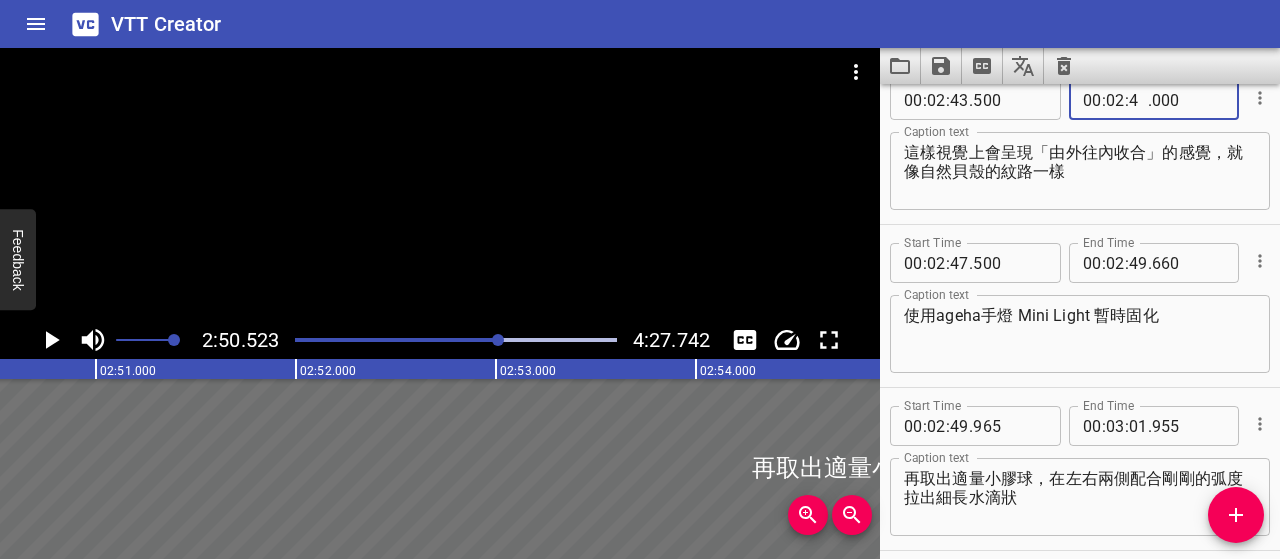 type on "48" 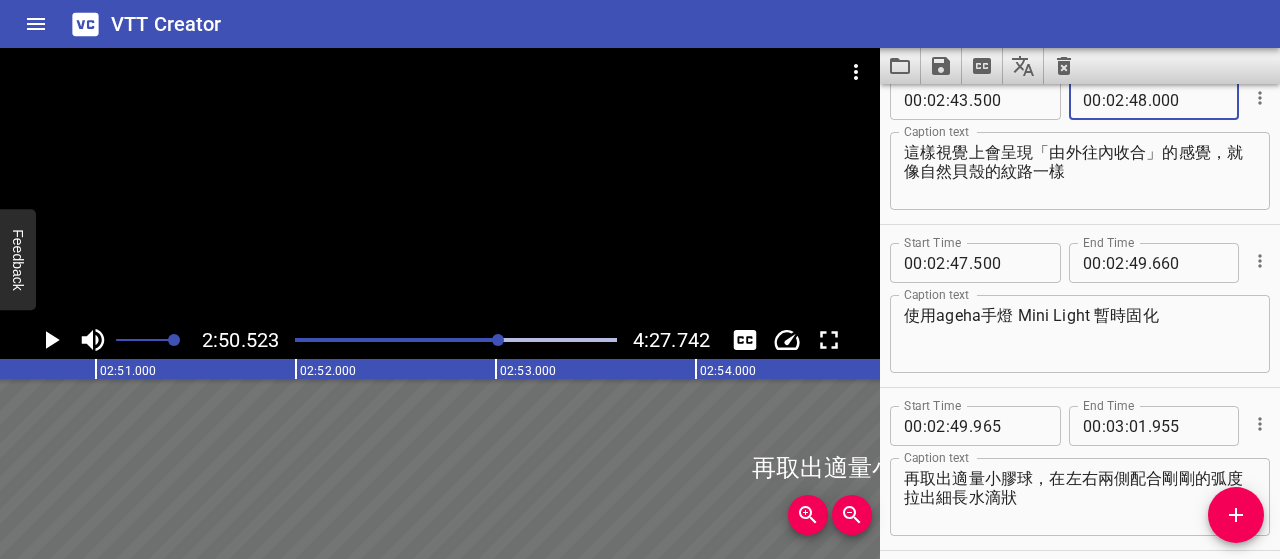 type on "000" 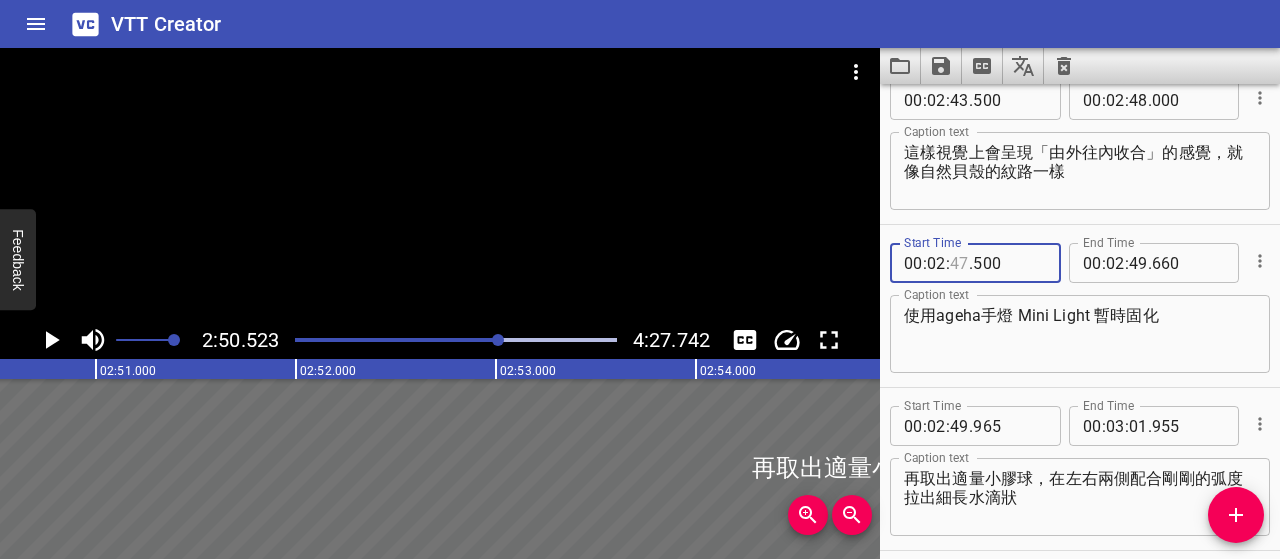 click at bounding box center (959, 263) 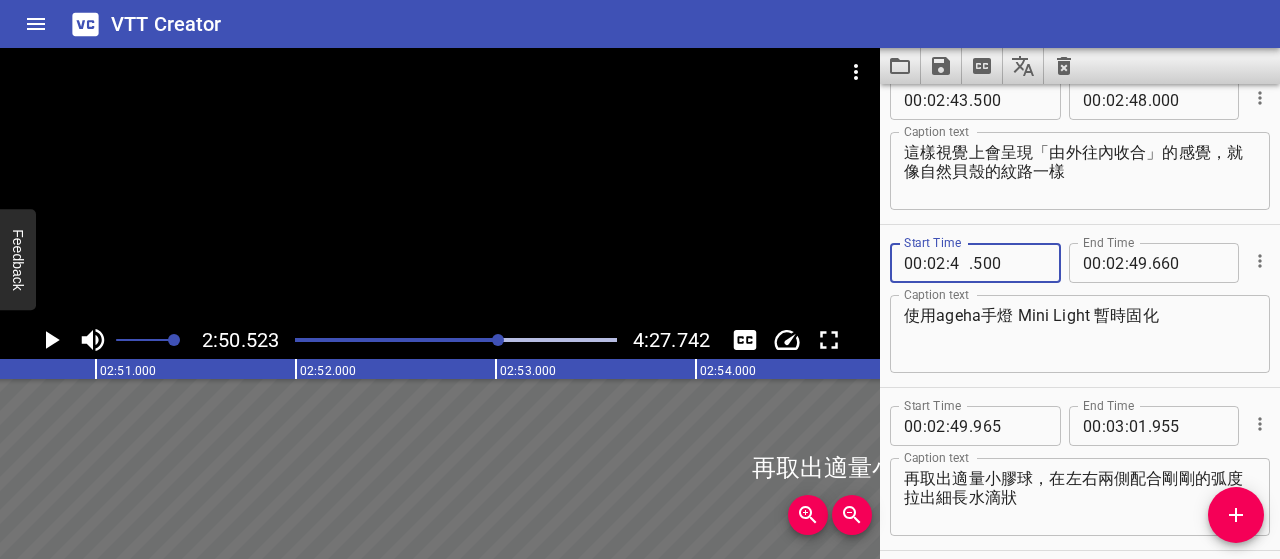 type on "48" 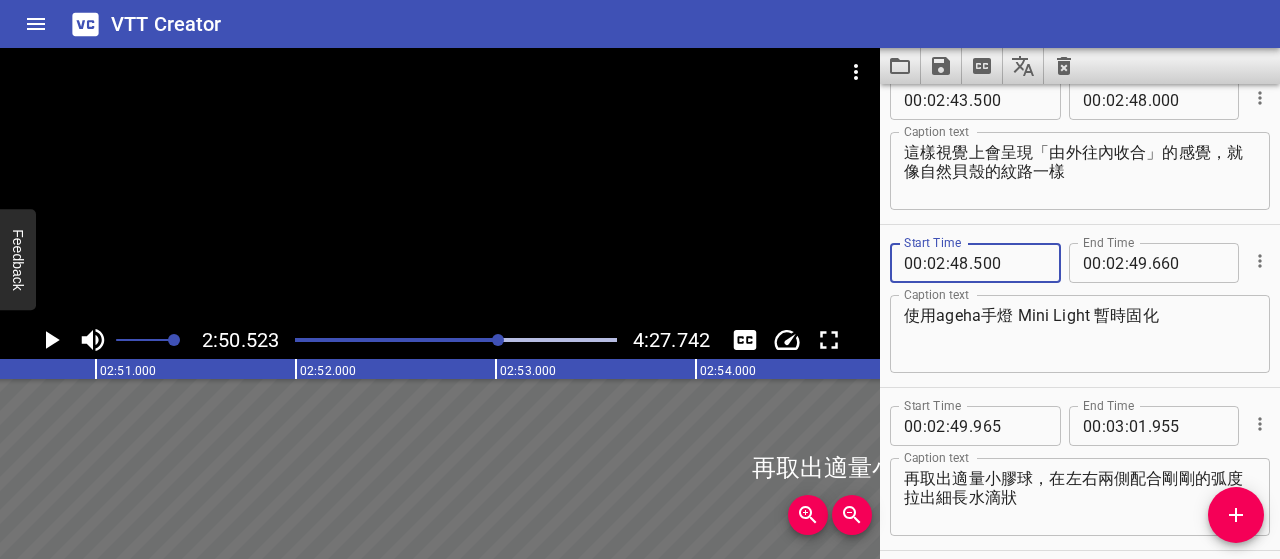 type on "500" 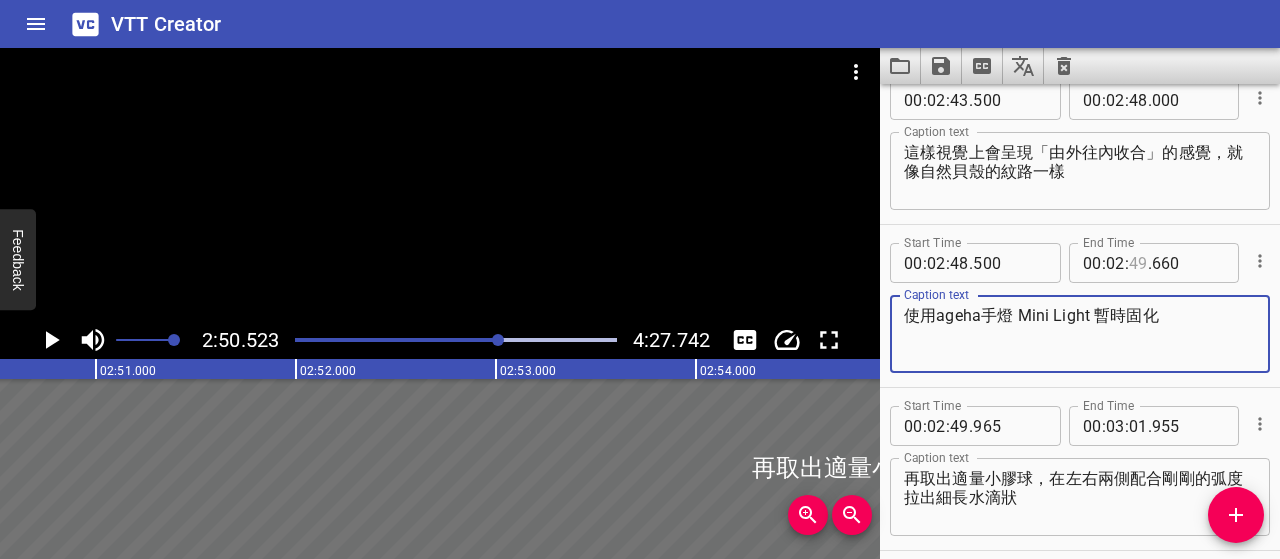 click at bounding box center (1138, 263) 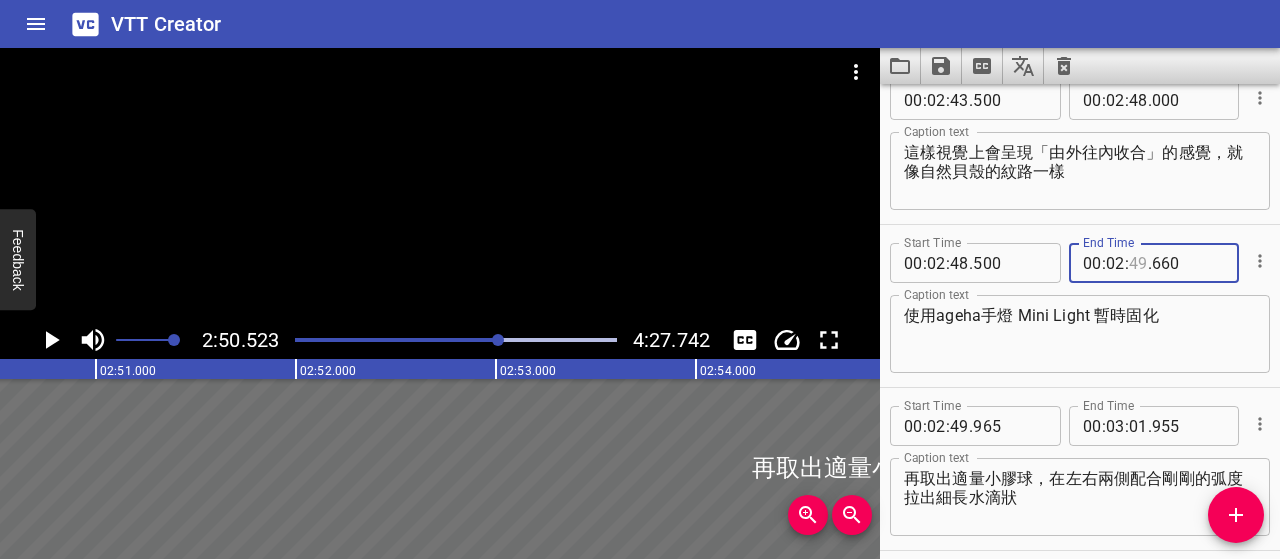 type on "49" 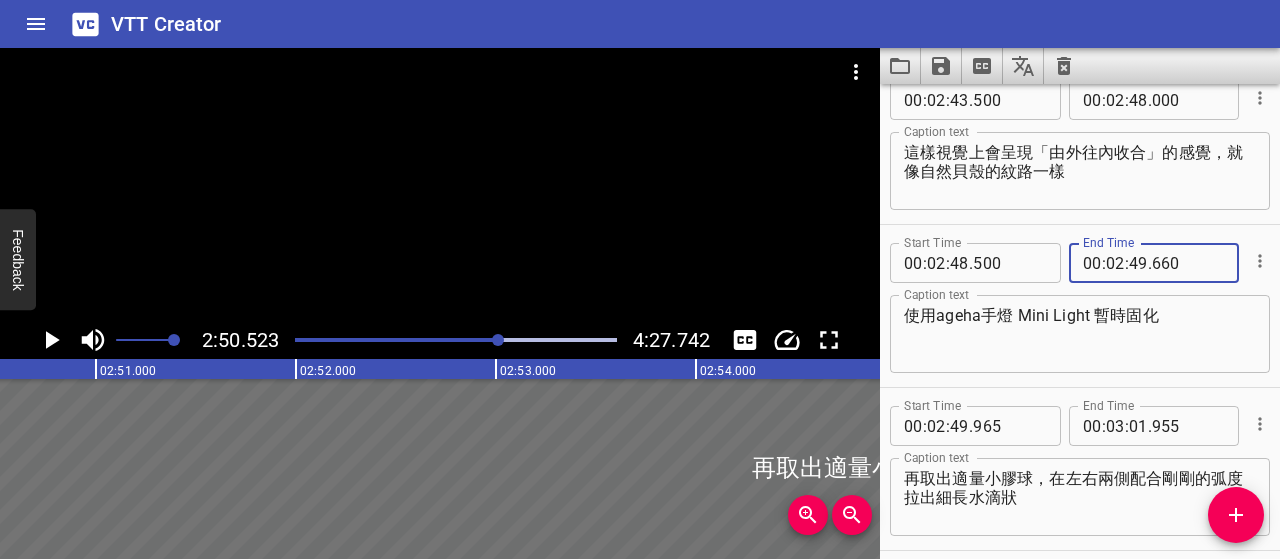 click on "使用ageha手燈 Mini Light 暫時固化" at bounding box center [1080, 334] 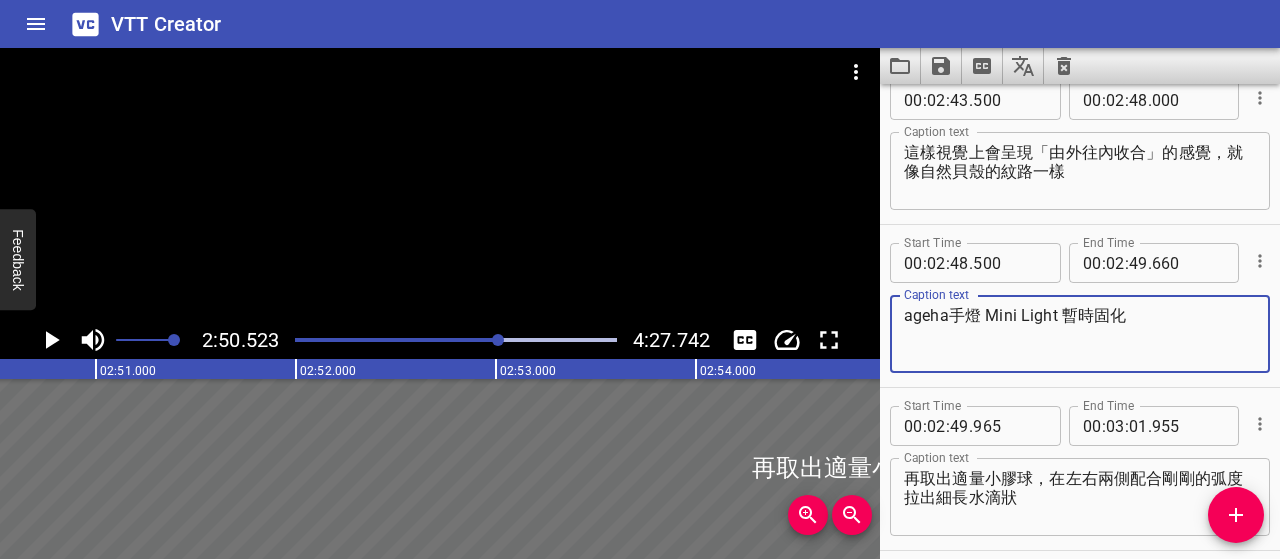 type on "ageha手燈 Mini Light 暫時固化" 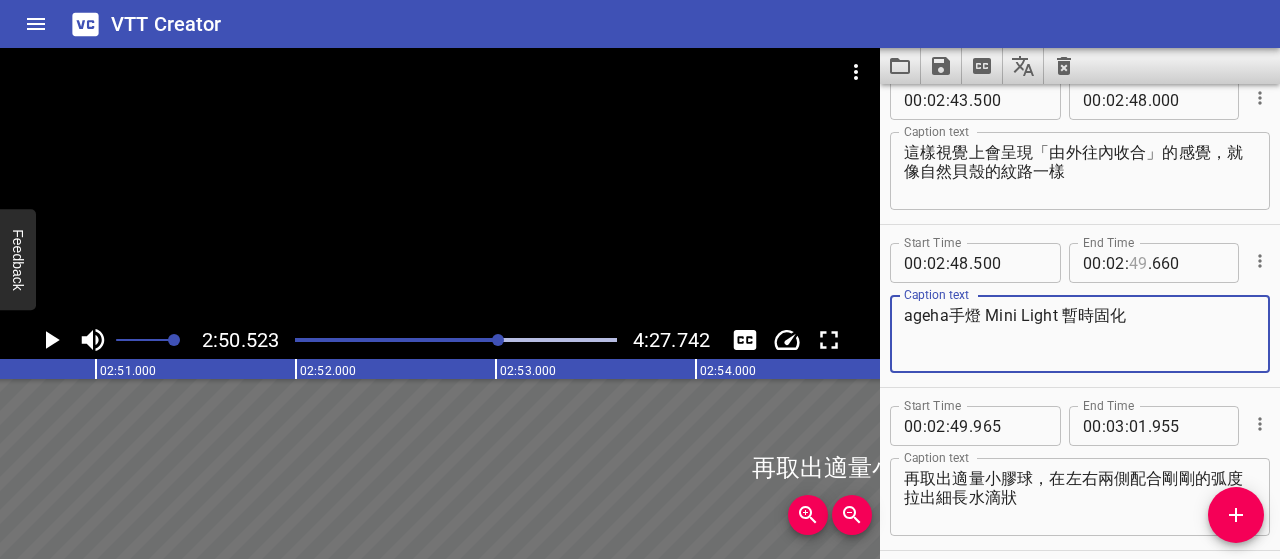 click at bounding box center [1138, 263] 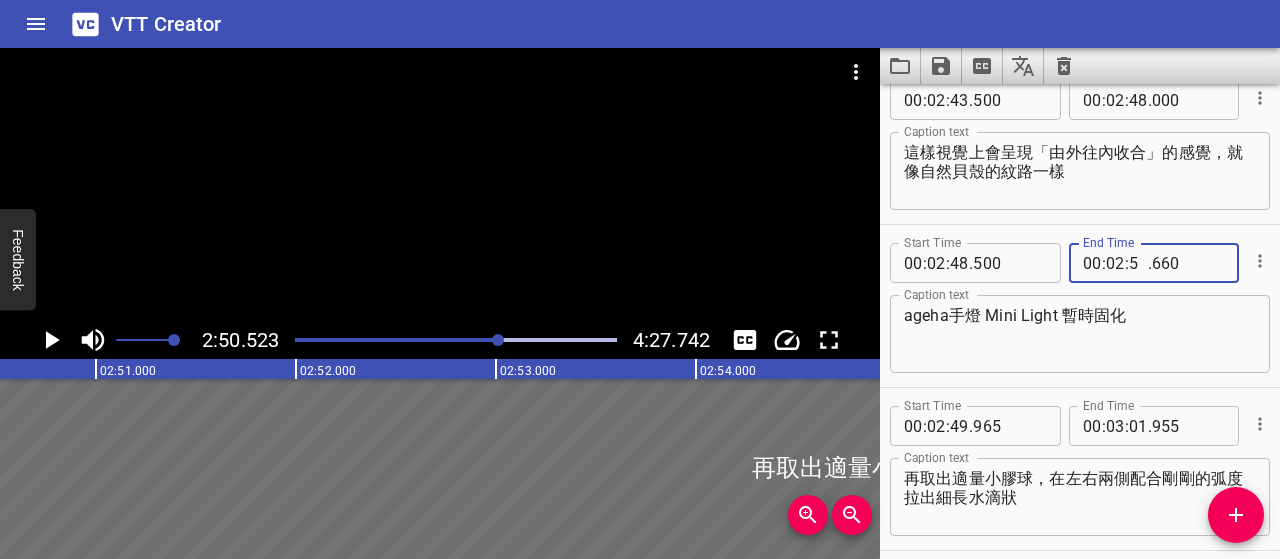 type on "50" 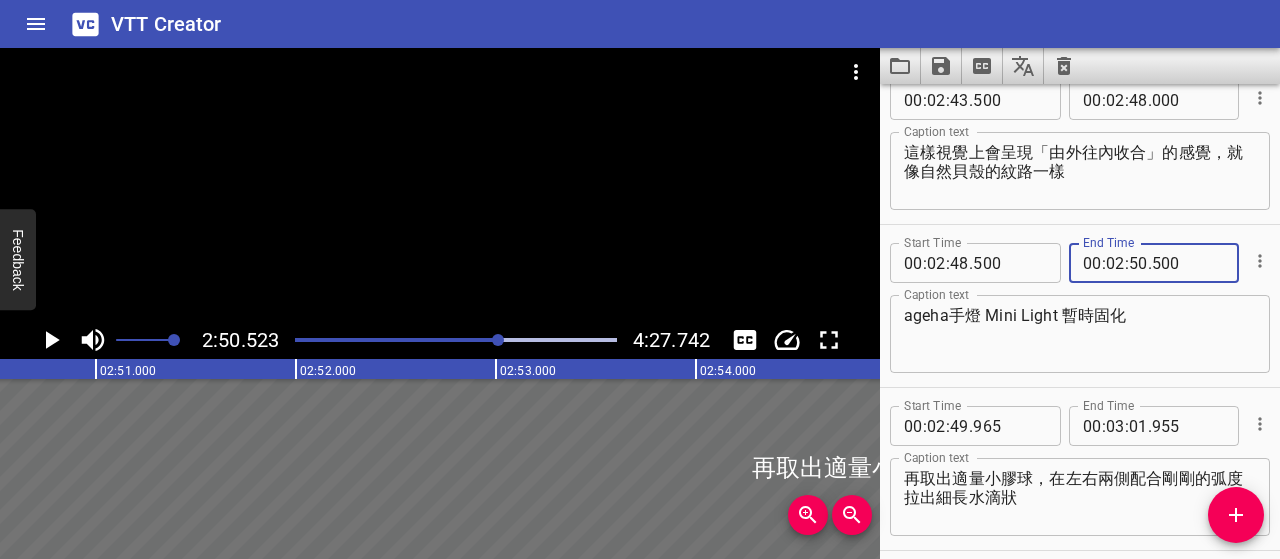 type on "500" 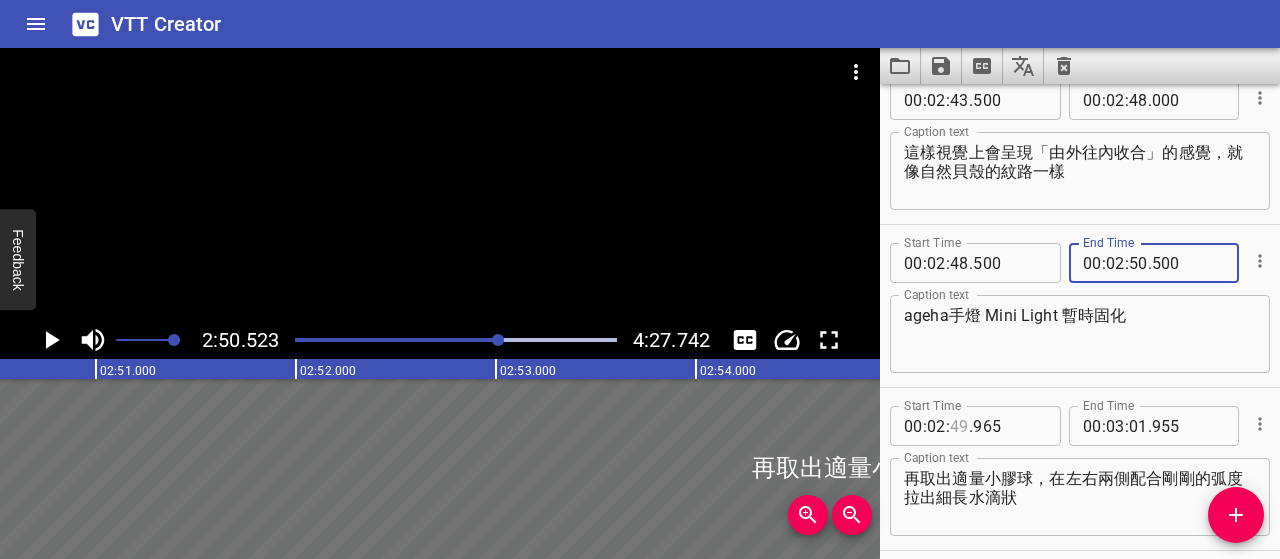 click at bounding box center [959, 426] 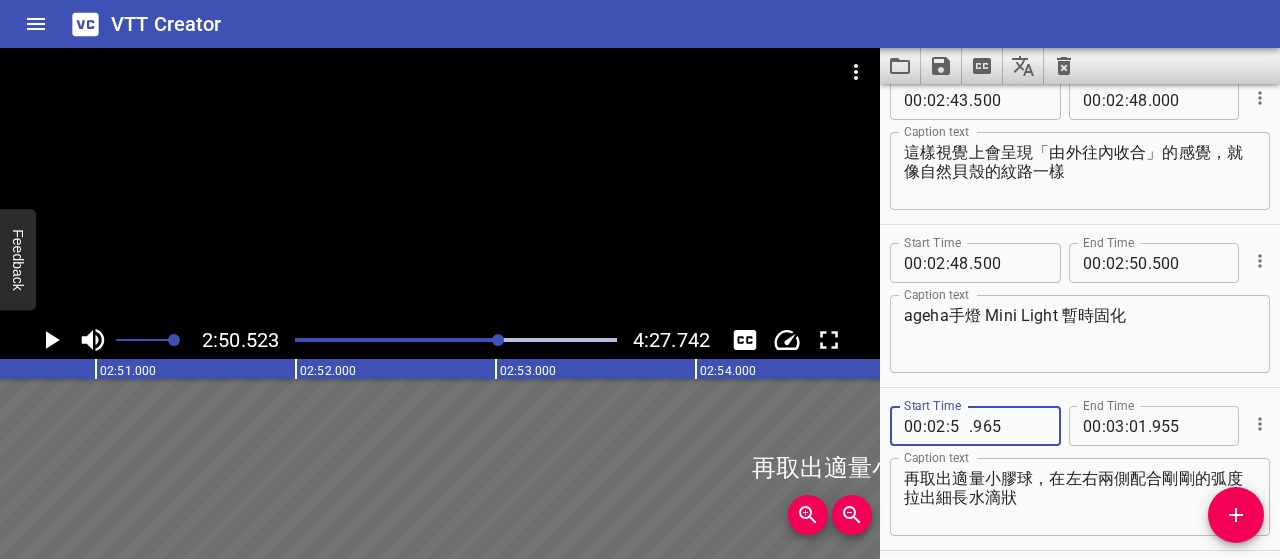 type on "55" 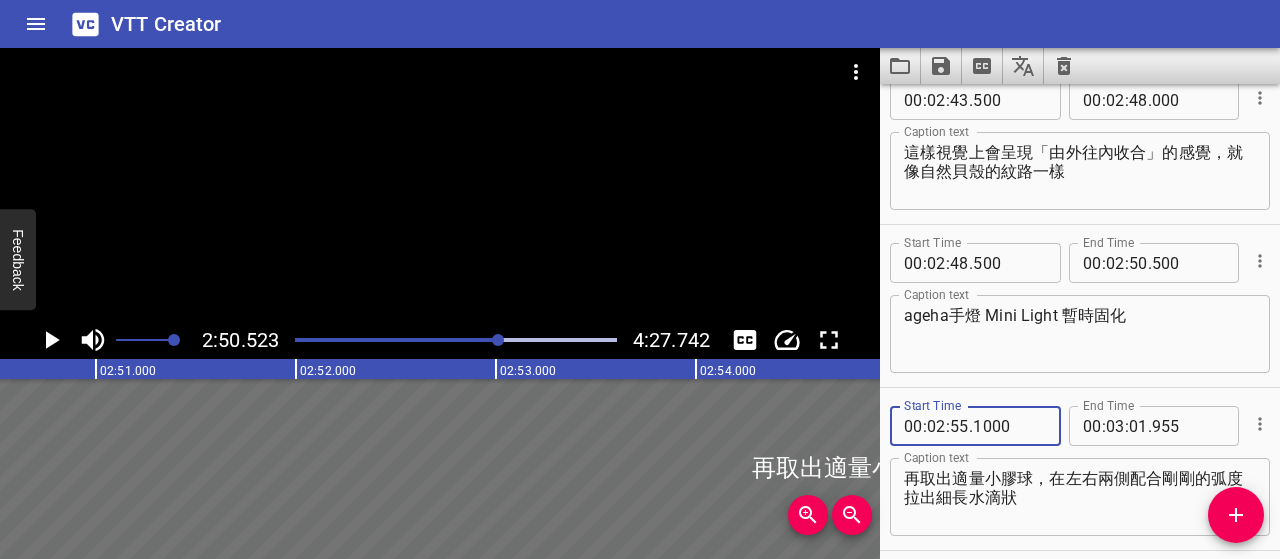 type on "1000" 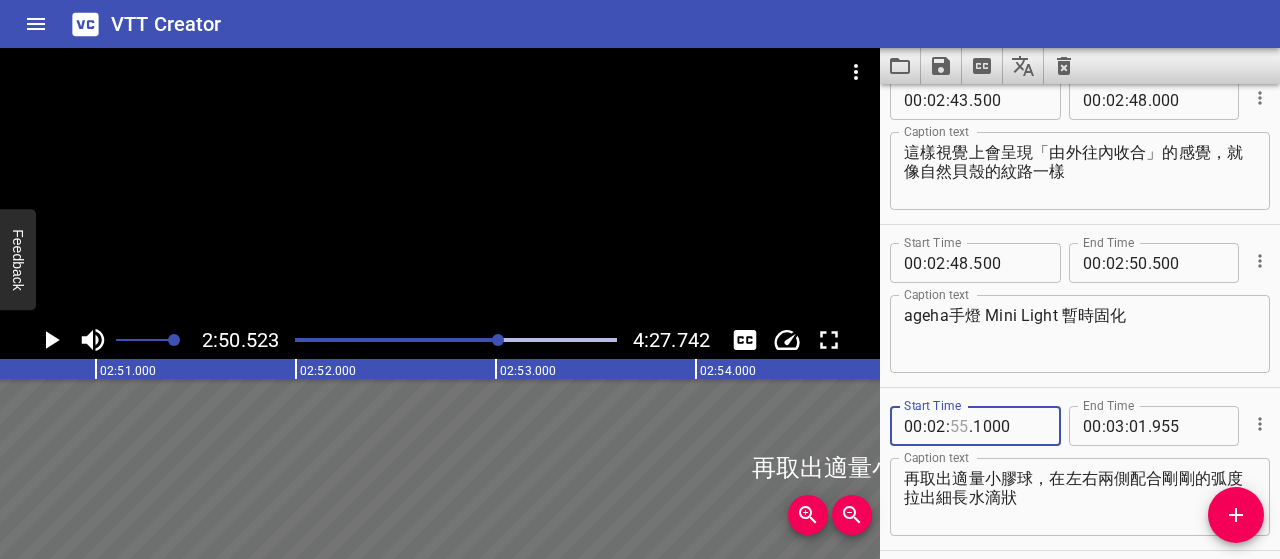click at bounding box center [959, 426] 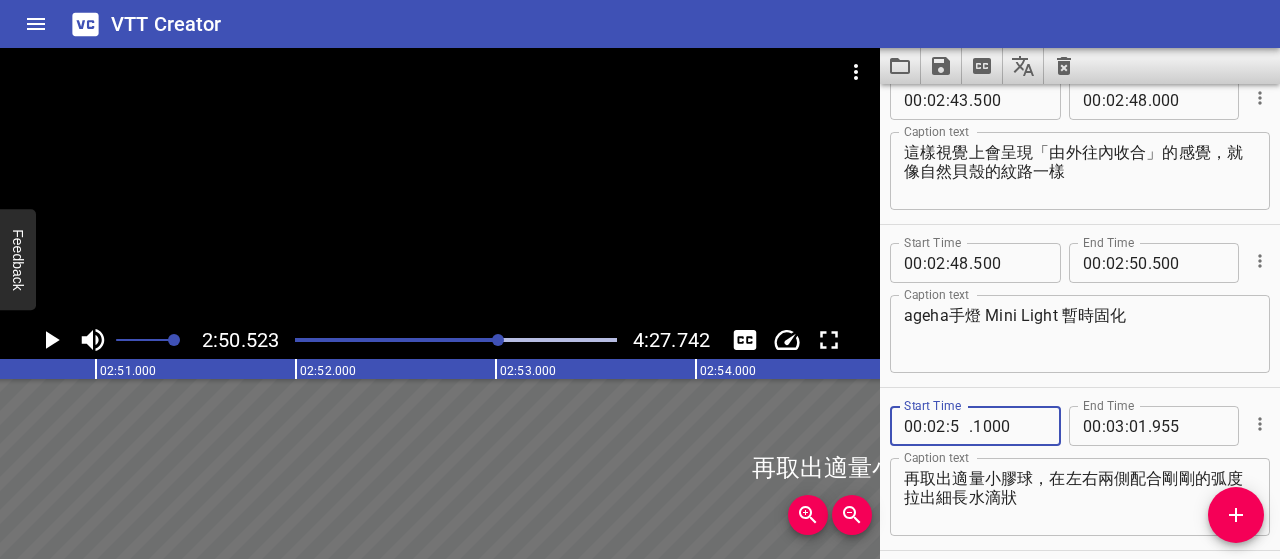 type on "51" 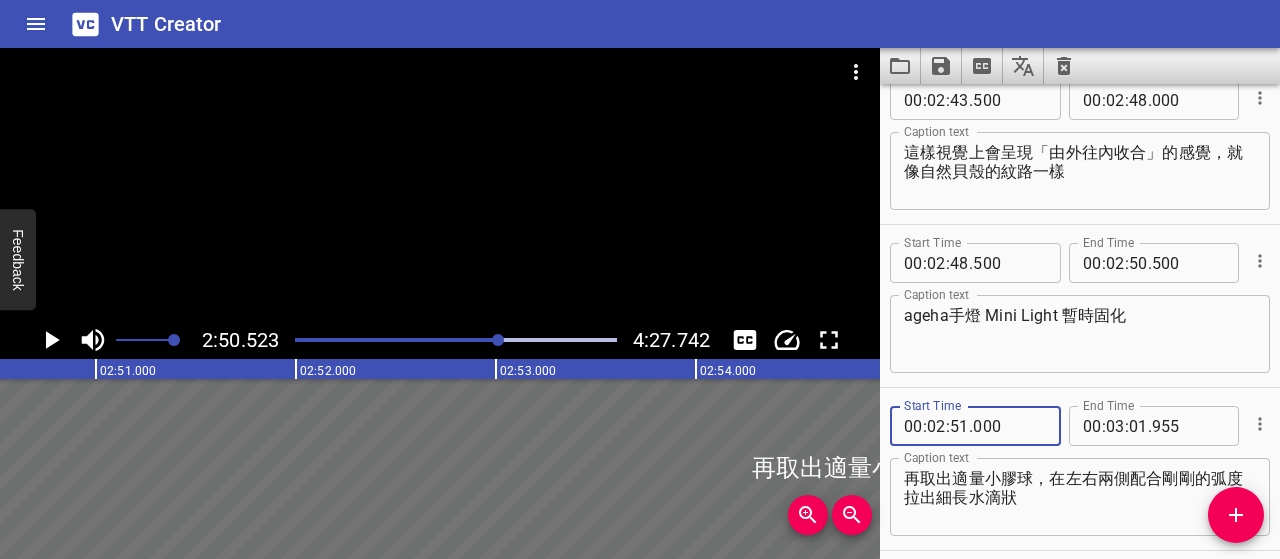 type on "000" 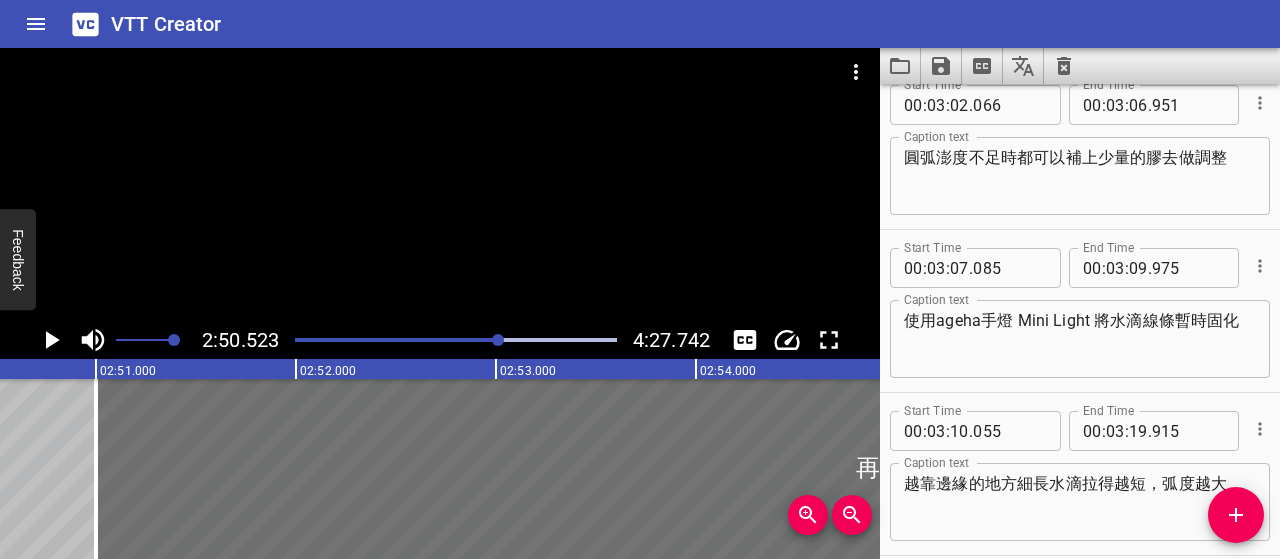 scroll, scrollTop: 4601, scrollLeft: 0, axis: vertical 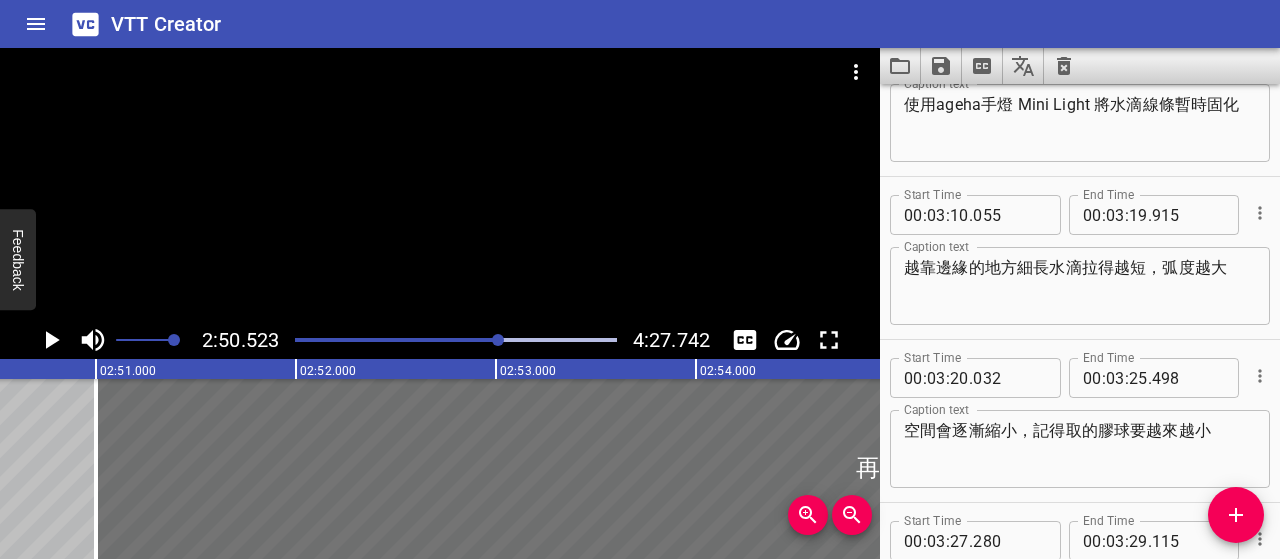 click on "使用ageha手燈 Mini Light 將水滴線條暫時固化" at bounding box center [1080, 123] 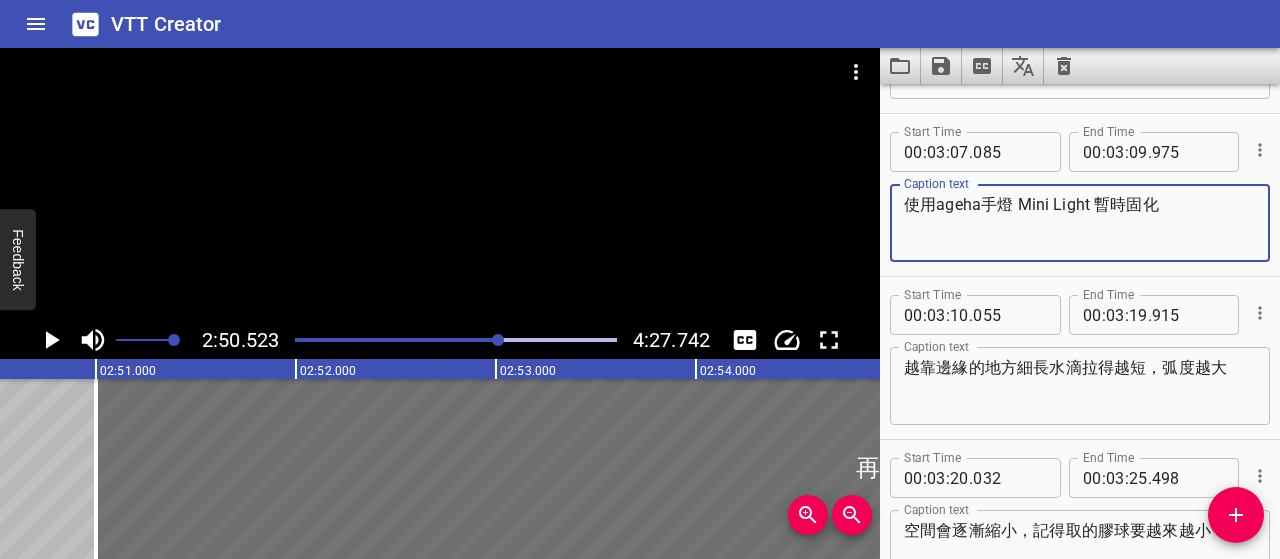 scroll, scrollTop: 4601, scrollLeft: 0, axis: vertical 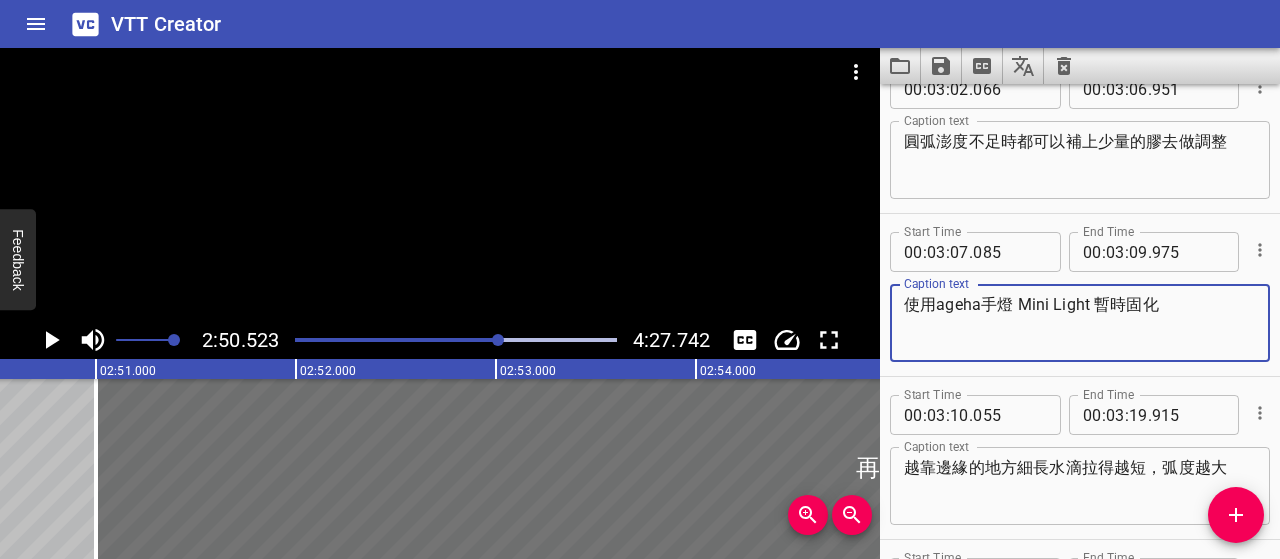 click on "使用ageha手燈 Mini Light 暫時固化" at bounding box center [1080, 323] 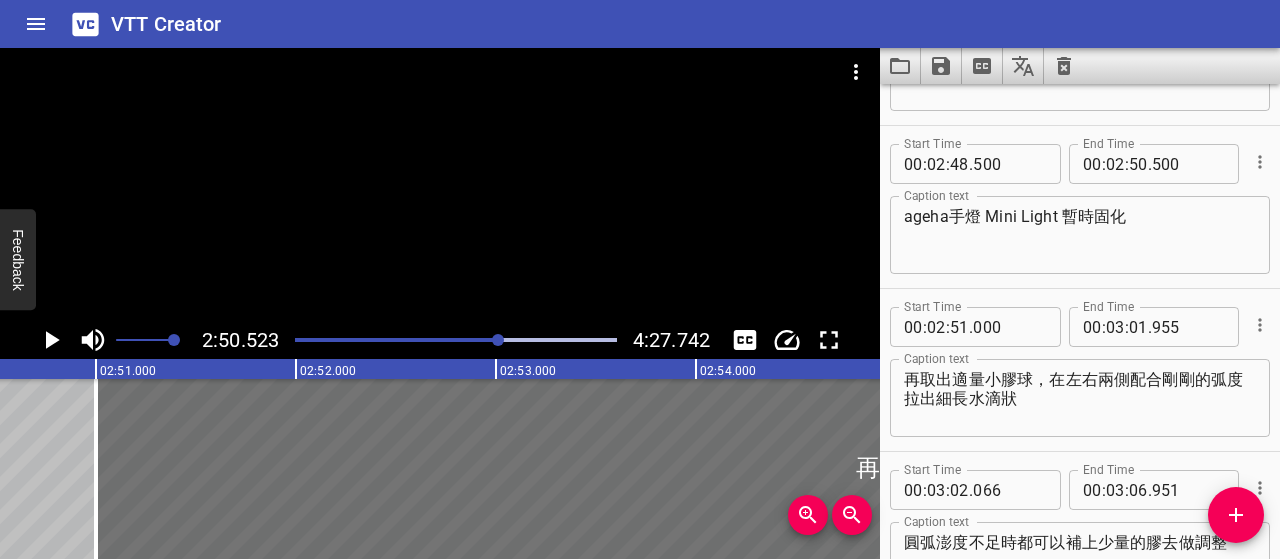 scroll, scrollTop: 4201, scrollLeft: 0, axis: vertical 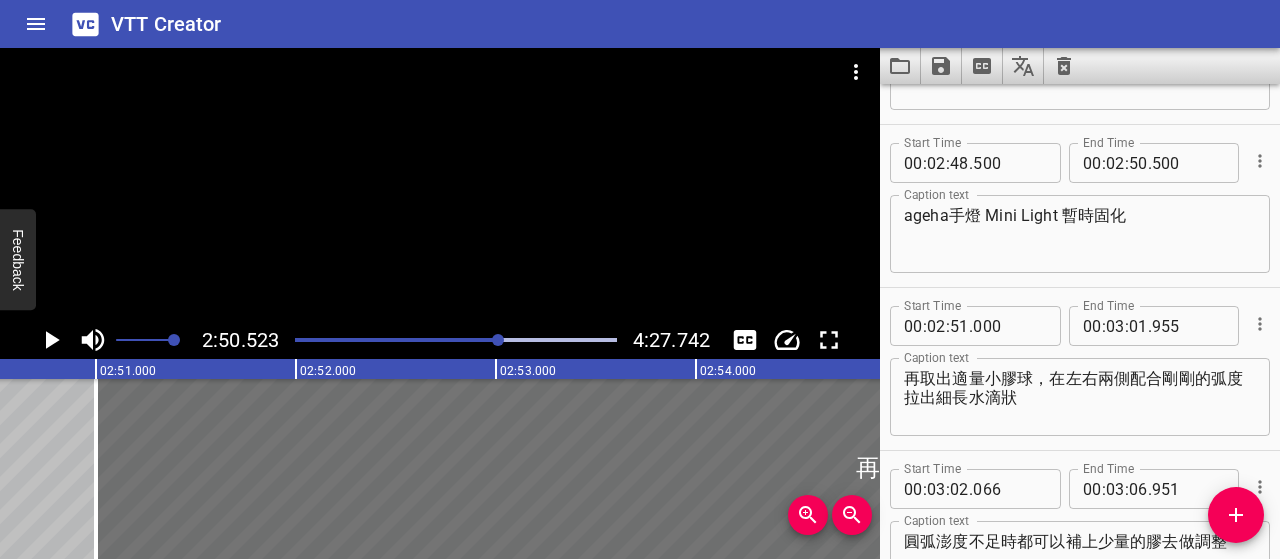 type on "ageha手燈 Mini Light 暫時固化" 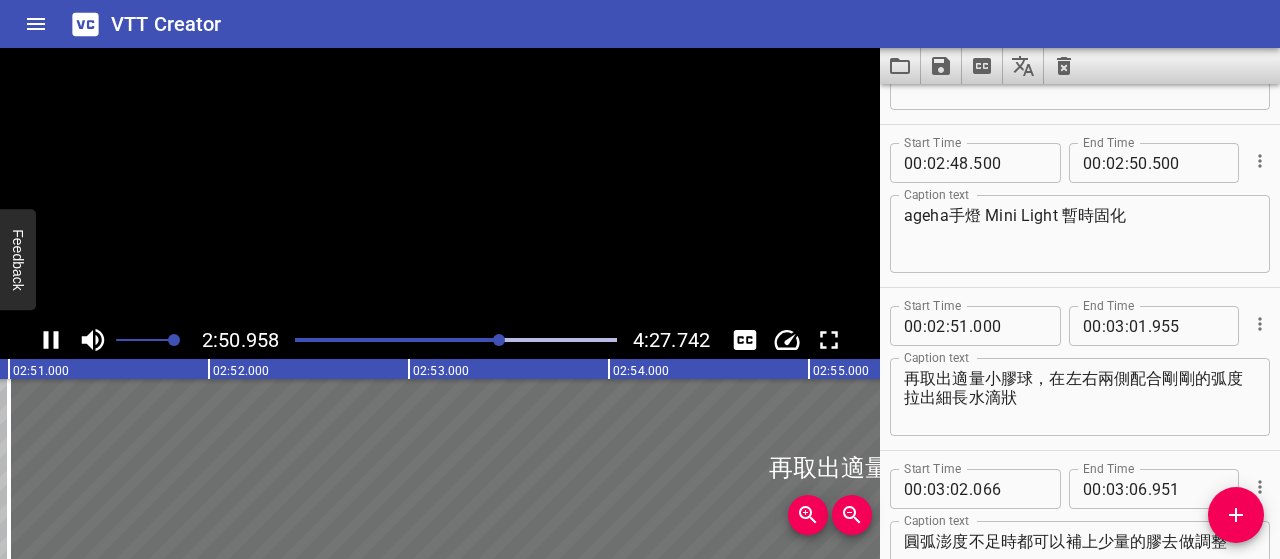 scroll, scrollTop: 0, scrollLeft: 34239, axis: horizontal 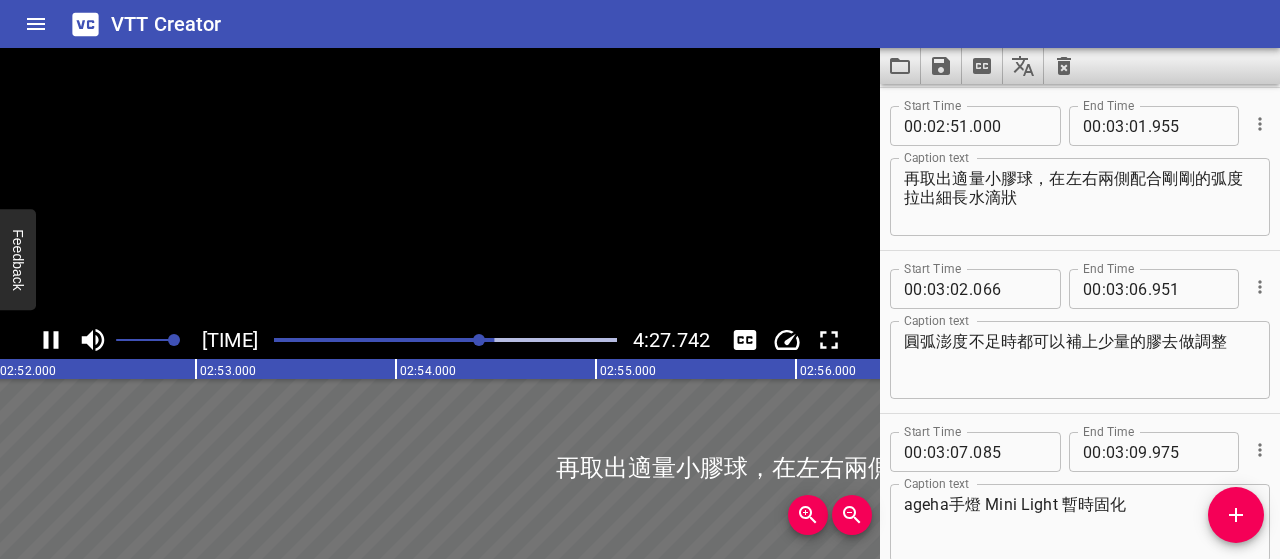 click 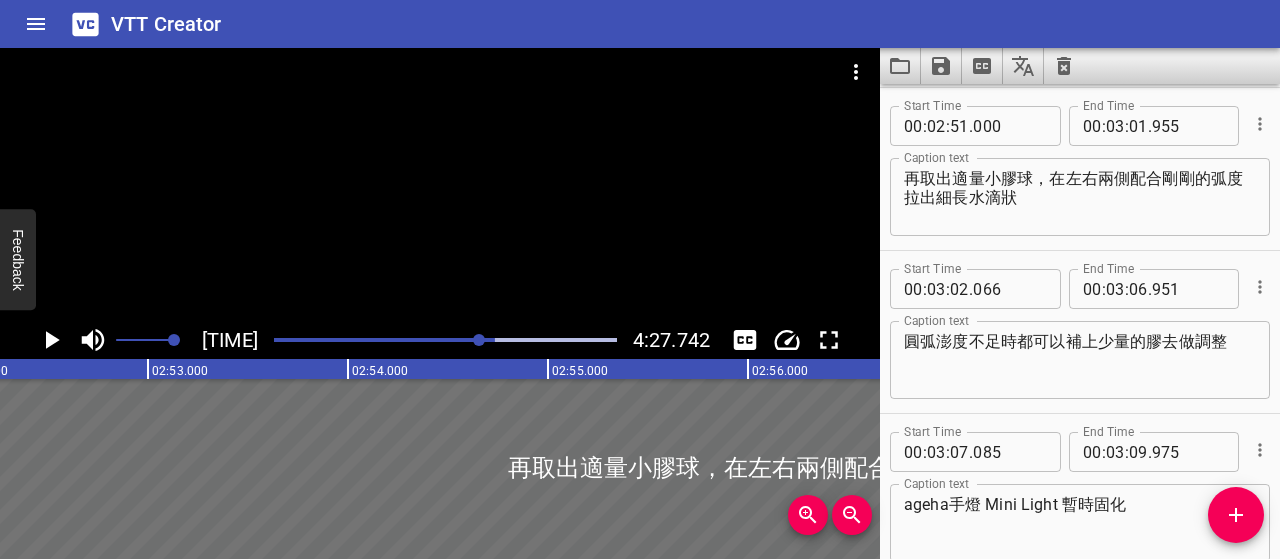 scroll, scrollTop: 0, scrollLeft: 34479, axis: horizontal 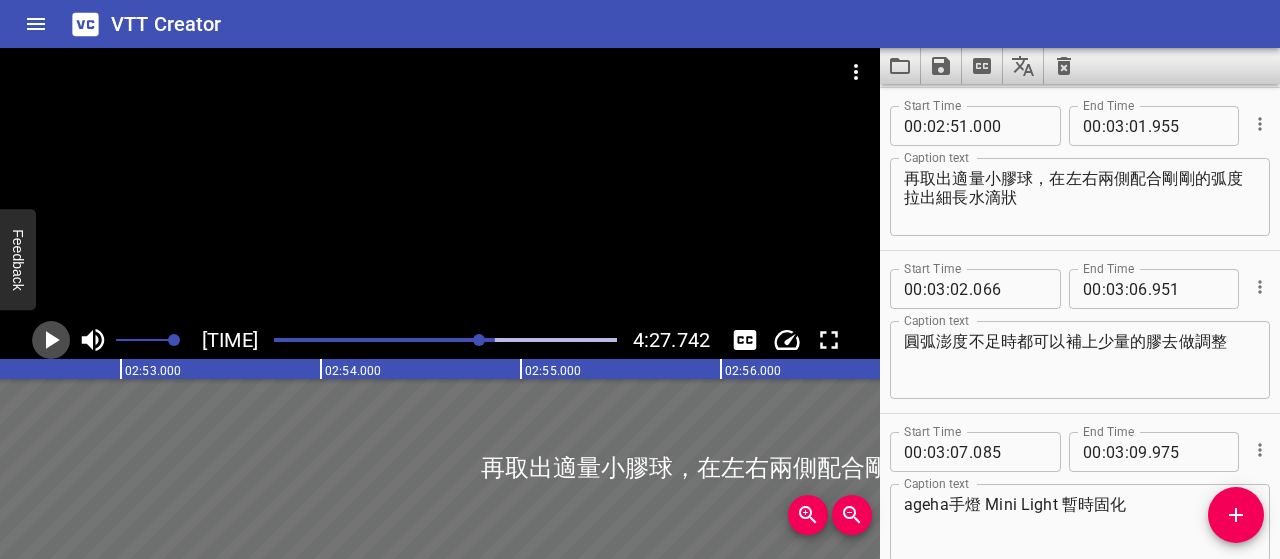 click 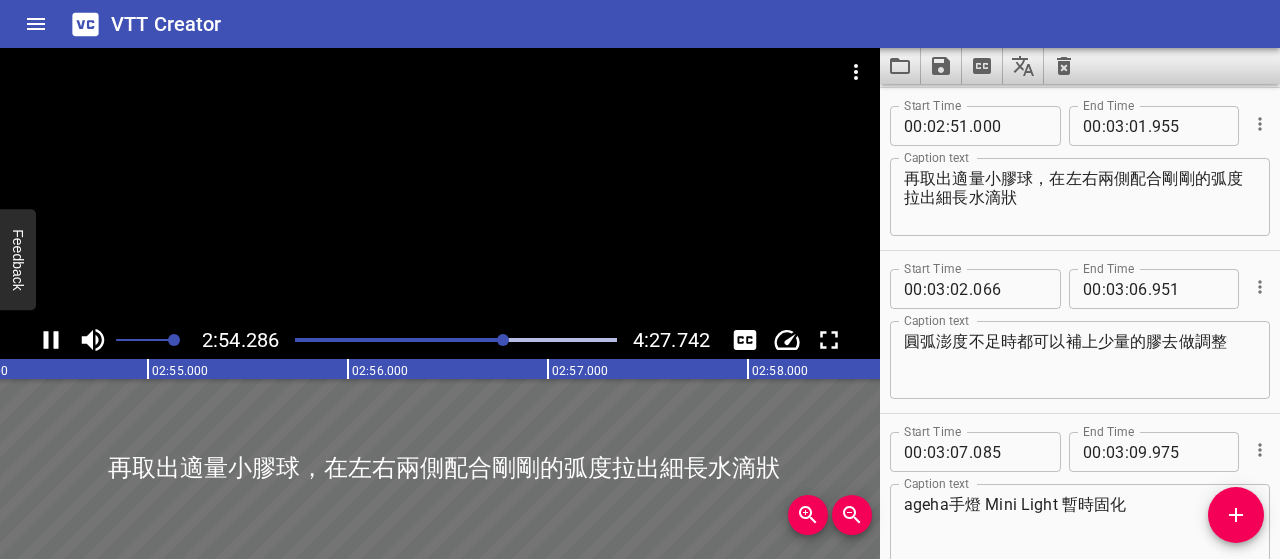 click 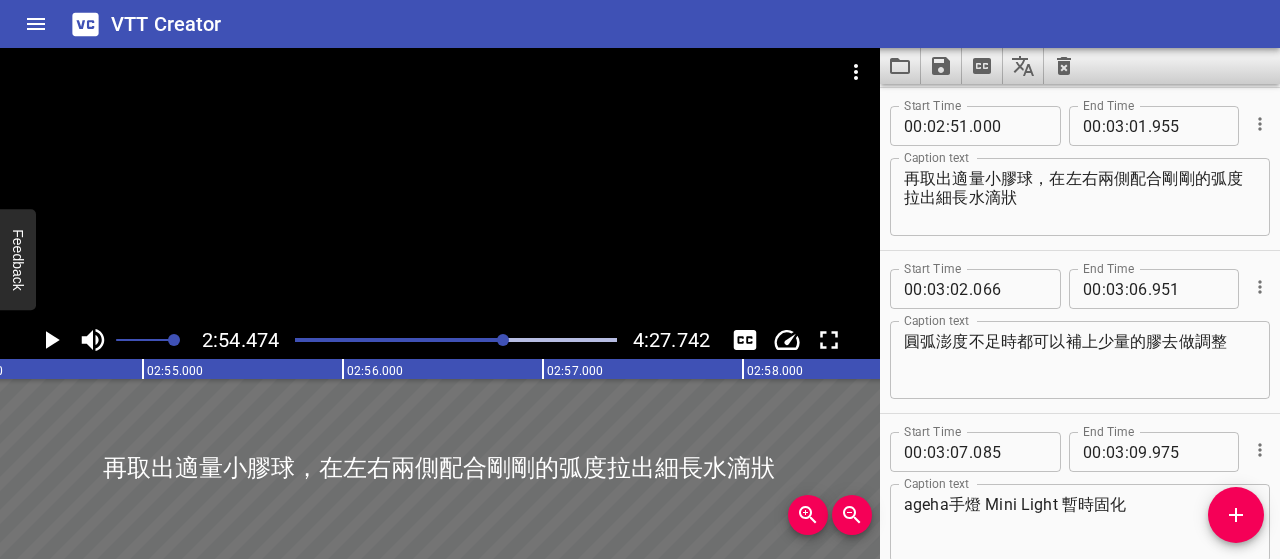 scroll, scrollTop: 0, scrollLeft: 34894, axis: horizontal 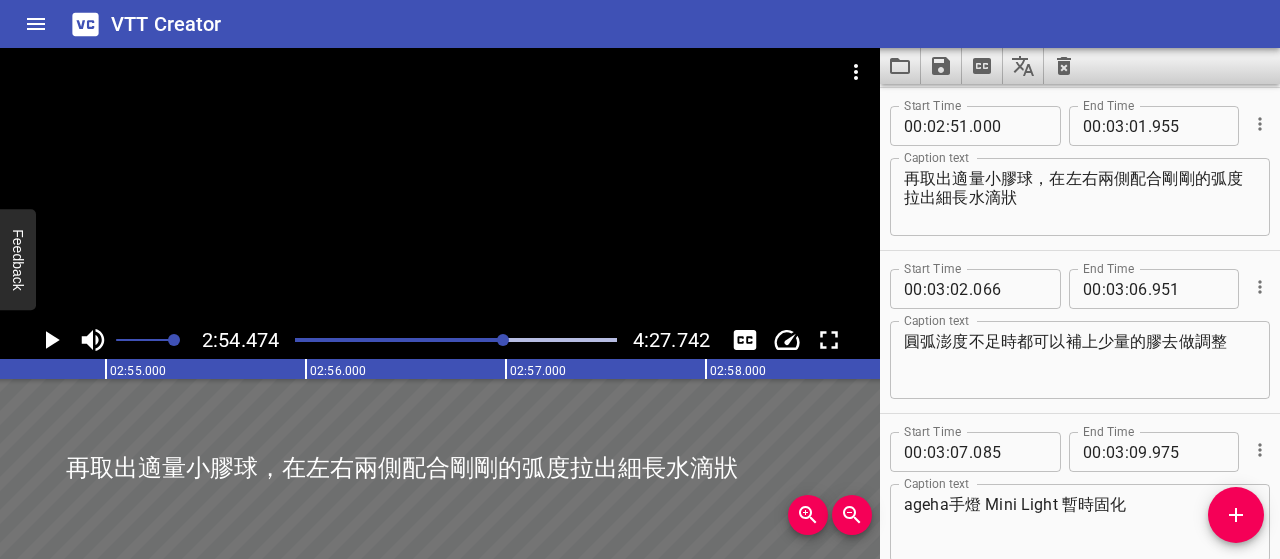 click 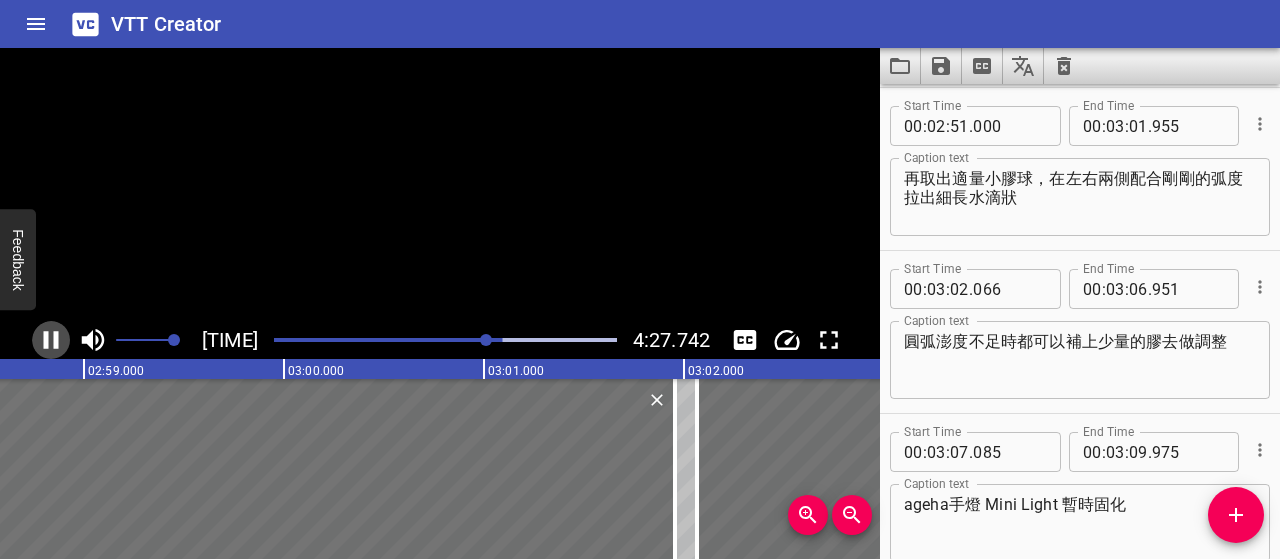click 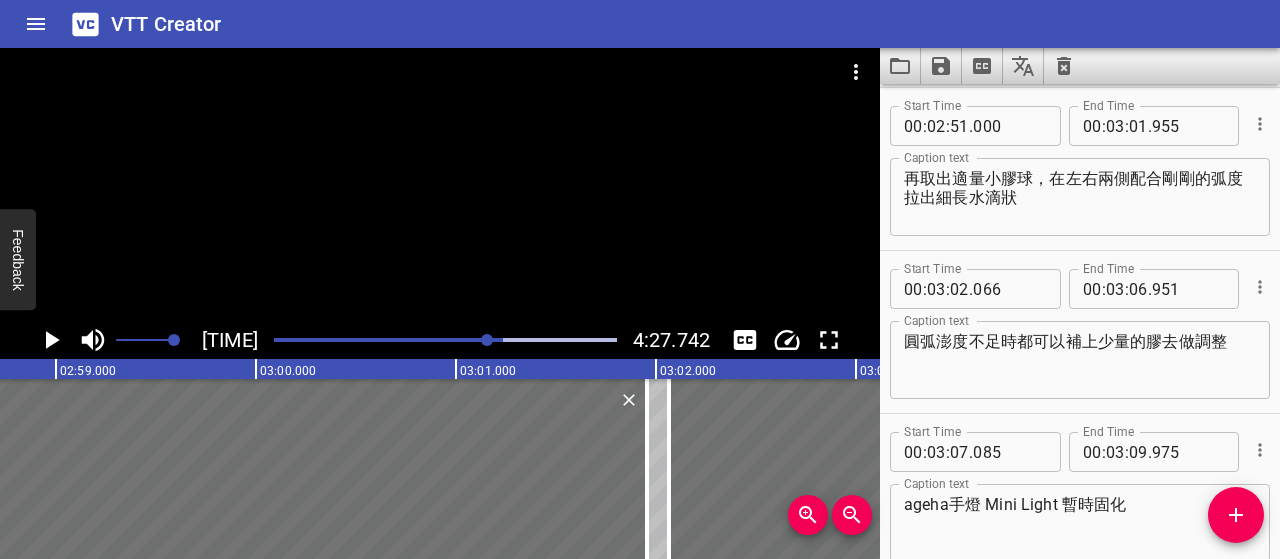 scroll, scrollTop: 0, scrollLeft: 35747, axis: horizontal 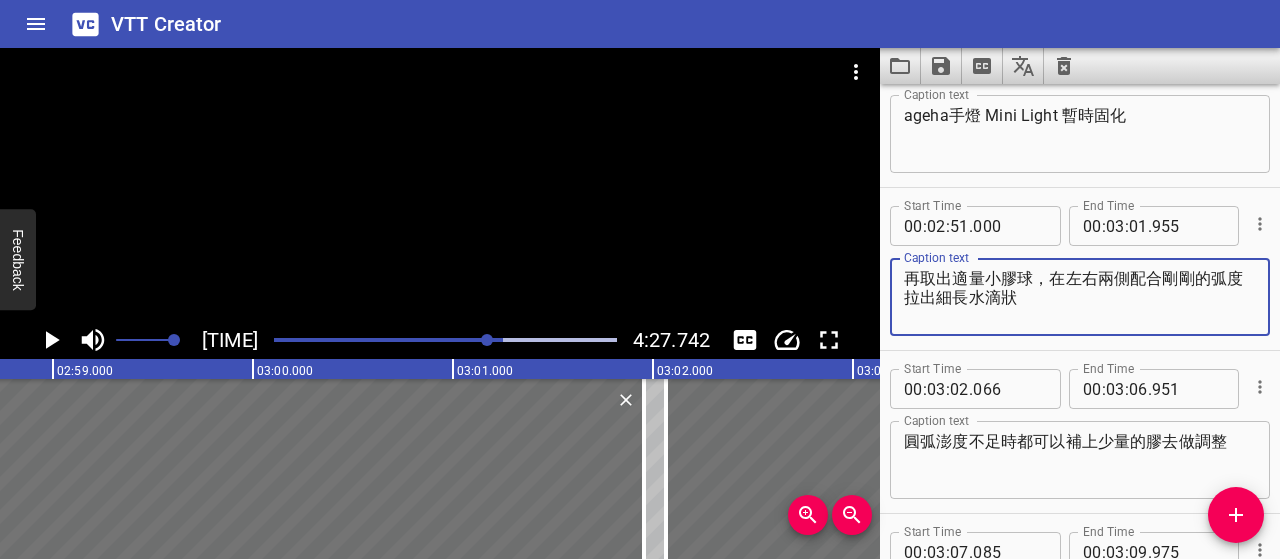 drag, startPoint x: 1038, startPoint y: 295, endPoint x: 904, endPoint y: 267, distance: 136.89412 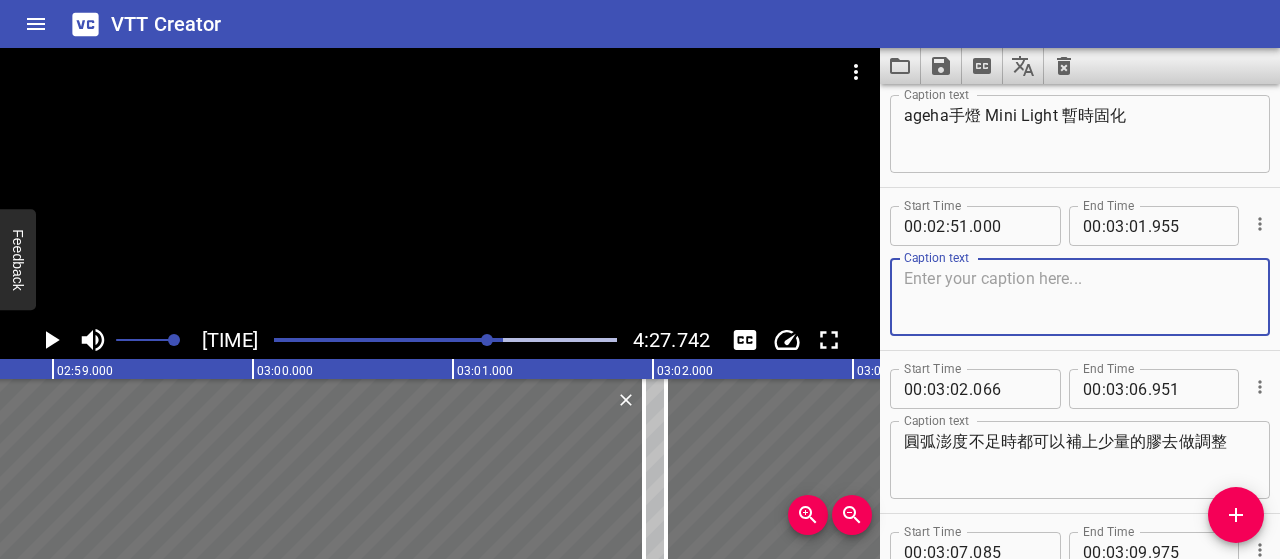 paste on "越往上畫，弧度越高，線條越短" 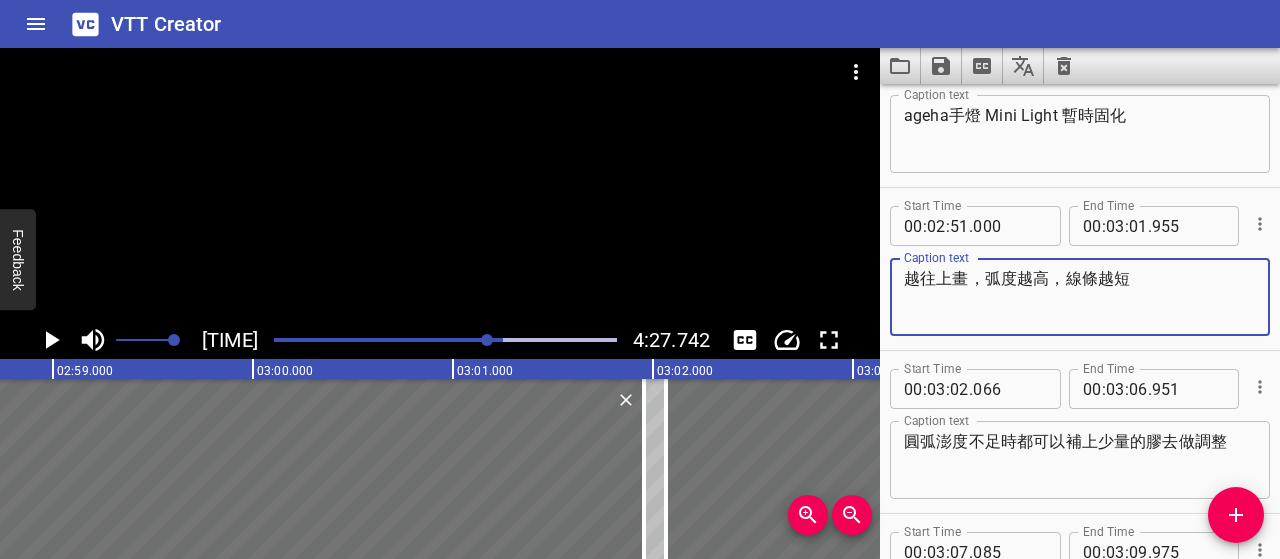 type on "越往上畫，弧度越高，線條越短" 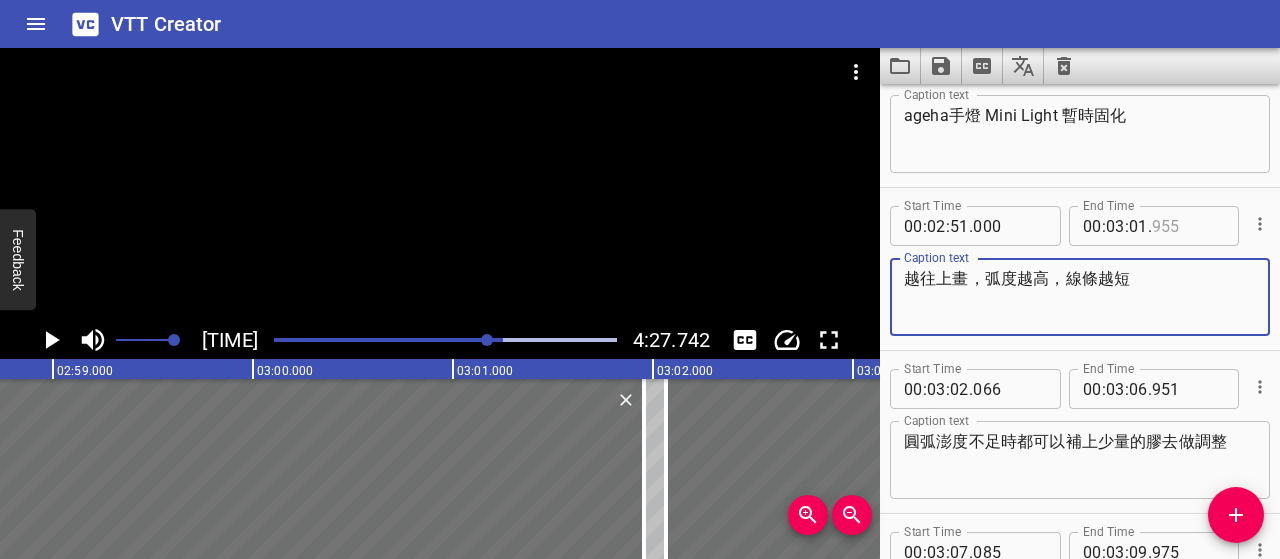 click at bounding box center (1188, 226) 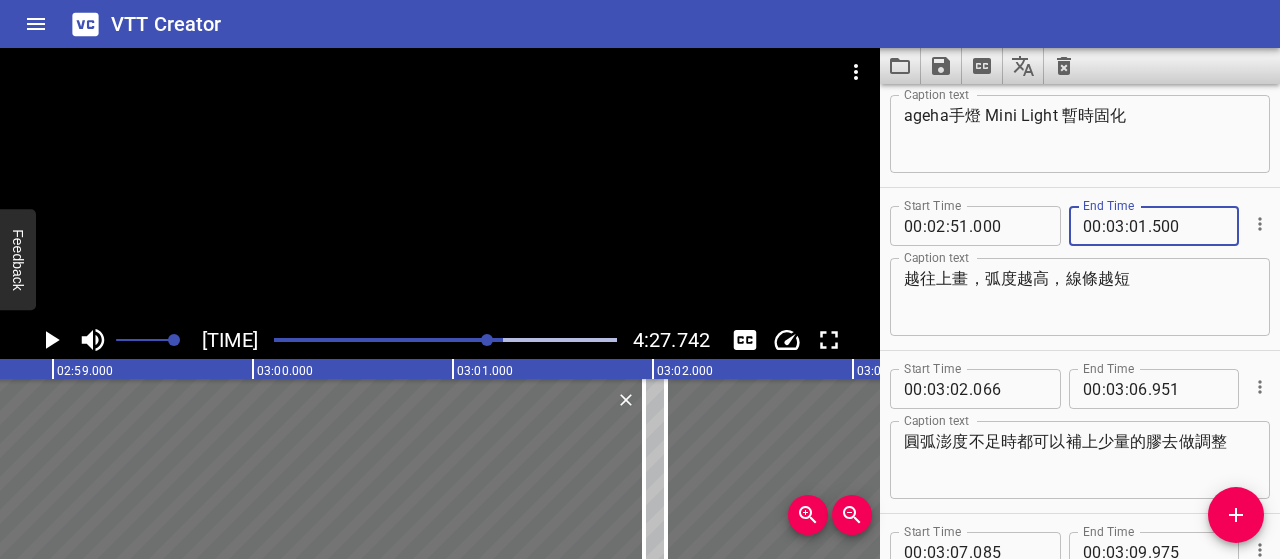 type on "500" 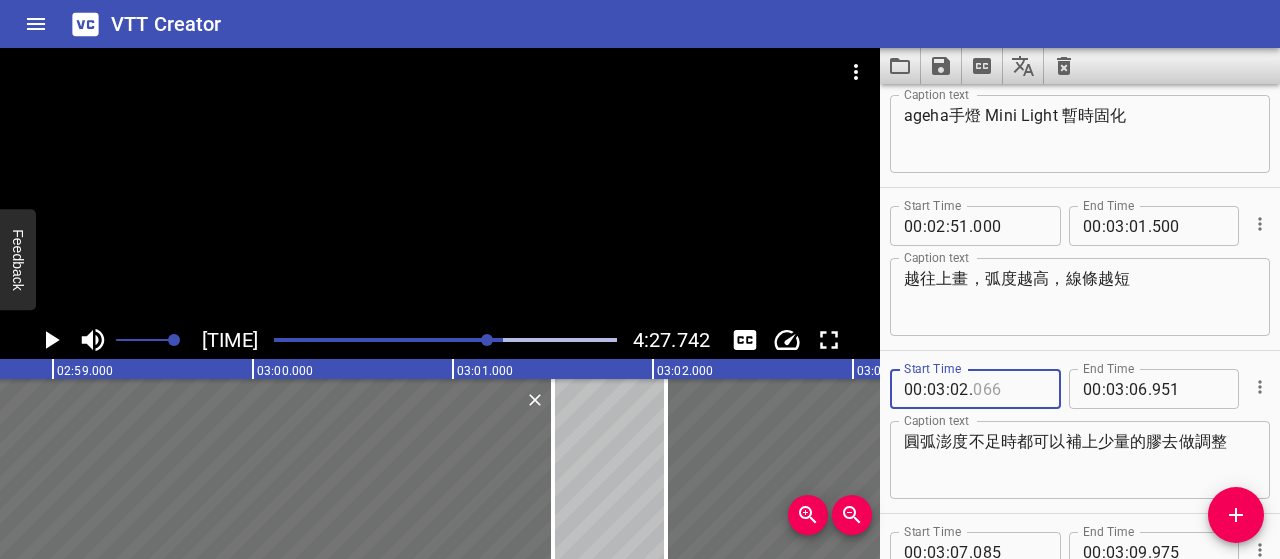 click at bounding box center [1009, 389] 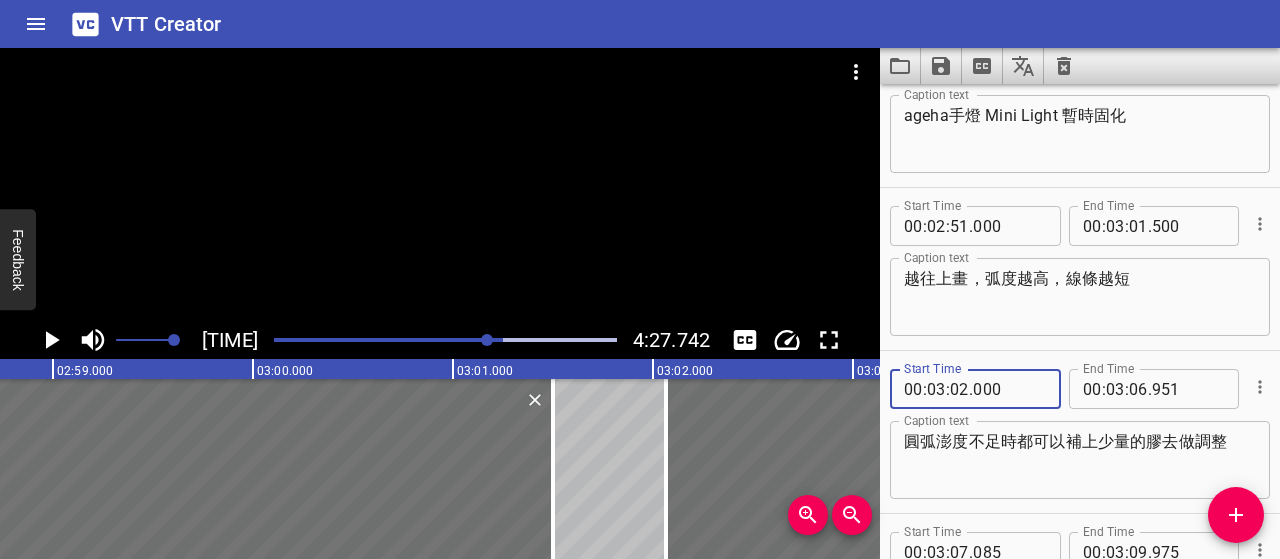 type on "000" 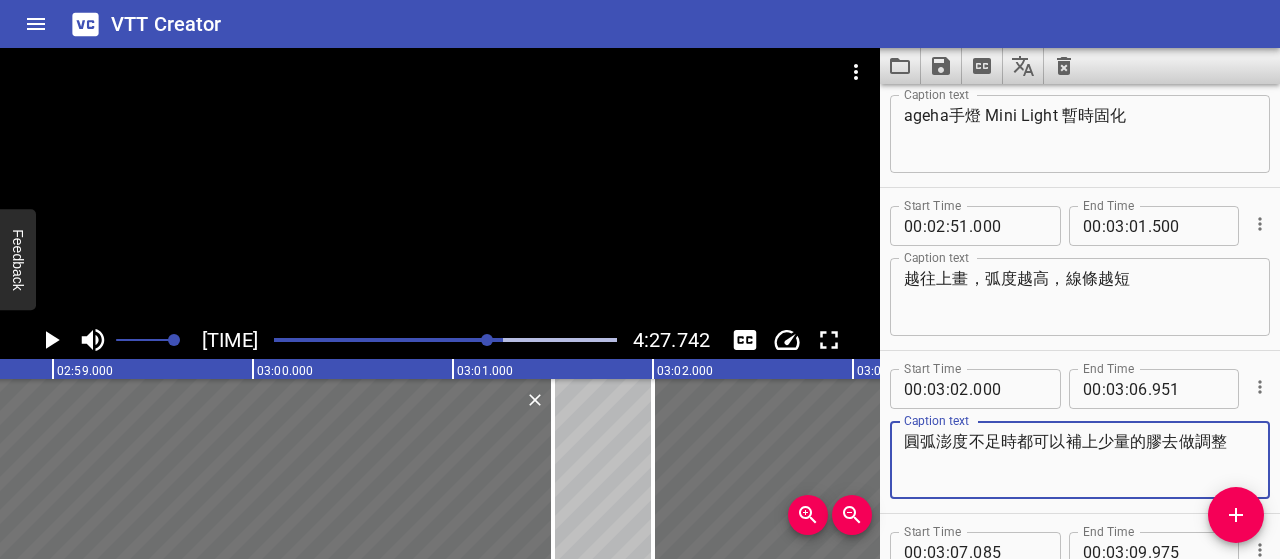 click on "圓弧澎度不足時都可以補上少量的膠去做調整" at bounding box center [1080, 460] 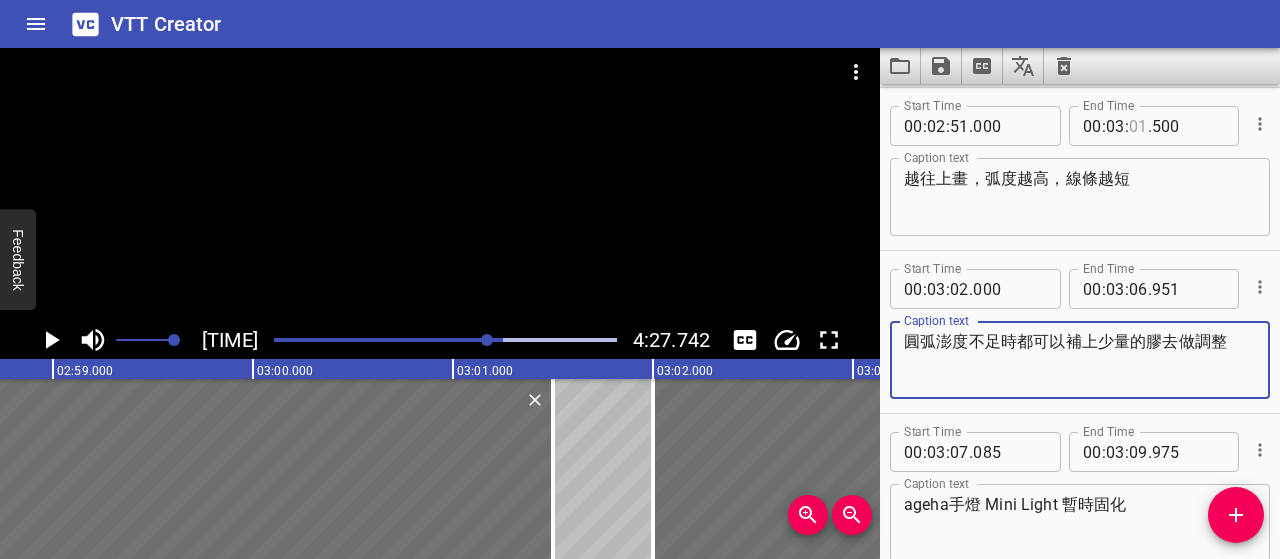 click at bounding box center (1138, 126) 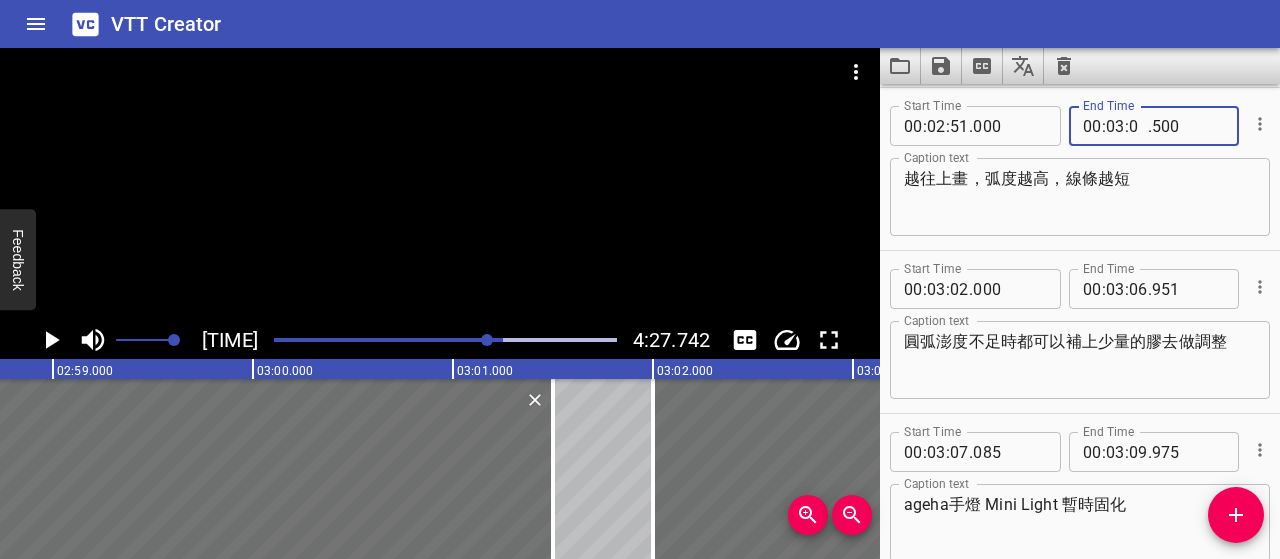 type on "06" 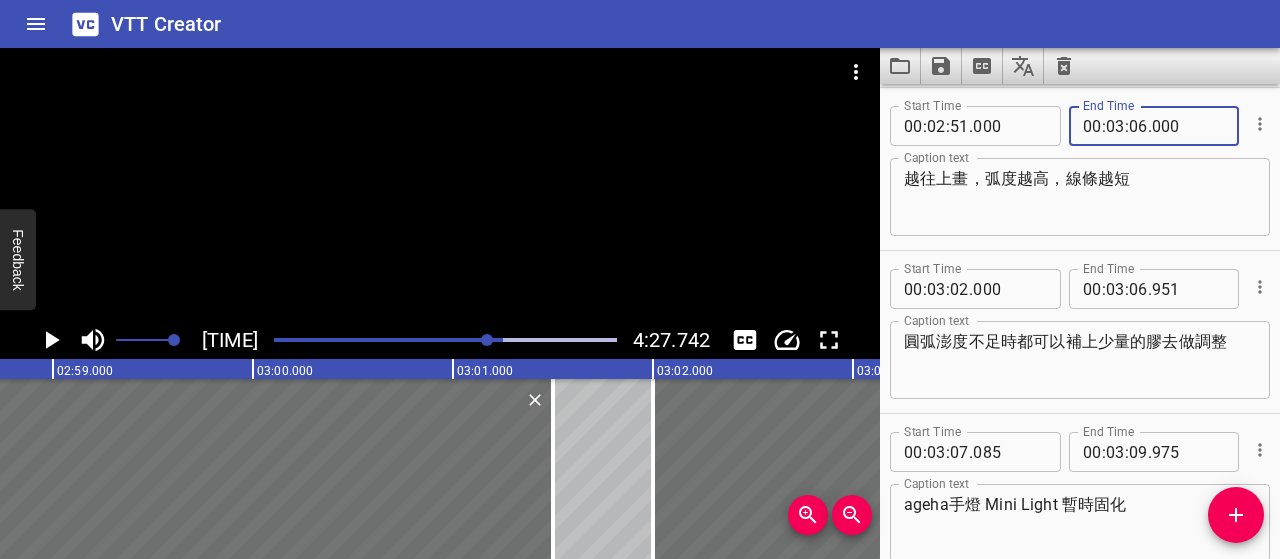 type on "000" 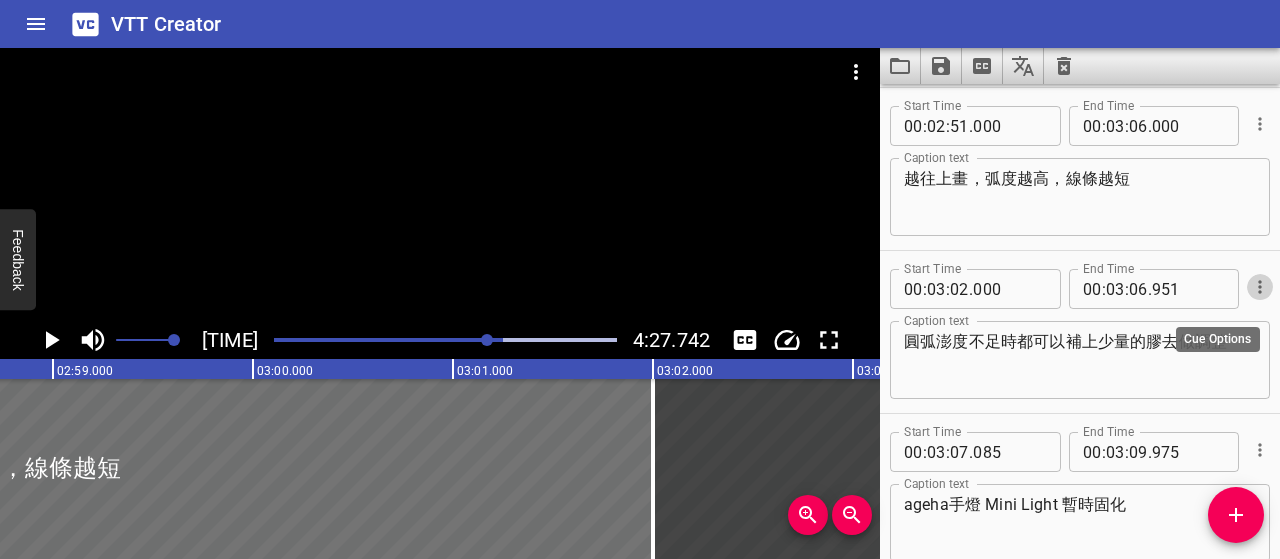 click 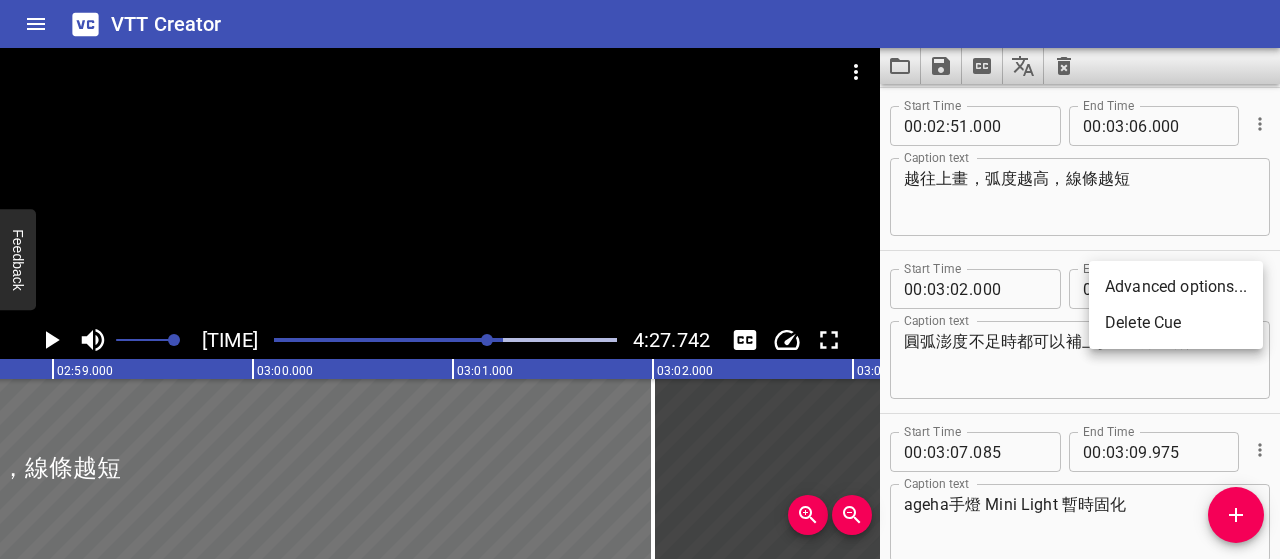 click on "Delete Cue" at bounding box center [1176, 323] 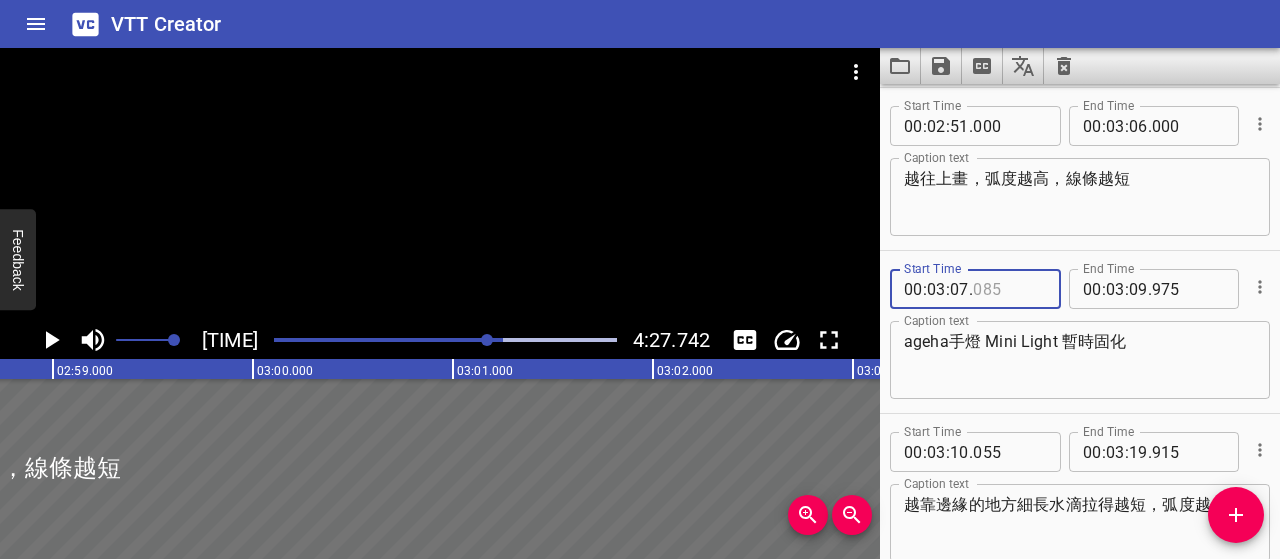click at bounding box center (1009, 289) 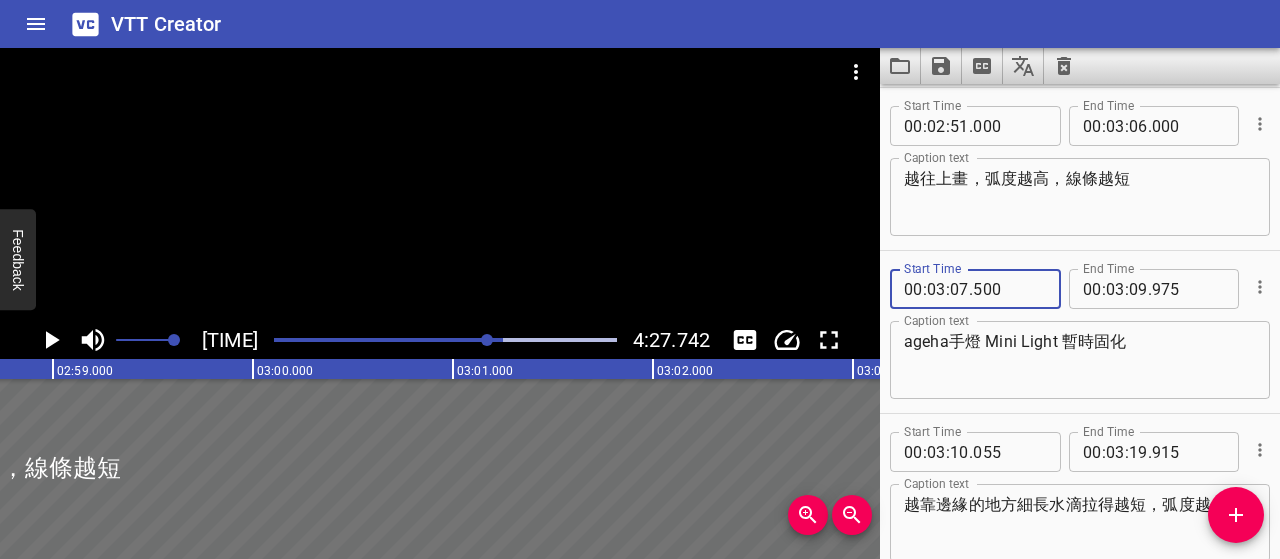 type on "500" 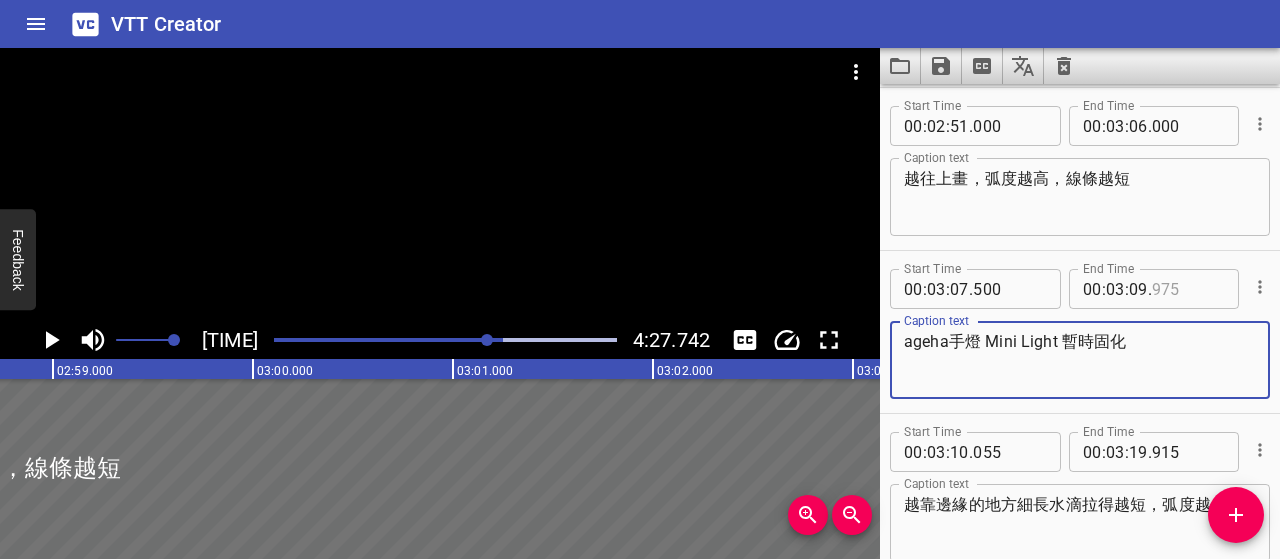 click at bounding box center [1188, 289] 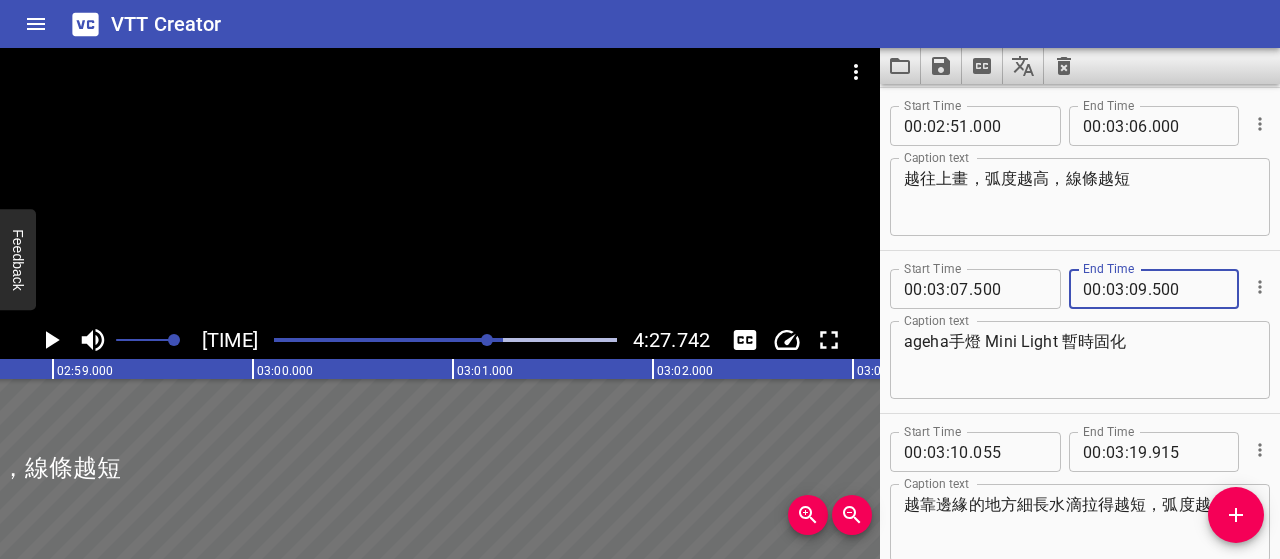 type on "500" 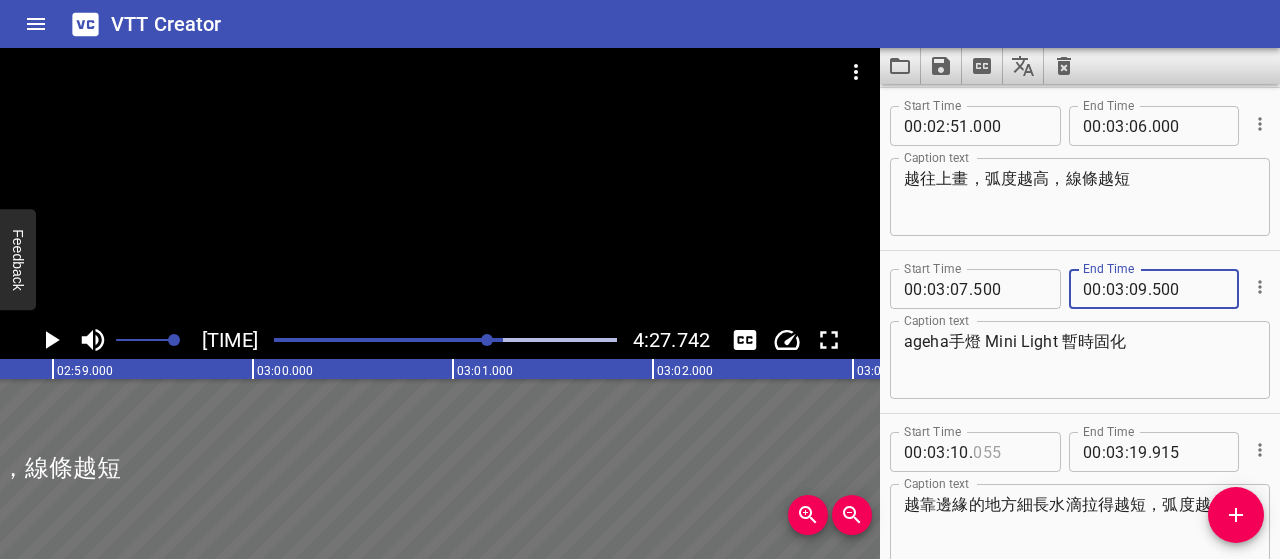 click at bounding box center (1009, 452) 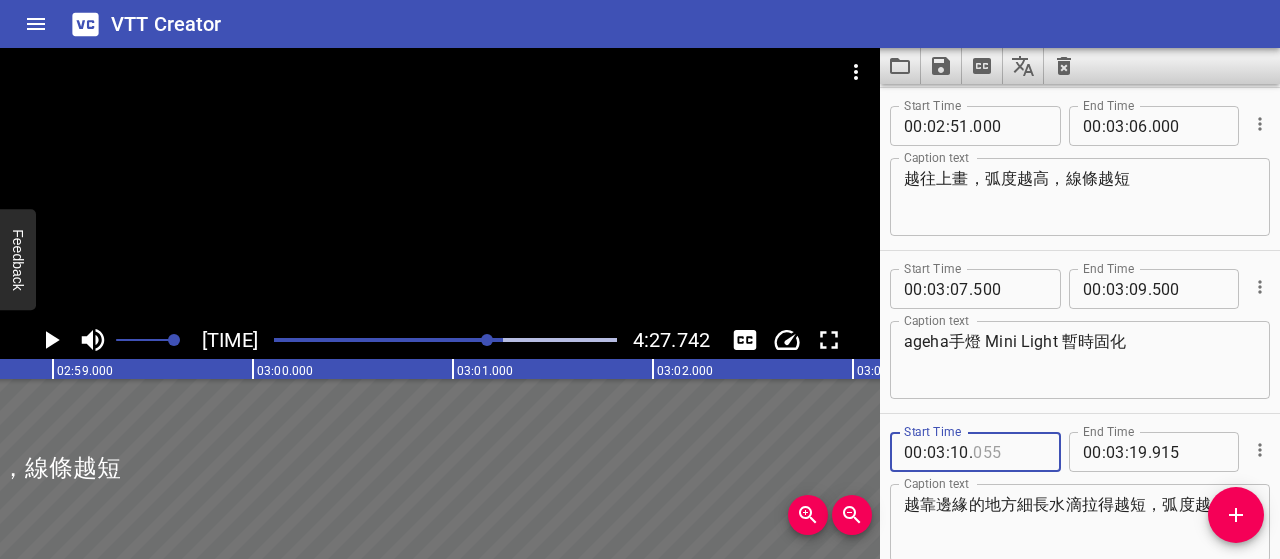 click at bounding box center [1009, 452] 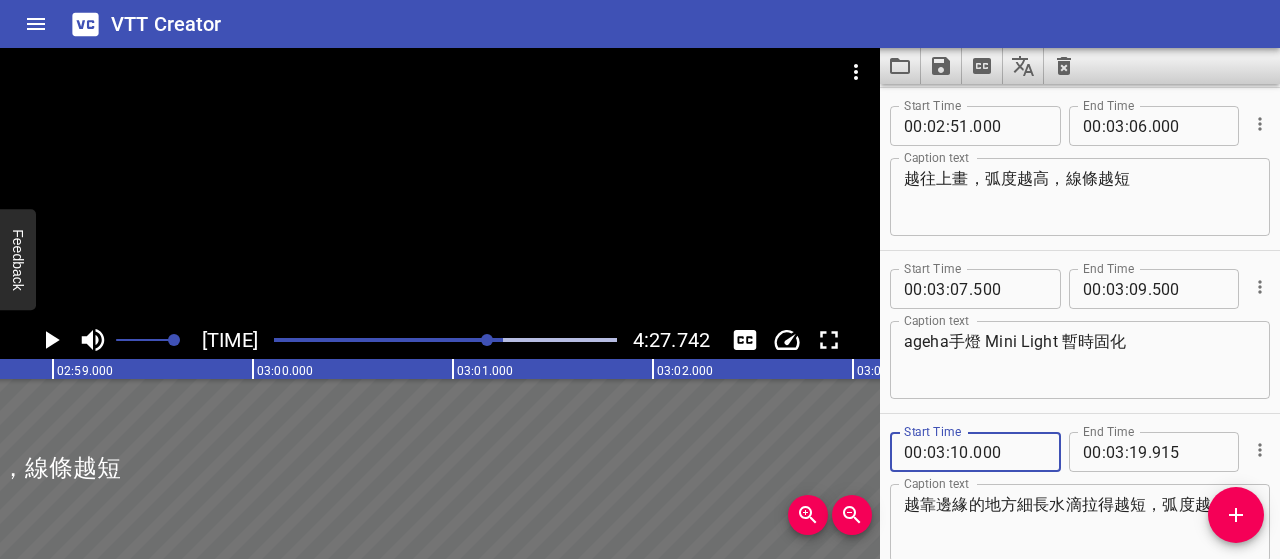 type on "000" 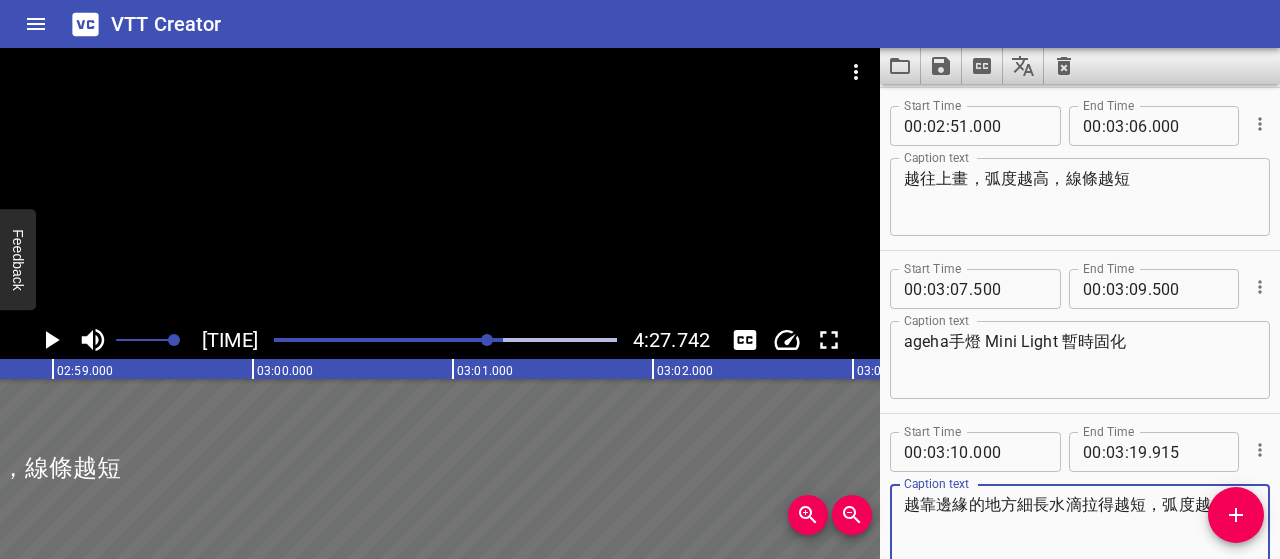 click on "越靠邊緣的地方細長水滴拉得越短，弧度越大" at bounding box center (1080, 523) 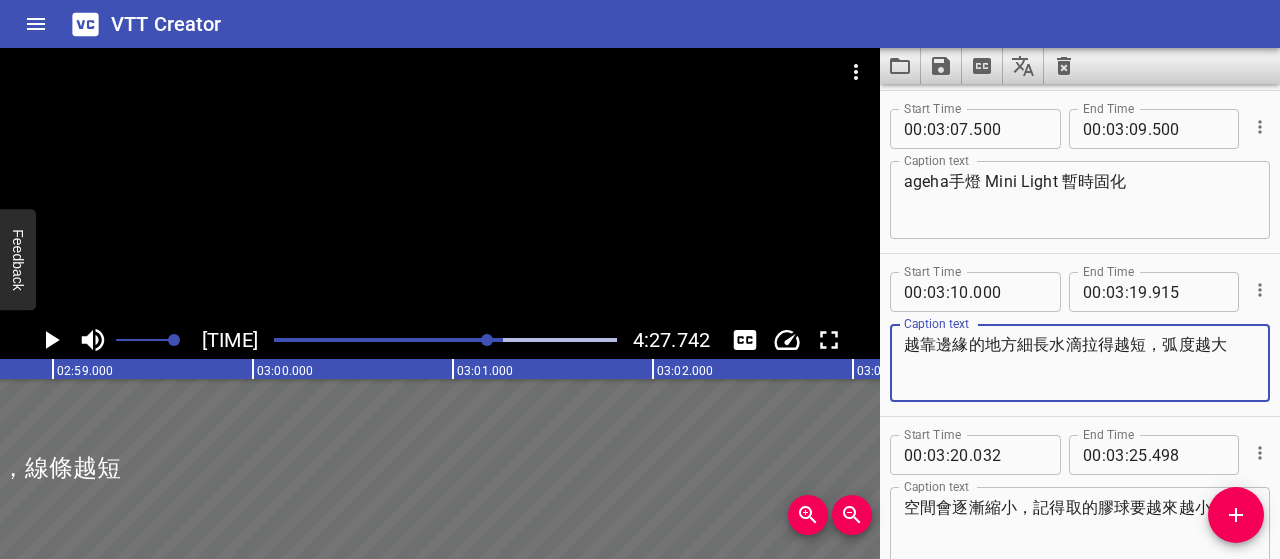 scroll, scrollTop: 4601, scrollLeft: 0, axis: vertical 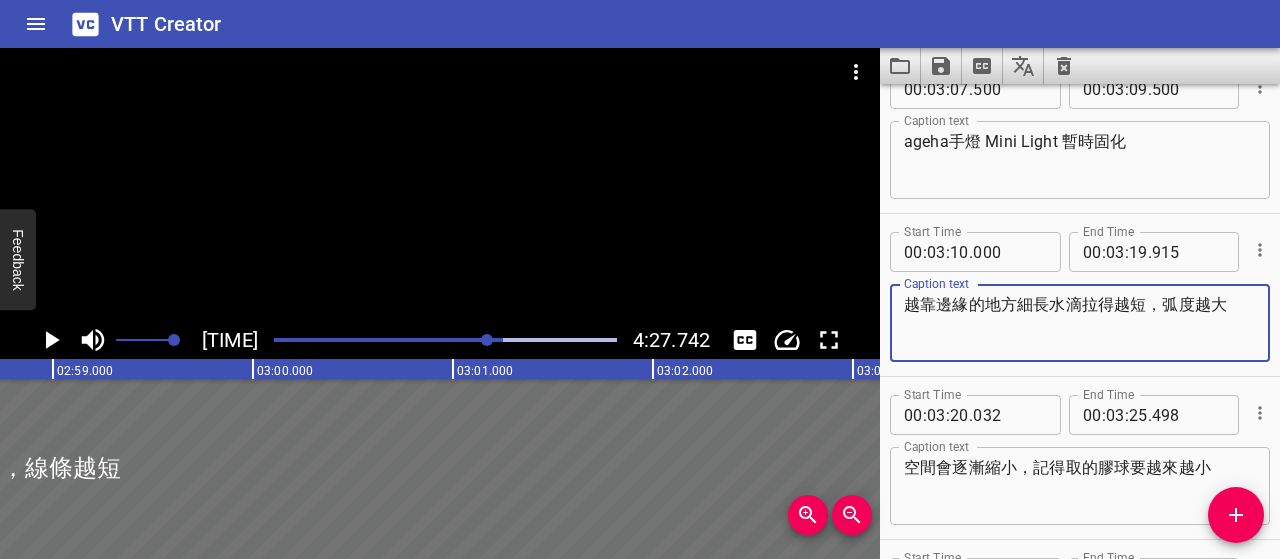 drag, startPoint x: 1236, startPoint y: 302, endPoint x: 897, endPoint y: 302, distance: 339 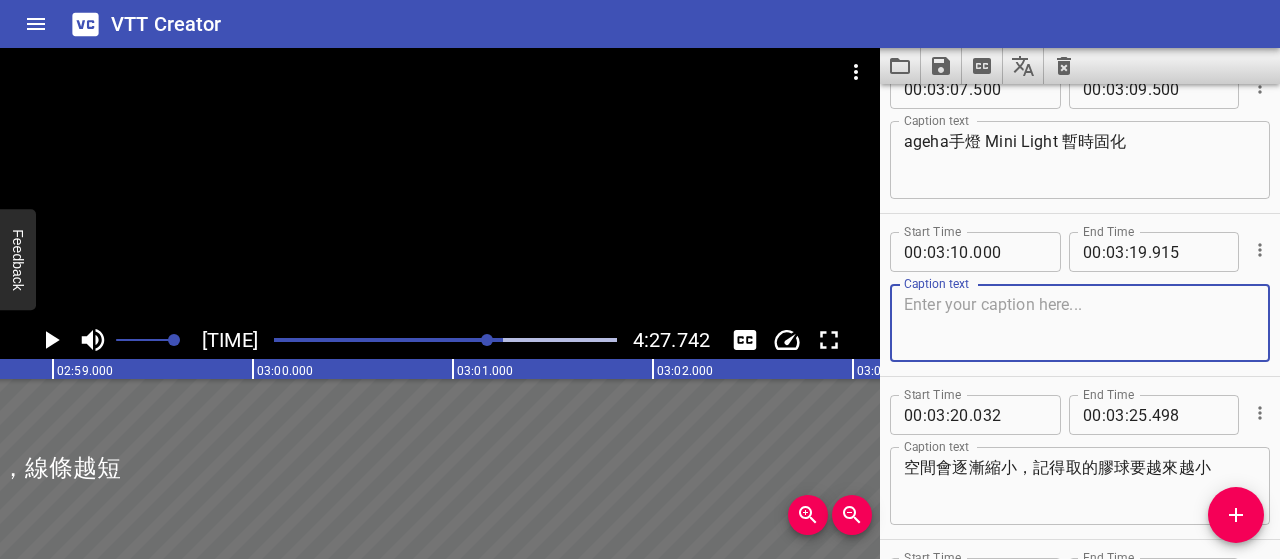 paste on "弧度會越來越彎，線條也越短，整體就會有聚焦、立體" 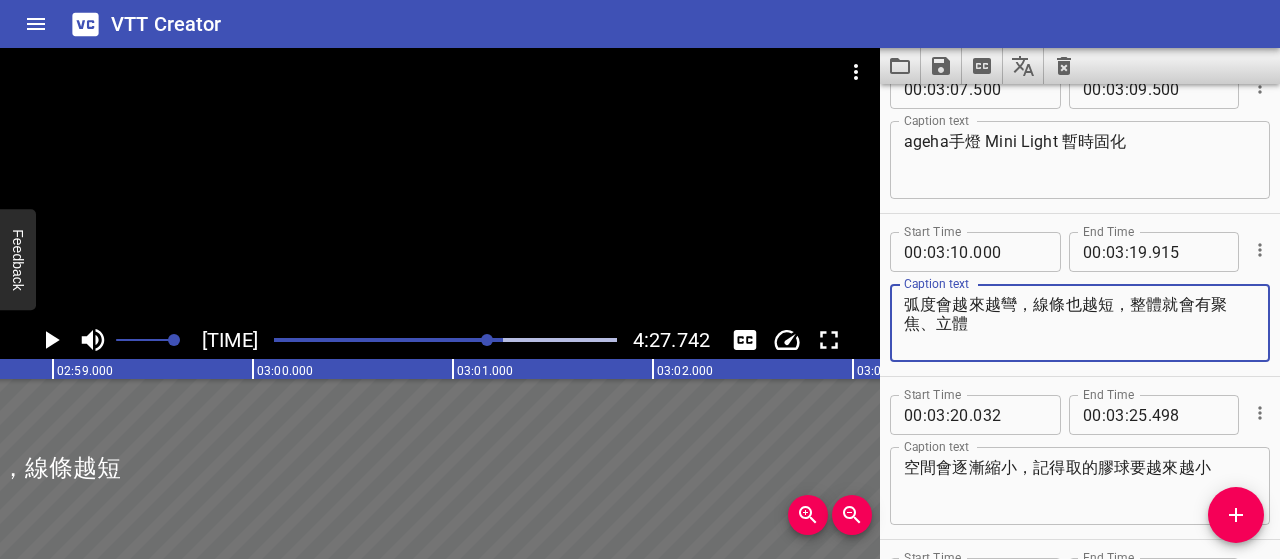 paste on "的效果" 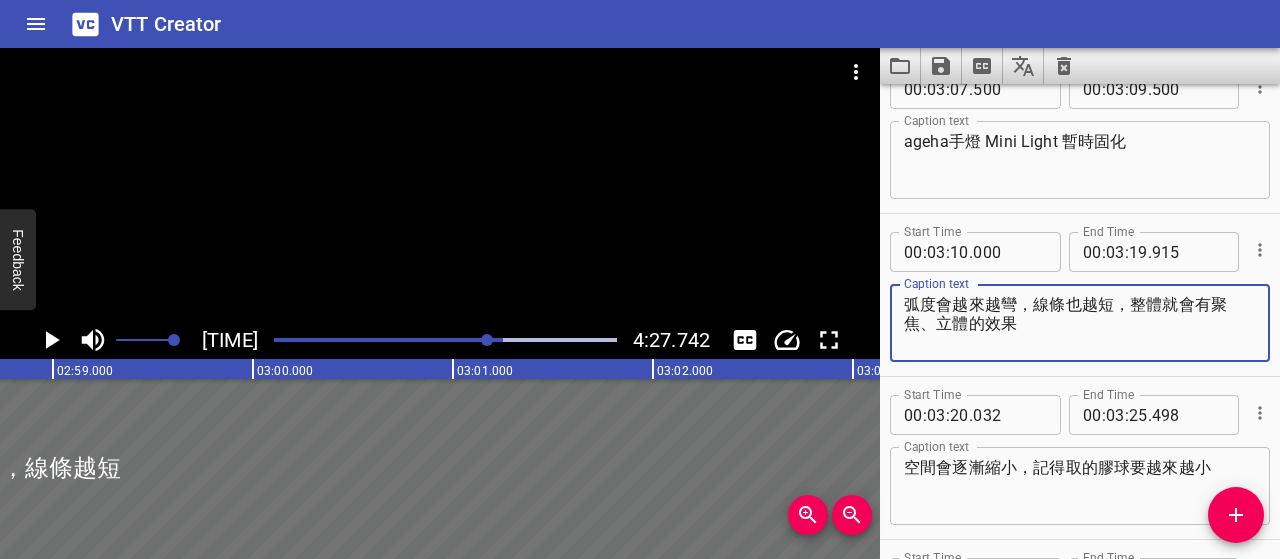 type on "弧度會越來越彎，線條也越短，整體就會有聚焦、立體的效果" 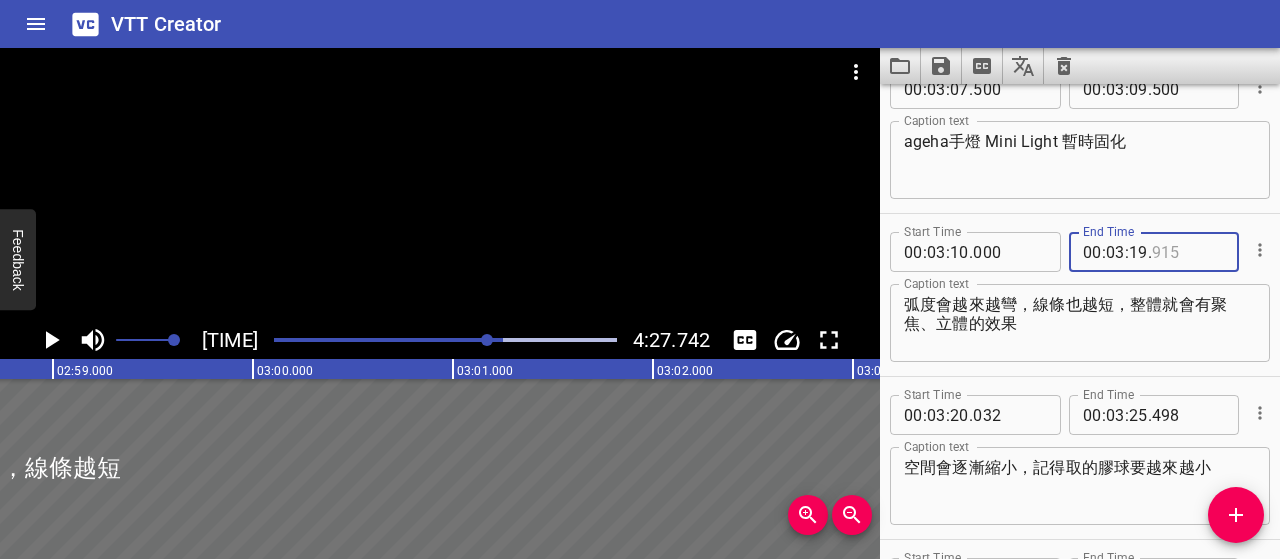 click at bounding box center [1188, 252] 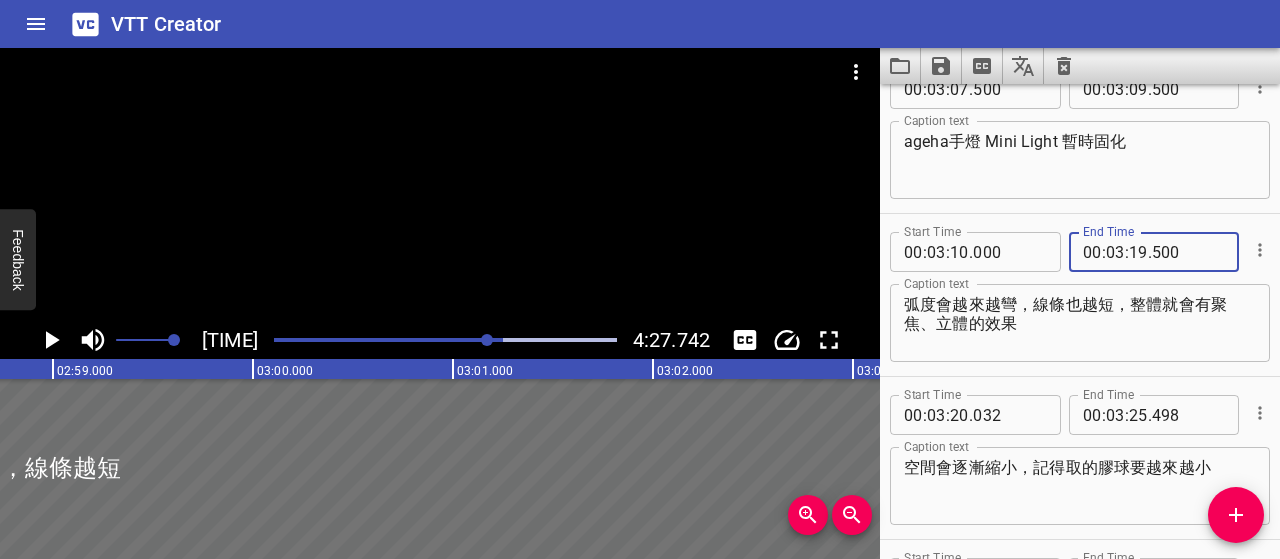 type on "500" 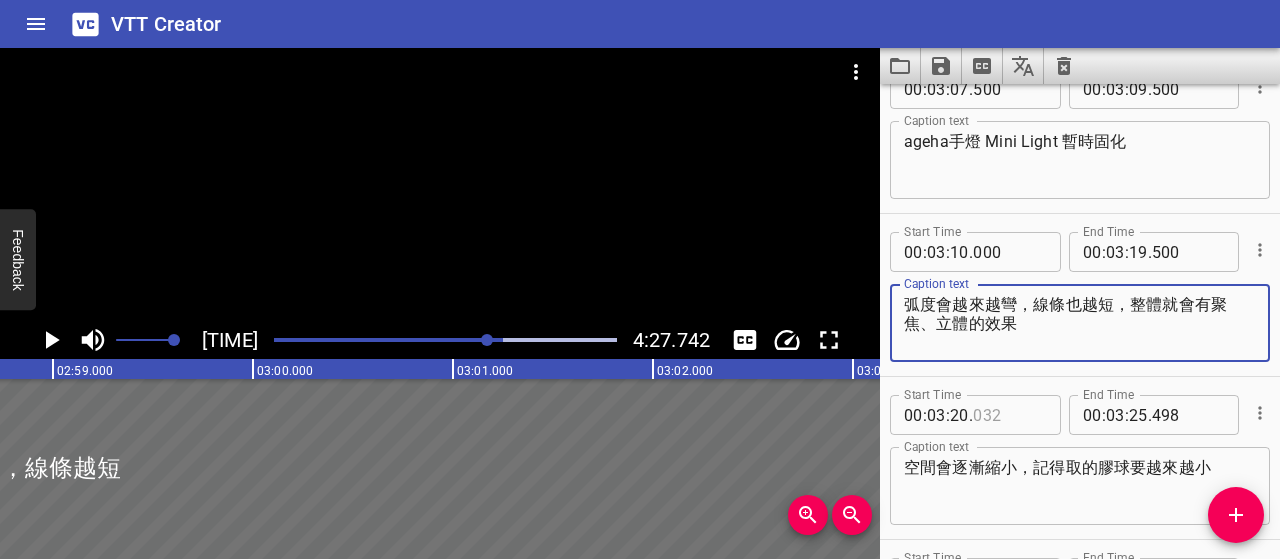 click at bounding box center (1009, 415) 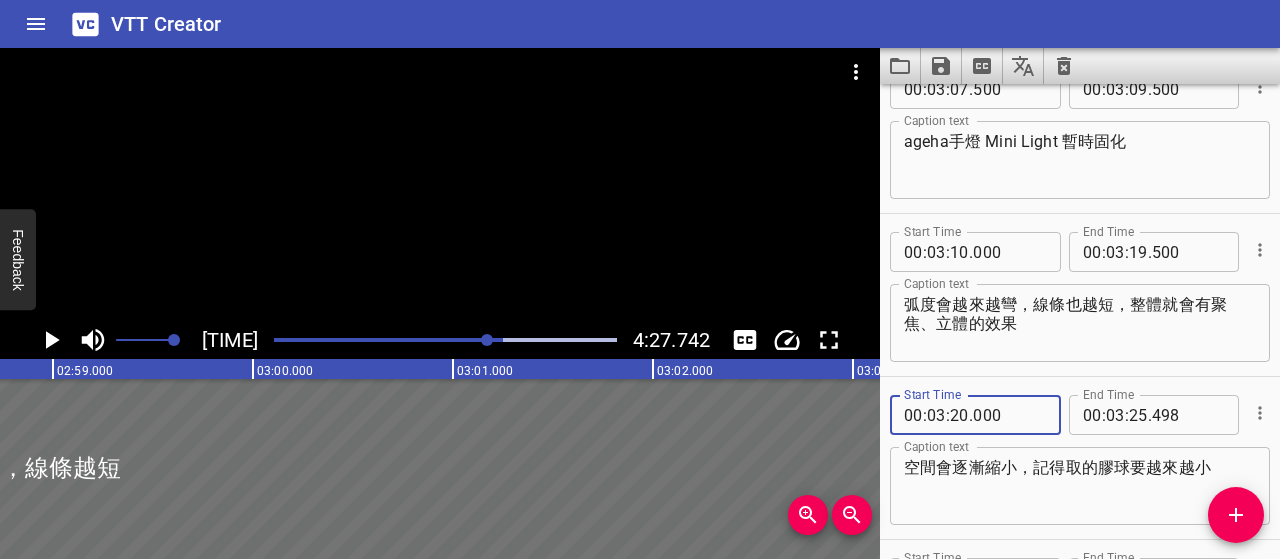 type on "000" 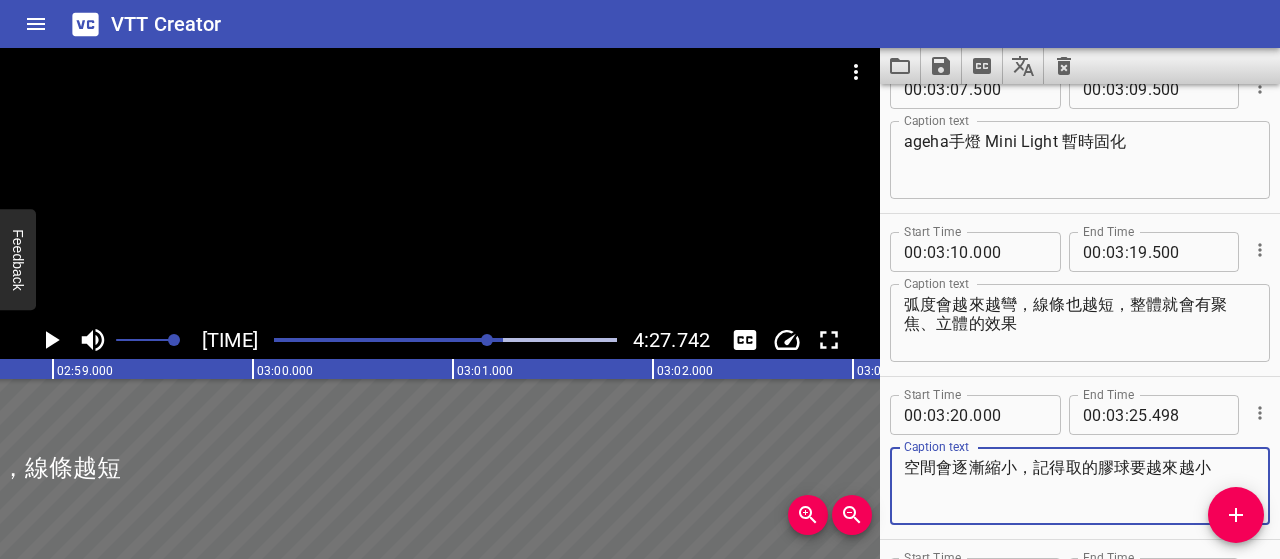 click on "弧度會越來越彎，線條也越短，整體就會有聚焦、立體的效果" at bounding box center [1080, 323] 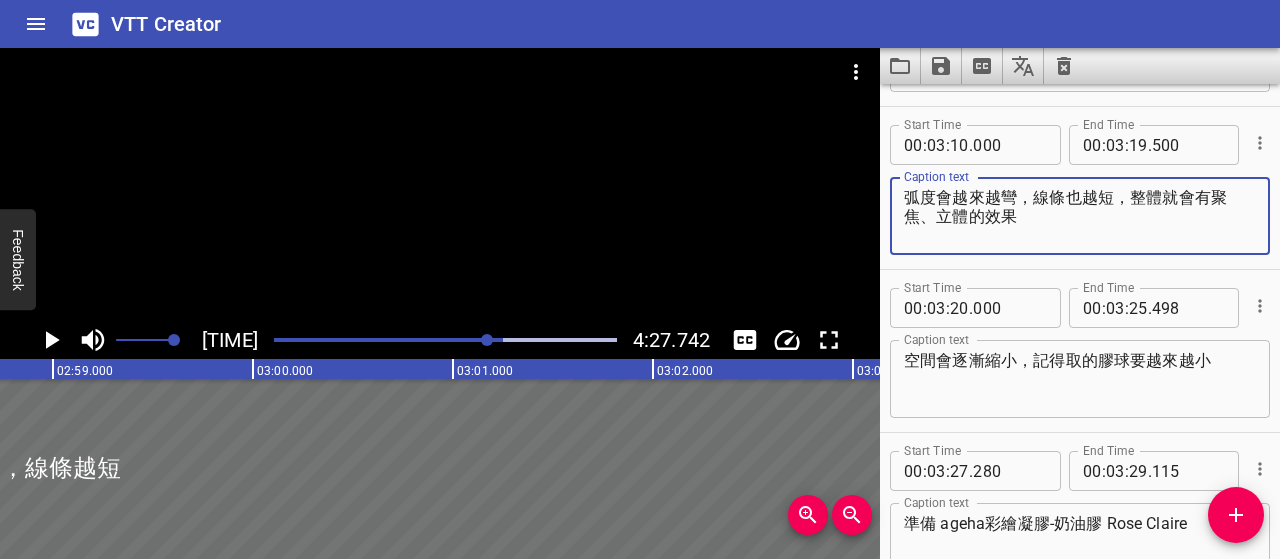 scroll, scrollTop: 4801, scrollLeft: 0, axis: vertical 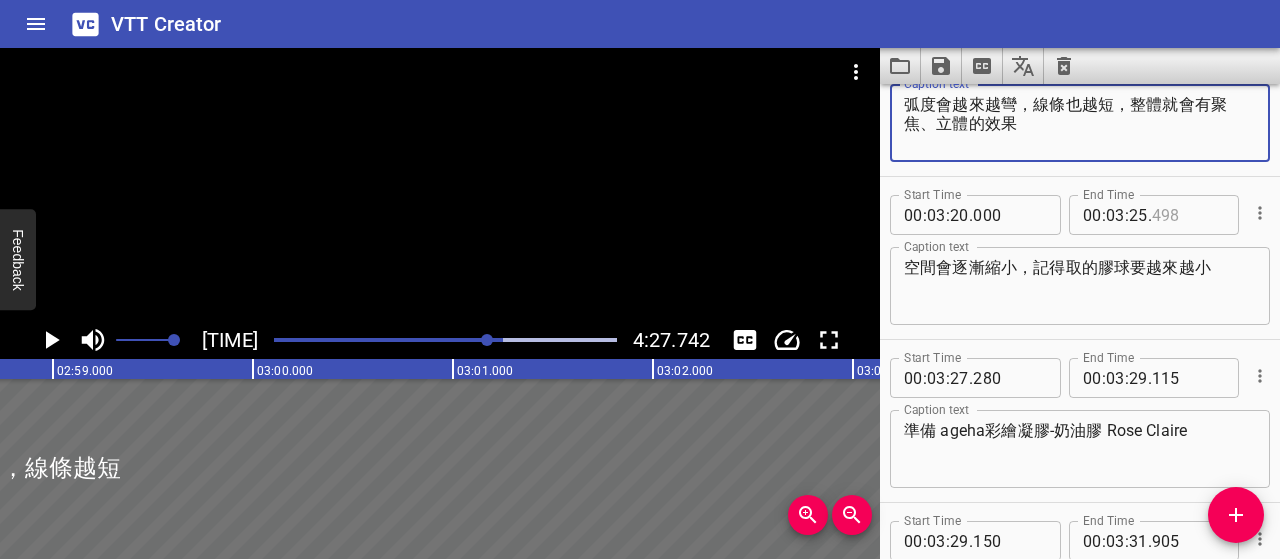 click at bounding box center [1188, 215] 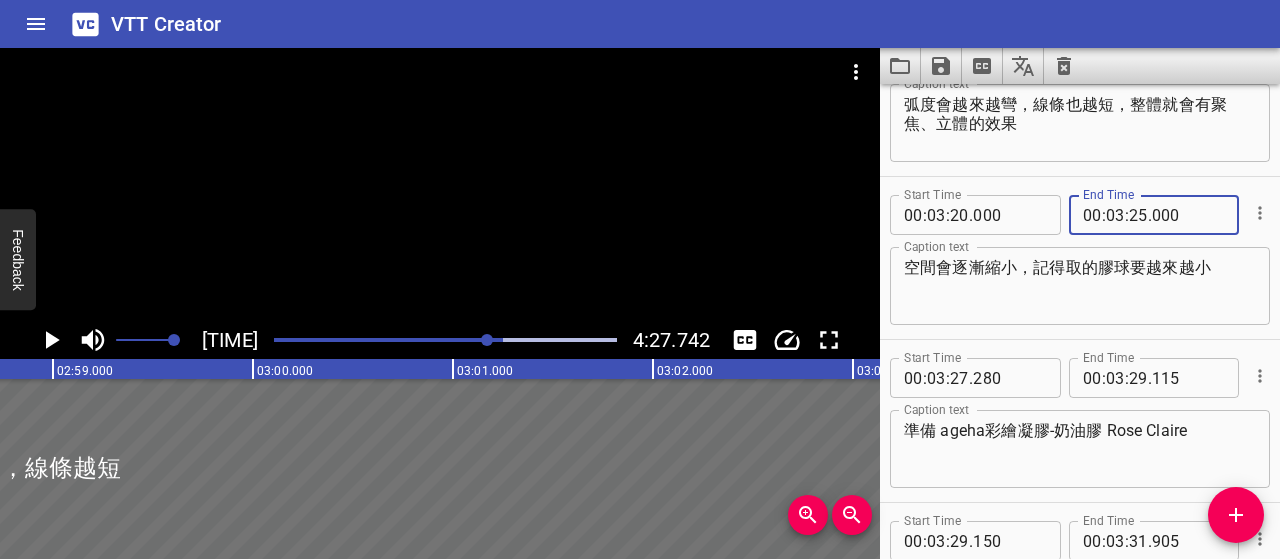 type on "000" 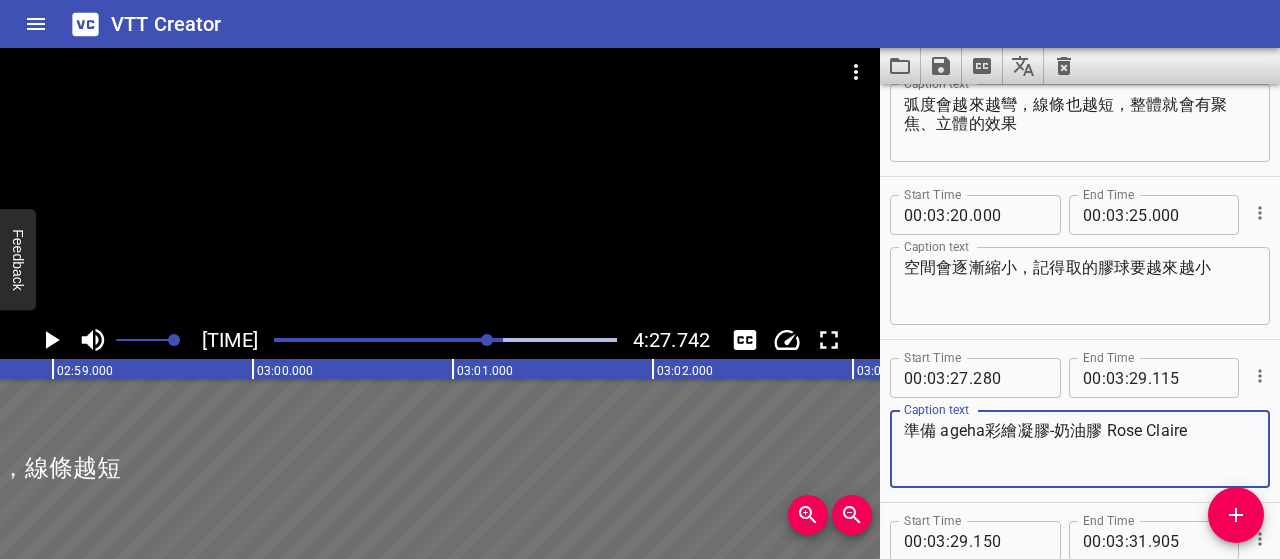 click 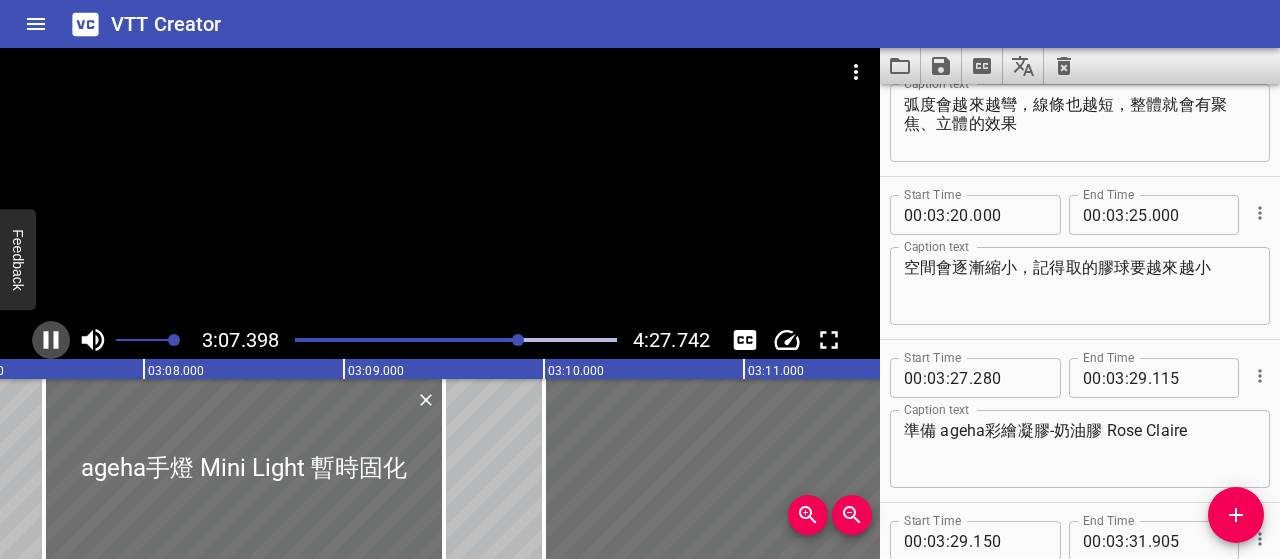 click at bounding box center (51, 340) 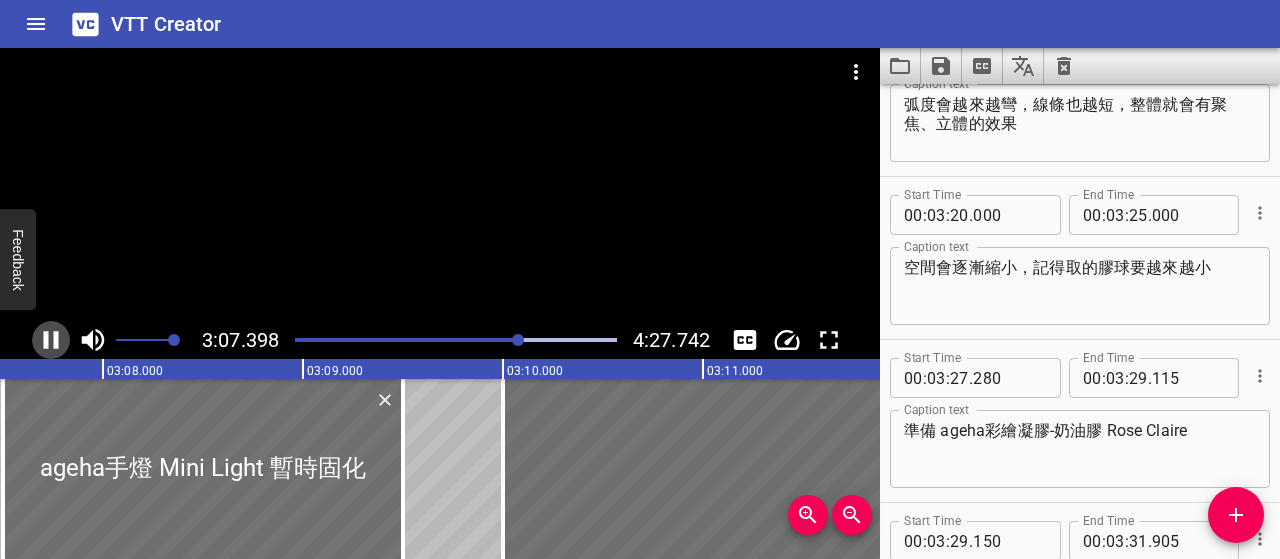 scroll, scrollTop: 4733, scrollLeft: 0, axis: vertical 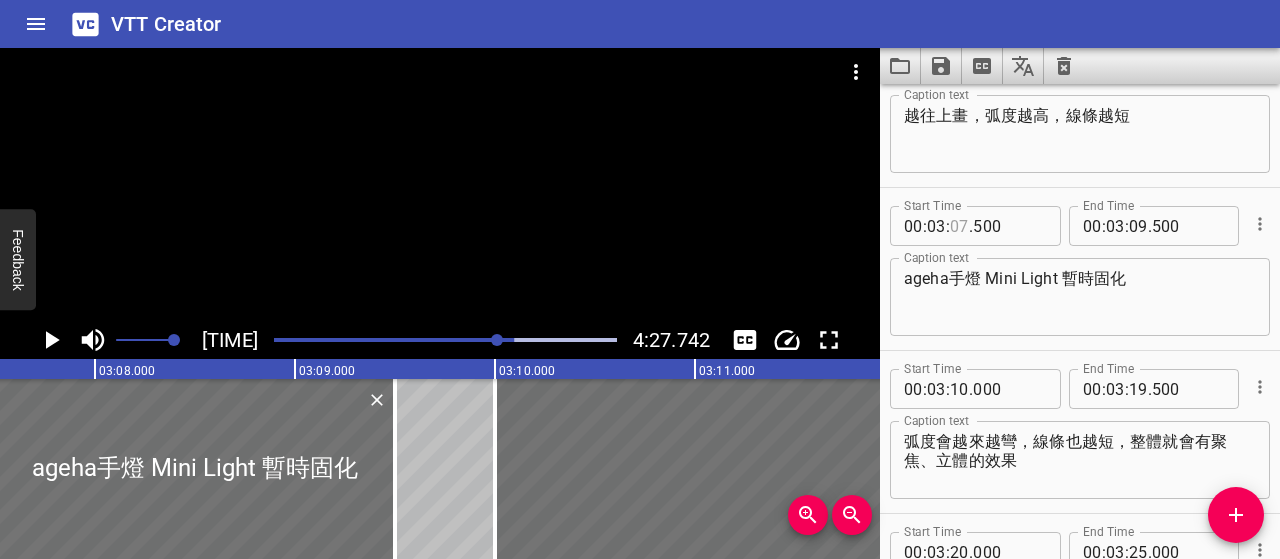 click at bounding box center [959, 226] 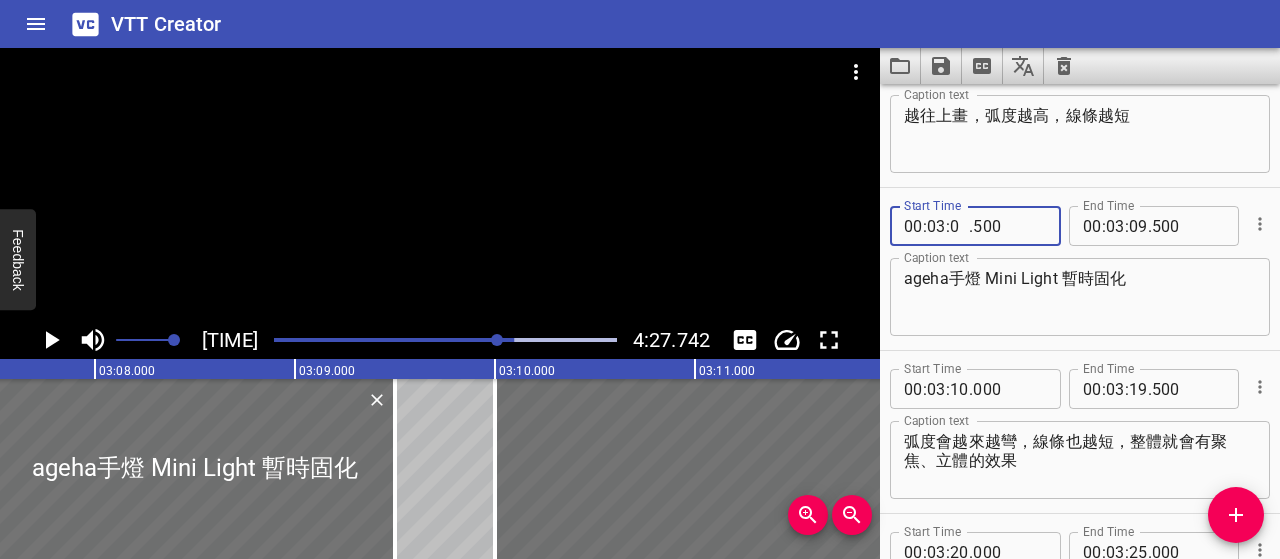 type on "08" 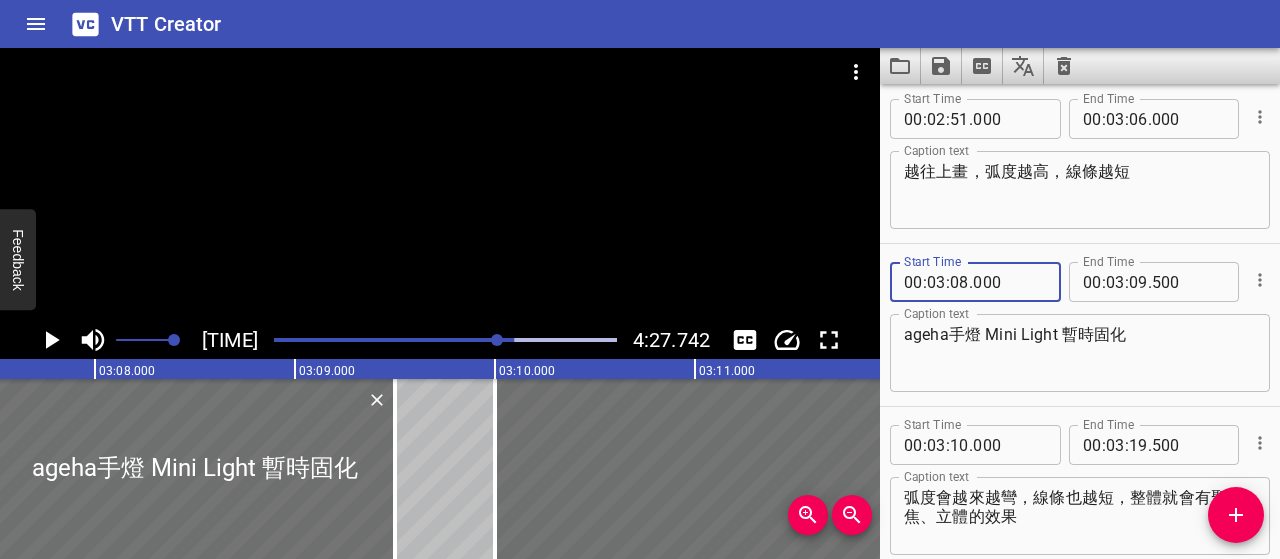 scroll, scrollTop: 4364, scrollLeft: 0, axis: vertical 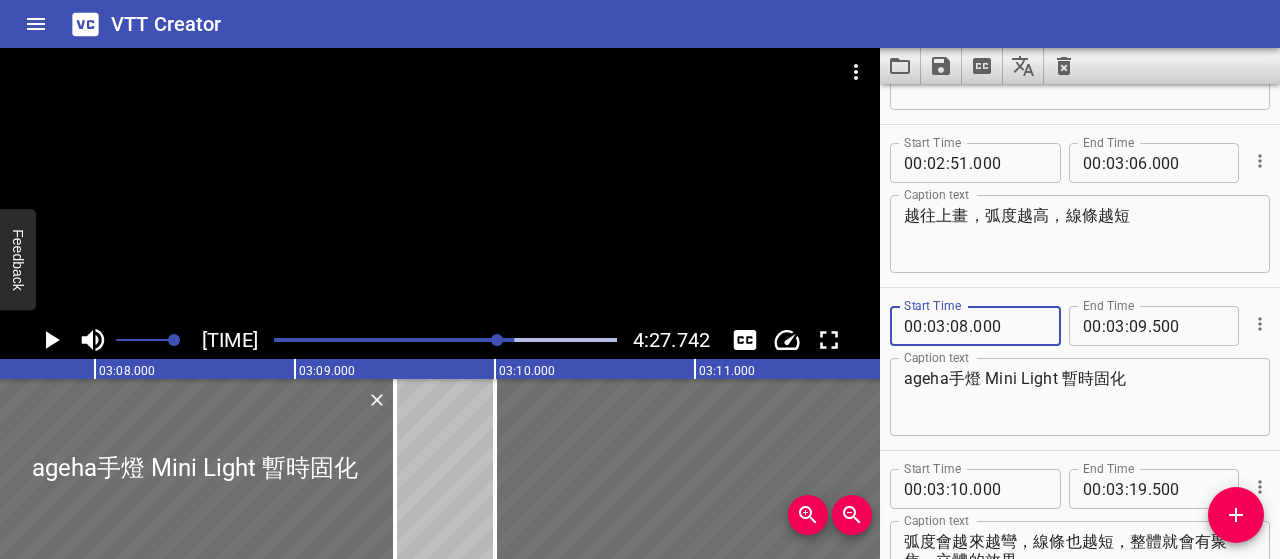 type on "000" 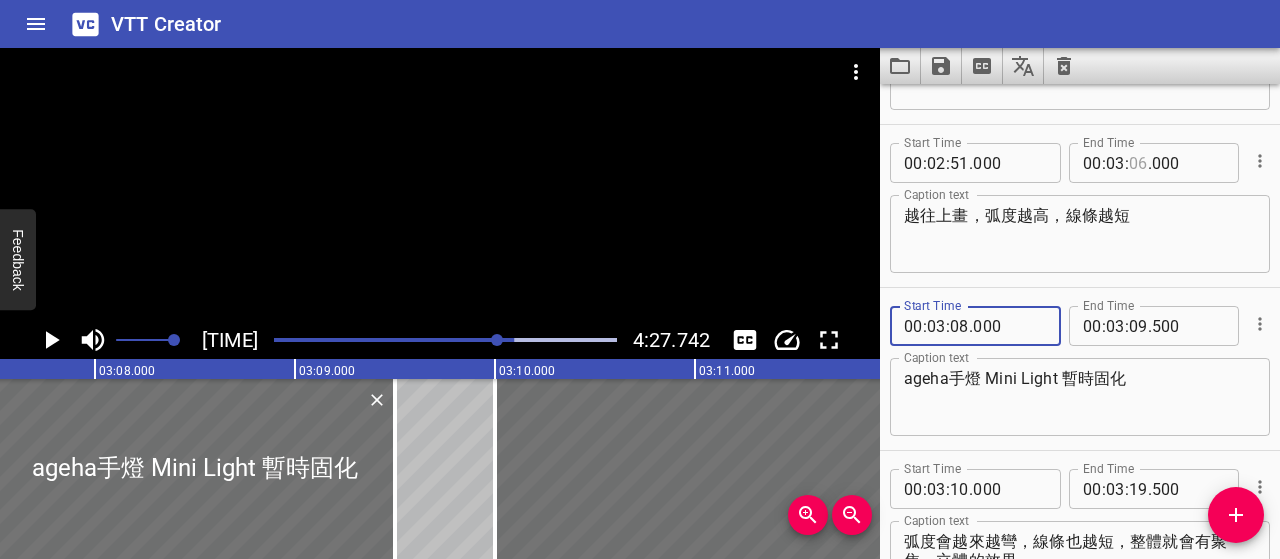 click at bounding box center (1138, 163) 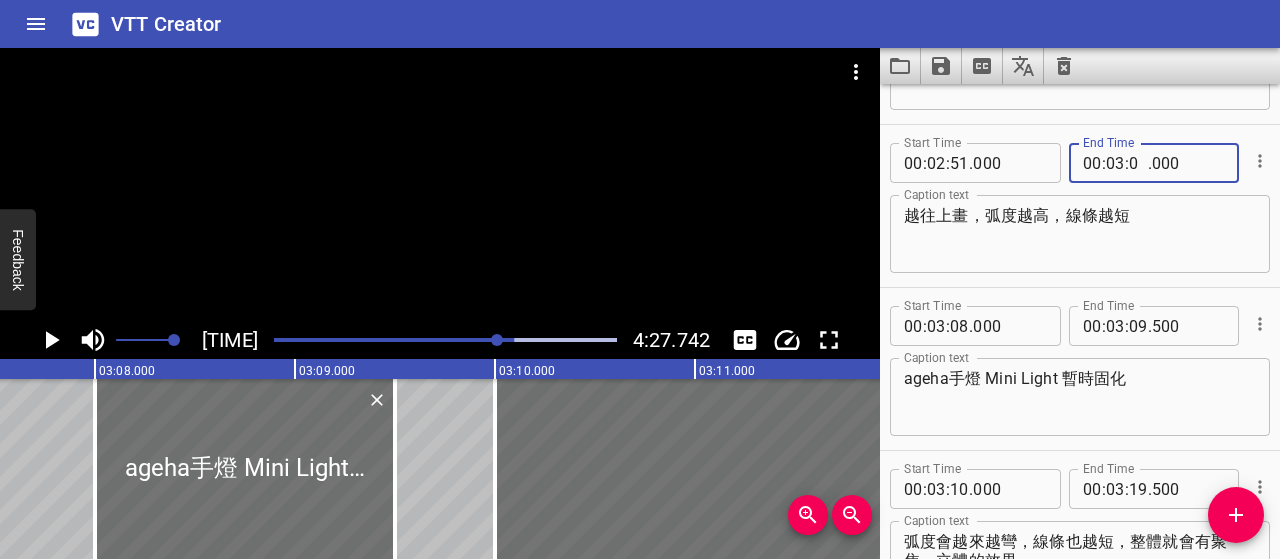 type on "07" 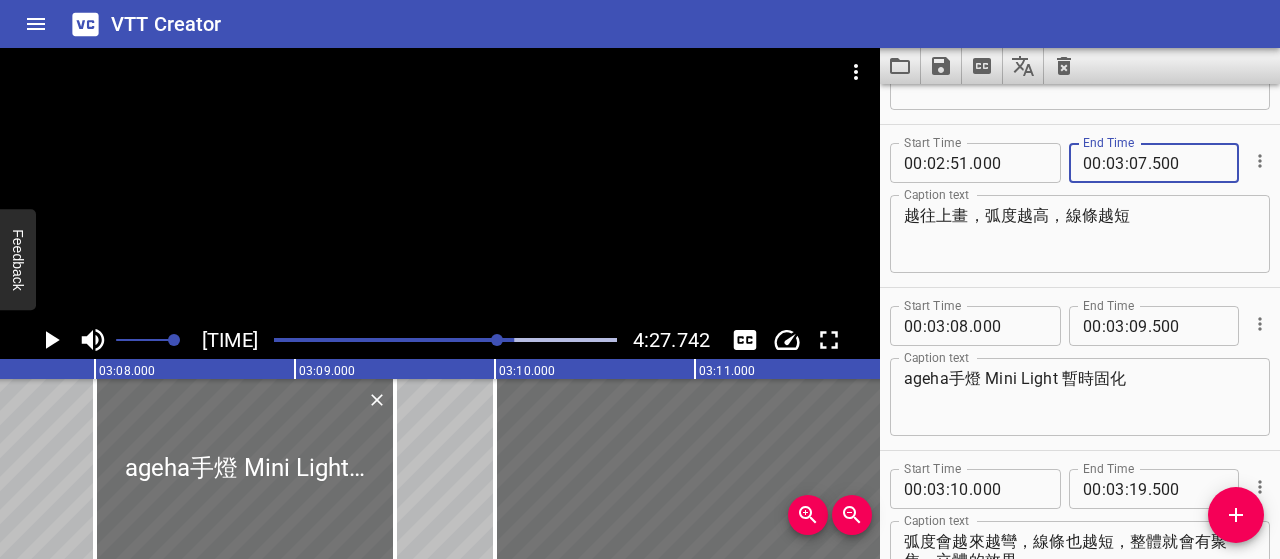 type on "500" 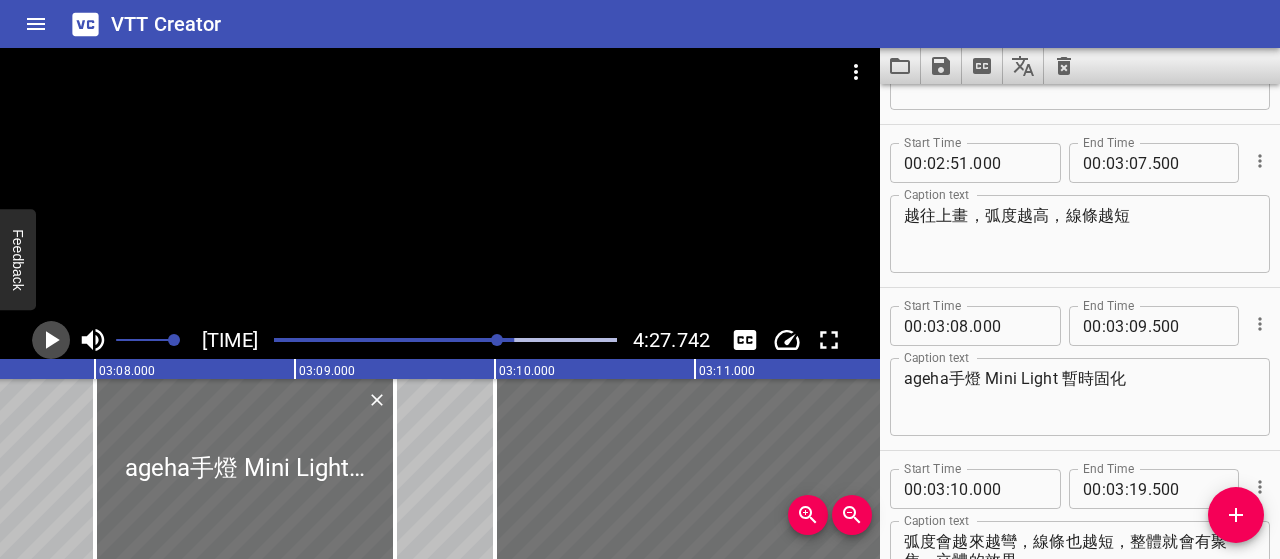 click 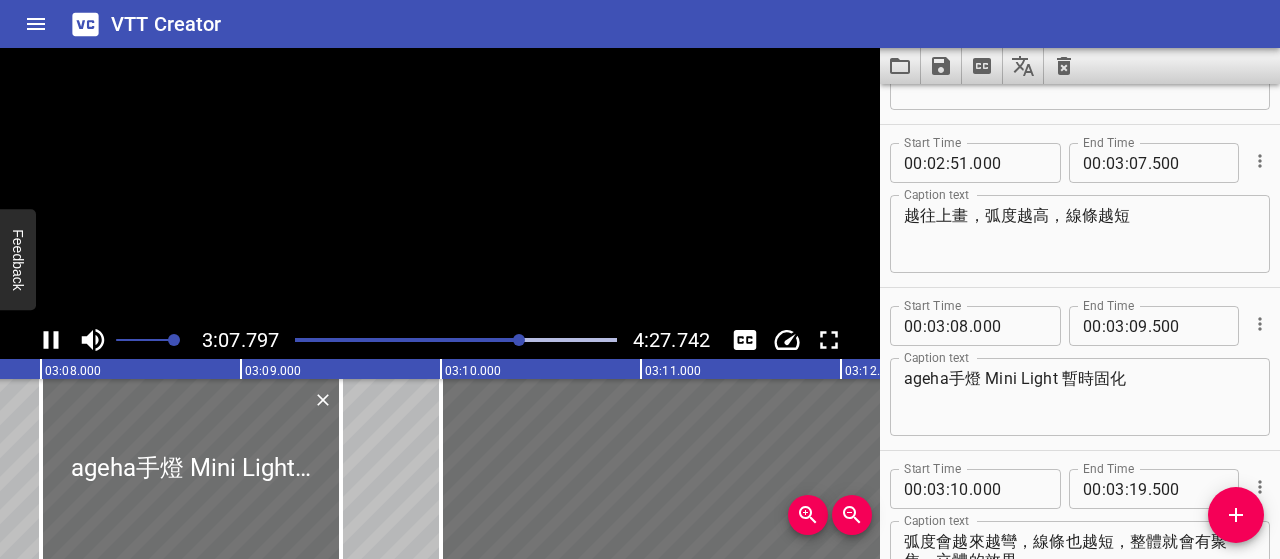 scroll, scrollTop: 0, scrollLeft: 37607, axis: horizontal 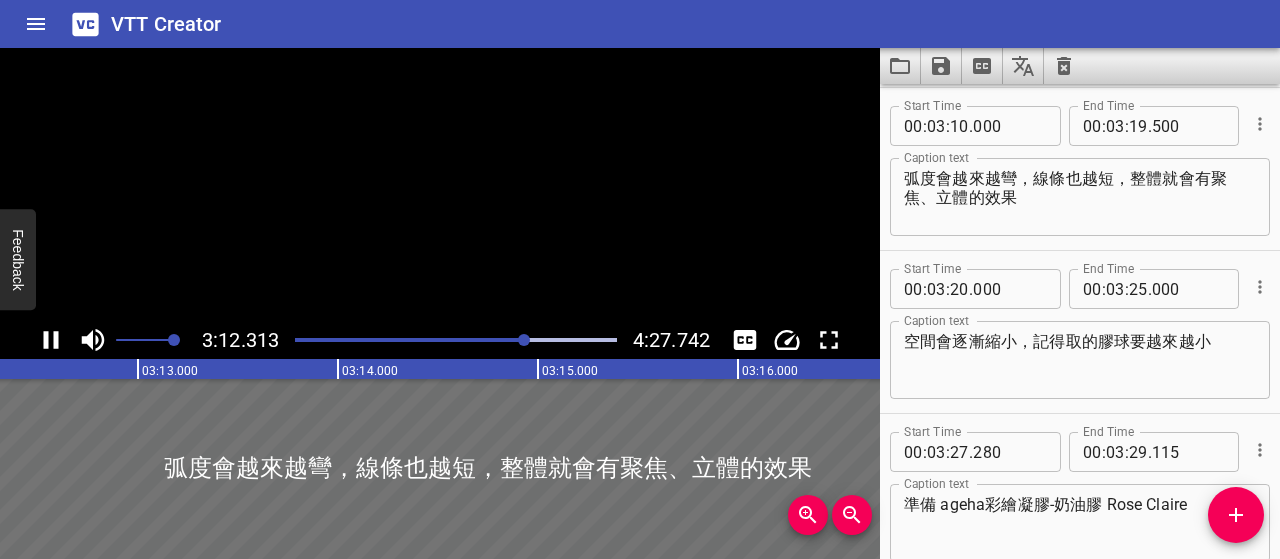 click 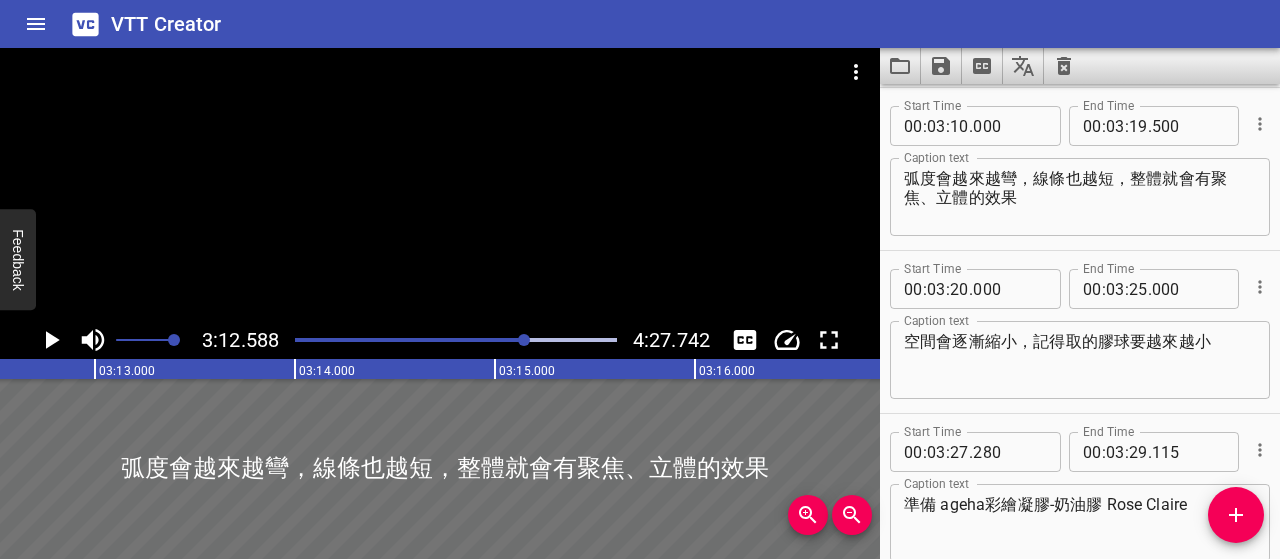 scroll, scrollTop: 0, scrollLeft: 38517, axis: horizontal 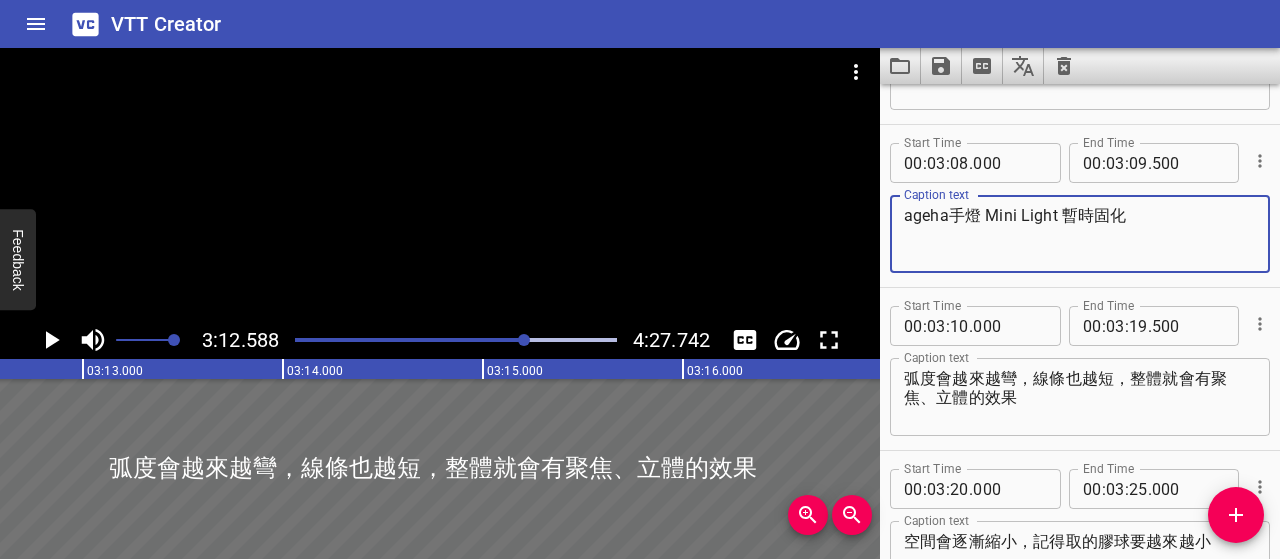 drag, startPoint x: 948, startPoint y: 215, endPoint x: 872, endPoint y: 215, distance: 76 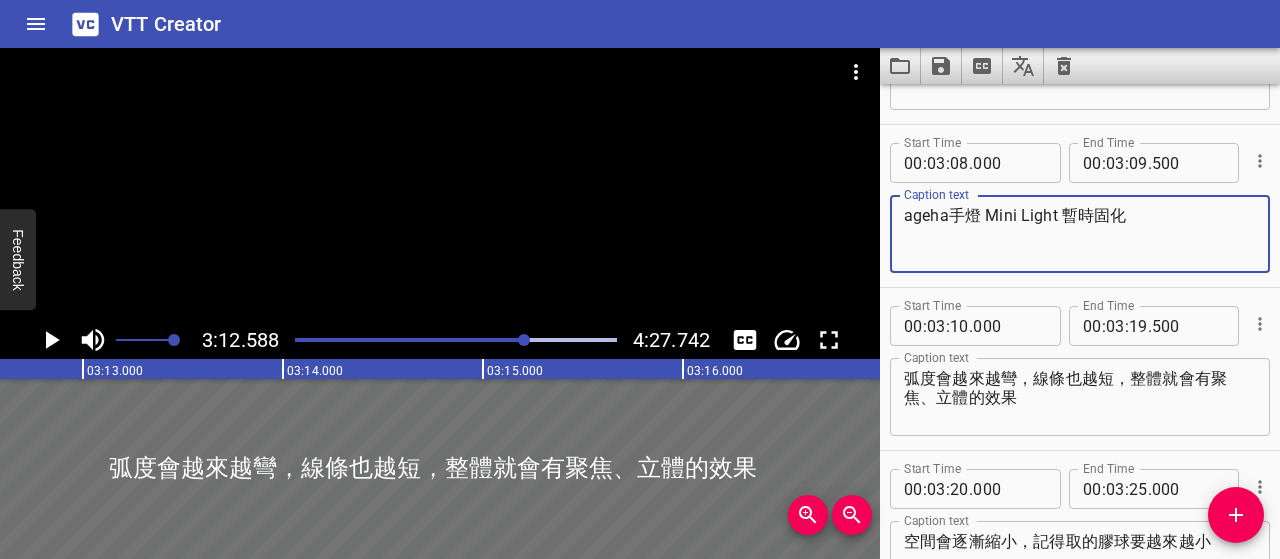 click on "3:12.588 4:27.742 00:00.000 00:01.000 00:02.000 00:03.000 00:04.000 00:05.000 00:06.000 00:07.000 00:08.000 00:09.000 00:10.000 00:11.000 00:12.000 00:13.000 00:14.000 00:15.000 00:16.000 00:17.000 00:18.000 00:19.000 00:20.000 00:21.000 00:22.000 00:23.000 00:24.000 00:25.000 00:25.000 00:26.000 00:27.000 00:28.000 00:29.000 00:30.000 00:31.000 00:32.000 00:33.000 00:34.000 00:35.000 00:36.000 00:37.000 00:38.000 00:39.000 00:40.000 00:41.000 00:42.000 00:43.000 00:44.000 00:45.000 00:46.000 00:47.000 00:48.000 00:49.000 00:50.000 00:50.000 00:51.000 00:52.000 00:53.000 00:54.000 00:55.000 00:56.000 00:57.000 00:58.000 00:59.000 01:00.000 01:01.000 01:02.000 01:03.000 01:04.000 01:05.000 01:06.000 01:07.000 01:08.000 01:09.000 01:10.000 01:11.000 01:12.000 01:13.000 01:14.000 01:15.000 01:15.000 01:16.000 01:17.000 01:18.000 01:19.000 01:20.000 01:21.000 01:22.000 01:23.000 01:24.000 01:25.000 01:26.000 01:27.000 01:28.000 01:29.000 01:30.000 01:31.000 01:32.000 01:33.000 01:34.000 01:35.000 01:36.000 完成" at bounding box center (640, 303) 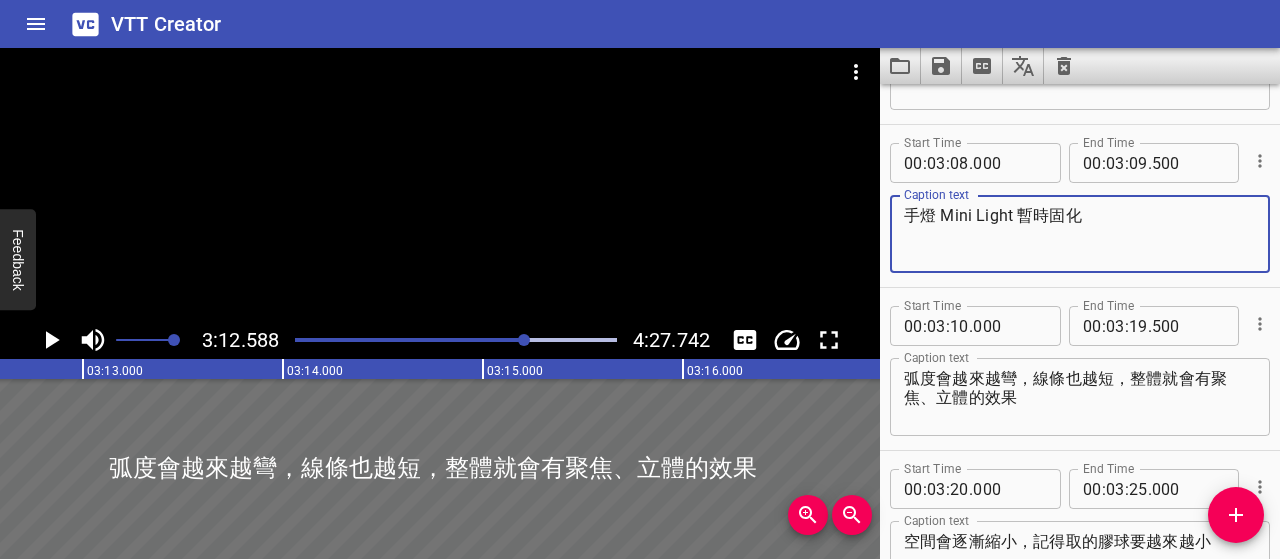 click on "手燈 Mini Light 暫時固化" at bounding box center (1080, 234) 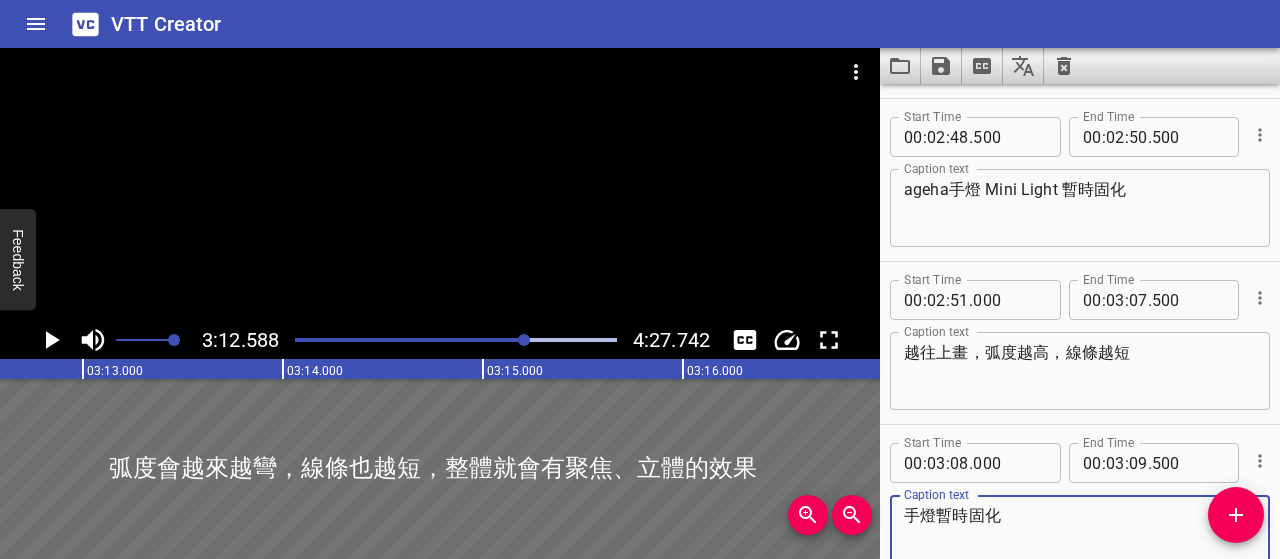 scroll, scrollTop: 4127, scrollLeft: 0, axis: vertical 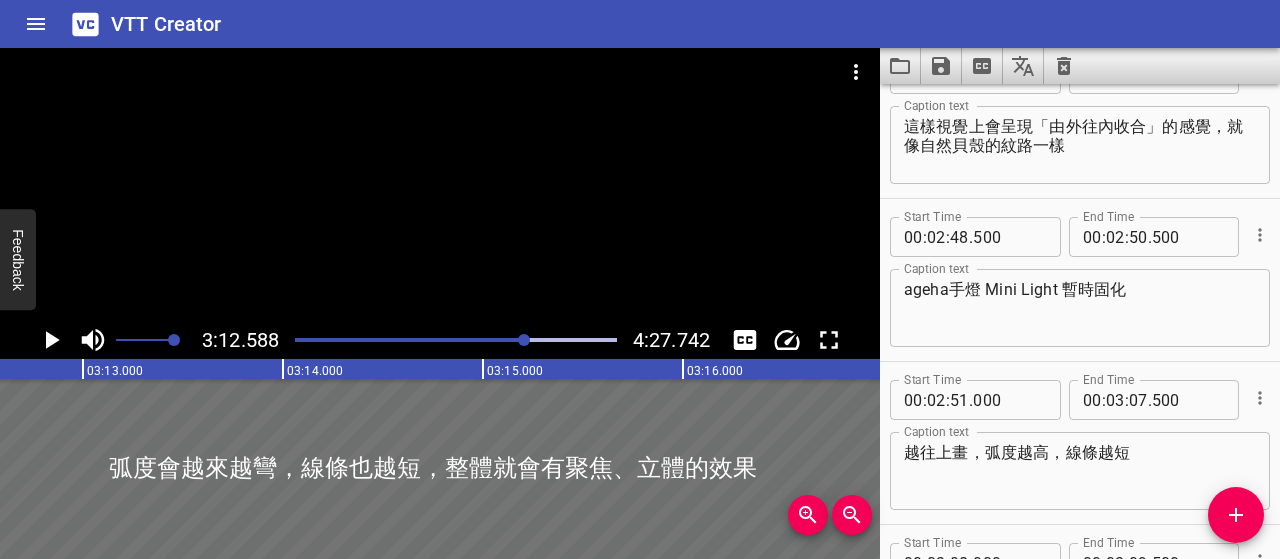 type on "手燈暫時固化" 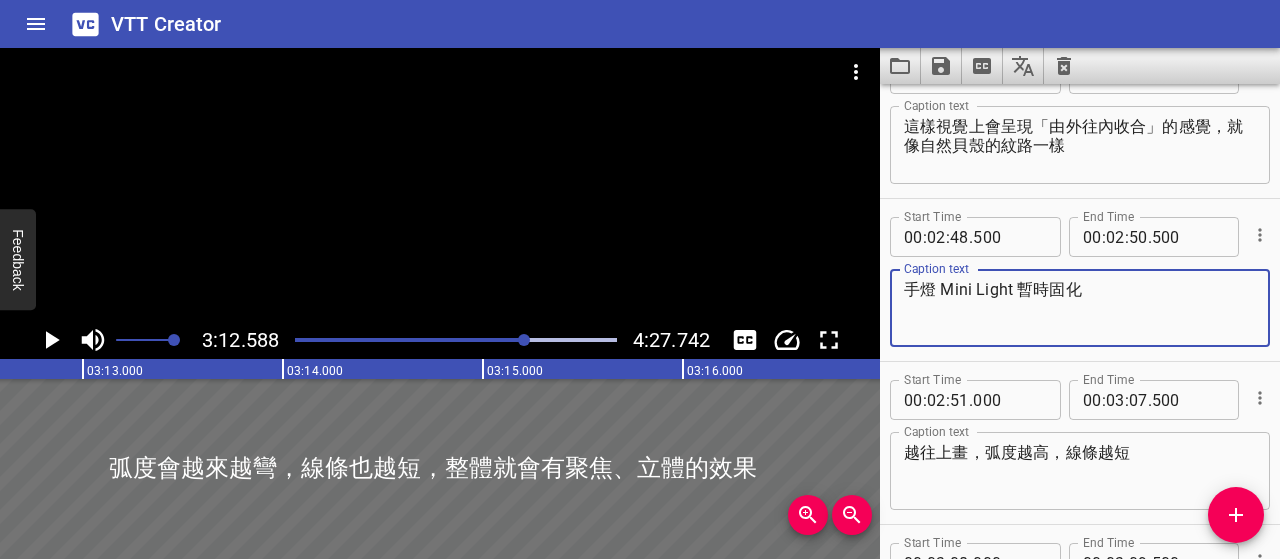 click on "手燈 Mini Light 暫時固化" at bounding box center (1080, 308) 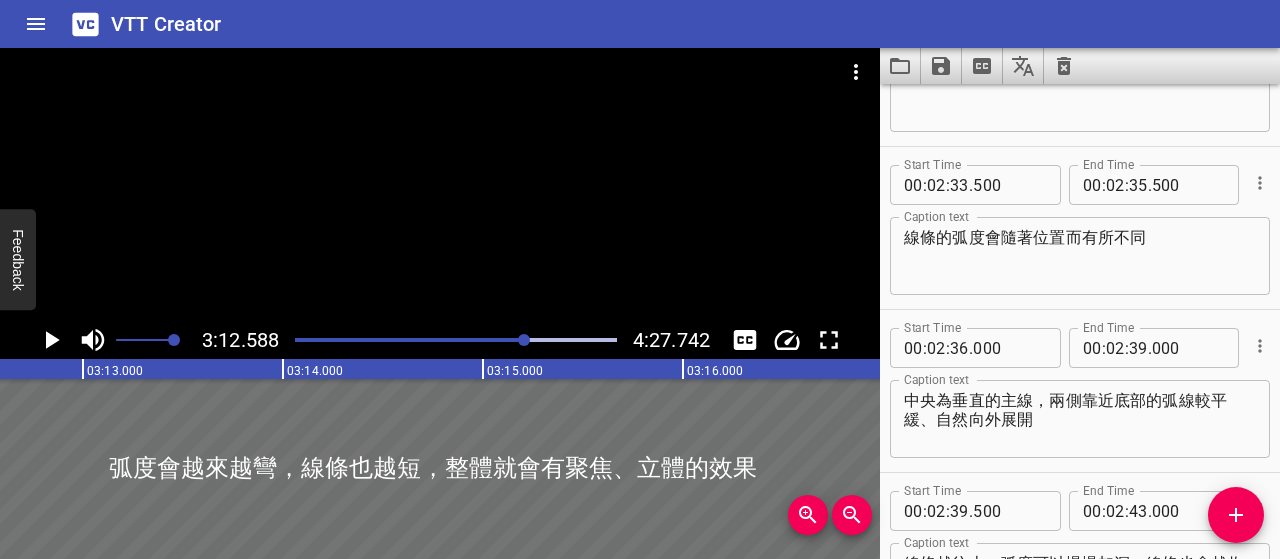 scroll, scrollTop: 3327, scrollLeft: 0, axis: vertical 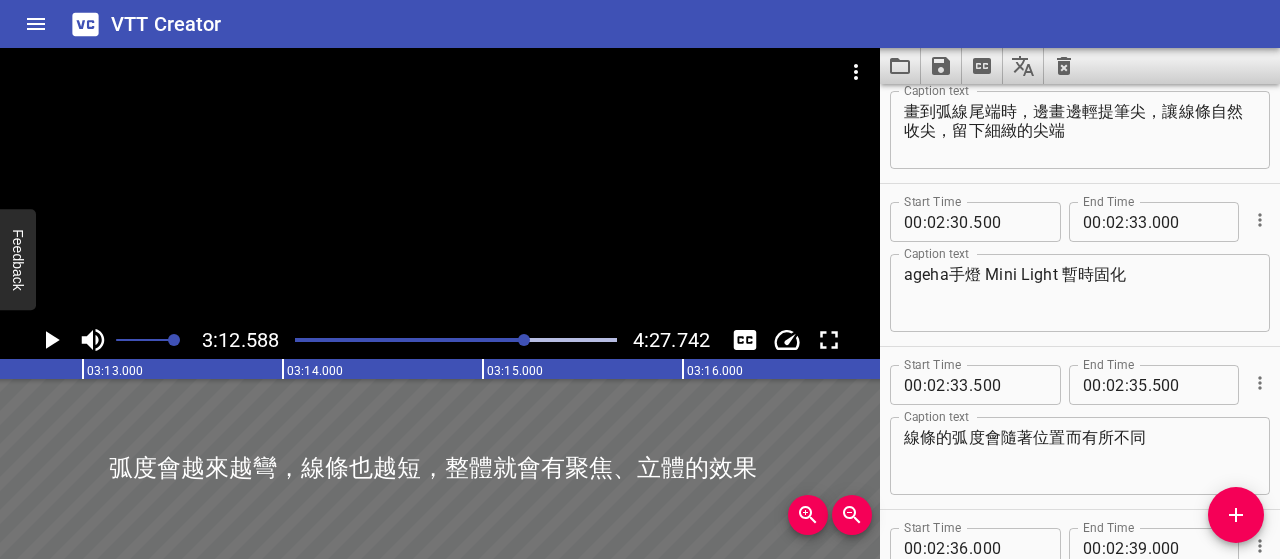 type on "手燈暫時固化" 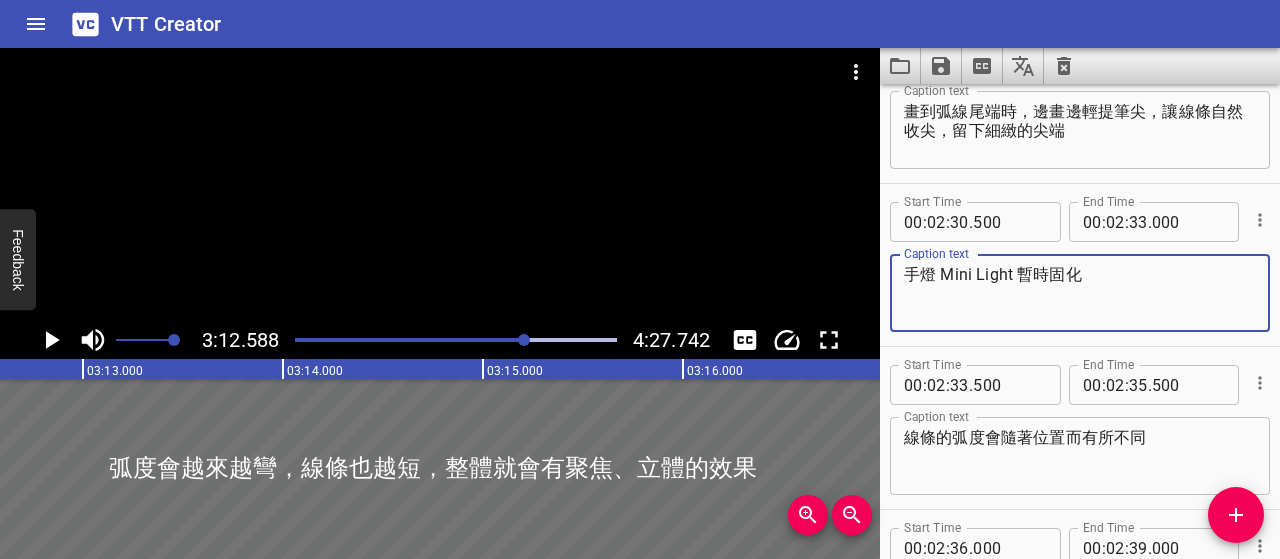 click on "手燈 Mini Light 暫時固化" at bounding box center [1080, 293] 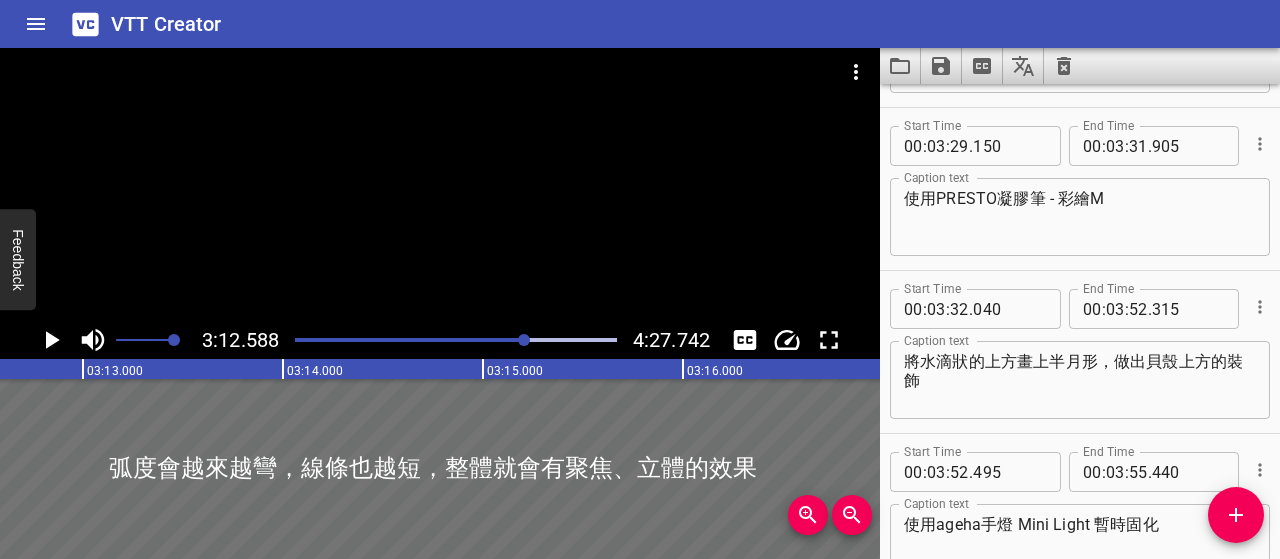 scroll, scrollTop: 5200, scrollLeft: 0, axis: vertical 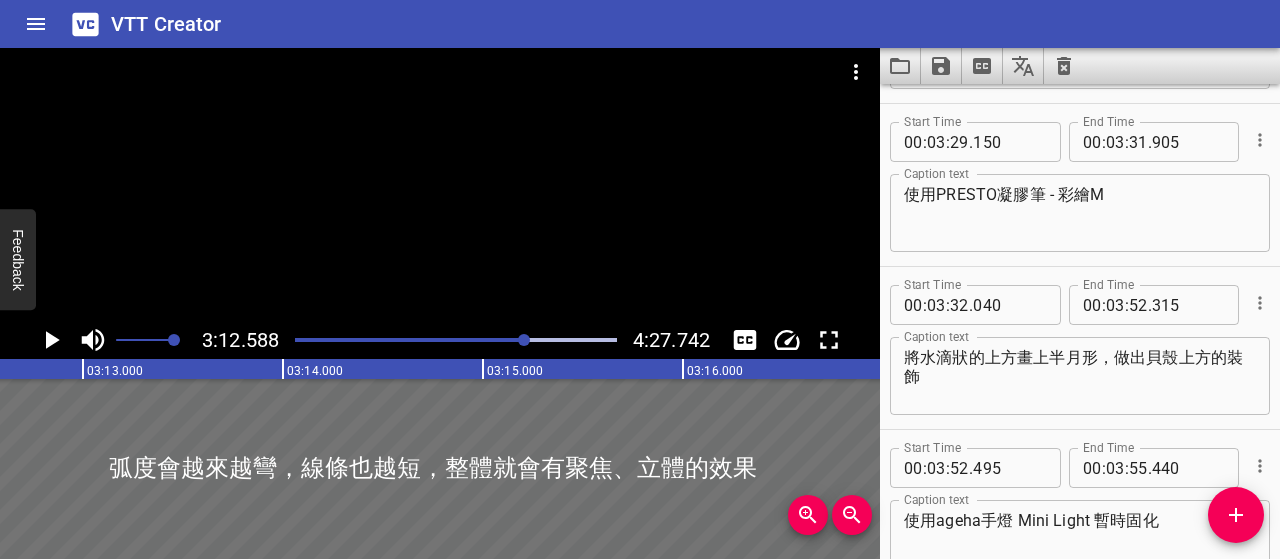 type on "手燈暫時固化" 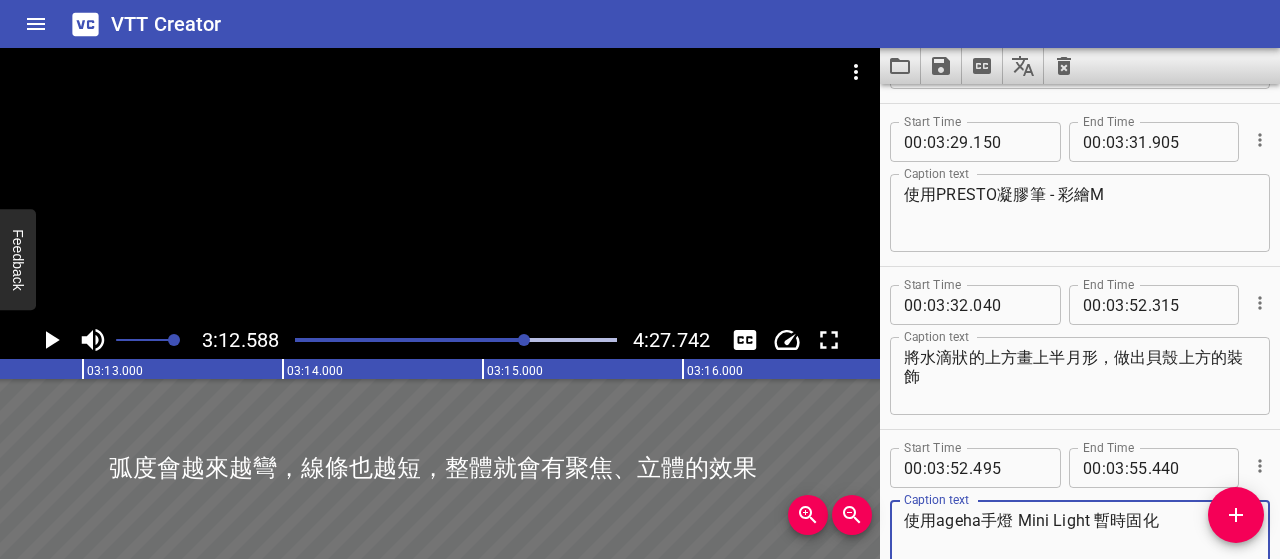 drag, startPoint x: 980, startPoint y: 521, endPoint x: 858, endPoint y: 519, distance: 122.016396 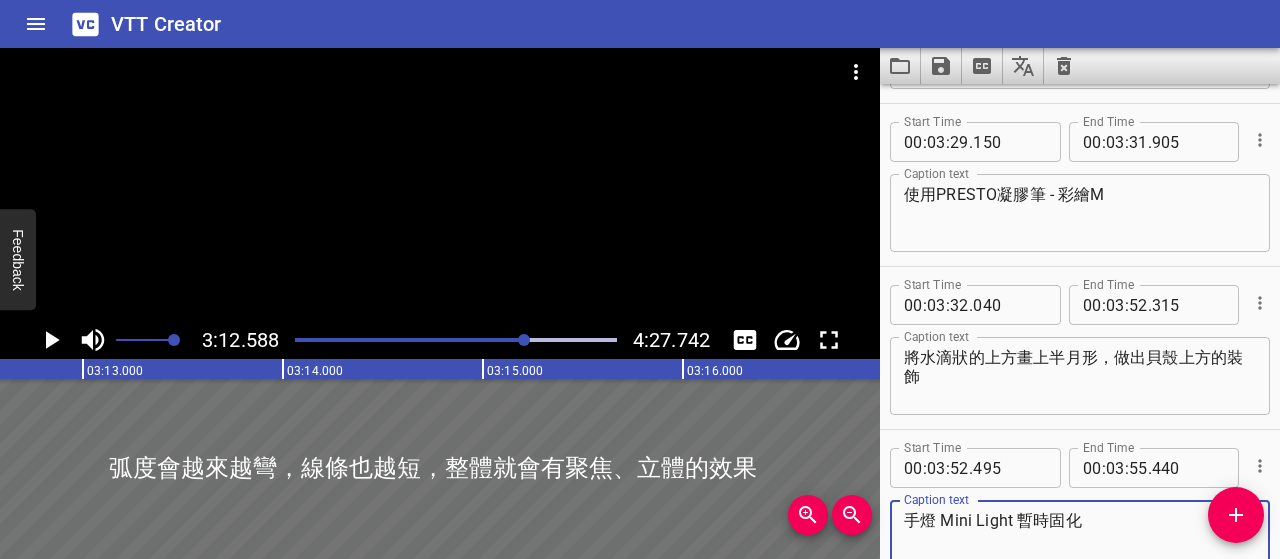 click on "手燈 Mini Light 暫時固化" at bounding box center [1080, 539] 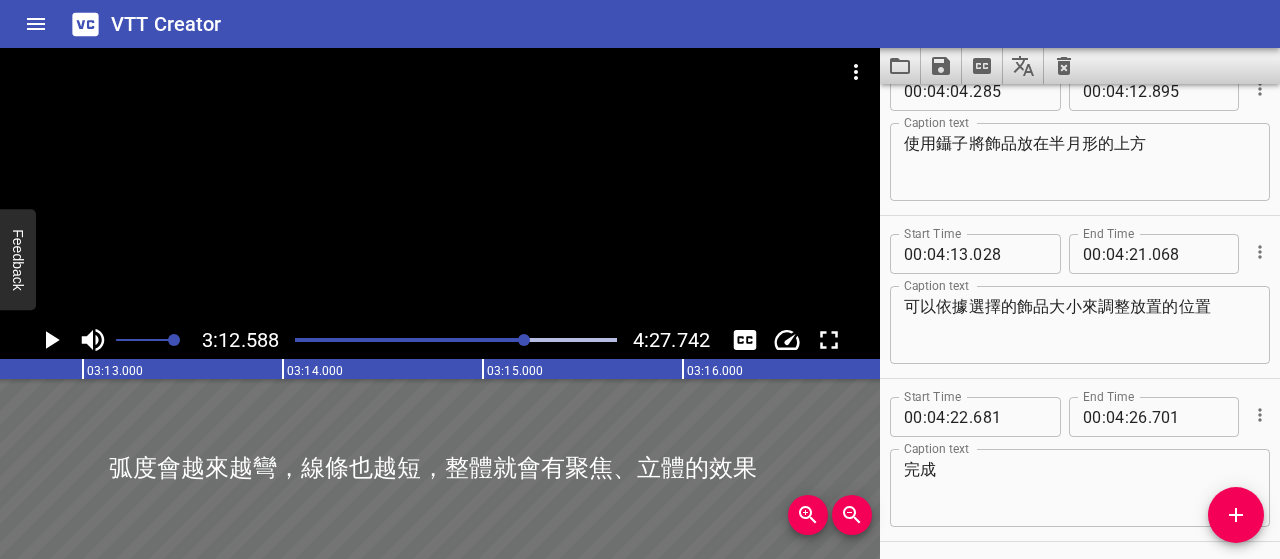 scroll, scrollTop: 6200, scrollLeft: 0, axis: vertical 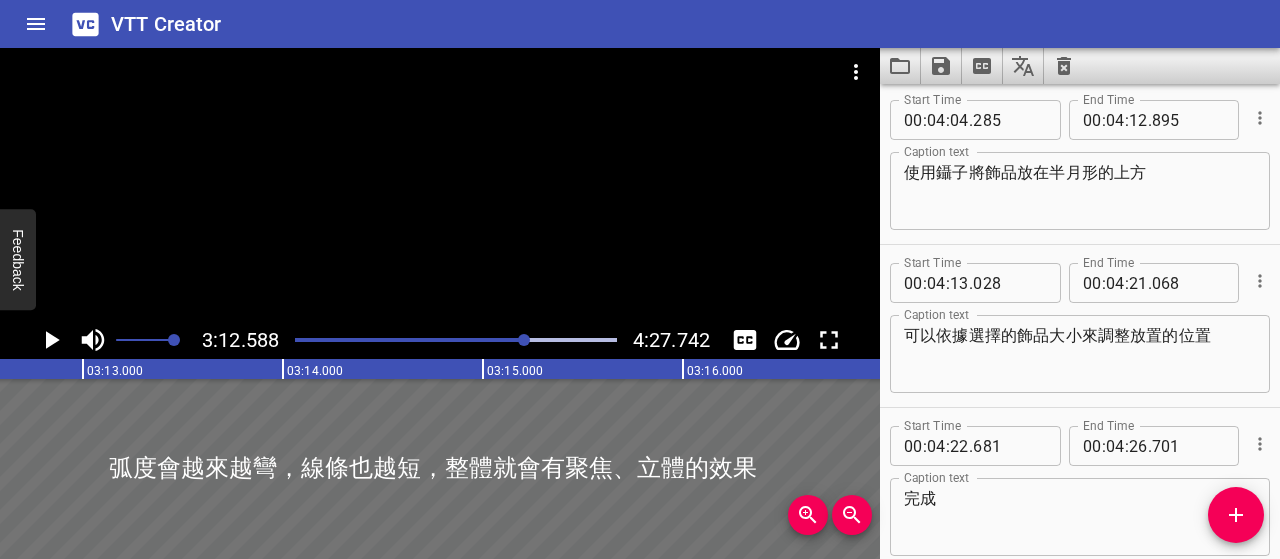 type on "手燈暫時固化" 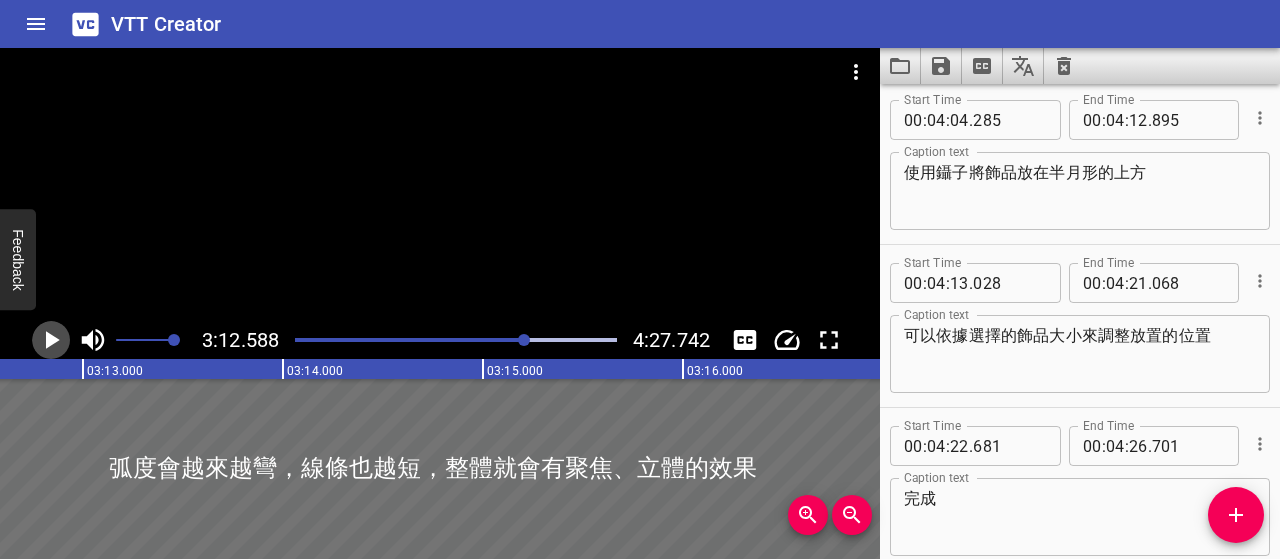 click 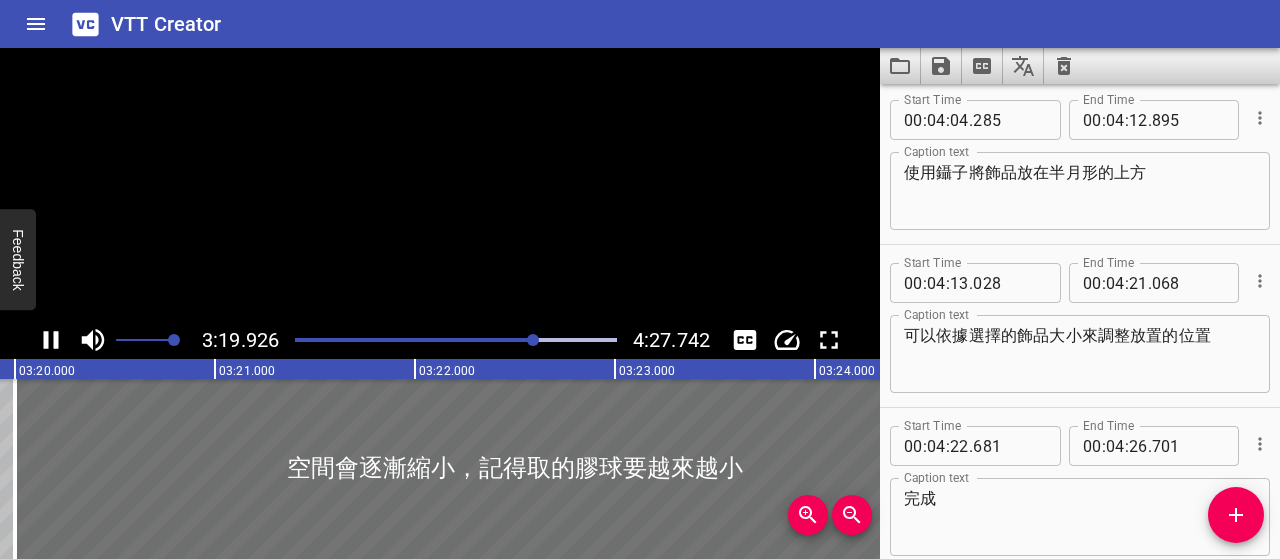 scroll, scrollTop: 0, scrollLeft: 40033, axis: horizontal 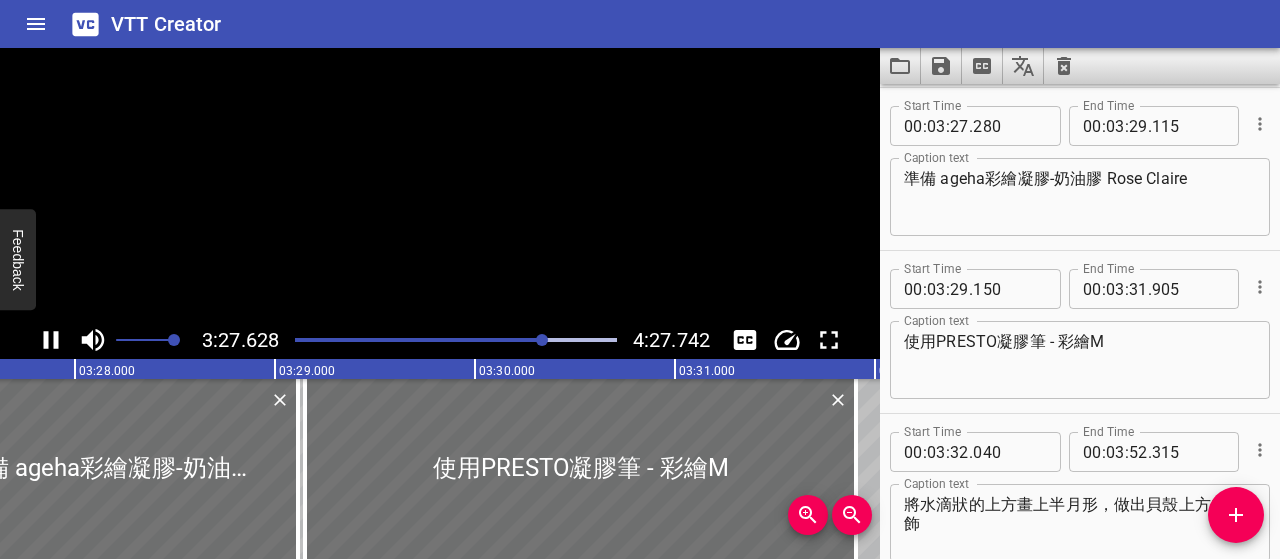 click 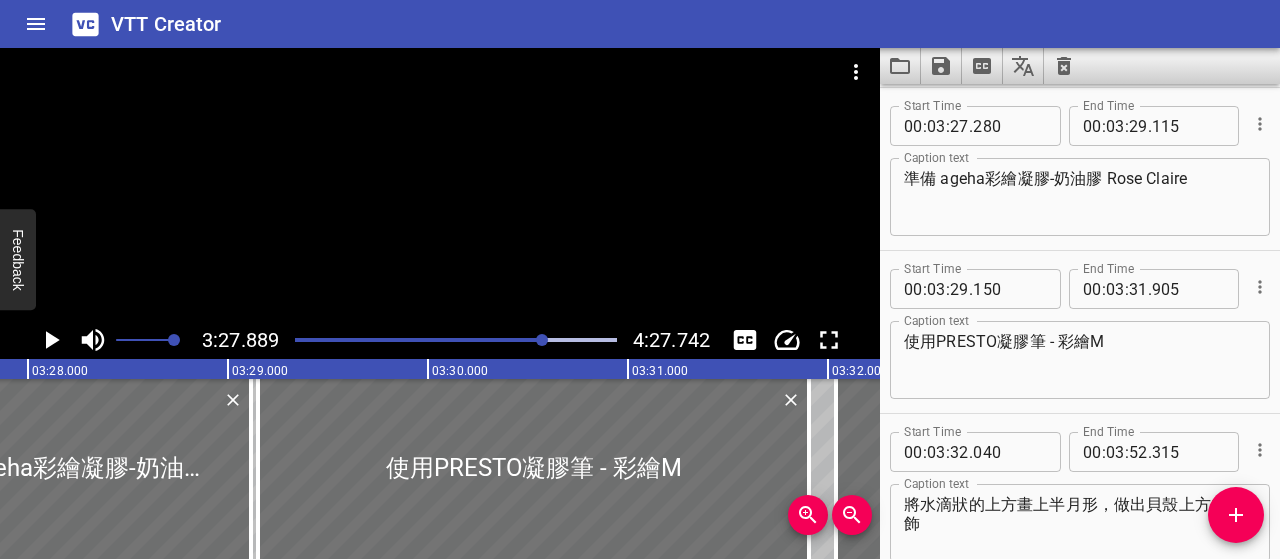 scroll, scrollTop: 0, scrollLeft: 41578, axis: horizontal 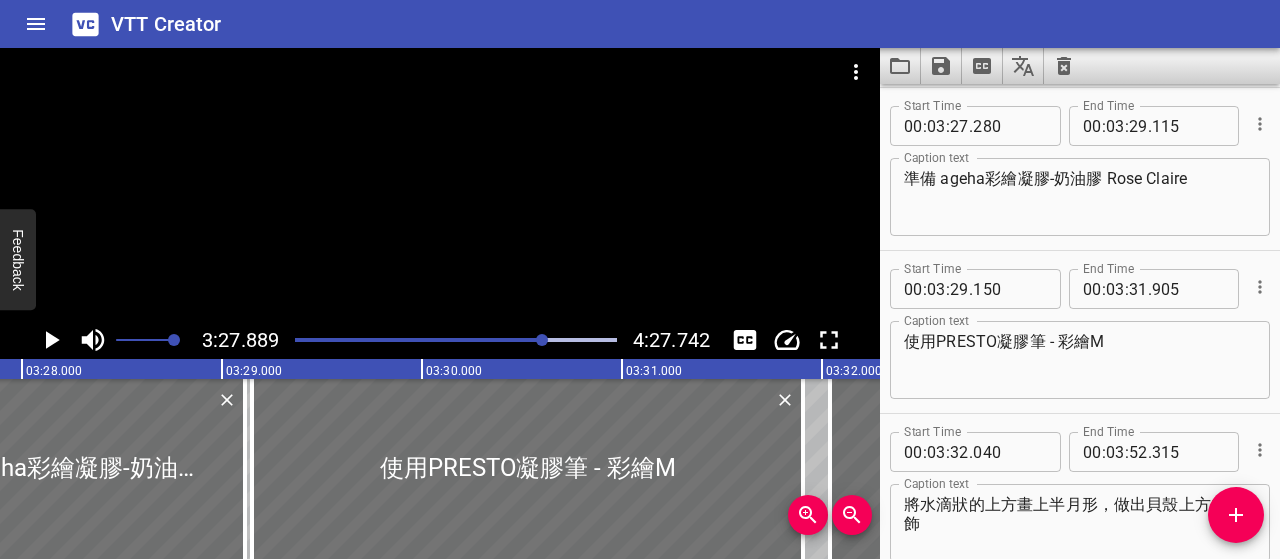 click on "準備 ageha彩繪凝膠-奶油膠 Rose Claire" at bounding box center [1080, 197] 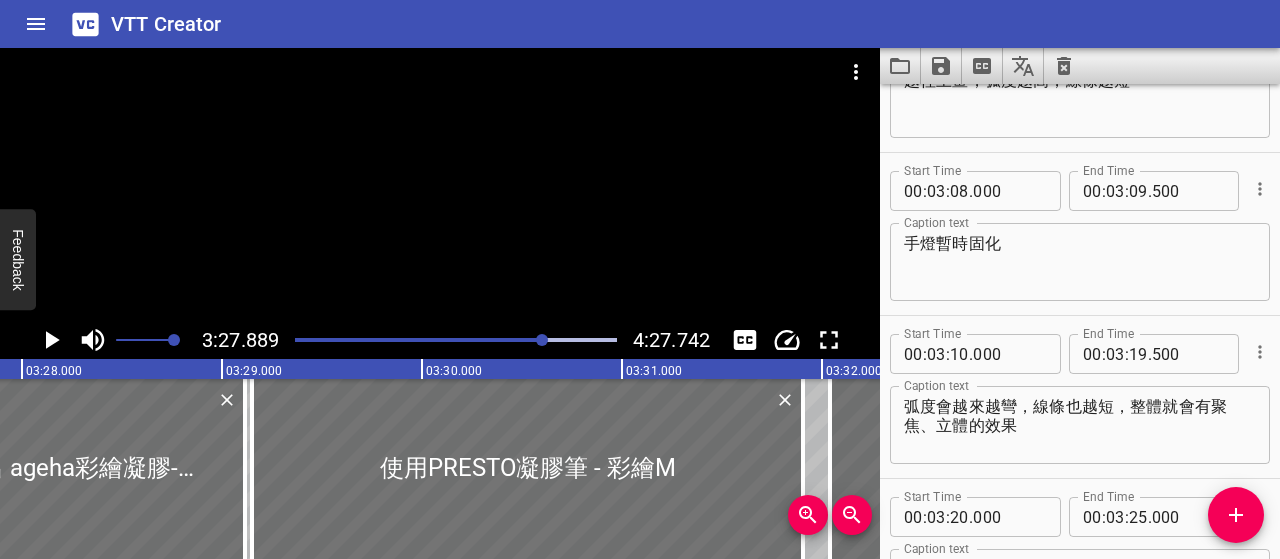 scroll, scrollTop: 4653, scrollLeft: 0, axis: vertical 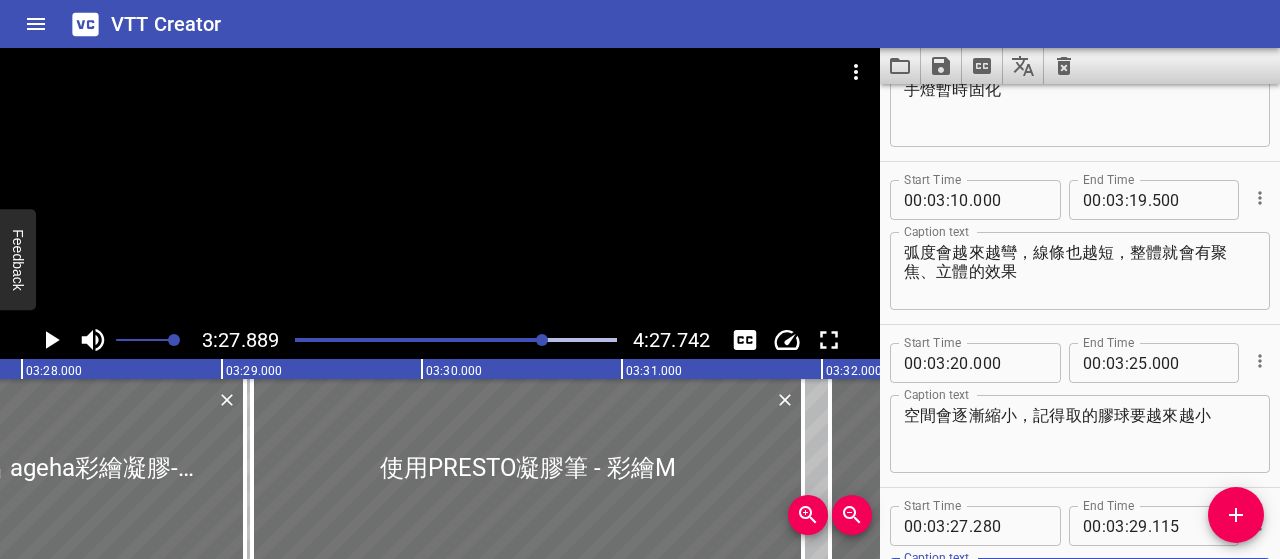 type on "接著拿出 ageha彩繪凝膠-奶油膠 Rose Claire" 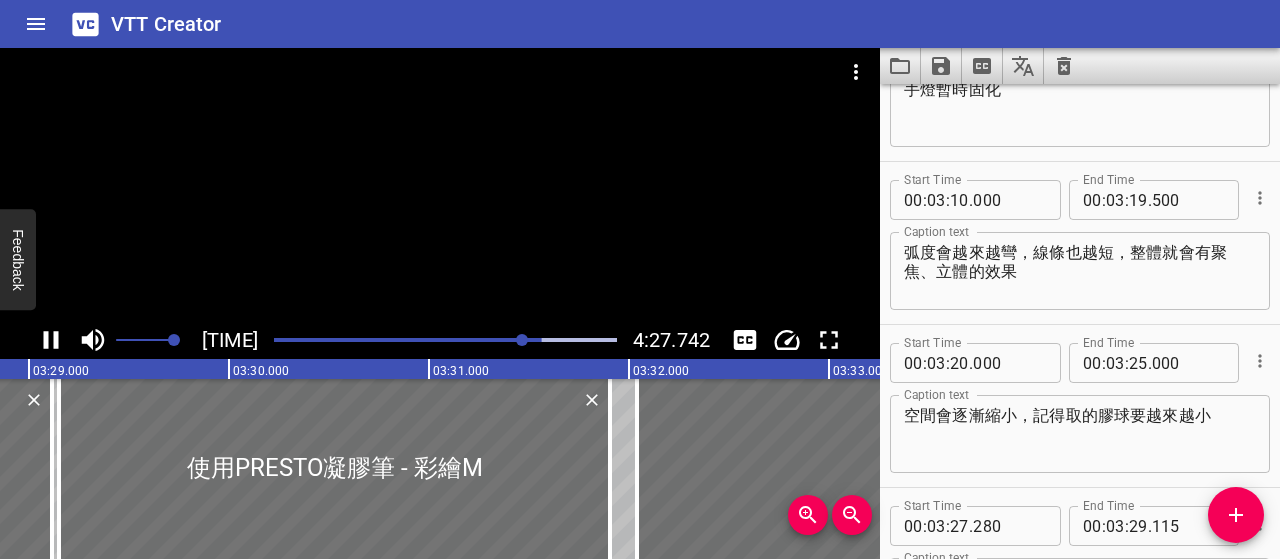 scroll, scrollTop: 0, scrollLeft: 41824, axis: horizontal 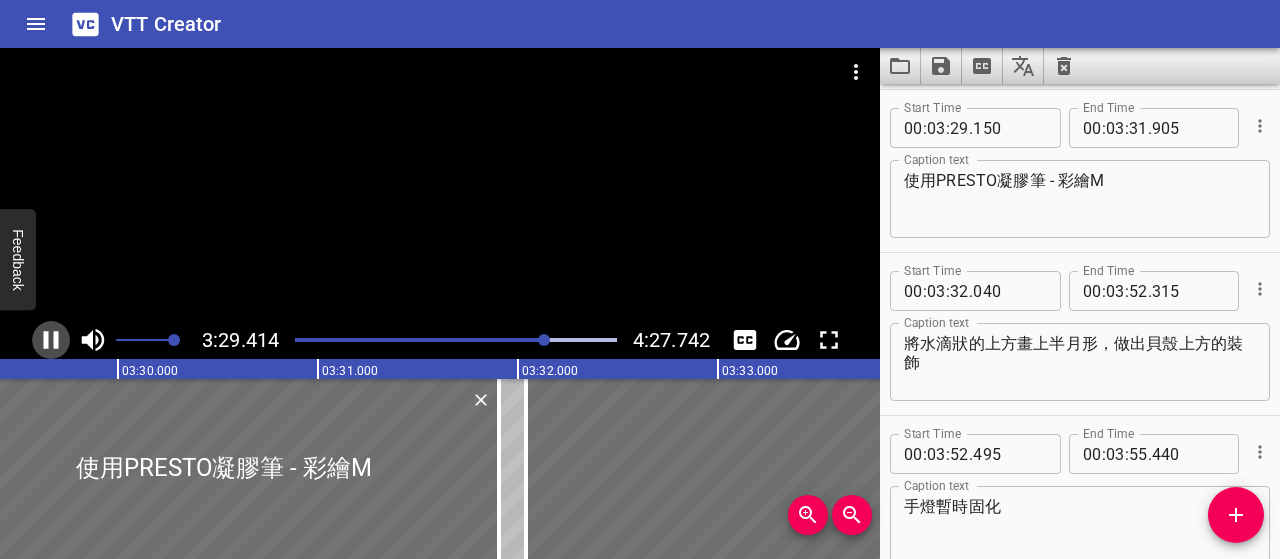 click 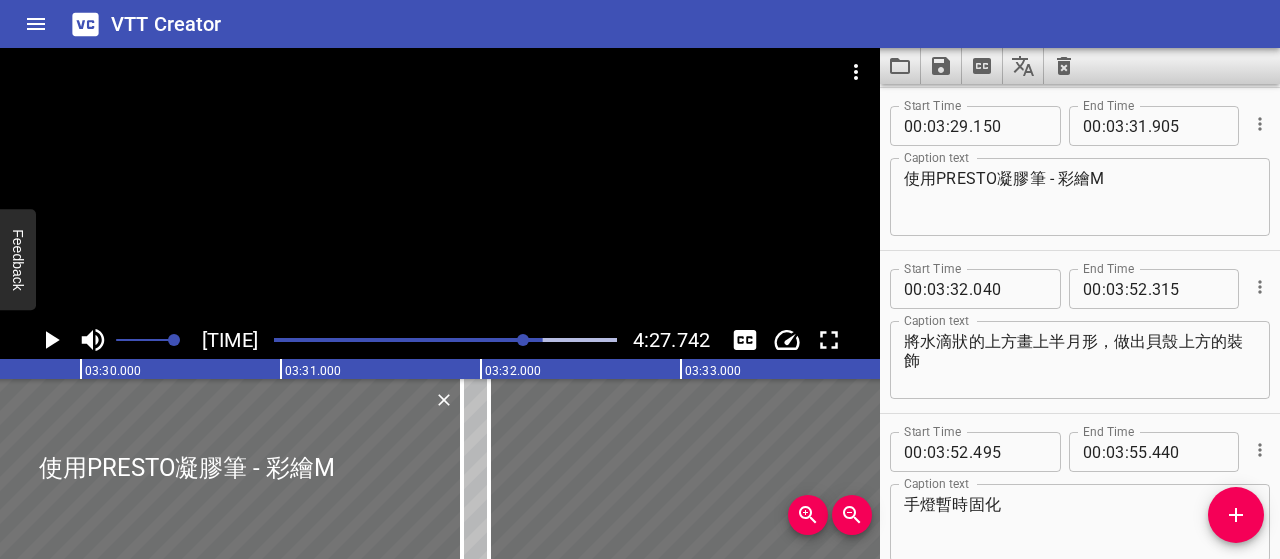 scroll, scrollTop: 0, scrollLeft: 41937, axis: horizontal 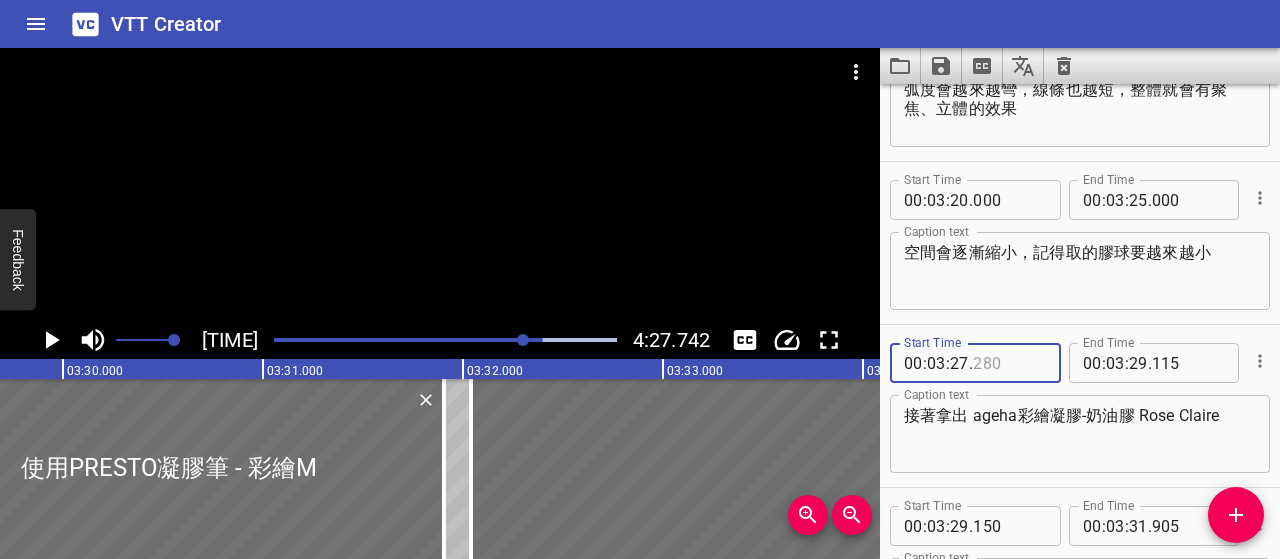 click at bounding box center [1009, 363] 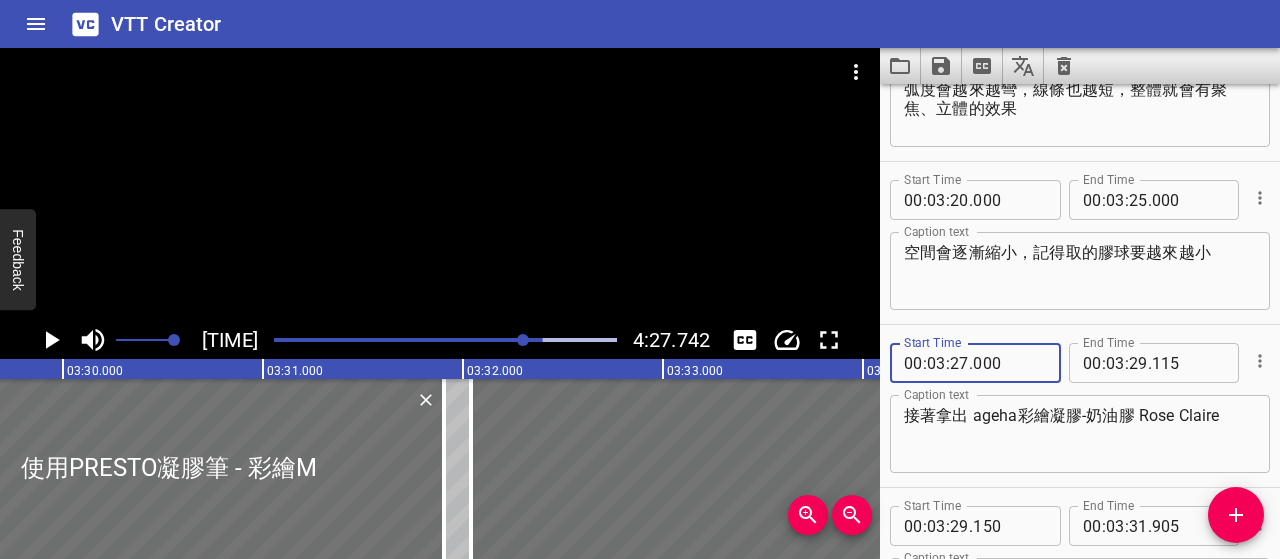 type on "000" 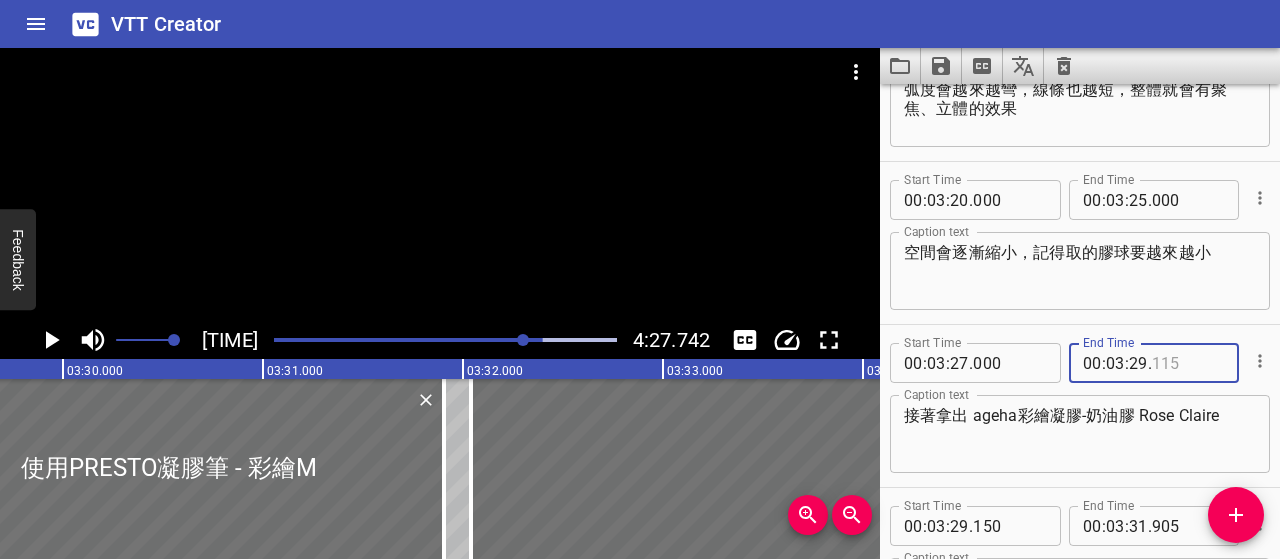 click at bounding box center [1188, 363] 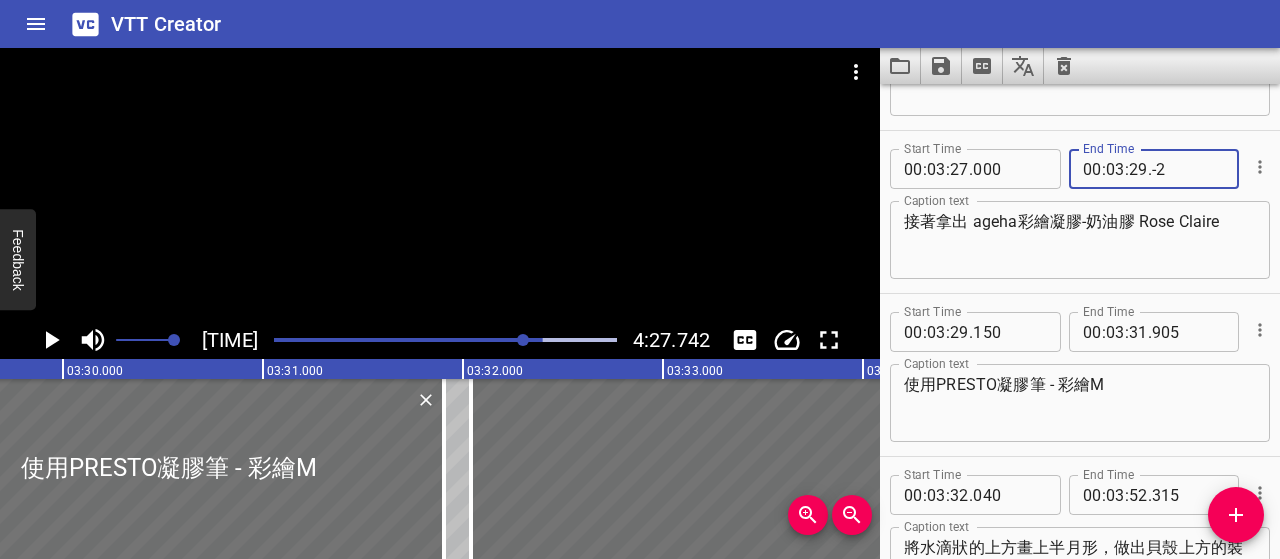 scroll, scrollTop: 5016, scrollLeft: 0, axis: vertical 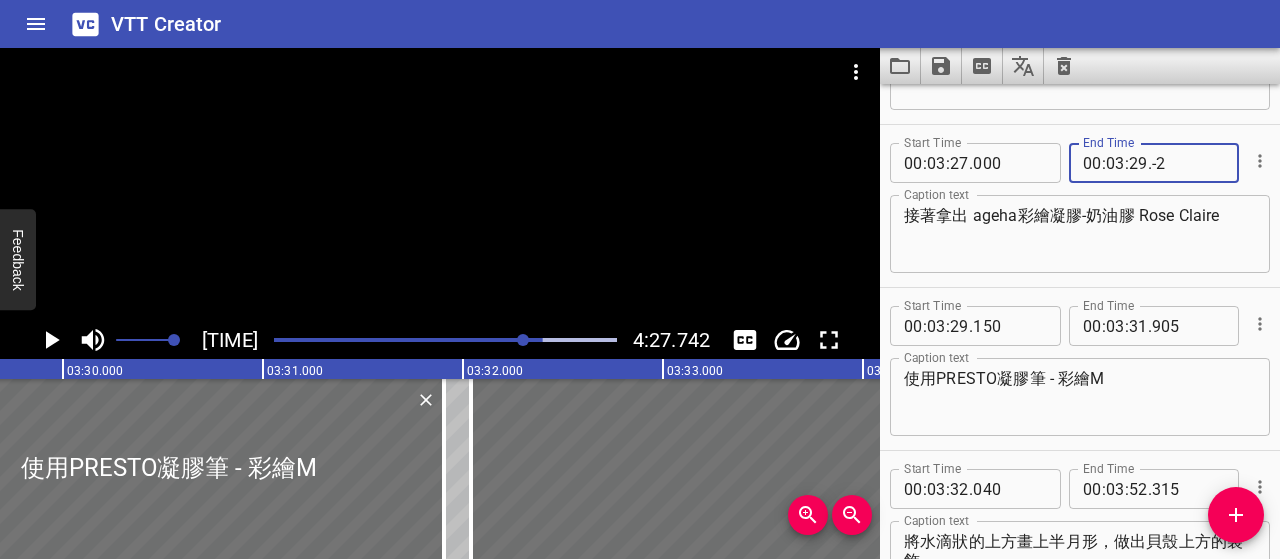 type on "-2" 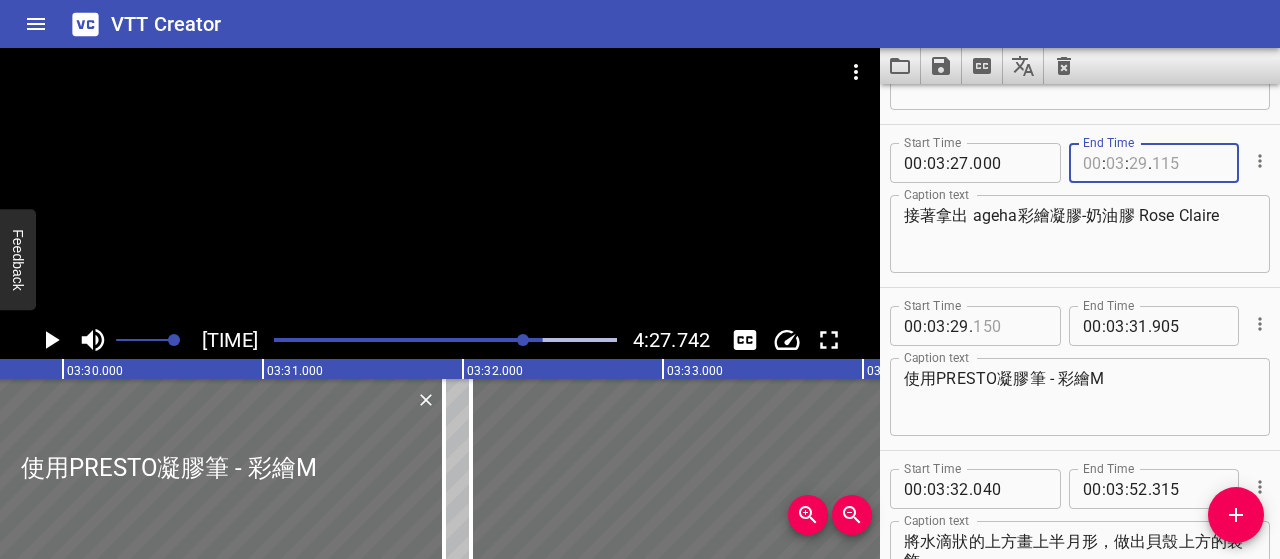 click at bounding box center (1009, 326) 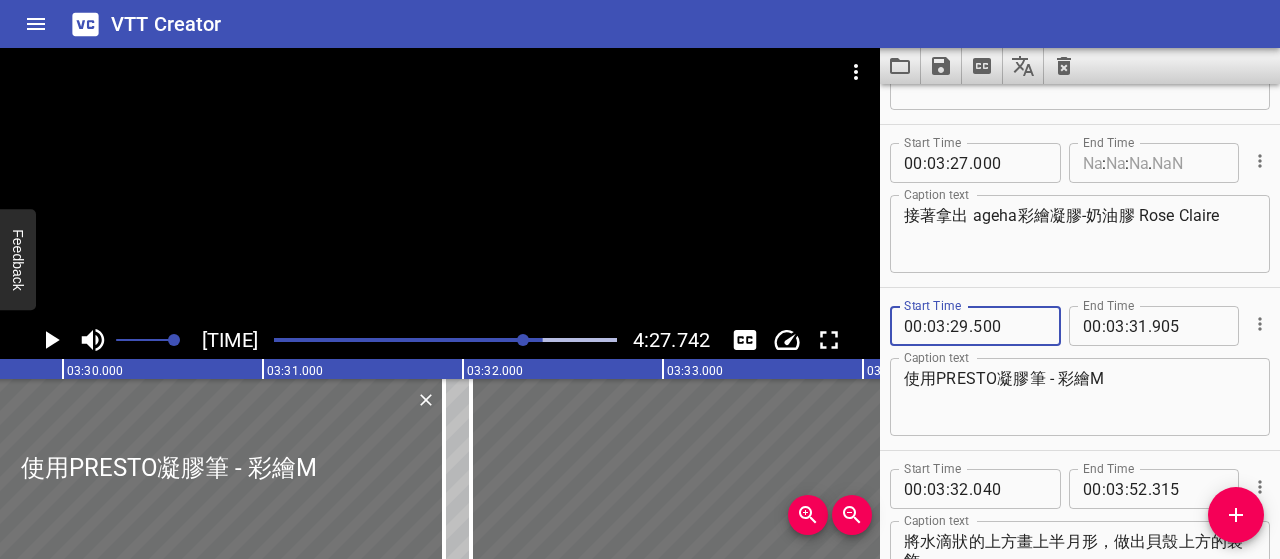 type on "500" 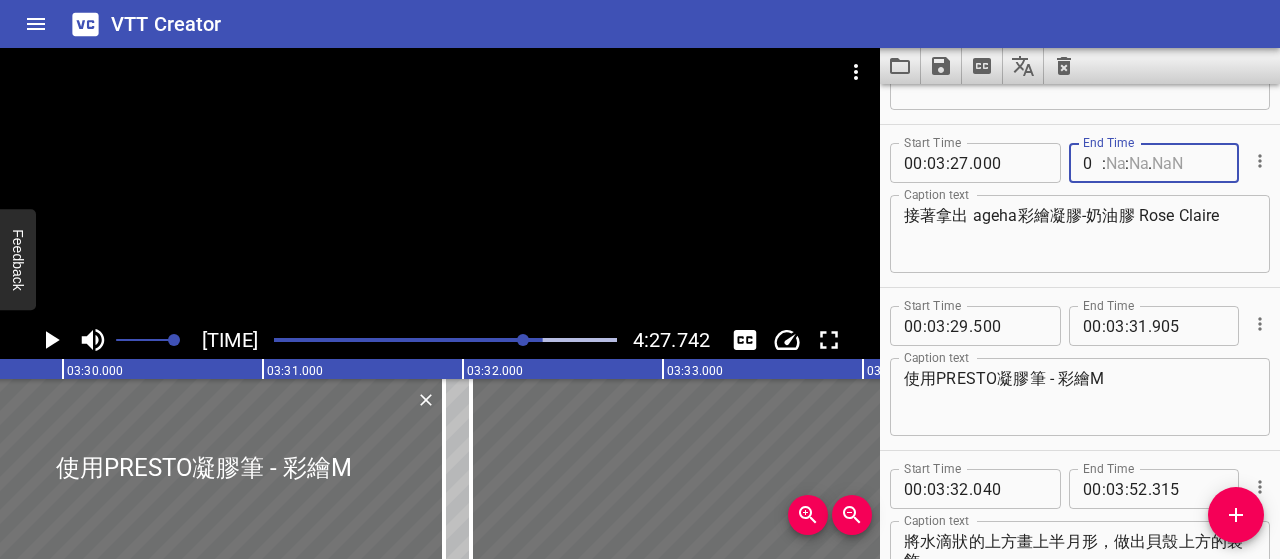 type on "00" 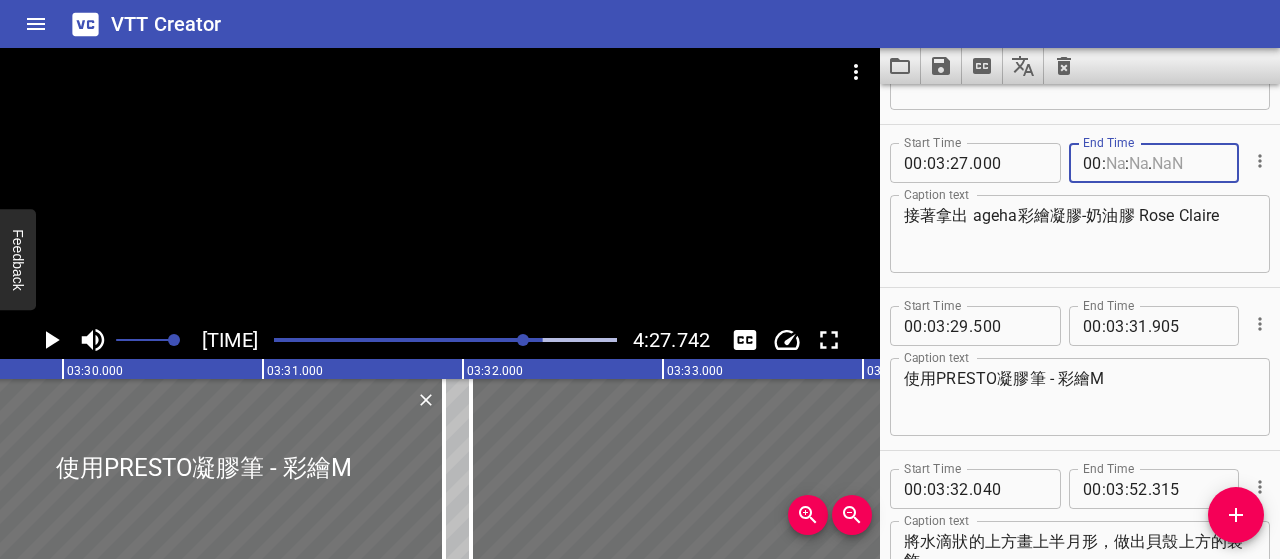 type 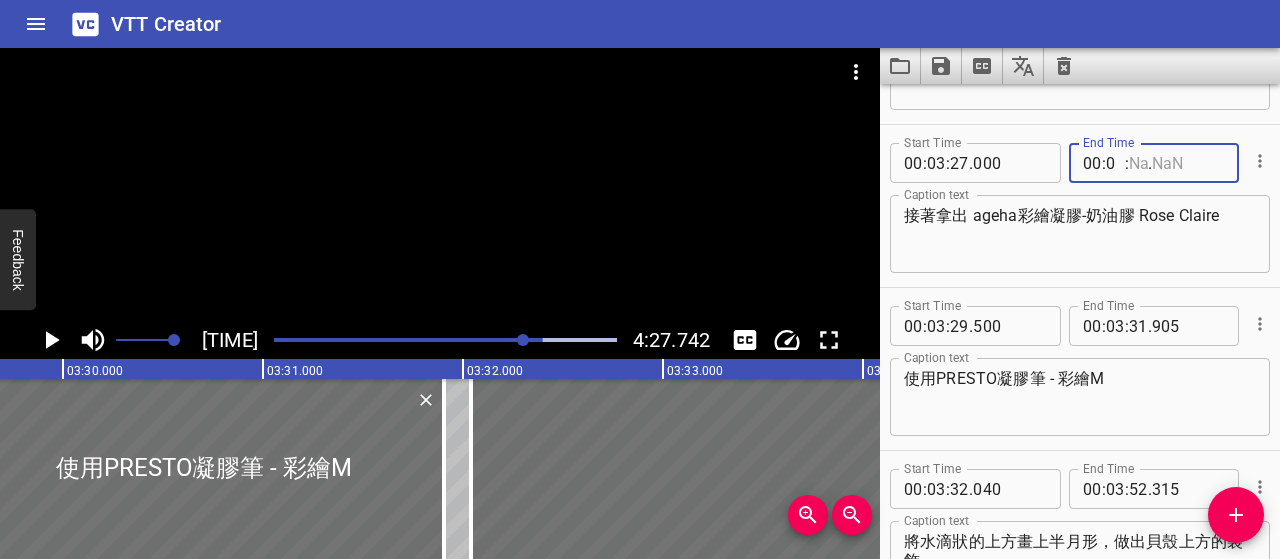 type on "03" 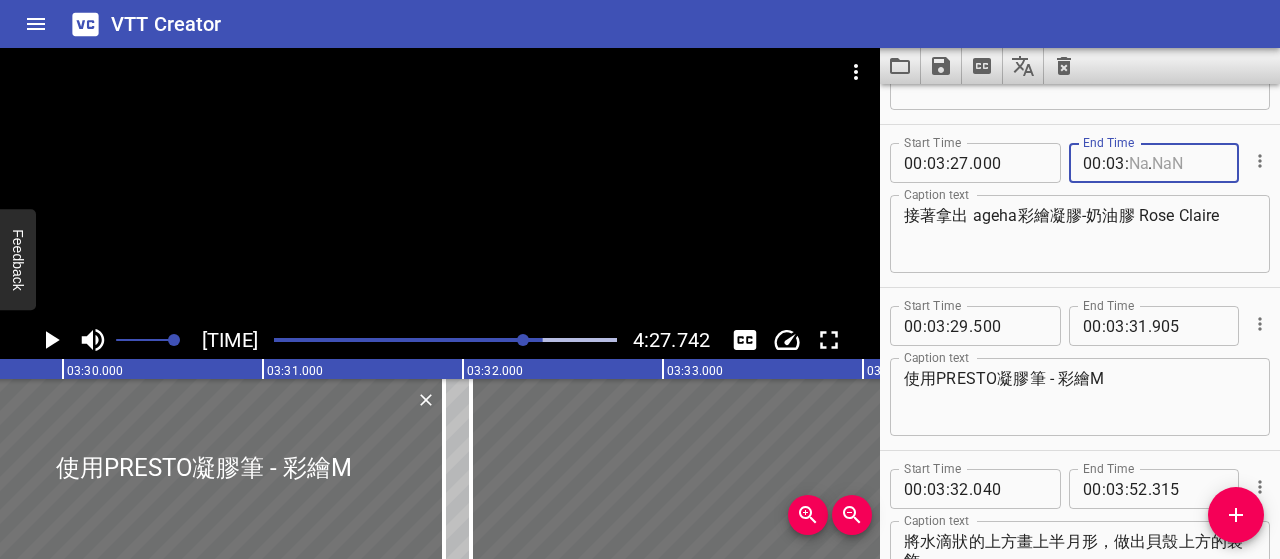 type 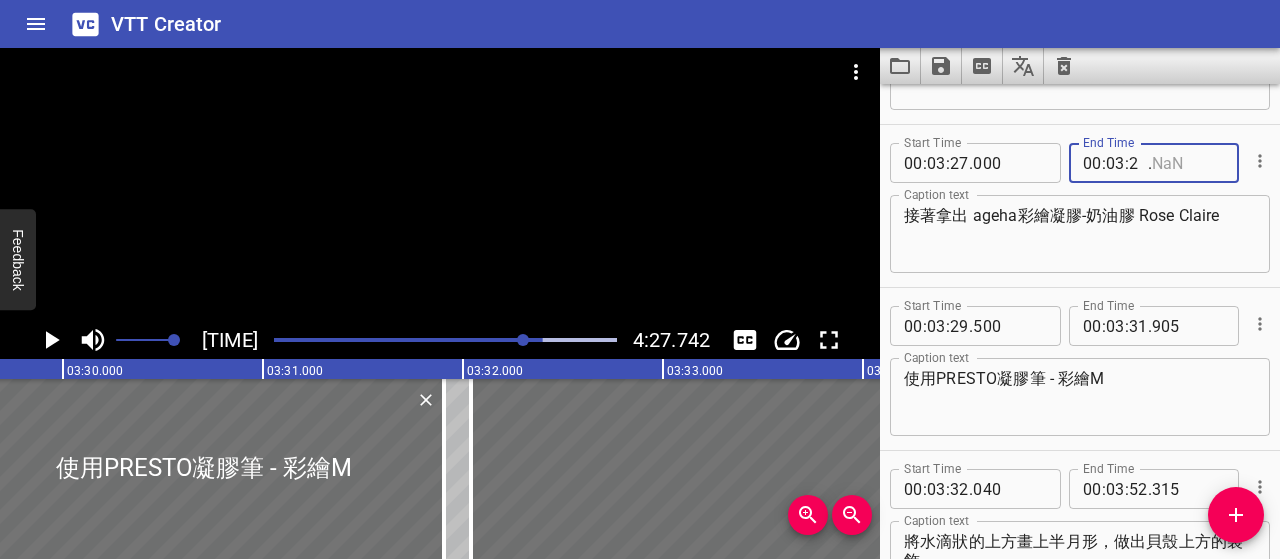 type on "28" 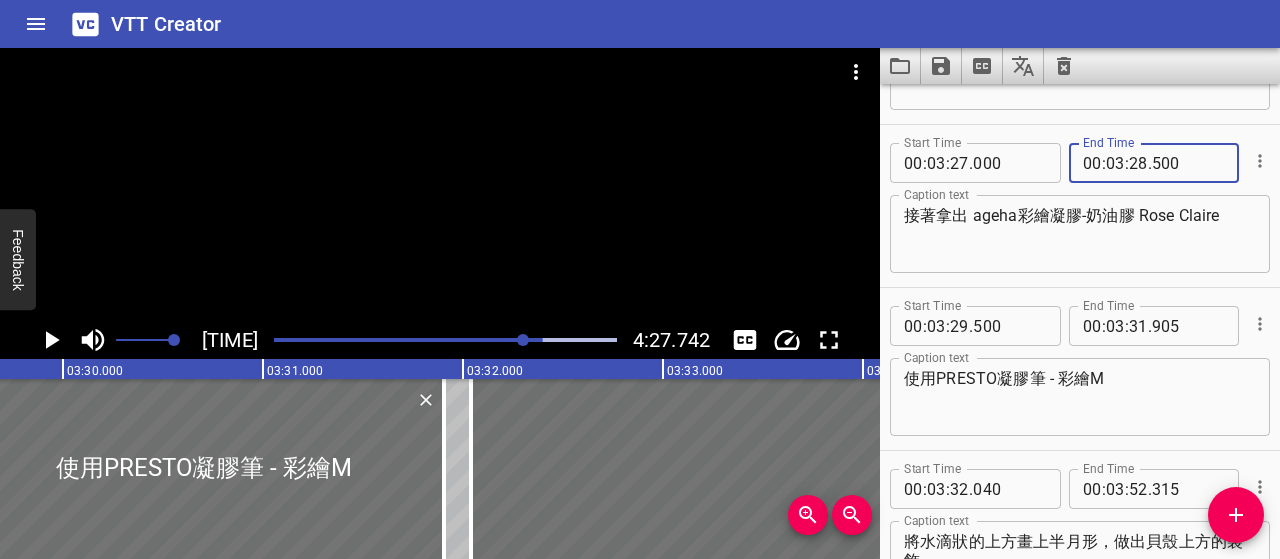 type on "500" 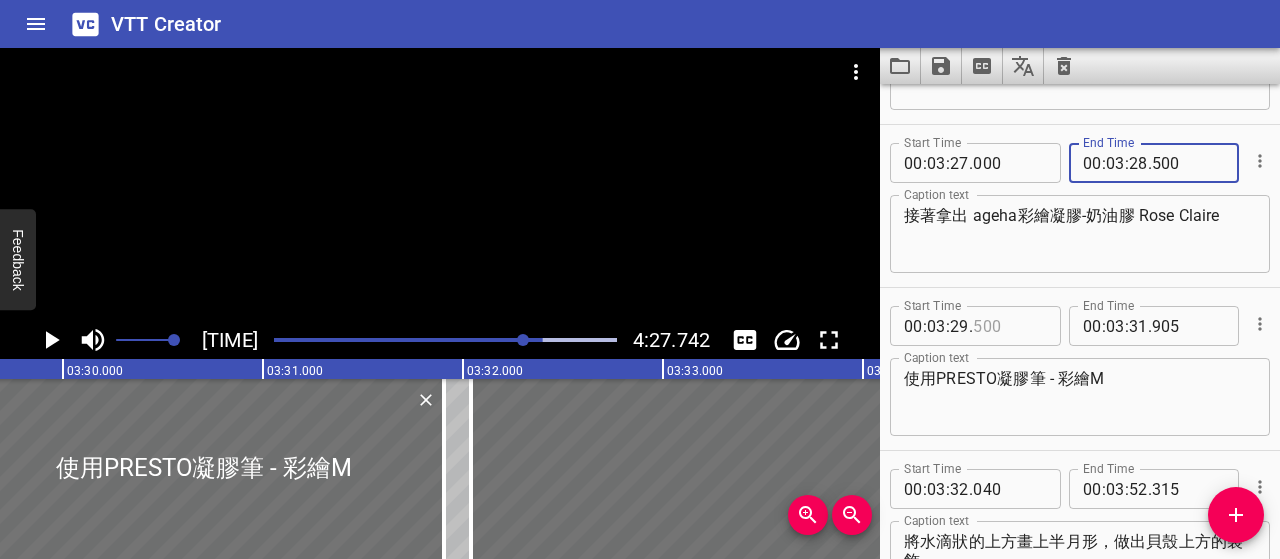 click at bounding box center [1009, 326] 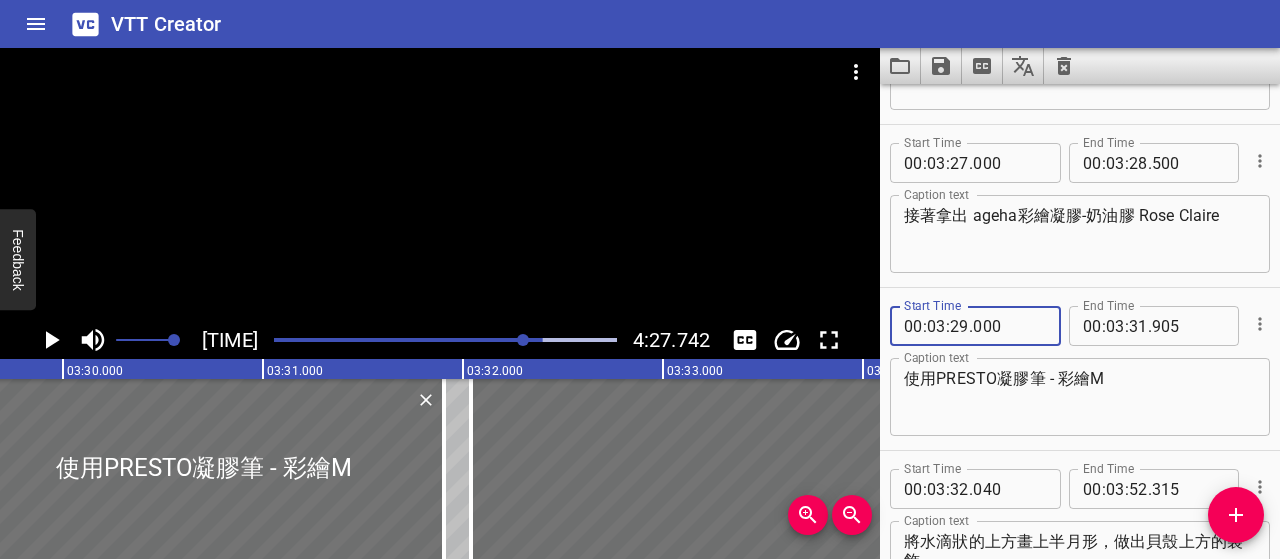 type on "000" 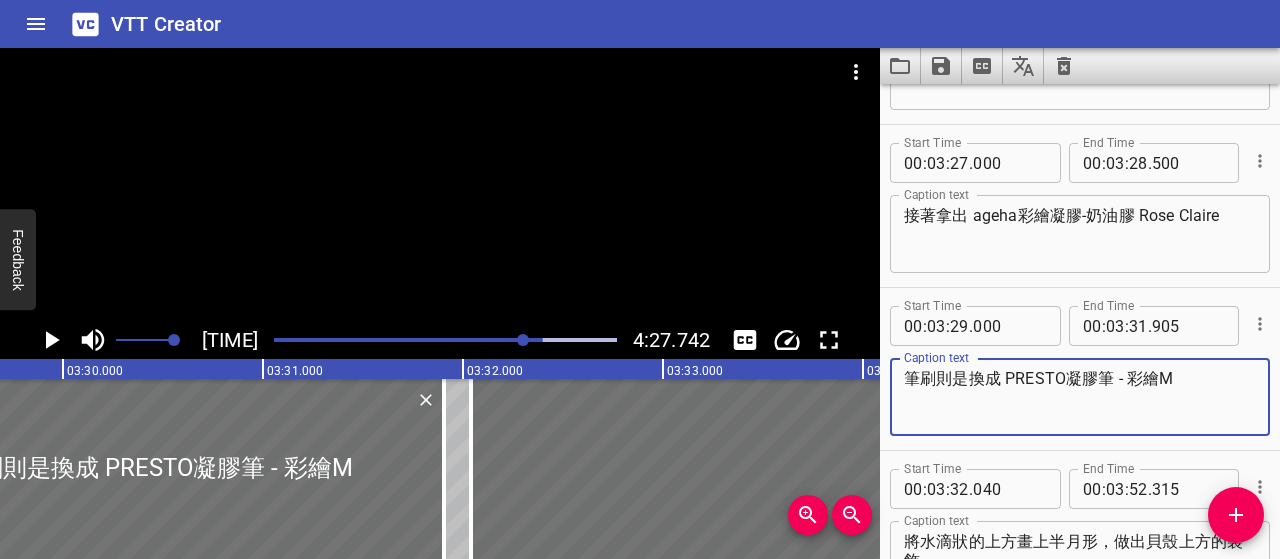 click on "筆刷則是換成 PRESTO凝膠筆 - 彩繪M" at bounding box center (1080, 397) 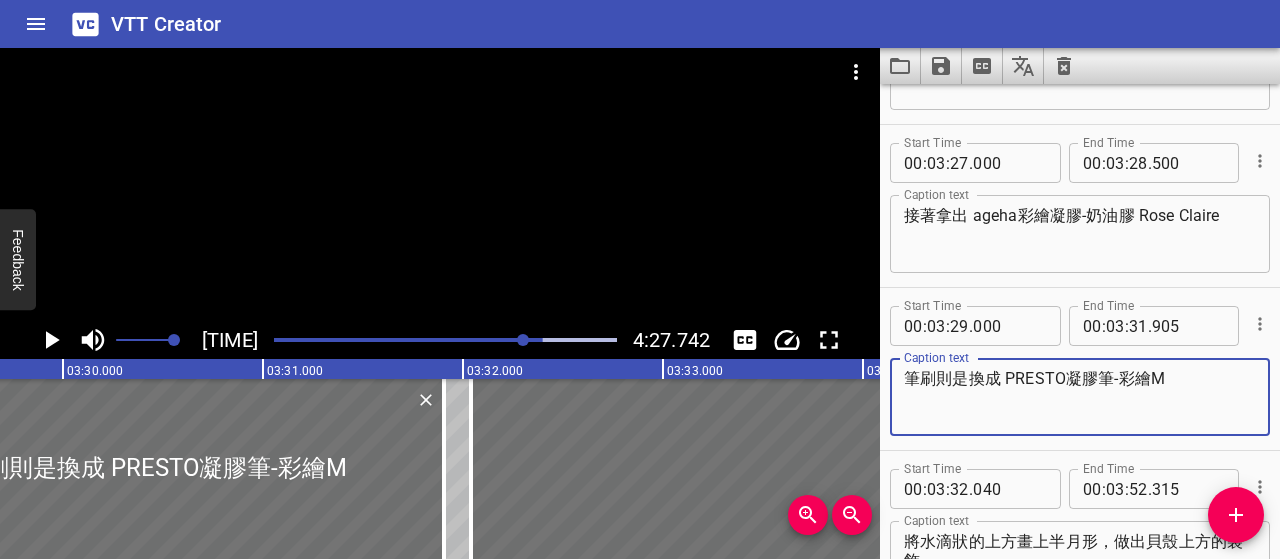 type on "筆刷則是換成 PRESTO凝膠筆-彩繪M" 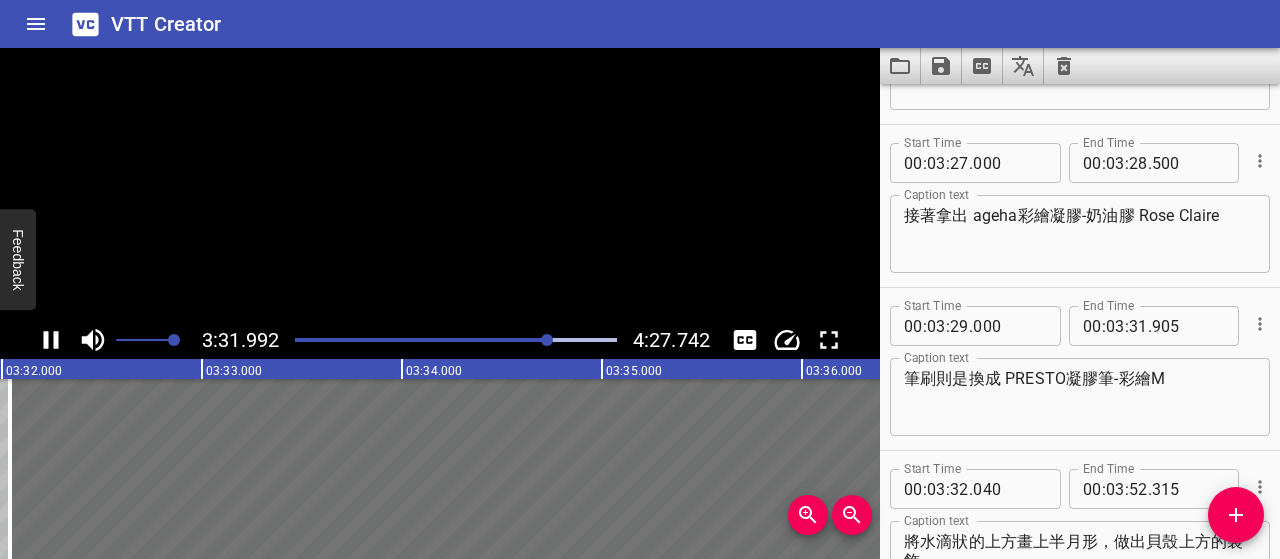 click 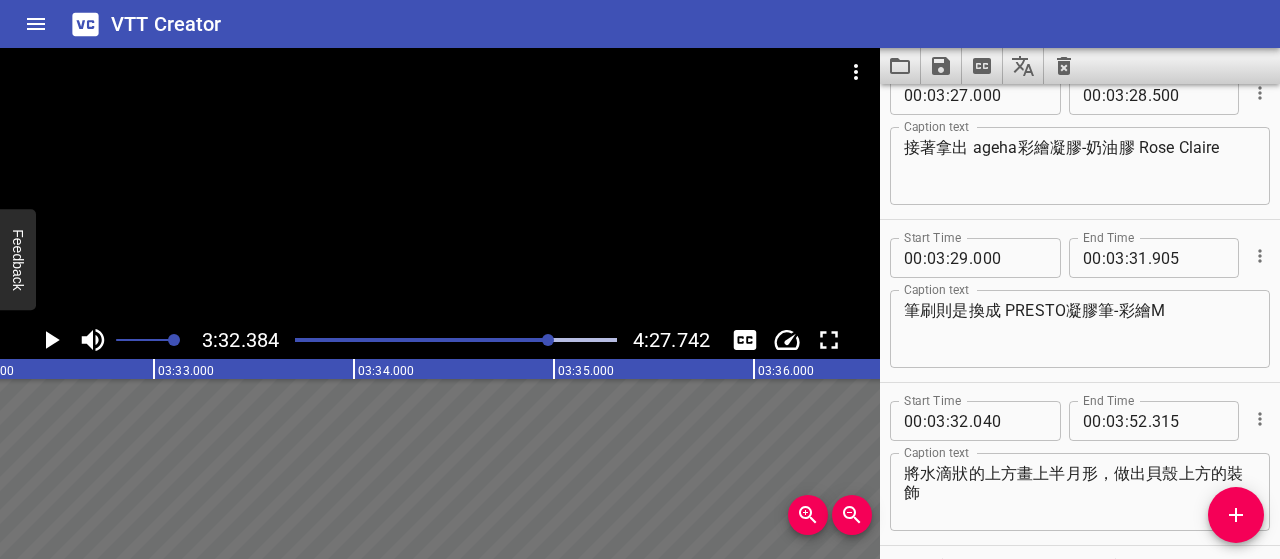 scroll, scrollTop: 0, scrollLeft: 42474, axis: horizontal 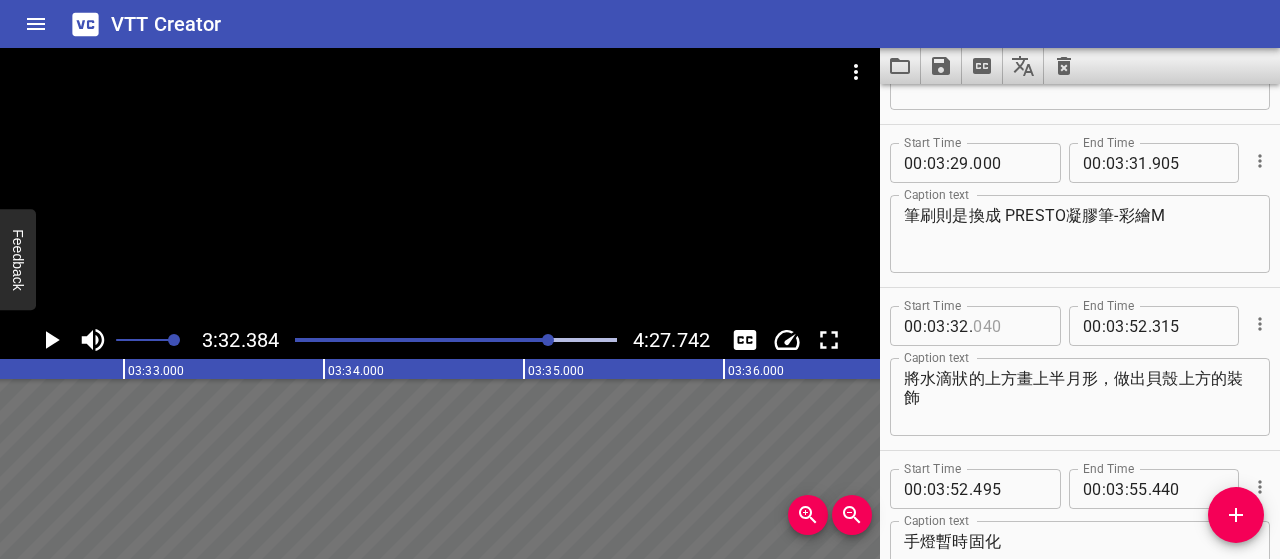 click at bounding box center (1009, 326) 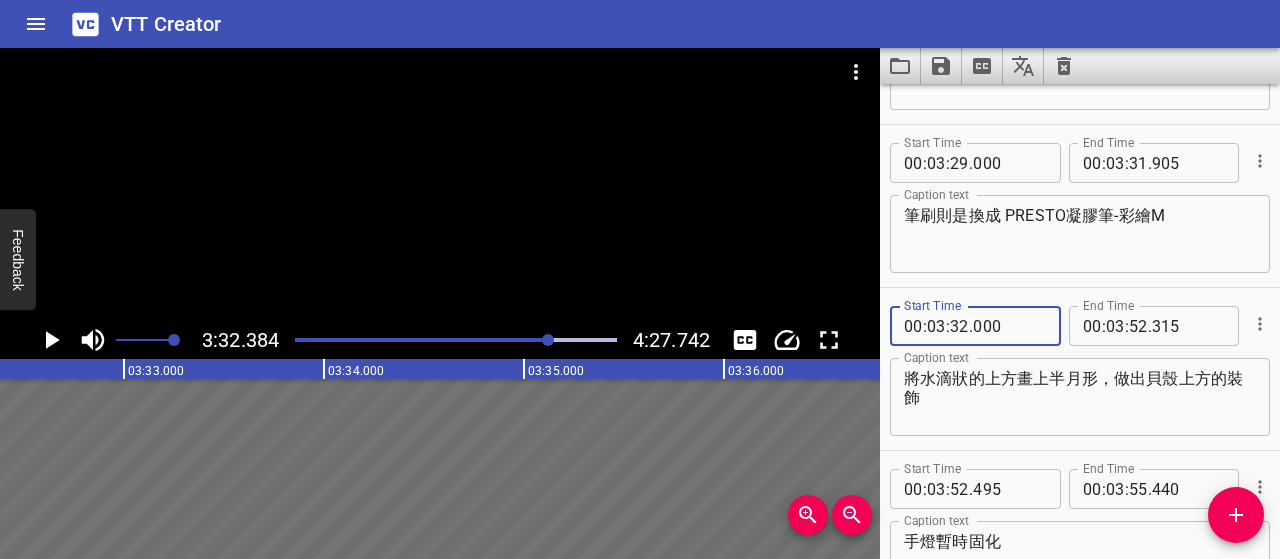 type on "000" 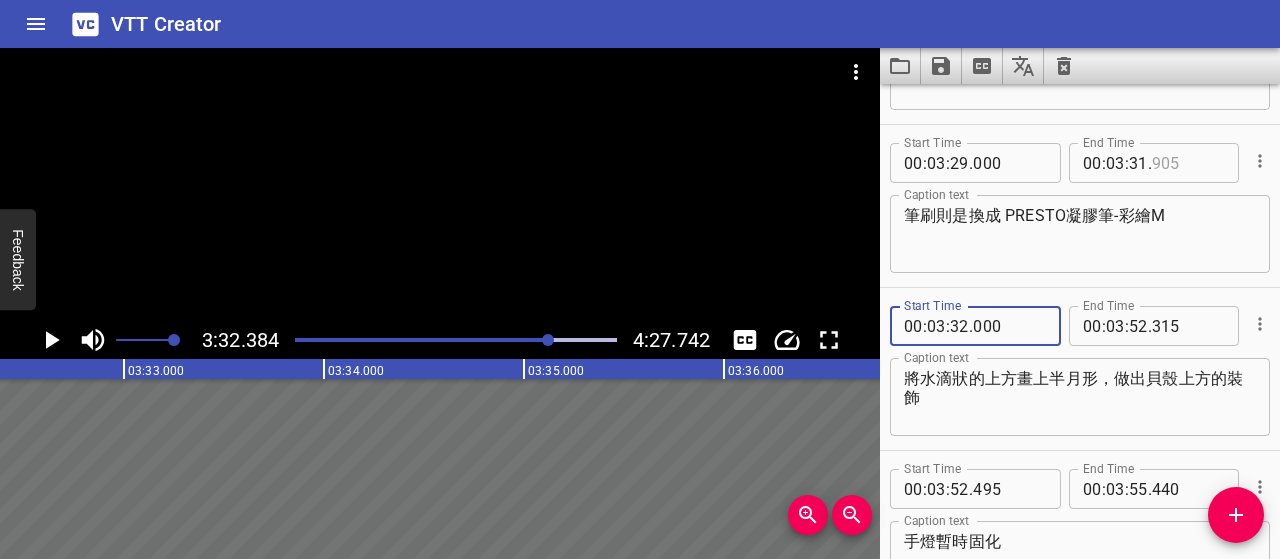 click at bounding box center (1188, 163) 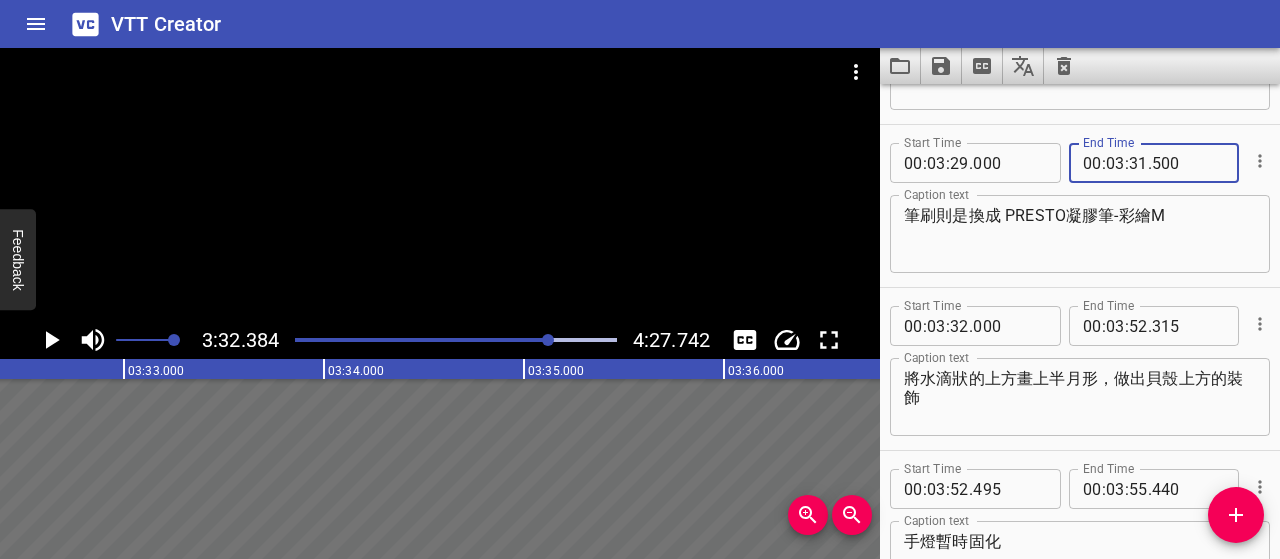 type on "500" 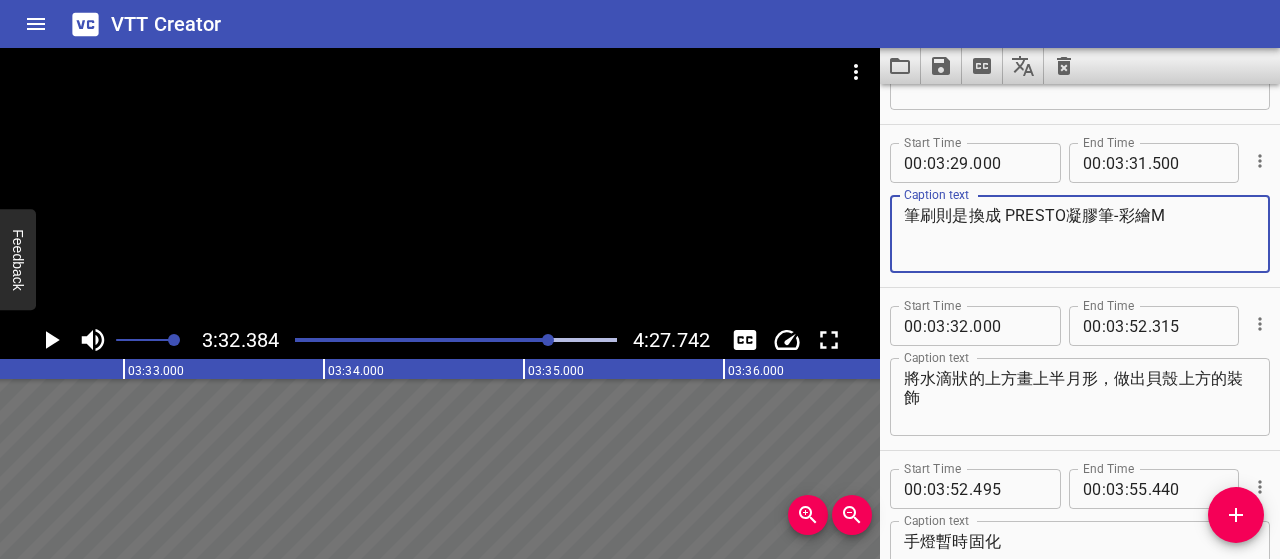 click on "將水滴狀的上方畫上半月形，做出貝殼上方的裝飾" at bounding box center [1080, 397] 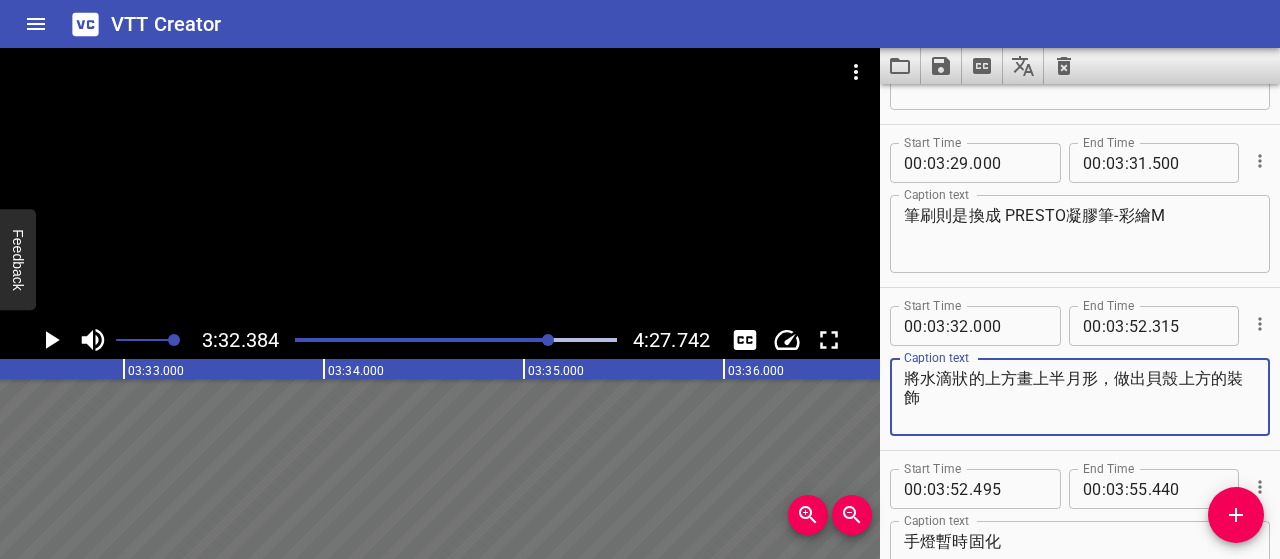 click 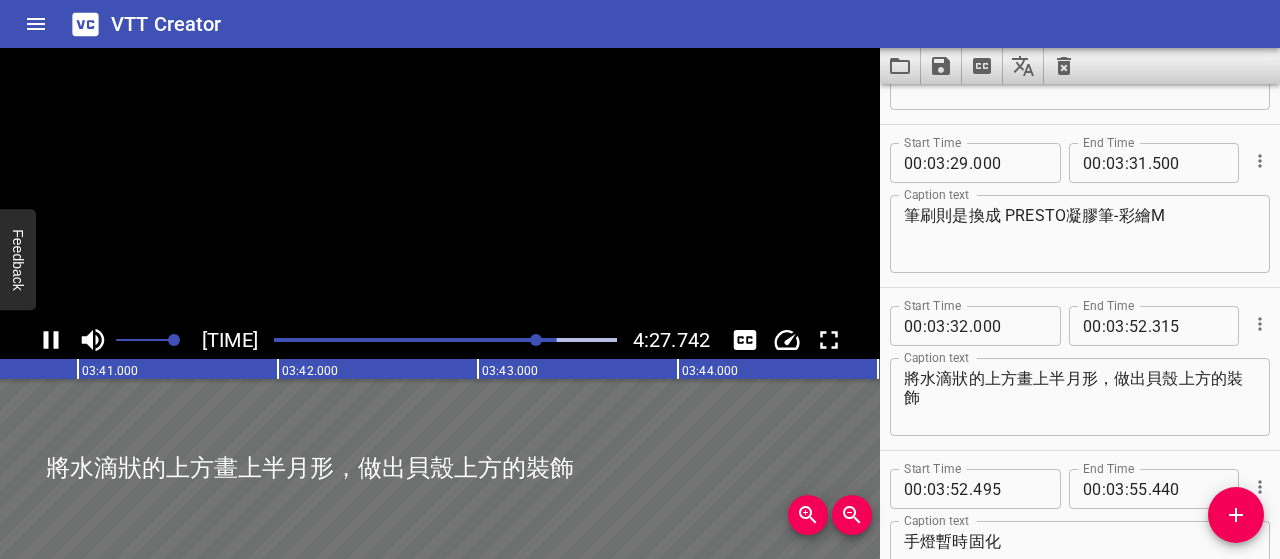click 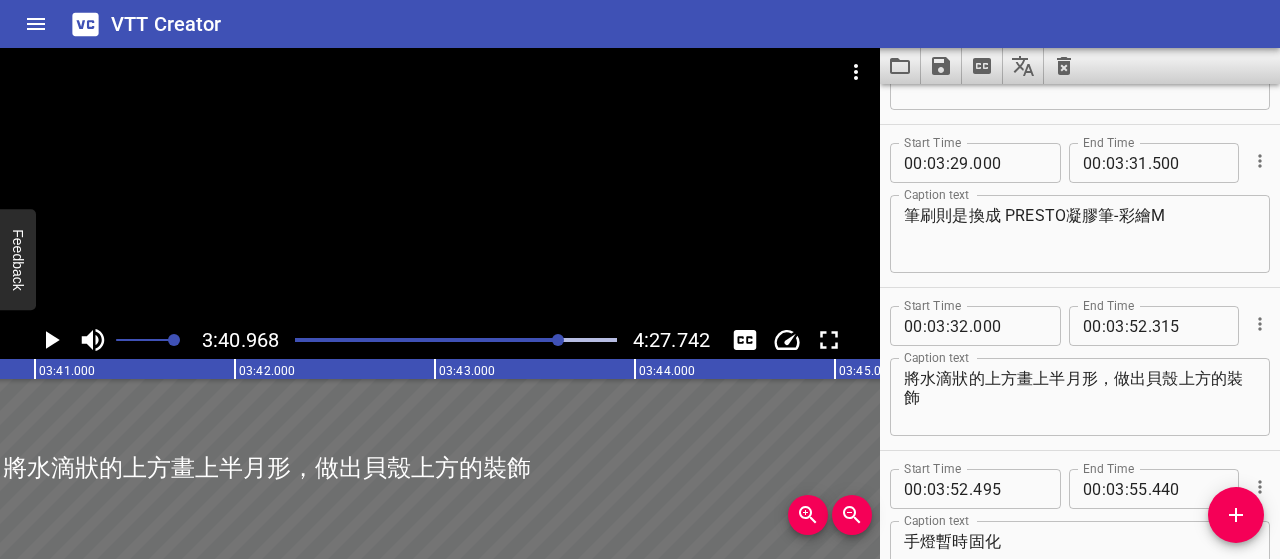 scroll, scrollTop: 0, scrollLeft: 44193, axis: horizontal 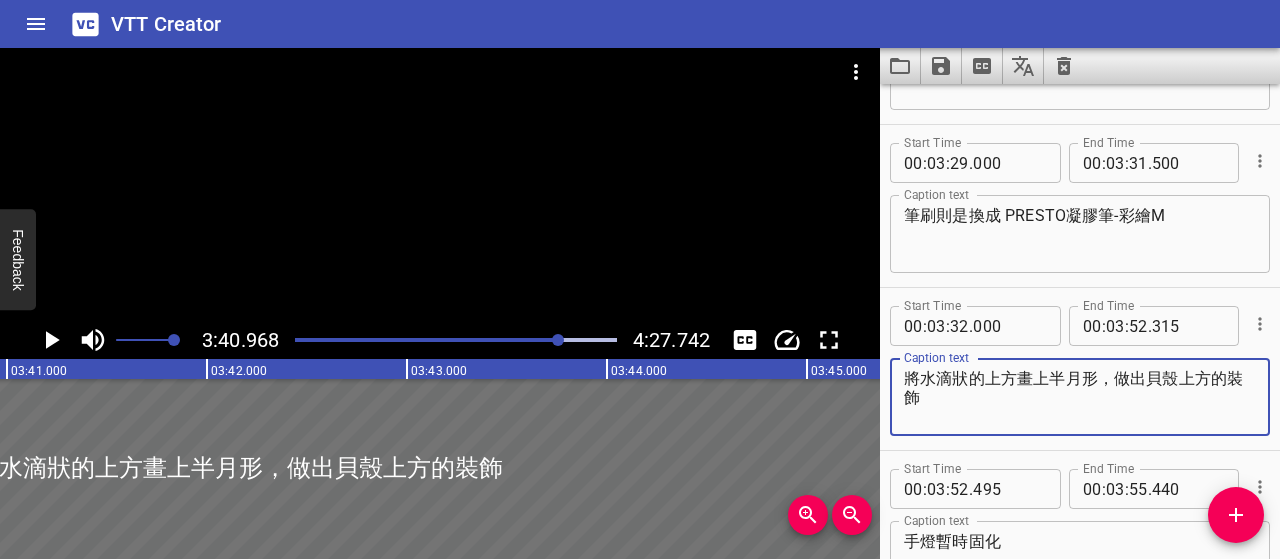 drag, startPoint x: 1014, startPoint y: 377, endPoint x: 899, endPoint y: 376, distance: 115.00435 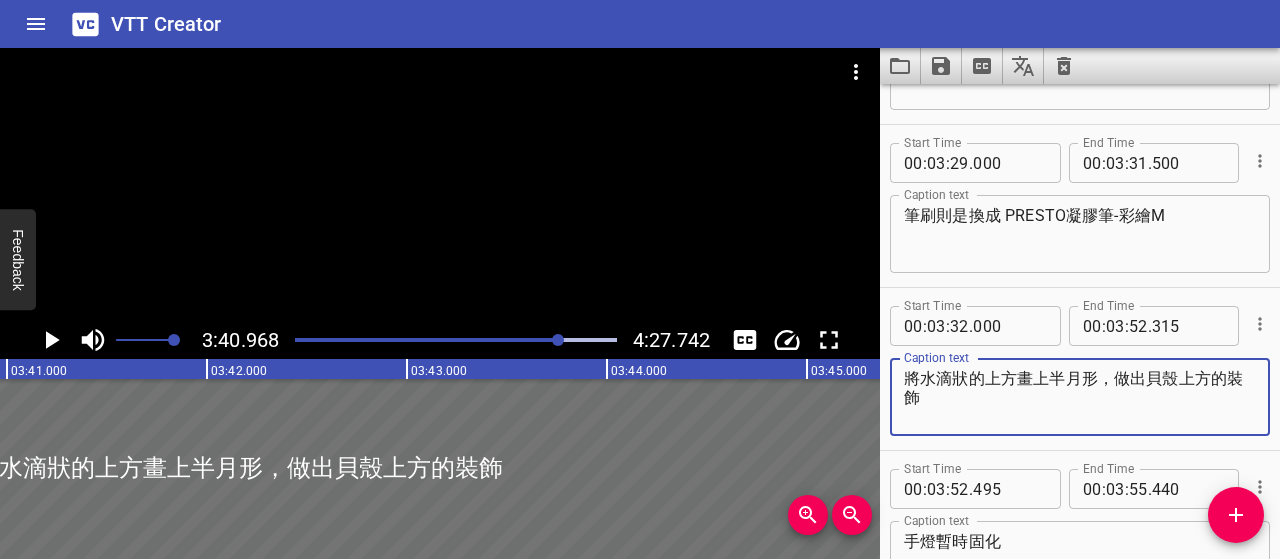 click on "將水滴狀的上方畫上半月形，做出貝殼上方的裝飾 Caption text" at bounding box center (1080, 397) 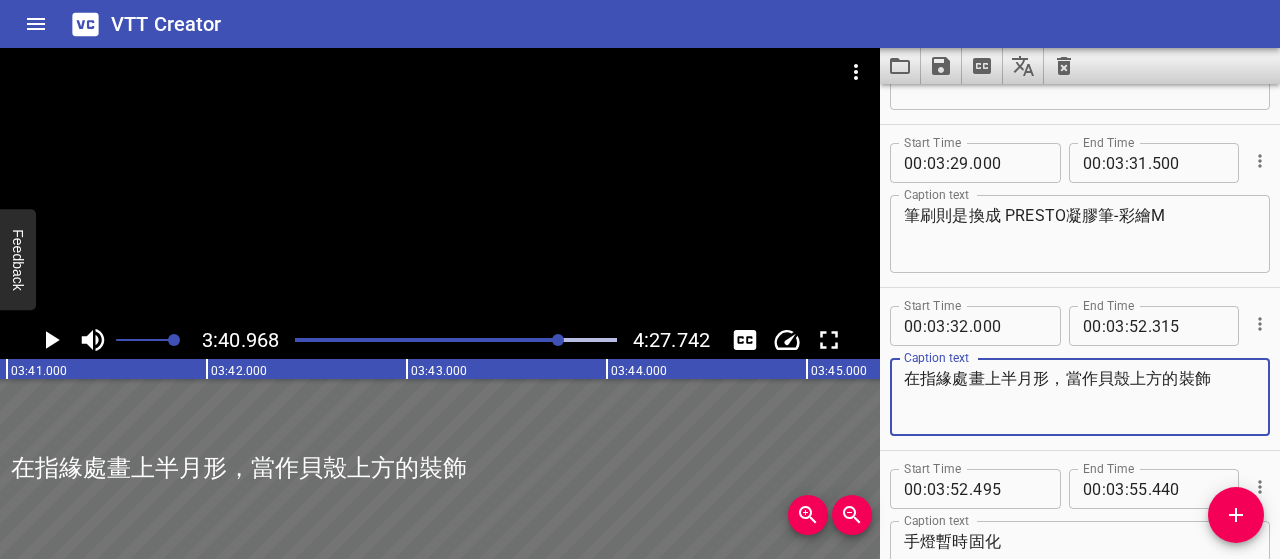 type on "在指緣處畫上半月形，當作貝殼上方的裝飾" 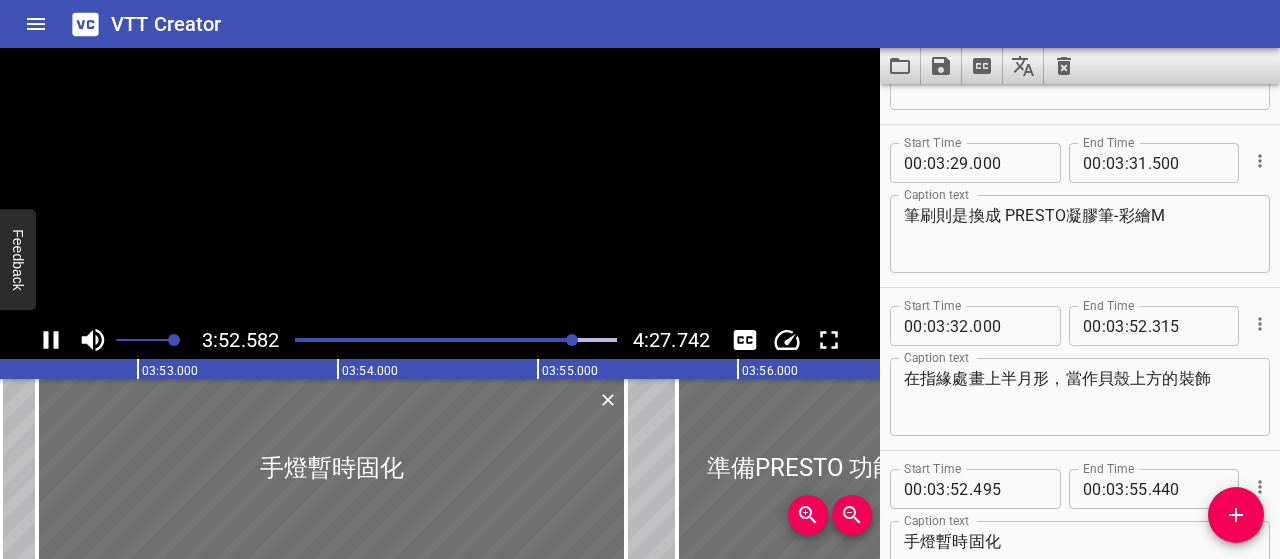 scroll, scrollTop: 0, scrollLeft: 46516, axis: horizontal 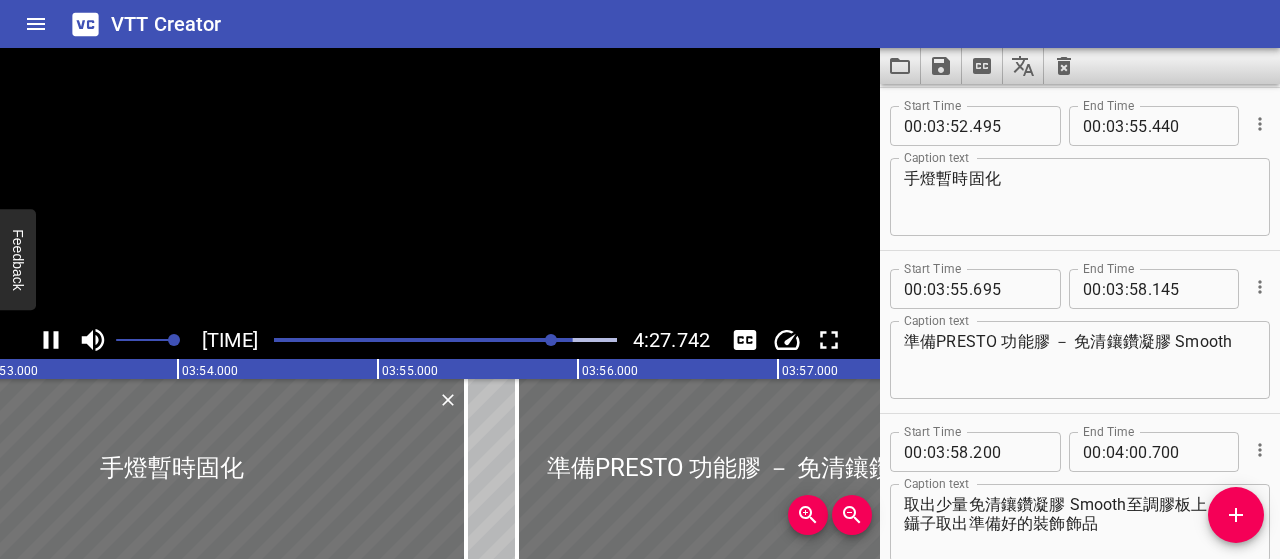 click 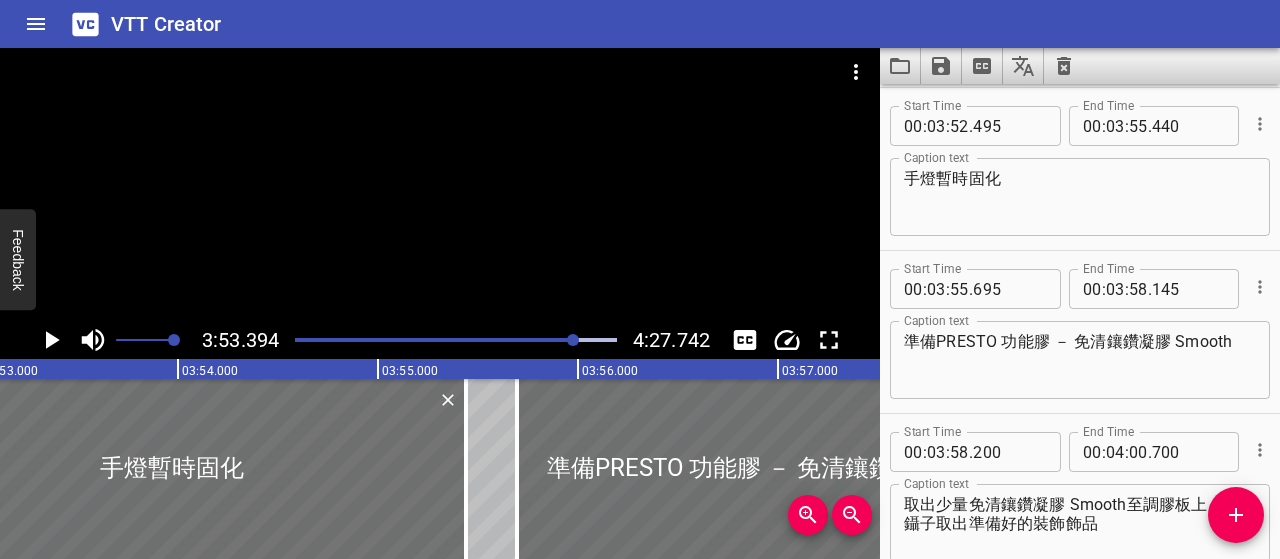 scroll, scrollTop: 0, scrollLeft: 46678, axis: horizontal 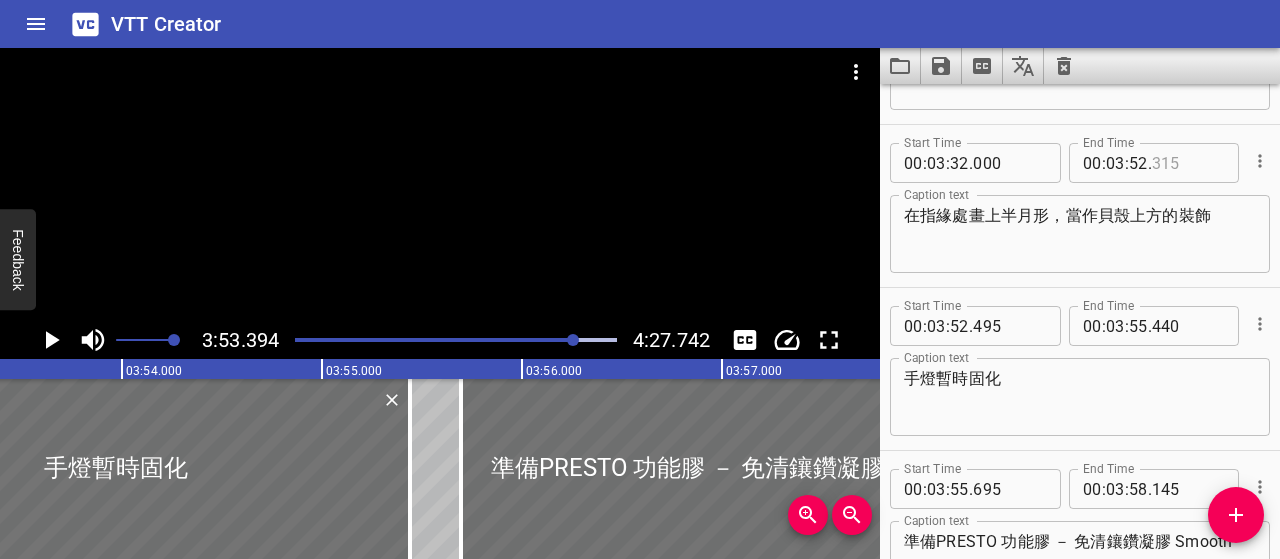 click at bounding box center [1188, 163] 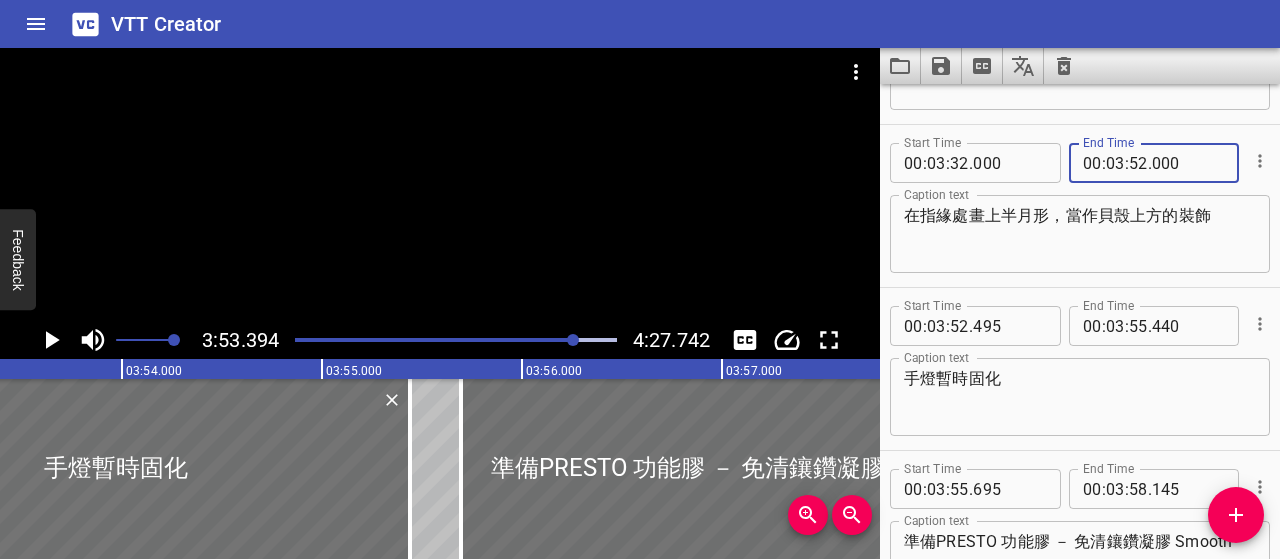 type on "000" 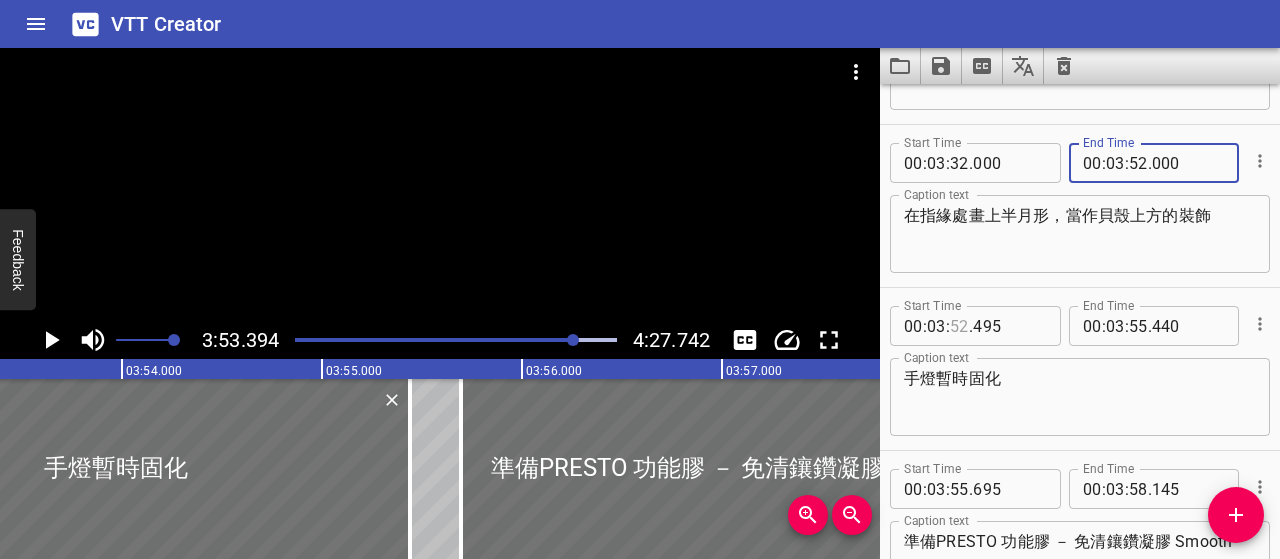 click at bounding box center [959, 326] 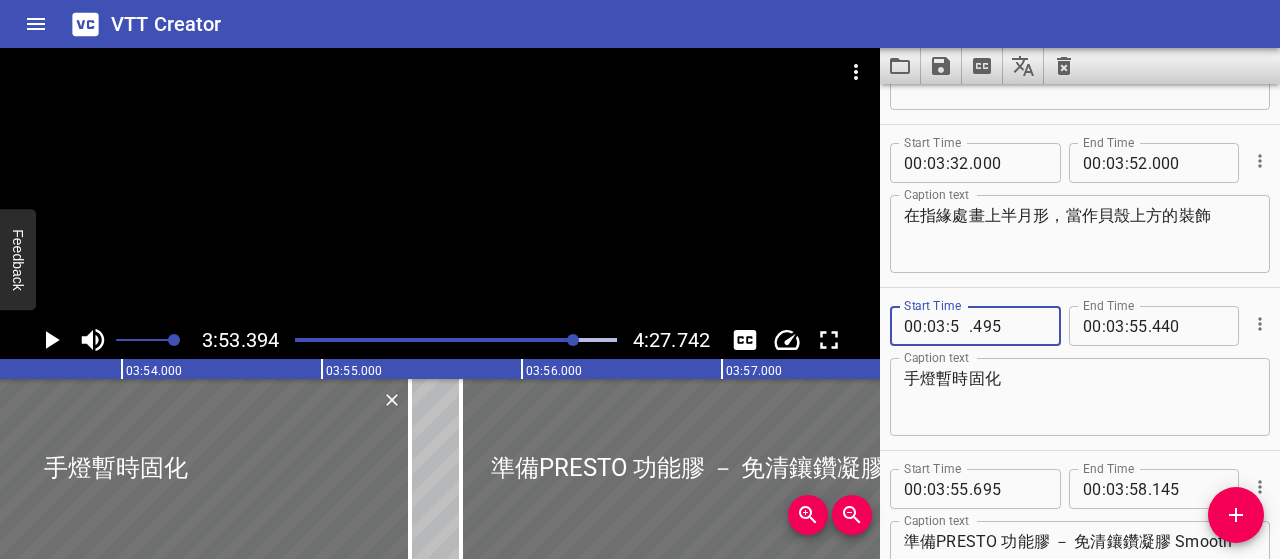 type on "53" 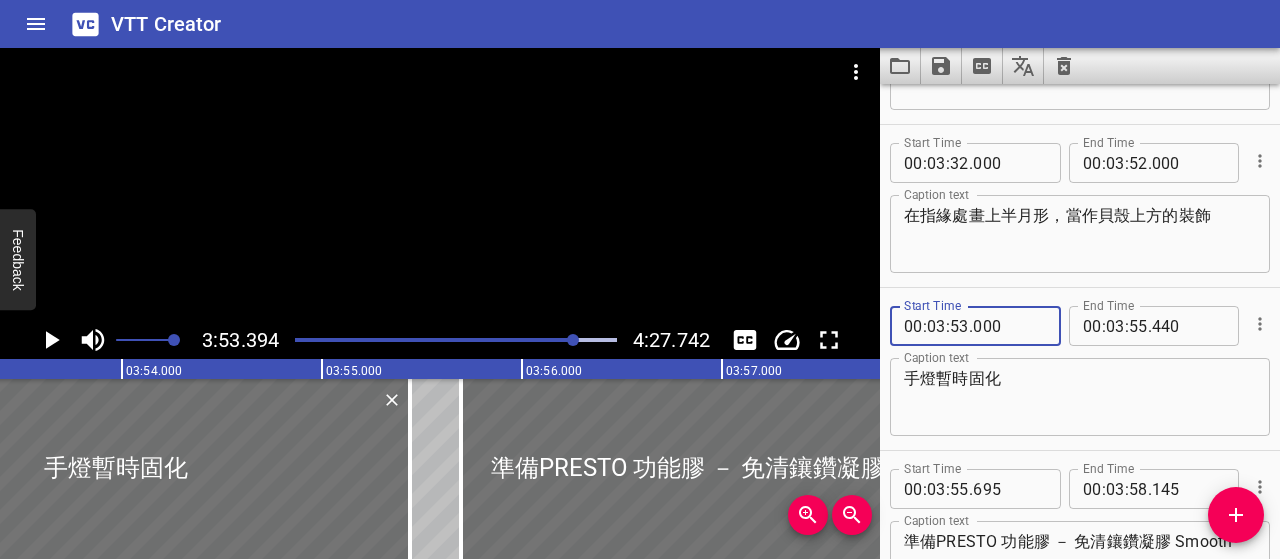 type on "000" 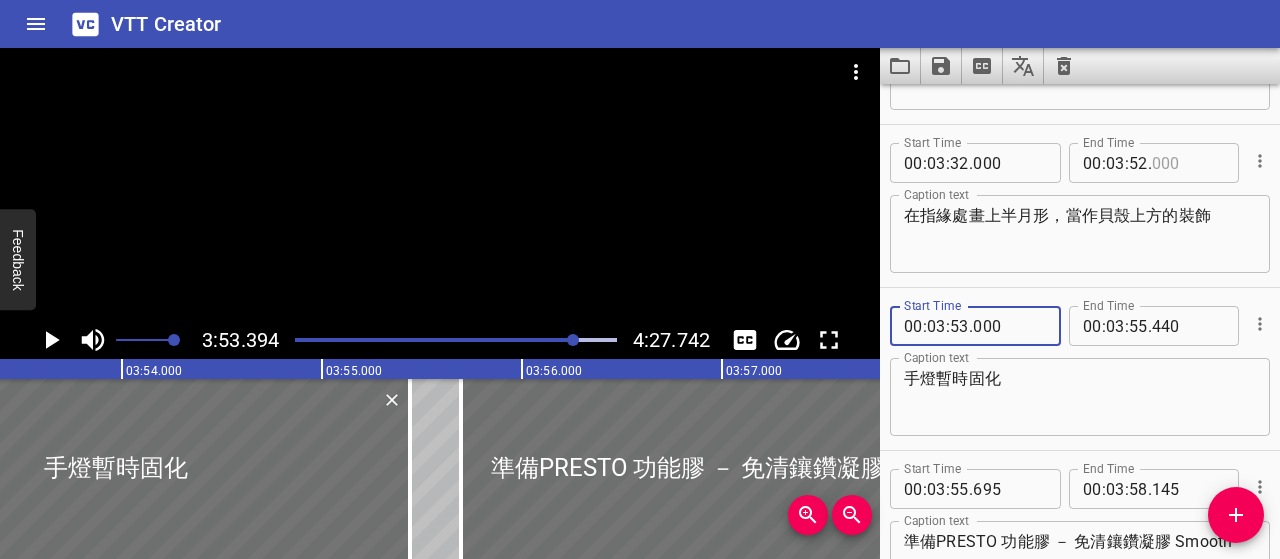 click at bounding box center (1188, 163) 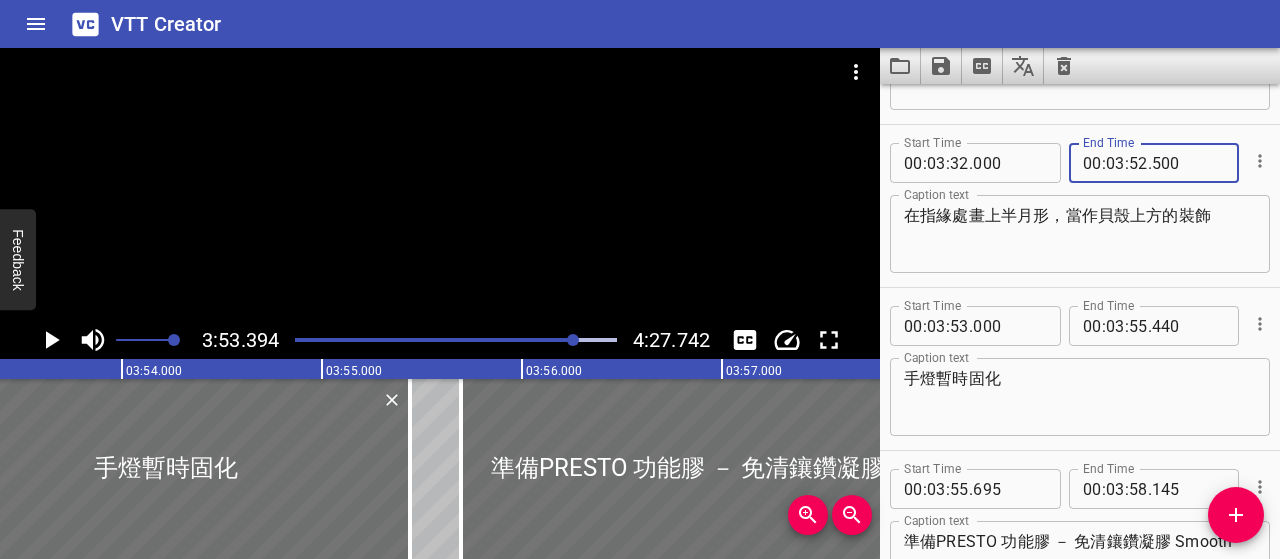 type on "500" 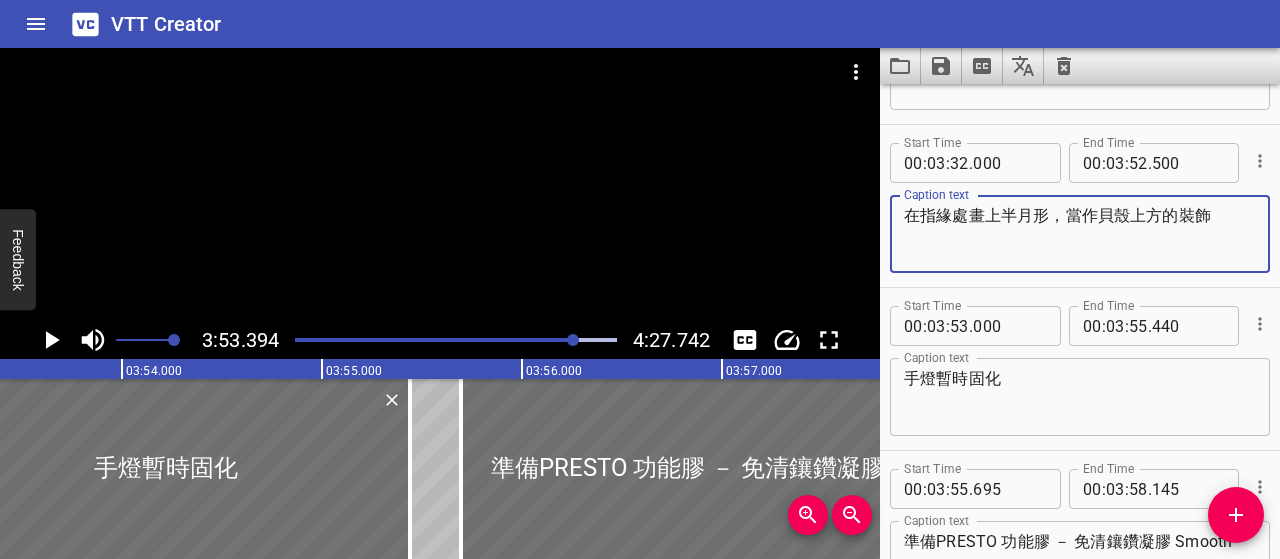 click on "在指緣處畫上半月形，當作貝殼上方的裝飾" at bounding box center [1080, 234] 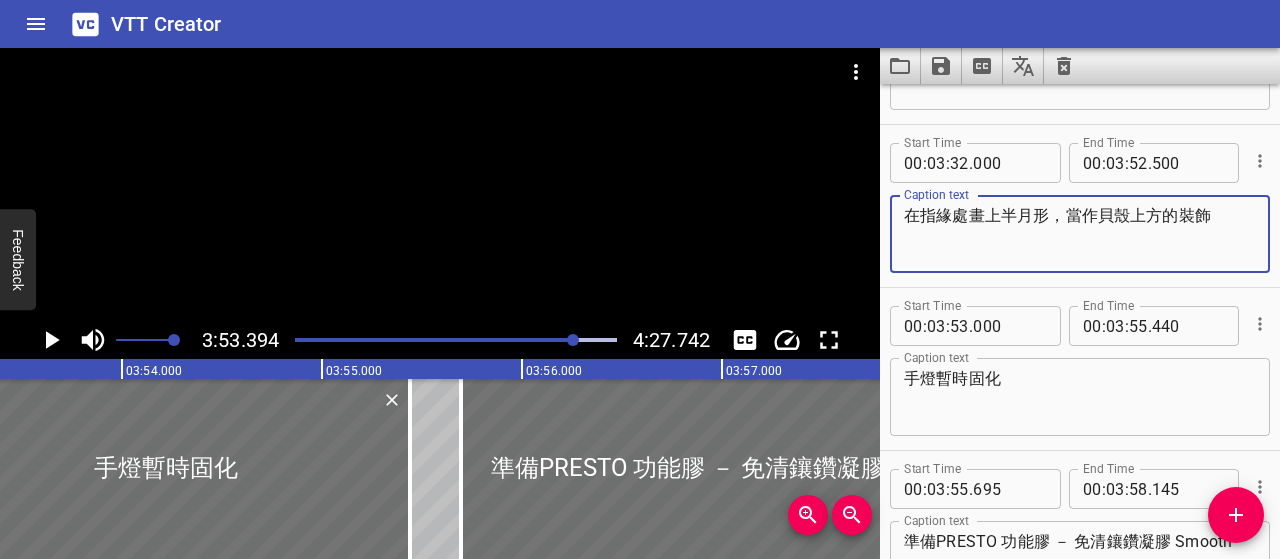 click 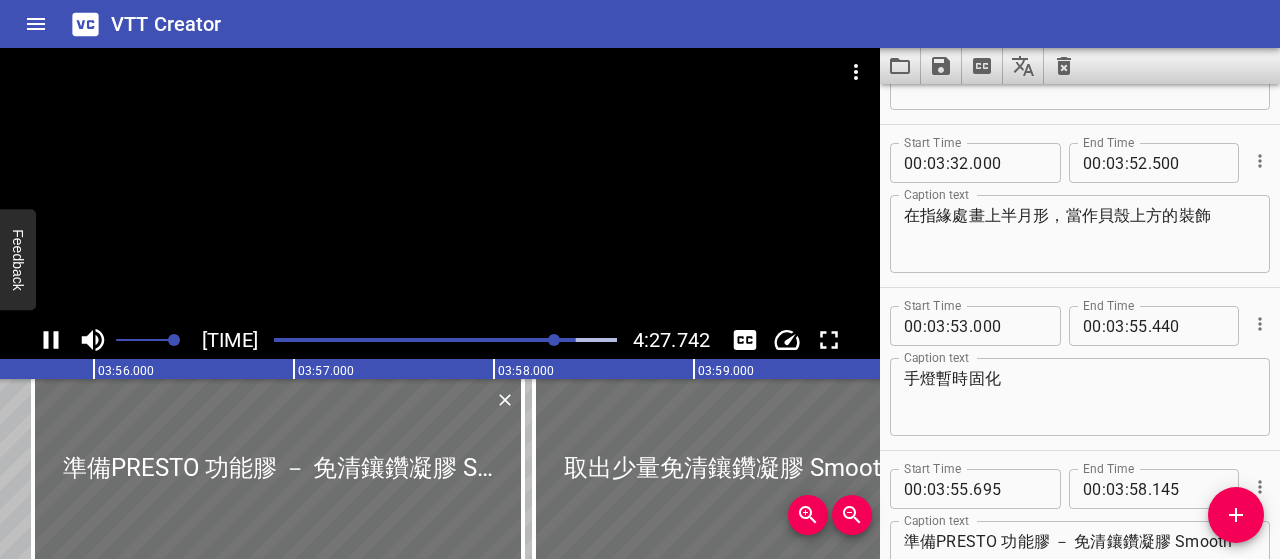 scroll, scrollTop: 0, scrollLeft: 47155, axis: horizontal 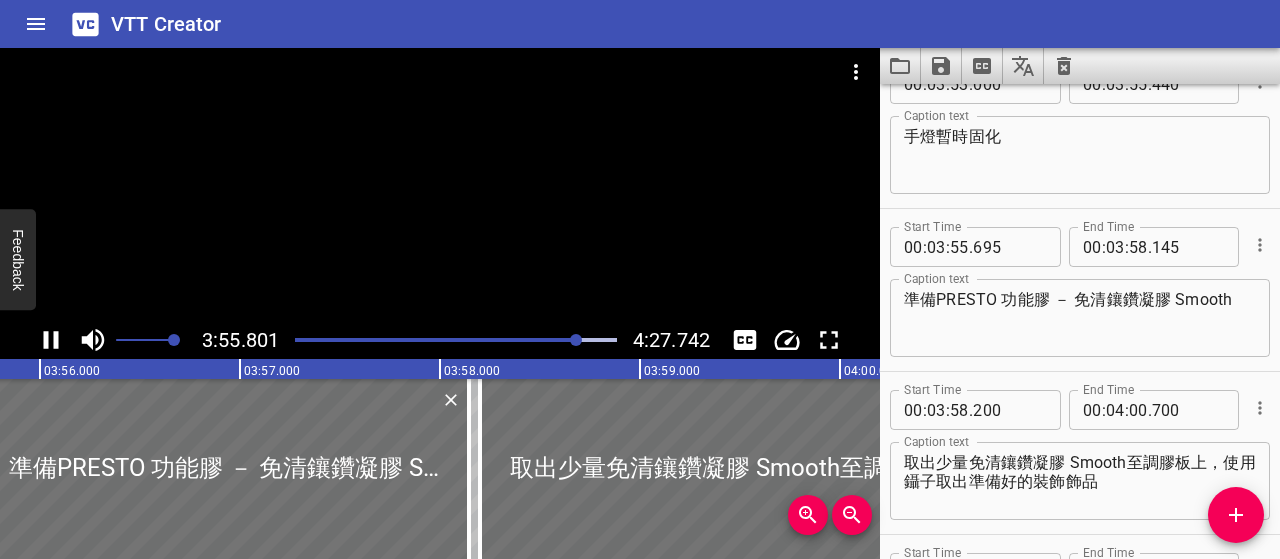 click 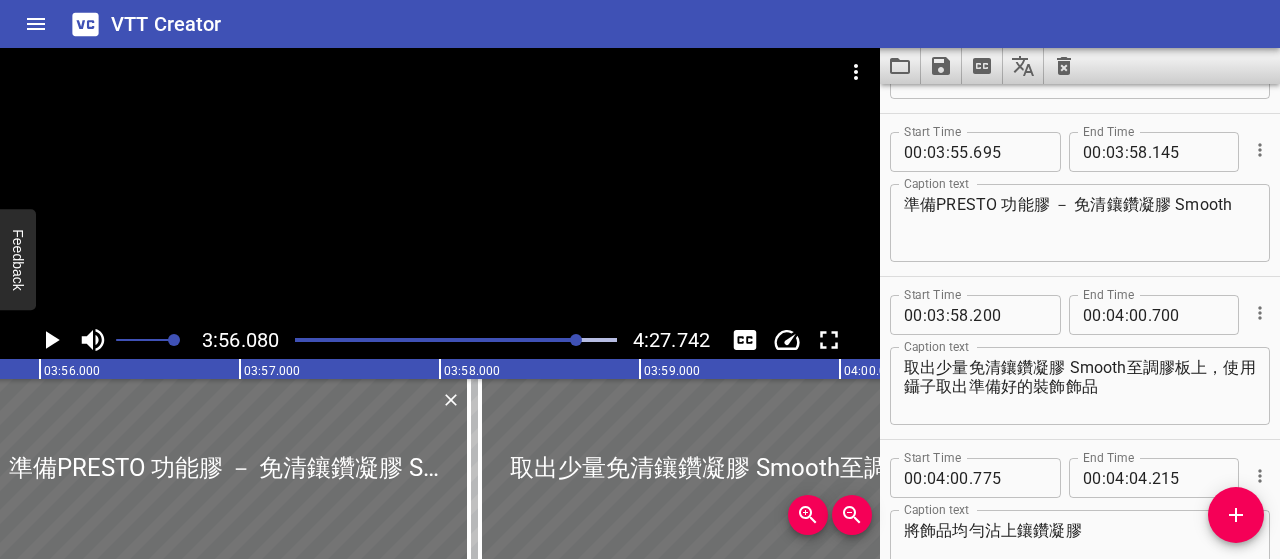 scroll, scrollTop: 0, scrollLeft: 47197, axis: horizontal 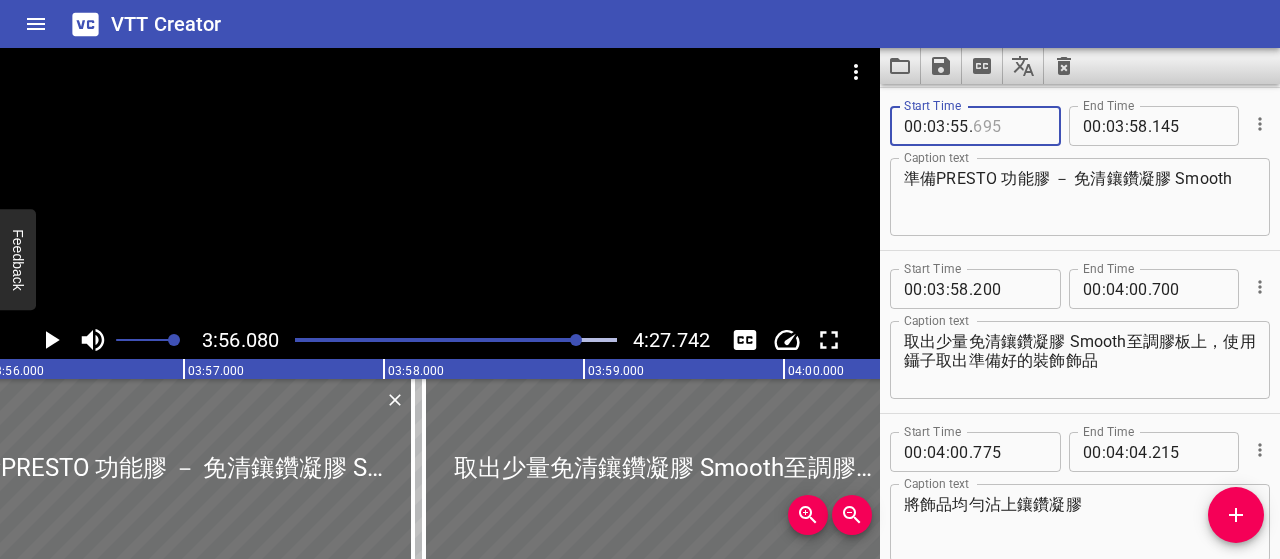 click at bounding box center [1009, 126] 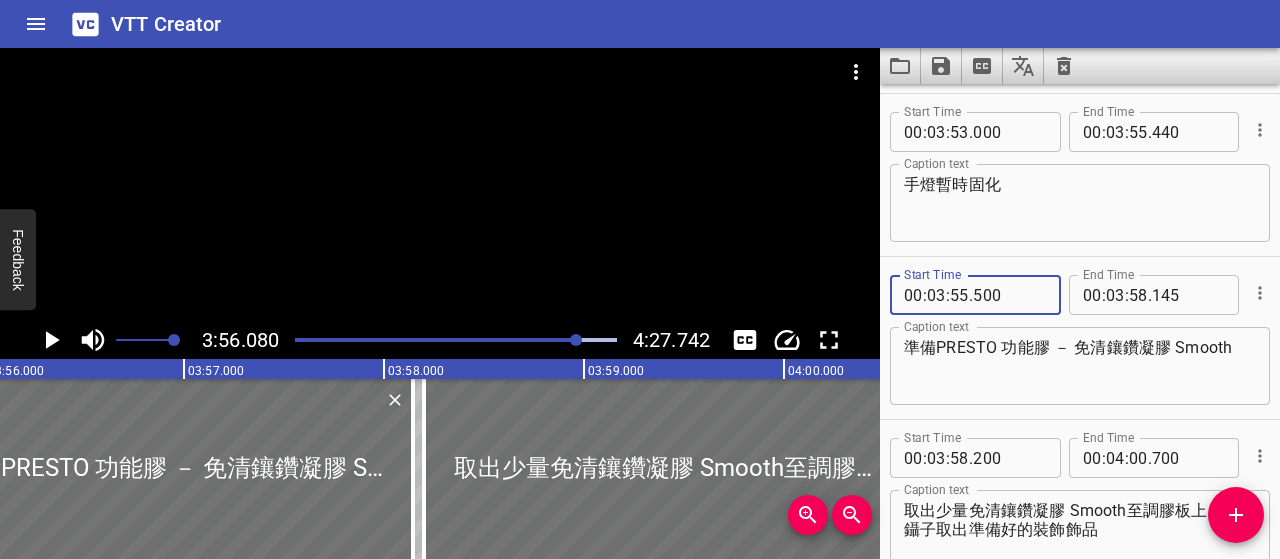 scroll, scrollTop: 5505, scrollLeft: 0, axis: vertical 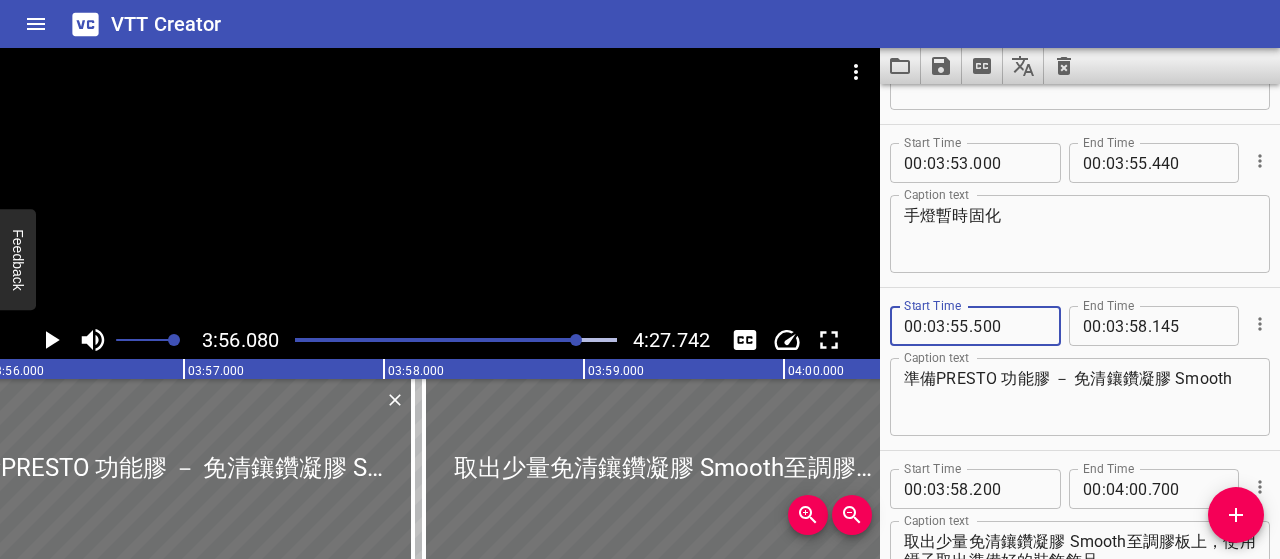 type on "500" 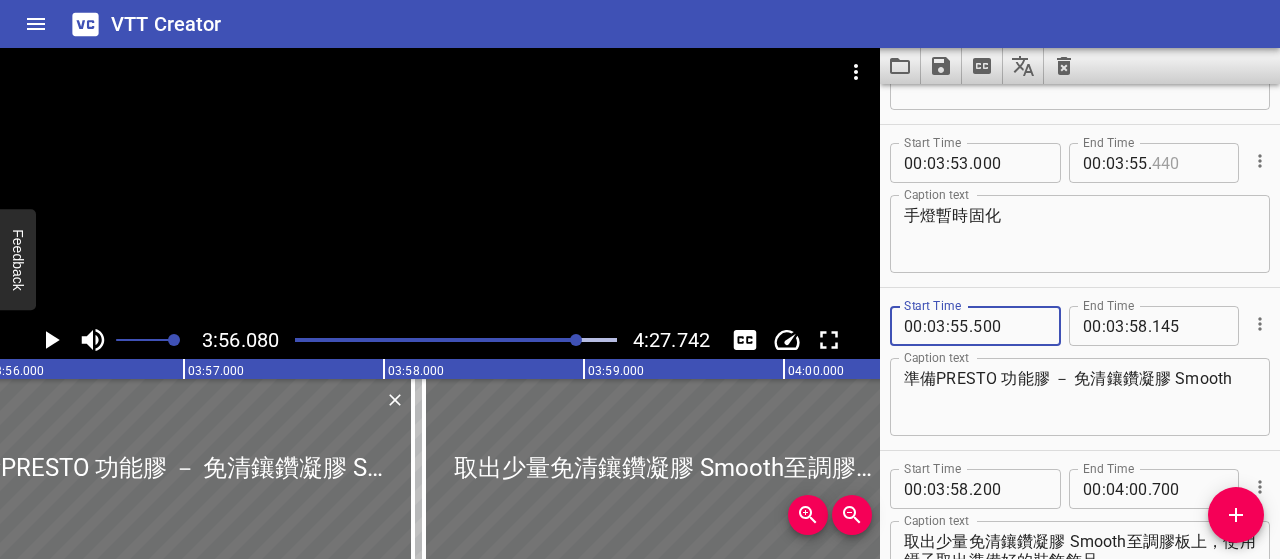 click at bounding box center (1188, 163) 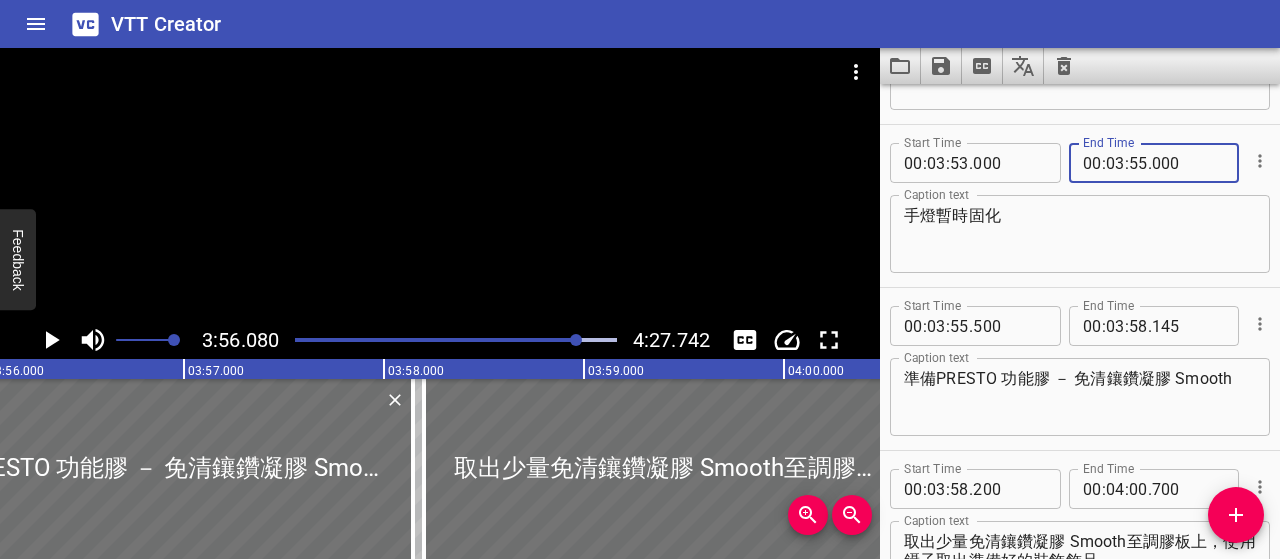 type on "000" 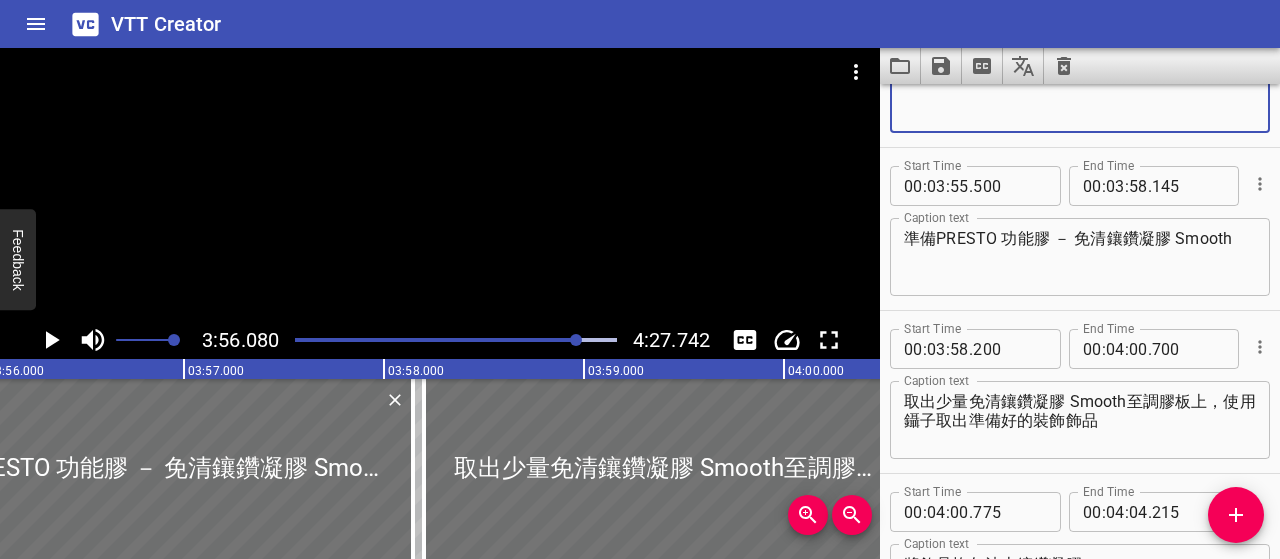 scroll, scrollTop: 5705, scrollLeft: 0, axis: vertical 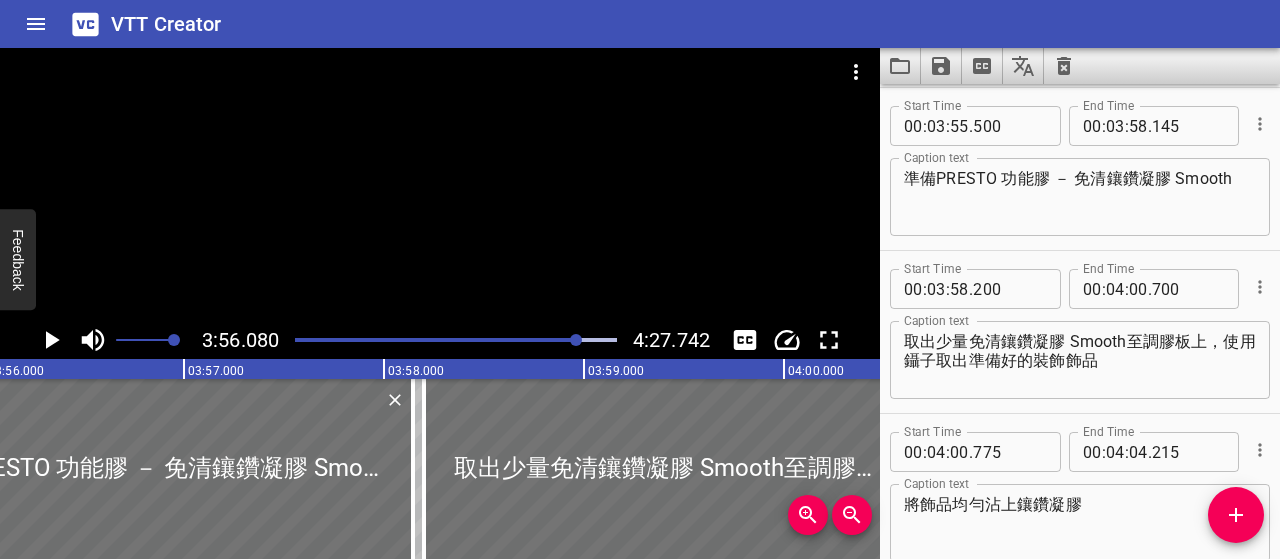 click on "準備PRESTO 功能膠 － 免清鑲鑽凝膠 Smooth" at bounding box center [1080, 197] 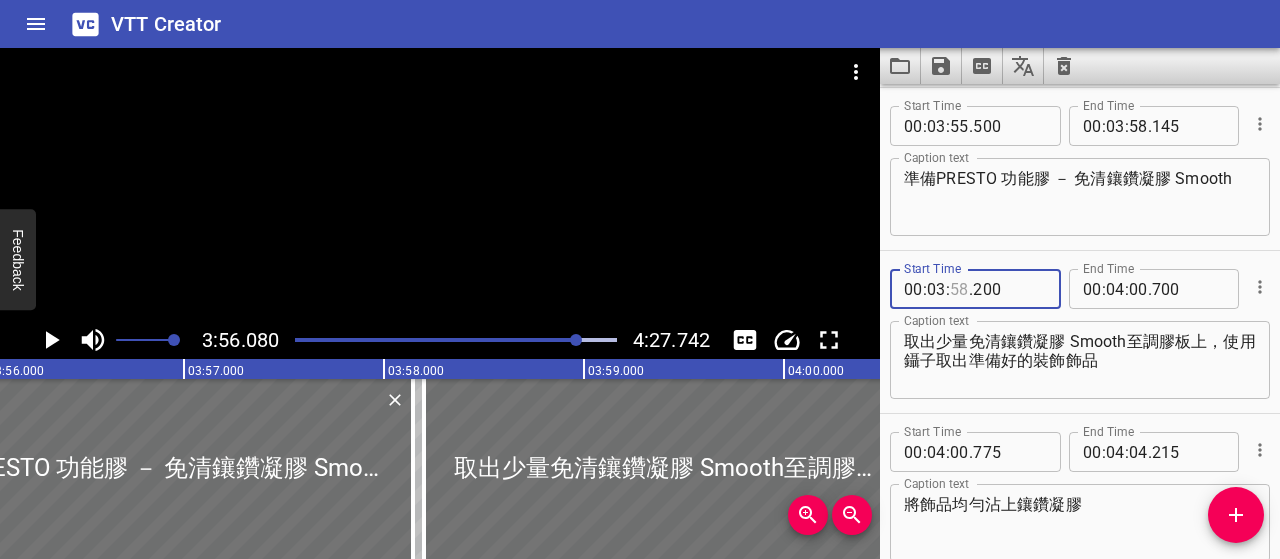 click at bounding box center (959, 289) 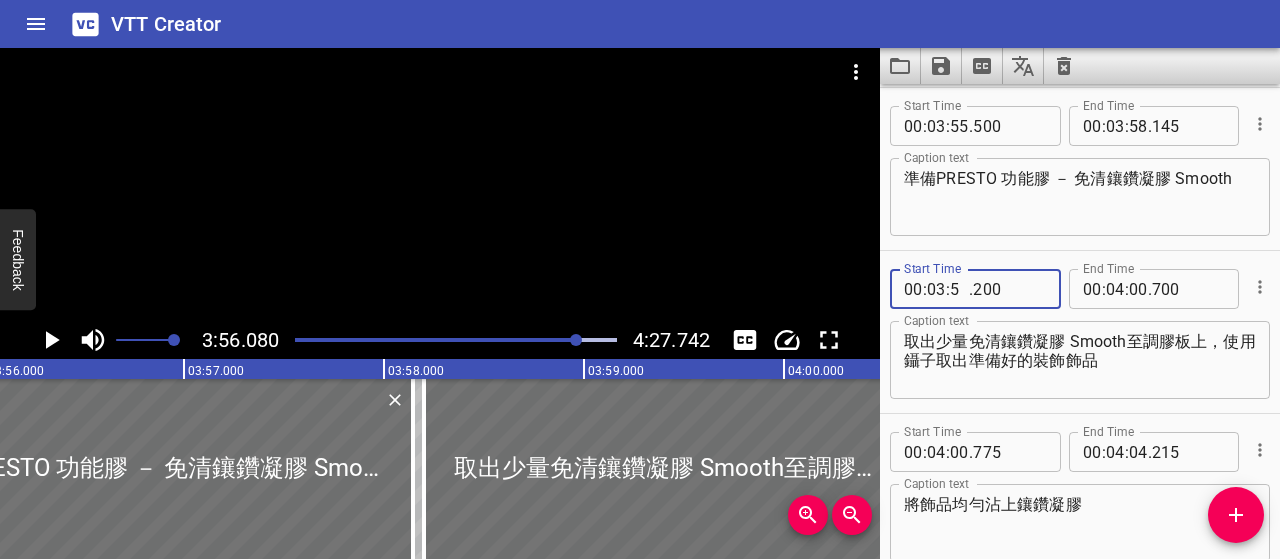 type on "55" 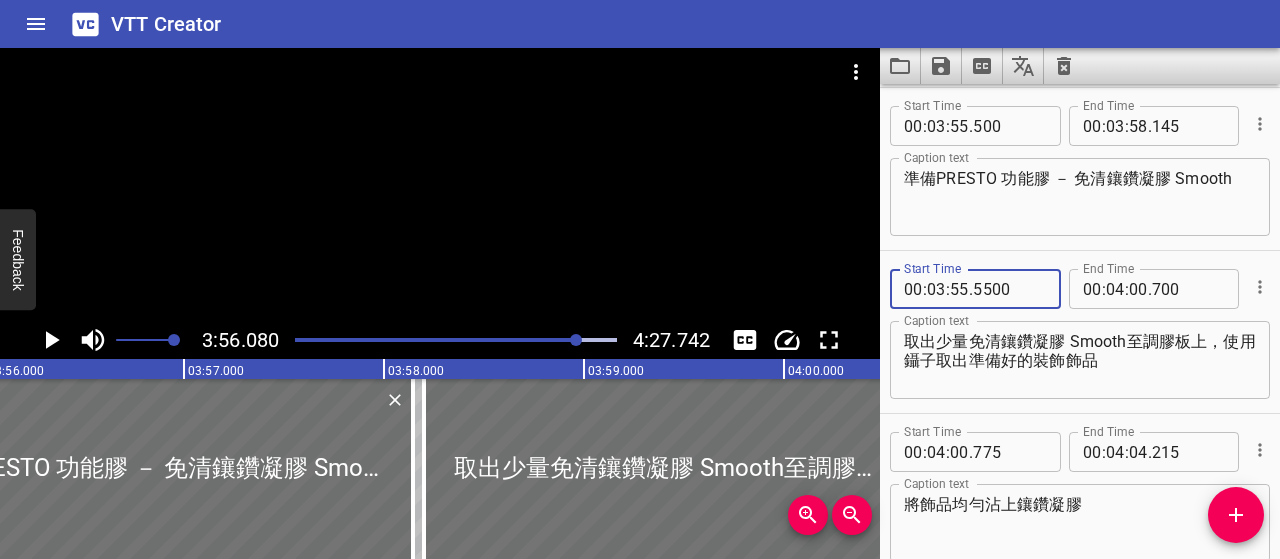 click on "5500" at bounding box center [1009, 289] 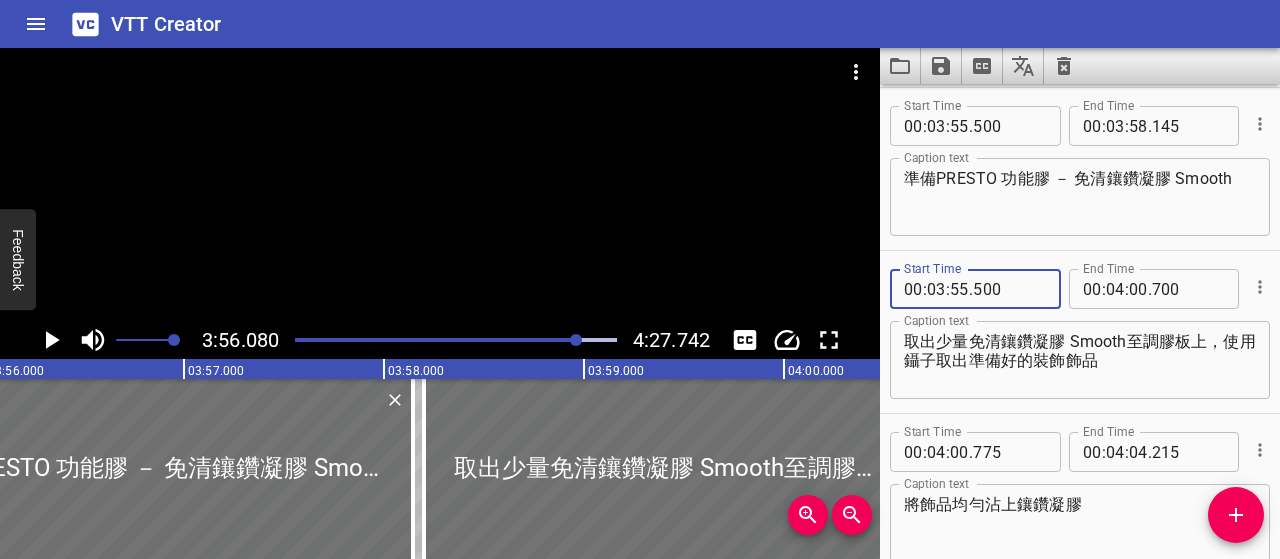 type on "500" 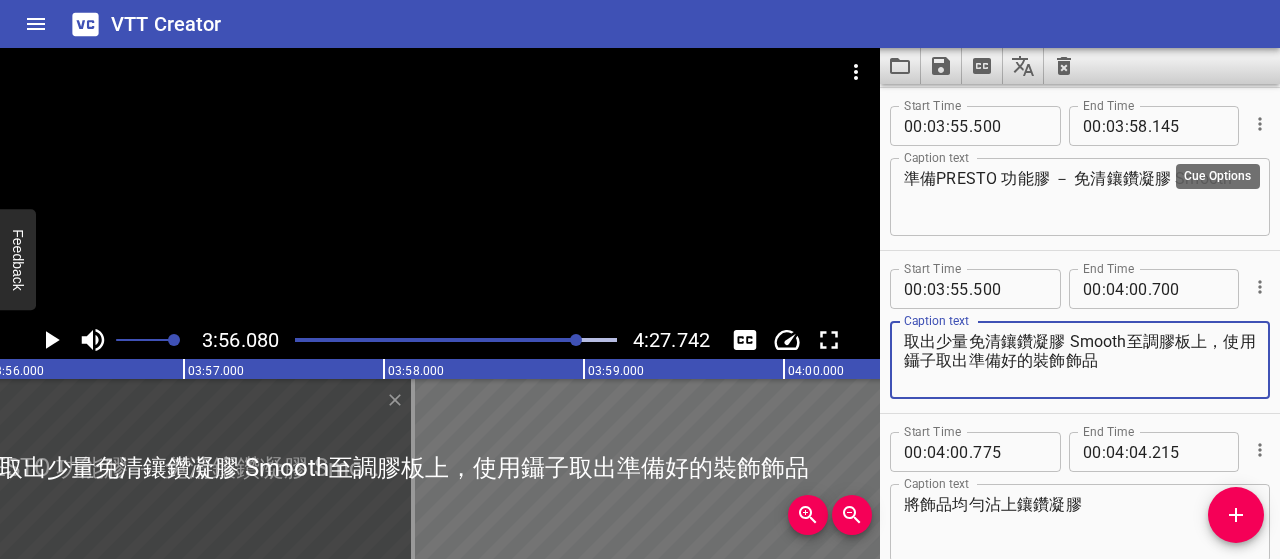 click 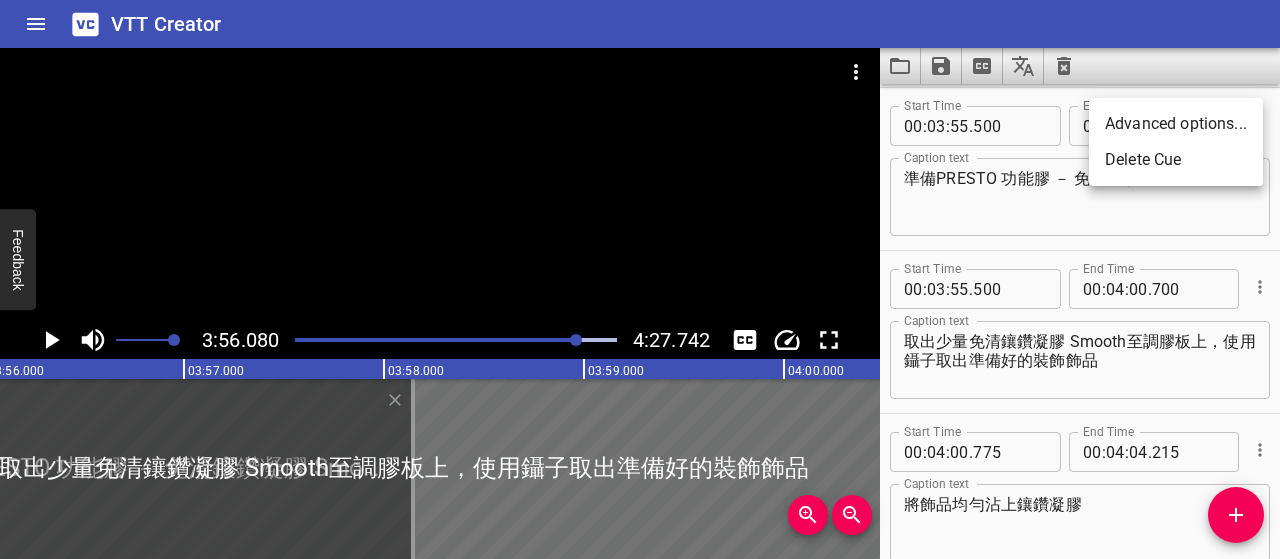 click on "Delete Cue" at bounding box center [1176, 160] 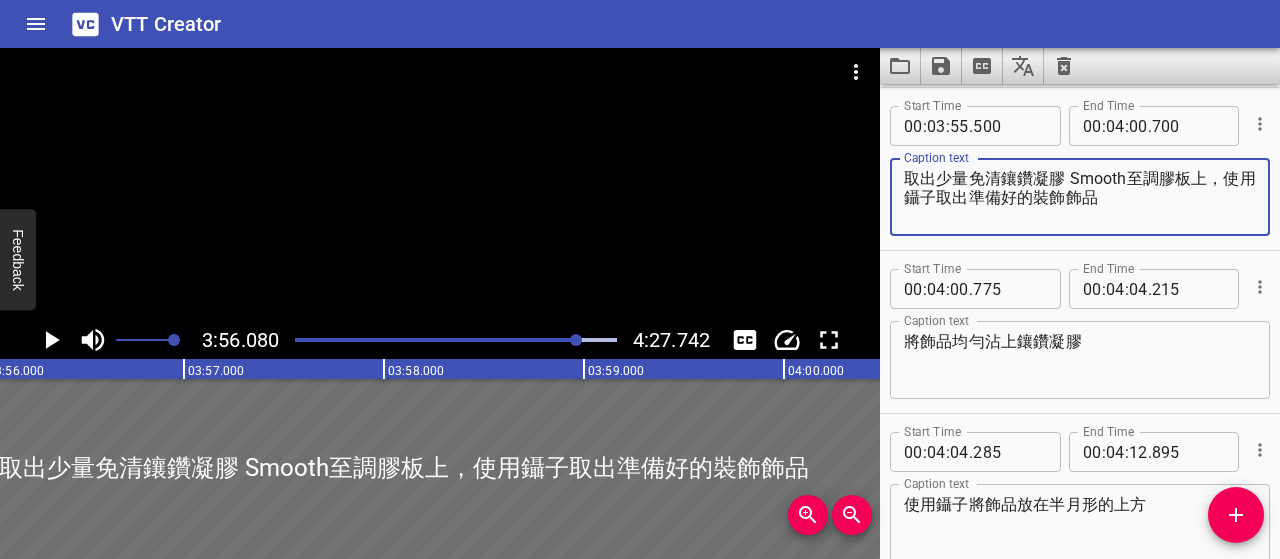 click on "取出少量免清鑲鑽凝膠 Smooth至調膠板上，使用鑷子取出準備好的裝飾飾品" at bounding box center [1080, 197] 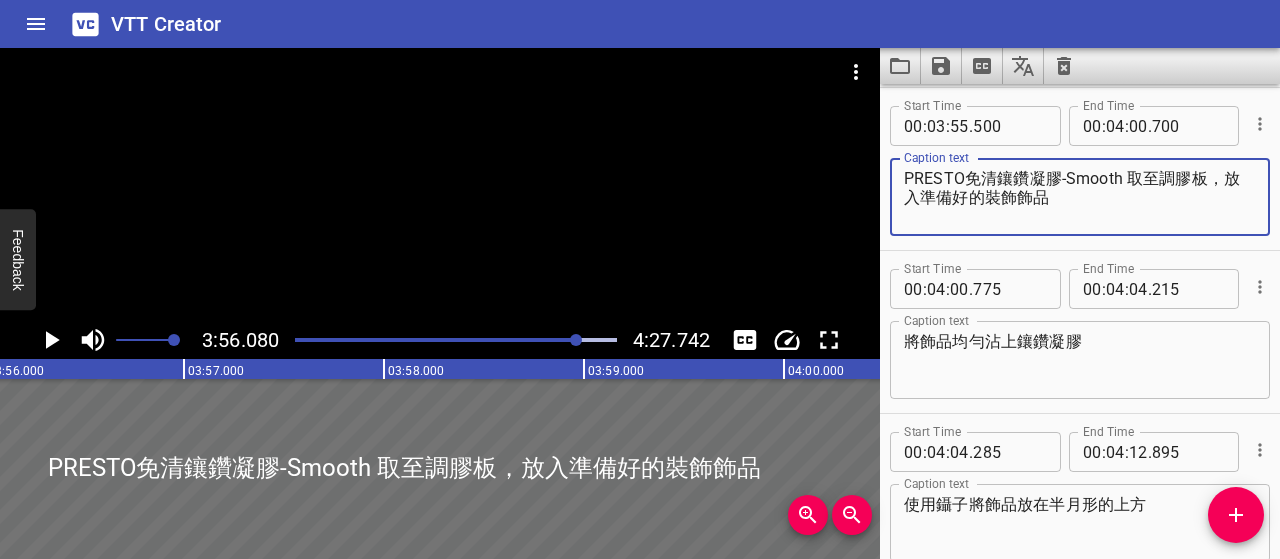 type on "PRESTO免清鑲鑽凝膠-Smooth 取至調膠板，放入準備好的裝飾飾品" 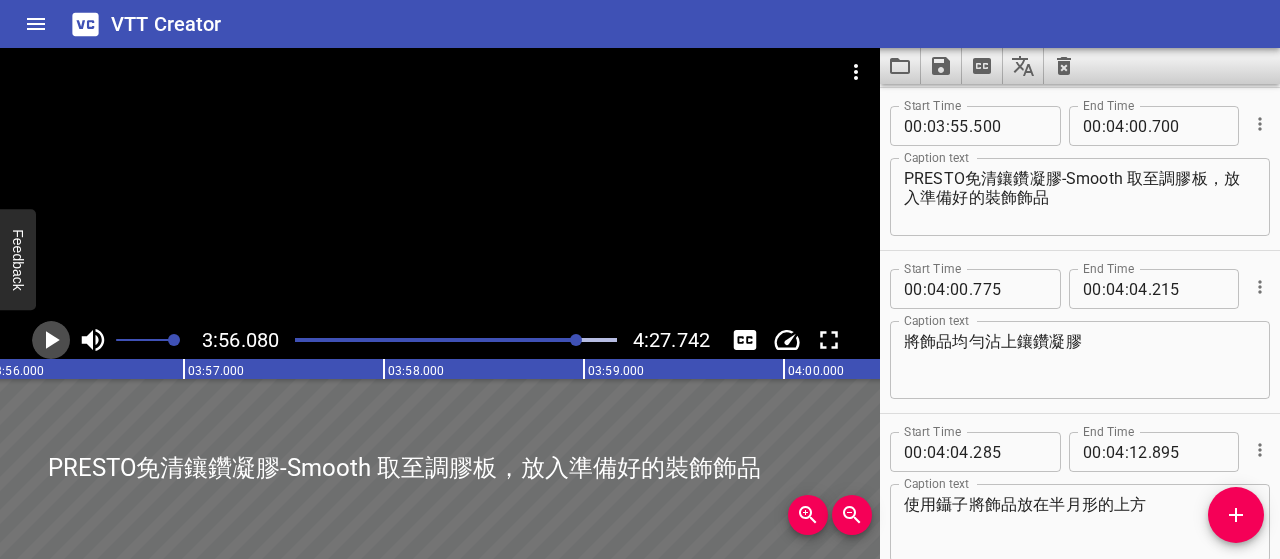 click 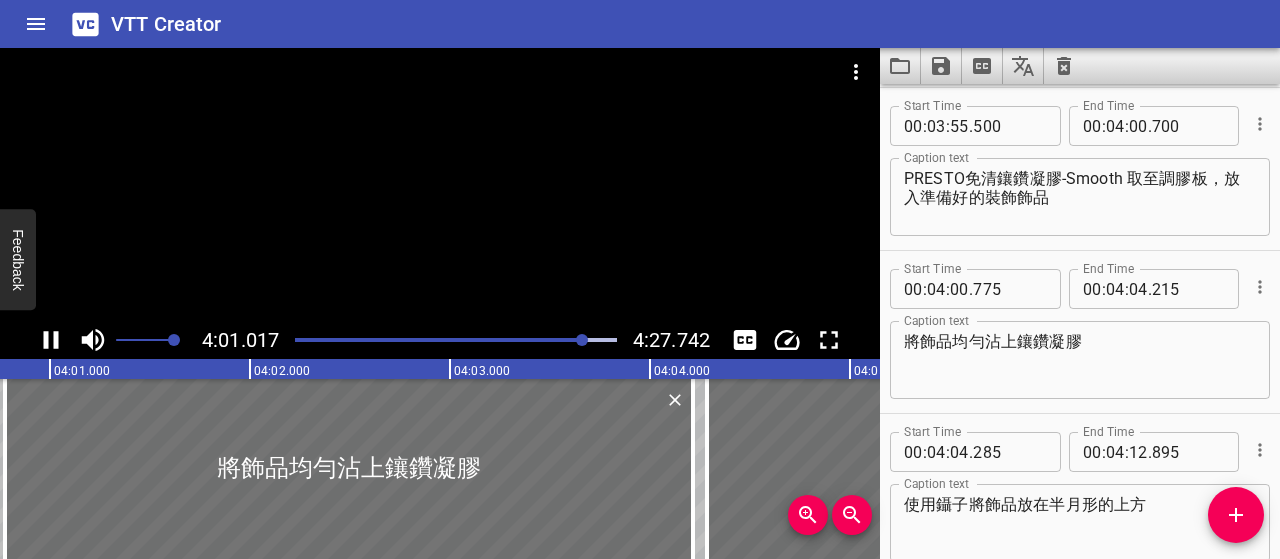scroll, scrollTop: 0, scrollLeft: 48203, axis: horizontal 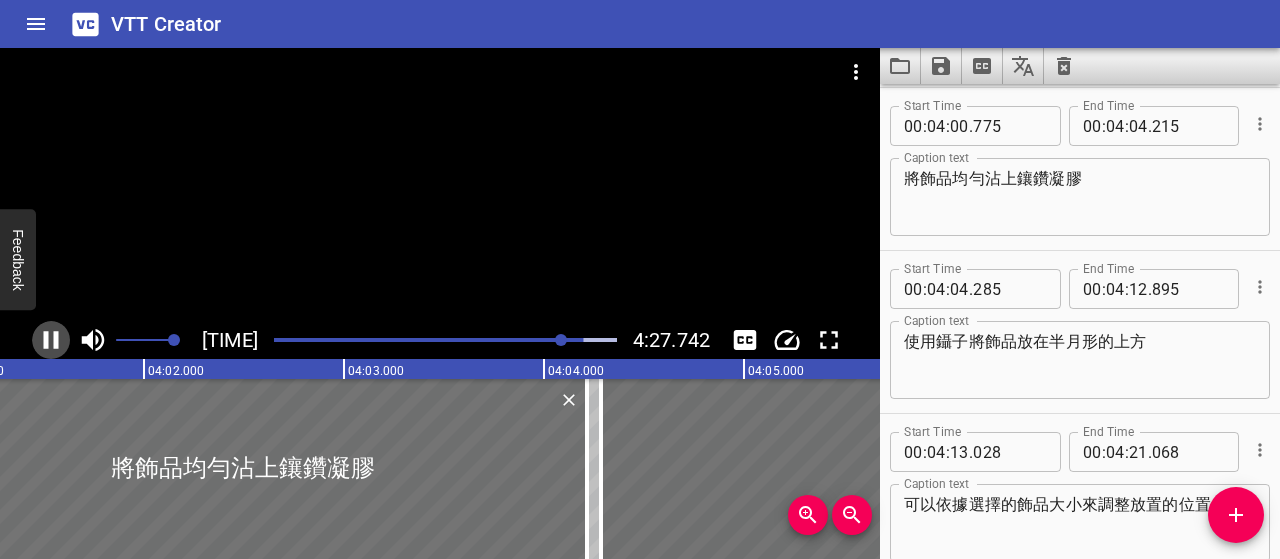 click 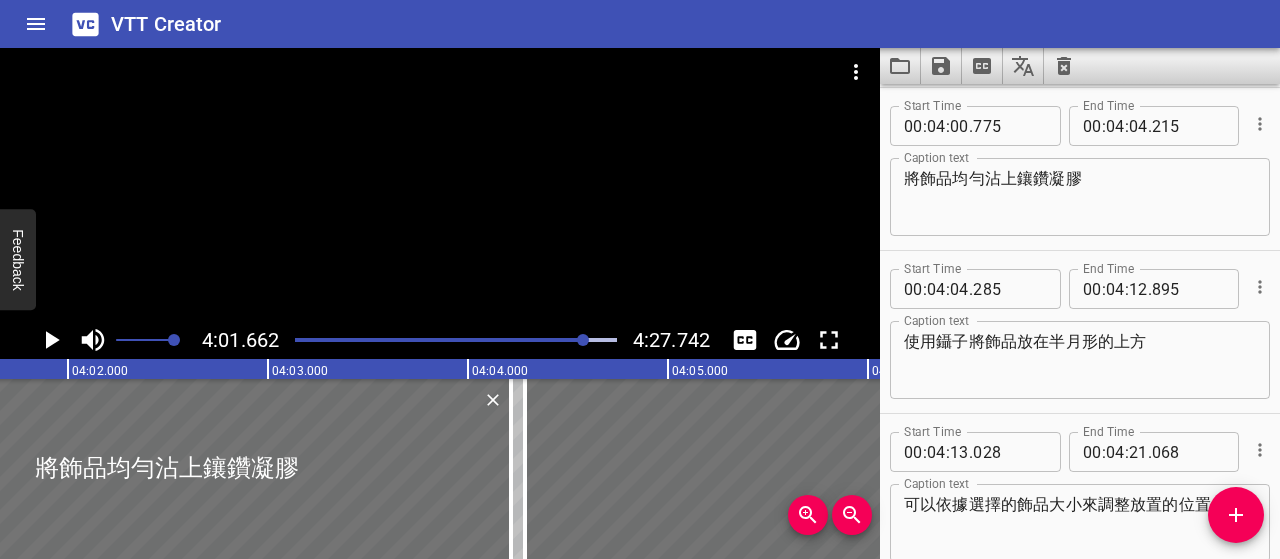 scroll, scrollTop: 5768, scrollLeft: 0, axis: vertical 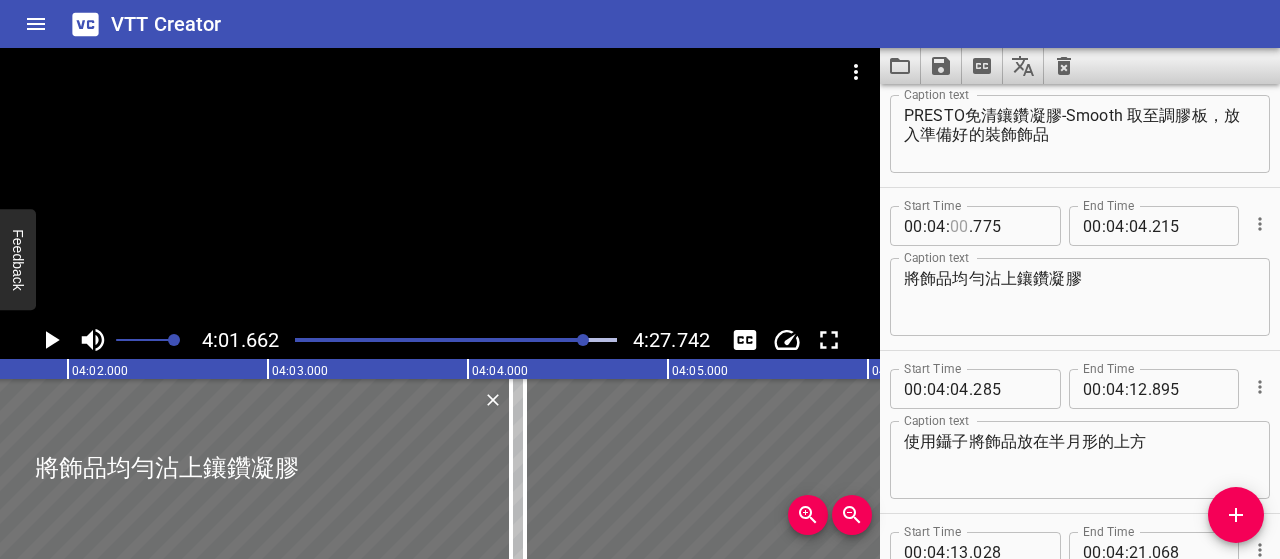click at bounding box center (959, 226) 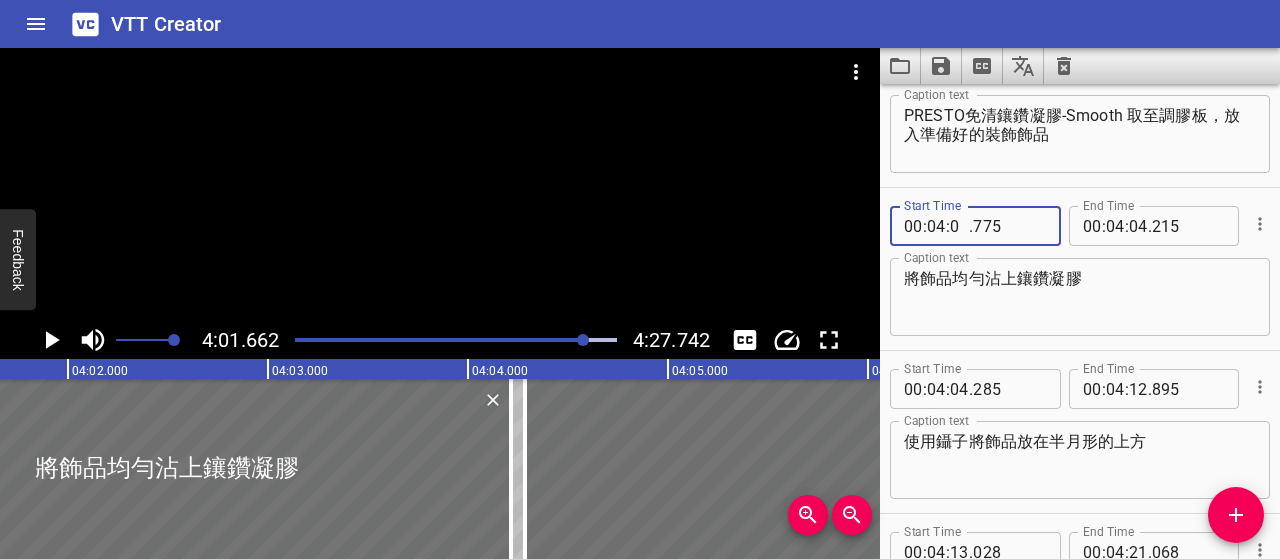 type on "01" 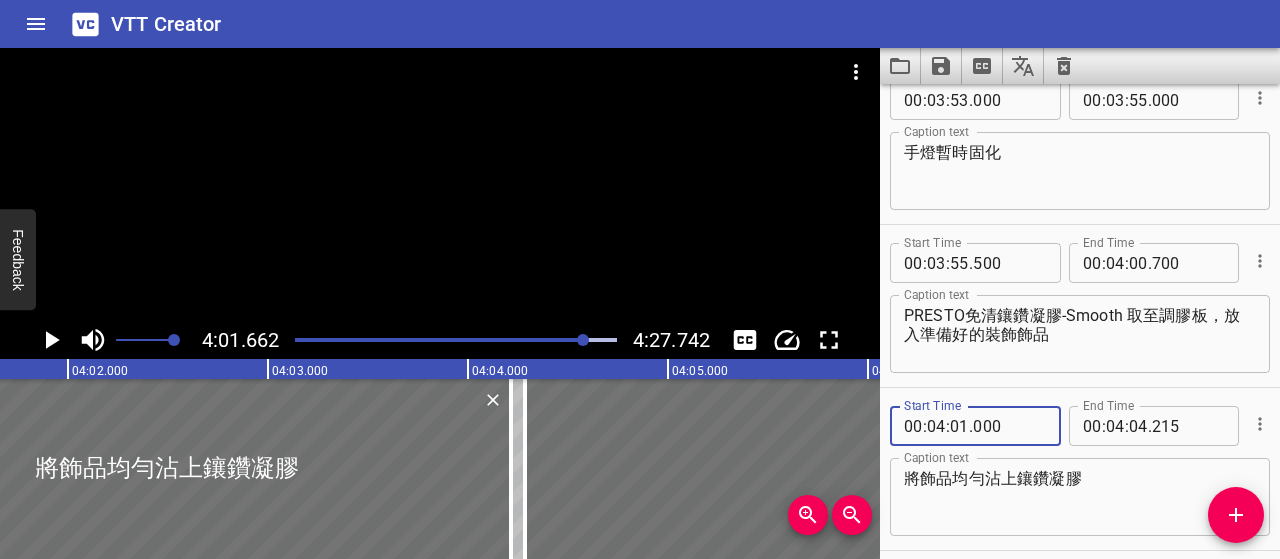 scroll, scrollTop: 5568, scrollLeft: 0, axis: vertical 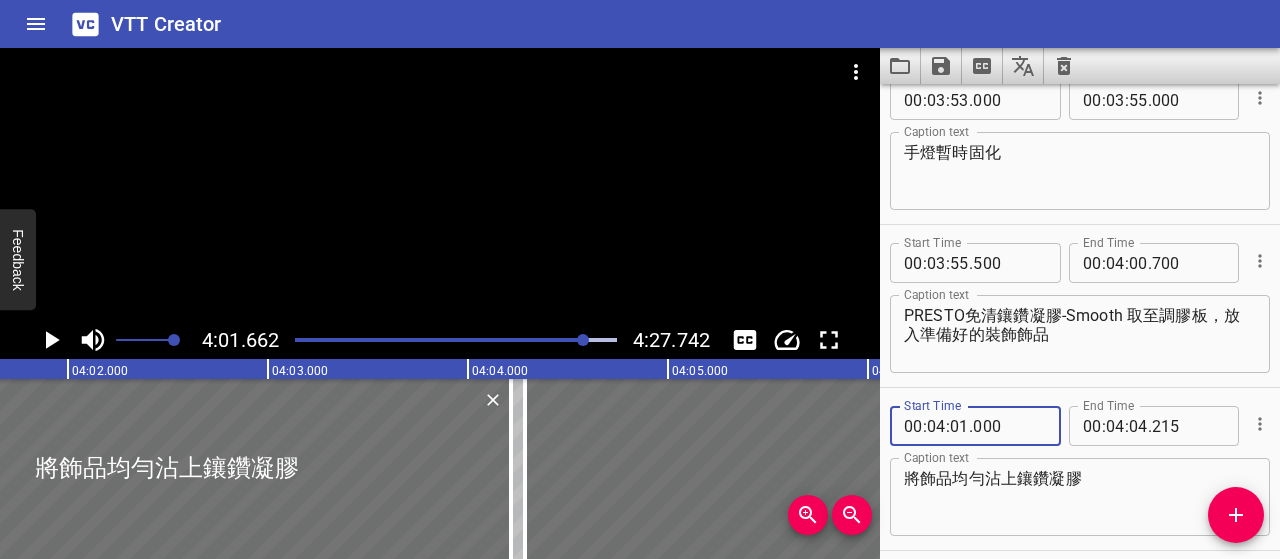 type on "000" 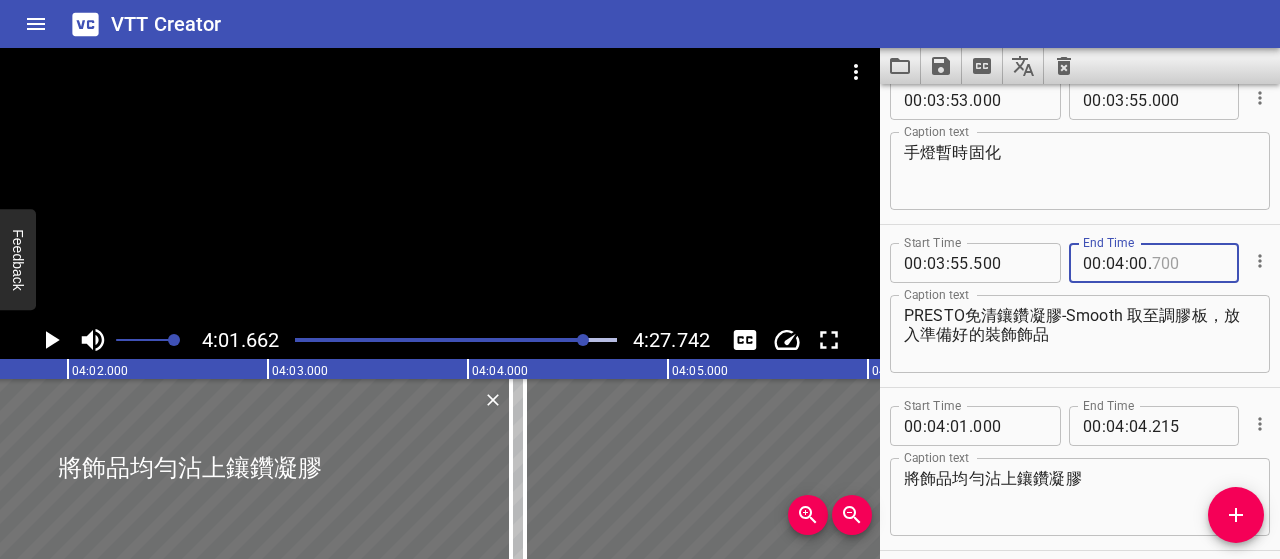 click at bounding box center [1188, 263] 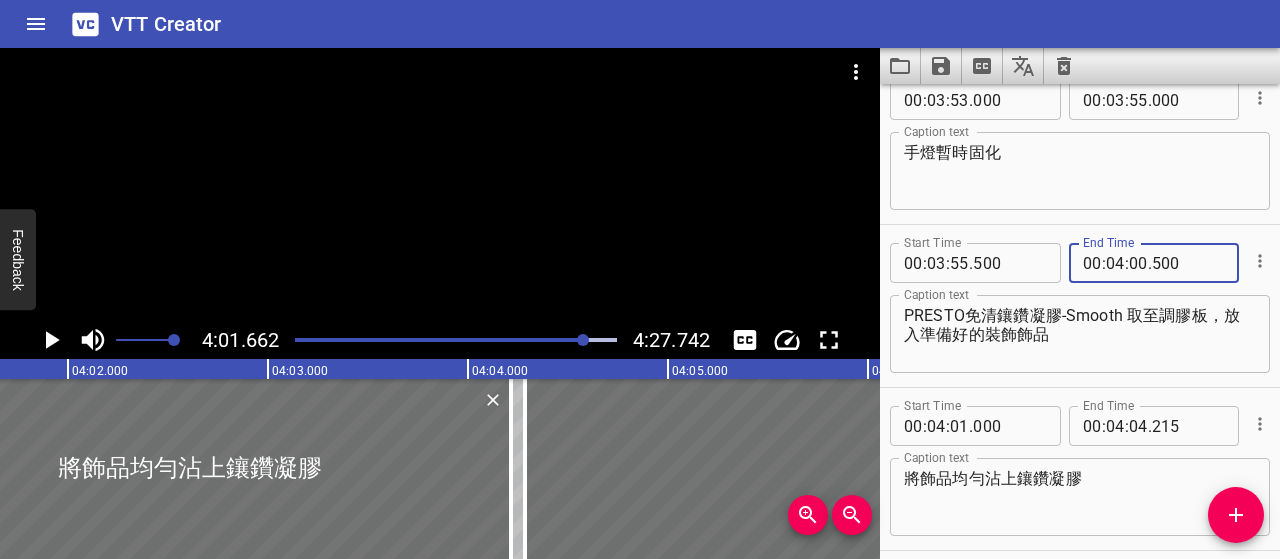 type on "500" 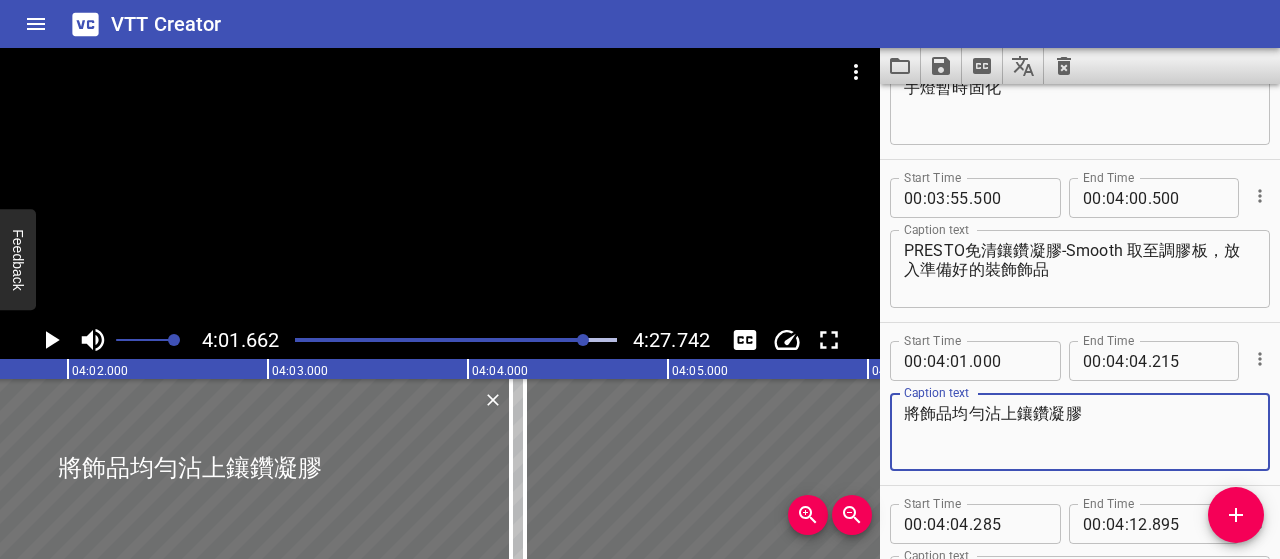 scroll, scrollTop: 5768, scrollLeft: 0, axis: vertical 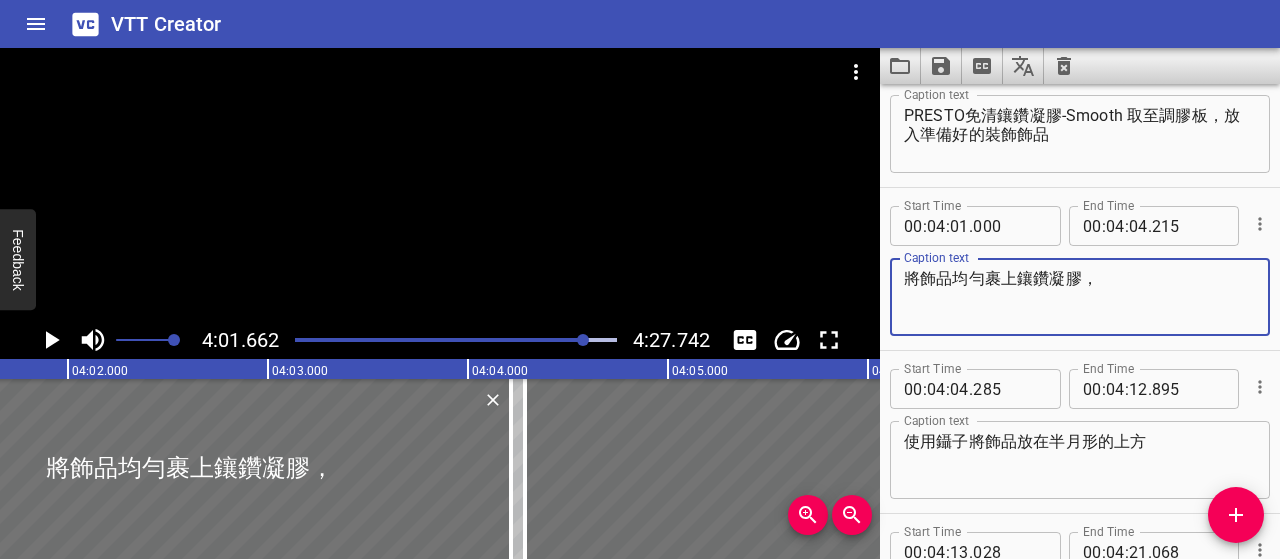 click on "將飾品均勻裹上鑲鑽凝膠，" at bounding box center (1080, 297) 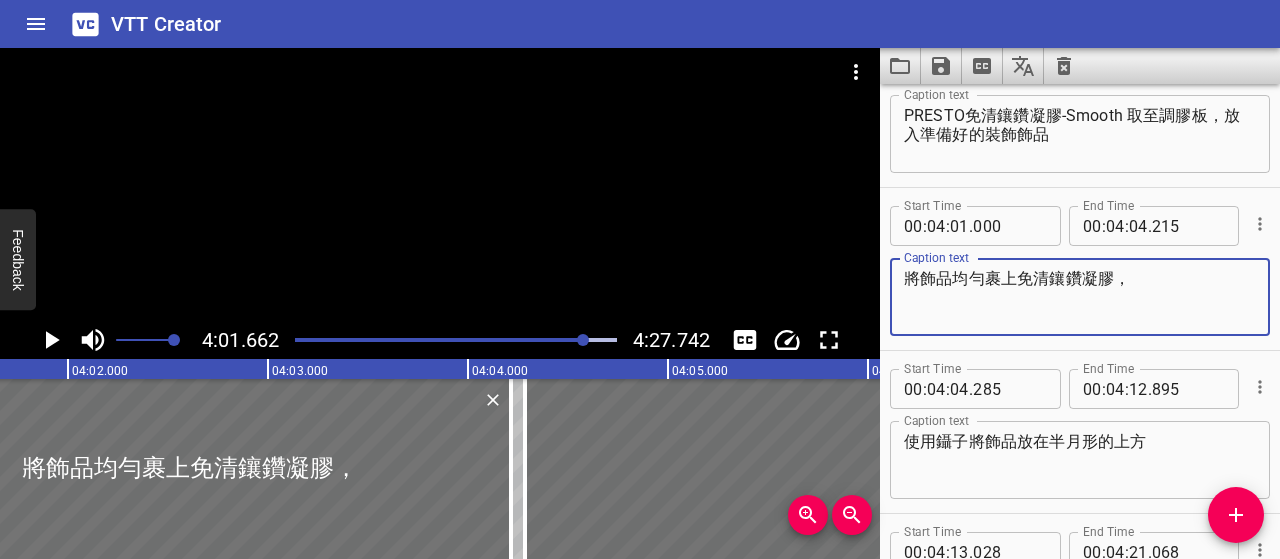 click on "將飾品均勻裹上免清鑲鑽凝膠，" at bounding box center [1080, 297] 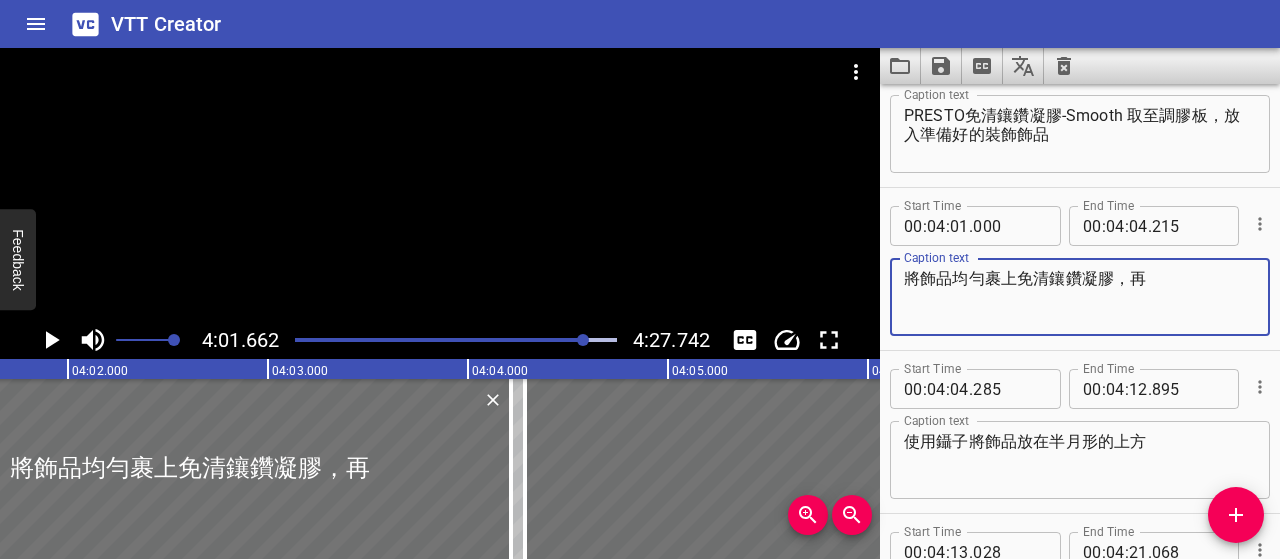type on "將飾品均勻裹上免清鑲鑽凝膠，再" 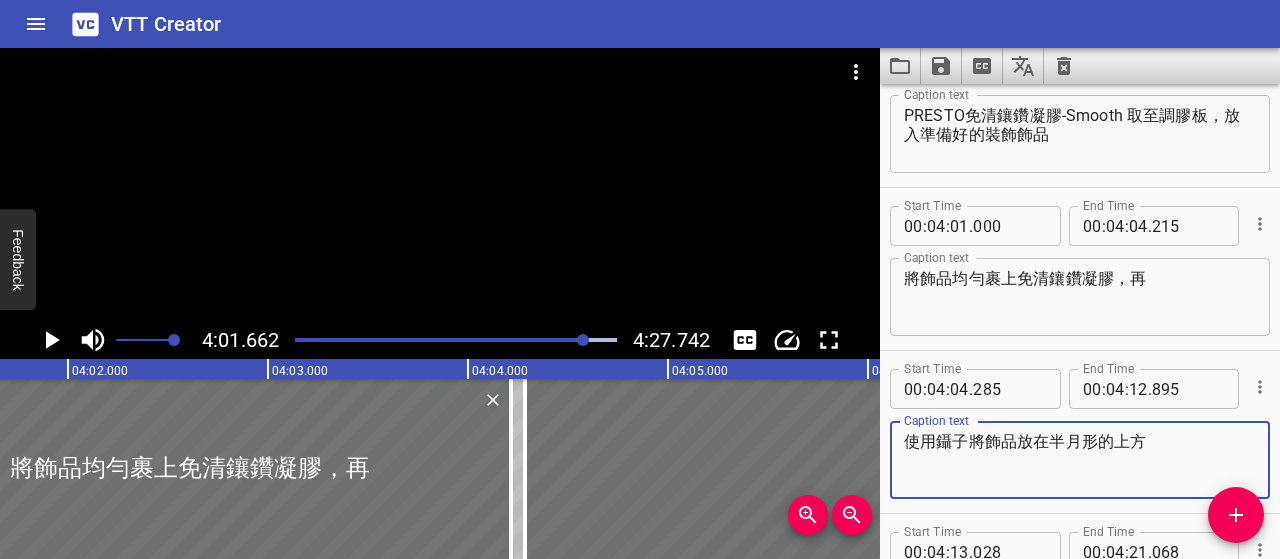 drag, startPoint x: 1018, startPoint y: 441, endPoint x: 1152, endPoint y: 442, distance: 134.00374 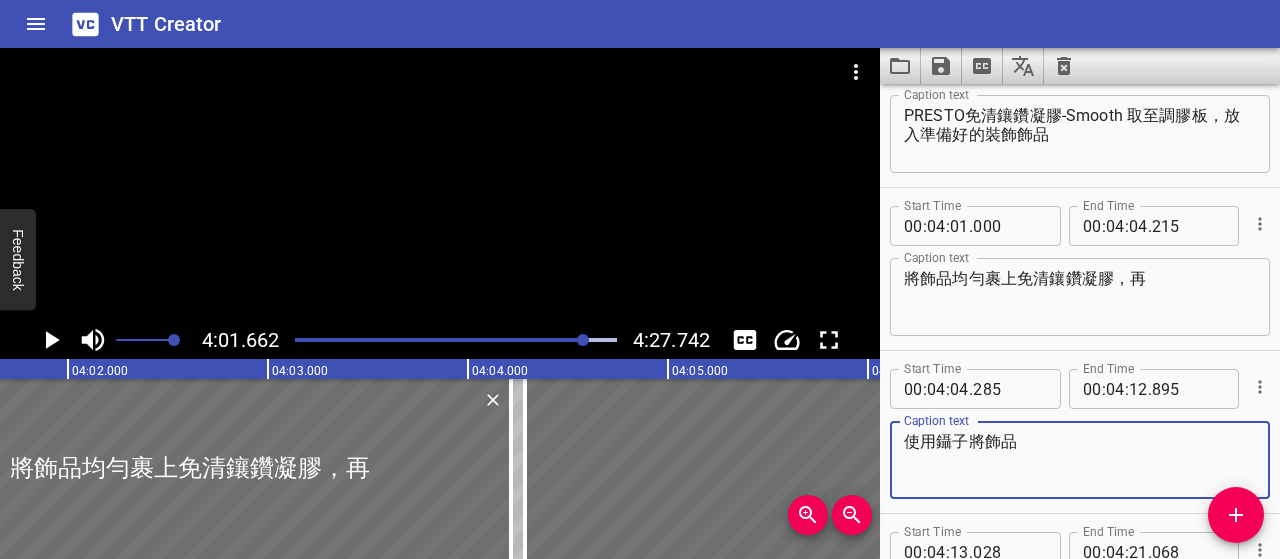 type on "使用鑷子將飾品" 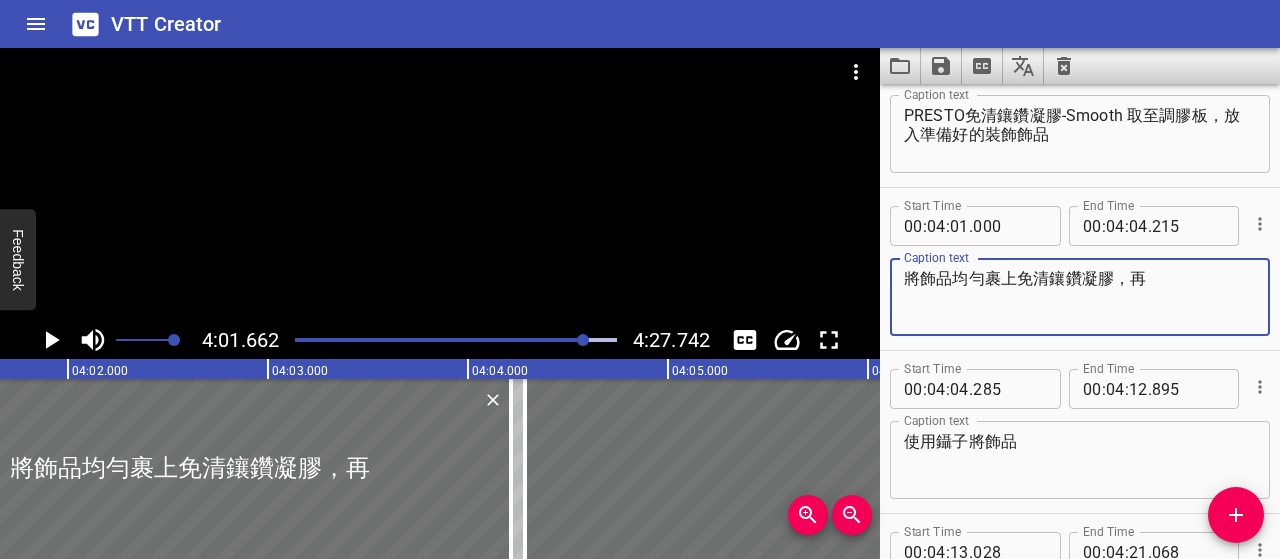 paste on "放在半月形的上方" 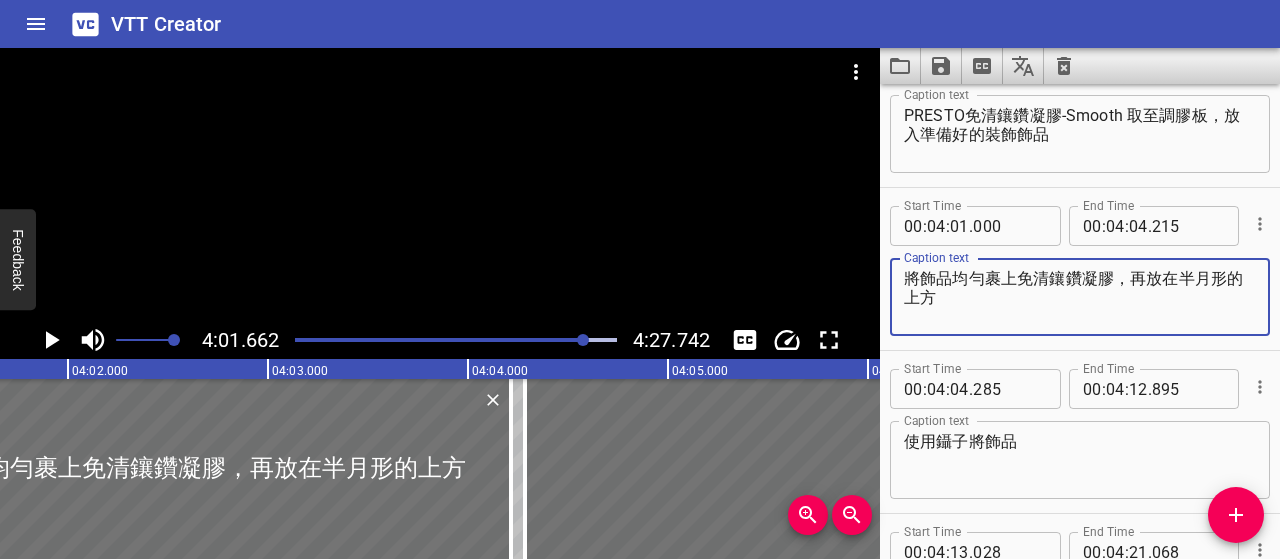 click on "將飾品均勻裹上免清鑲鑽凝膠，再放在半月形的上方" at bounding box center (1080, 297) 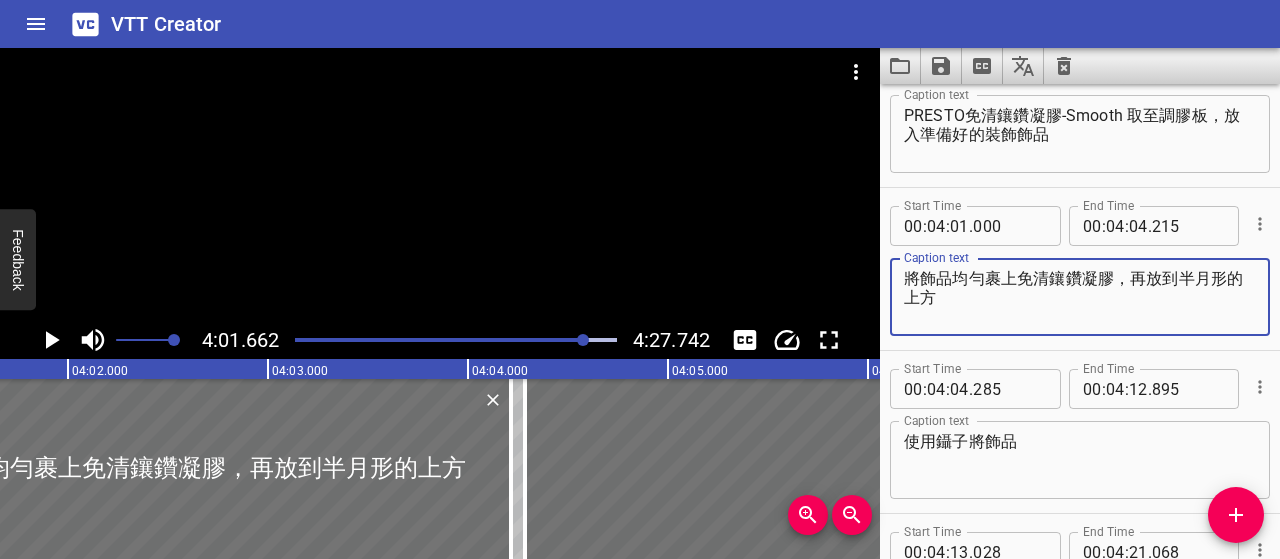 type on "將飾品均勻裹上免清鑲鑽凝膠，再放到半月形的上方" 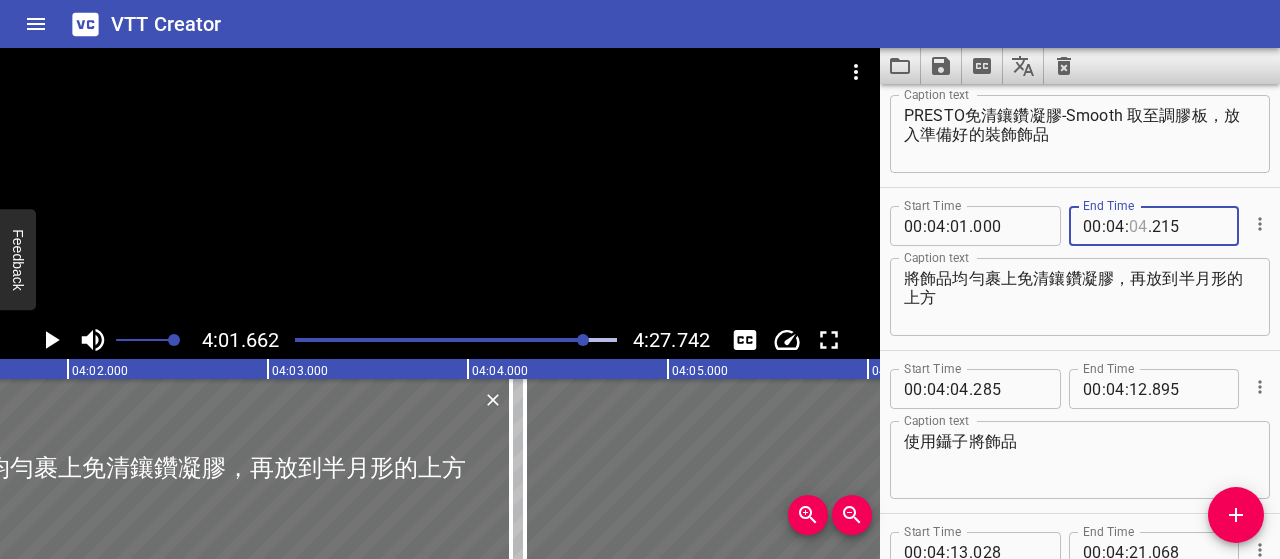 click at bounding box center (1138, 226) 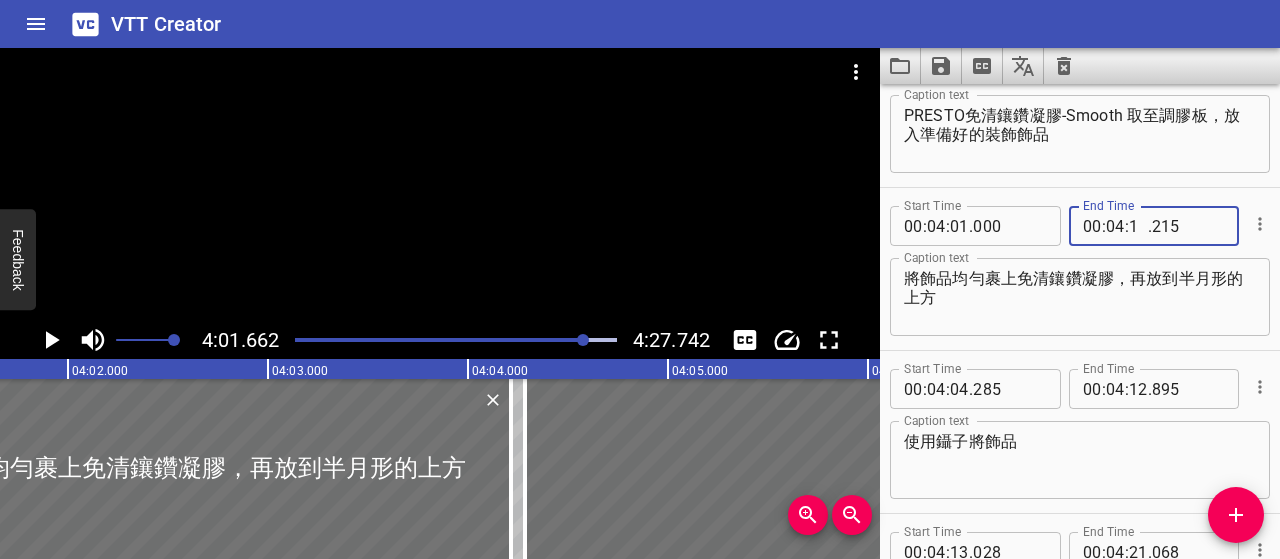 type on "12" 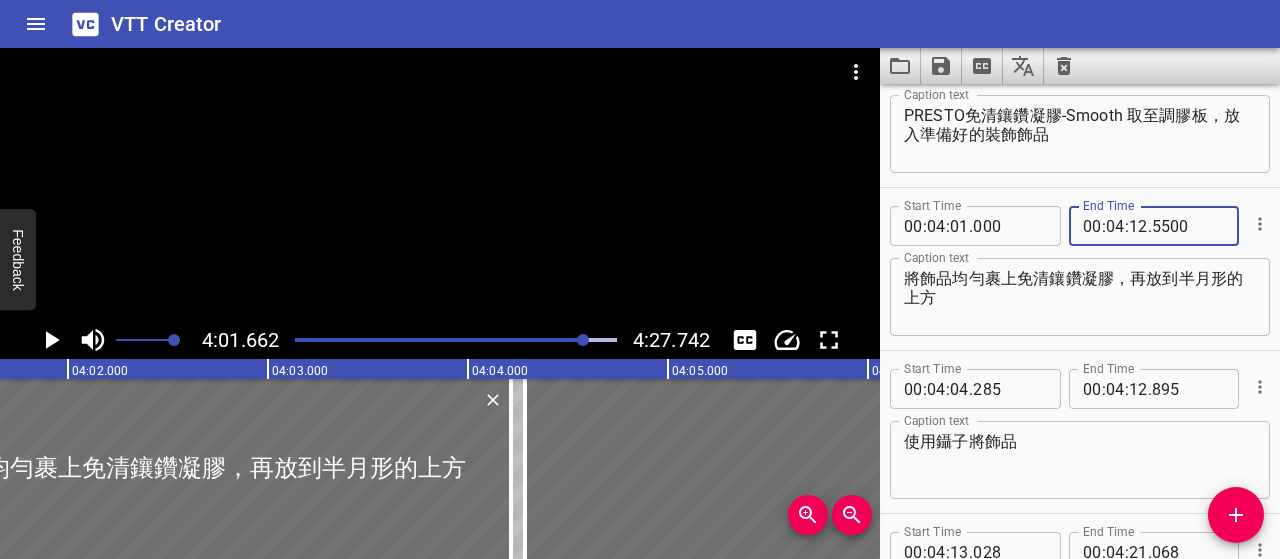 click on "5500" at bounding box center [1188, 226] 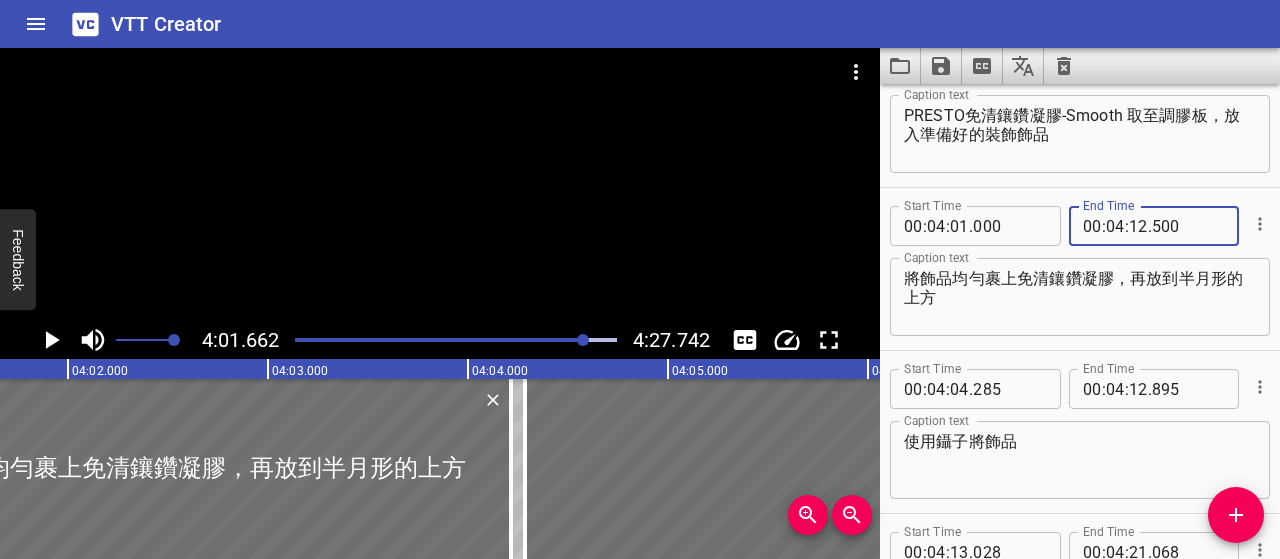 type on "500" 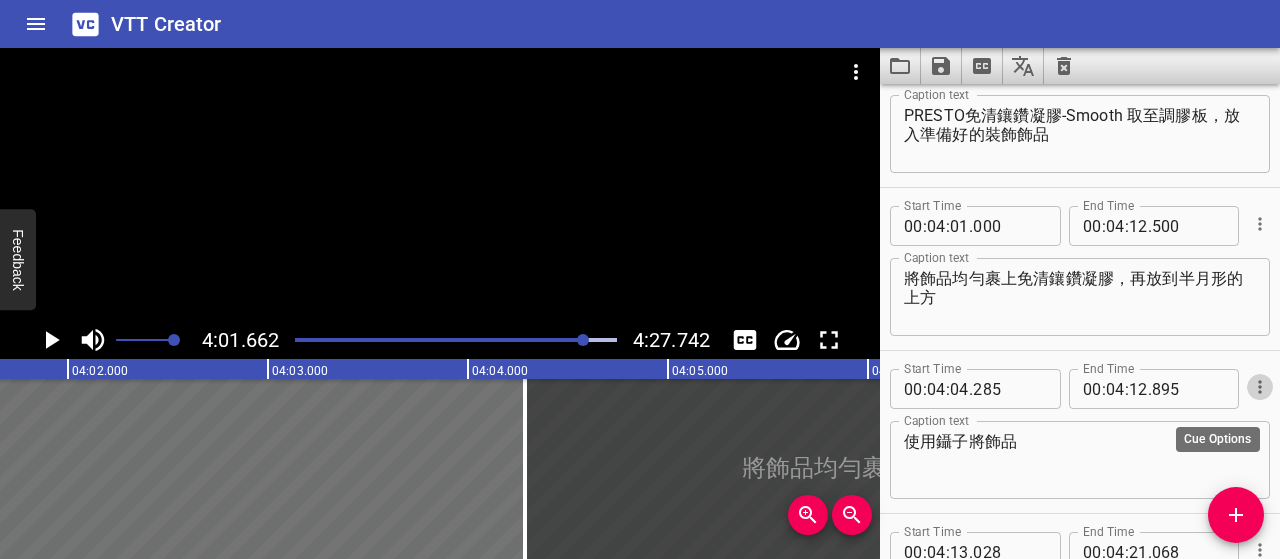 click 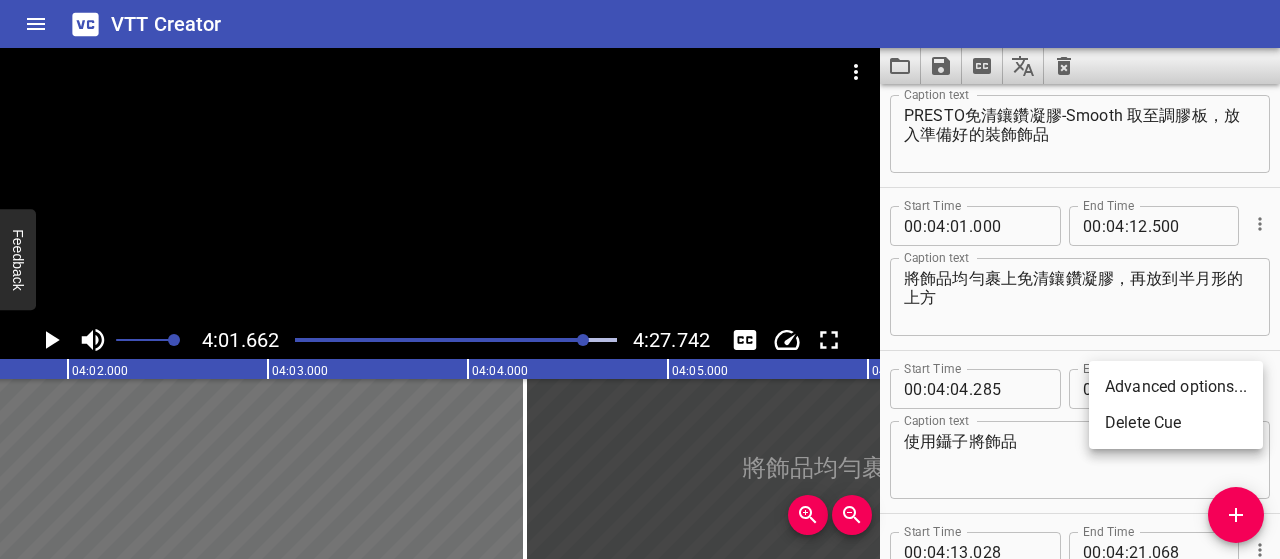 click on "Delete Cue" at bounding box center [1176, 423] 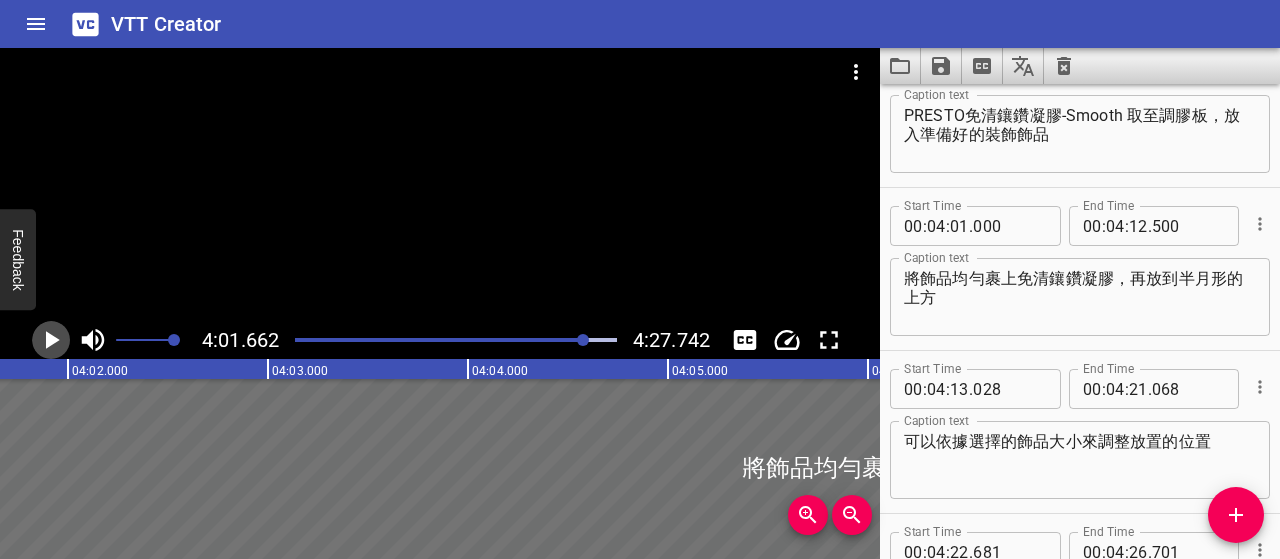 click 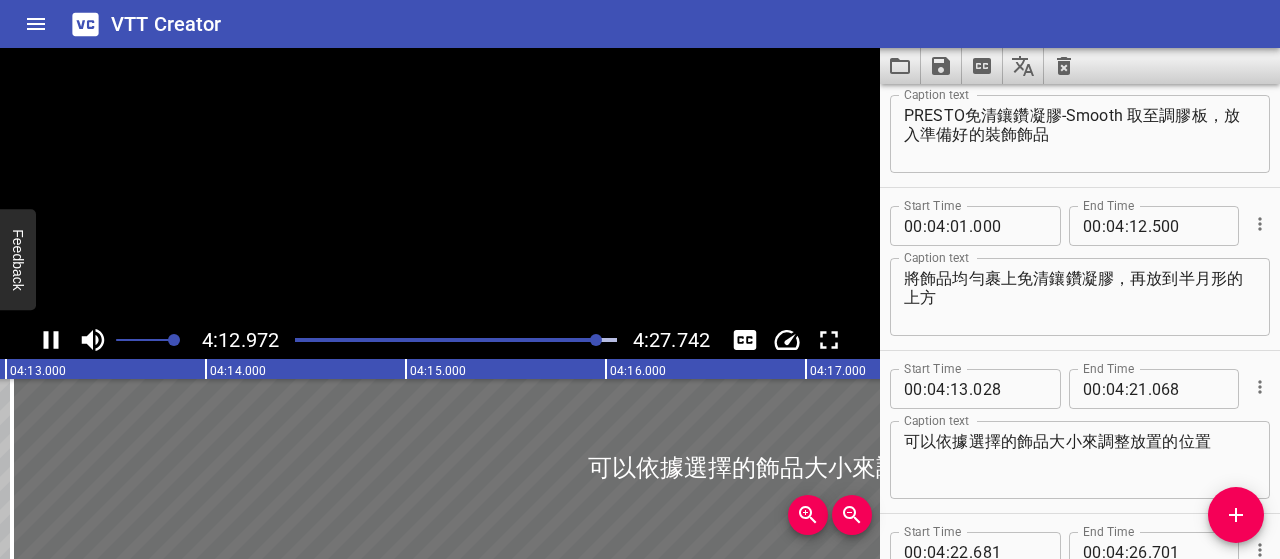 scroll, scrollTop: 0, scrollLeft: 50642, axis: horizontal 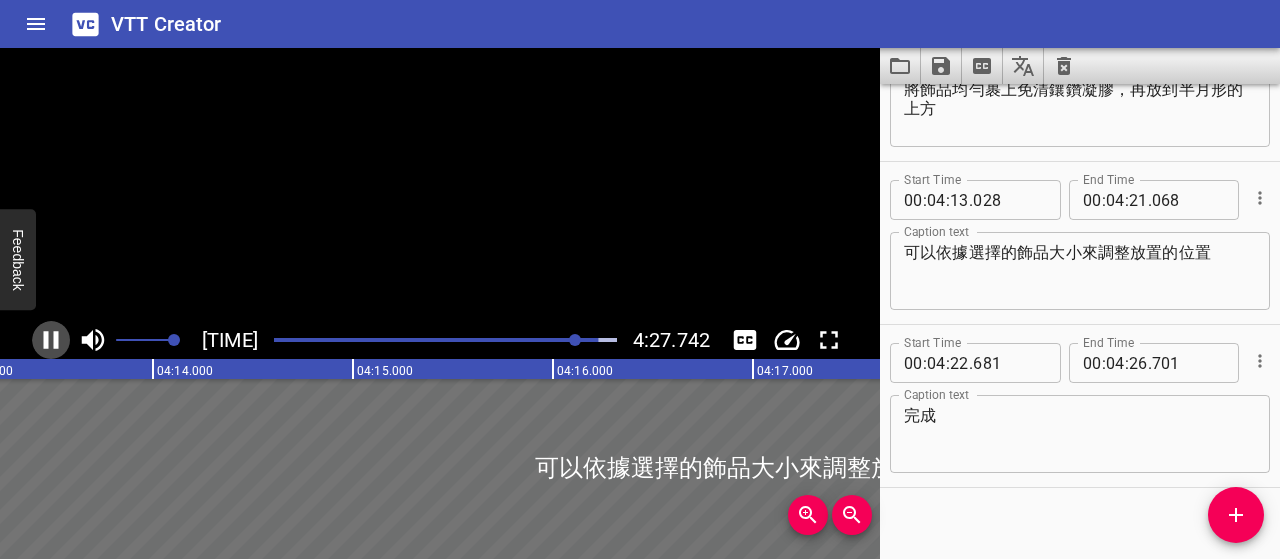 click 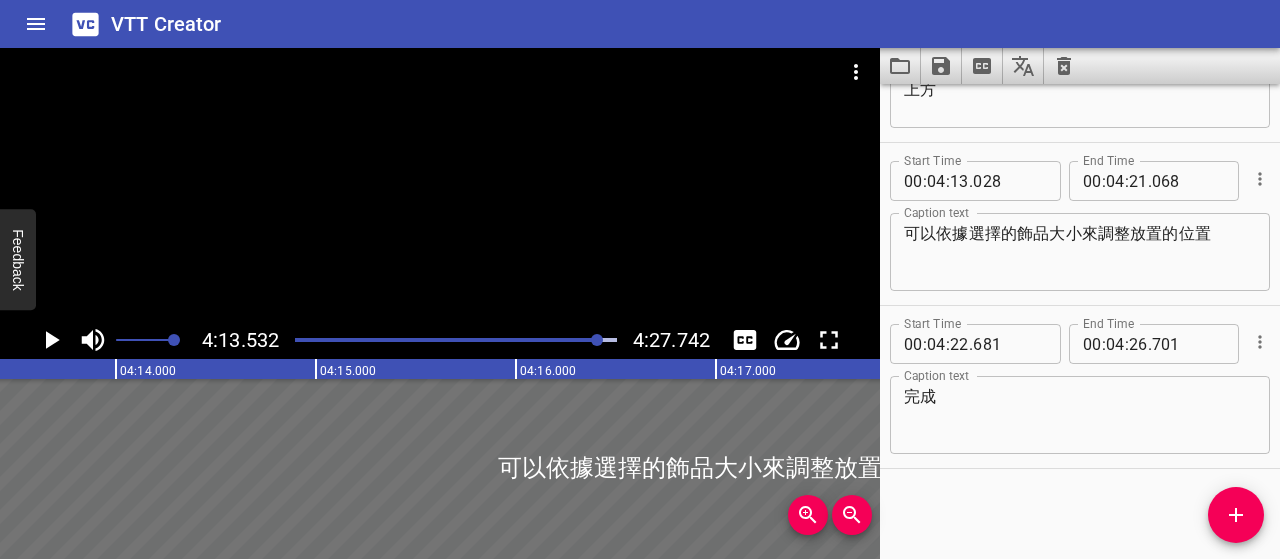 scroll, scrollTop: 0, scrollLeft: 50706, axis: horizontal 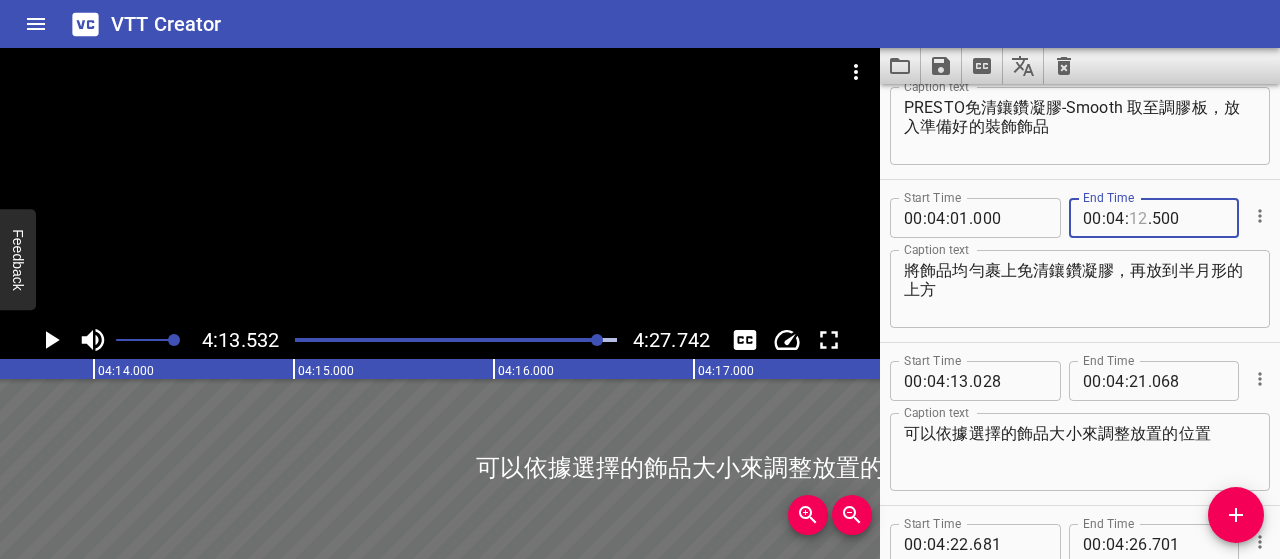 click at bounding box center [1138, 218] 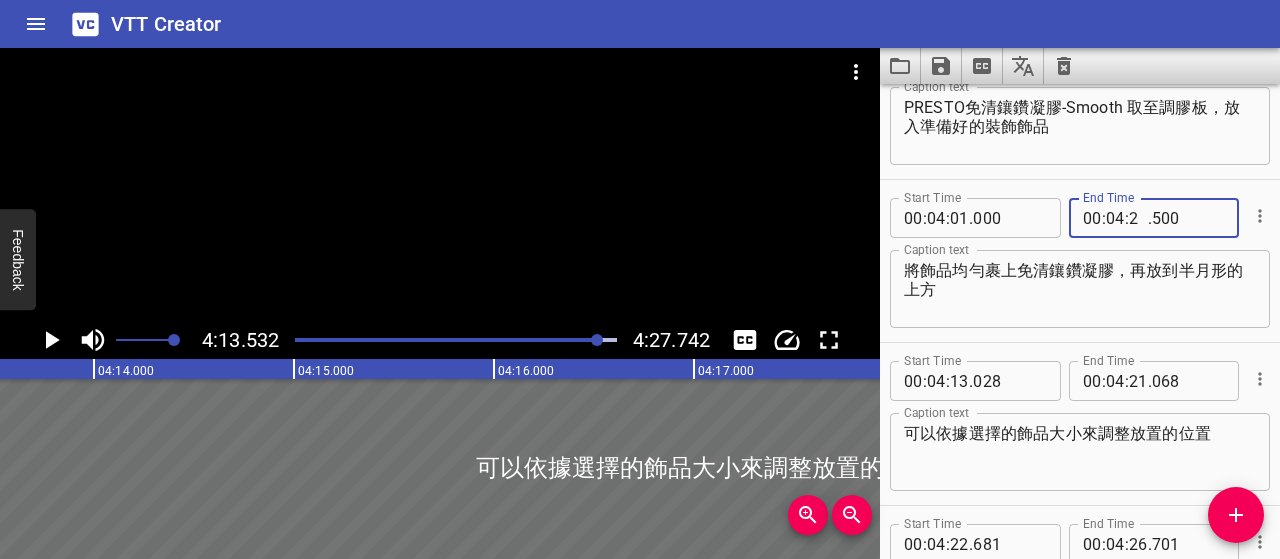type on "21" 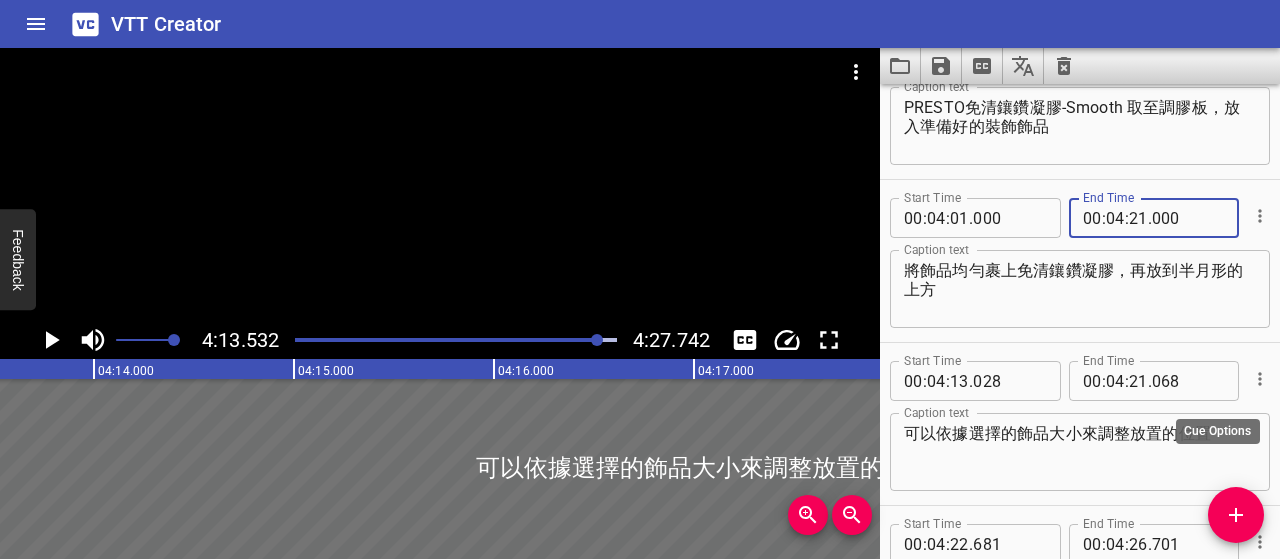 type on "000" 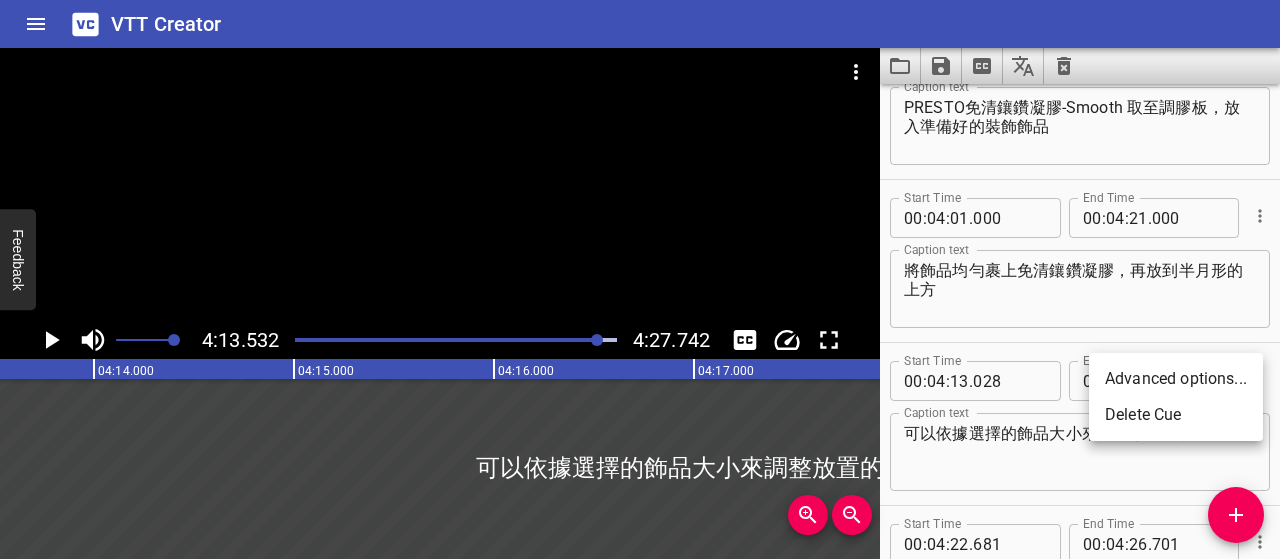 click on "Delete Cue" at bounding box center (1176, 415) 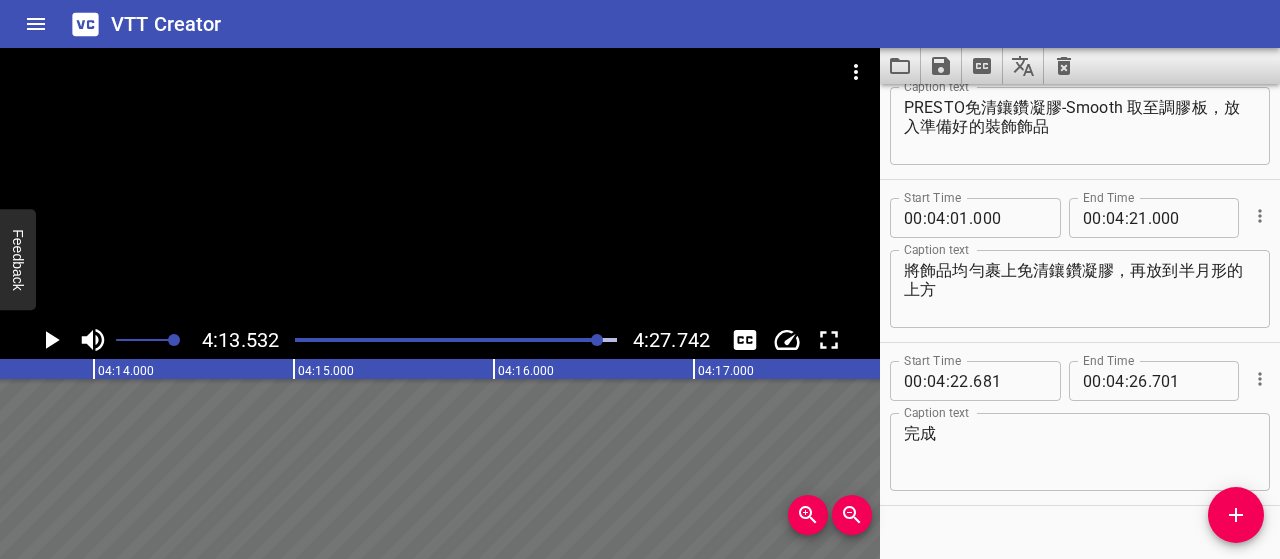 scroll, scrollTop: 5812, scrollLeft: 0, axis: vertical 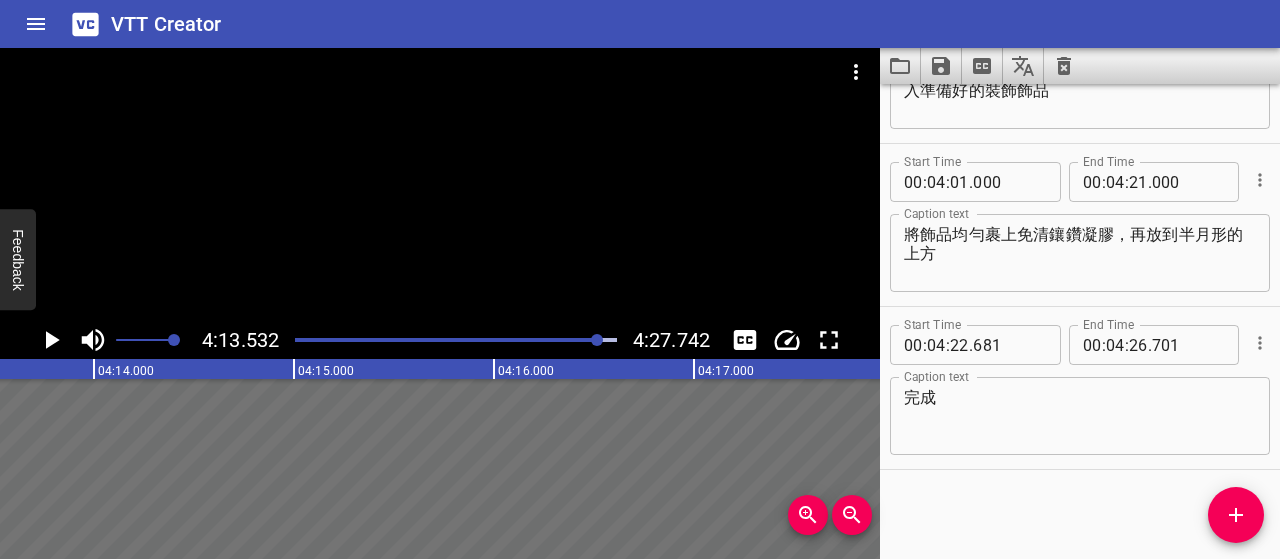 click 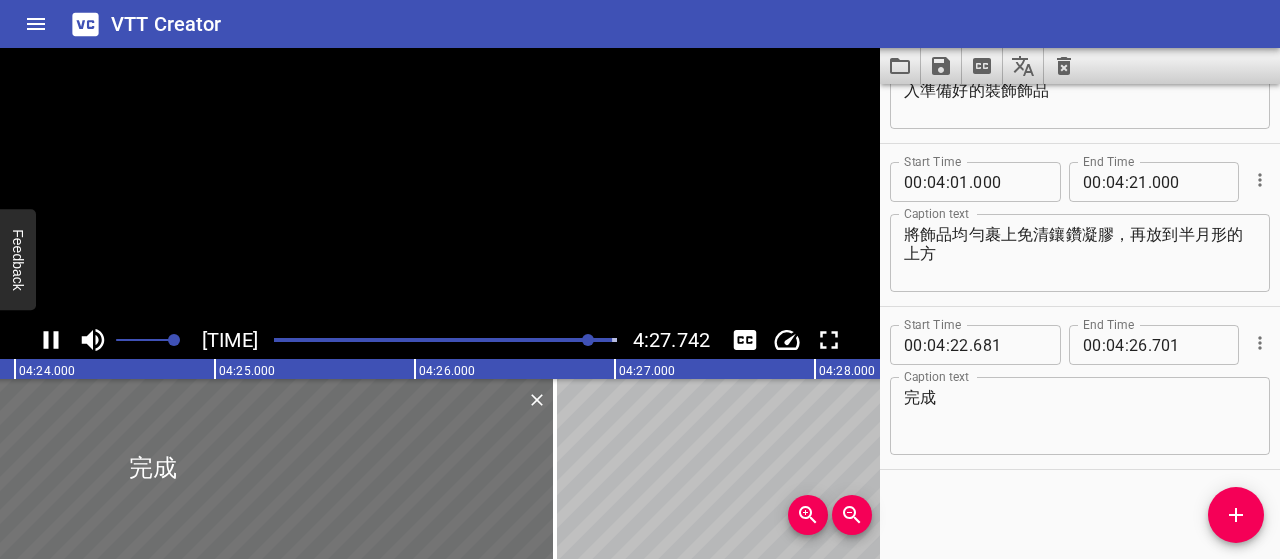 click 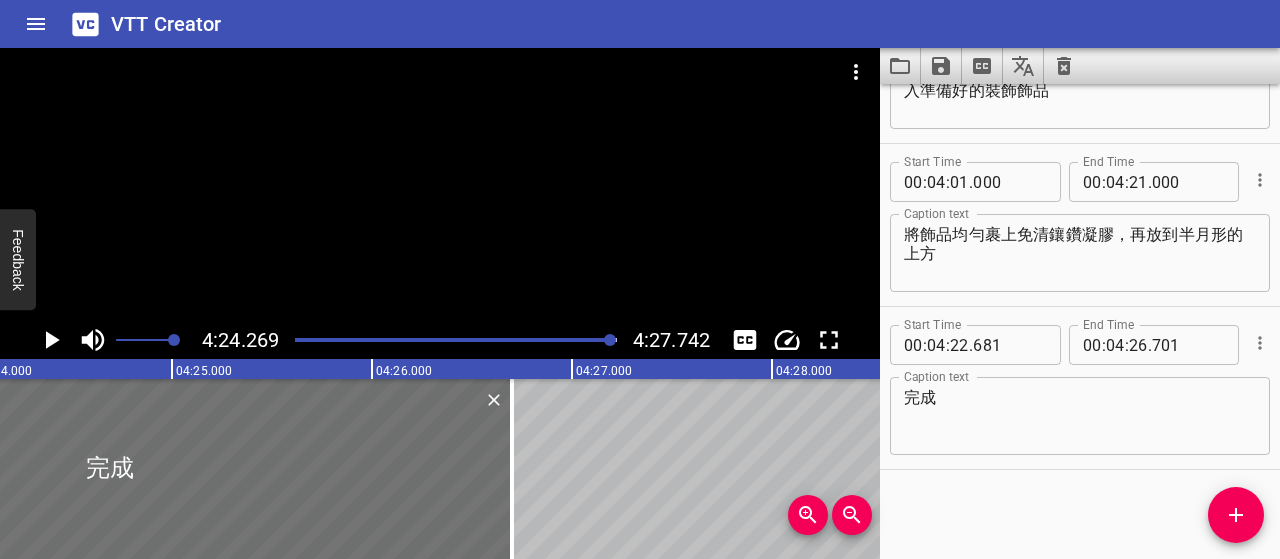 scroll, scrollTop: 0, scrollLeft: 52854, axis: horizontal 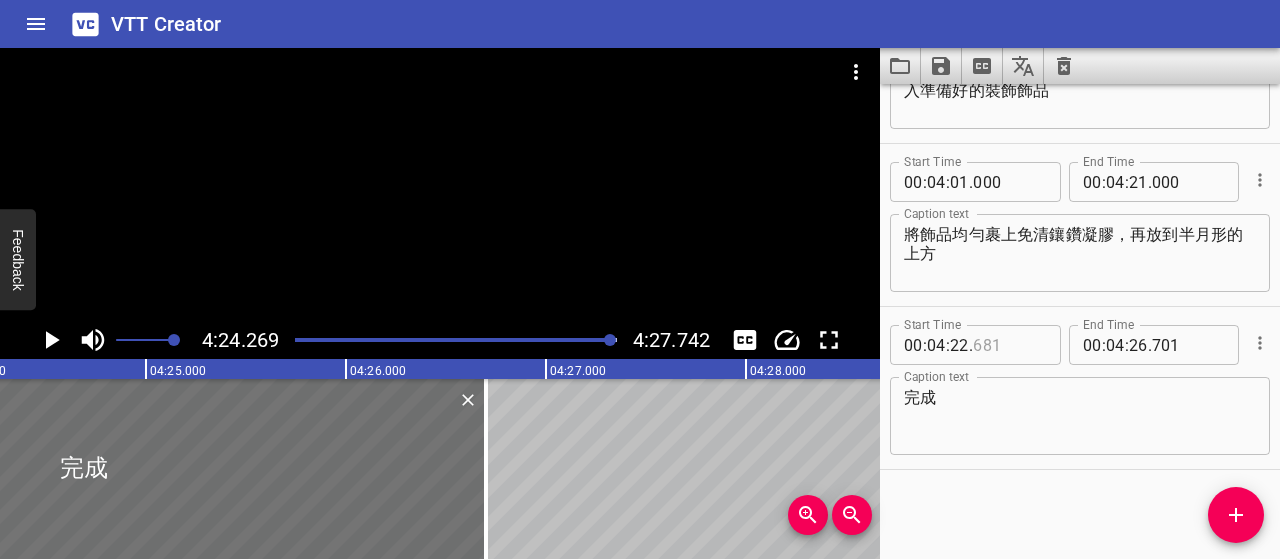 click at bounding box center [1009, 345] 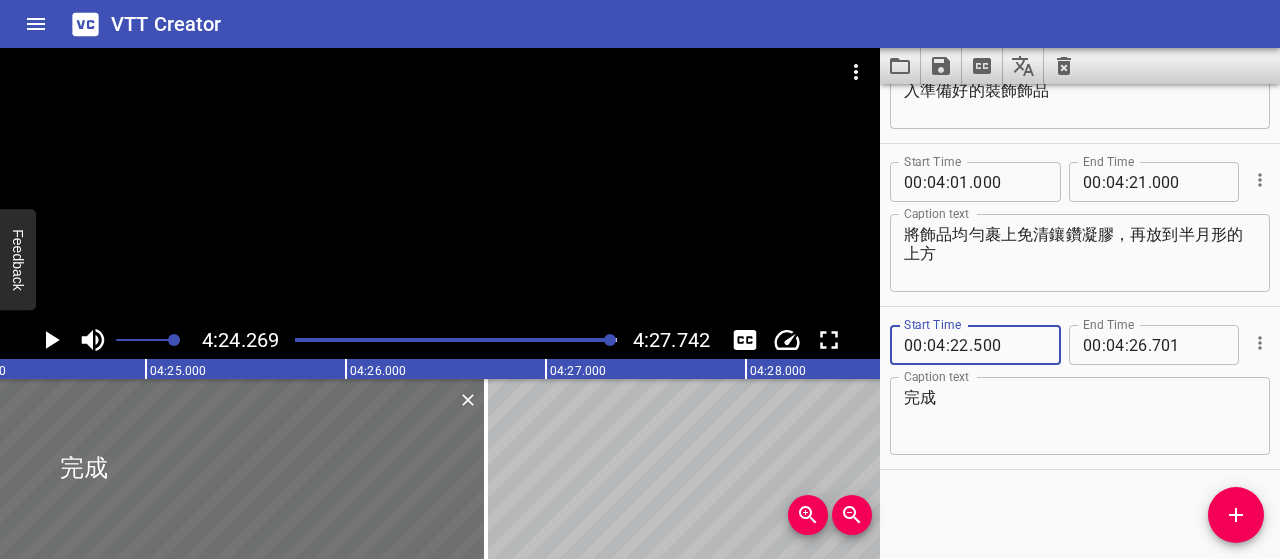 type on "500" 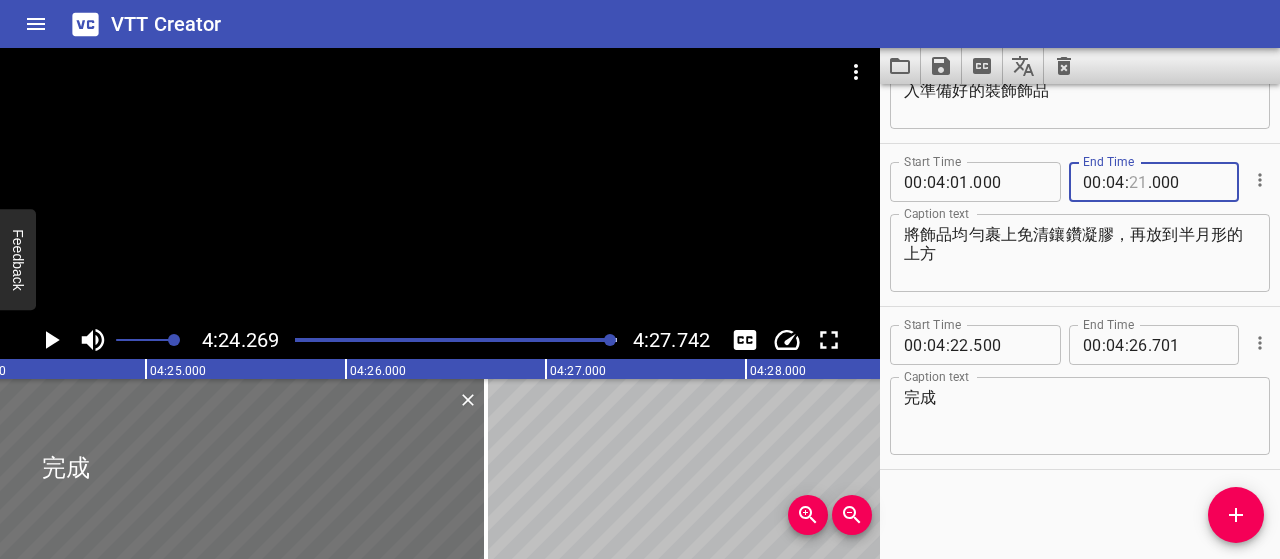 click at bounding box center [1138, 182] 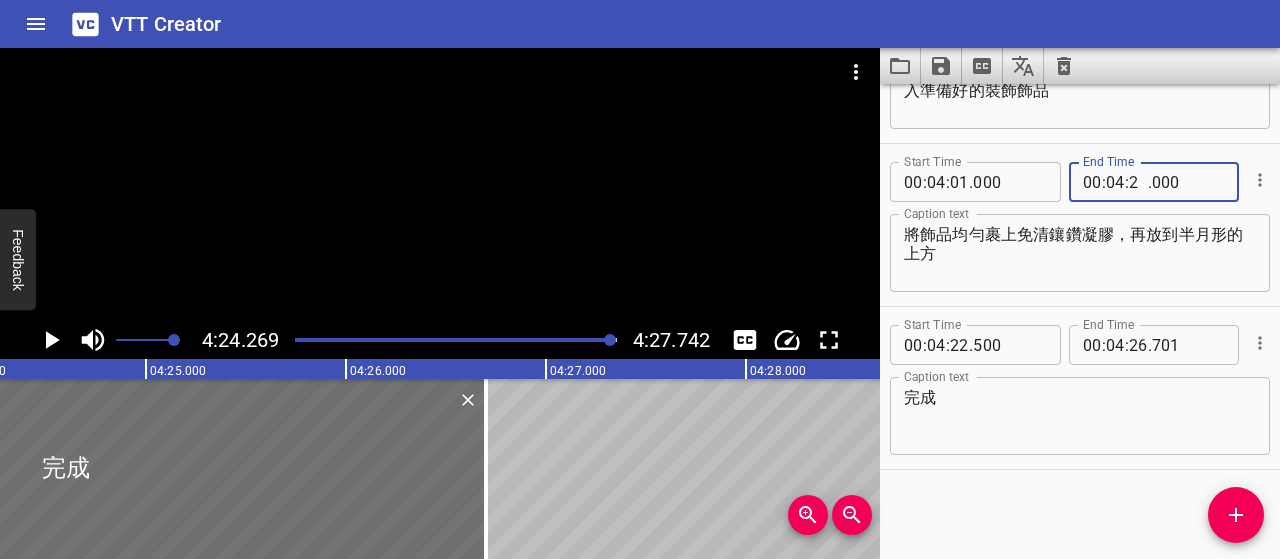 type on "20" 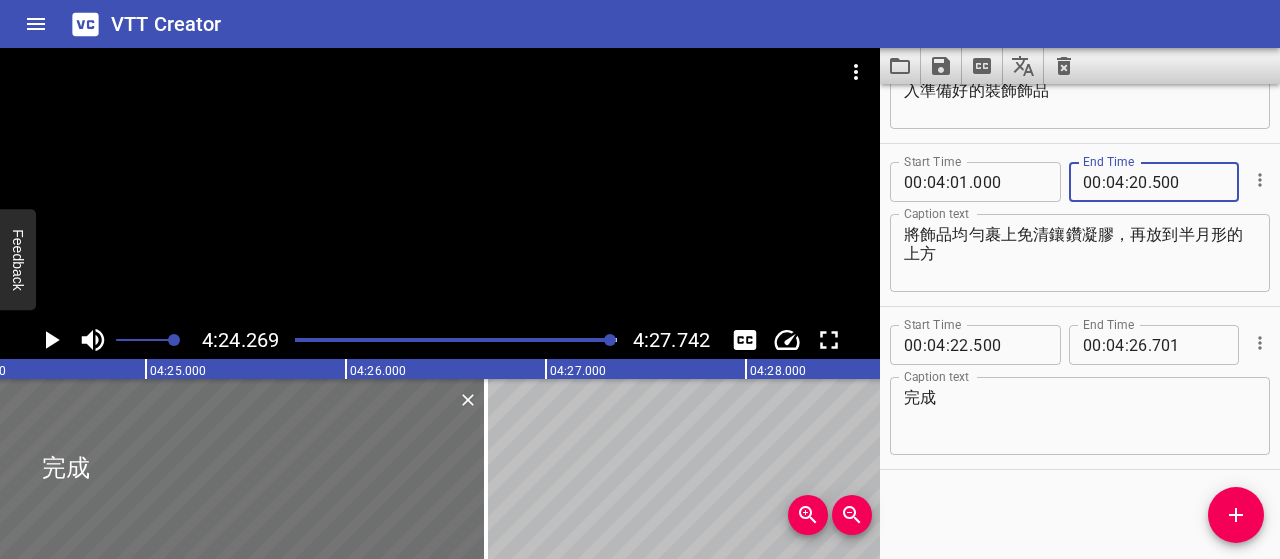 type on "500" 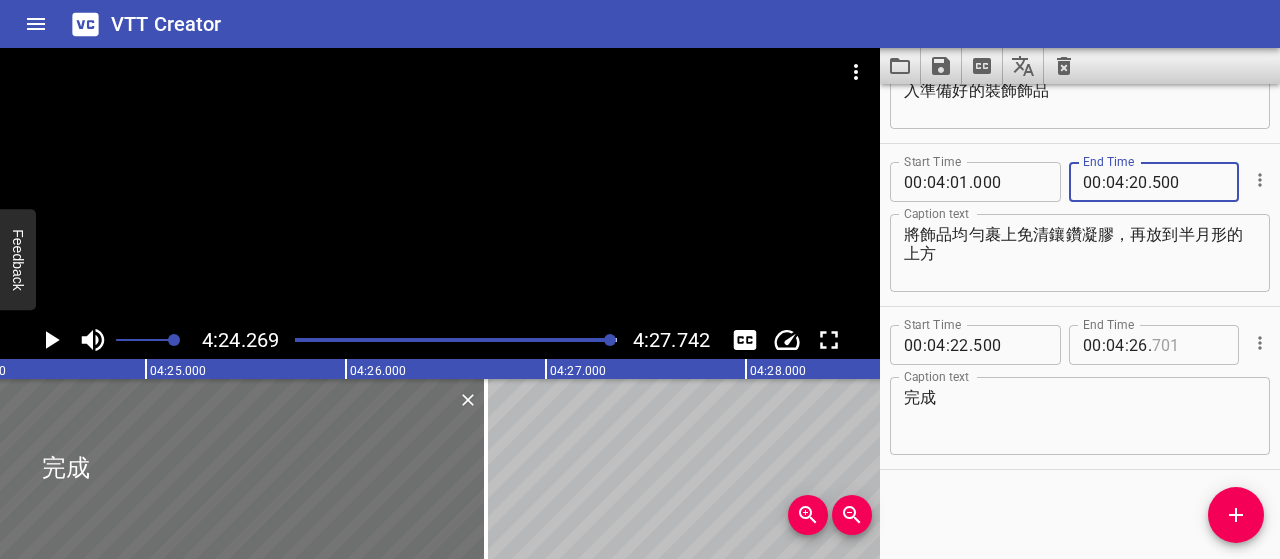 click at bounding box center (1188, 345) 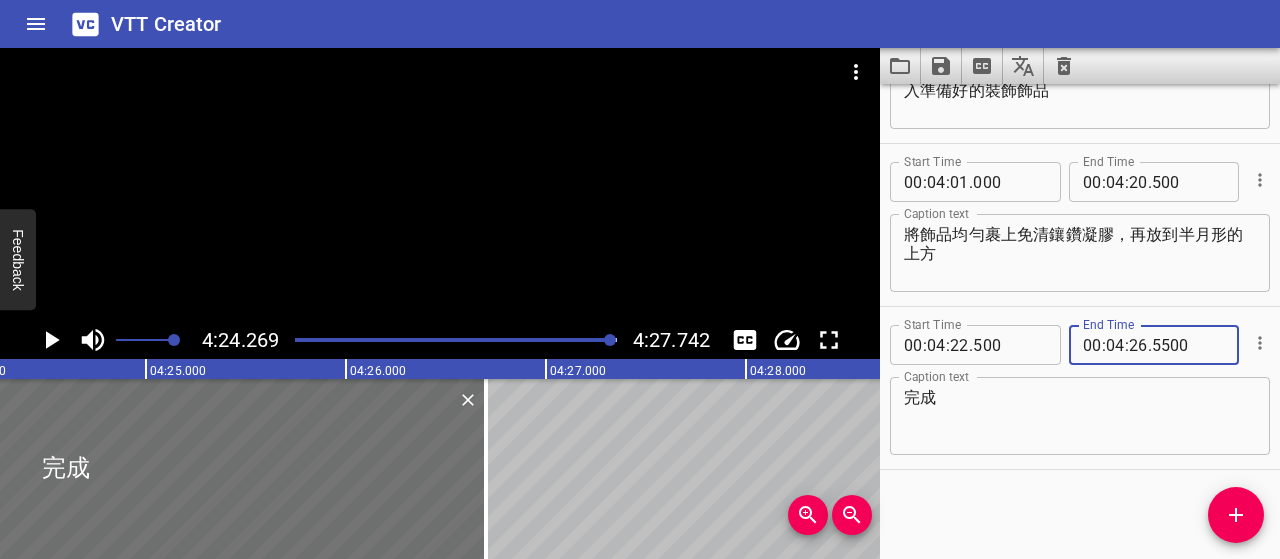 type on "5500" 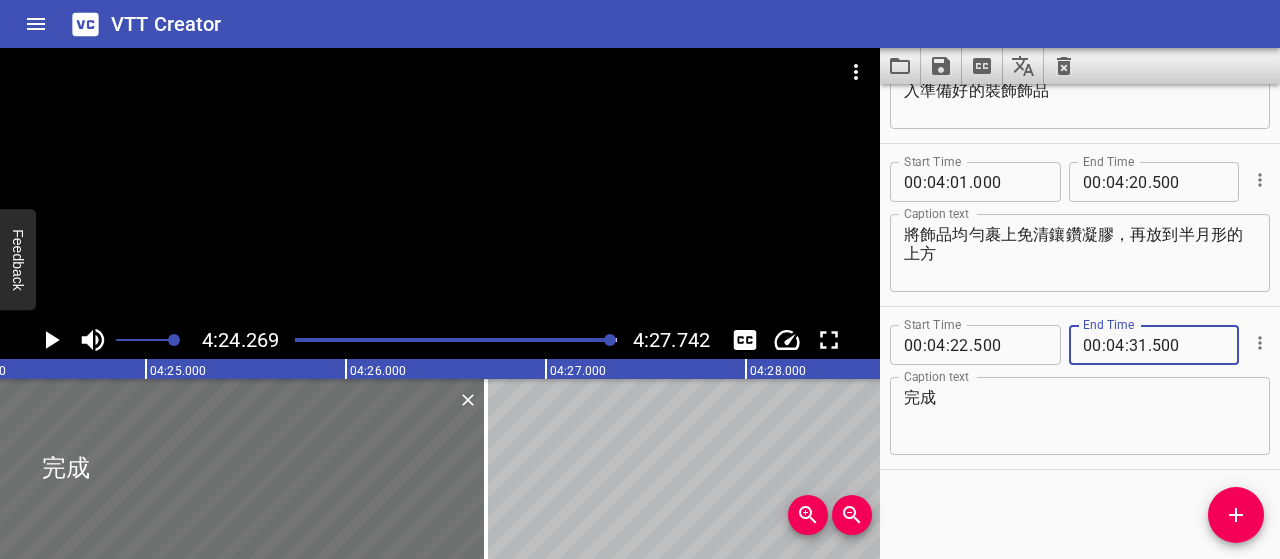 click on "完成" at bounding box center [1080, 416] 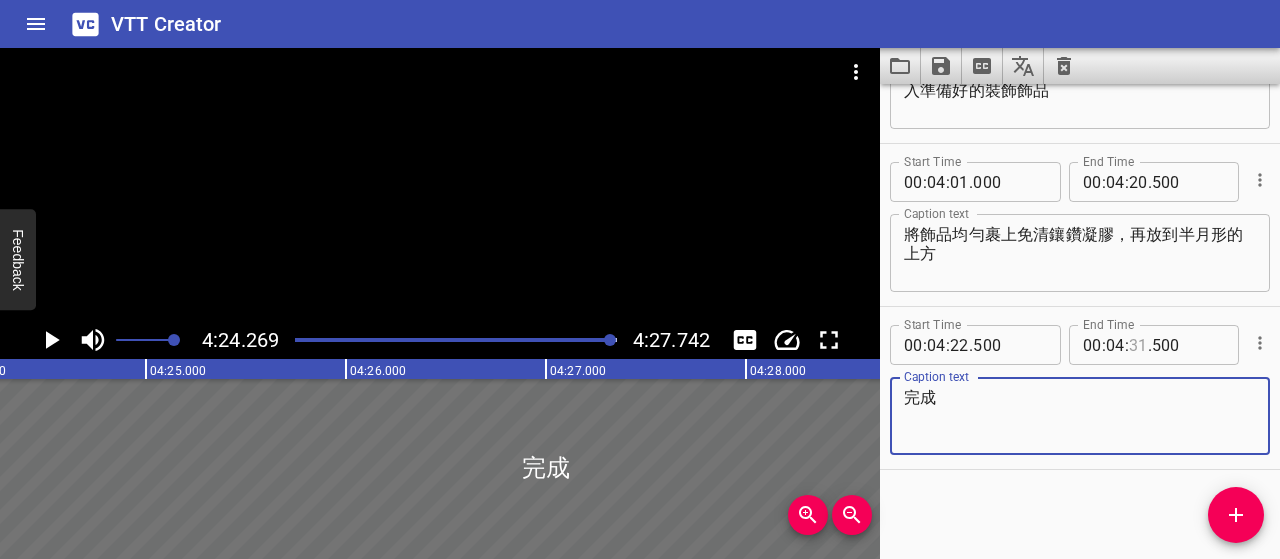 click at bounding box center (1138, 345) 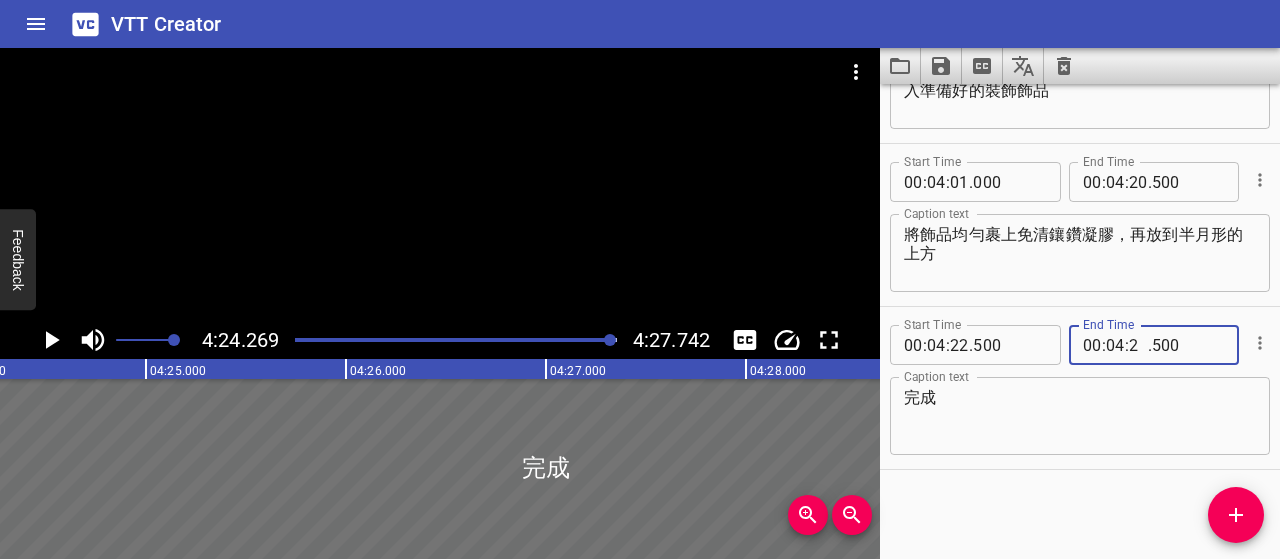 type on "26" 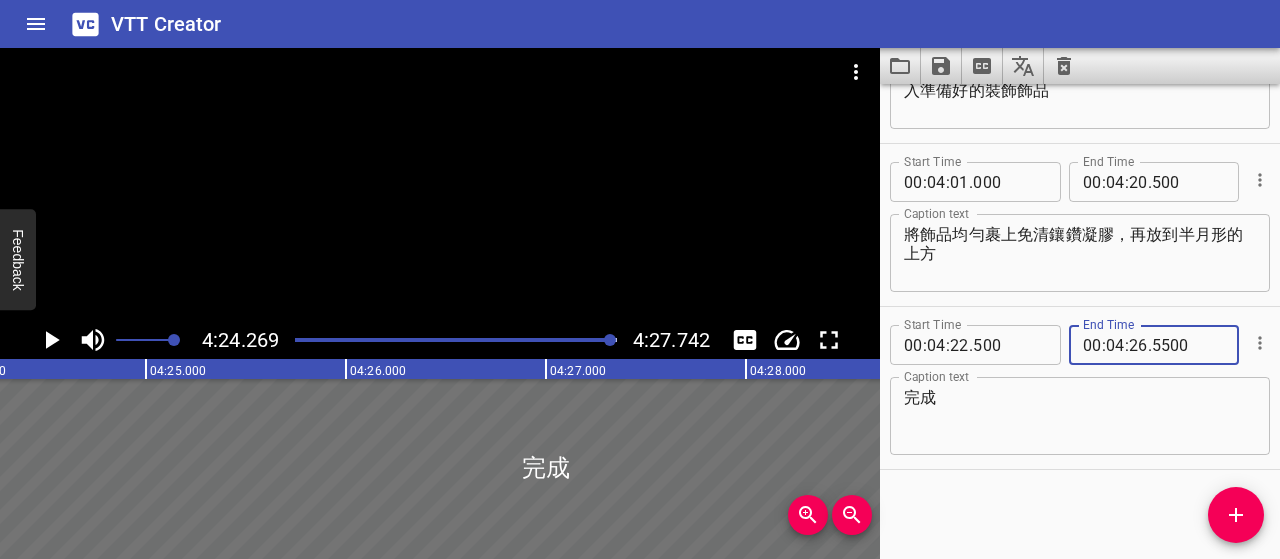 click on "5500" at bounding box center (1188, 345) 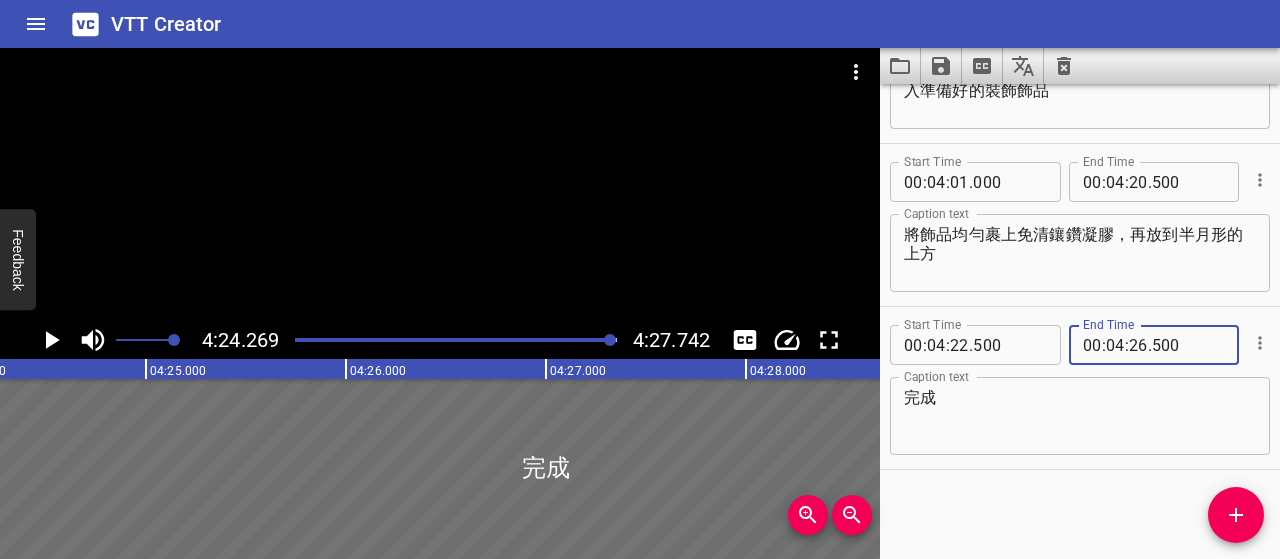 type on "500" 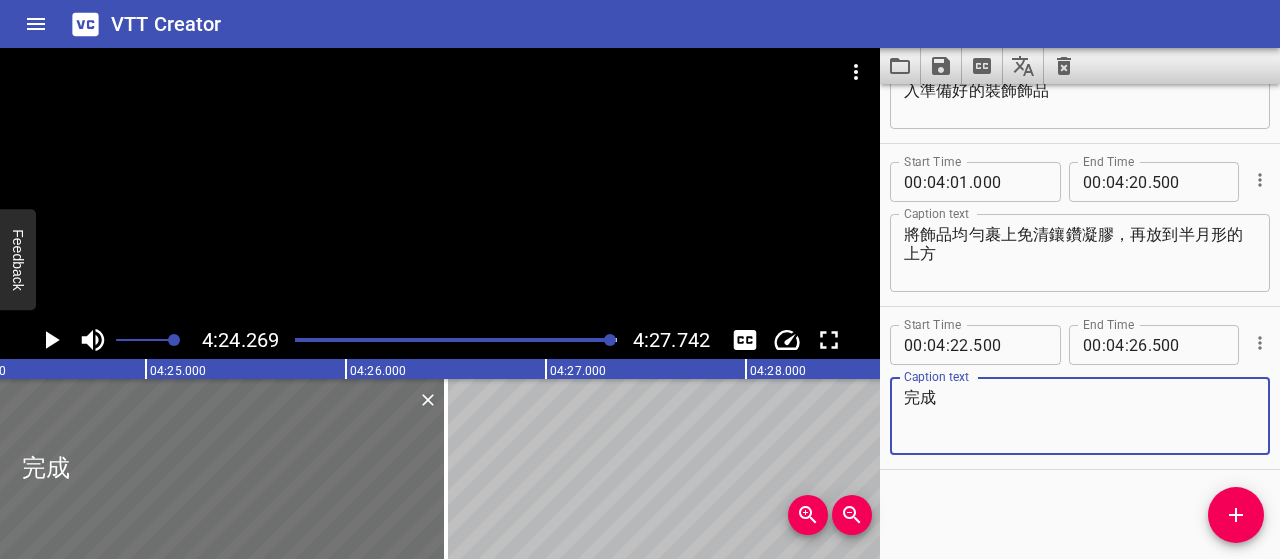 click 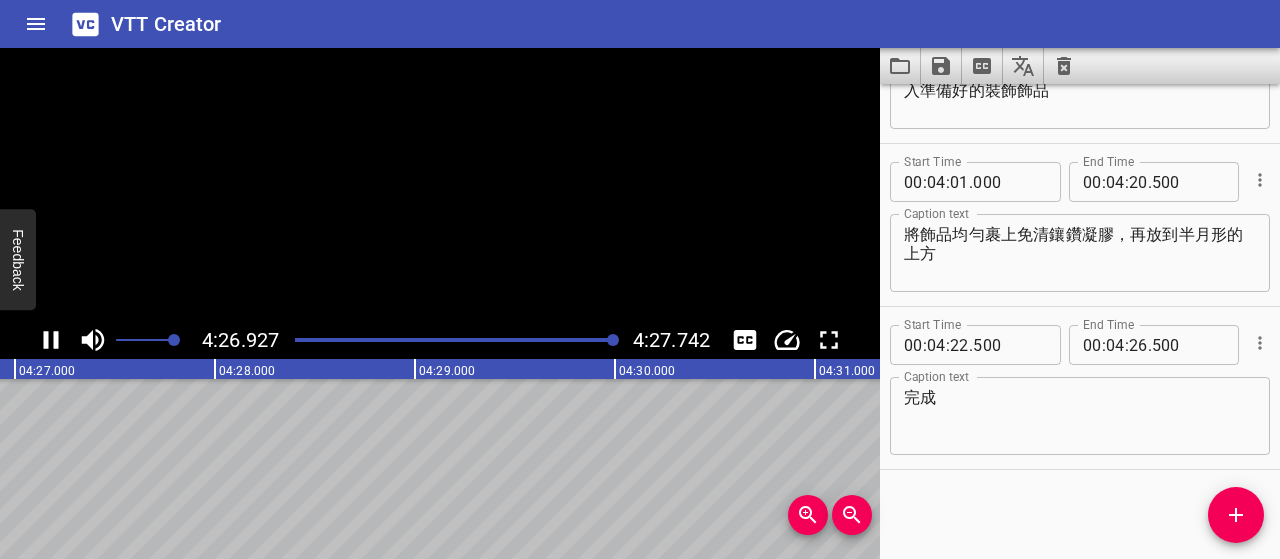 click 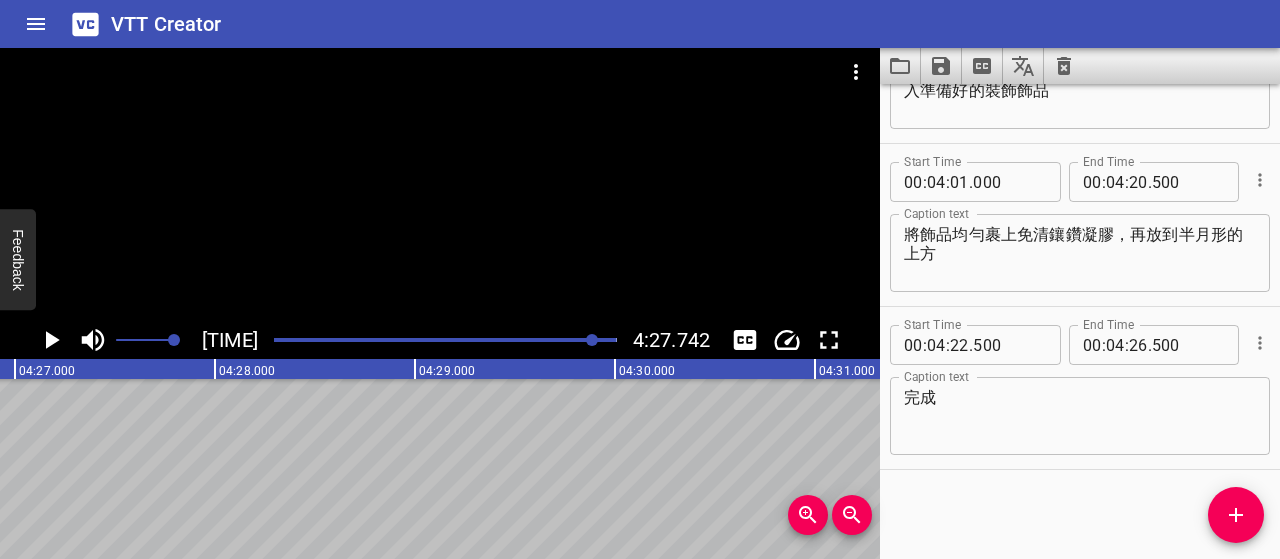scroll, scrollTop: 0, scrollLeft: 53448, axis: horizontal 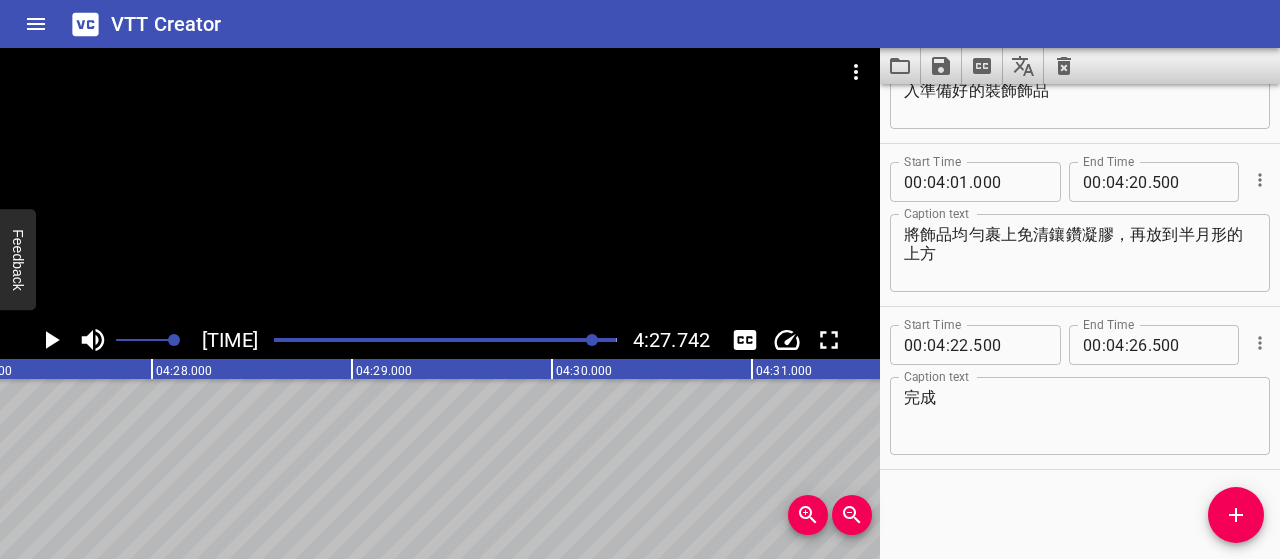 click 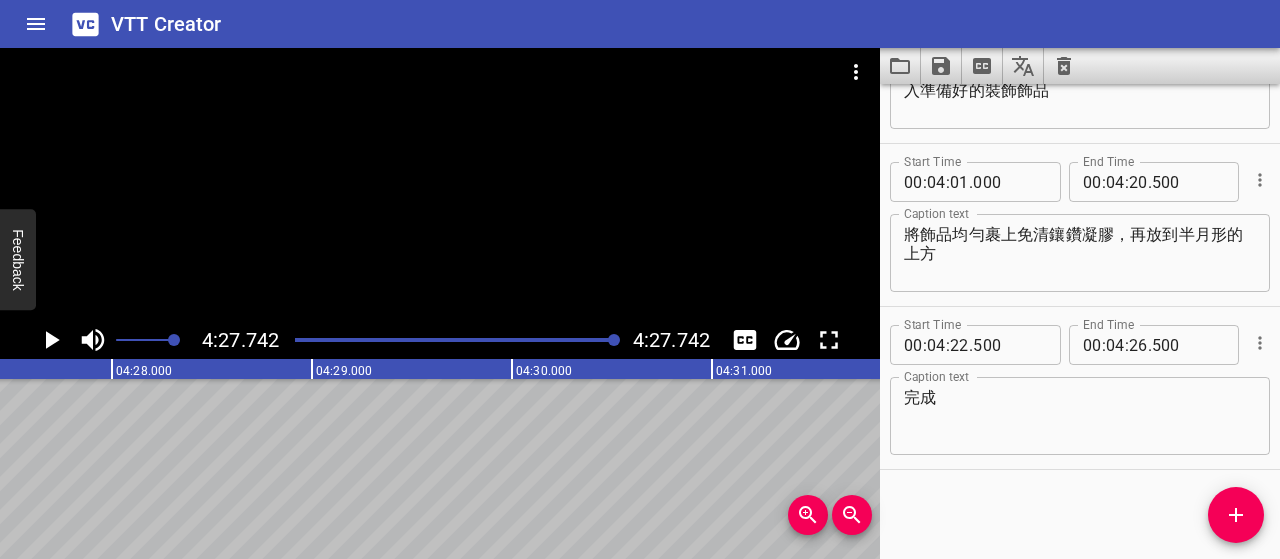 scroll, scrollTop: 0, scrollLeft: 53548, axis: horizontal 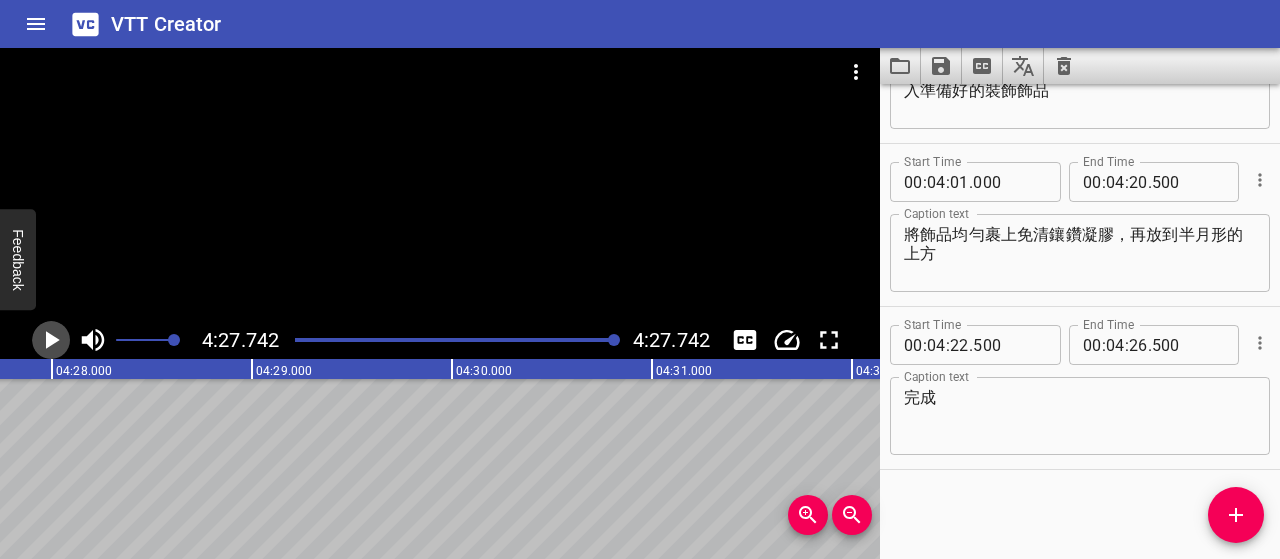 click 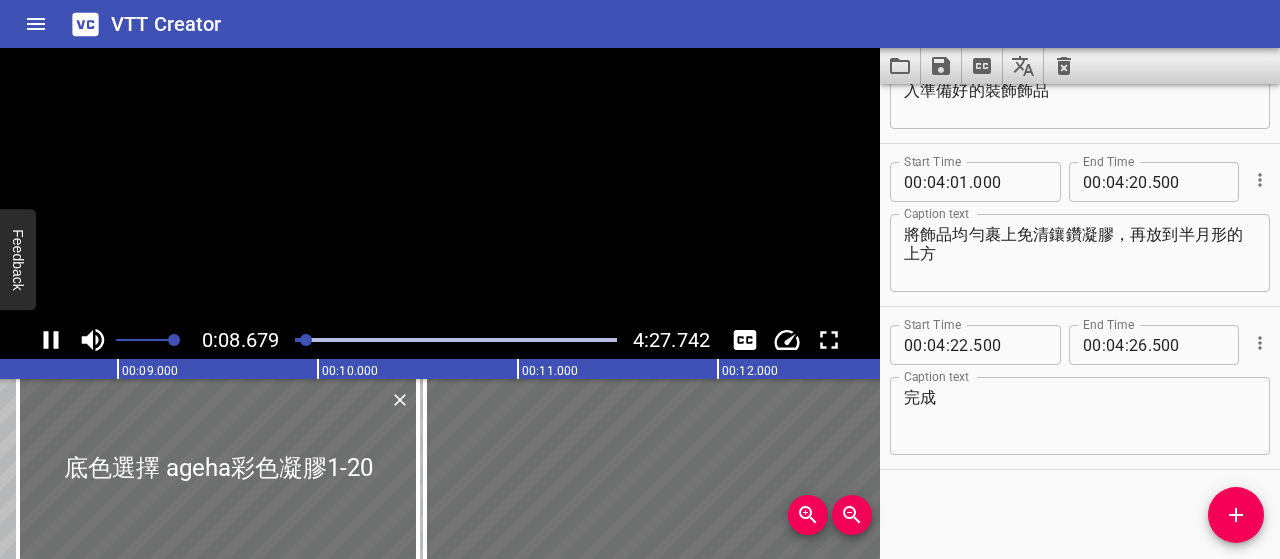 scroll, scrollTop: 0, scrollLeft: 1736, axis: horizontal 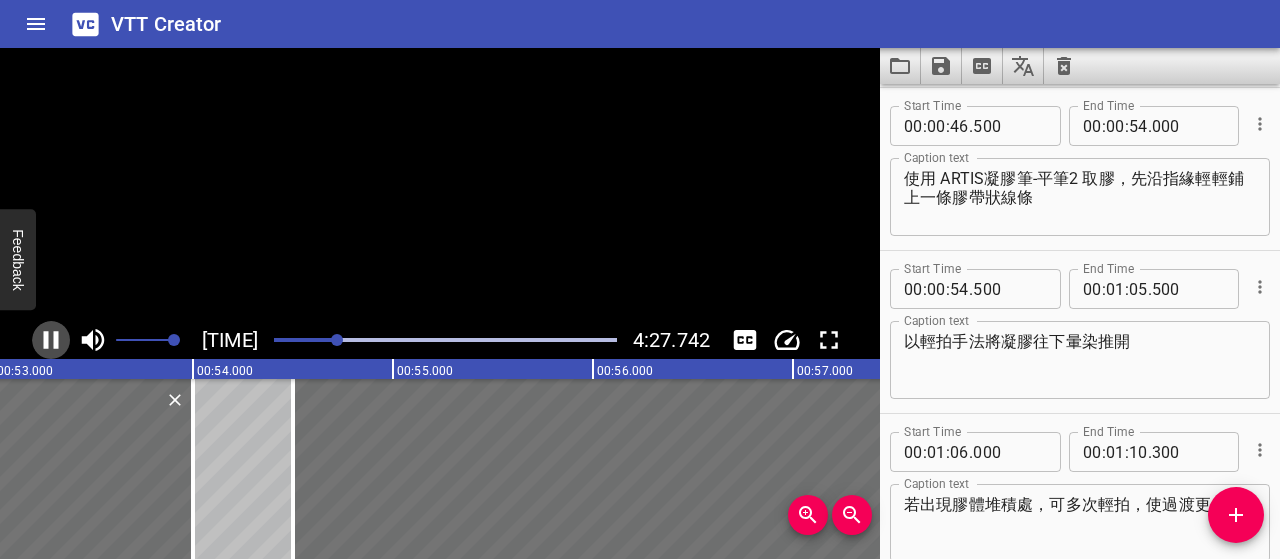 click 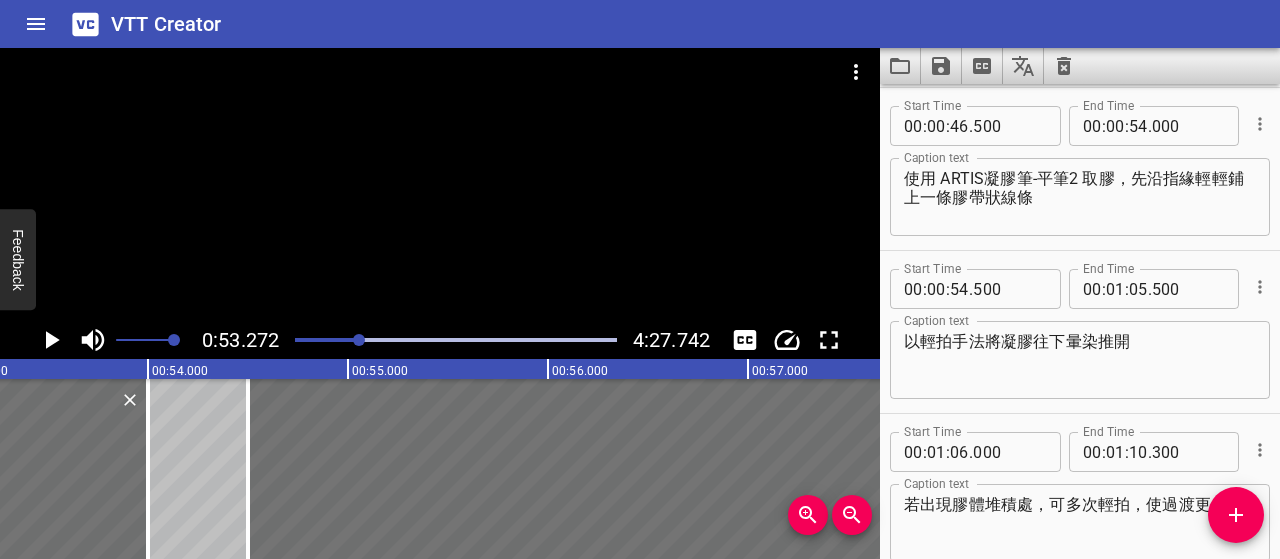 scroll, scrollTop: 0, scrollLeft: 10654, axis: horizontal 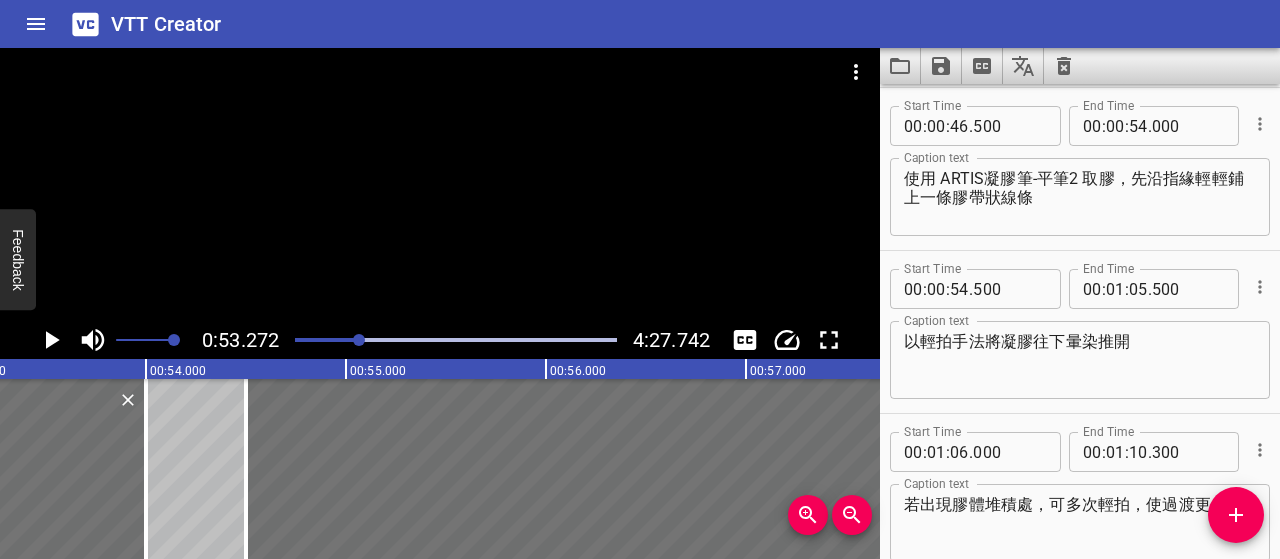 click on "使用 ARTIS凝膠筆-平筆2 取膠，先沿指緣輕輕鋪上一條膠帶狀線條" at bounding box center (1080, 197) 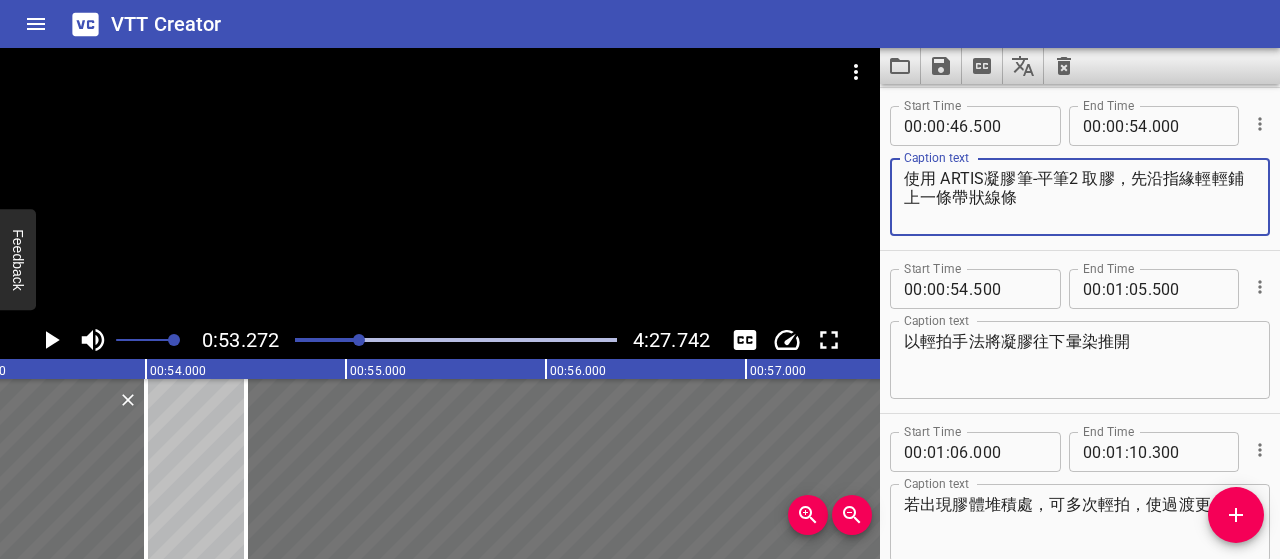 type on "使用 ARTIS凝膠筆-平筆2 取膠，先沿指緣輕輕鋪上一條帶狀線條" 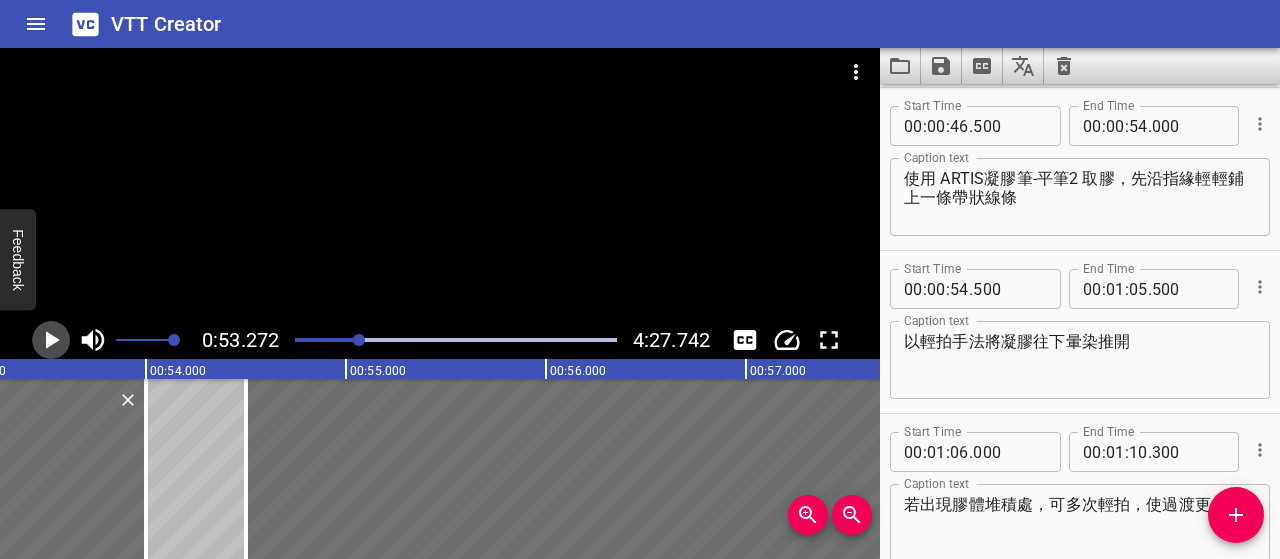 click 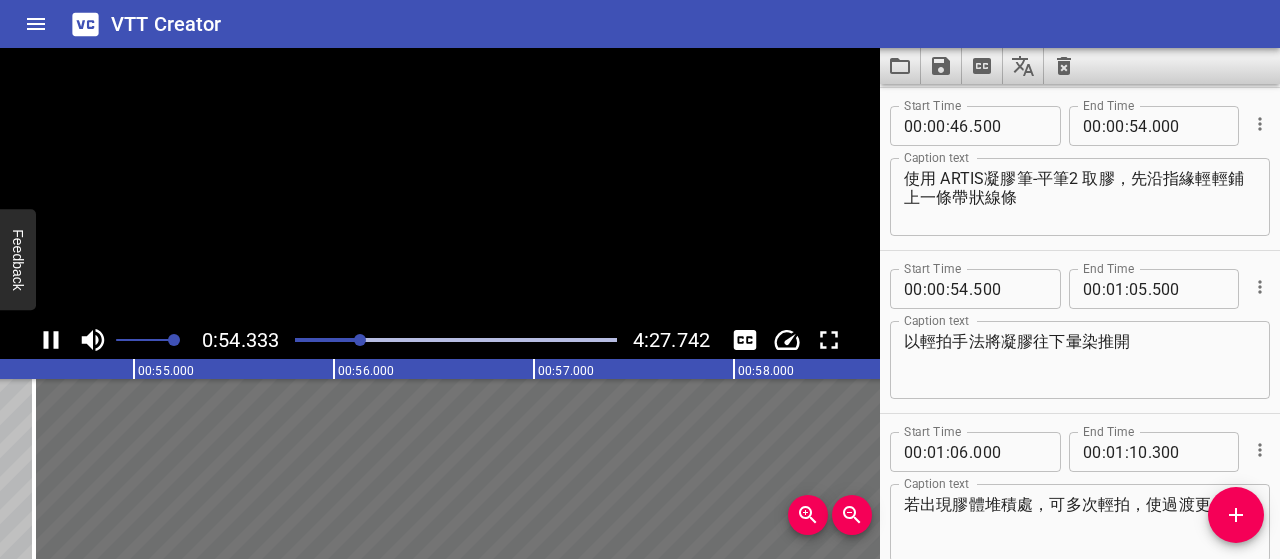 scroll, scrollTop: 0, scrollLeft: 10914, axis: horizontal 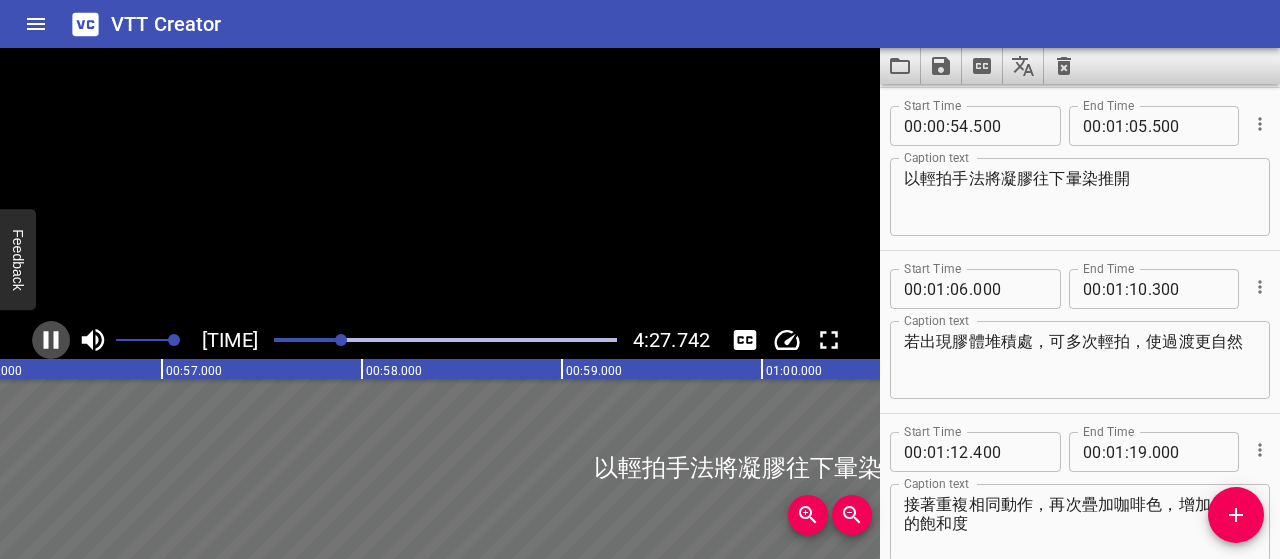 click 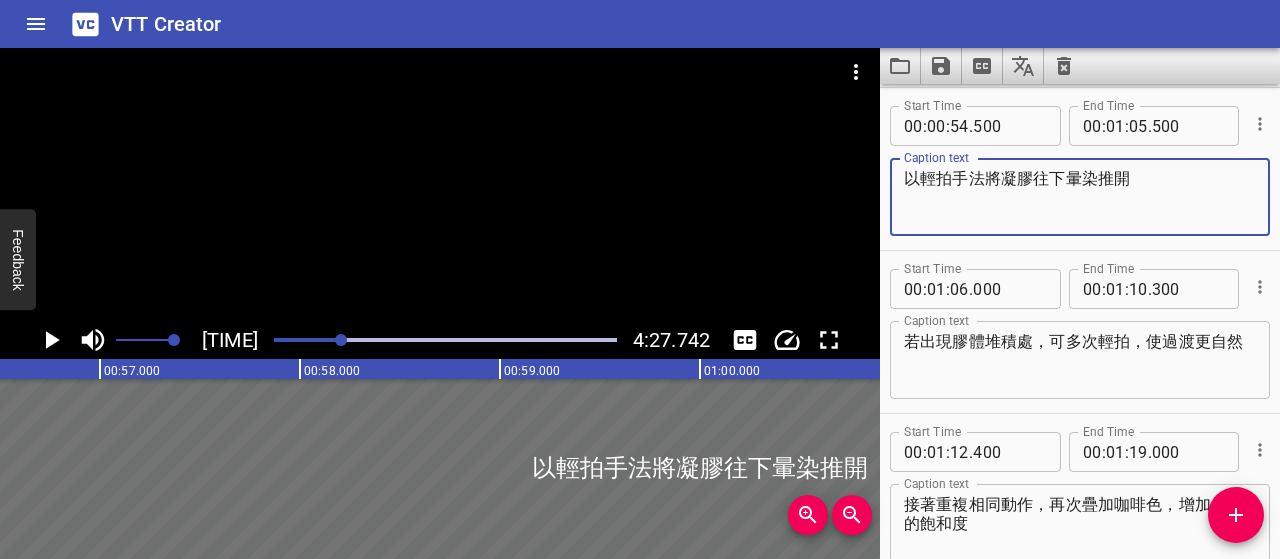 click on "以輕拍手法將凝膠往下暈染推開" at bounding box center [1080, 197] 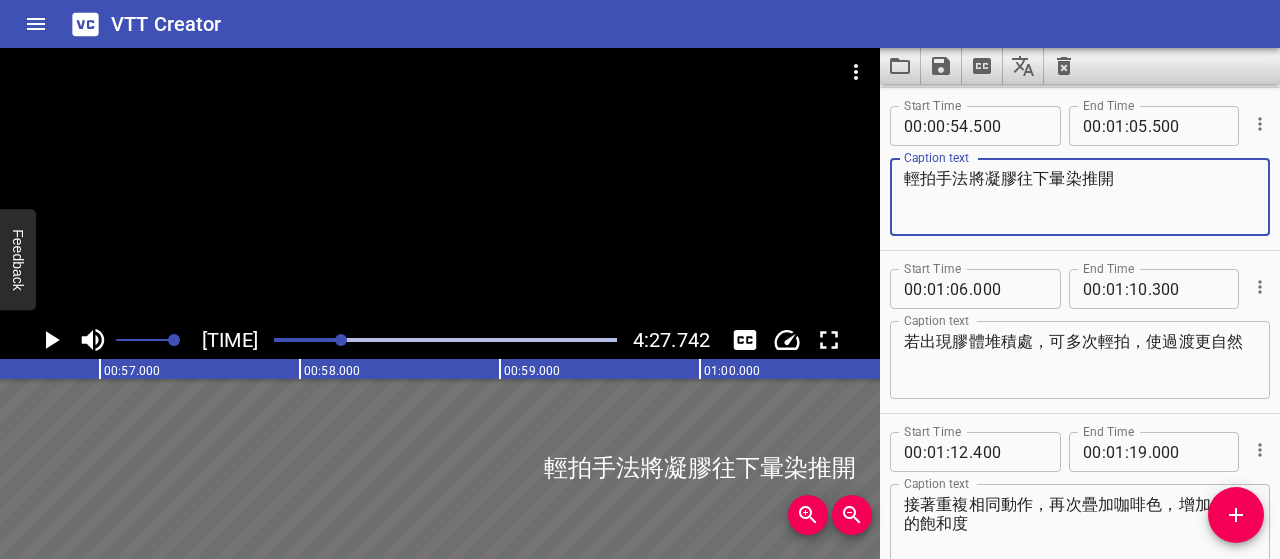 click on "輕拍手法將凝膠往下暈染推開" at bounding box center (1080, 197) 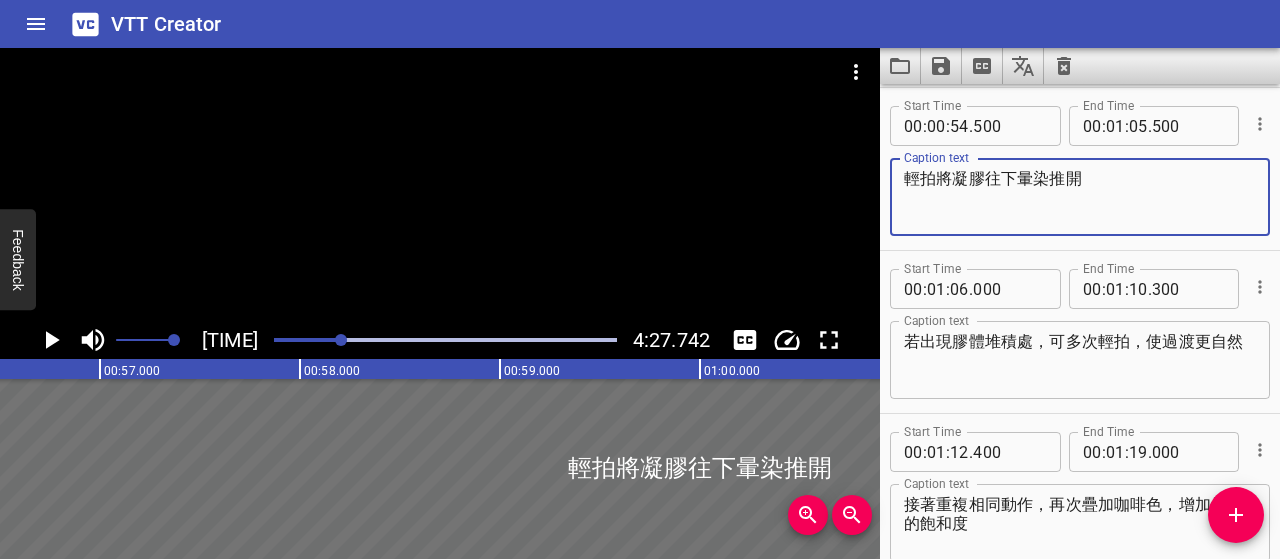 type on "輕拍將凝膠往下暈染推開" 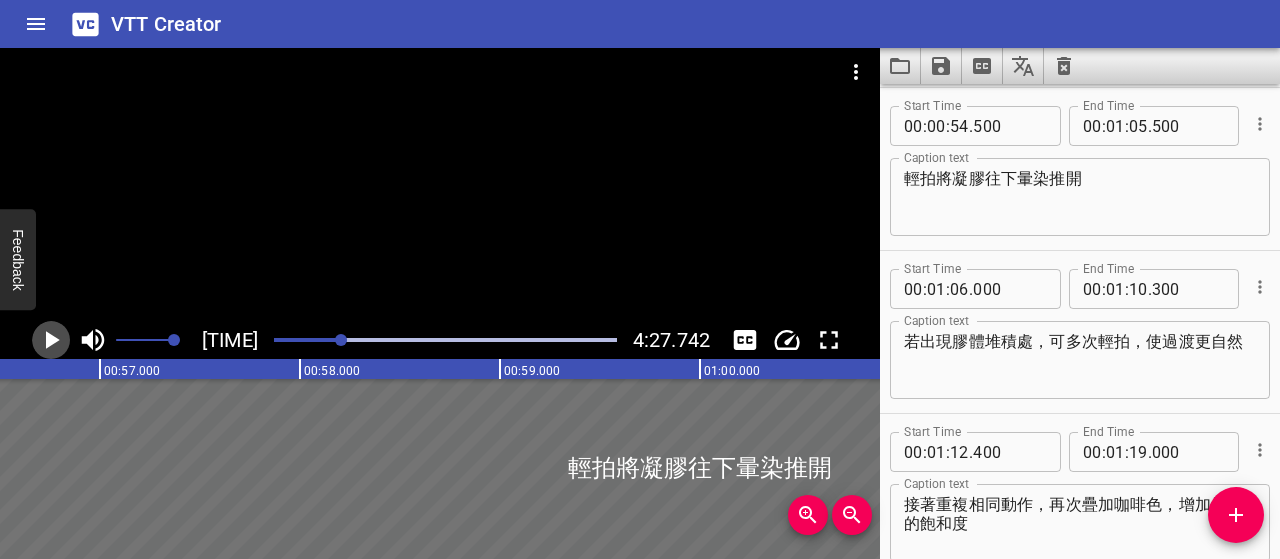 click 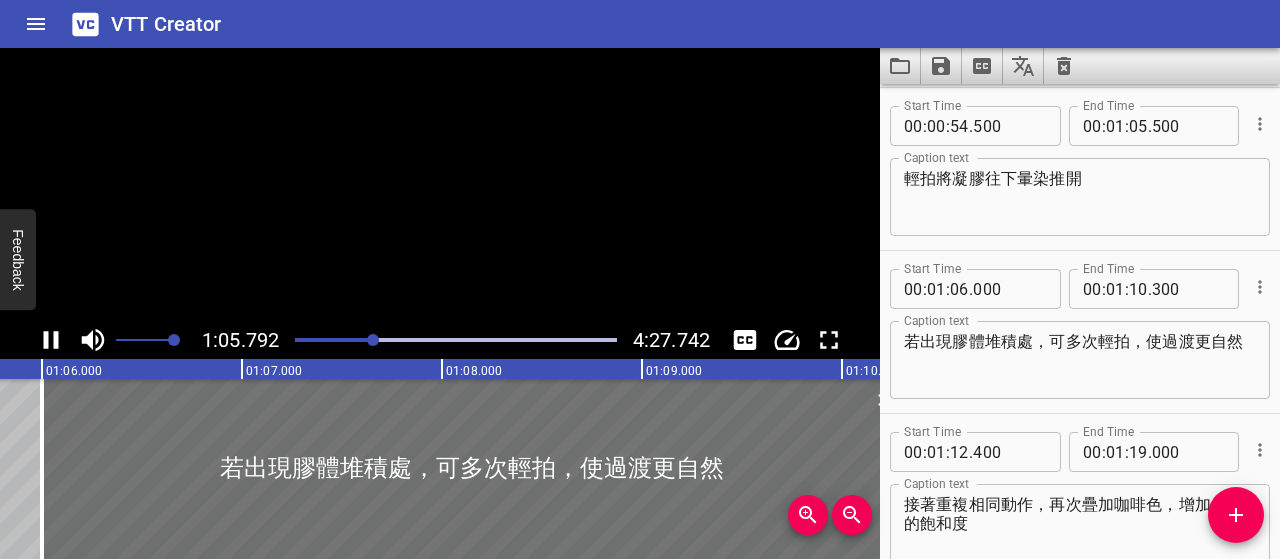 scroll, scrollTop: 0, scrollLeft: 13206, axis: horizontal 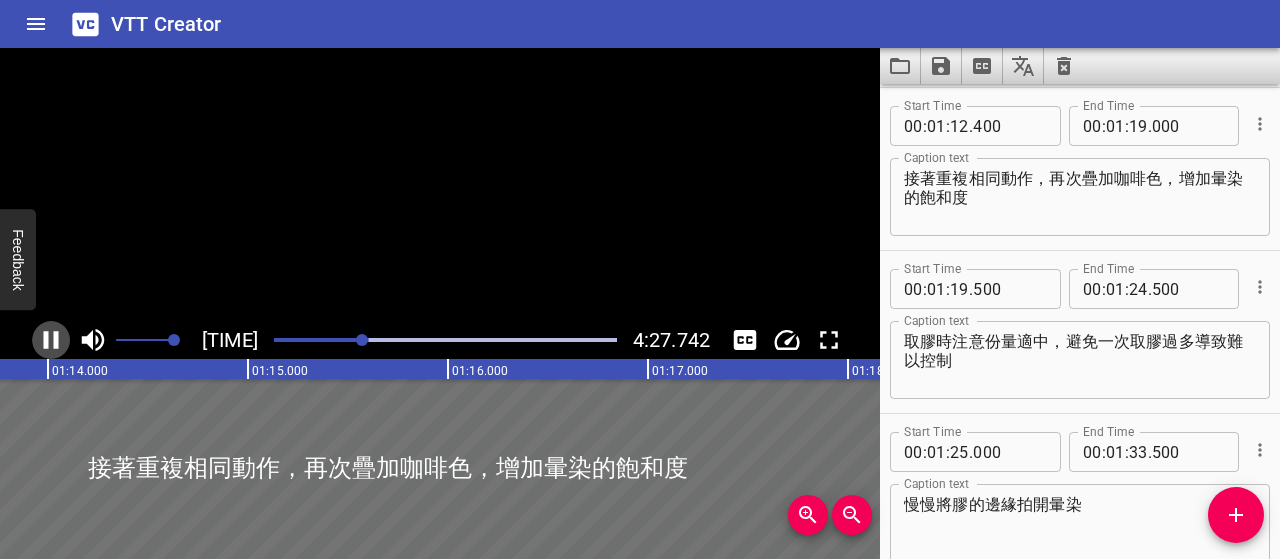 click 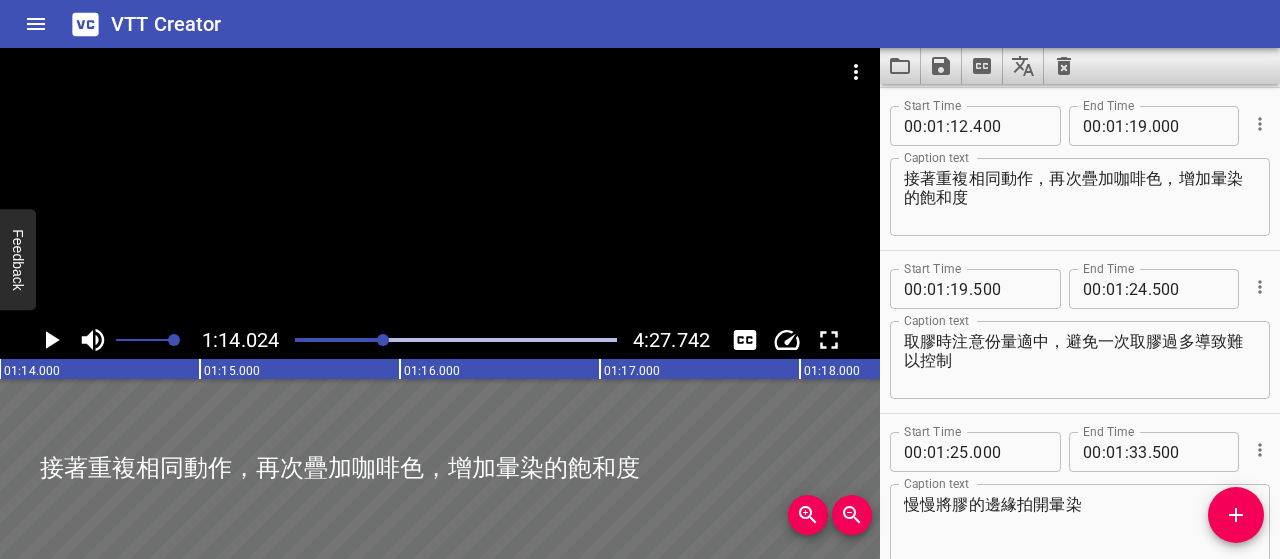 scroll, scrollTop: 0, scrollLeft: 14804, axis: horizontal 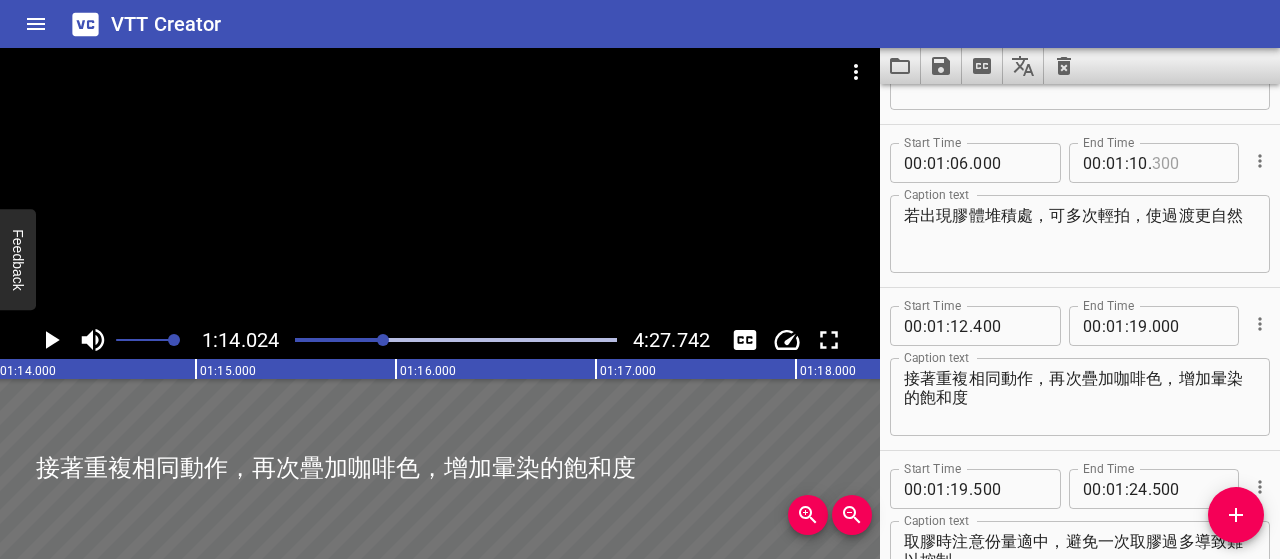 click at bounding box center (1188, 163) 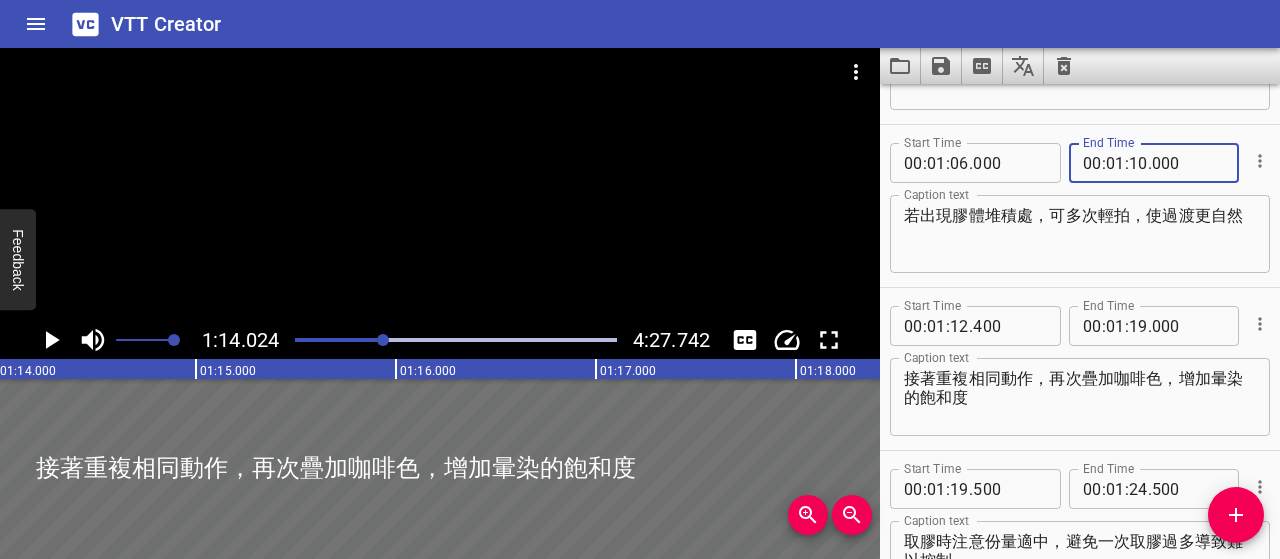 type 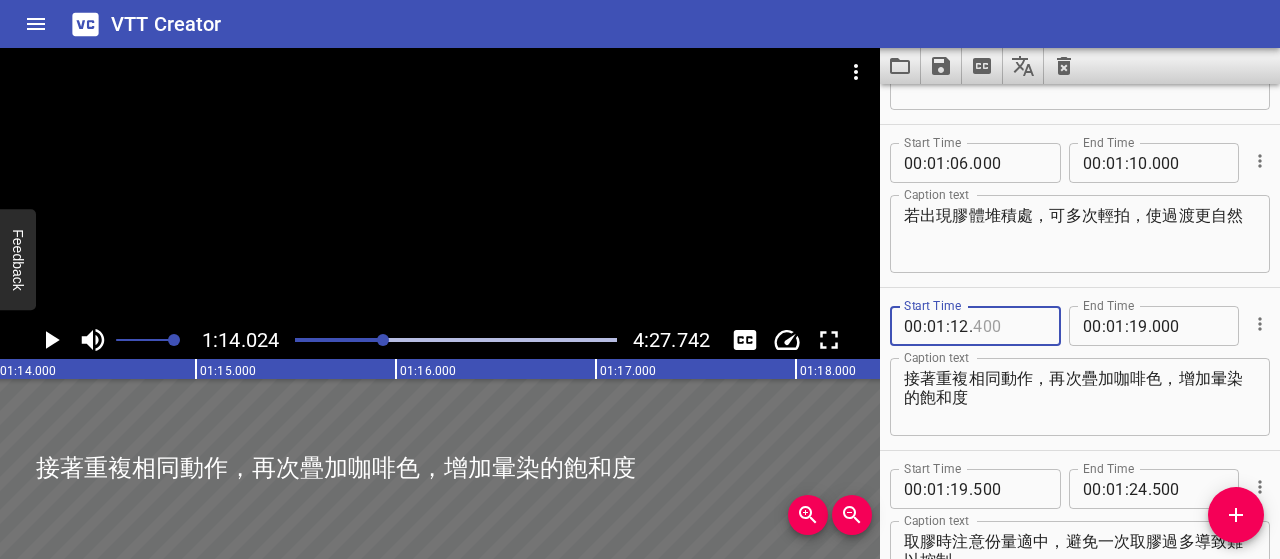 click at bounding box center [1009, 326] 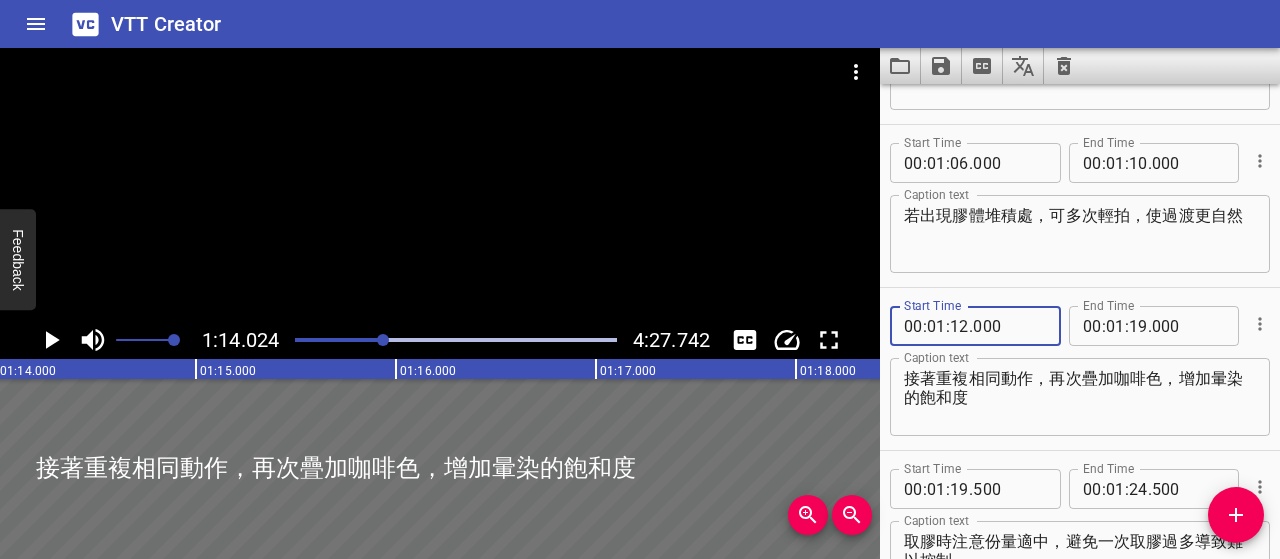 click on "接著重複相同動作，再次疊加咖啡色，增加暈染的飽和度" at bounding box center (1080, 397) 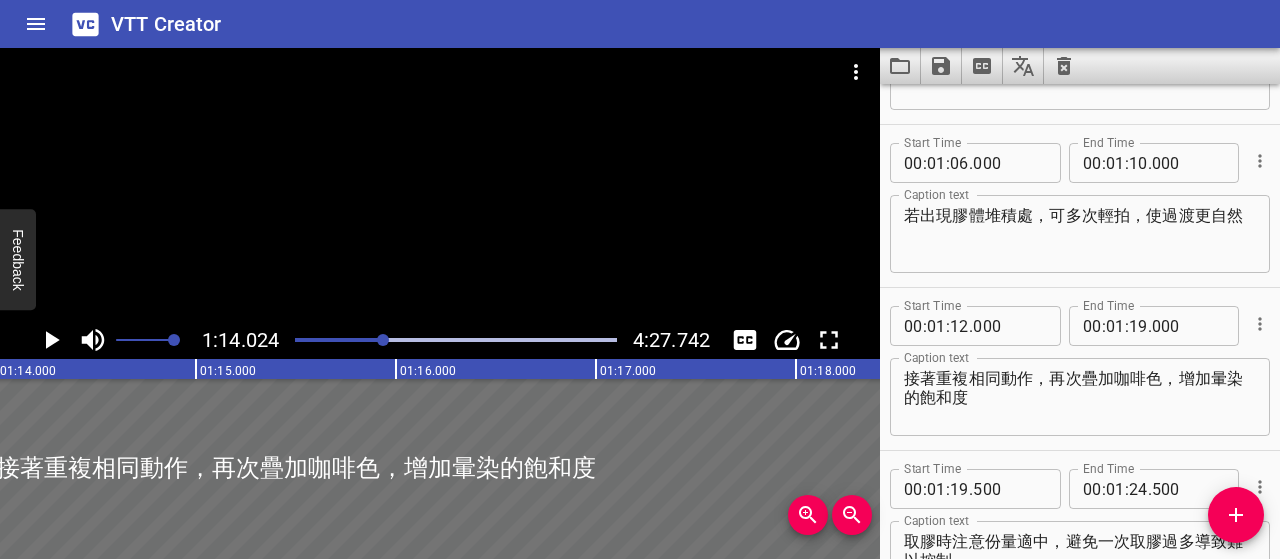 click at bounding box center [383, 340] 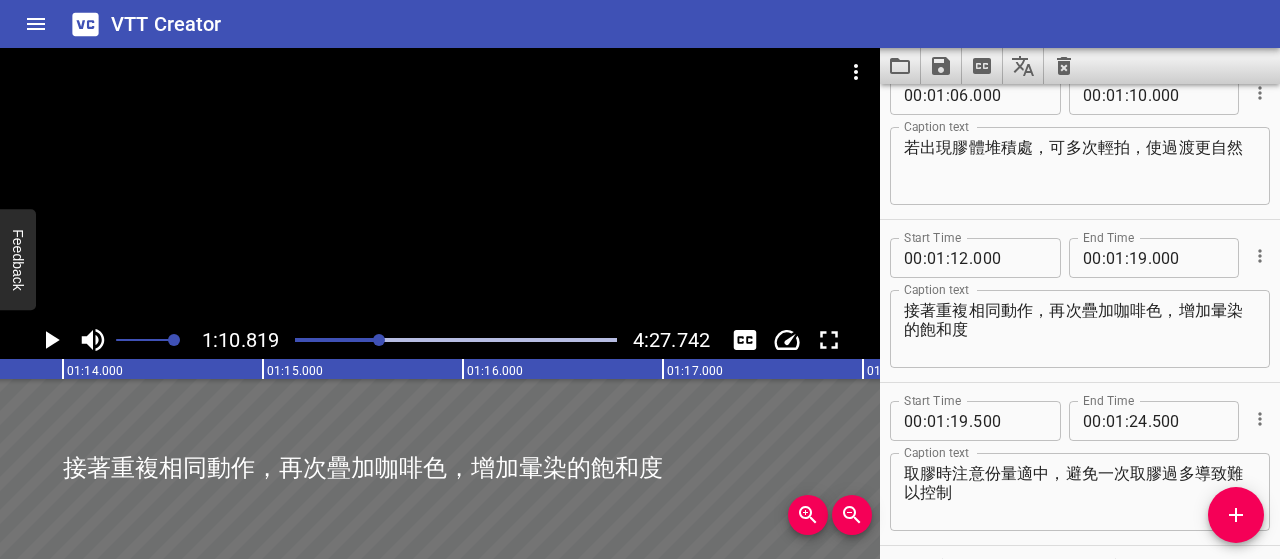 scroll, scrollTop: 0, scrollLeft: 14537, axis: horizontal 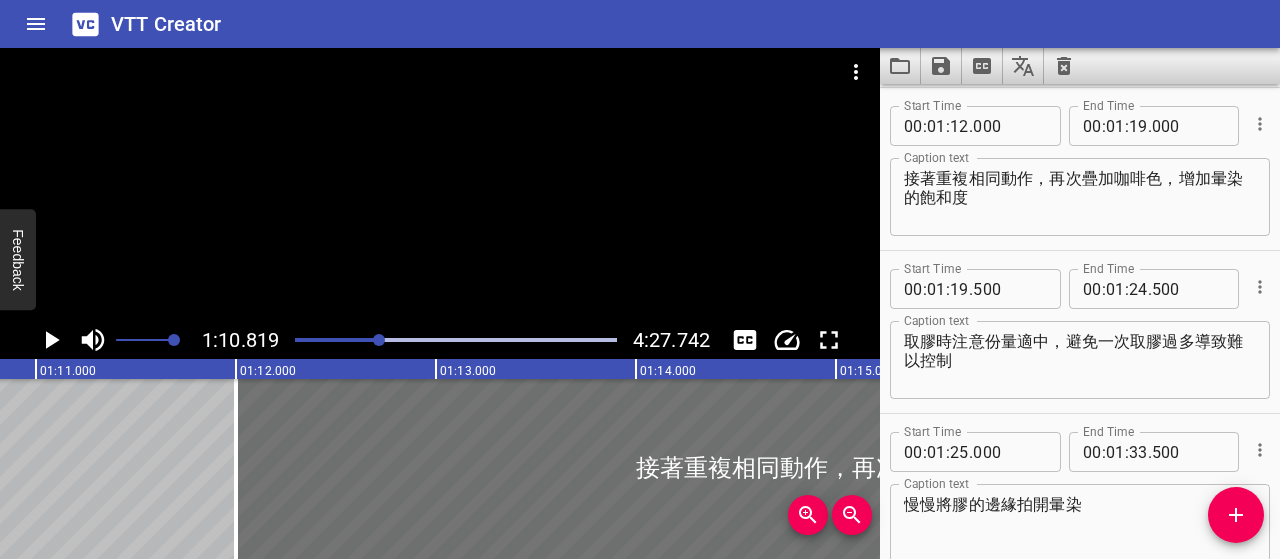 click at bounding box center [379, 340] 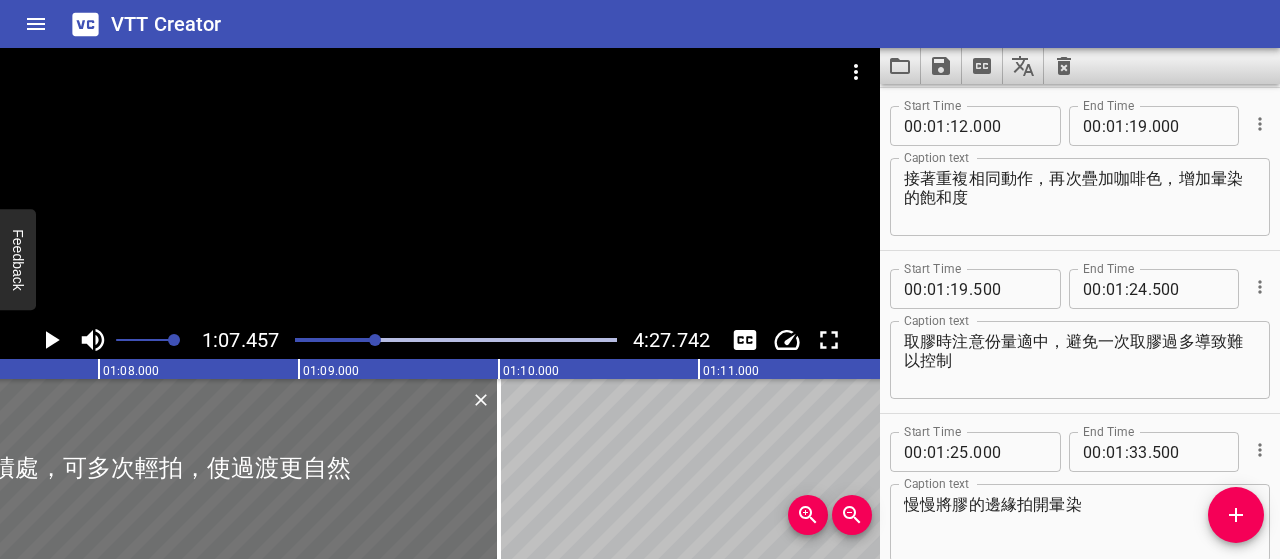 scroll, scrollTop: 0, scrollLeft: 13491, axis: horizontal 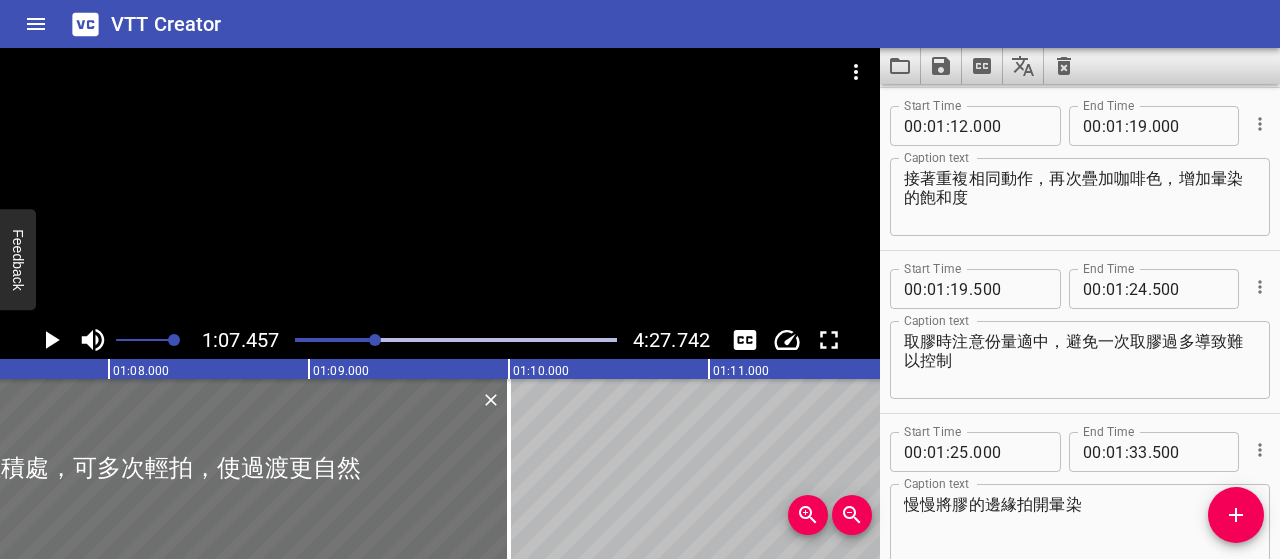 click 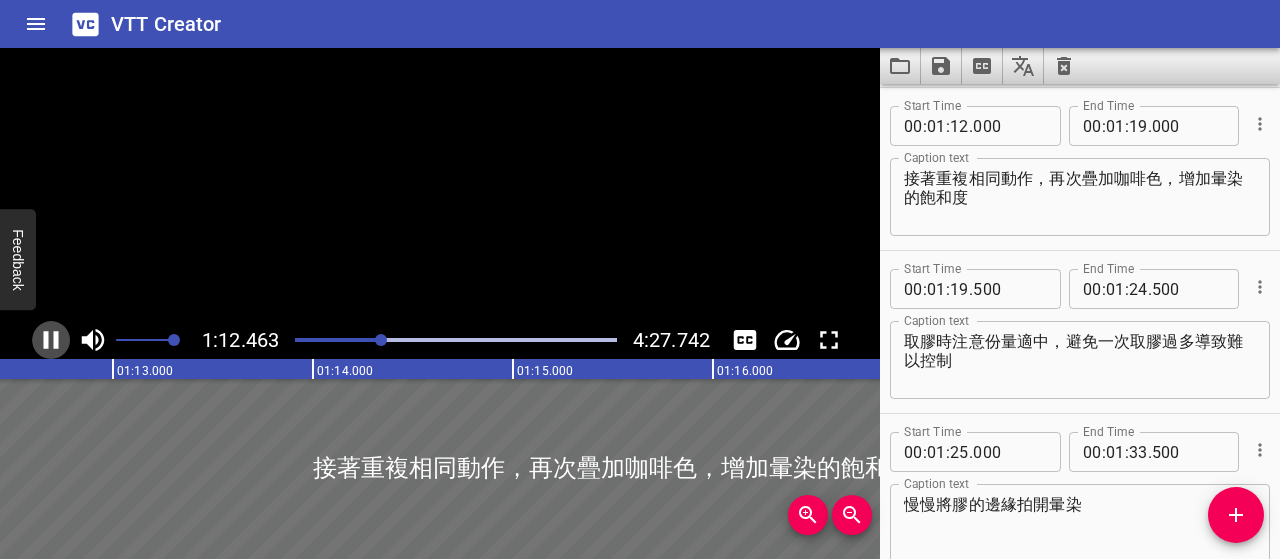 click 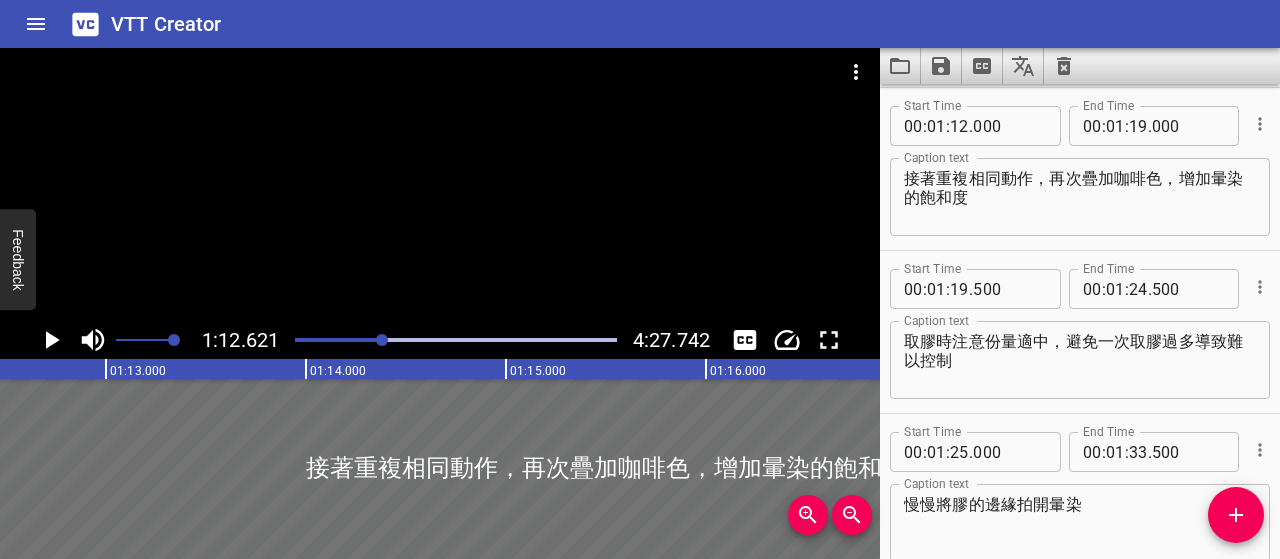 scroll, scrollTop: 0, scrollLeft: 14524, axis: horizontal 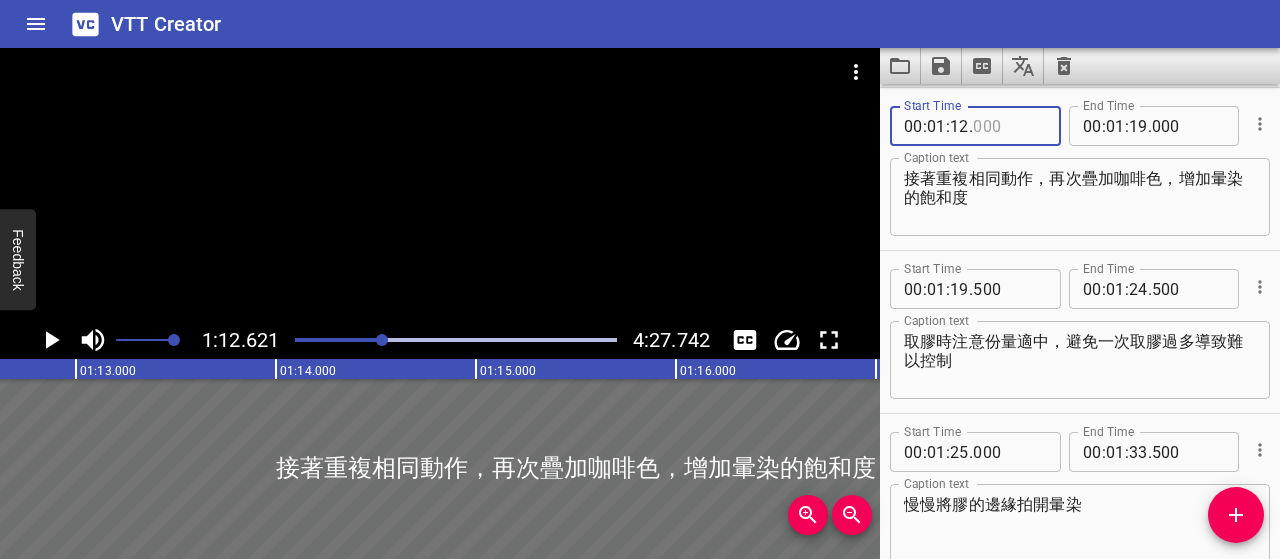 click at bounding box center [1009, 126] 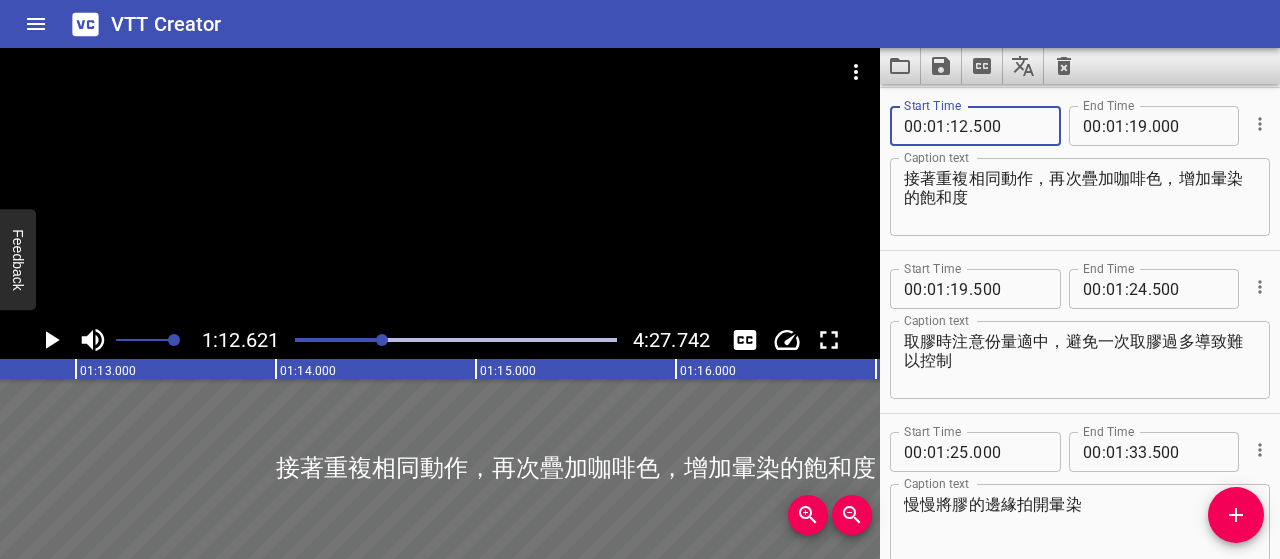 click on "接著重複相同動作，再次疊加咖啡色，增加暈染的飽和度" at bounding box center [1080, 197] 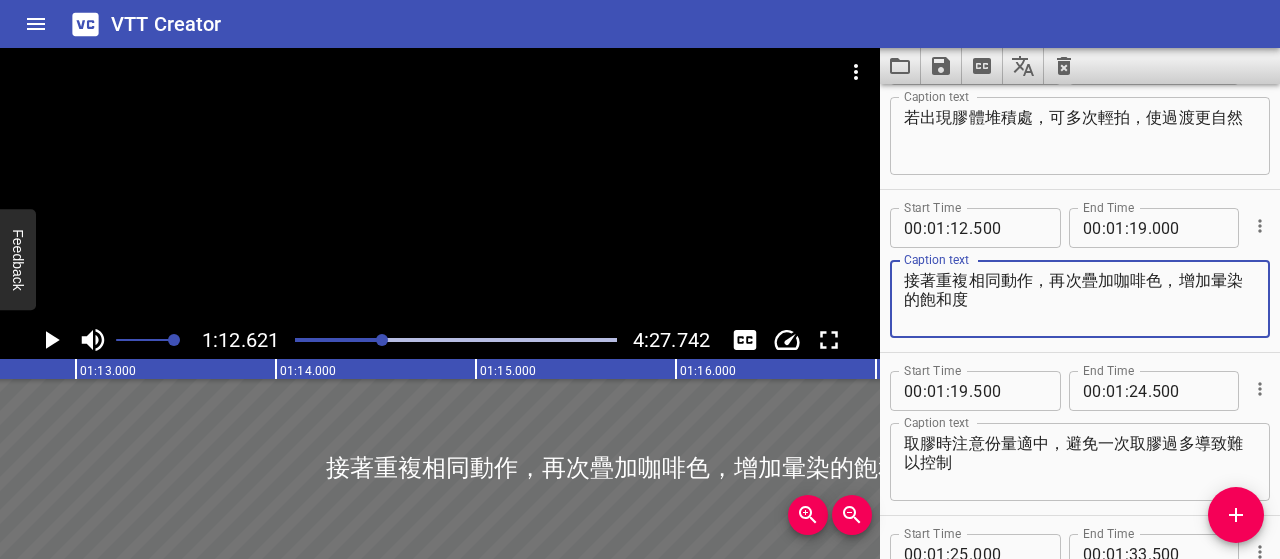 scroll, scrollTop: 941, scrollLeft: 0, axis: vertical 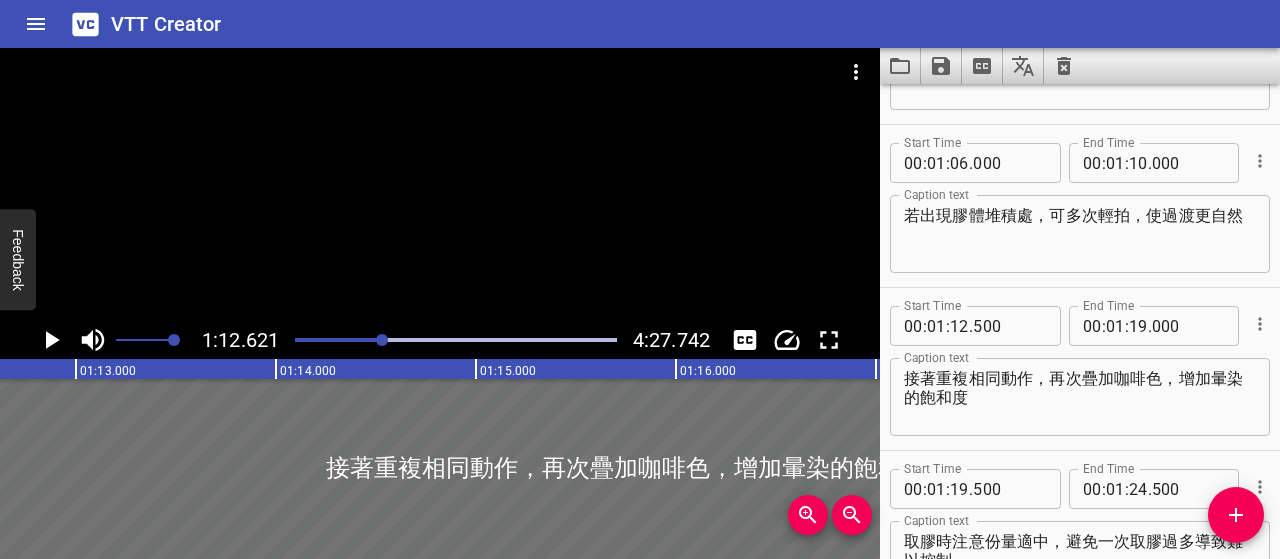 click at bounding box center (382, 340) 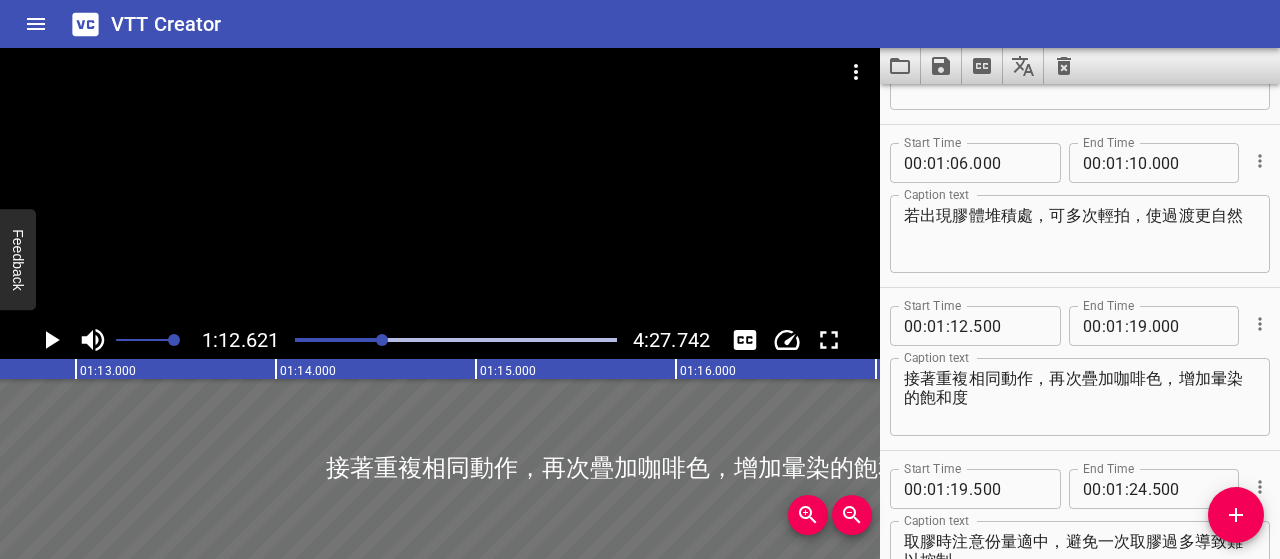 scroll, scrollTop: 0, scrollLeft: 14456, axis: horizontal 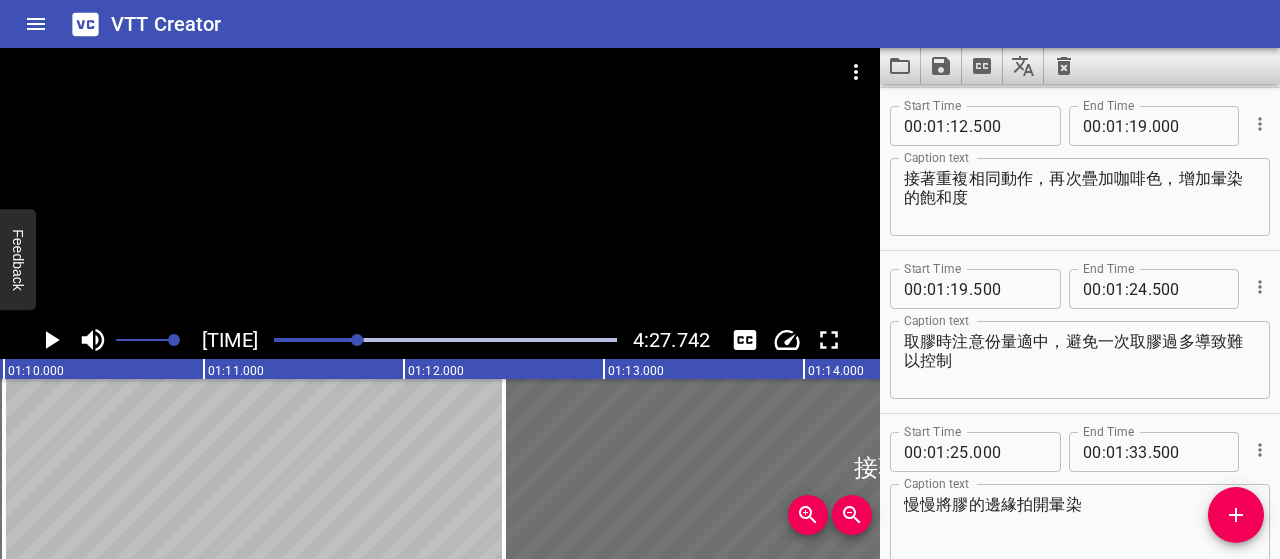 click 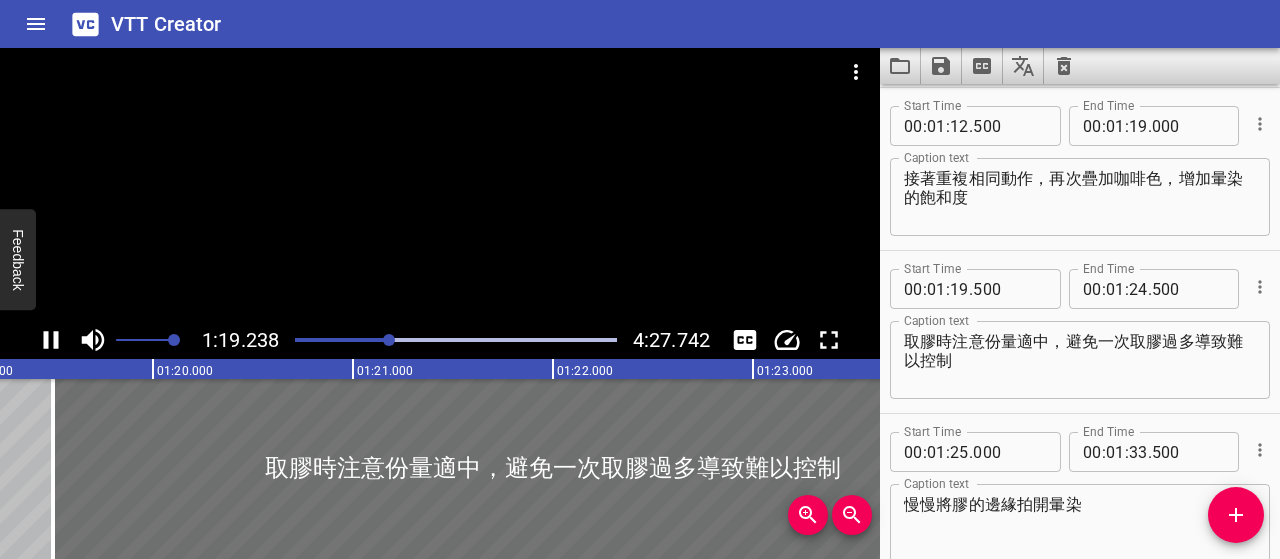 scroll, scrollTop: 0, scrollLeft: 15895, axis: horizontal 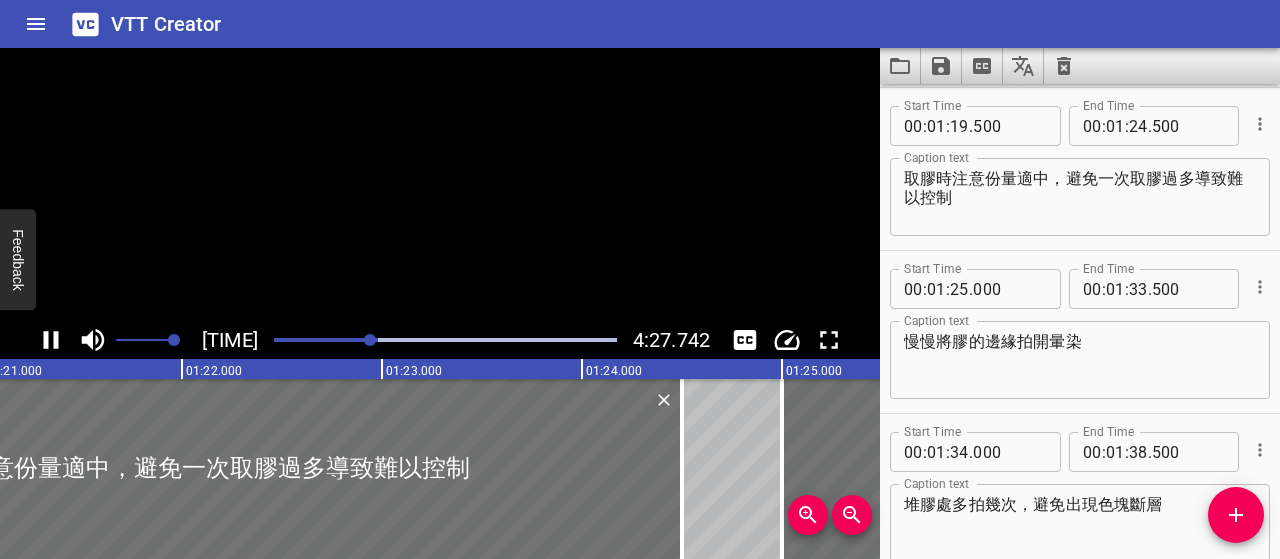 click 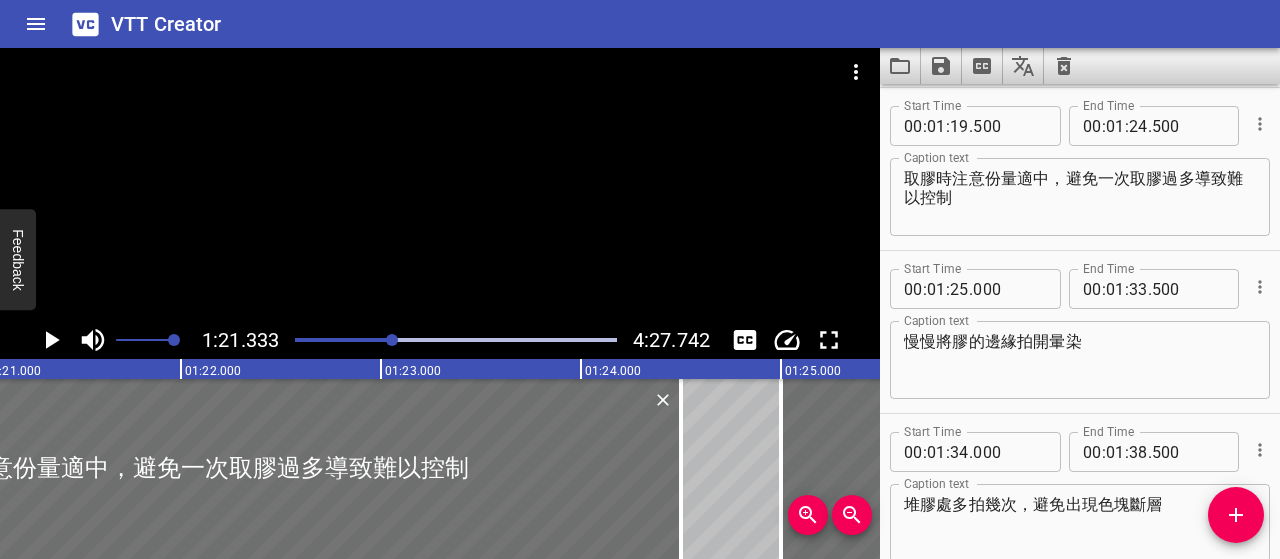 scroll, scrollTop: 0, scrollLeft: 16266, axis: horizontal 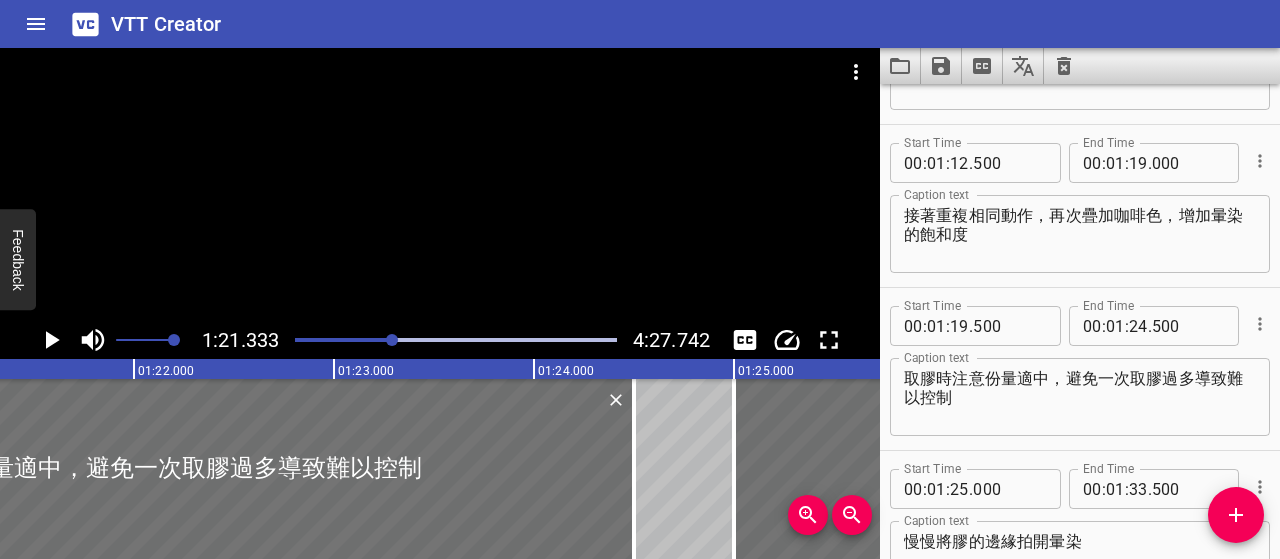 click on "接著重複相同動作，再次疊加咖啡色，增加暈染的飽和度" at bounding box center (1080, 234) 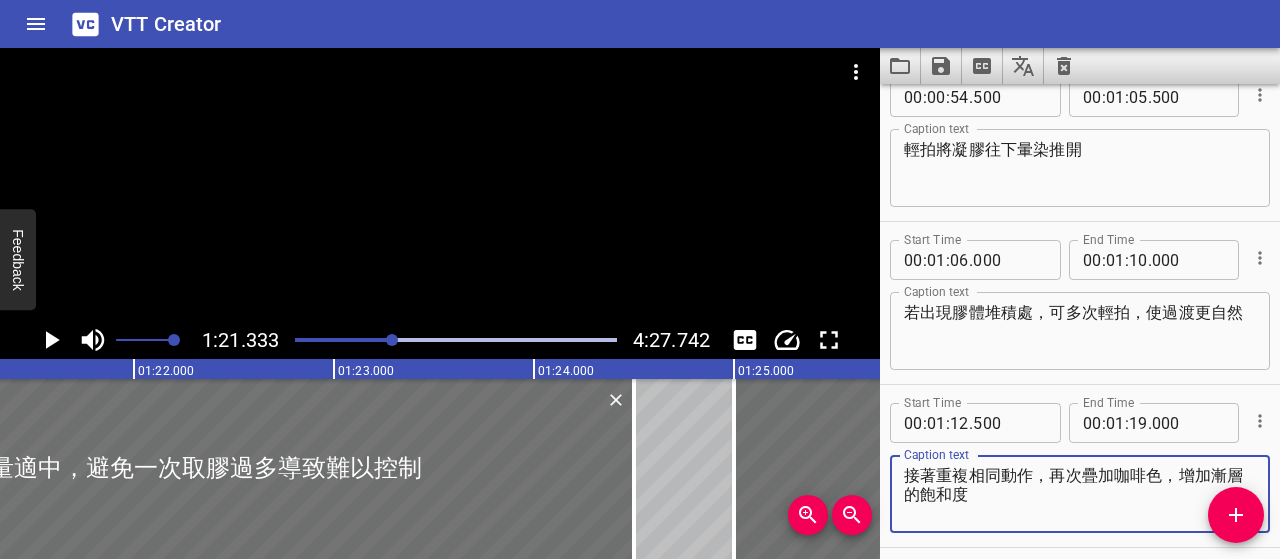 scroll 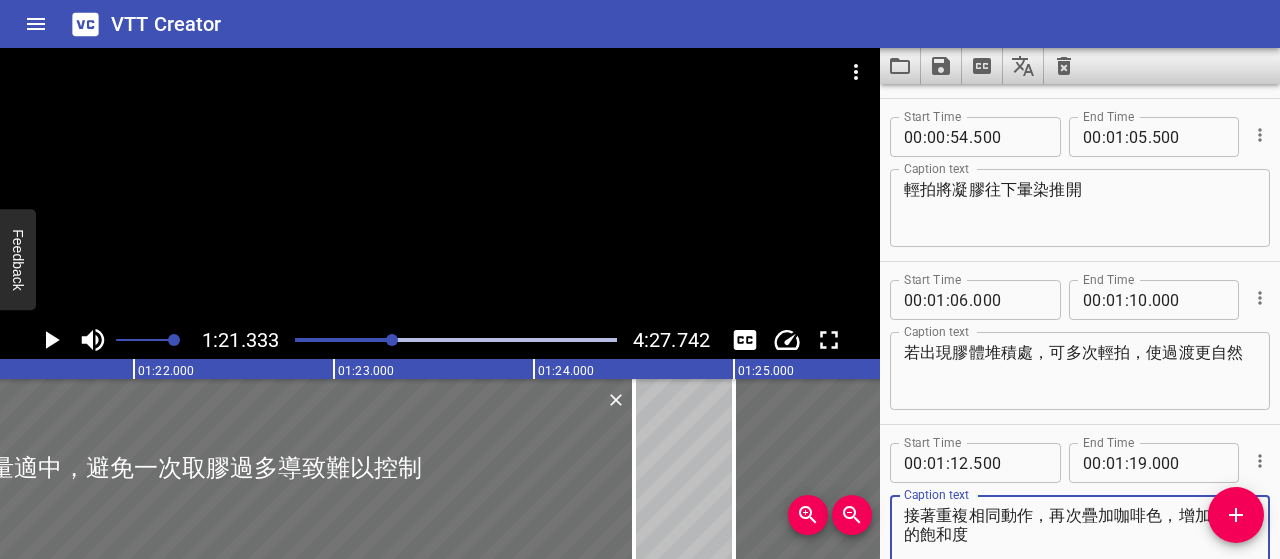 click on "輕拍將凝膠往下暈染推開" at bounding box center [1080, 208] 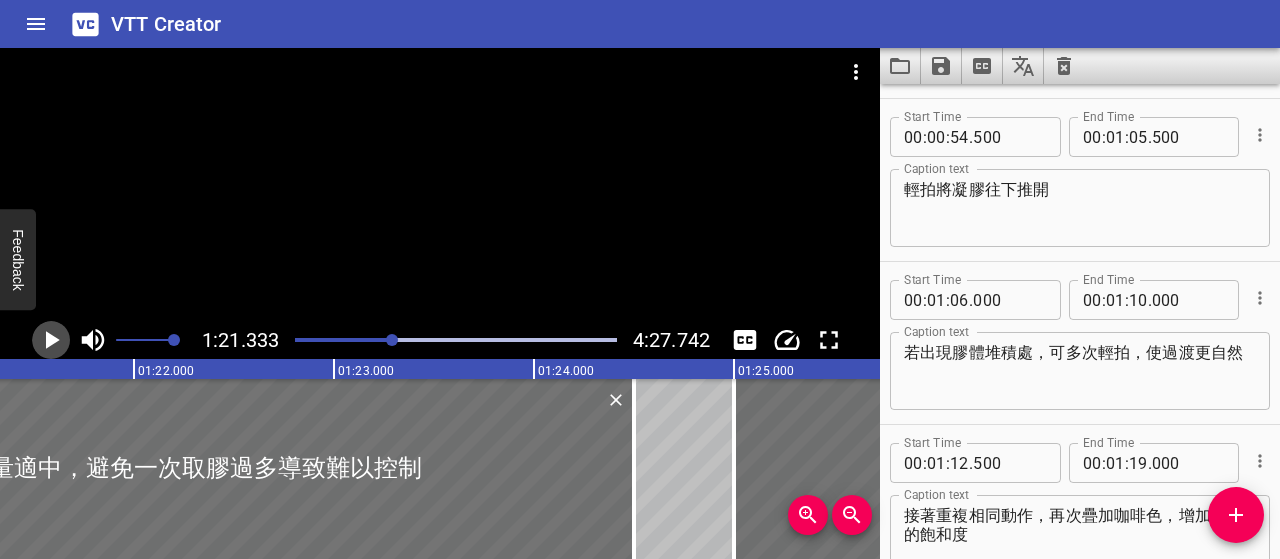 click 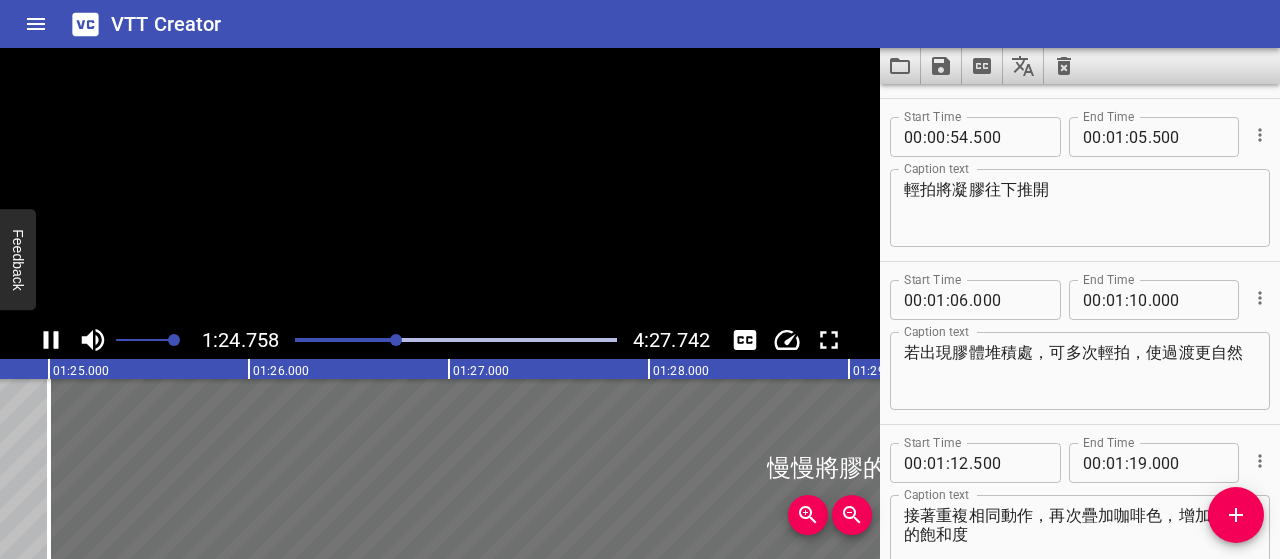 scroll, scrollTop: 0, scrollLeft: 16999, axis: horizontal 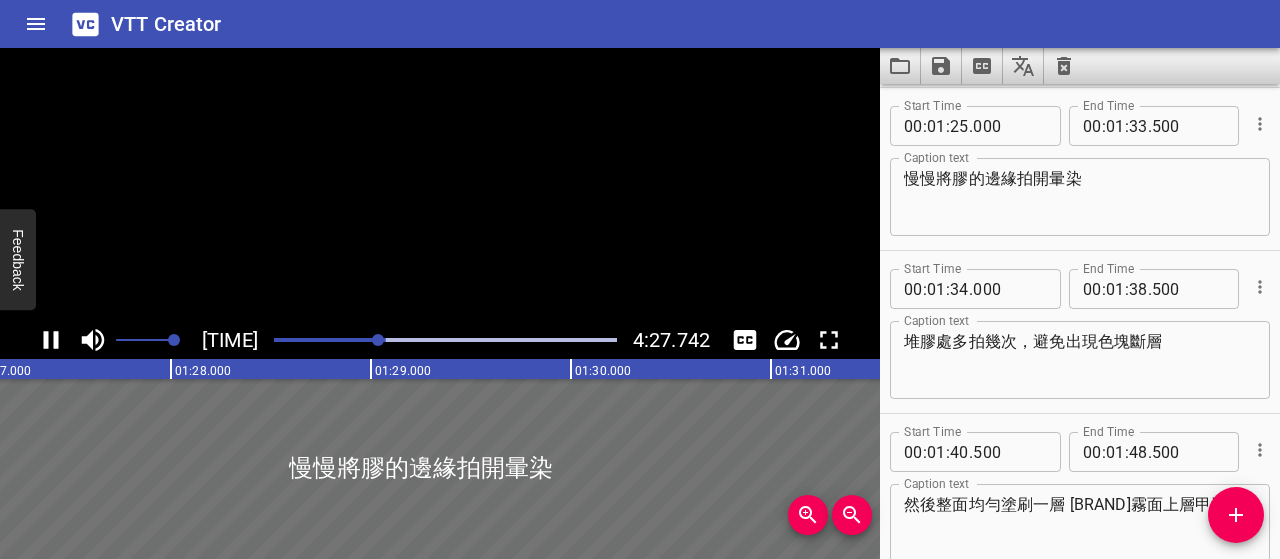 click 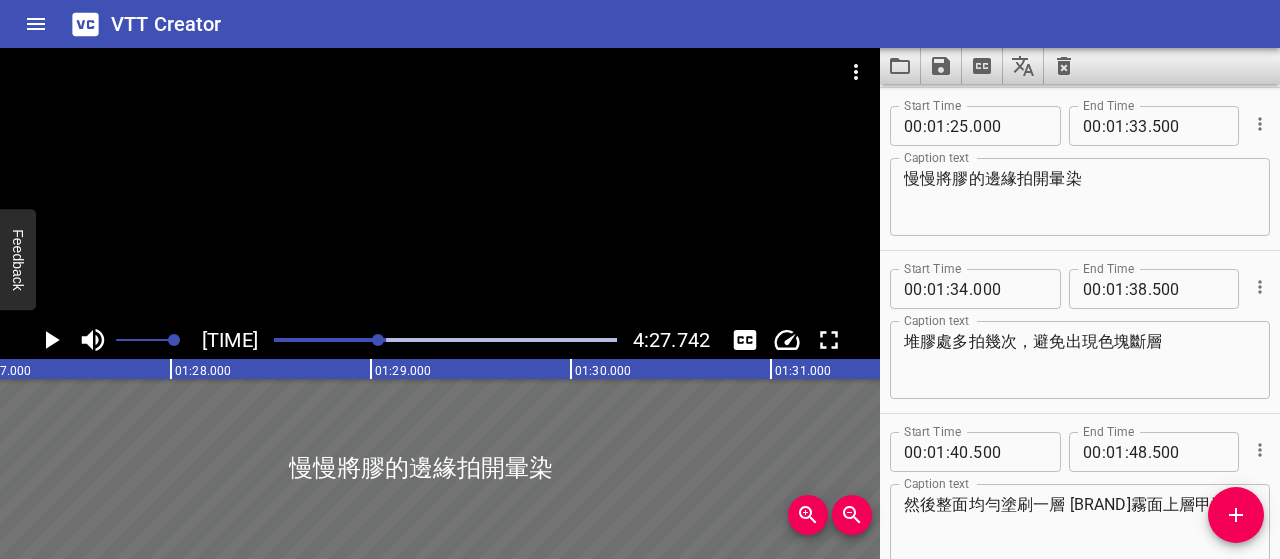 scroll, scrollTop: 0, scrollLeft: 17497, axis: horizontal 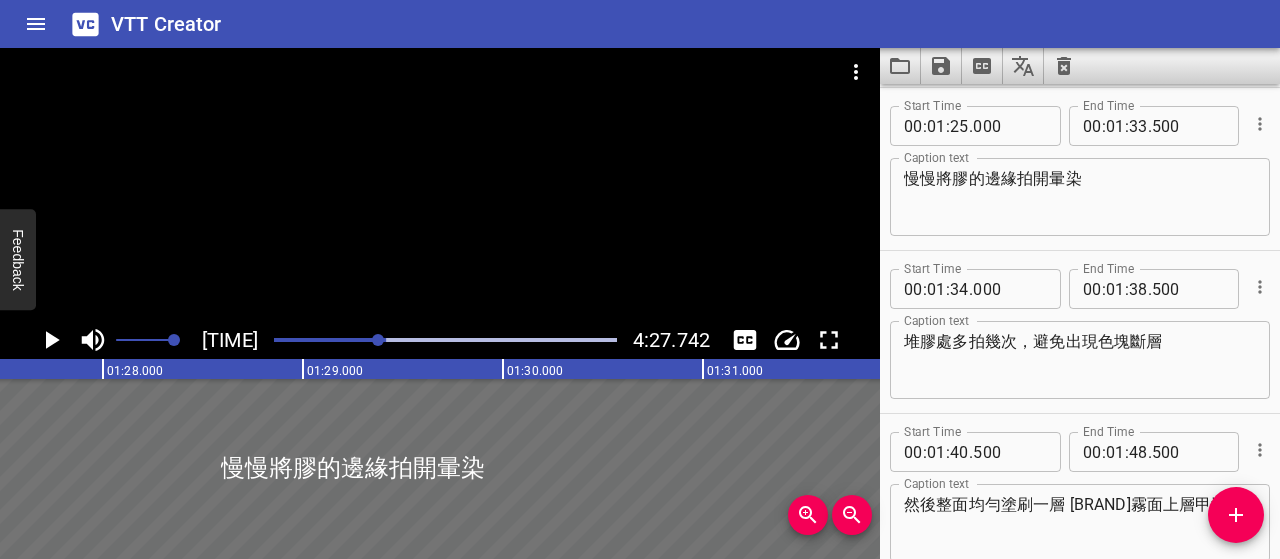 click on "慢慢將膠的邊緣拍開暈染" at bounding box center (1080, 197) 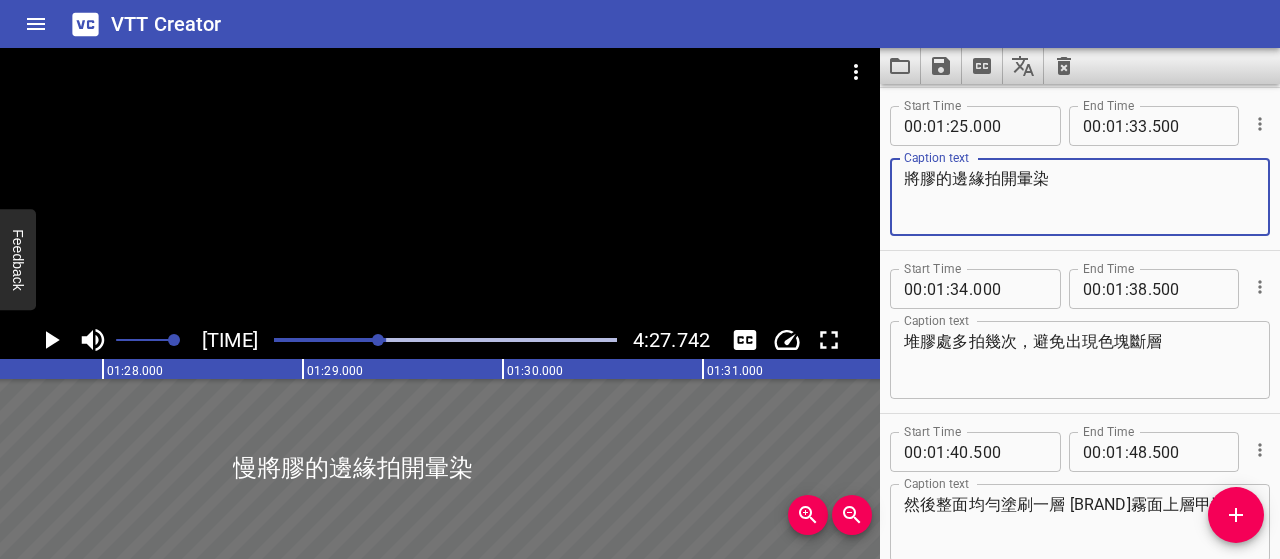 click on "將膠的邊緣拍開暈染" at bounding box center [1080, 197] 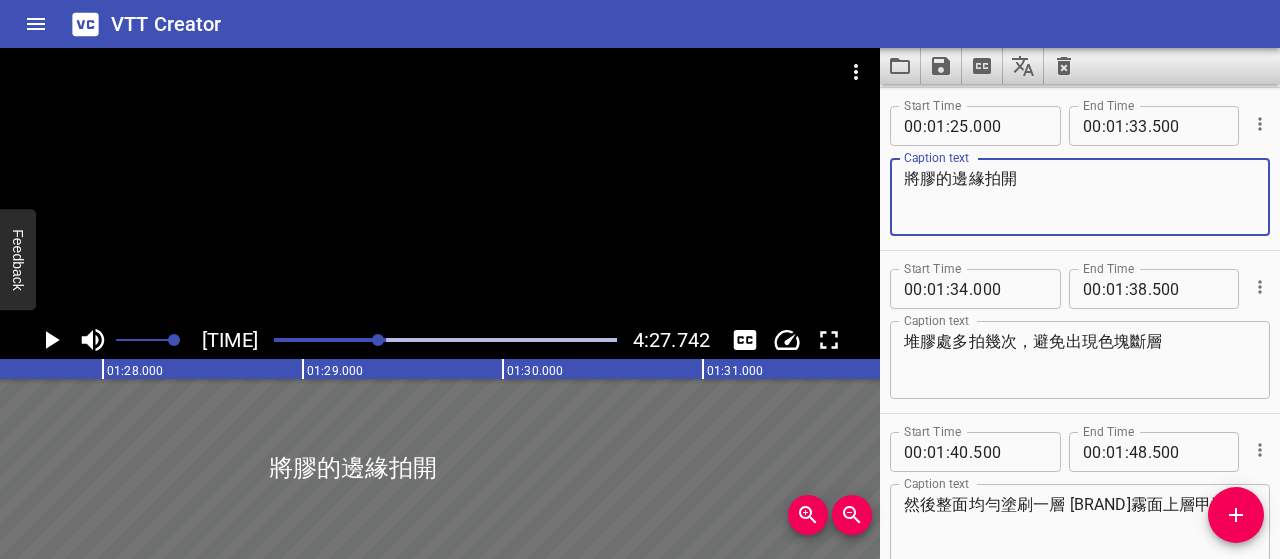 click 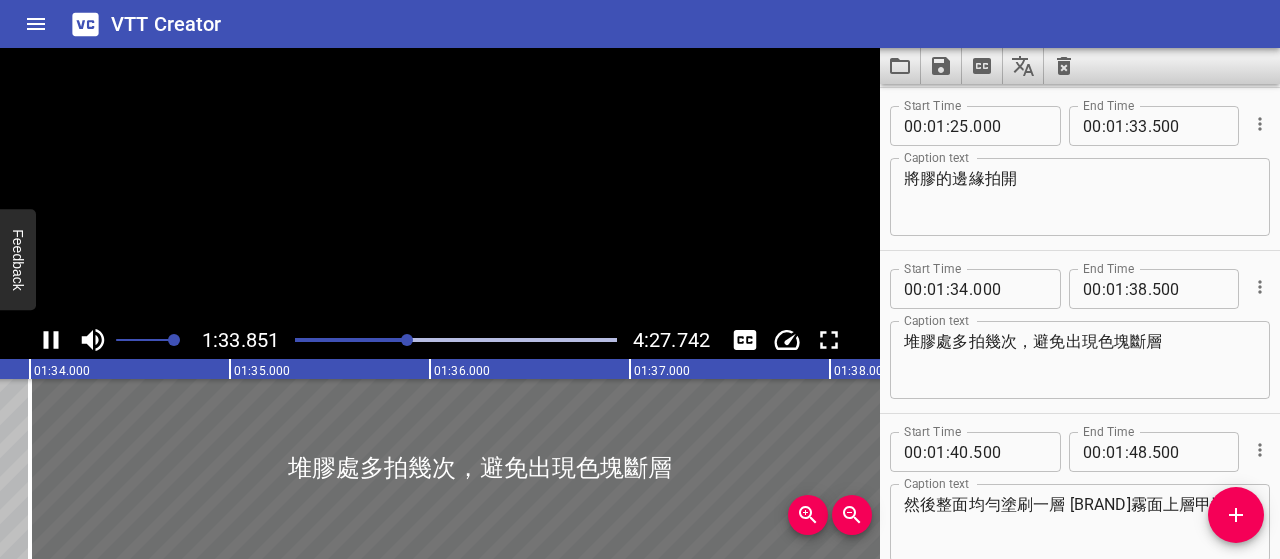 scroll, scrollTop: 0, scrollLeft: 18818, axis: horizontal 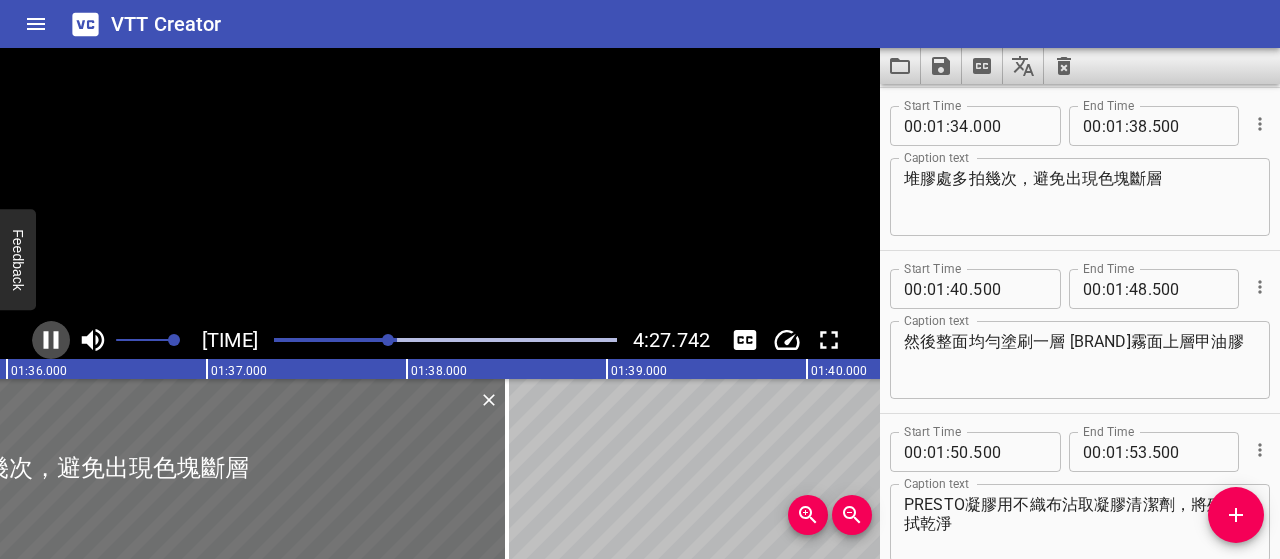 click 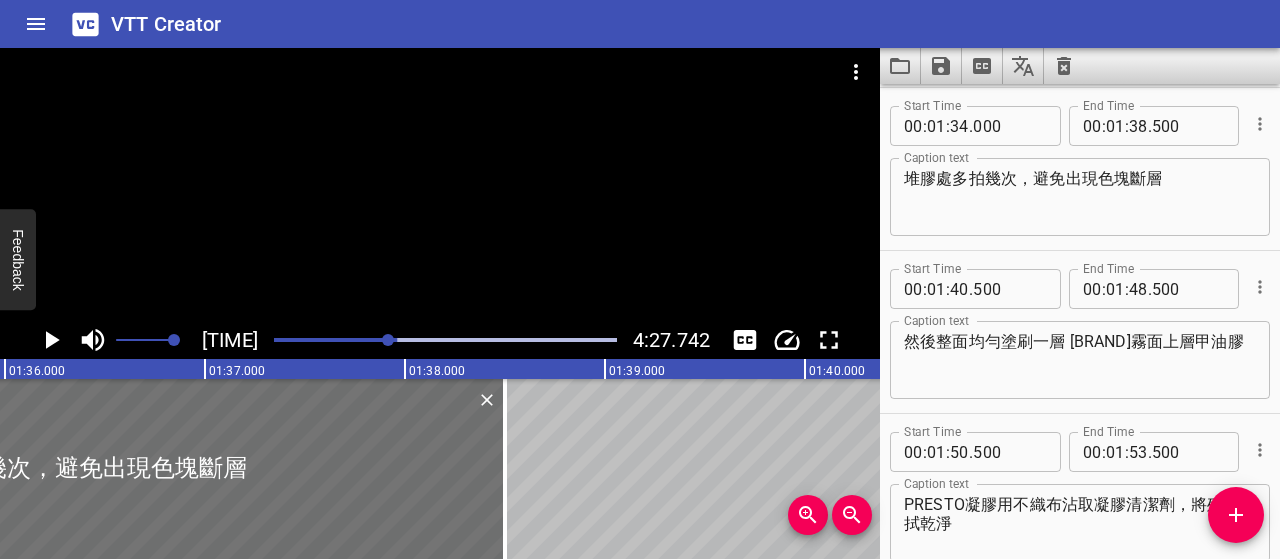 scroll, scrollTop: 0, scrollLeft: 19234, axis: horizontal 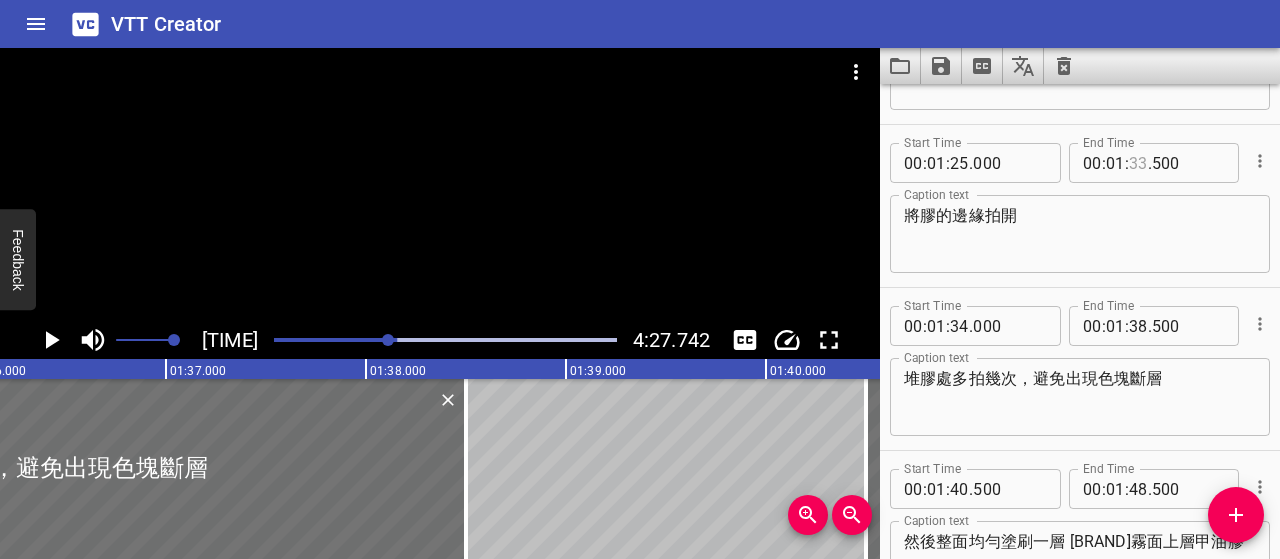 click at bounding box center (1138, 163) 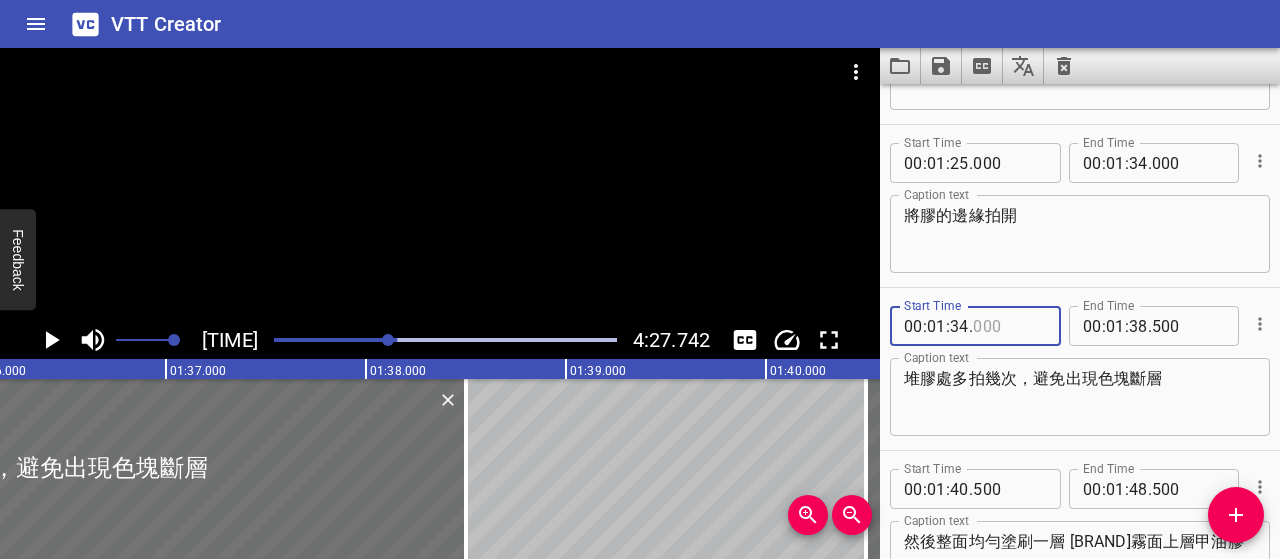 click at bounding box center (1009, 326) 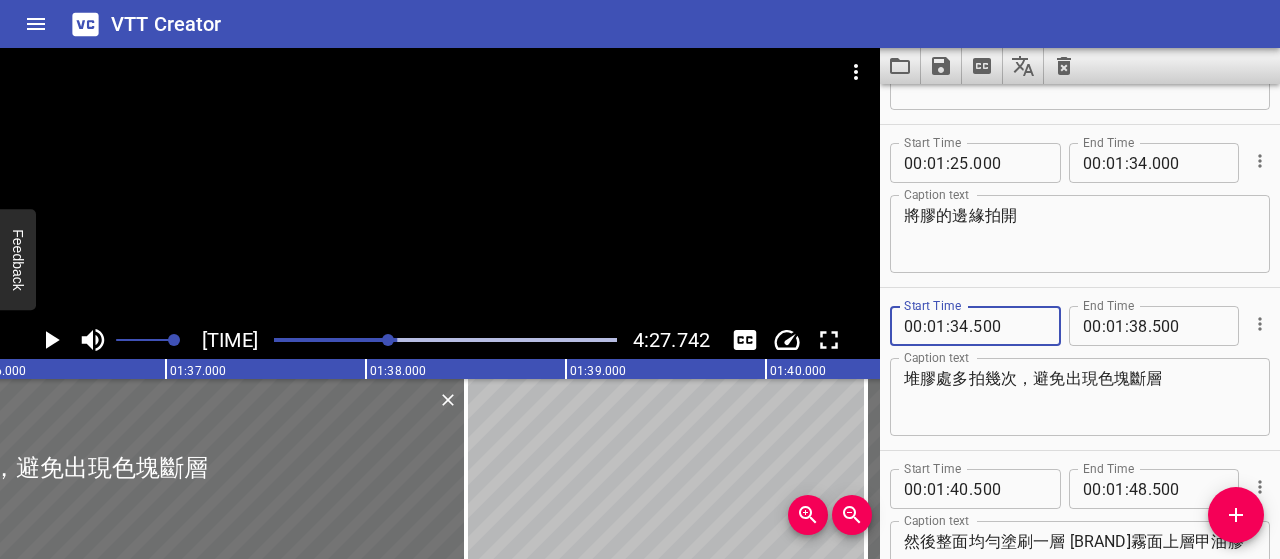 click on "堆膠處多拍幾次，避免出現色塊斷層" at bounding box center (1080, 397) 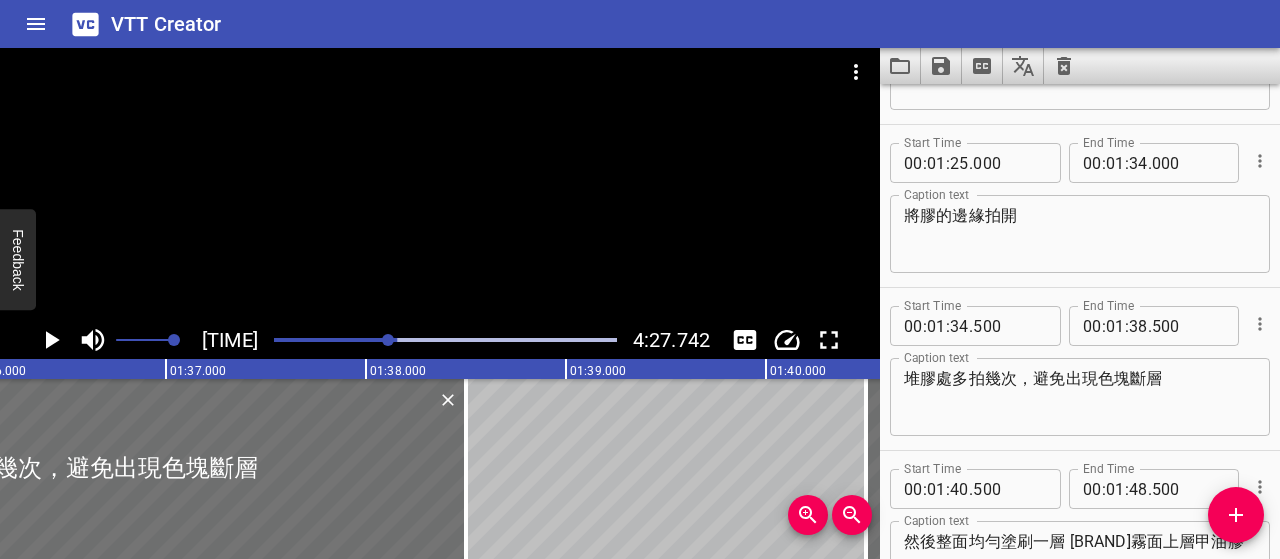 click at bounding box center (388, 340) 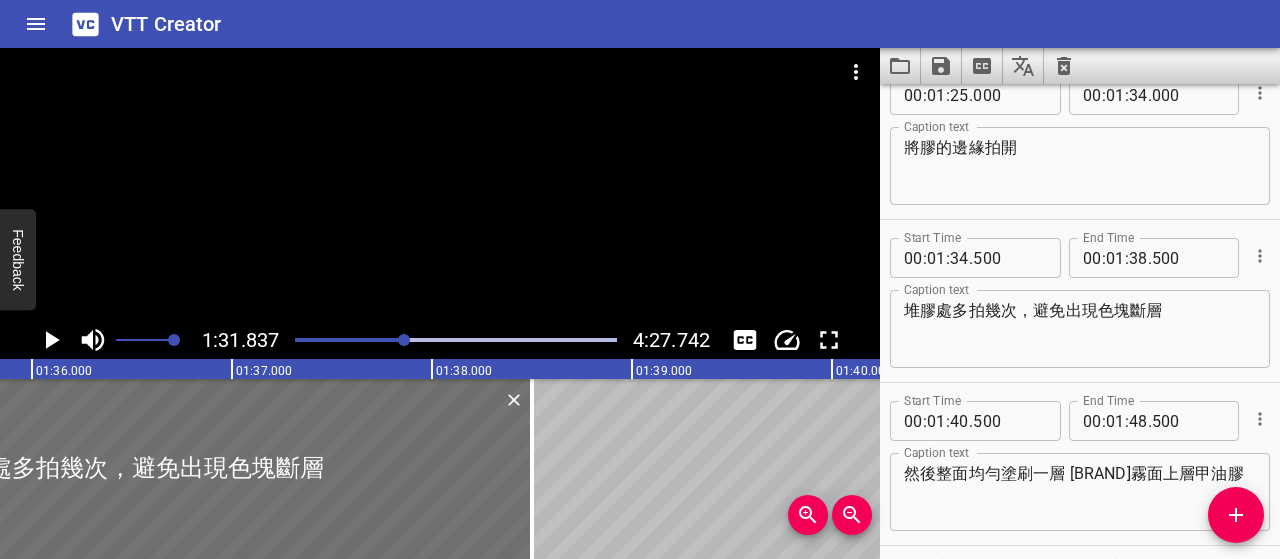 scroll, scrollTop: 0, scrollLeft: 18962, axis: horizontal 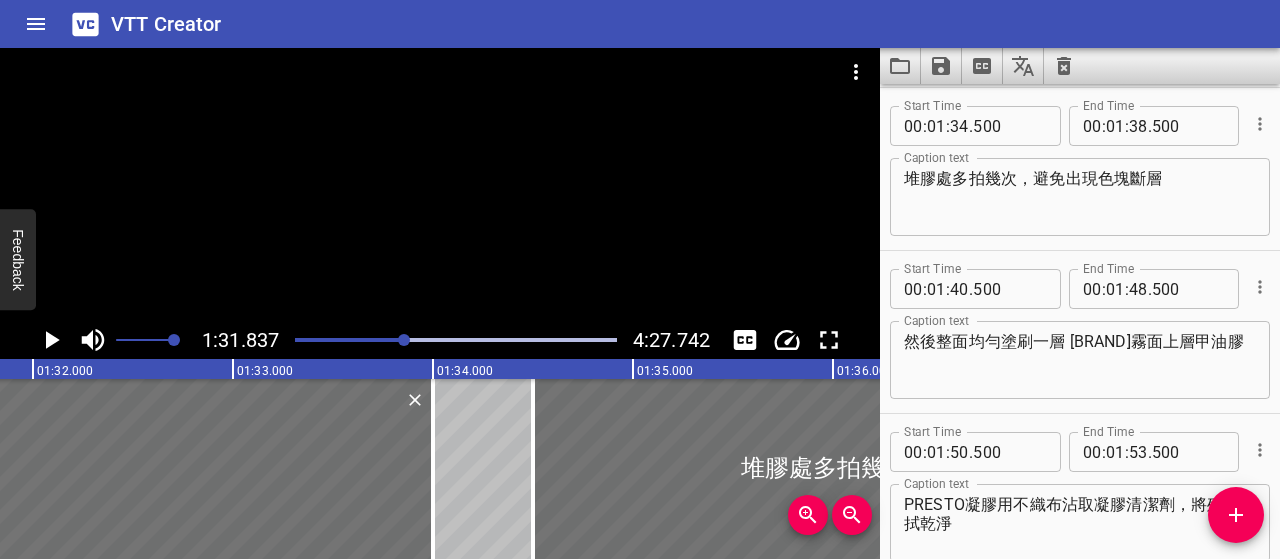 click 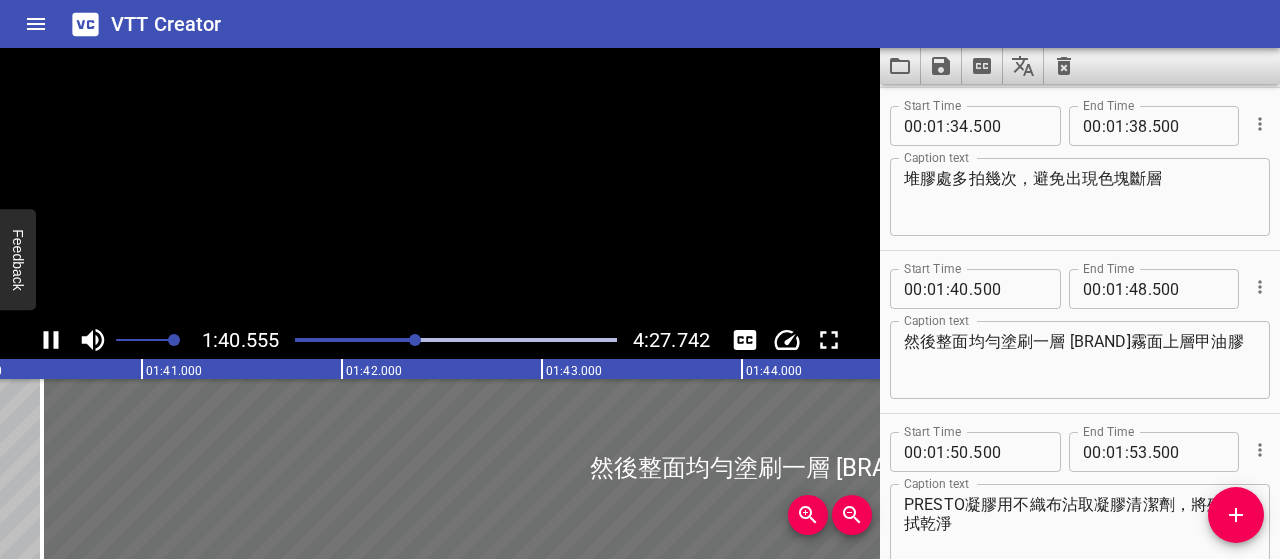 scroll, scrollTop: 0, scrollLeft: 20110, axis: horizontal 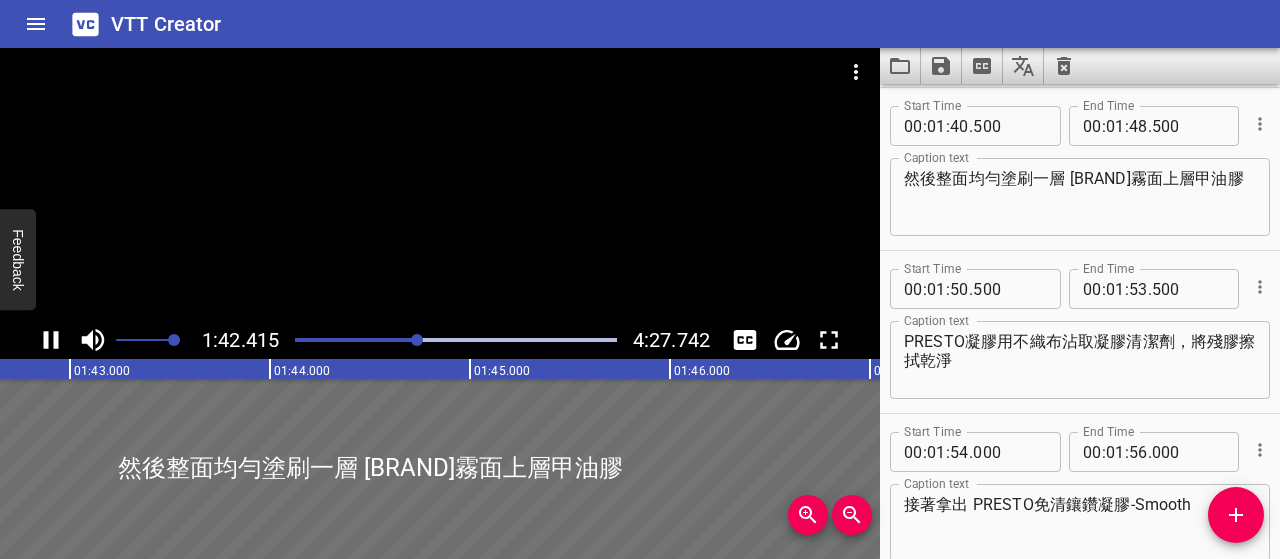 click 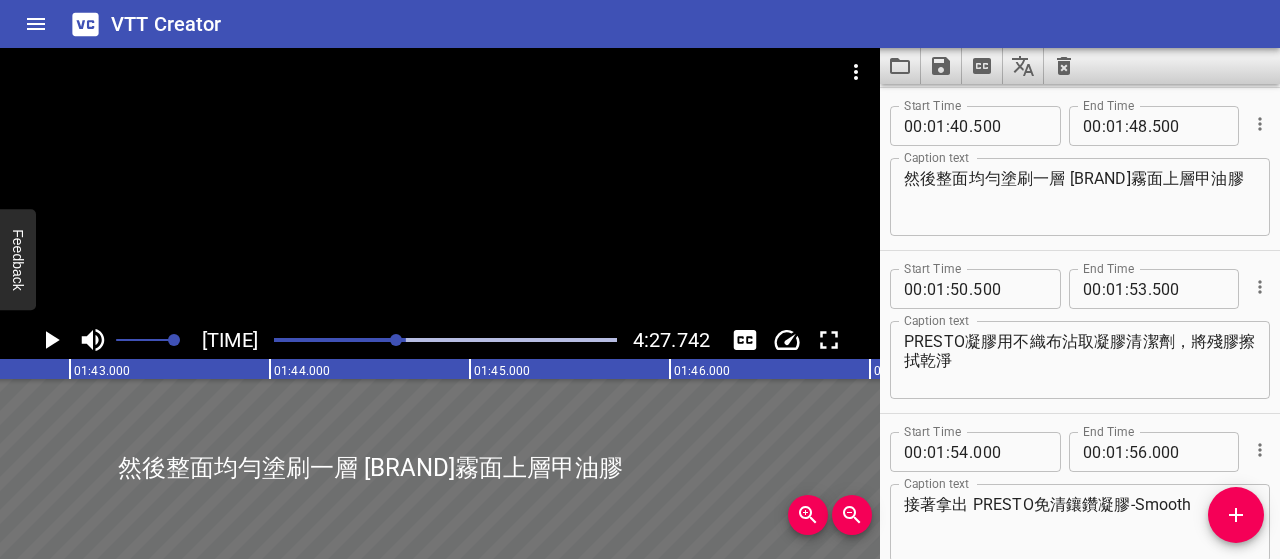 scroll, scrollTop: 0, scrollLeft: 20573, axis: horizontal 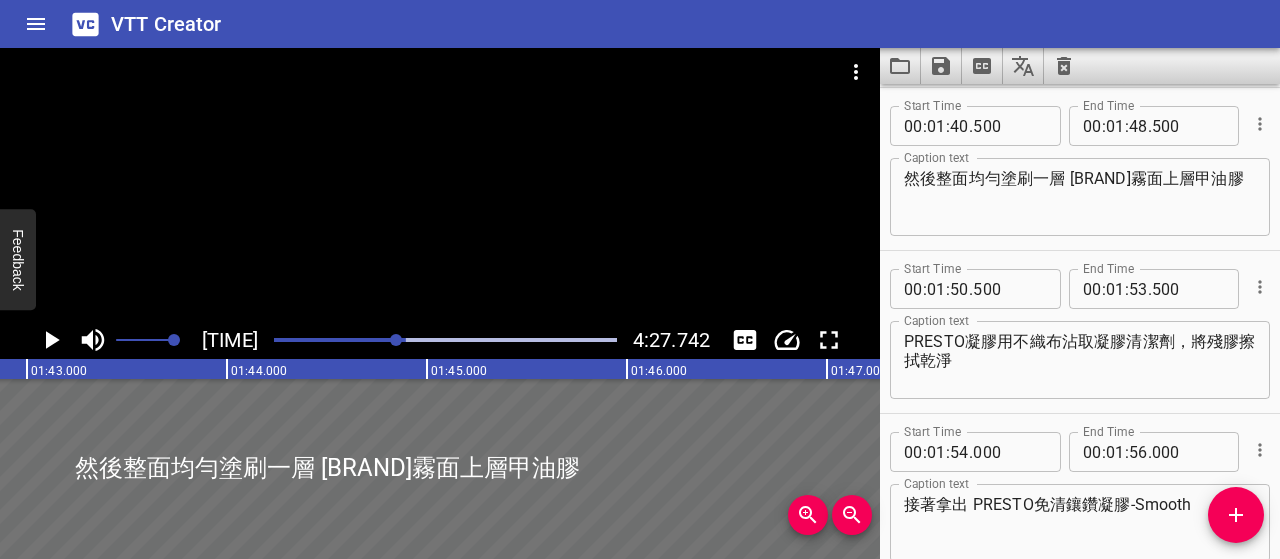 click on "然後整面均勻塗刷一層 [BRAND]霧面上層甲油膠" at bounding box center [1080, 197] 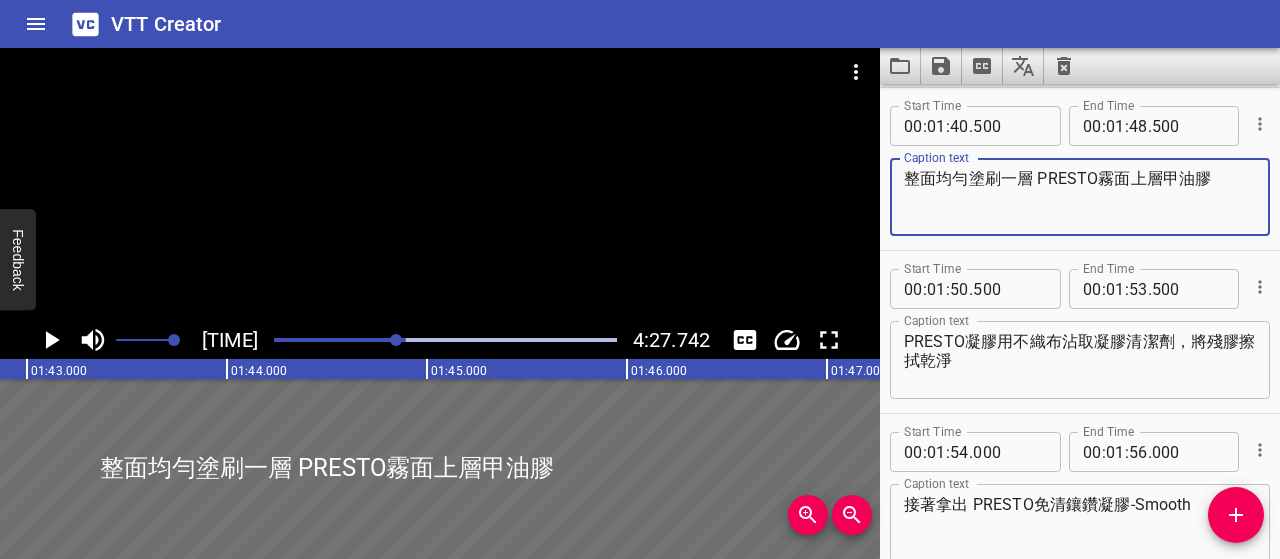 click on "整面均勻塗刷一層 PRESTO霧面上層甲油膠" at bounding box center [1080, 197] 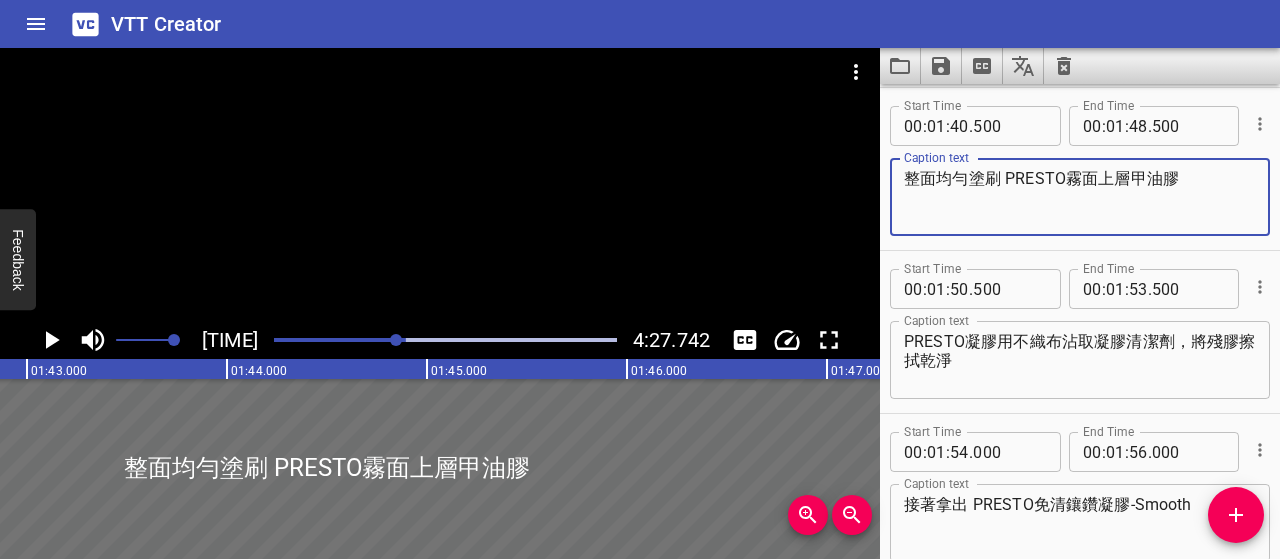 click 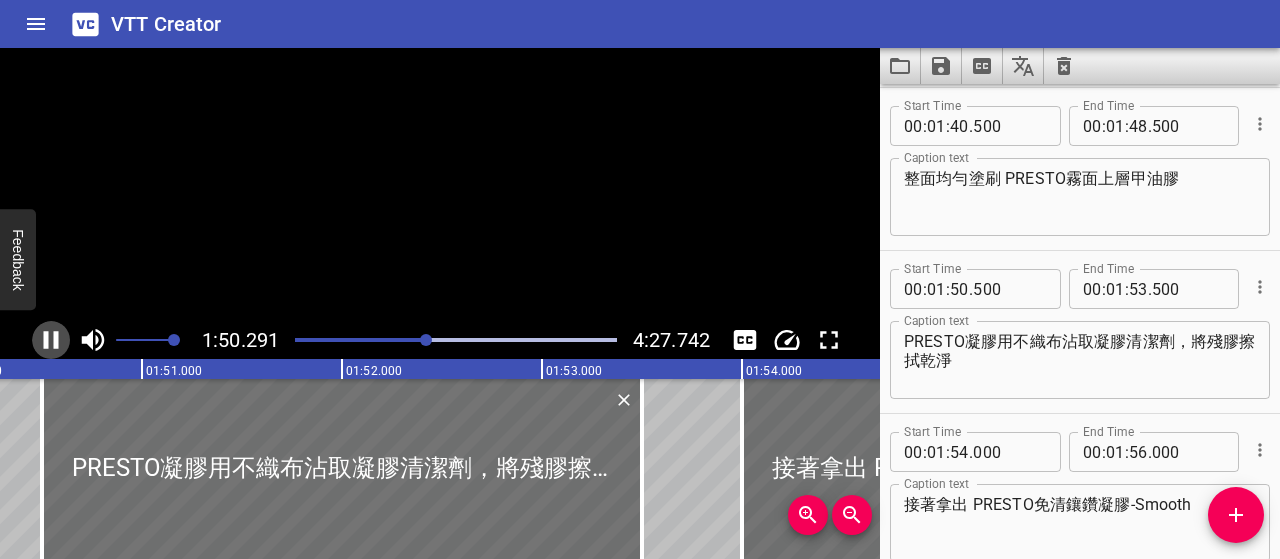 click 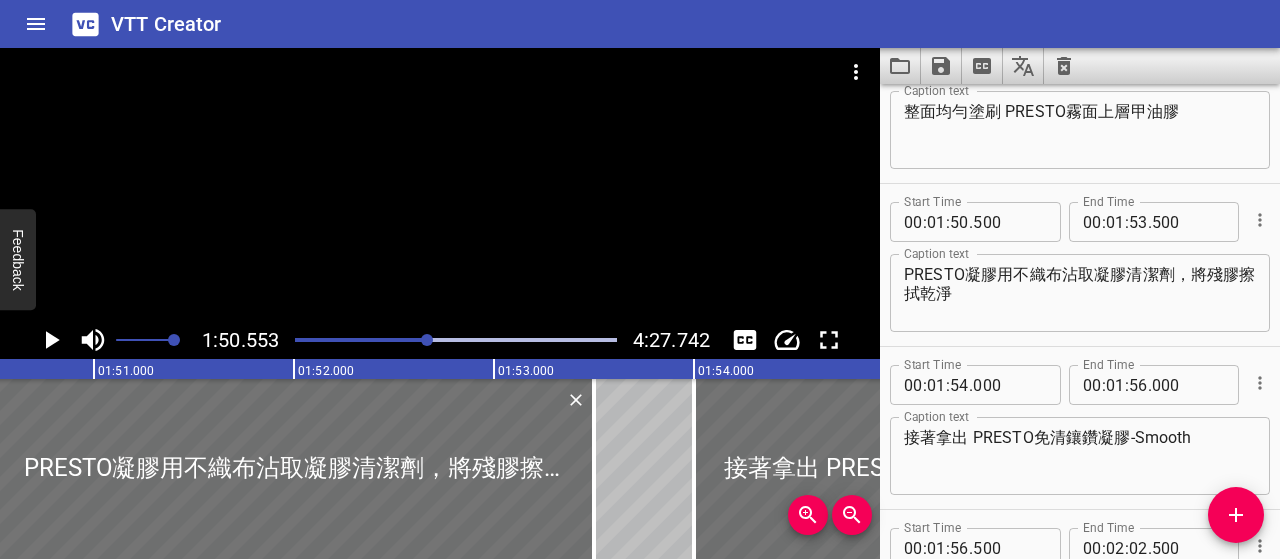 scroll, scrollTop: 0, scrollLeft: 22110, axis: horizontal 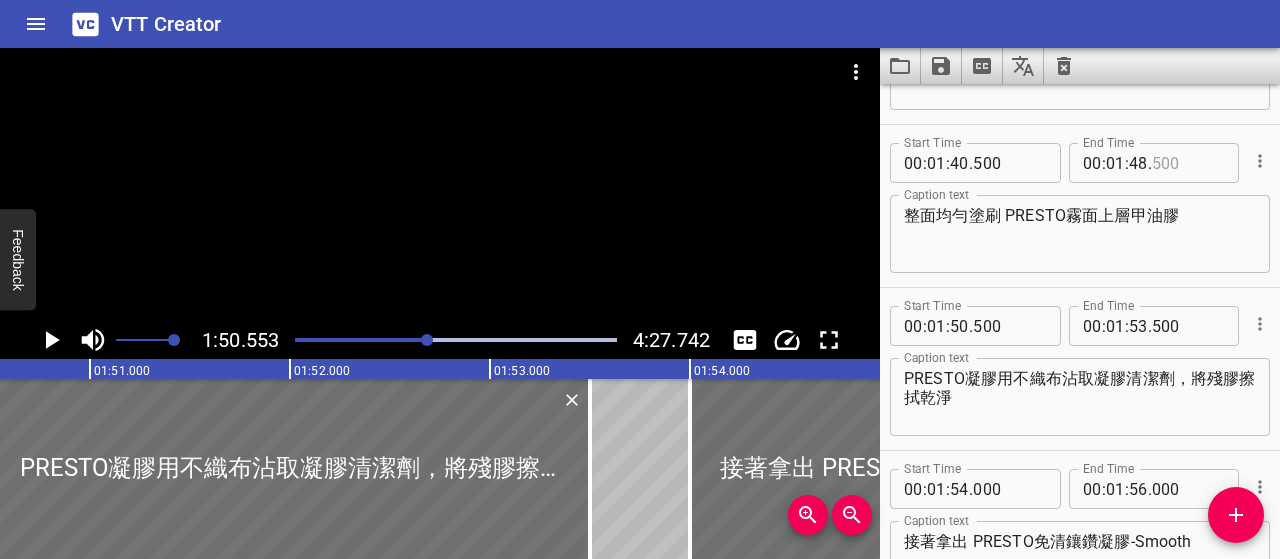 click at bounding box center (1188, 163) 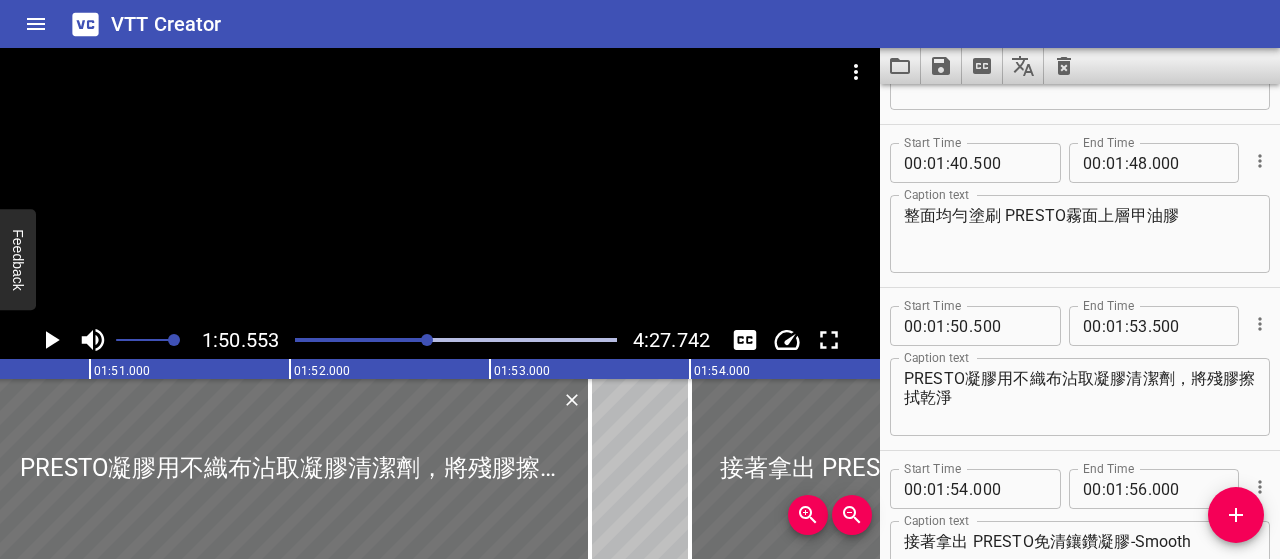 click at bounding box center [427, 340] 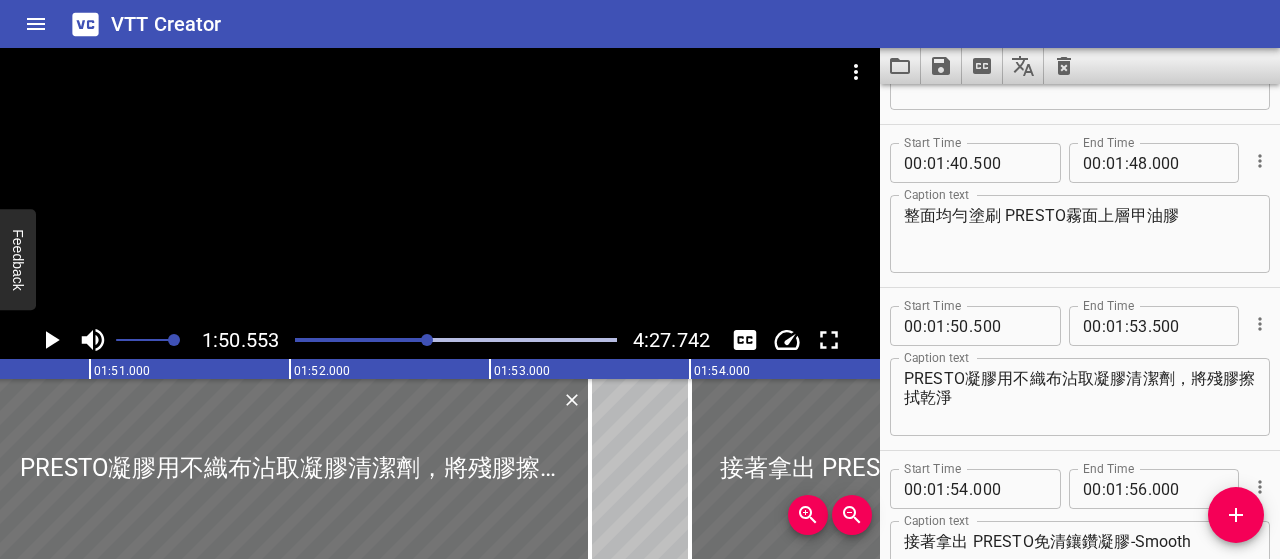 scroll, scrollTop: 0, scrollLeft: 22042, axis: horizontal 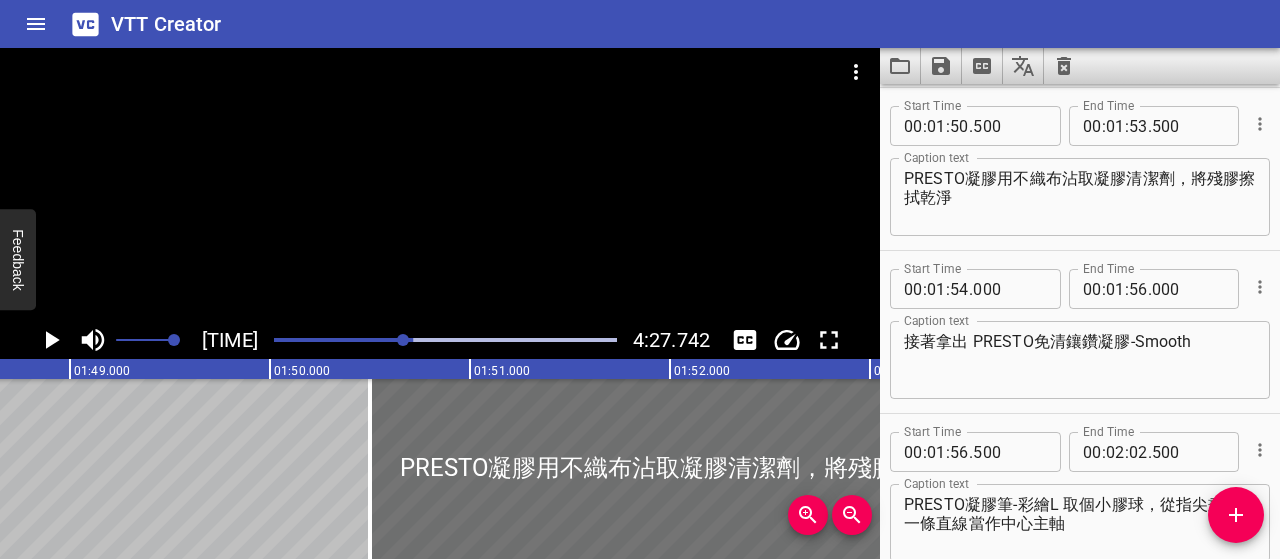click at bounding box center (241, 340) 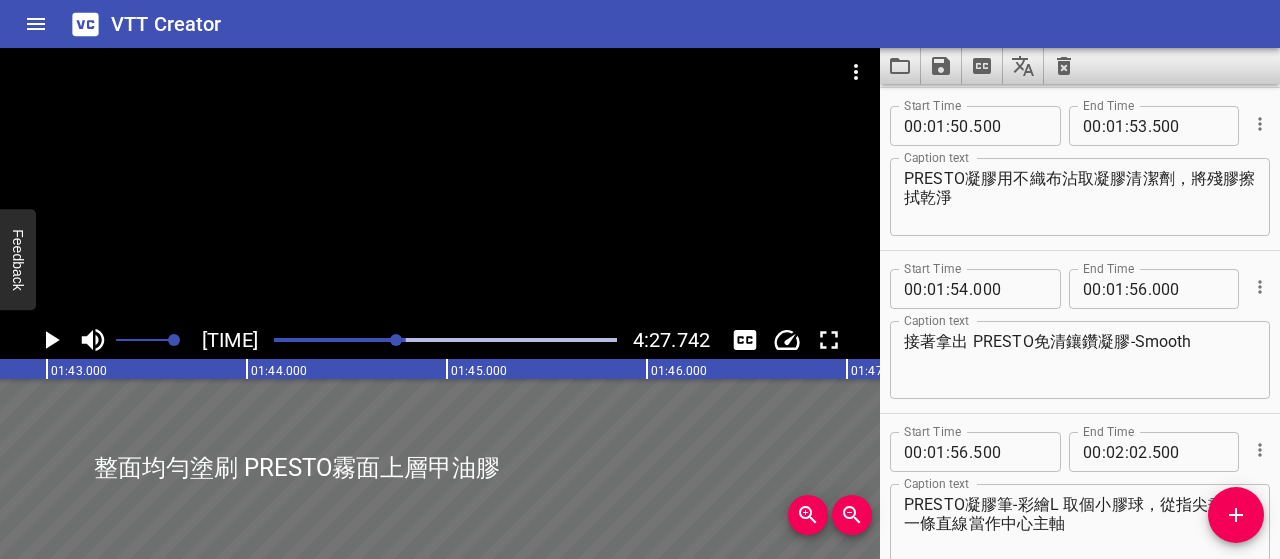 click 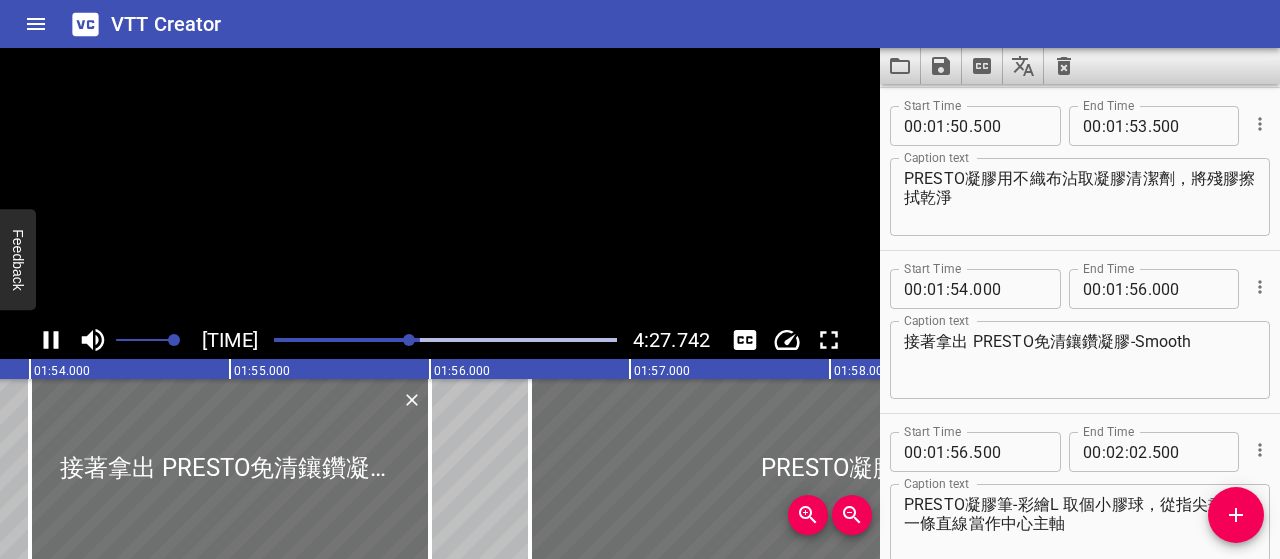 click 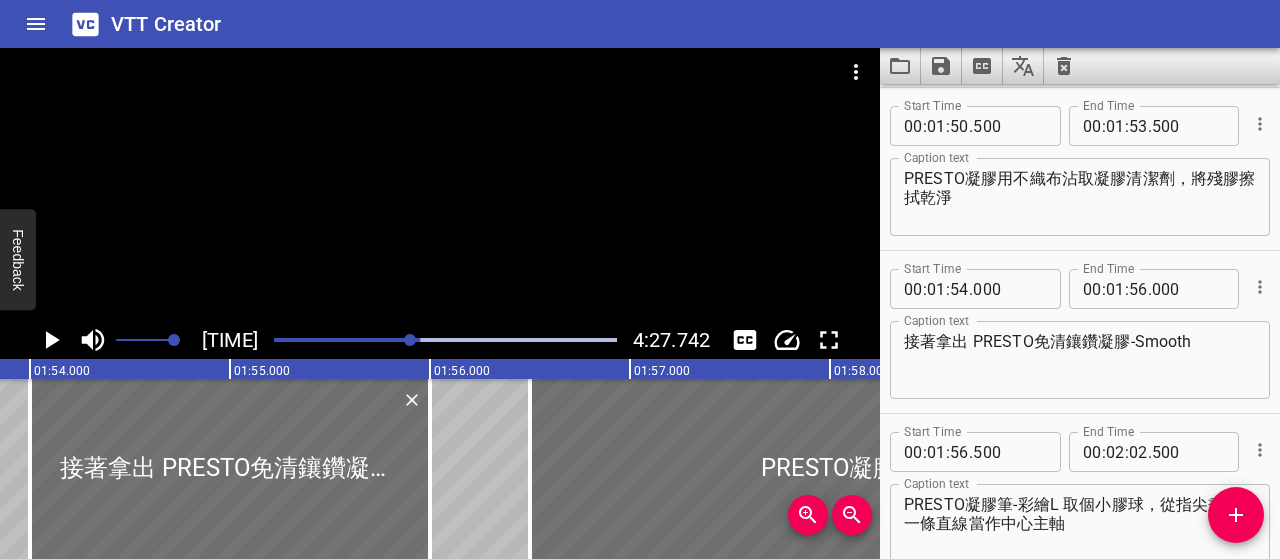 scroll, scrollTop: 0, scrollLeft: 22844, axis: horizontal 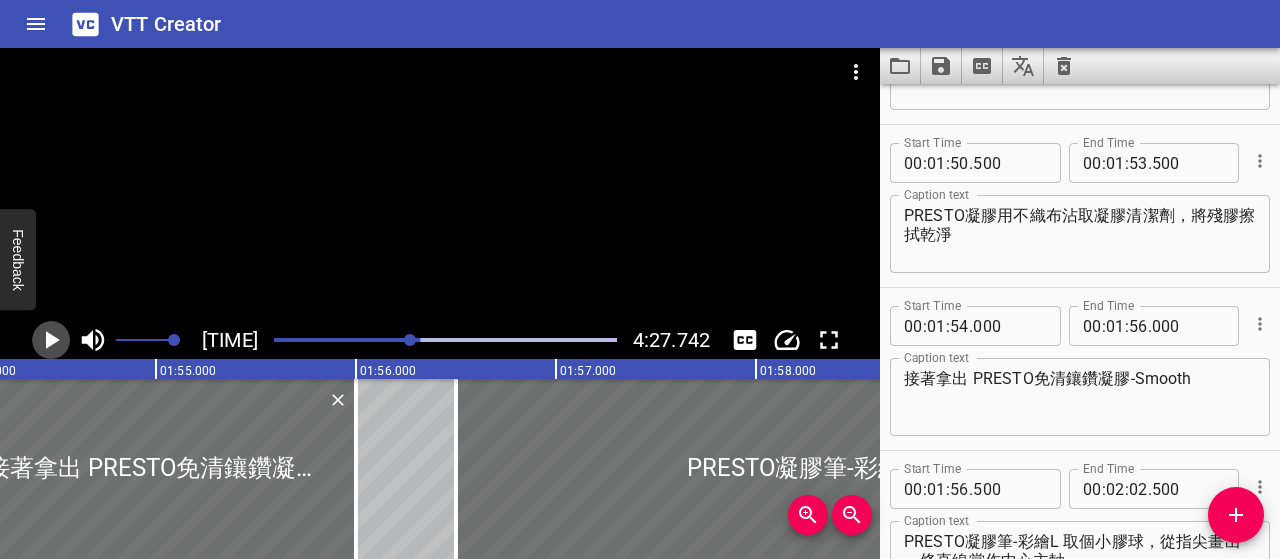 click 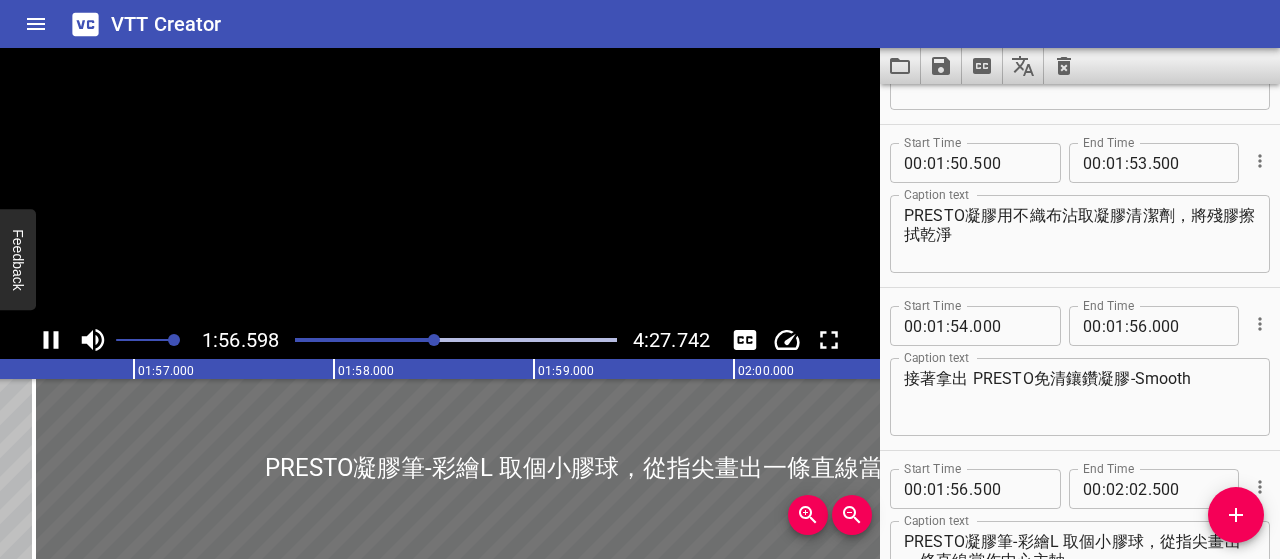 scroll, scrollTop: 0, scrollLeft: 23319, axis: horizontal 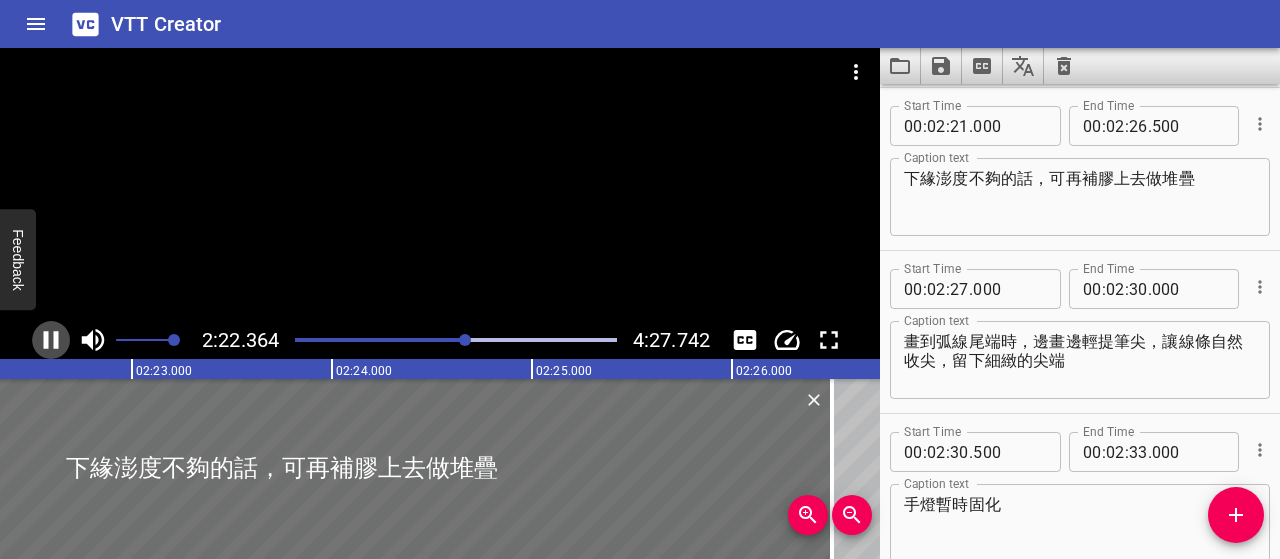 click 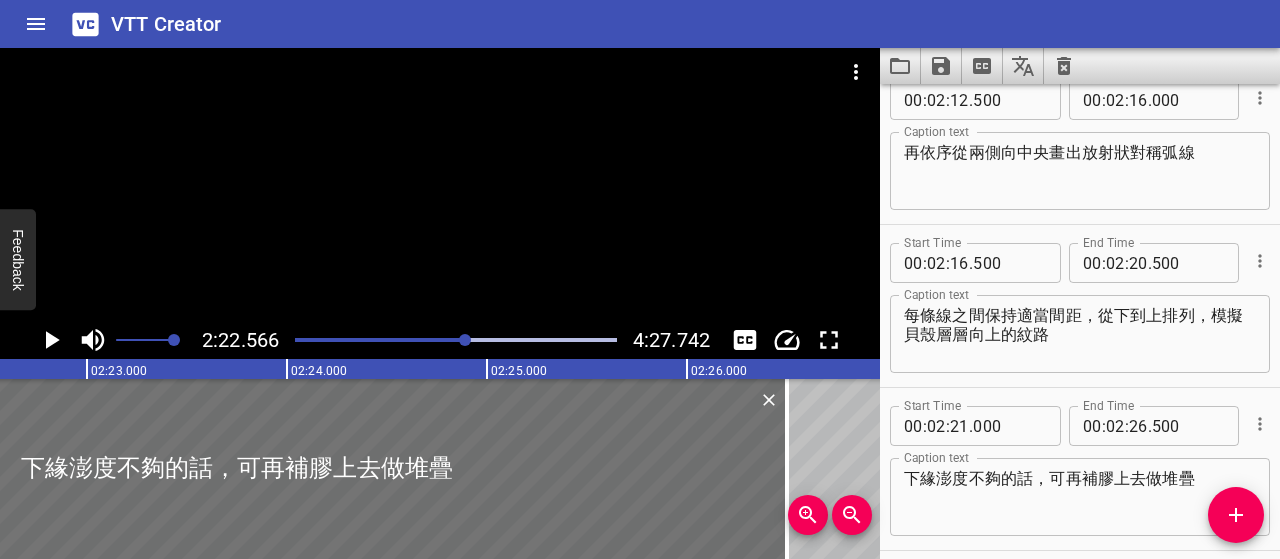click 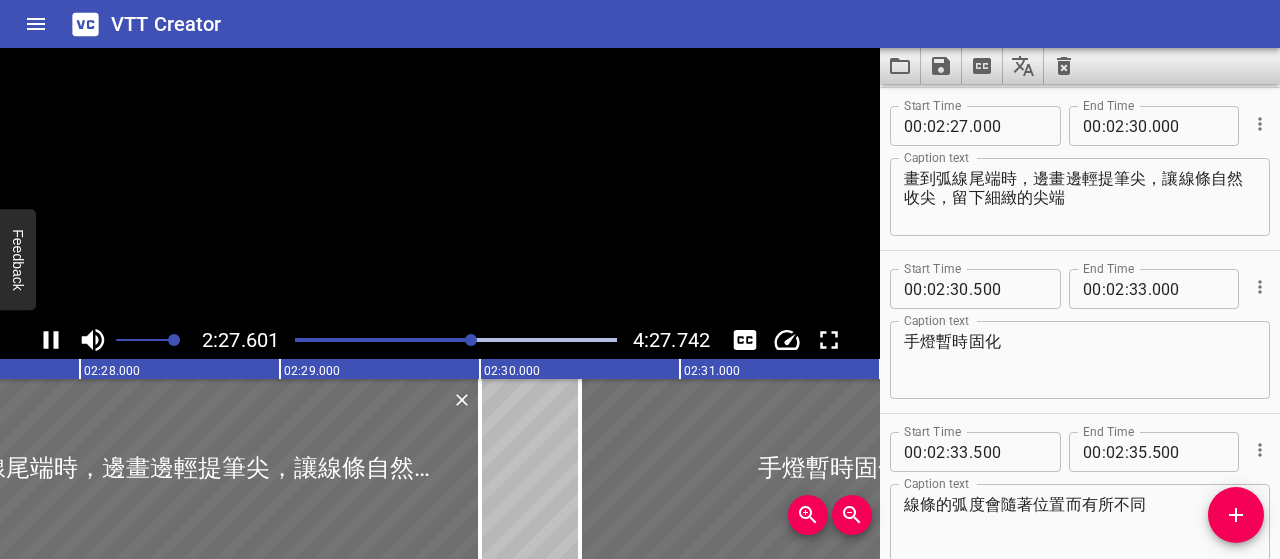 click 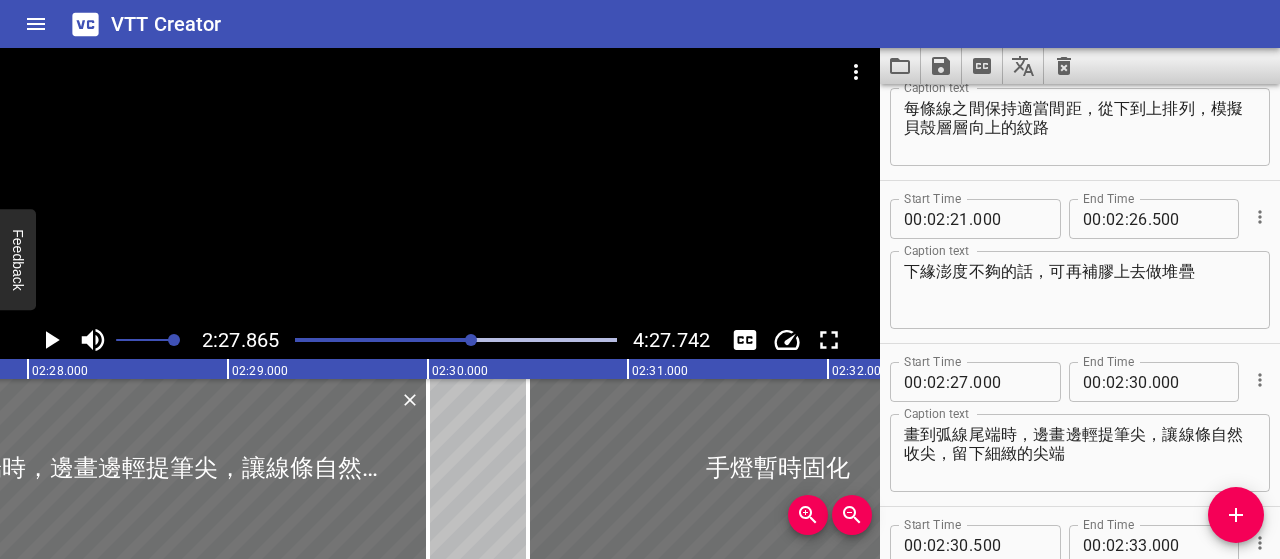 scroll, scrollTop: 2960, scrollLeft: 0, axis: vertical 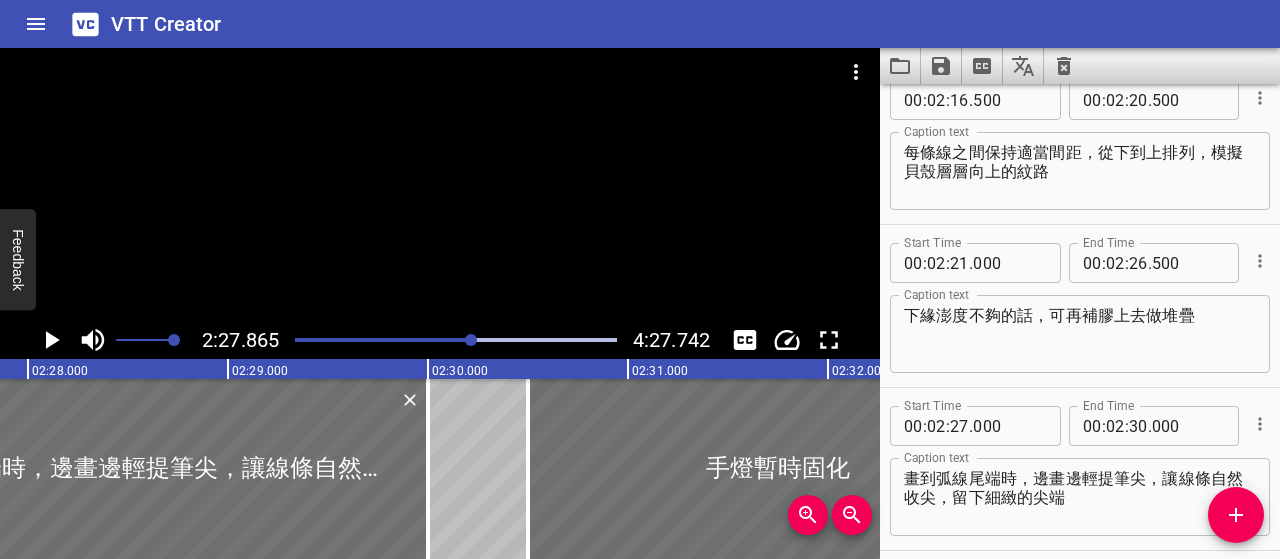 click on "畫到弧線尾端時，邊畫邊輕提筆尖，讓線條自然收尖，留下細緻的尖端" at bounding box center [1080, 497] 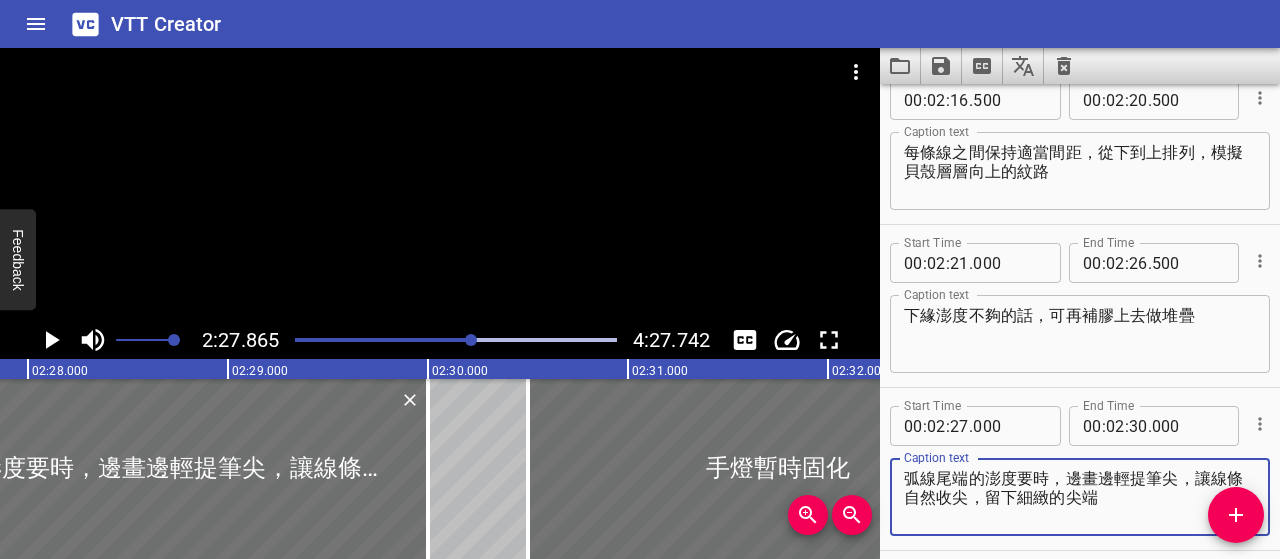 paste on "逐漸收薄" 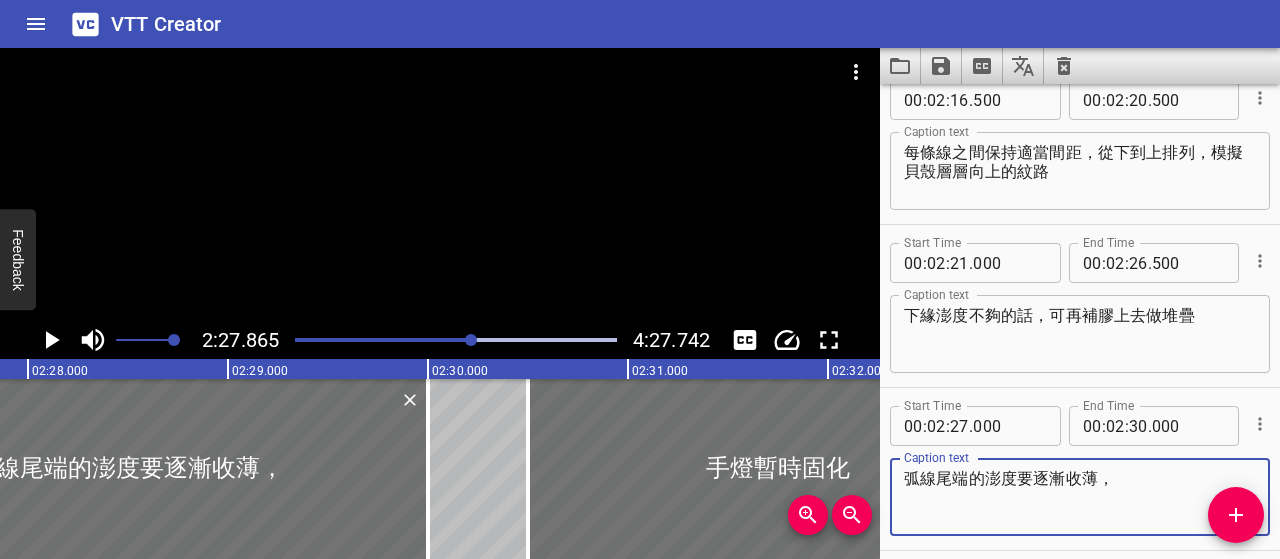 click on "弧線尾端的澎度要逐漸收薄，" at bounding box center (1080, 497) 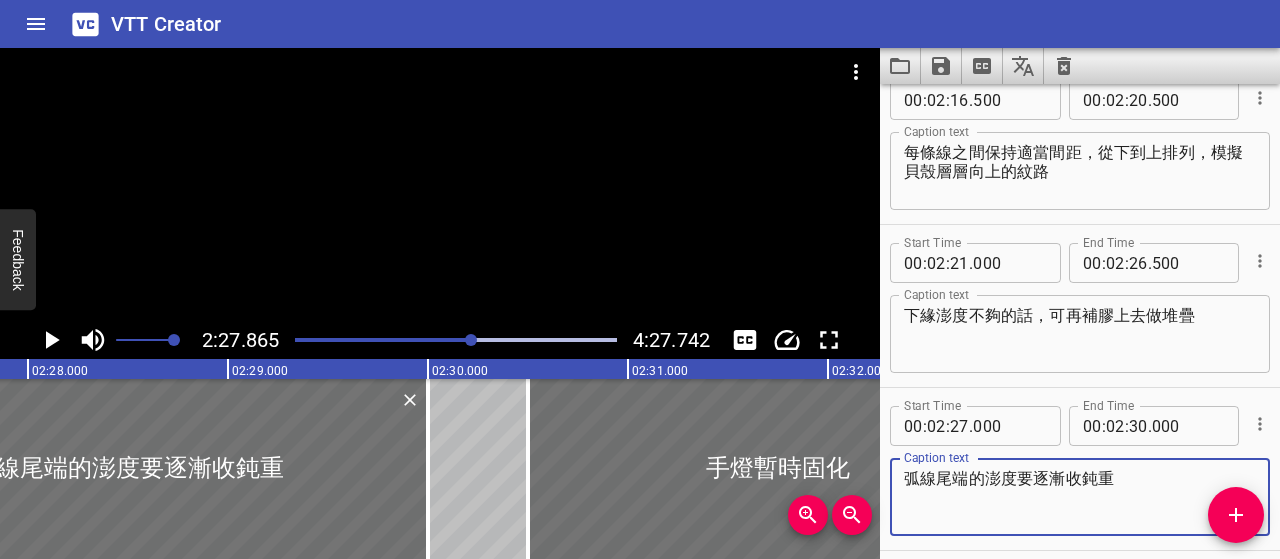click 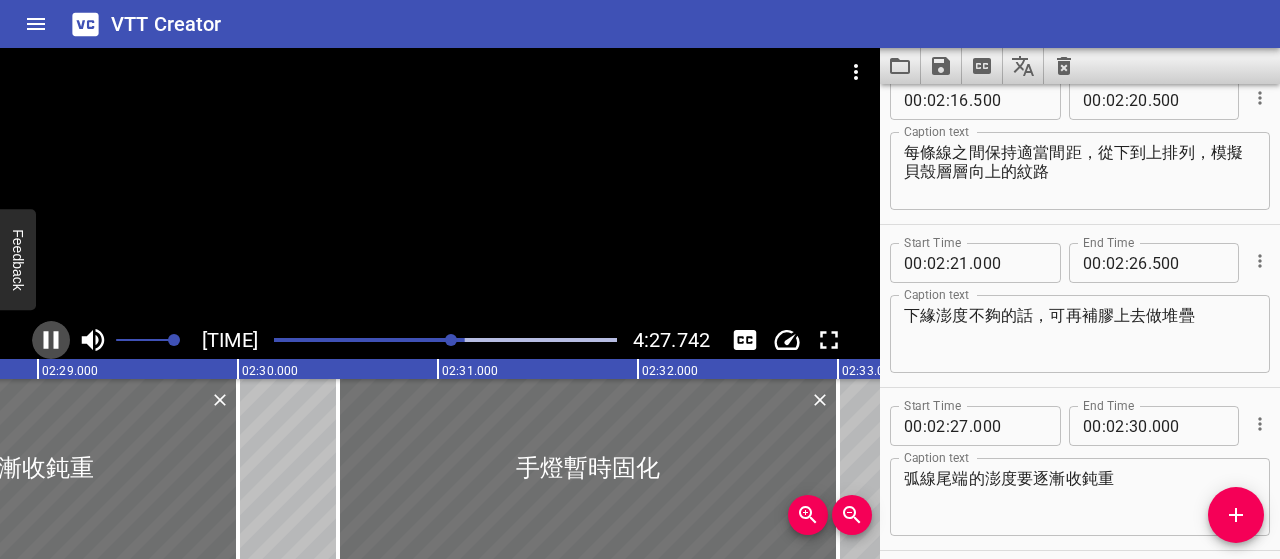 click 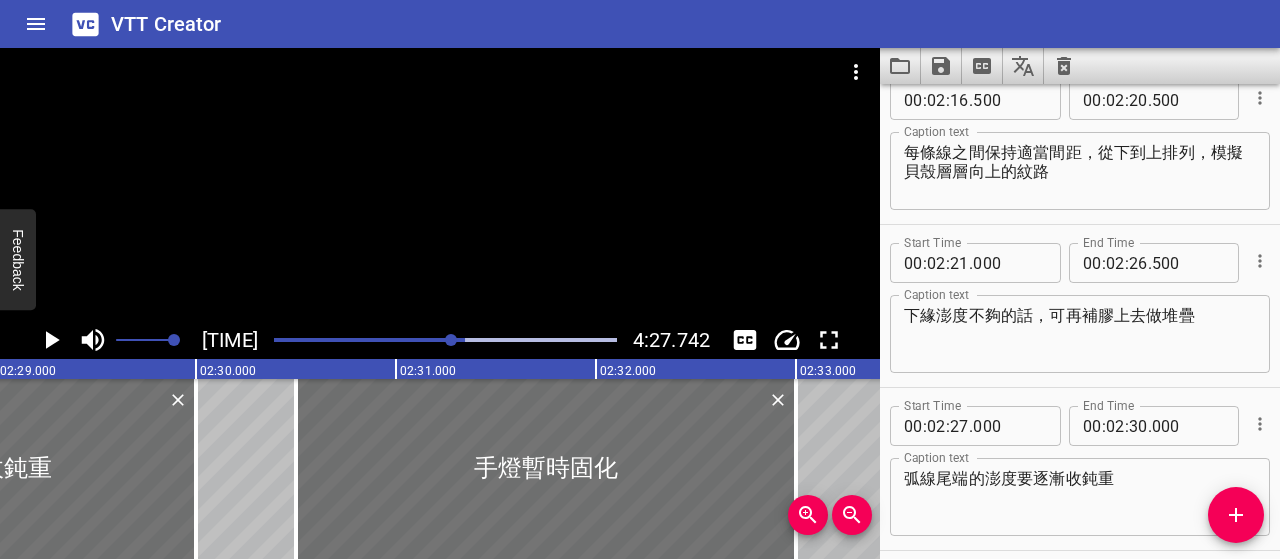 scroll, scrollTop: 0, scrollLeft: 29816, axis: horizontal 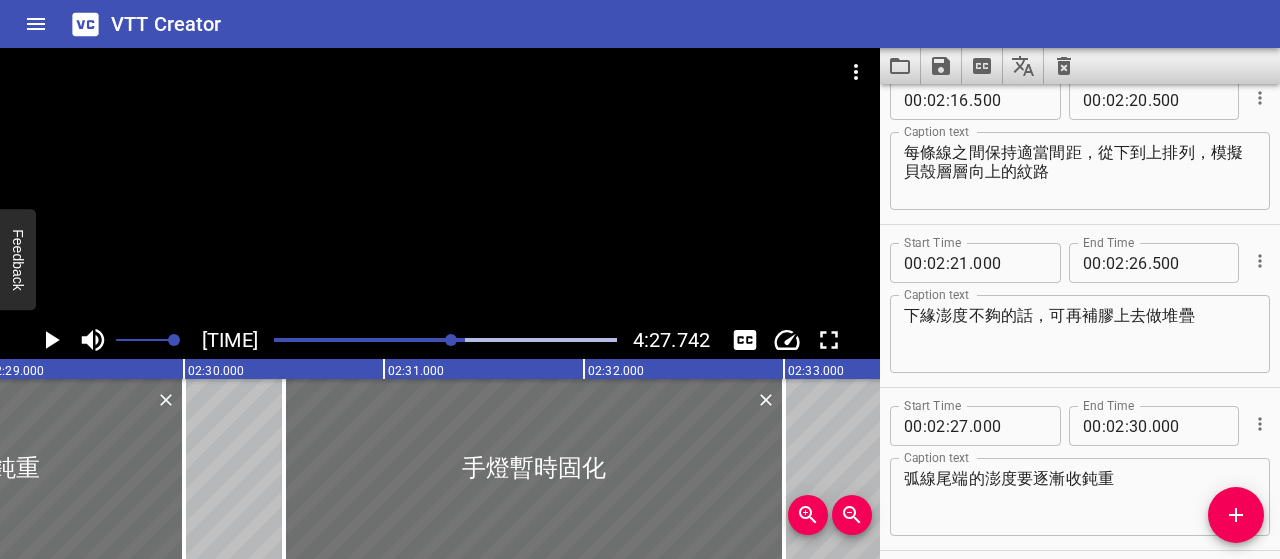 click on "弧線尾端的澎度要逐漸收鈍重" at bounding box center (1080, 497) 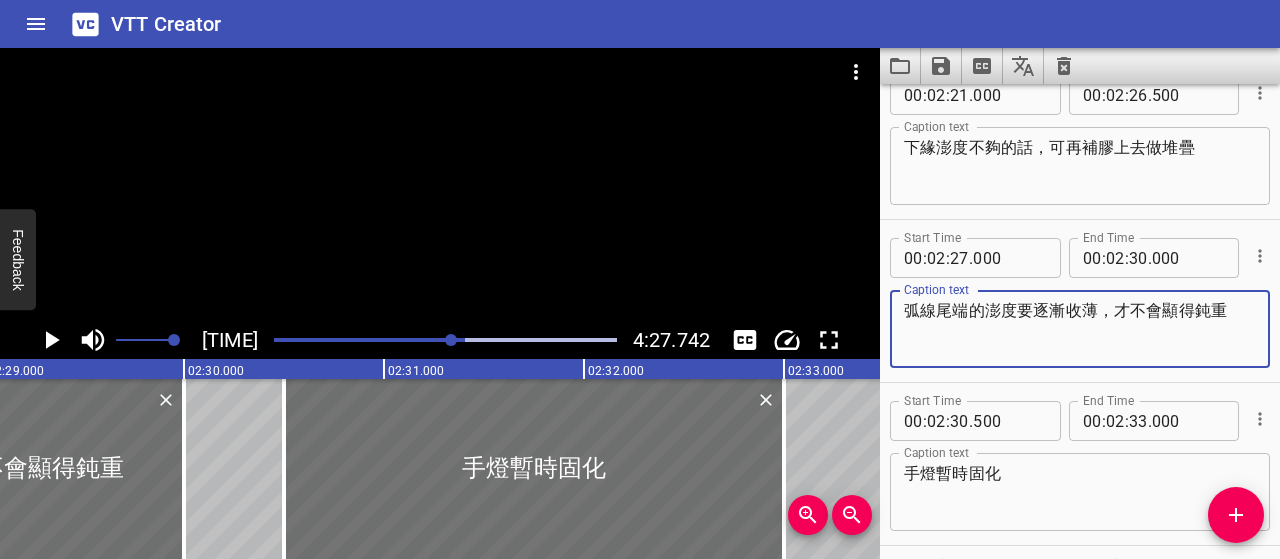 scroll, scrollTop: 3160, scrollLeft: 0, axis: vertical 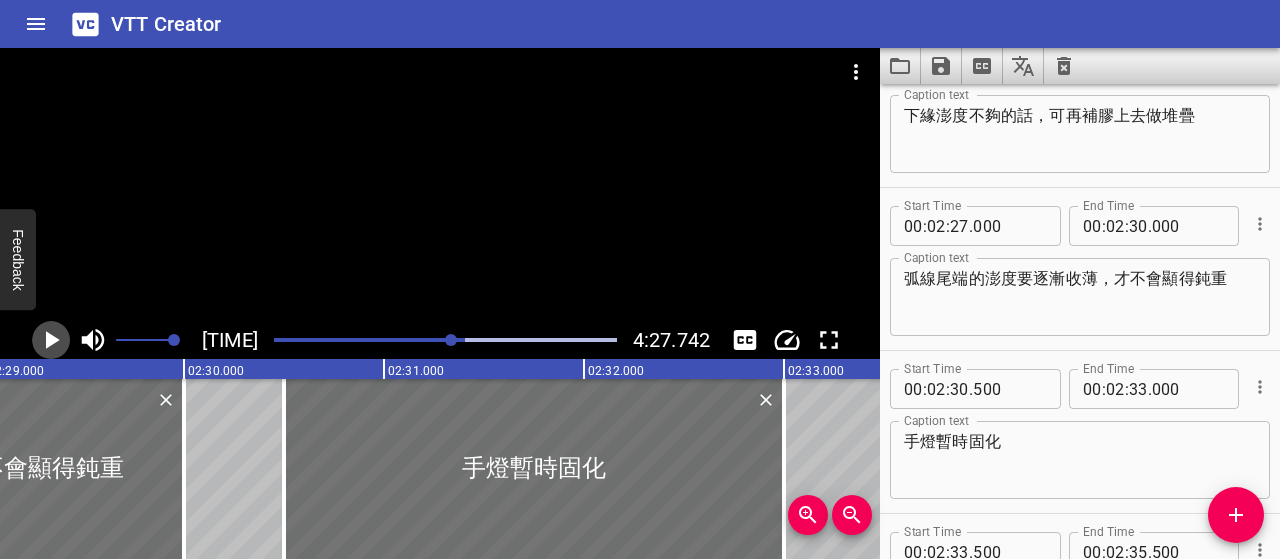 click 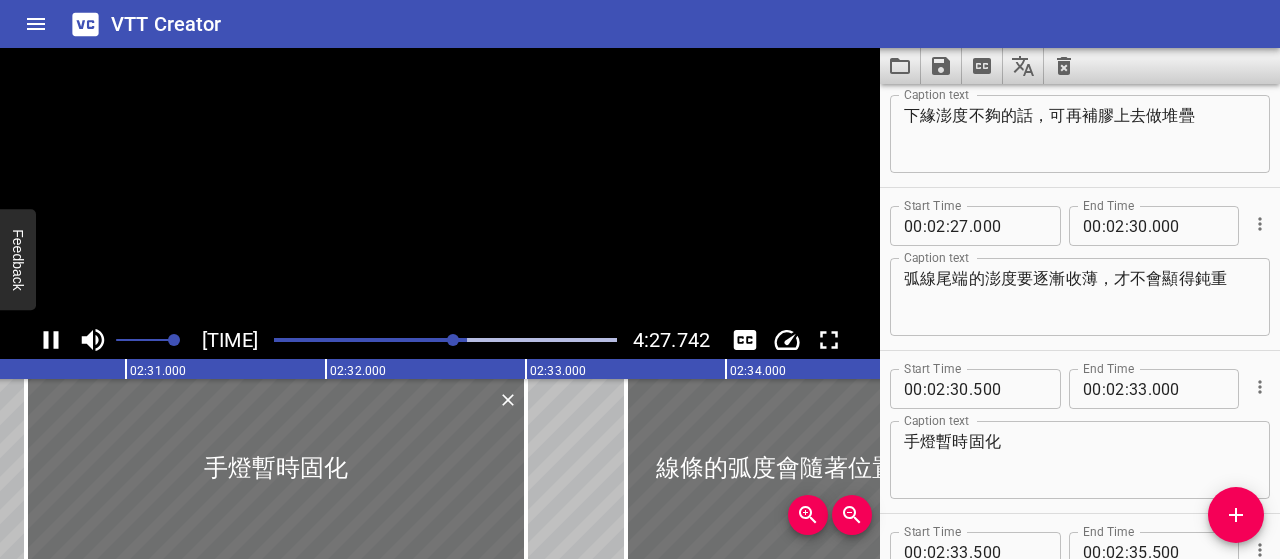scroll, scrollTop: 0, scrollLeft: 30126, axis: horizontal 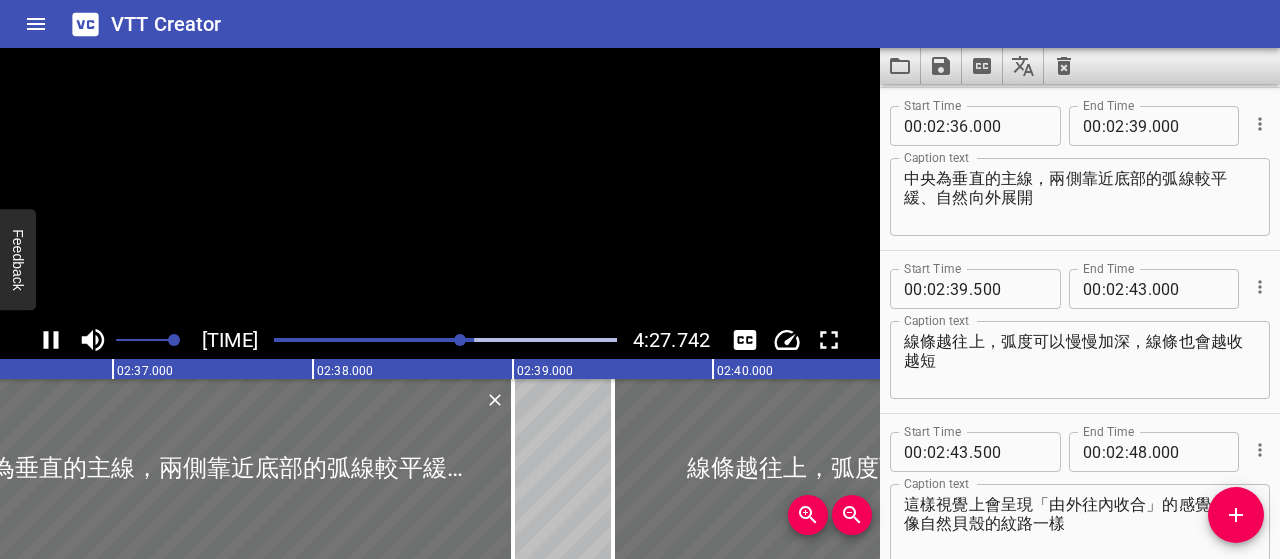 click 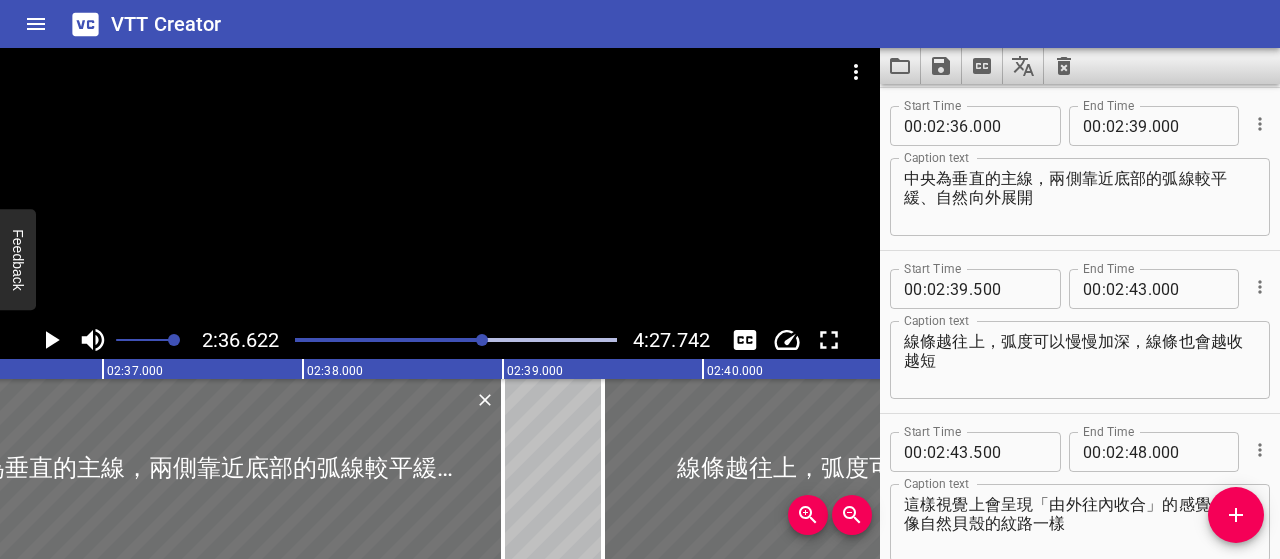 scroll, scrollTop: 0, scrollLeft: 31324, axis: horizontal 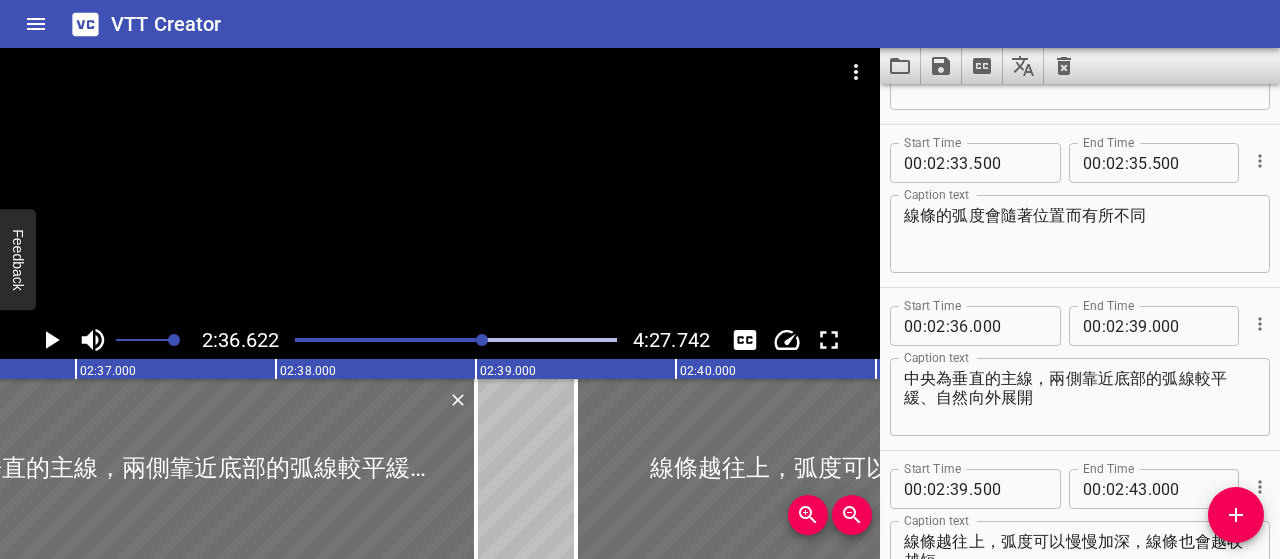 click on "線條的弧度會隨著位置而有所不同 Caption text" at bounding box center [1080, 234] 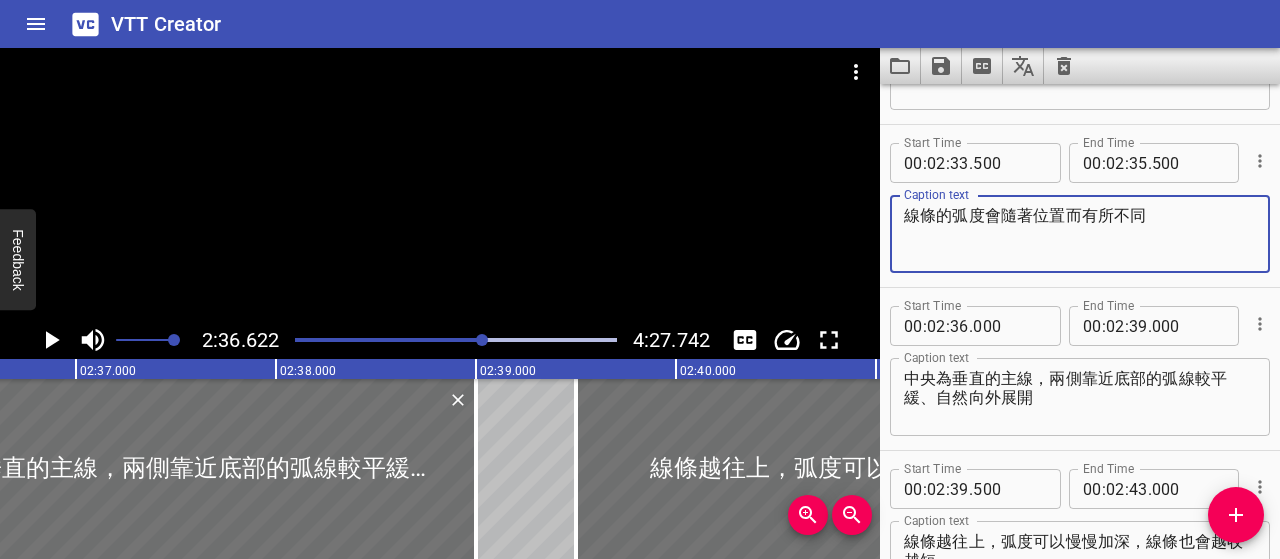 click on "線條的弧度會隨著位置而有所不同" at bounding box center (1080, 234) 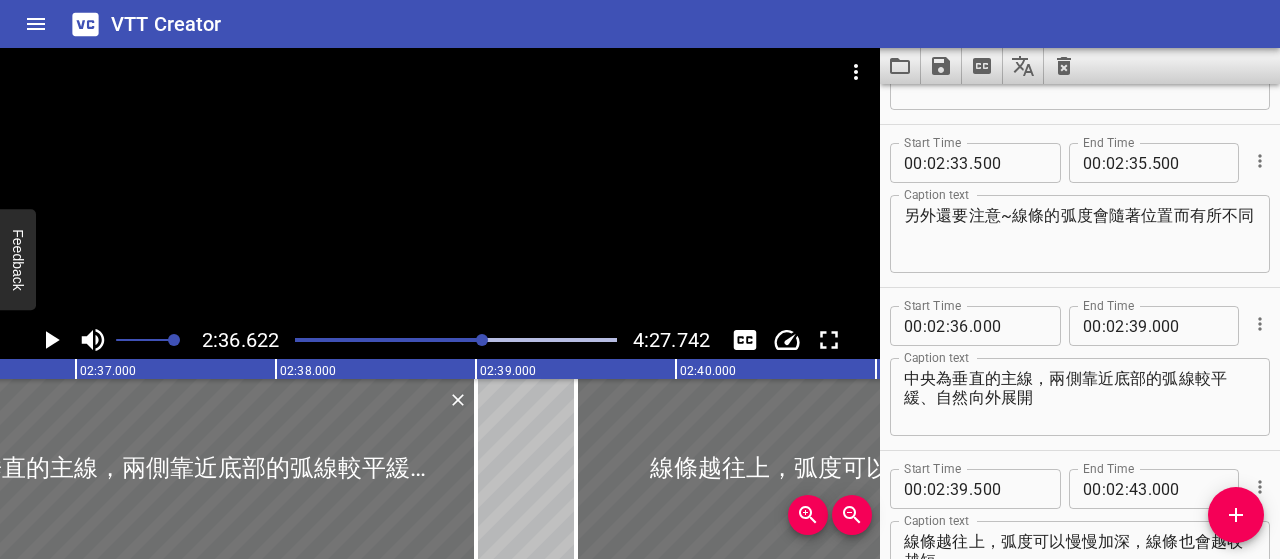 click at bounding box center (482, 340) 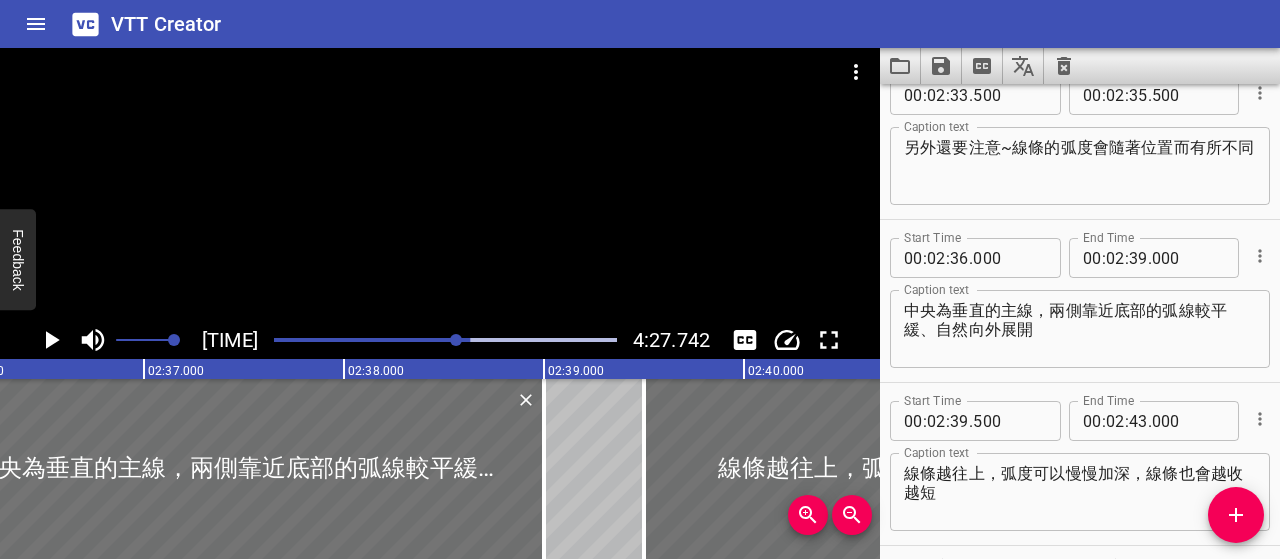 scroll, scrollTop: 0, scrollLeft: 31055, axis: horizontal 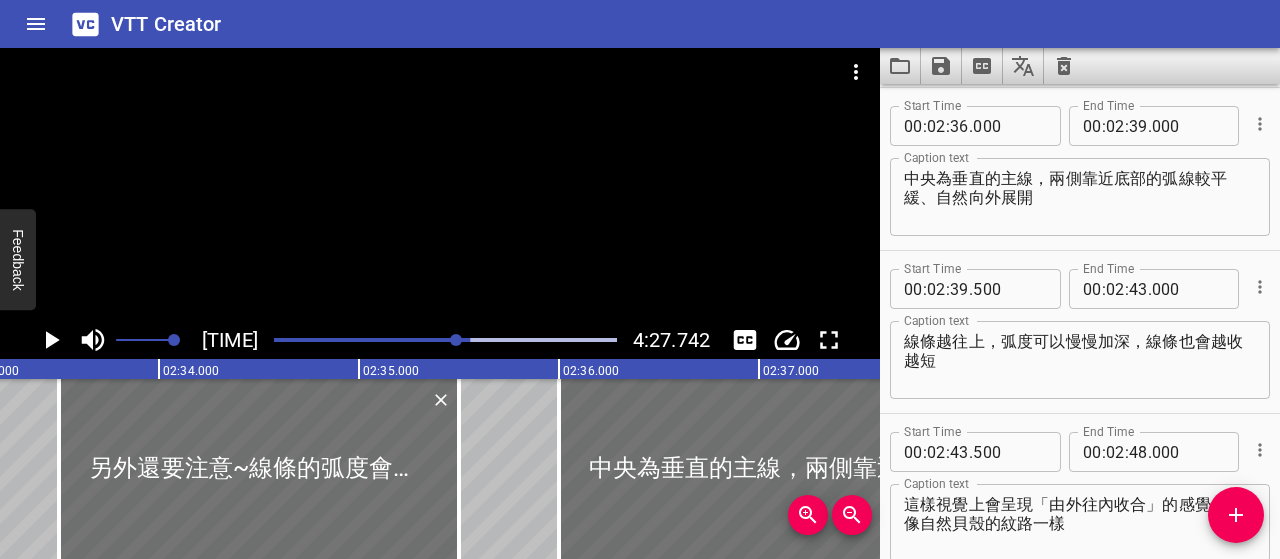 click at bounding box center (456, 340) 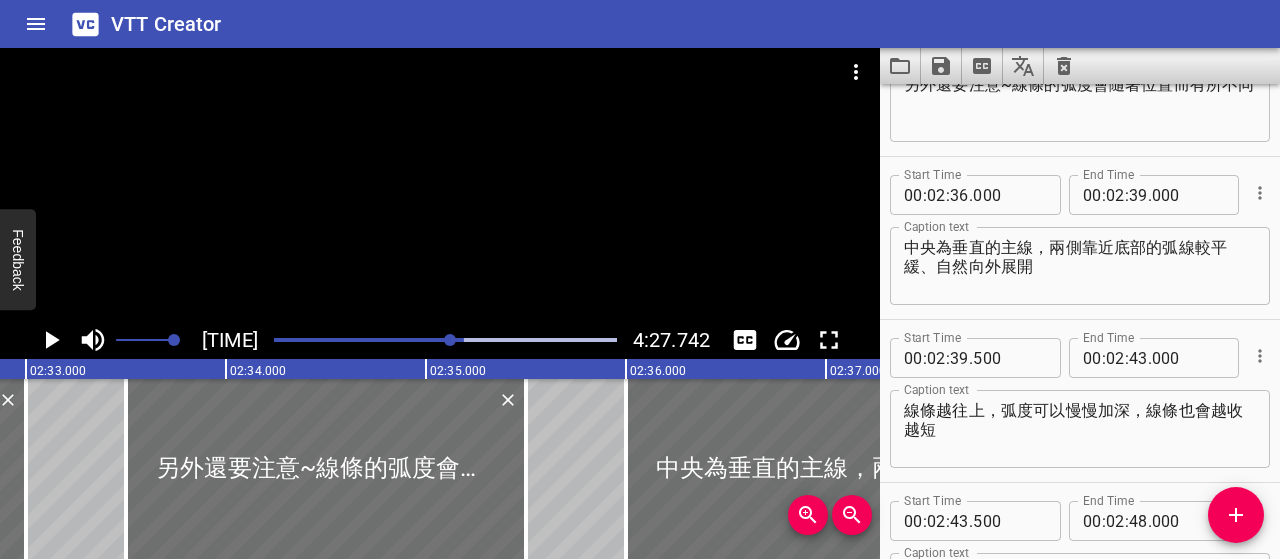 scroll, scrollTop: 0, scrollLeft: 30369, axis: horizontal 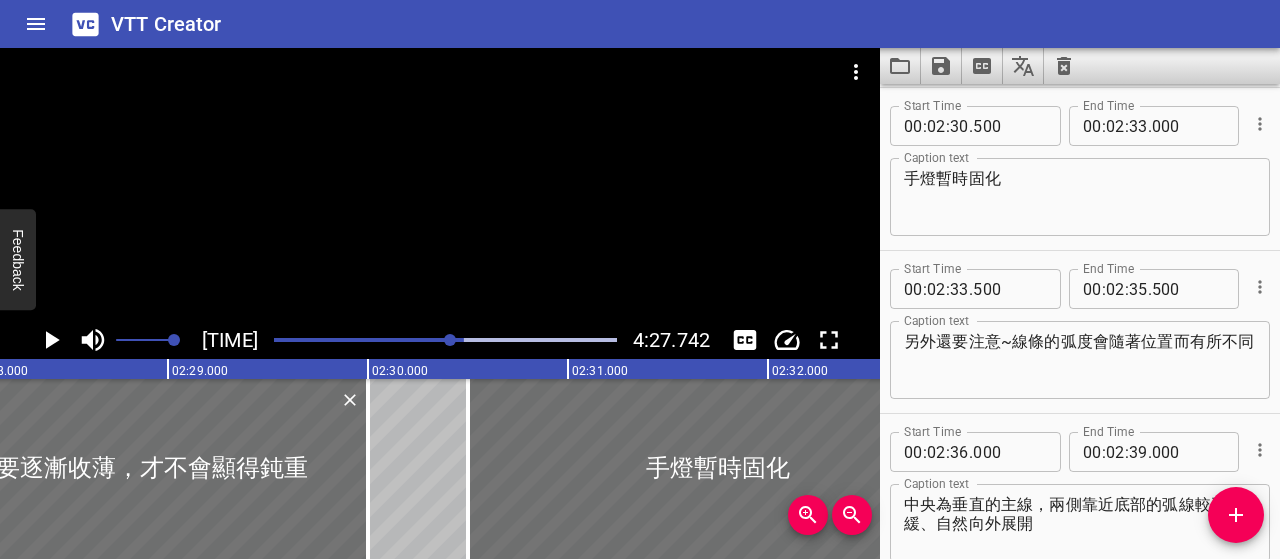 click 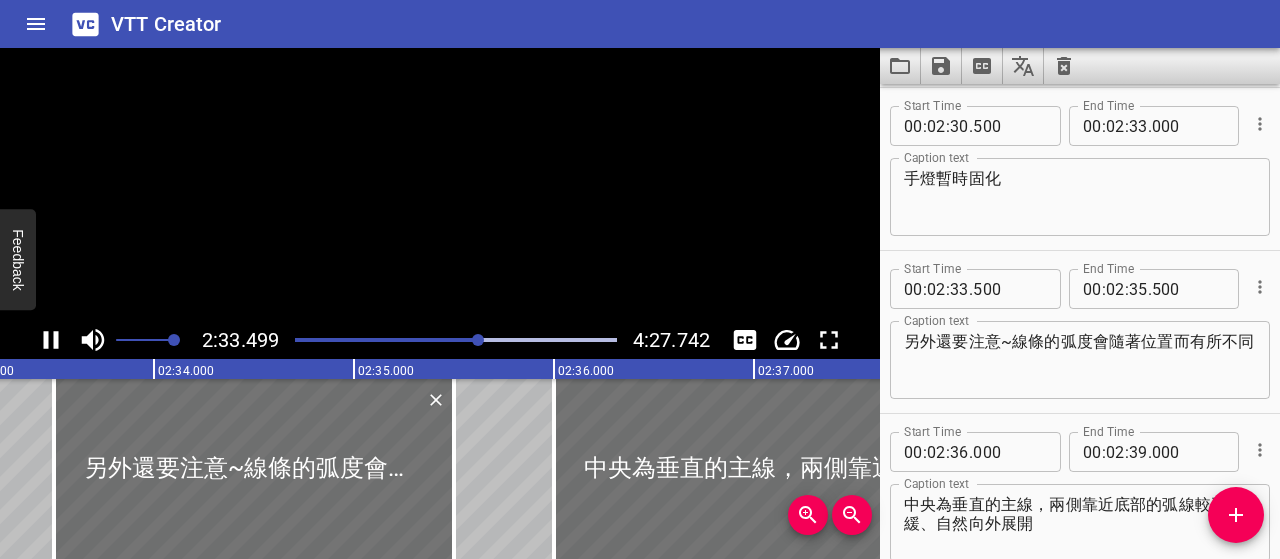 scroll, scrollTop: 0, scrollLeft: 30700, axis: horizontal 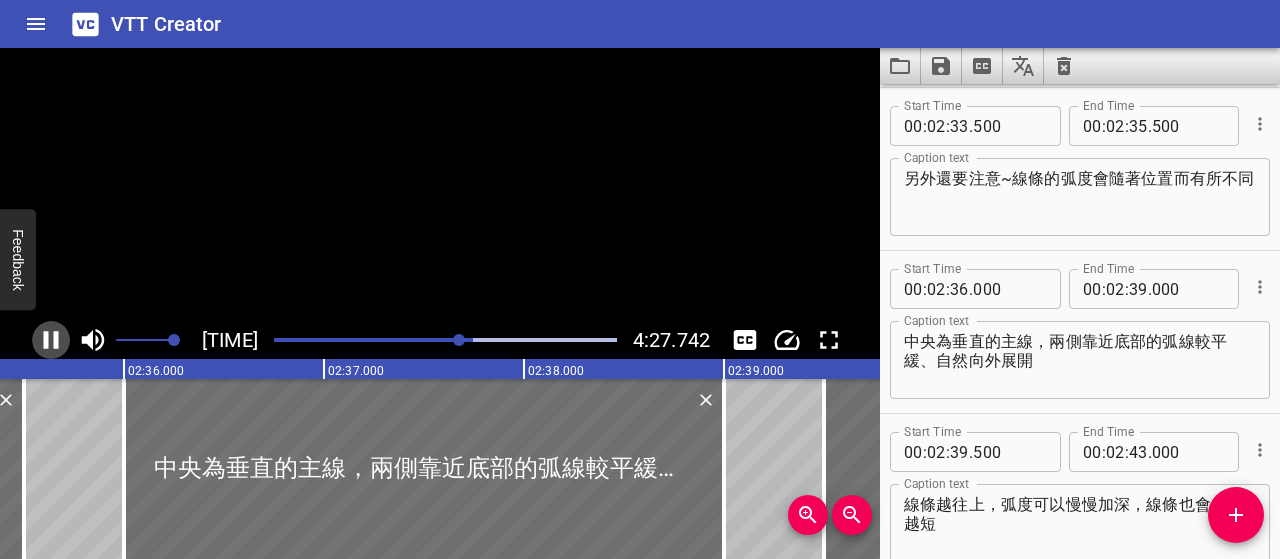 click 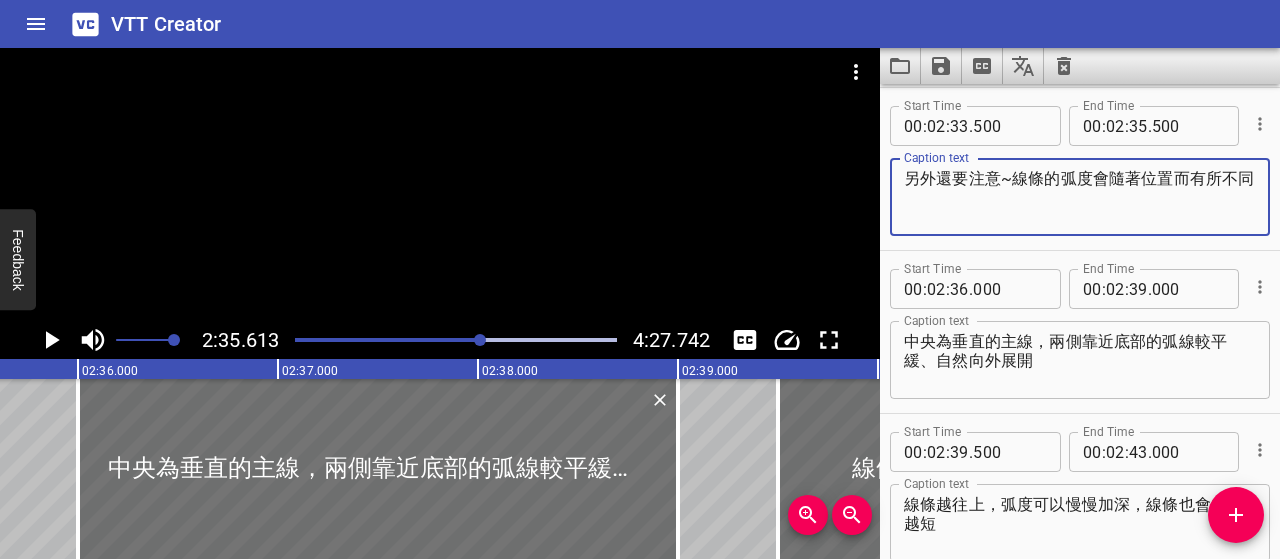 click on "另外還要注意~線條的弧度會隨著位置而有所不同" at bounding box center (1080, 197) 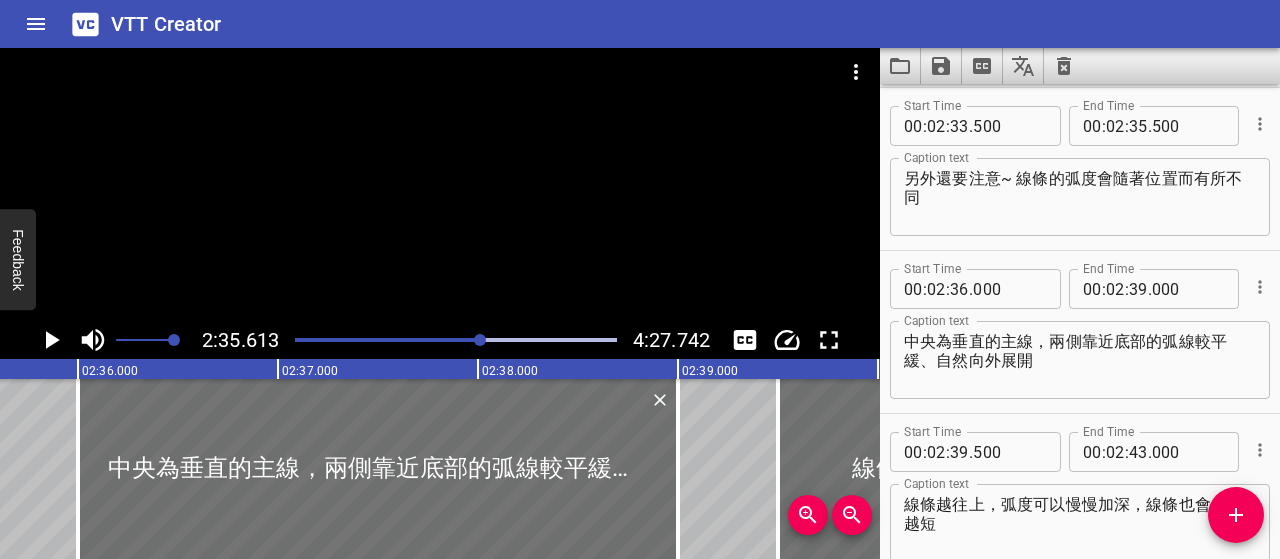click at bounding box center (480, 340) 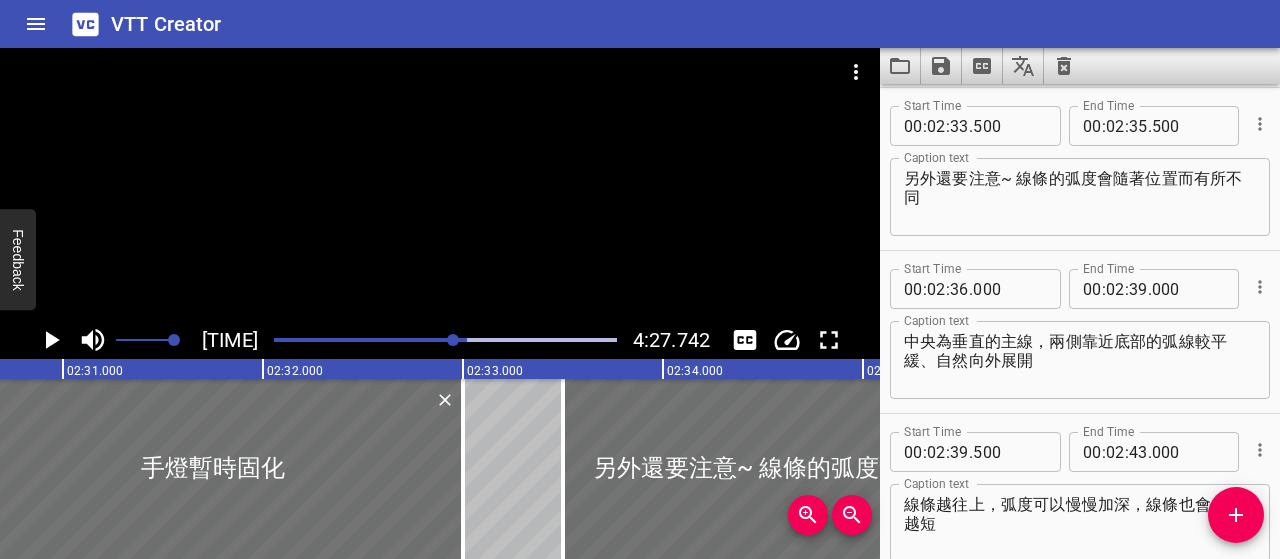 click 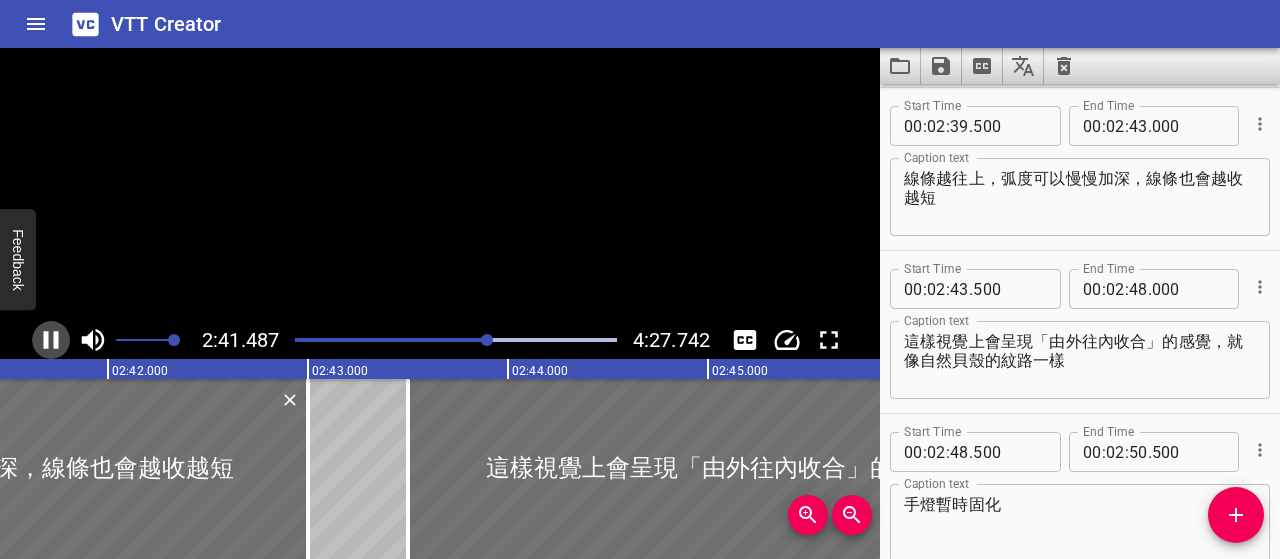 click 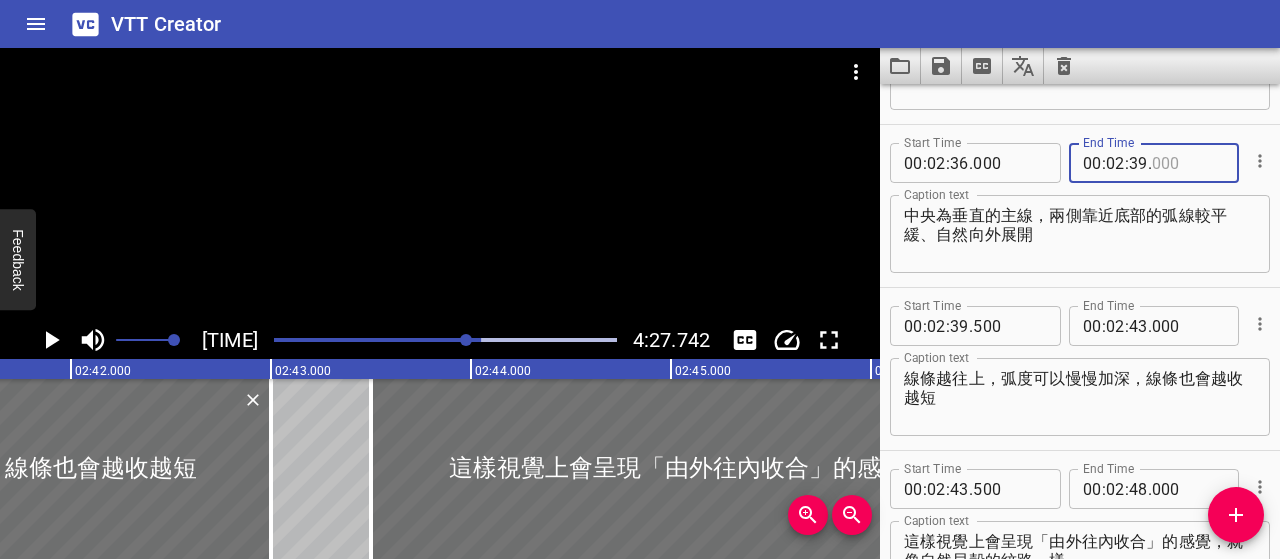 click at bounding box center (1188, 163) 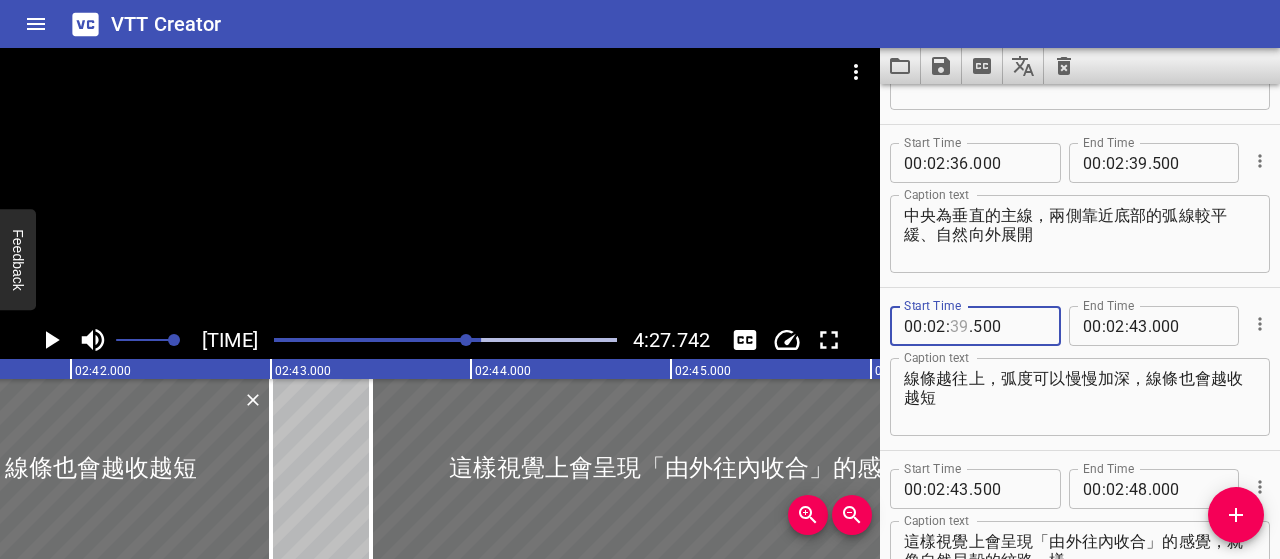 click at bounding box center (959, 326) 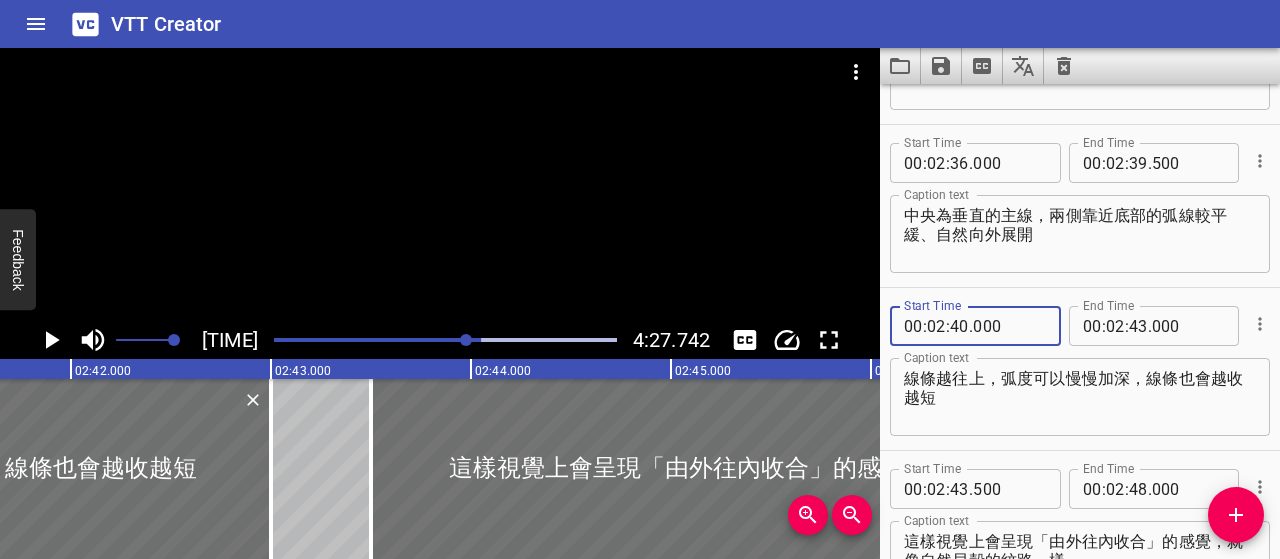 click on "線條越往上，弧度可以慢慢加深，線條也會越收越短" at bounding box center (1080, 397) 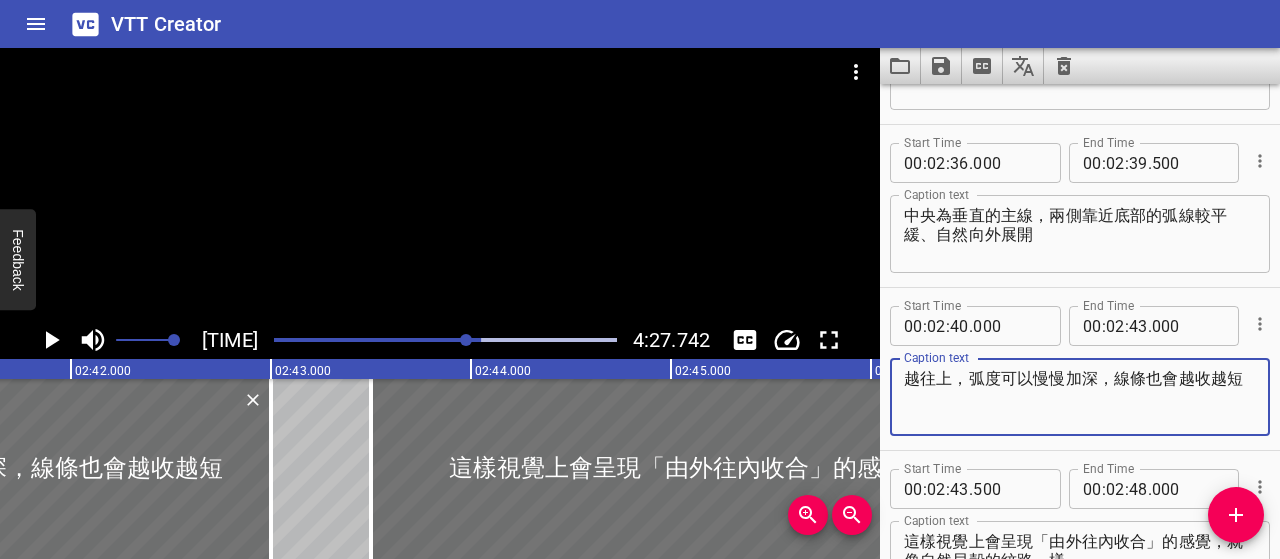 drag, startPoint x: 1092, startPoint y: 381, endPoint x: 1094, endPoint y: 395, distance: 14.142136 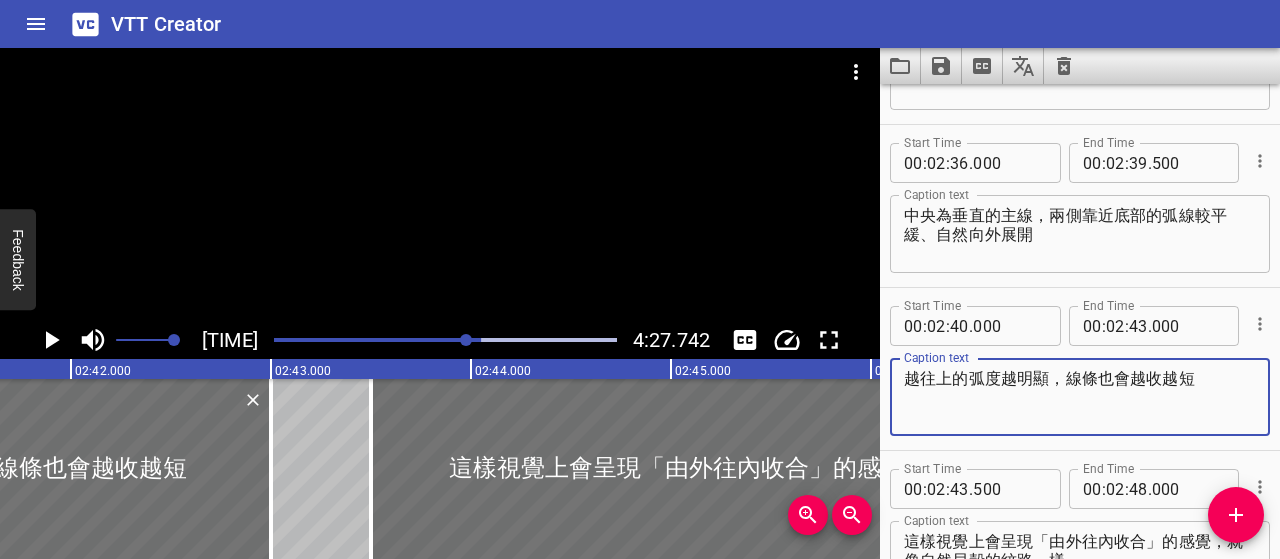 click on "越往上的弧度越明顯，線條也會越收越短" at bounding box center [1080, 397] 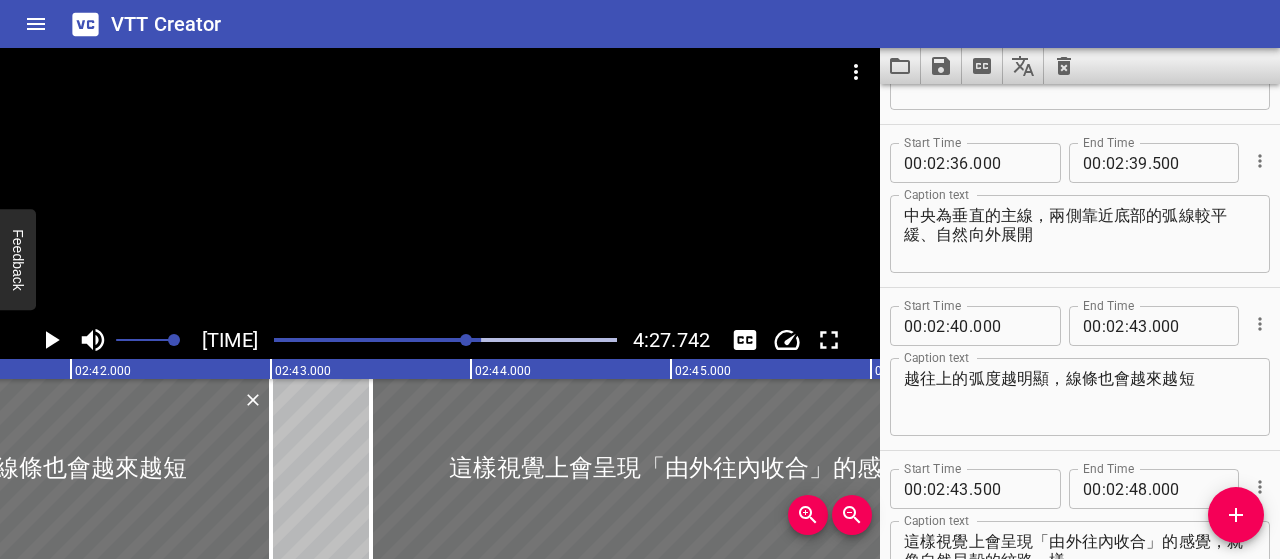 click at bounding box center [466, 340] 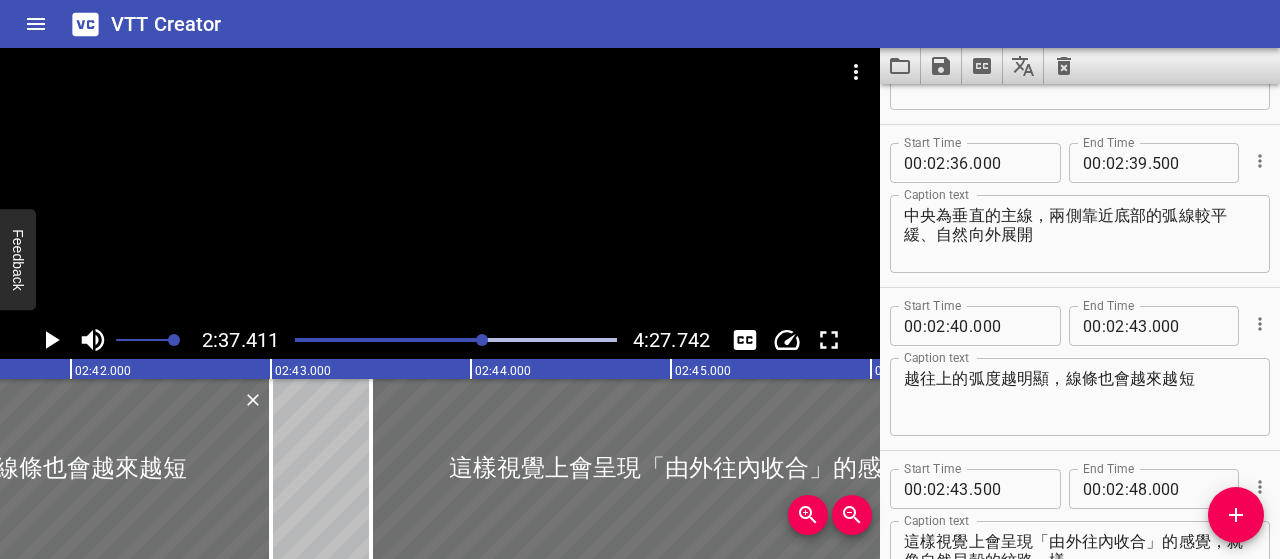 scroll, scrollTop: 0, scrollLeft: 32058, axis: horizontal 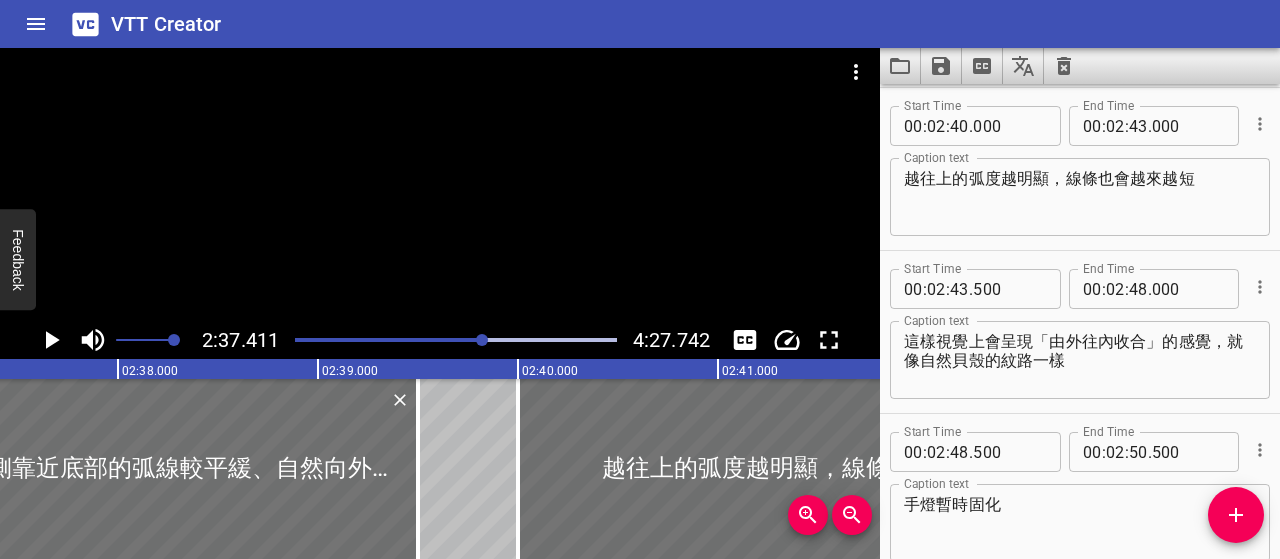 click 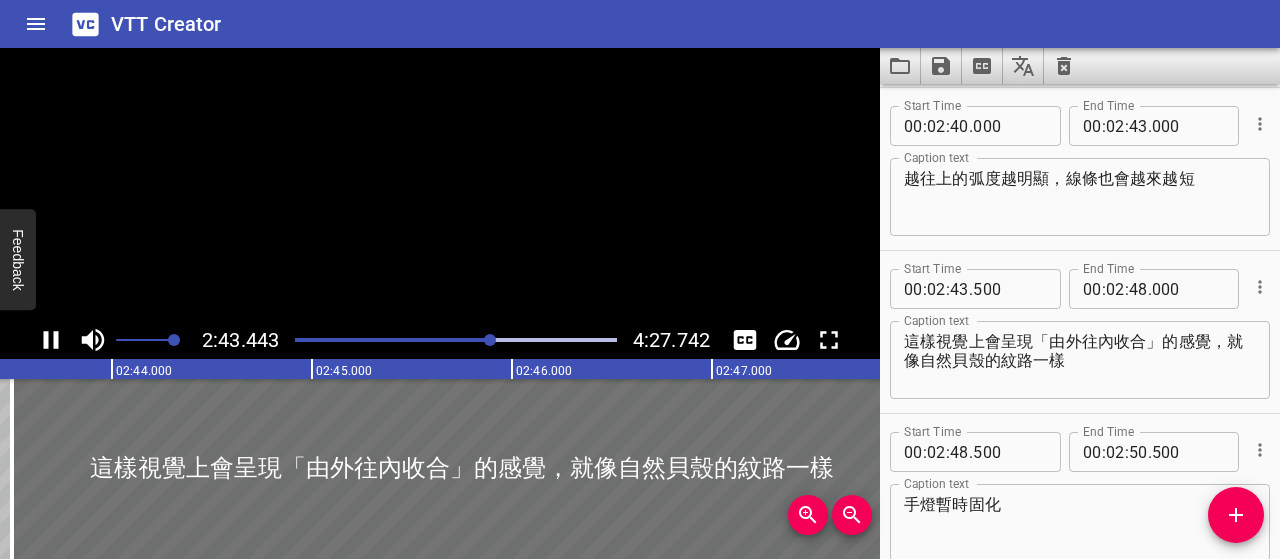 scroll, scrollTop: 0, scrollLeft: 32736, axis: horizontal 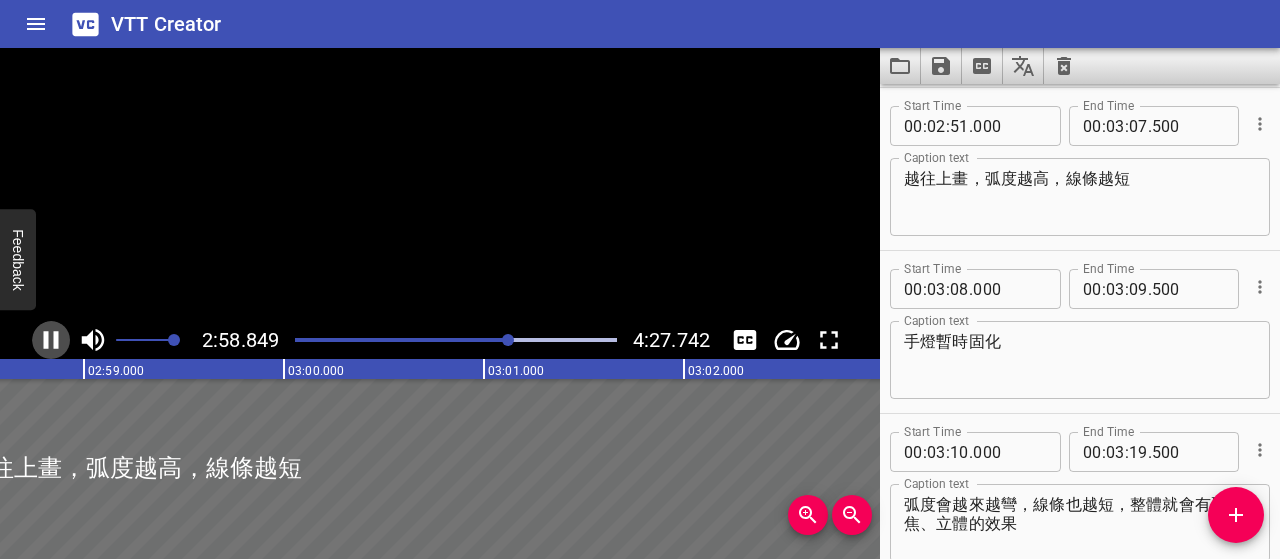 click 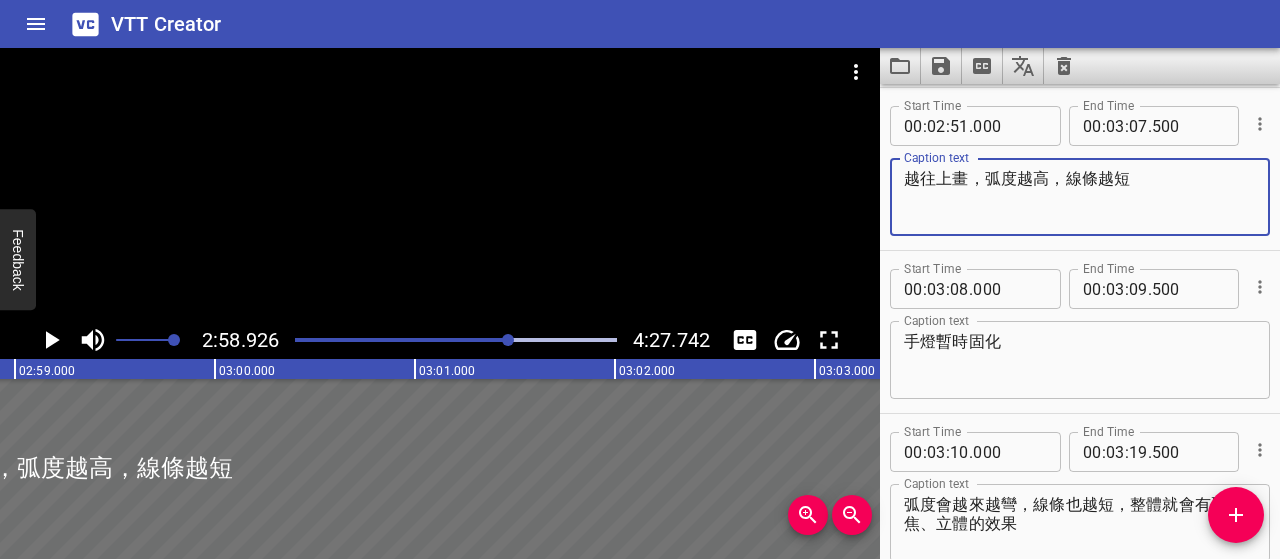 drag, startPoint x: 1167, startPoint y: 173, endPoint x: 888, endPoint y: 179, distance: 279.0645 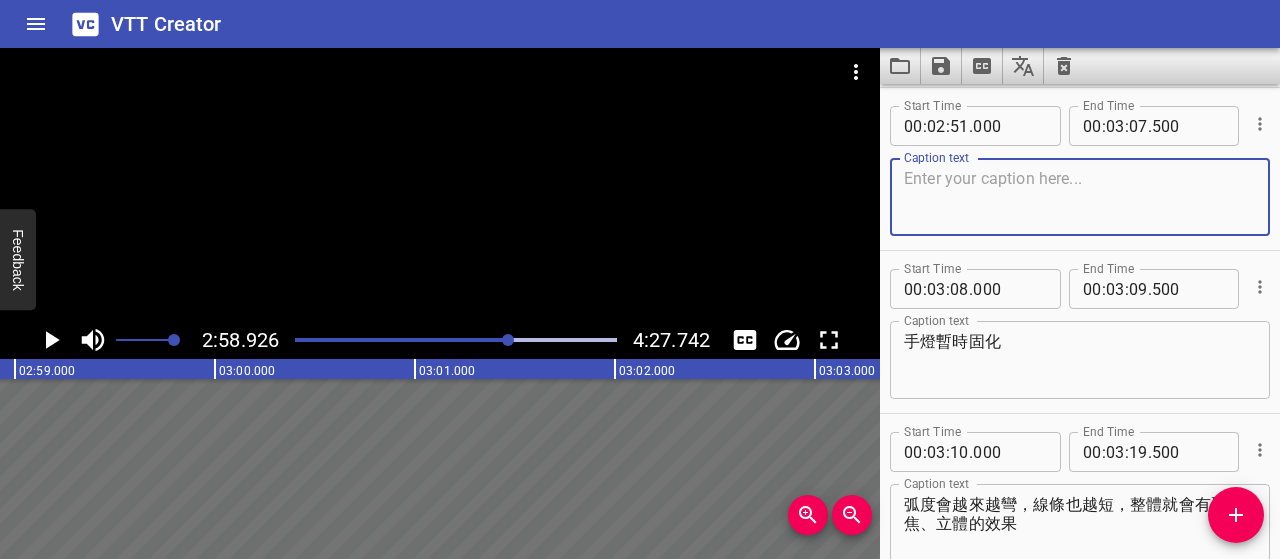 paste on "線條厚薄有層次 ➤ 貝殼才會立體不厚重" 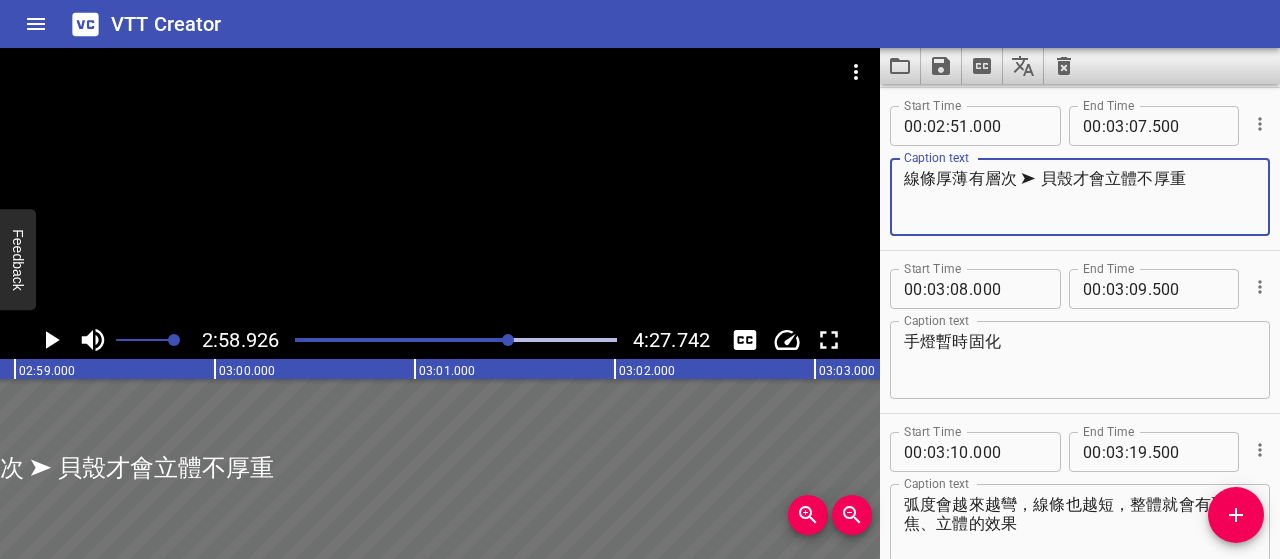 click on "線條厚薄有層次 ➤ 貝殼才會立體不厚重" at bounding box center [1080, 197] 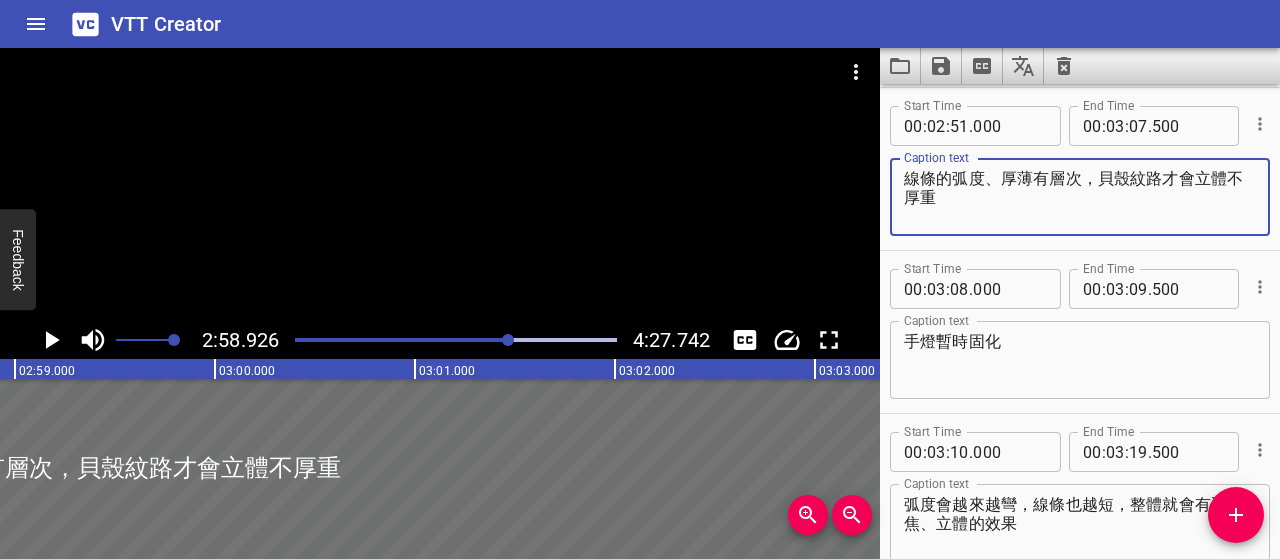 click on "線條的弧度、厚薄有層次，貝殼紋路才會立體不厚重" at bounding box center [1080, 197] 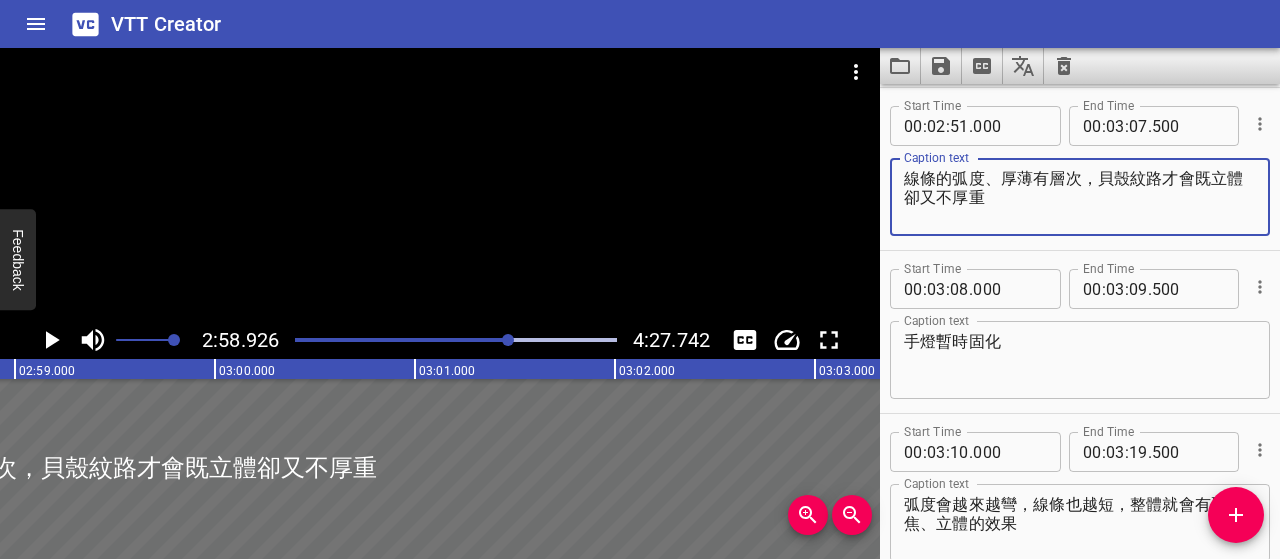 click 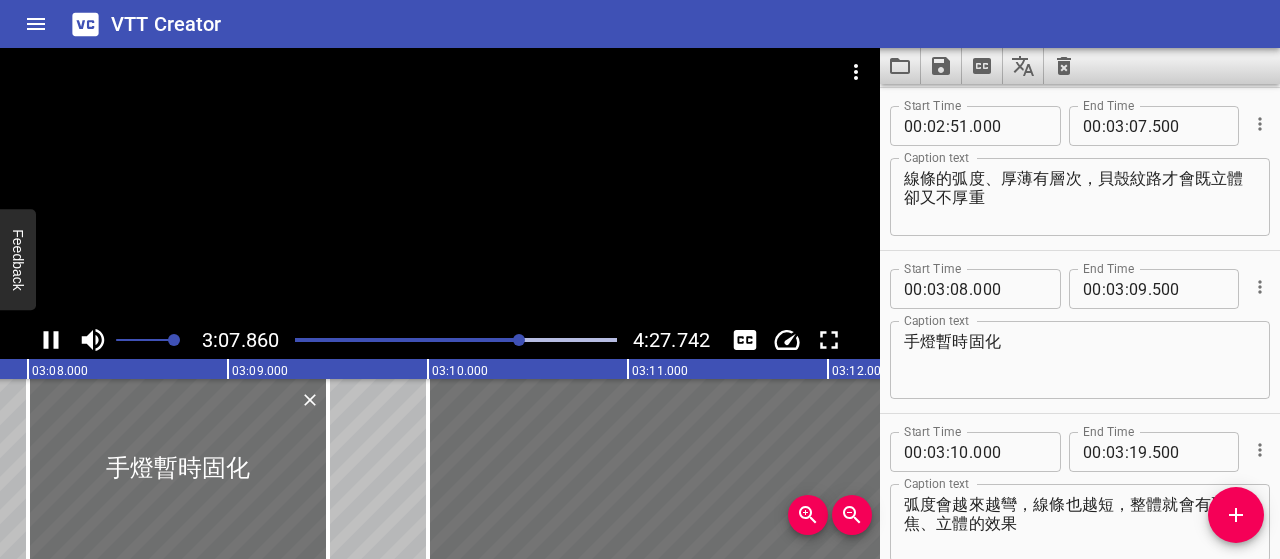 scroll, scrollTop: 0, scrollLeft: 37620, axis: horizontal 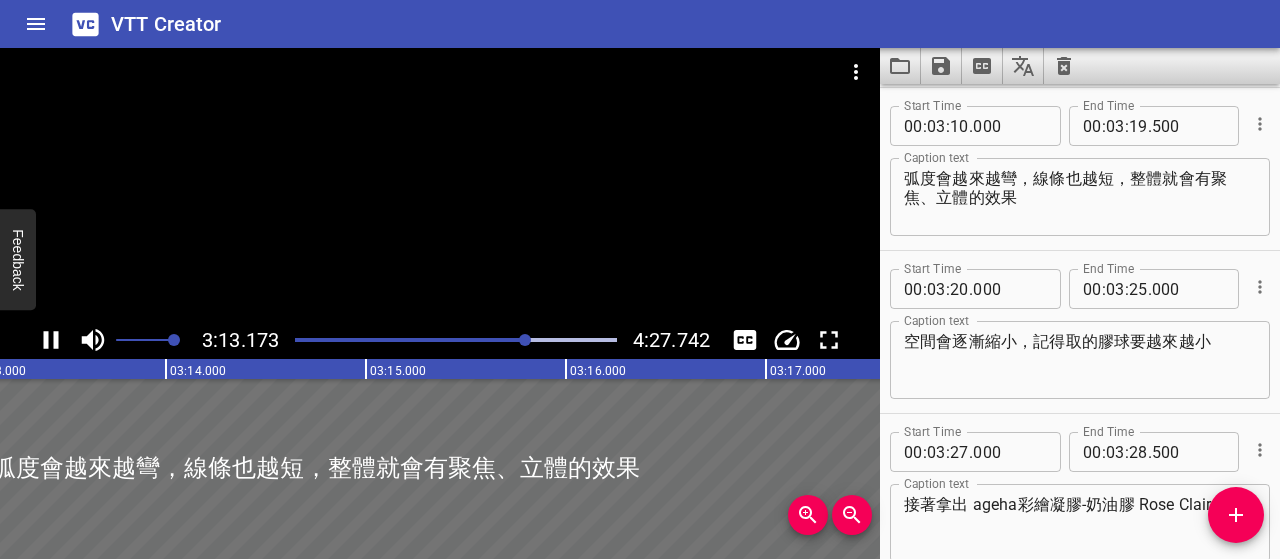 click 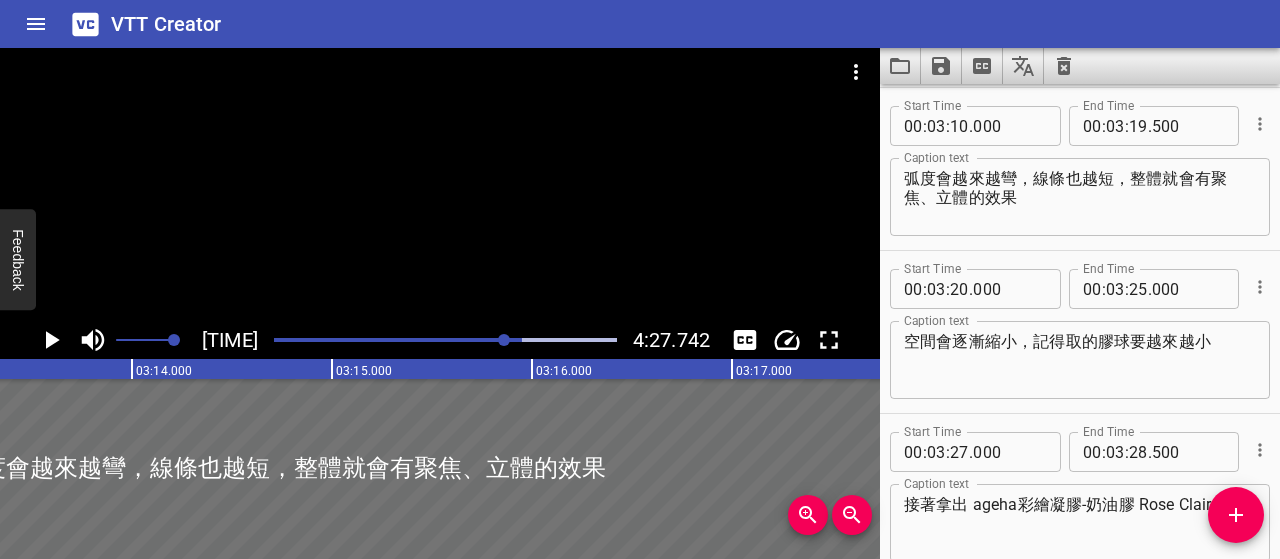 scroll, scrollTop: 0, scrollLeft: 38704, axis: horizontal 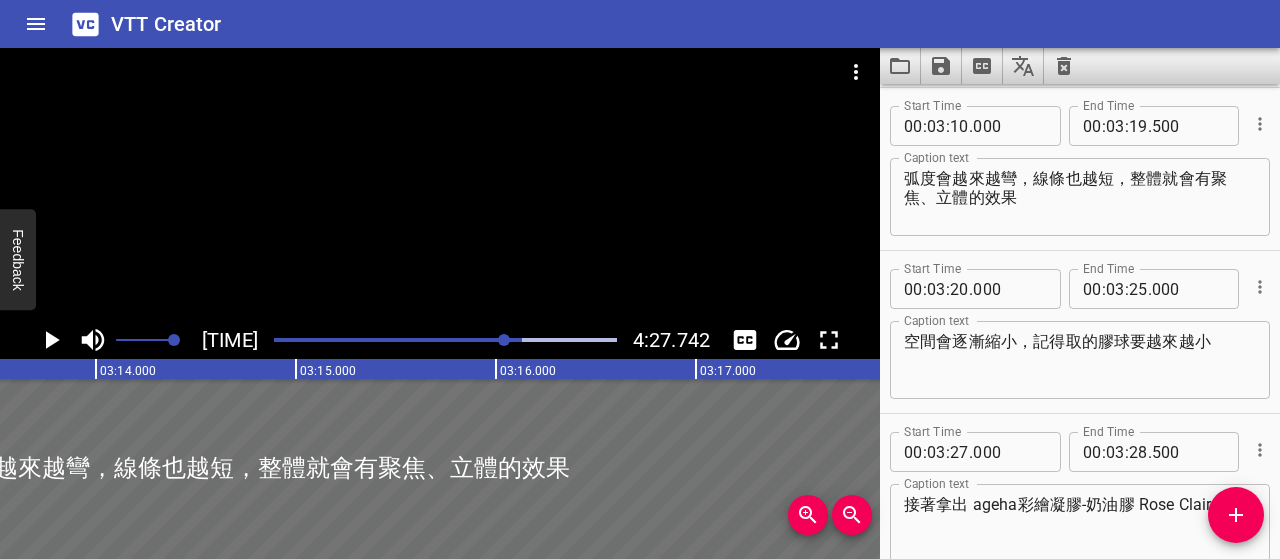 click on "弧度會越來越彎，線條也越短，整體就會有聚焦、立體的效果" at bounding box center [1080, 197] 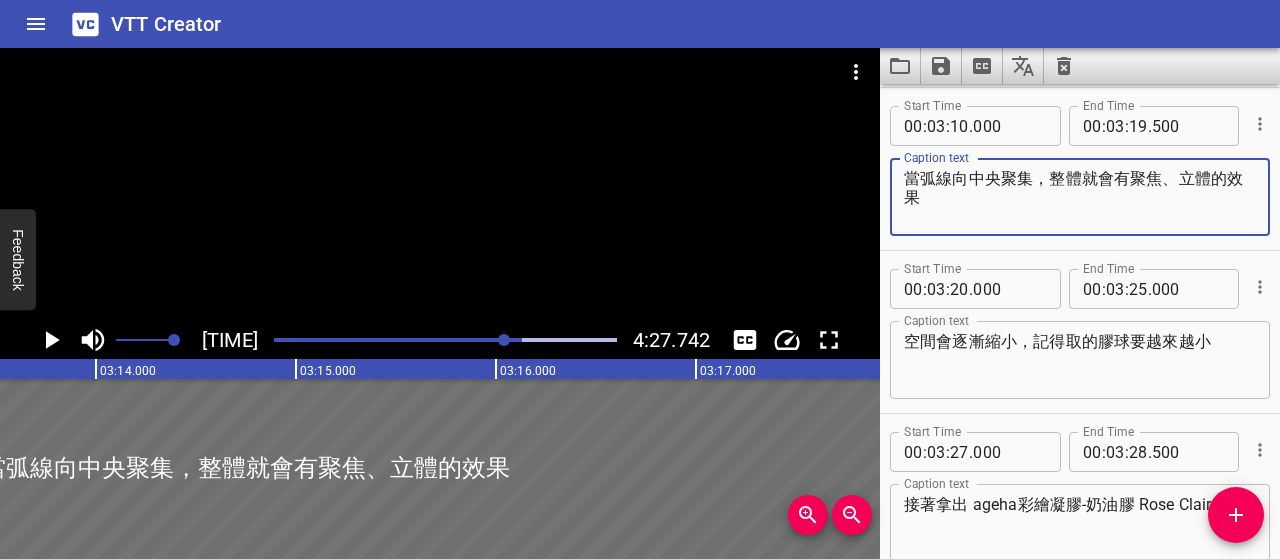 click on "當弧線向中央聚集，整體就會有聚焦、立體的效果" at bounding box center [1080, 197] 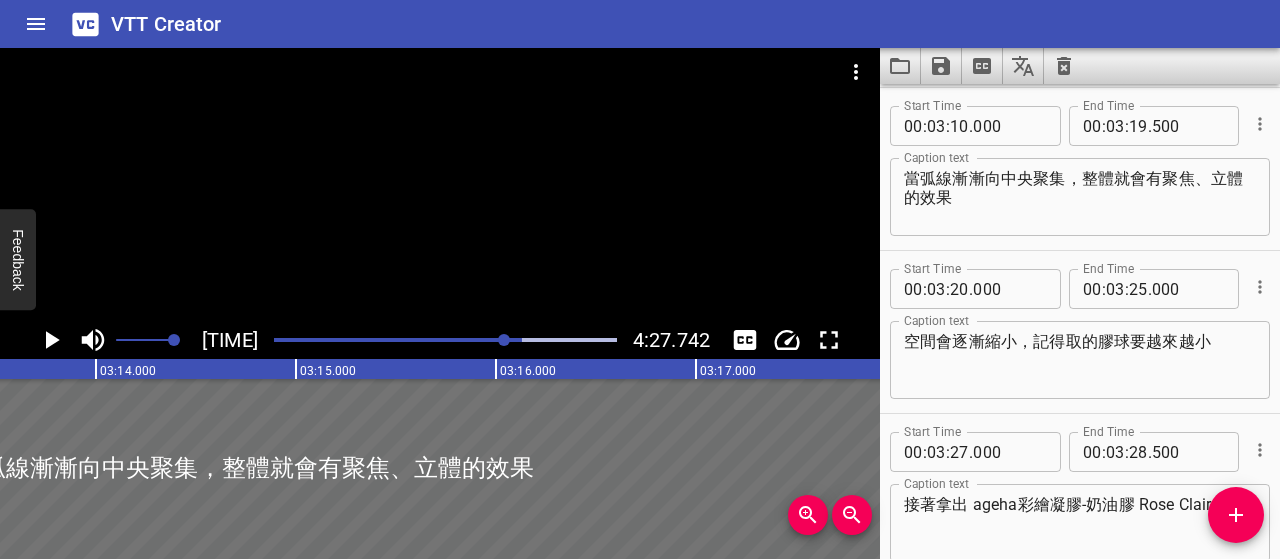 click at bounding box center [445, 340] 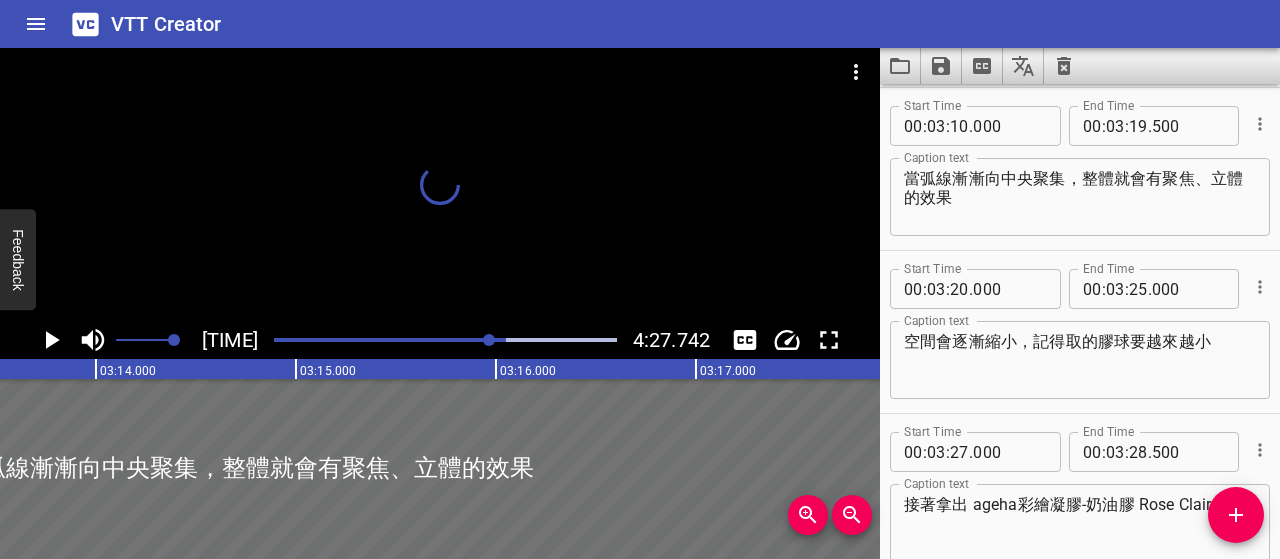 scroll, scrollTop: 0, scrollLeft: 38120, axis: horizontal 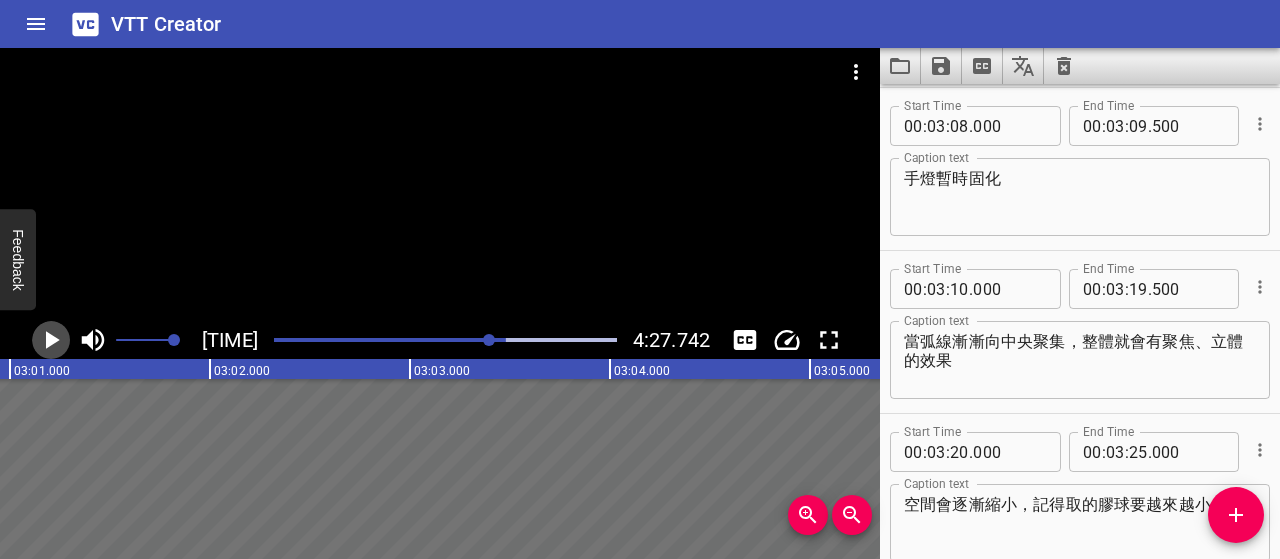 click 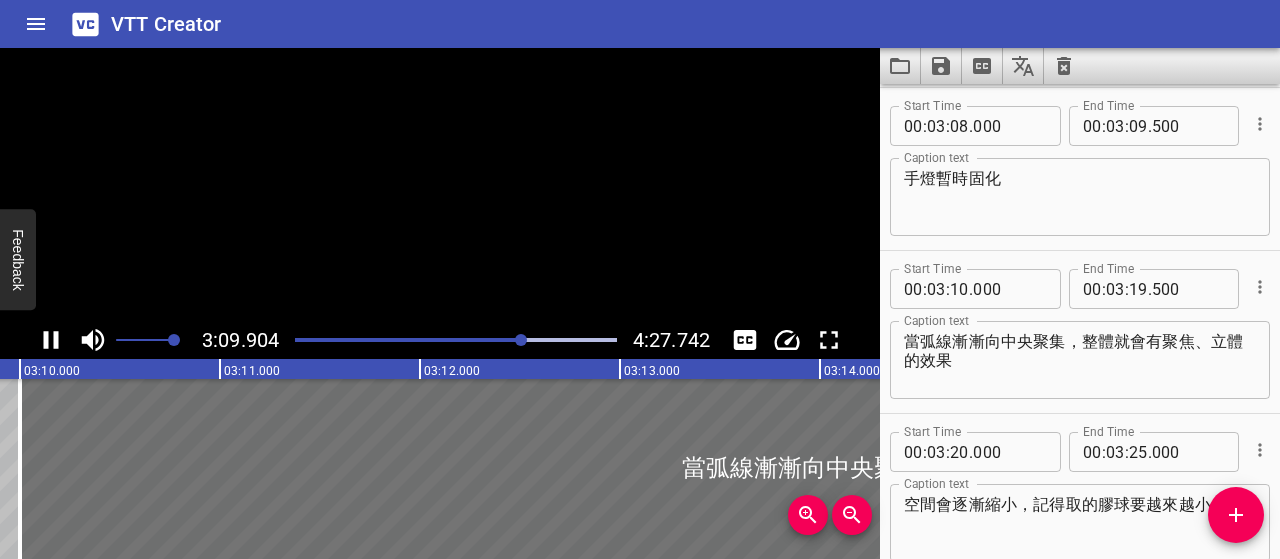 scroll, scrollTop: 0, scrollLeft: 38028, axis: horizontal 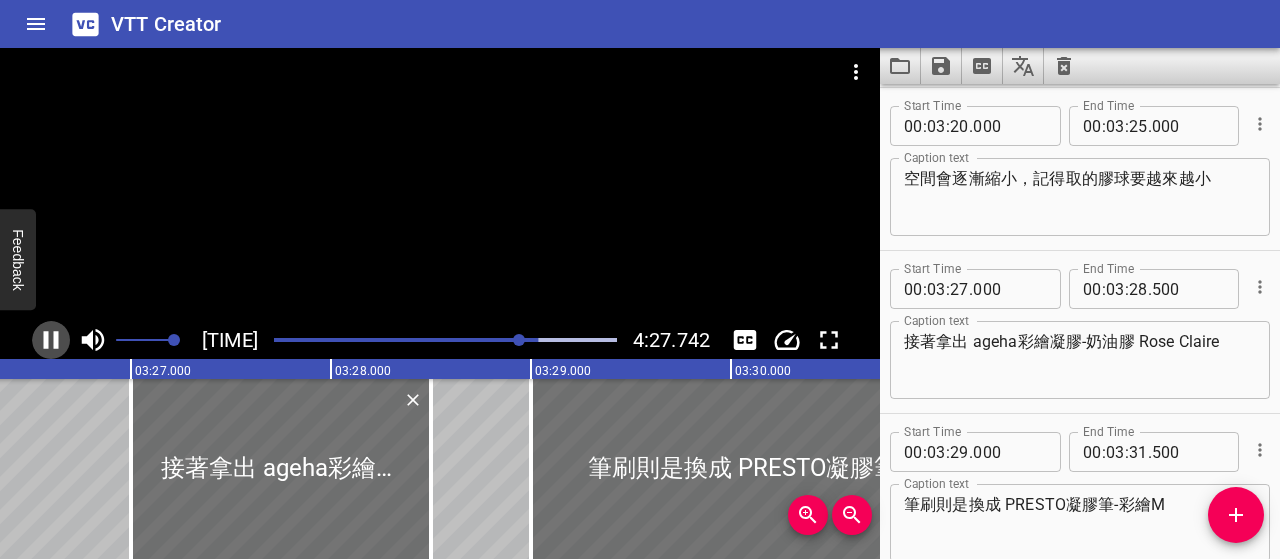 click 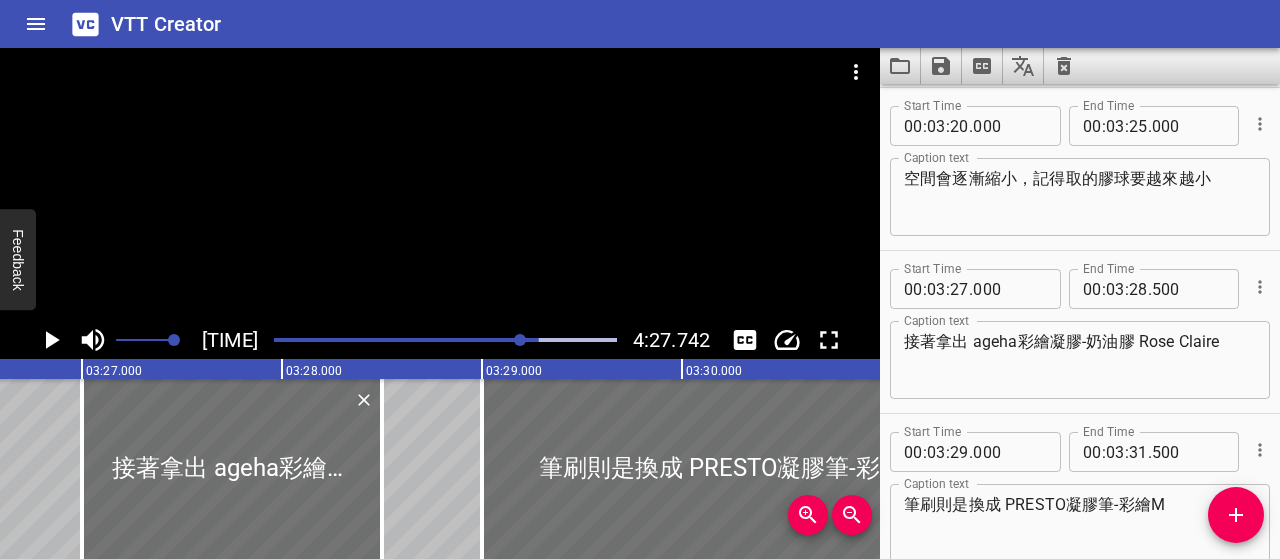 scroll, scrollTop: 0, scrollLeft: 41320, axis: horizontal 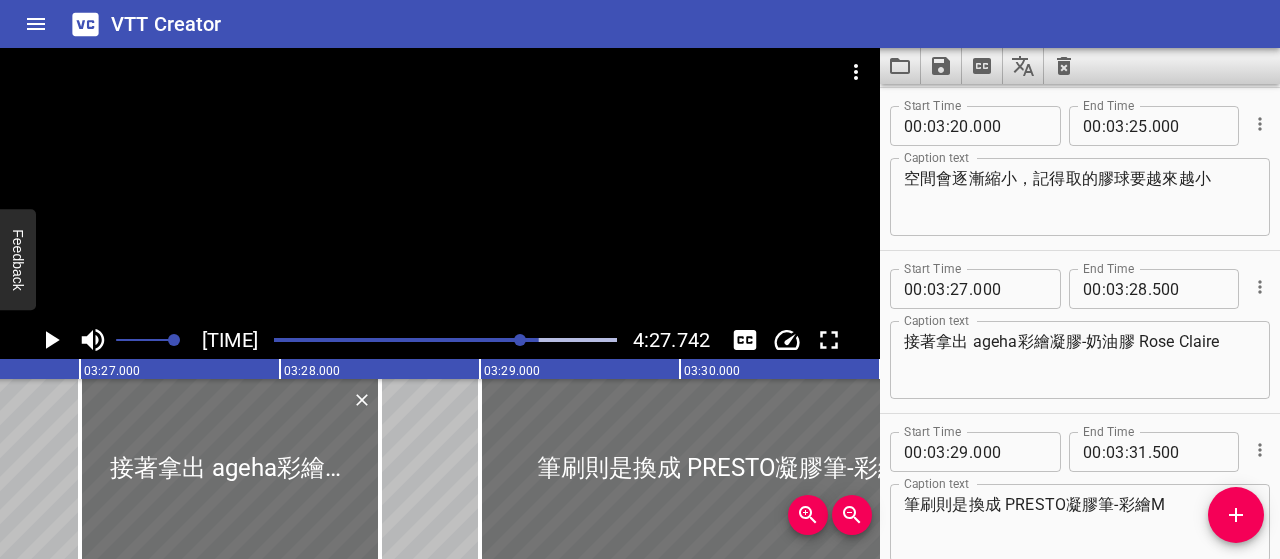 drag, startPoint x: 1225, startPoint y: 175, endPoint x: 1223, endPoint y: 185, distance: 10.198039 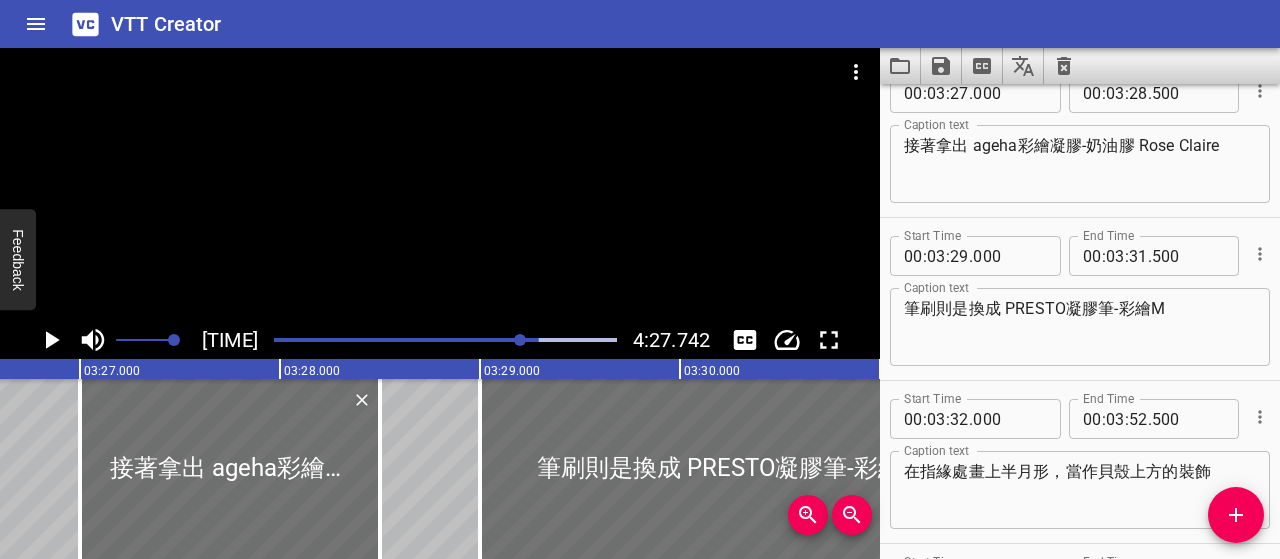 scroll, scrollTop: 5090, scrollLeft: 0, axis: vertical 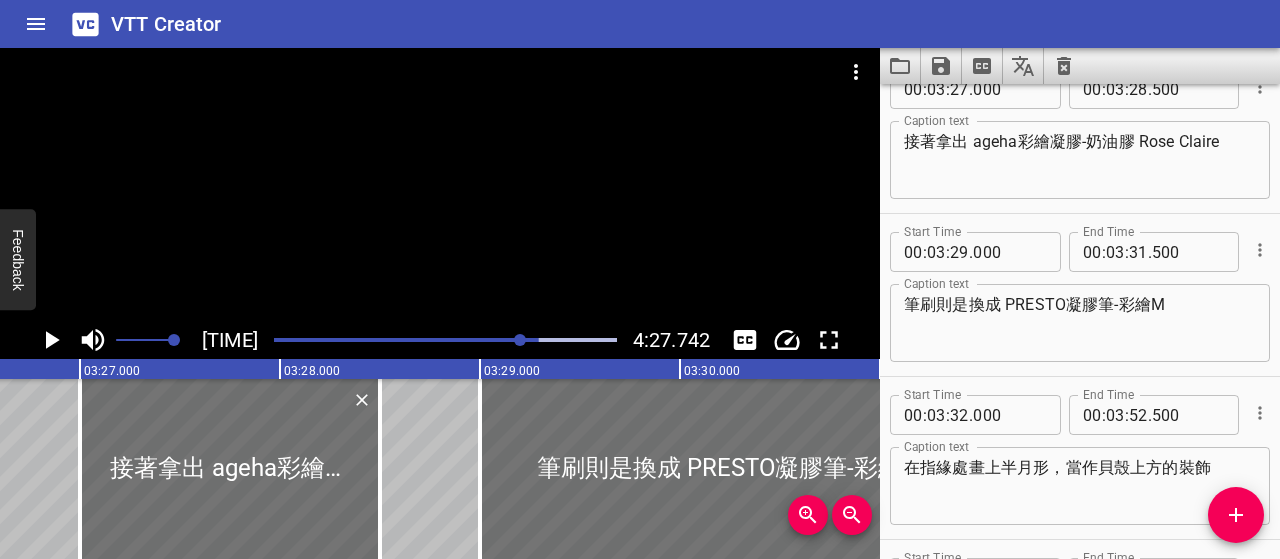 click 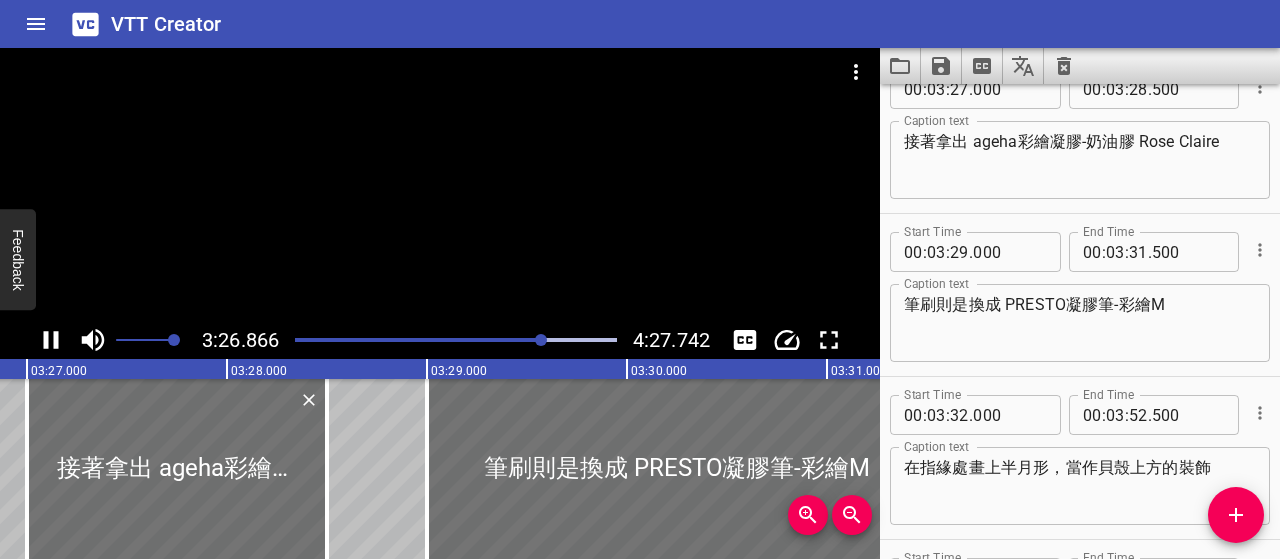 scroll, scrollTop: 0, scrollLeft: 41421, axis: horizontal 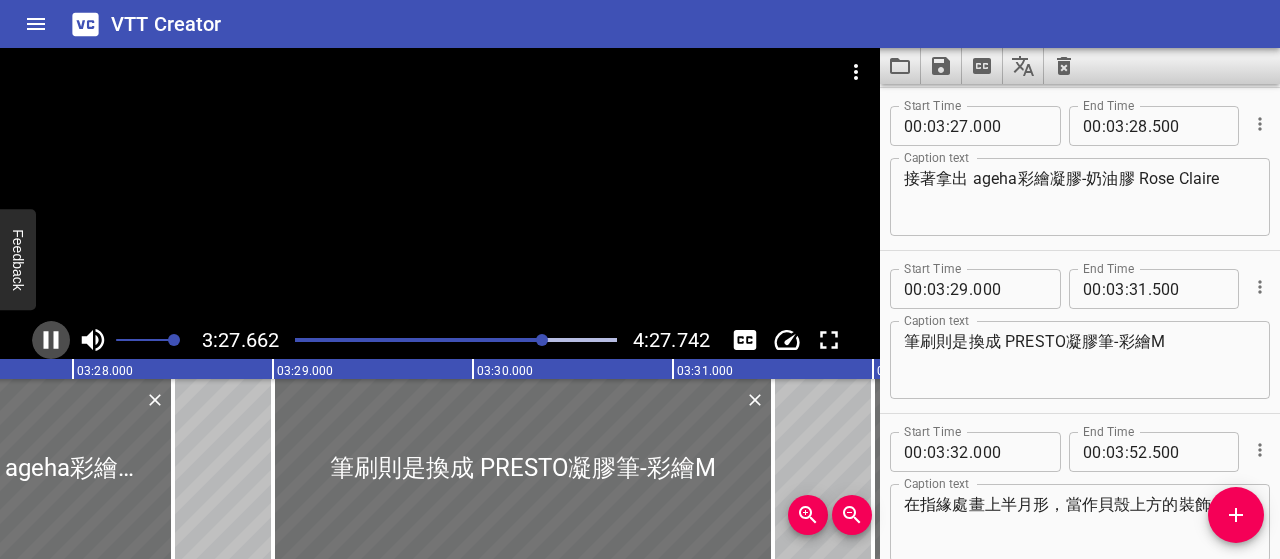 click 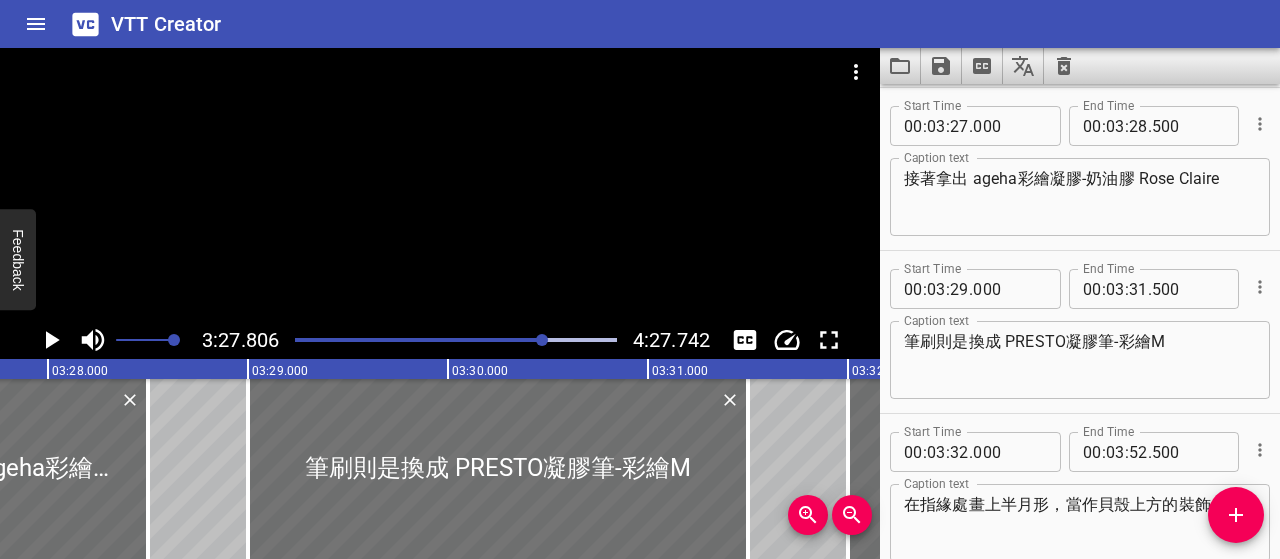 scroll, scrollTop: 0, scrollLeft: 41561, axis: horizontal 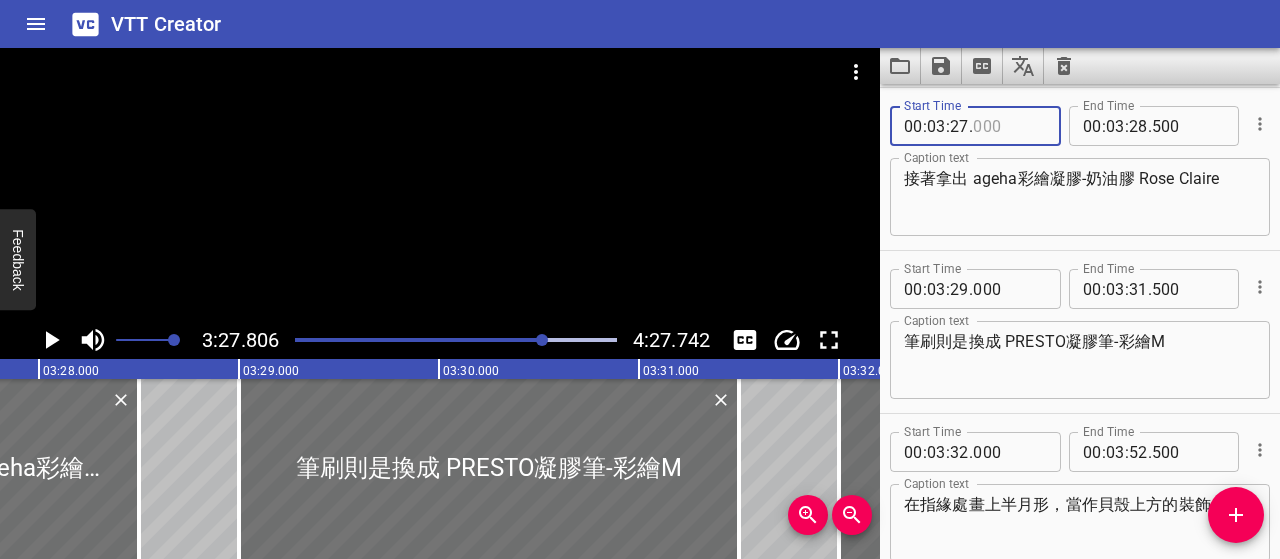 click at bounding box center (1009, 126) 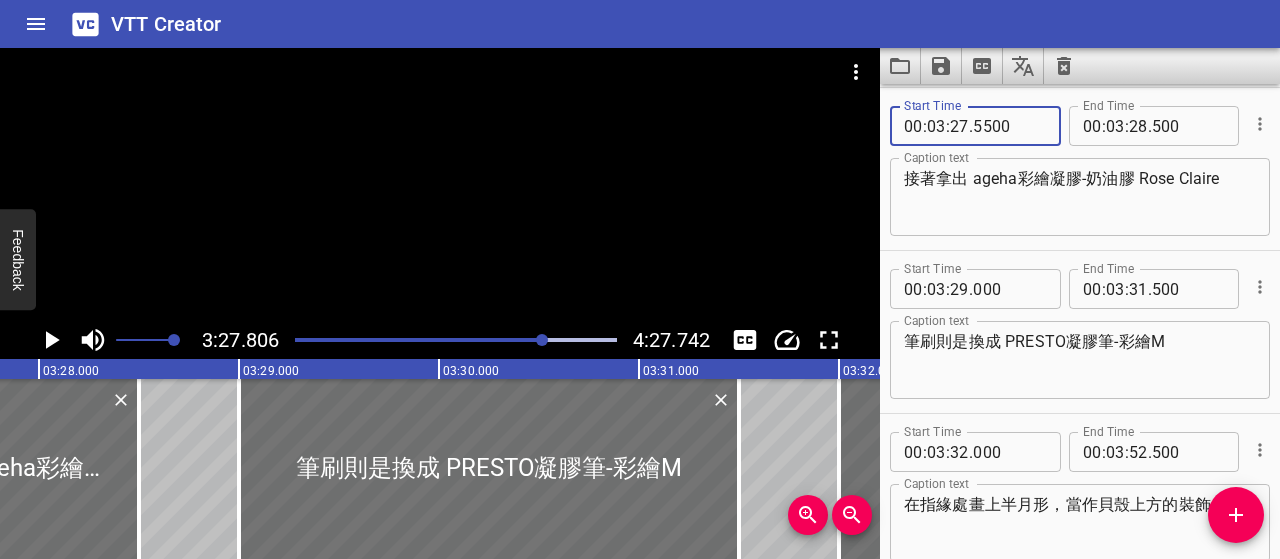 click on "5500" at bounding box center (1009, 126) 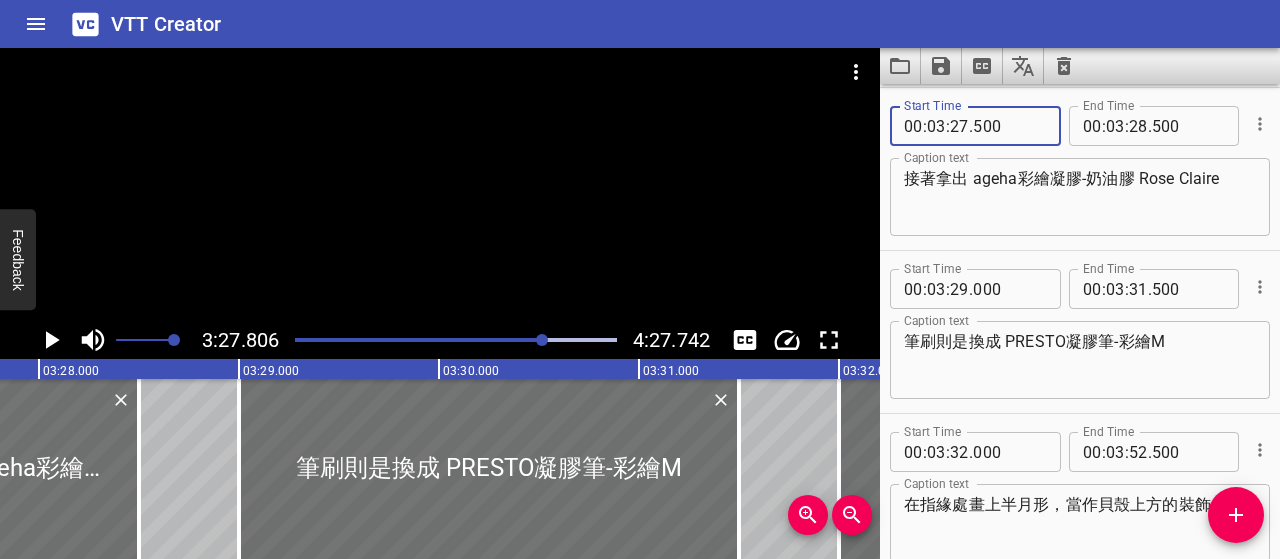 click on "接著拿出 ageha彩繪凝膠-奶油膠 Rose Claire" at bounding box center [1080, 197] 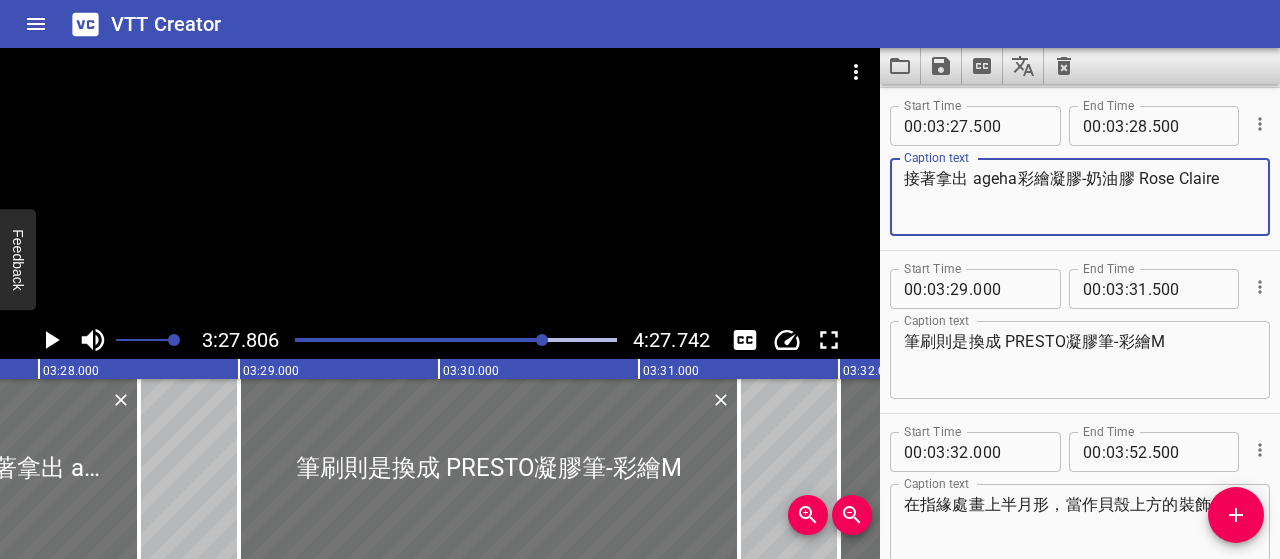 click at bounding box center (542, 340) 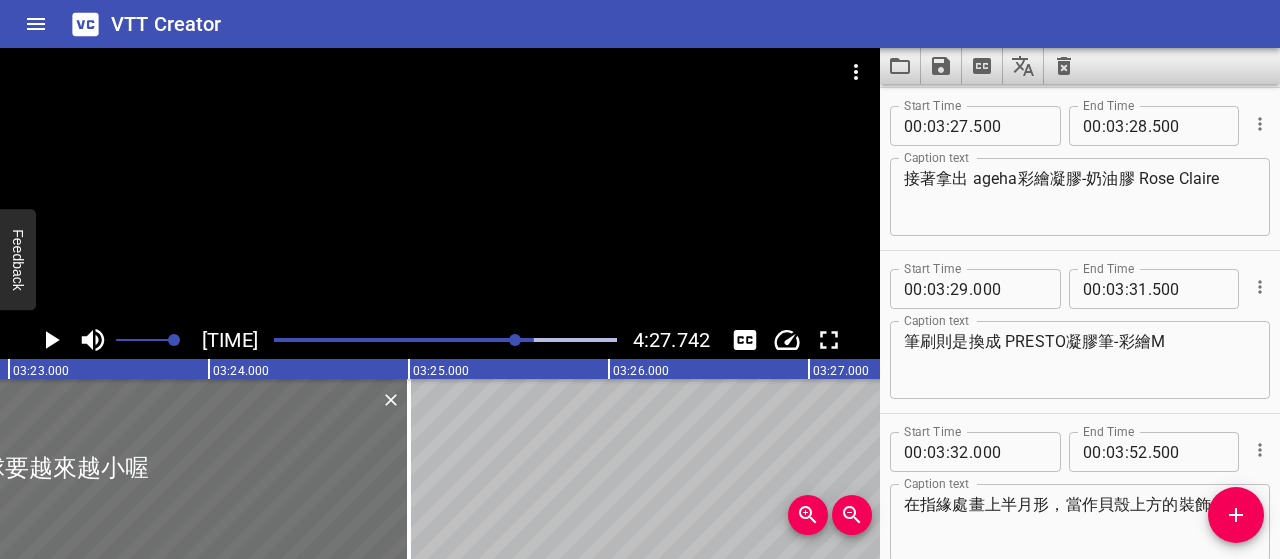 scroll, scrollTop: 0, scrollLeft: 40561, axis: horizontal 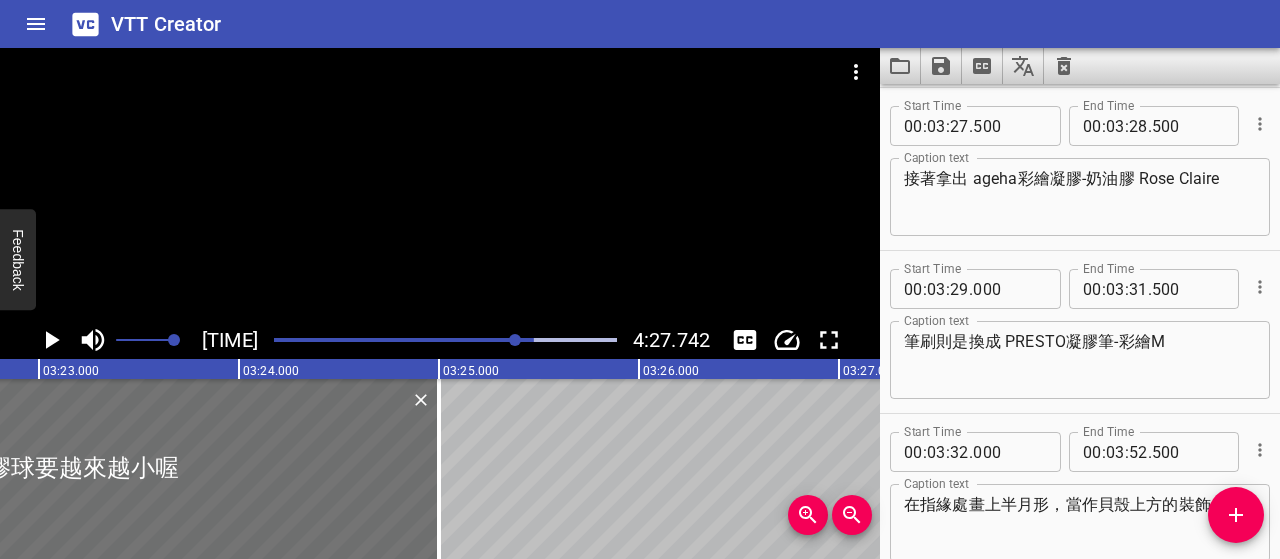 click 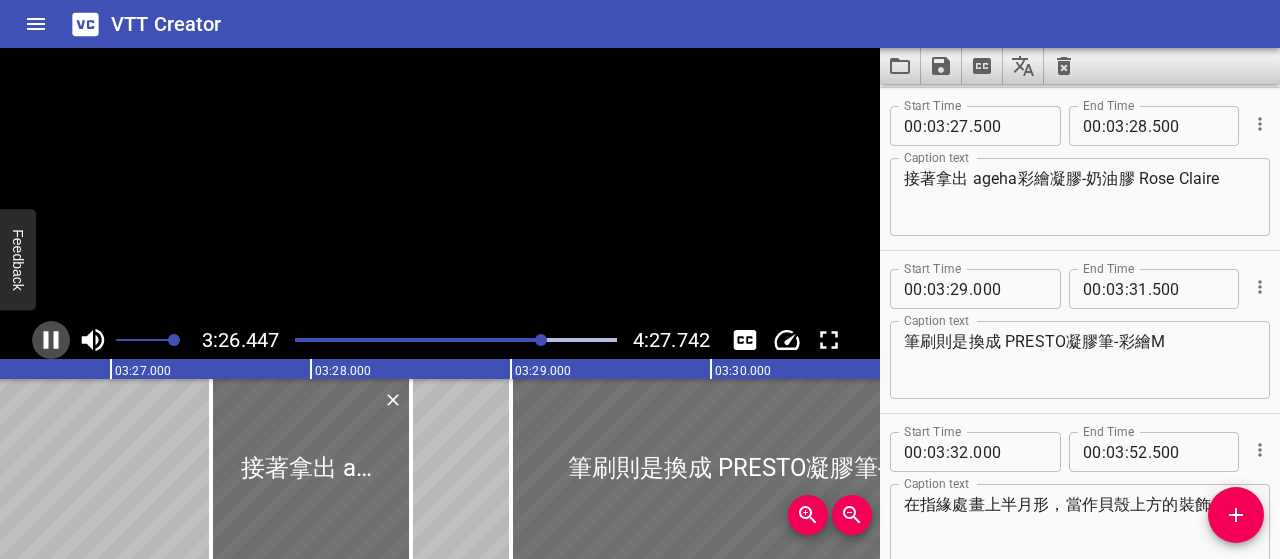 click 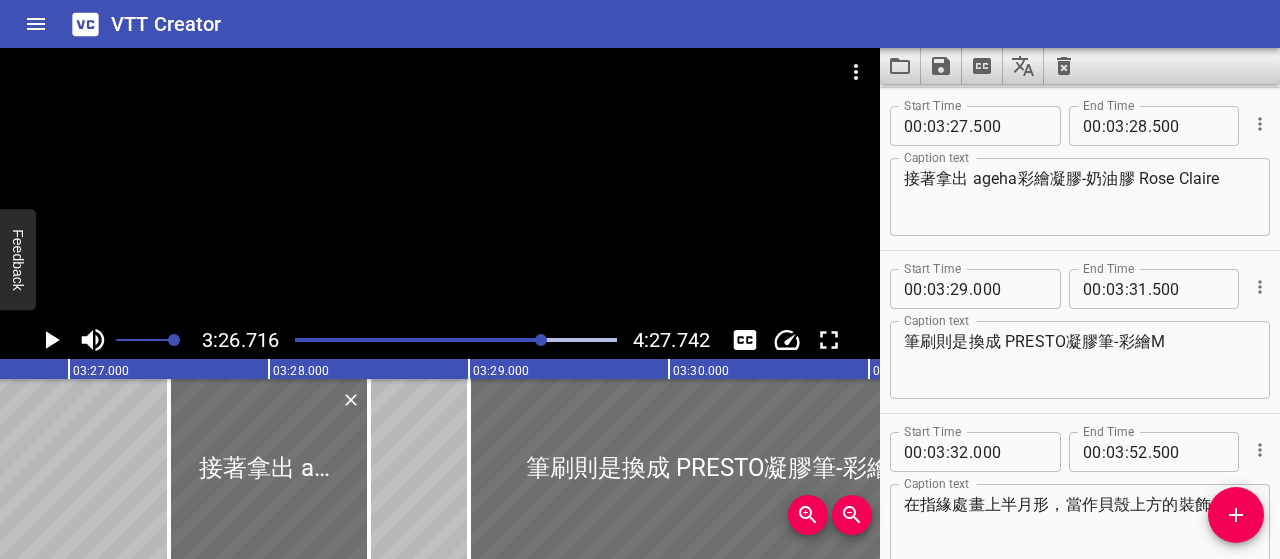 scroll, scrollTop: 0, scrollLeft: 41343, axis: horizontal 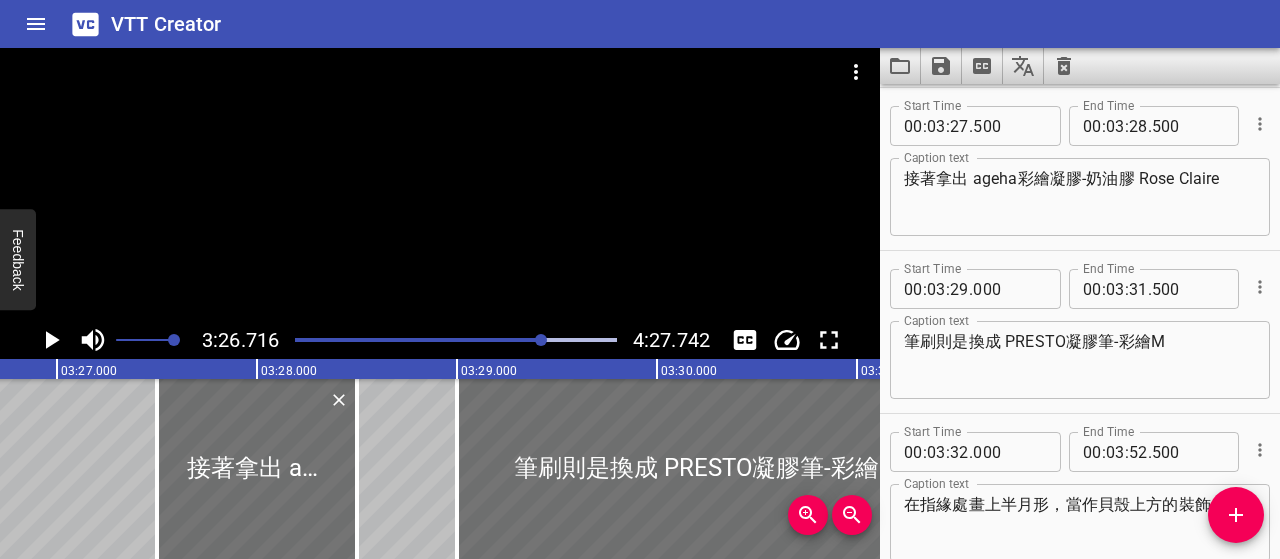 click at bounding box center [383, 340] 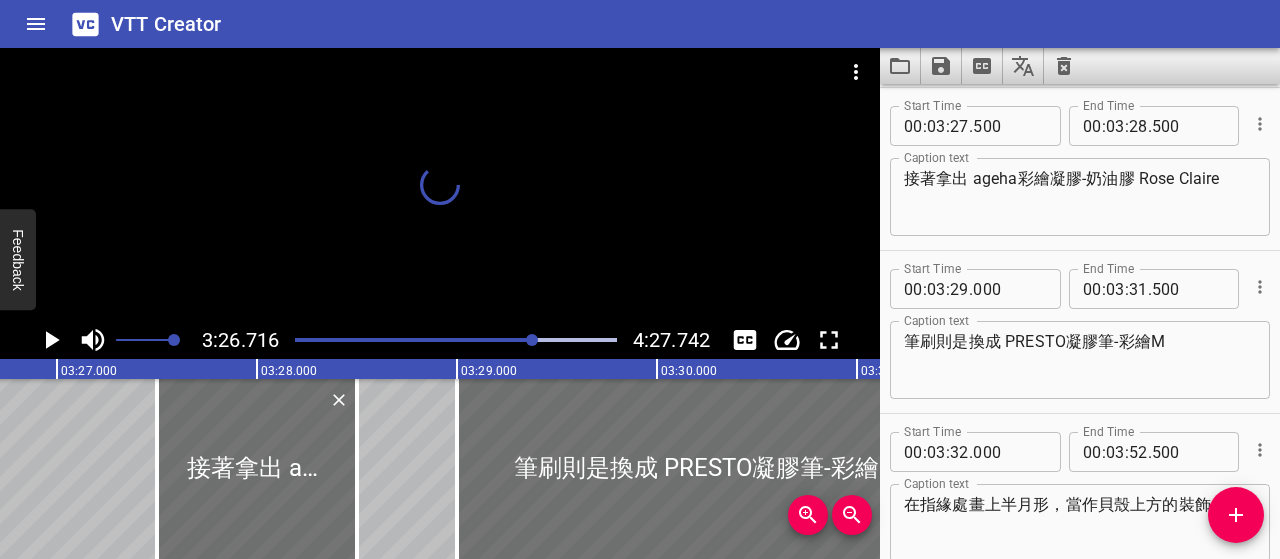 scroll, scrollTop: 0, scrollLeft: 41261, axis: horizontal 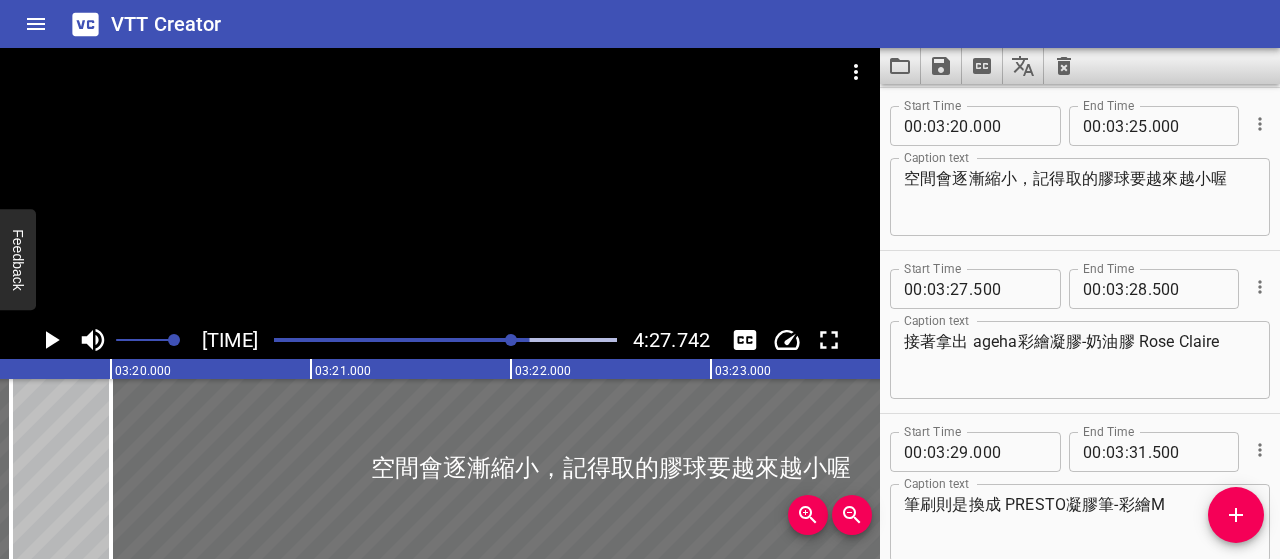 click 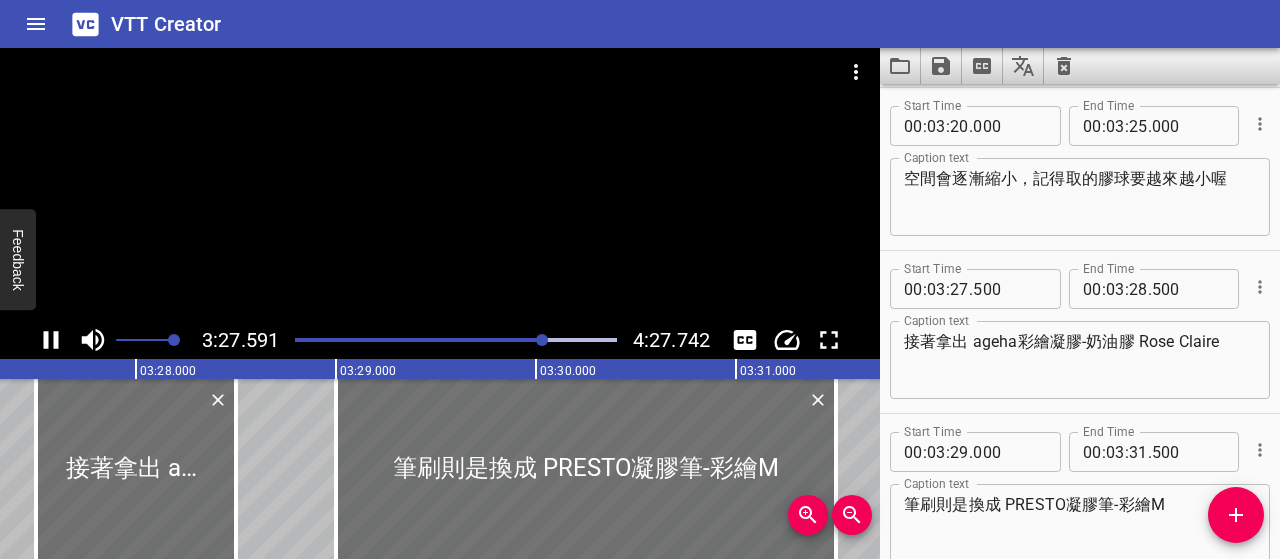 scroll, scrollTop: 0, scrollLeft: 41518, axis: horizontal 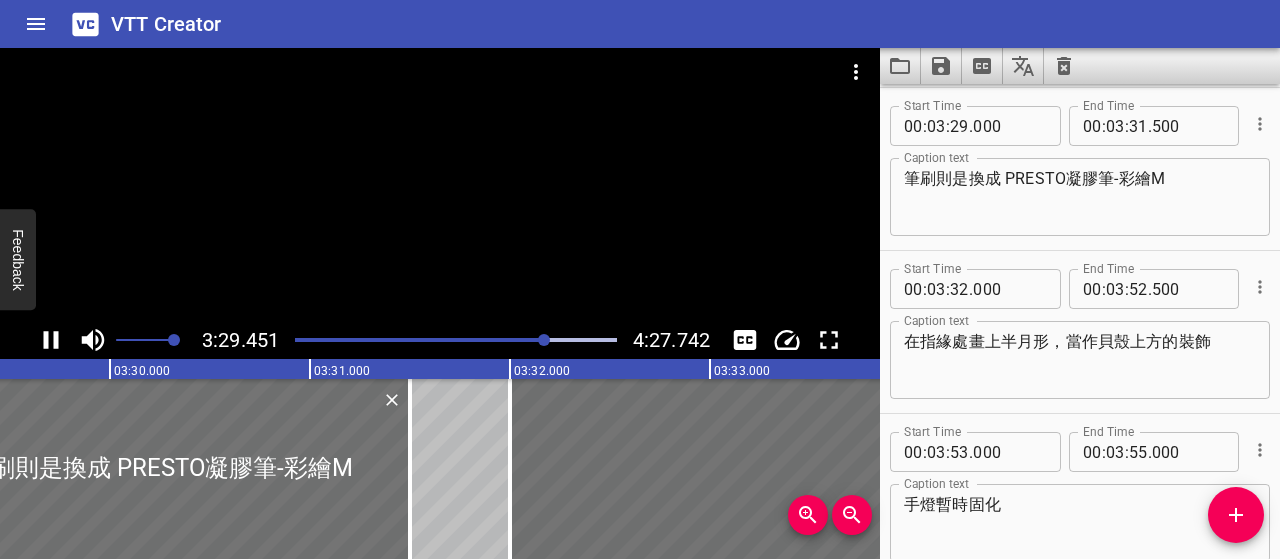 click 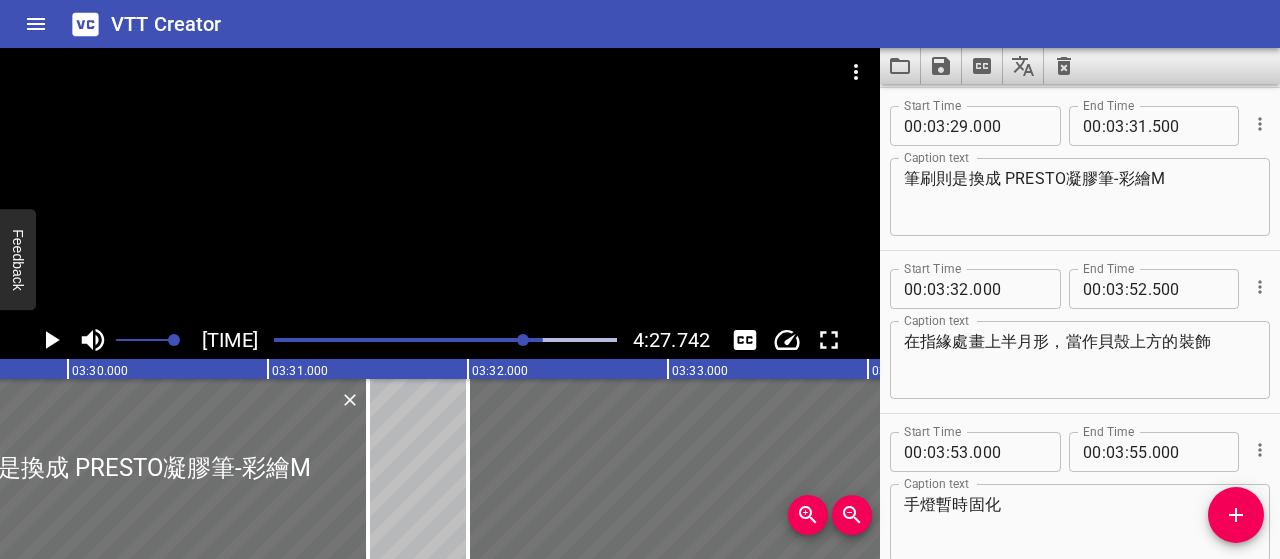 scroll, scrollTop: 0, scrollLeft: 41962, axis: horizontal 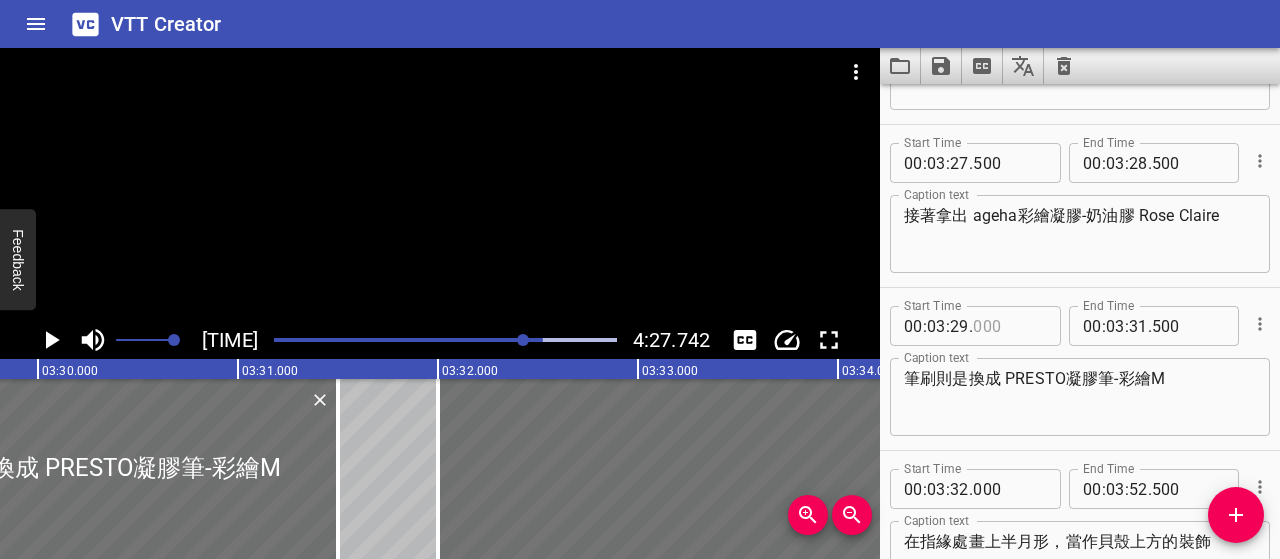 click at bounding box center [1009, 326] 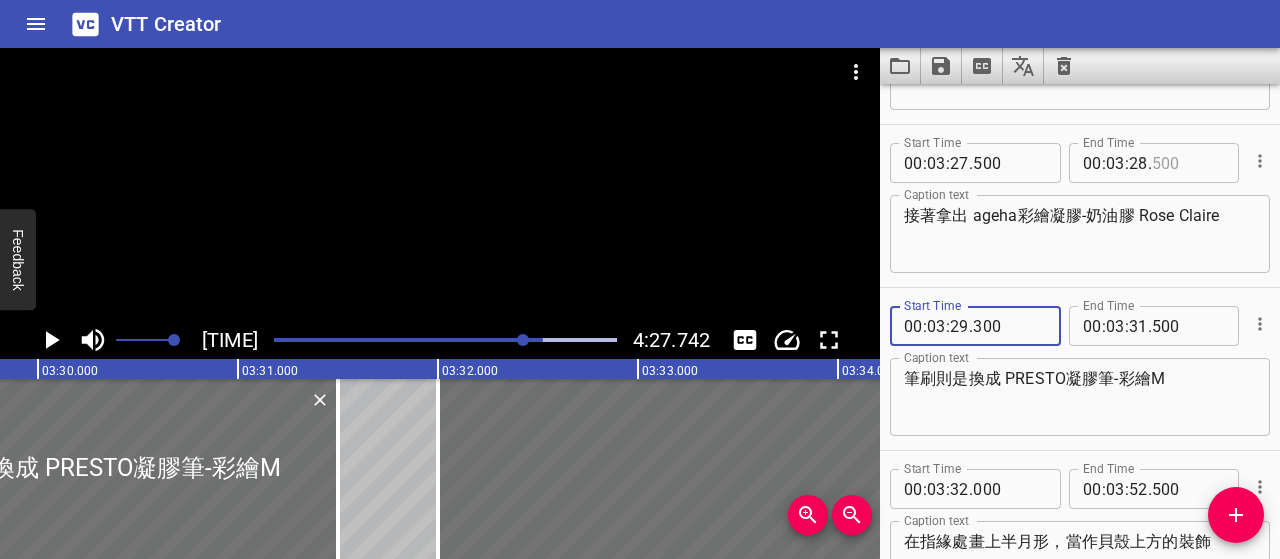 click at bounding box center [1188, 163] 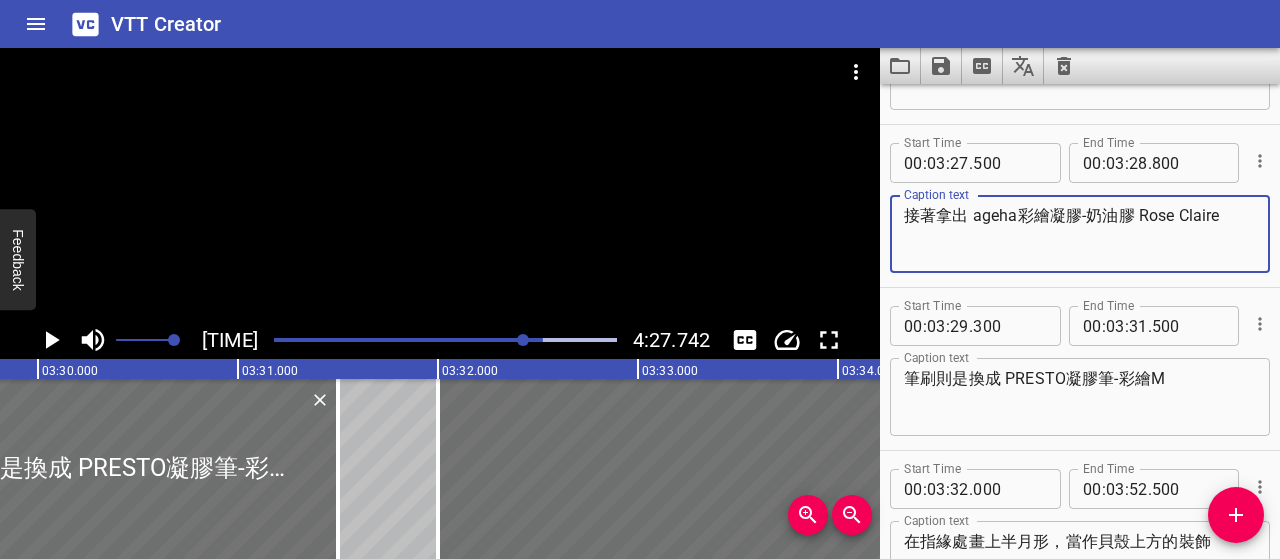 click on "接著拿出 ageha彩繪凝膠-奶油膠 Rose Claire" at bounding box center [1080, 234] 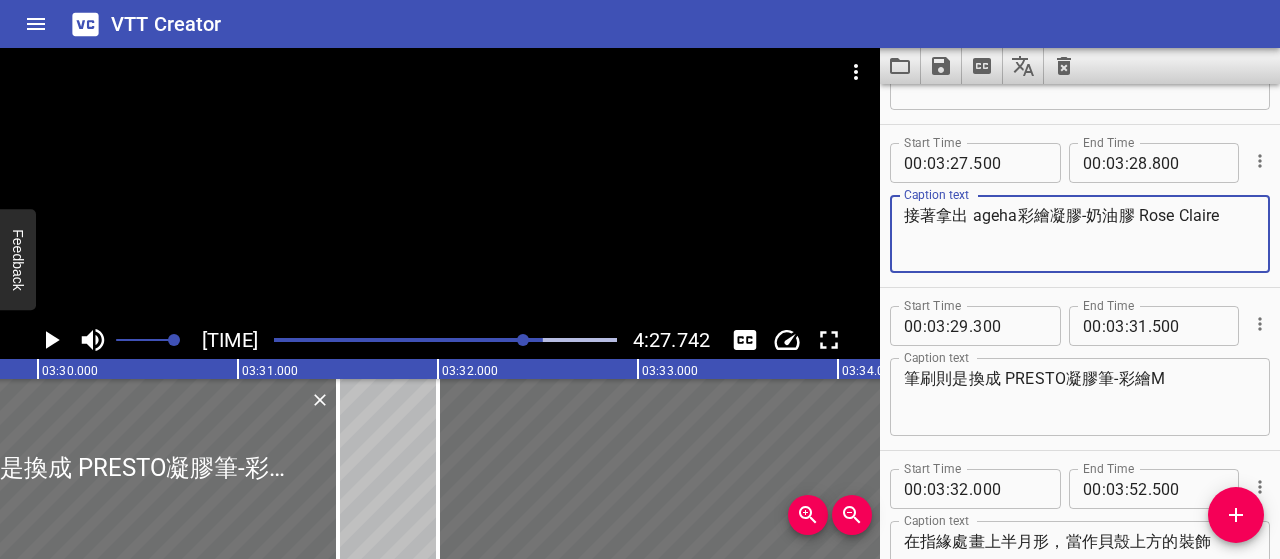 click at bounding box center [523, 340] 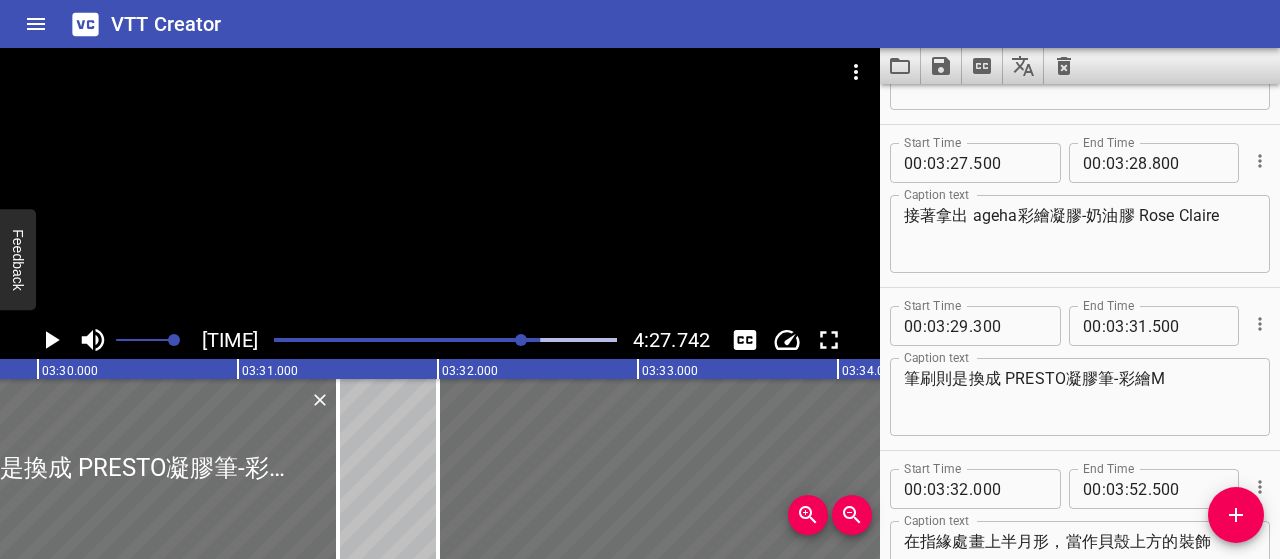 scroll, scrollTop: 0, scrollLeft: 41912, axis: horizontal 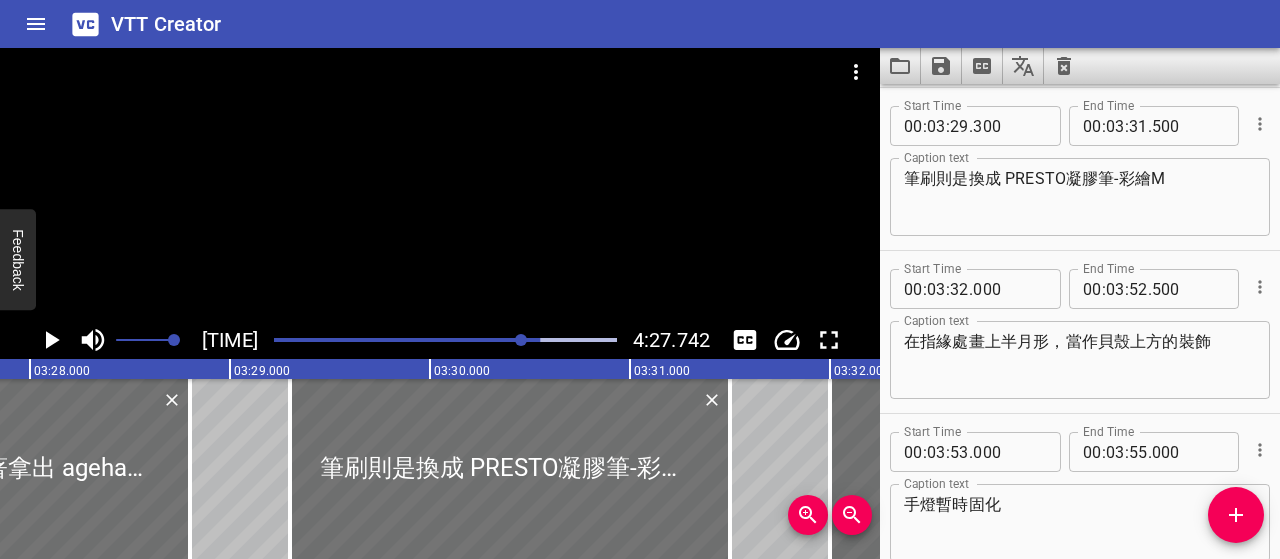 click at bounding box center (521, 340) 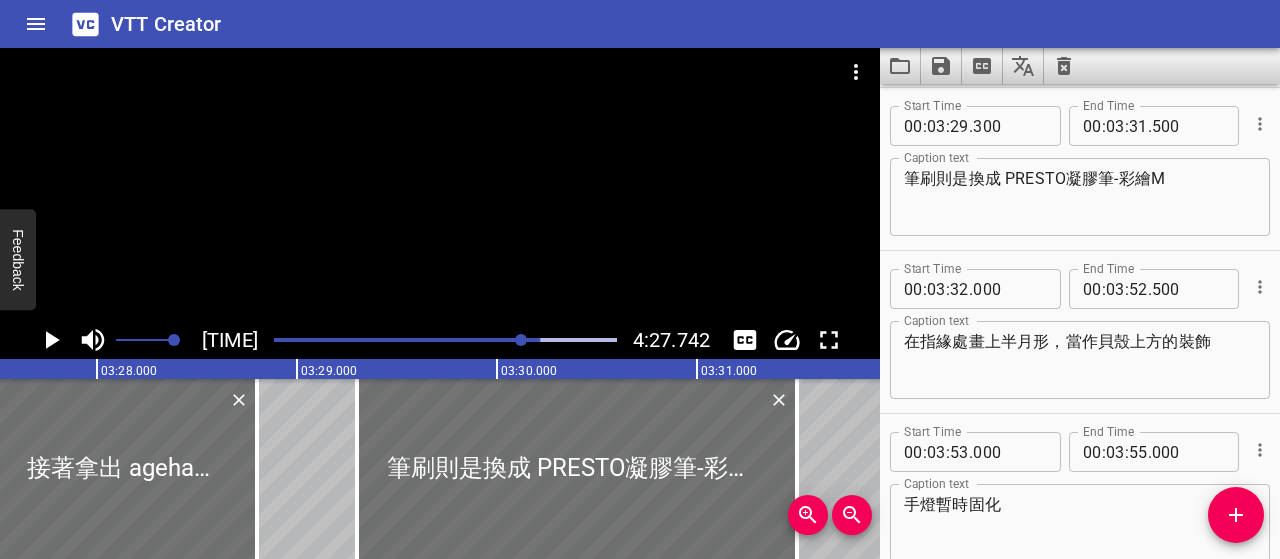 scroll, scrollTop: 5149, scrollLeft: 0, axis: vertical 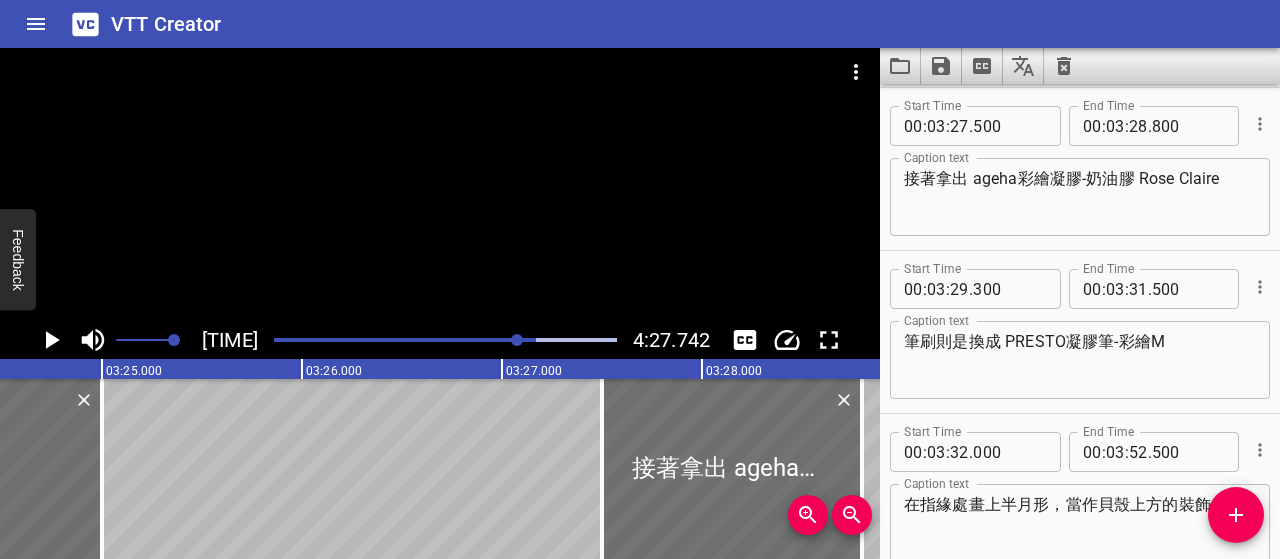 click 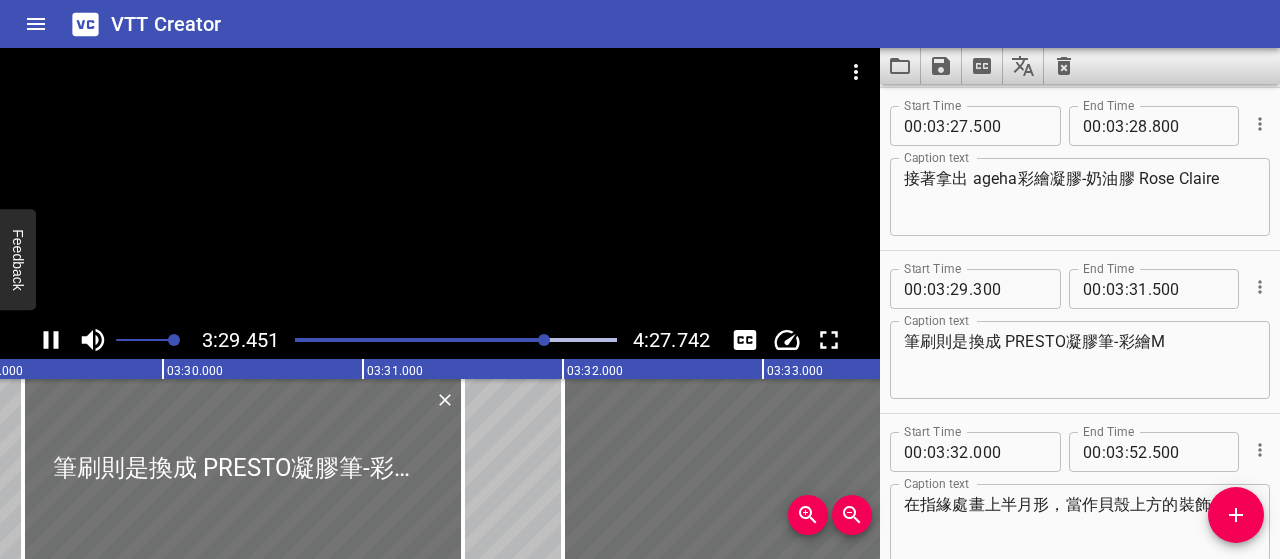 scroll, scrollTop: 0, scrollLeft: 41885, axis: horizontal 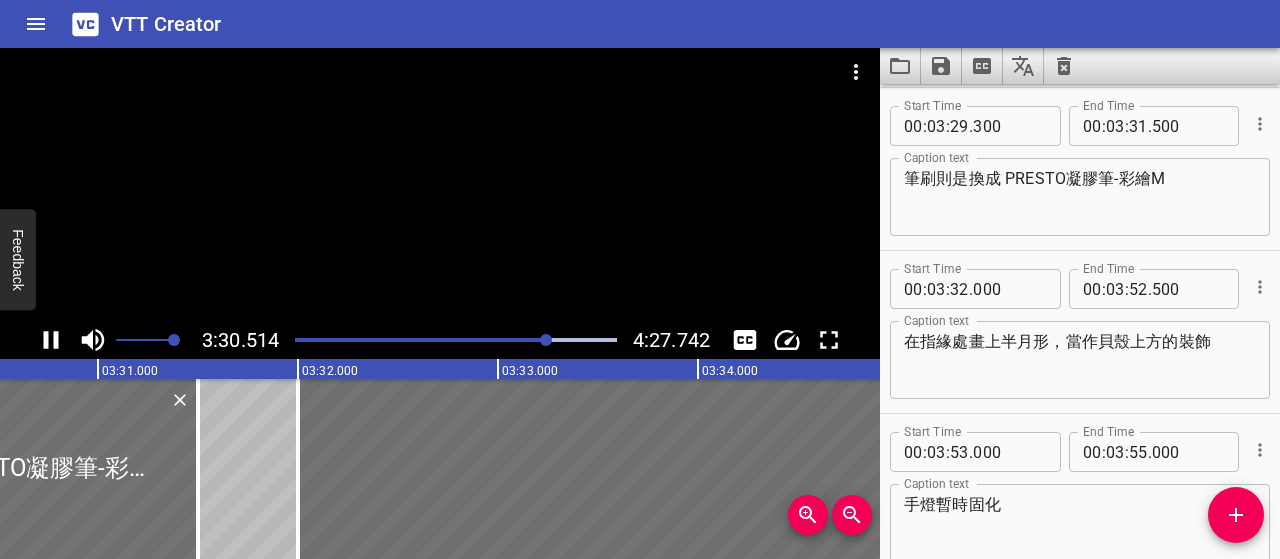 click 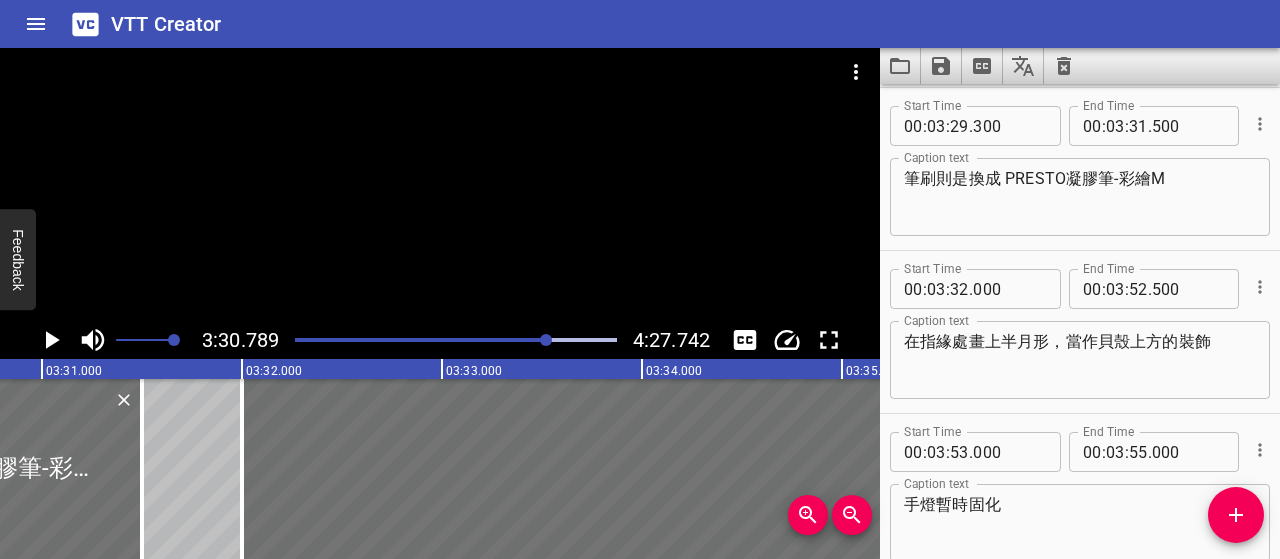 click at bounding box center [546, 340] 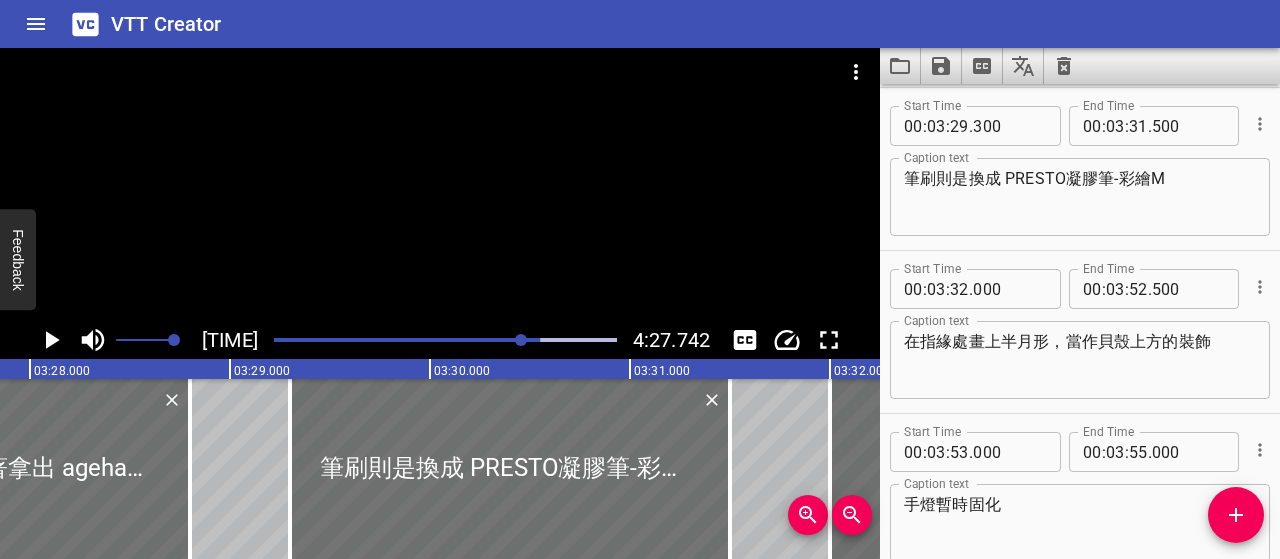 click 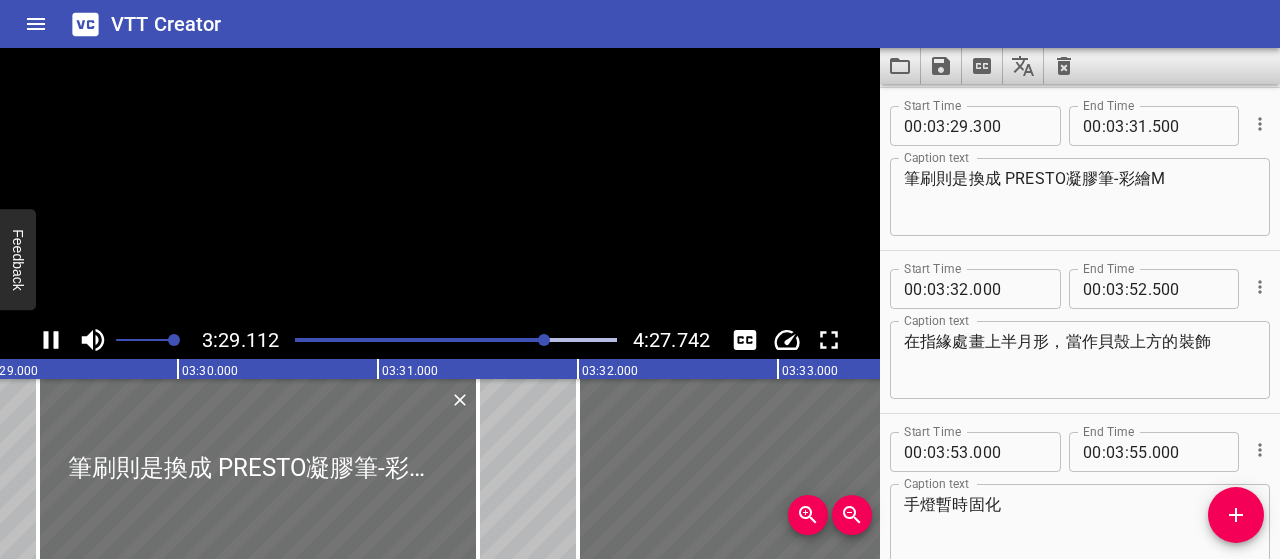 click 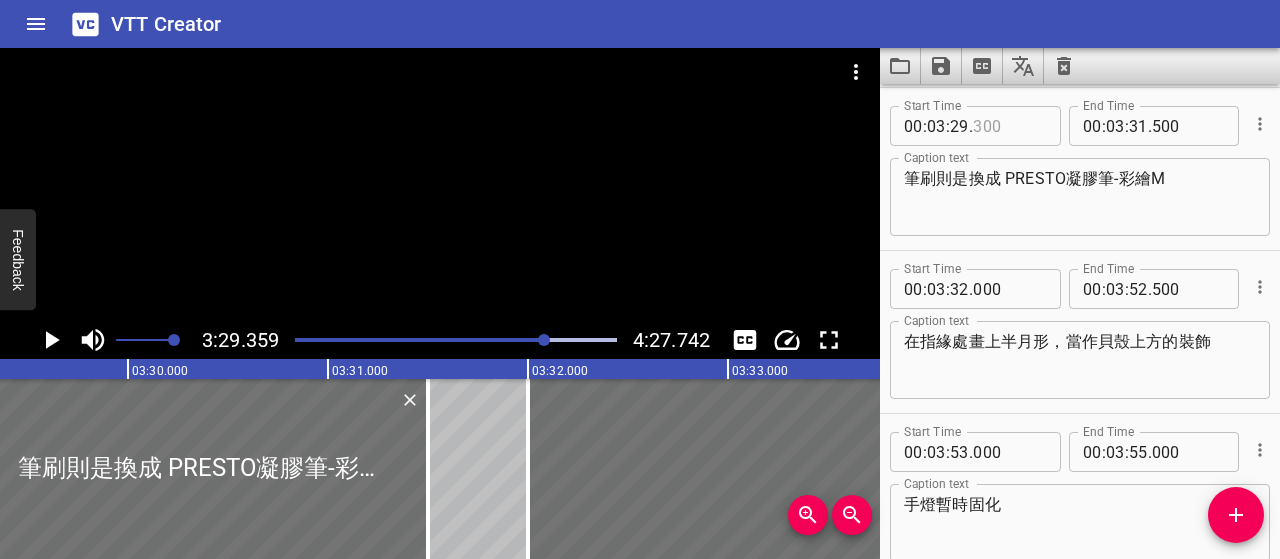 click at bounding box center (1009, 126) 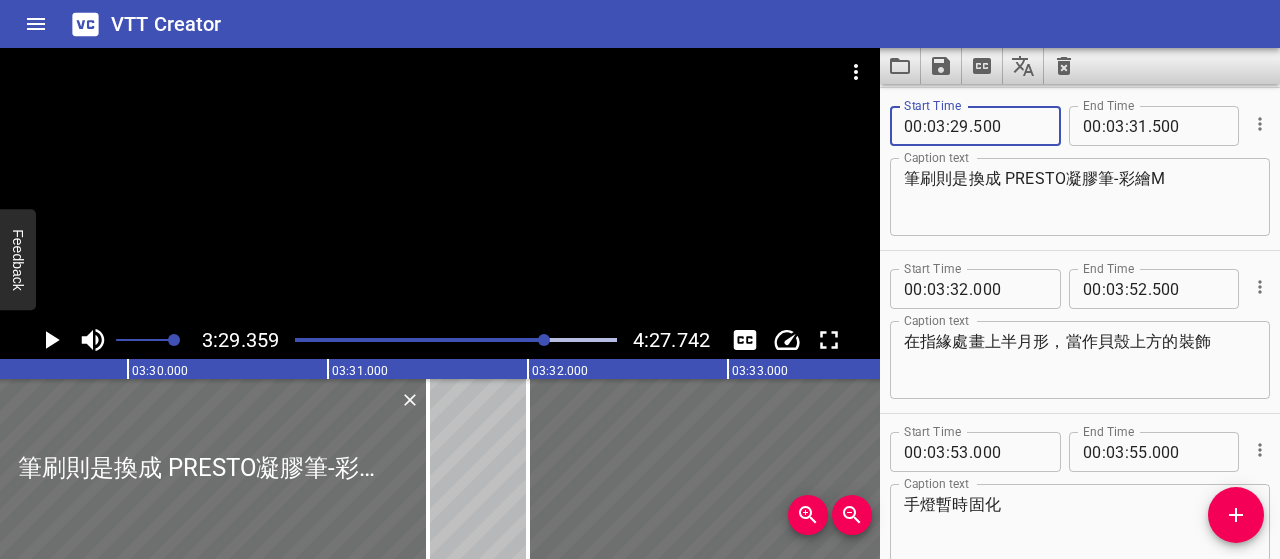 click on "筆刷則是換成 PRESTO凝膠筆-彩繪M" at bounding box center (1080, 197) 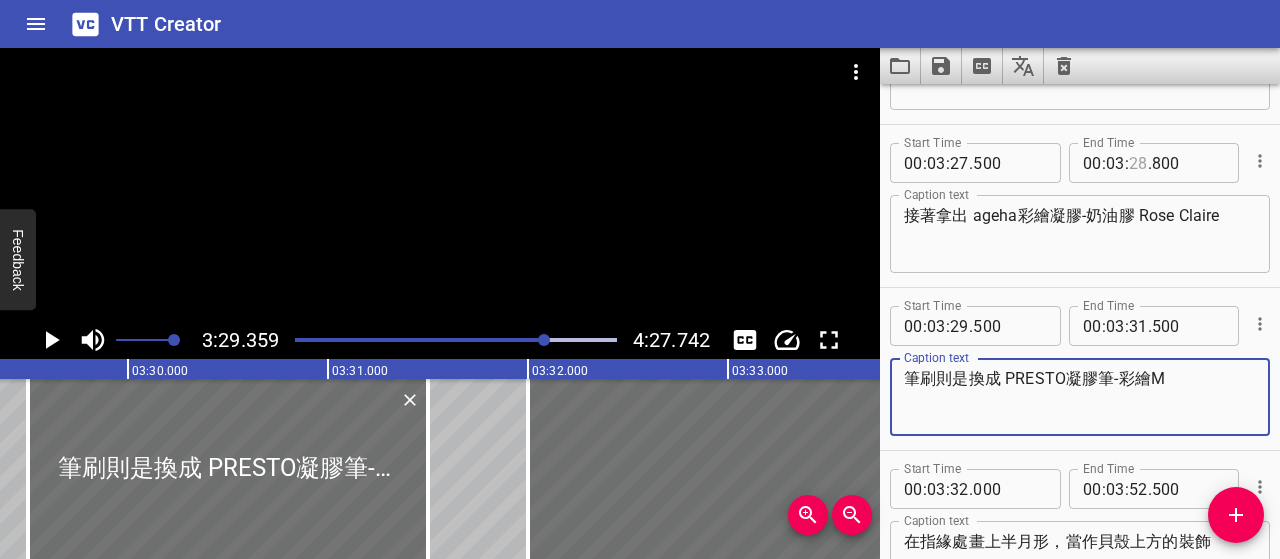 click at bounding box center [1138, 163] 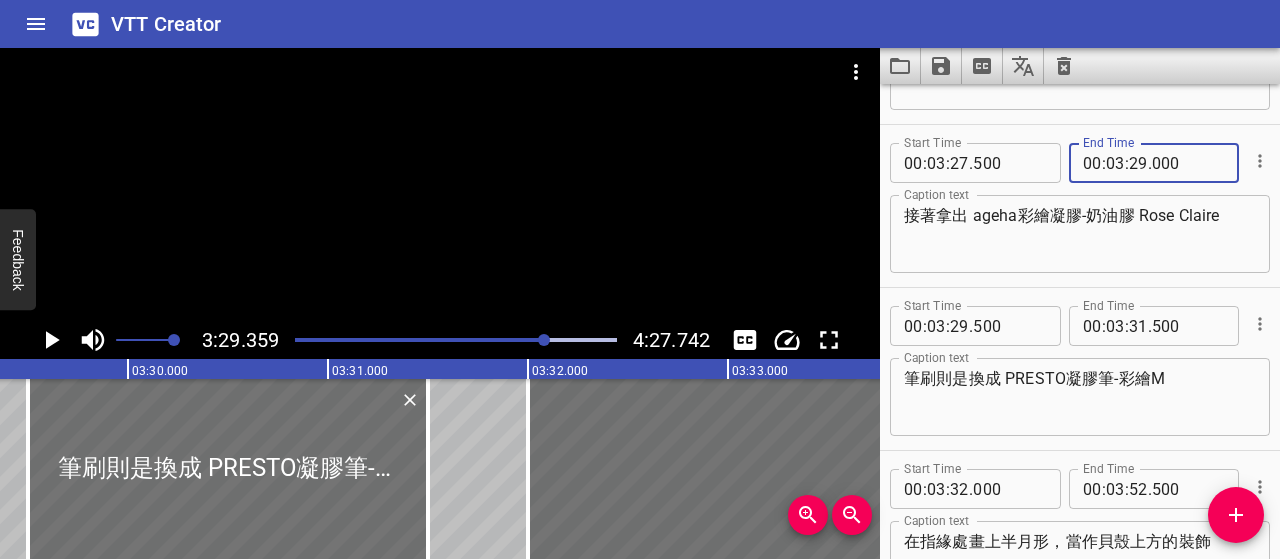 click on "接著拿出 ageha彩繪凝膠-奶油膠 Rose Claire" at bounding box center (1080, 234) 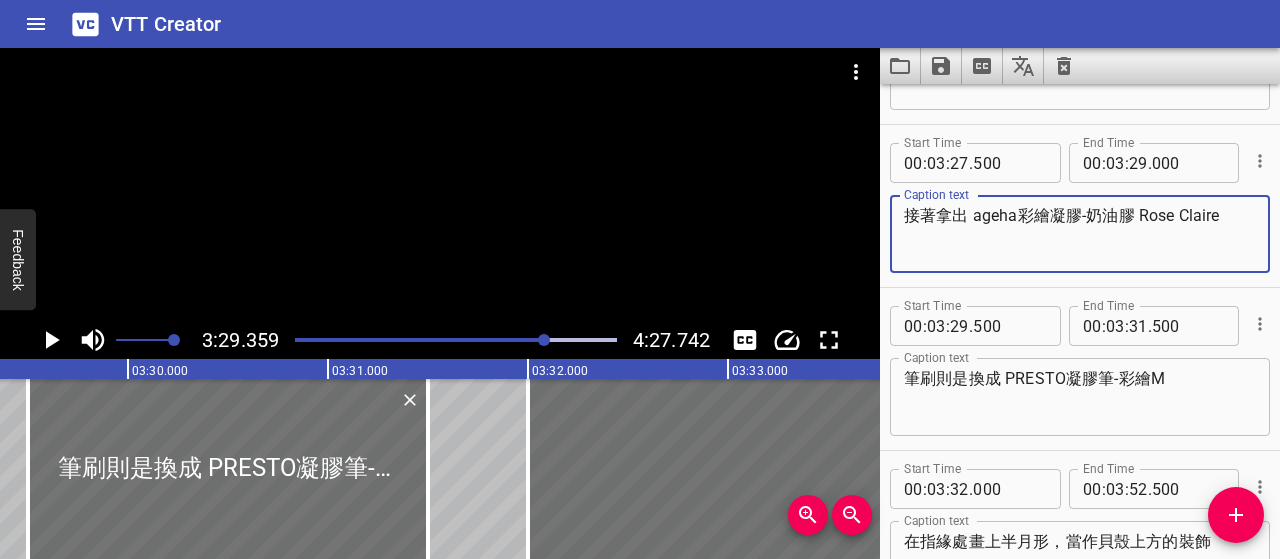 click at bounding box center (456, 340) 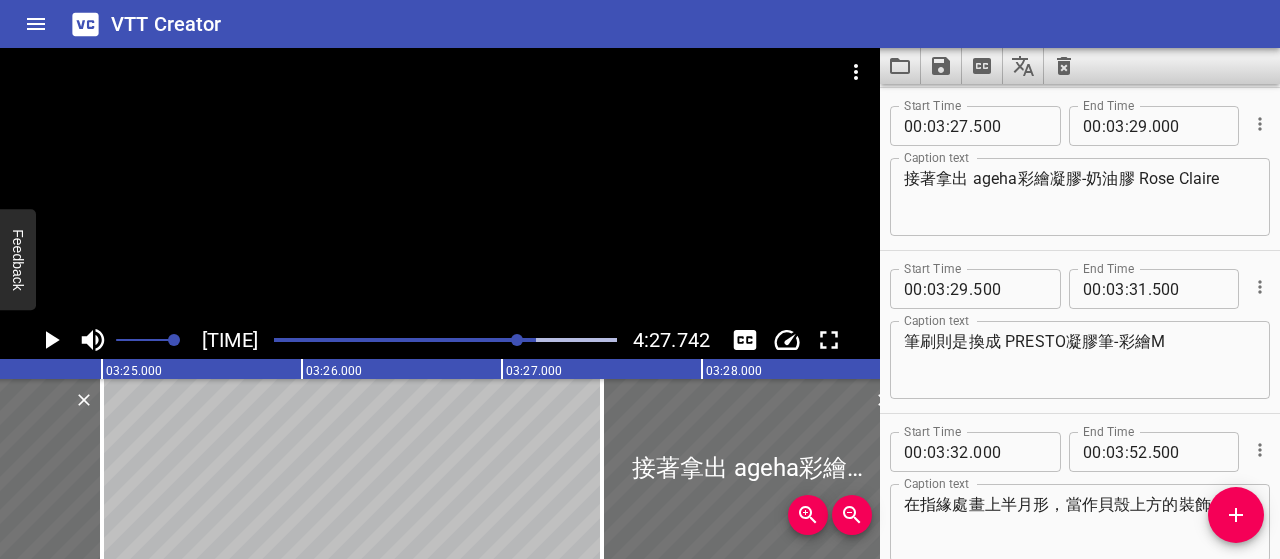 click 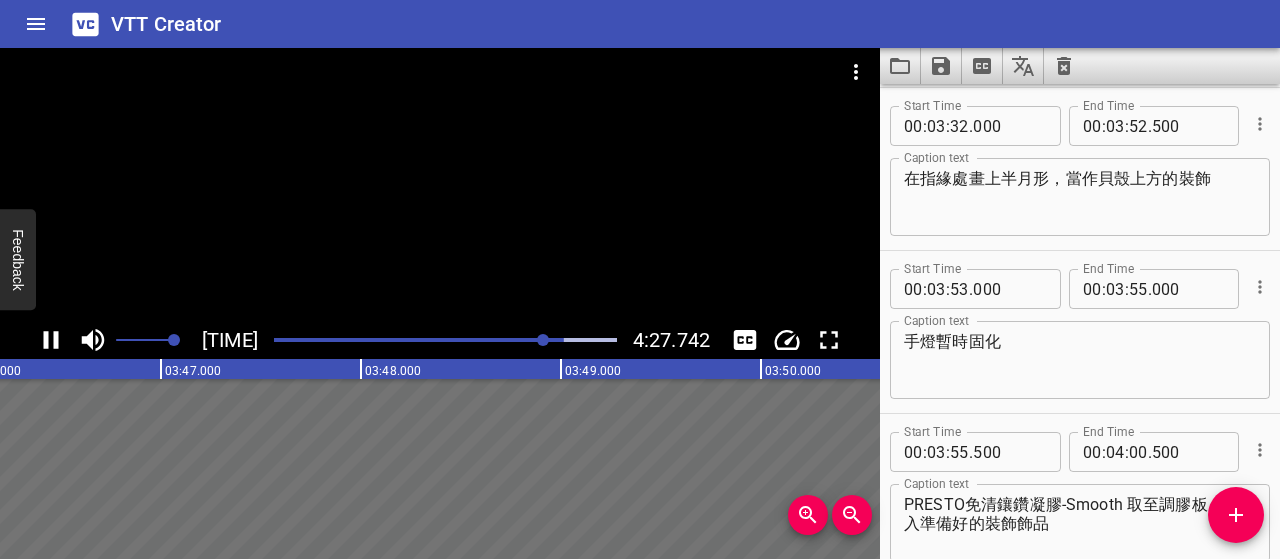 click on "PRESTO免清鑲鑽凝膠-Smooth 取至調膠板，放入準備好的裝飾飾品" at bounding box center [1080, 523] 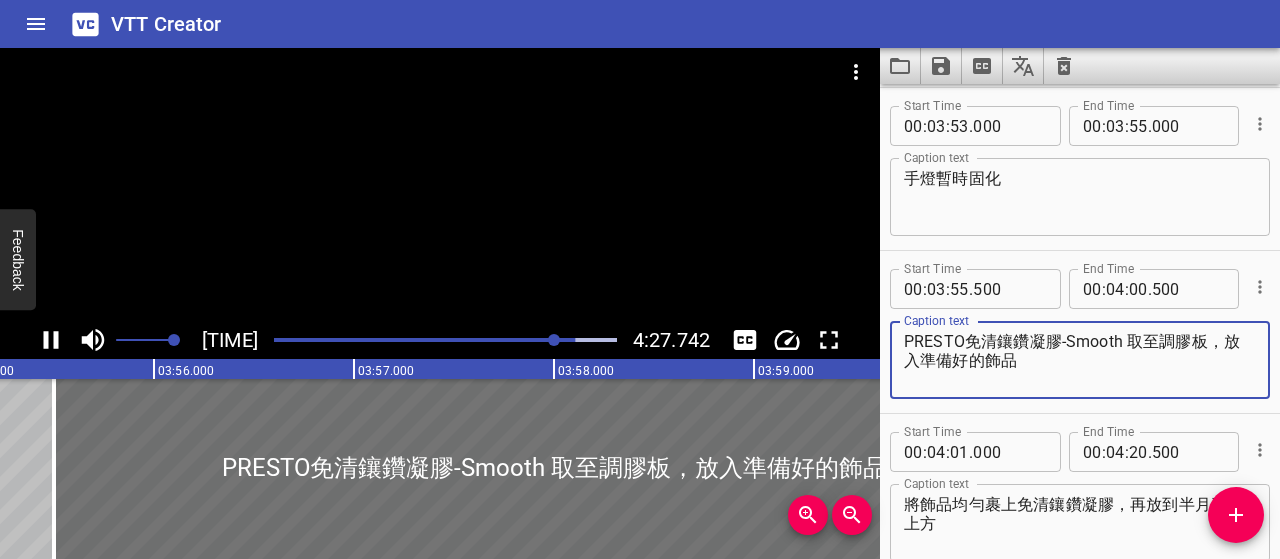 click 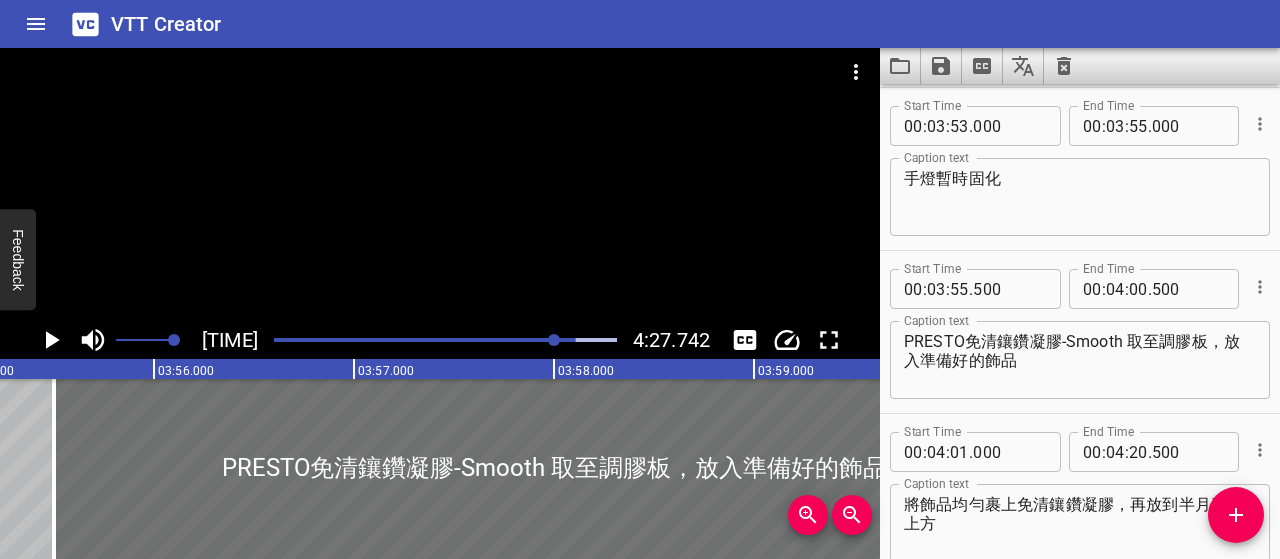 scroll, scrollTop: 0, scrollLeft: 47089, axis: horizontal 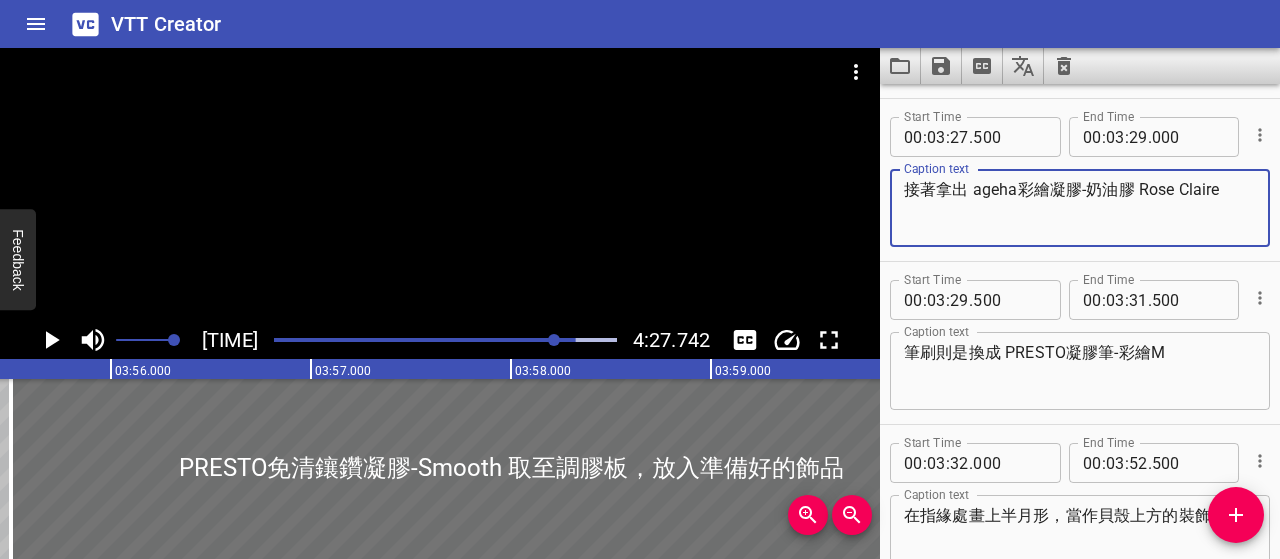 drag, startPoint x: 969, startPoint y: 188, endPoint x: 1232, endPoint y: 188, distance: 263 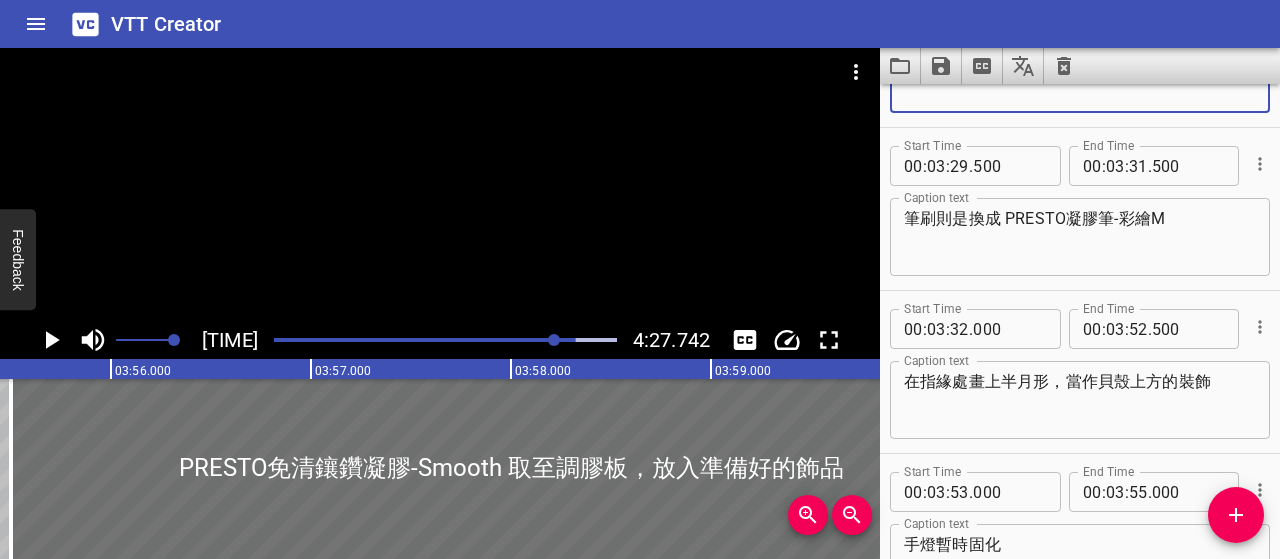 scroll, scrollTop: 5342, scrollLeft: 0, axis: vertical 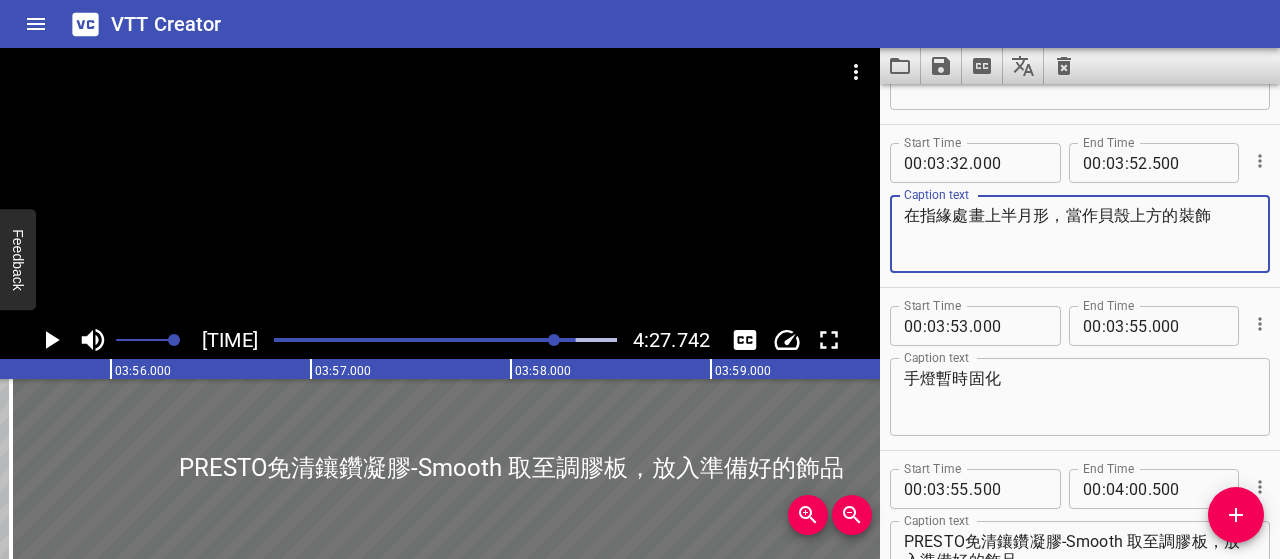 drag, startPoint x: 910, startPoint y: 216, endPoint x: 1264, endPoint y: 215, distance: 354.0014 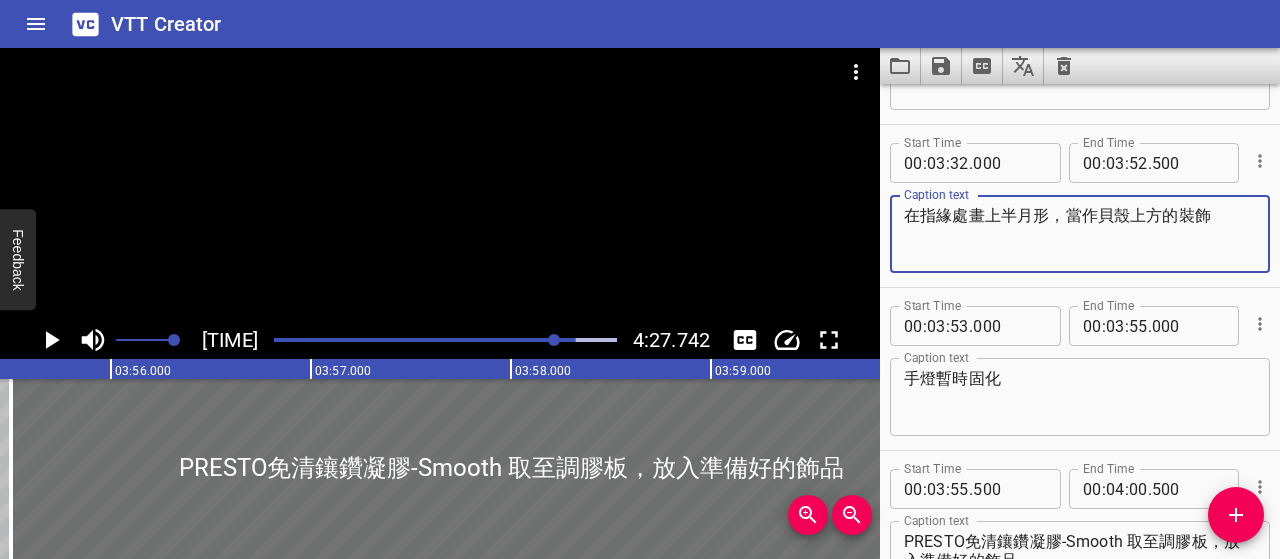 click on "在指緣處畫上半月形，當作貝殼上方的裝飾" at bounding box center (1080, 234) 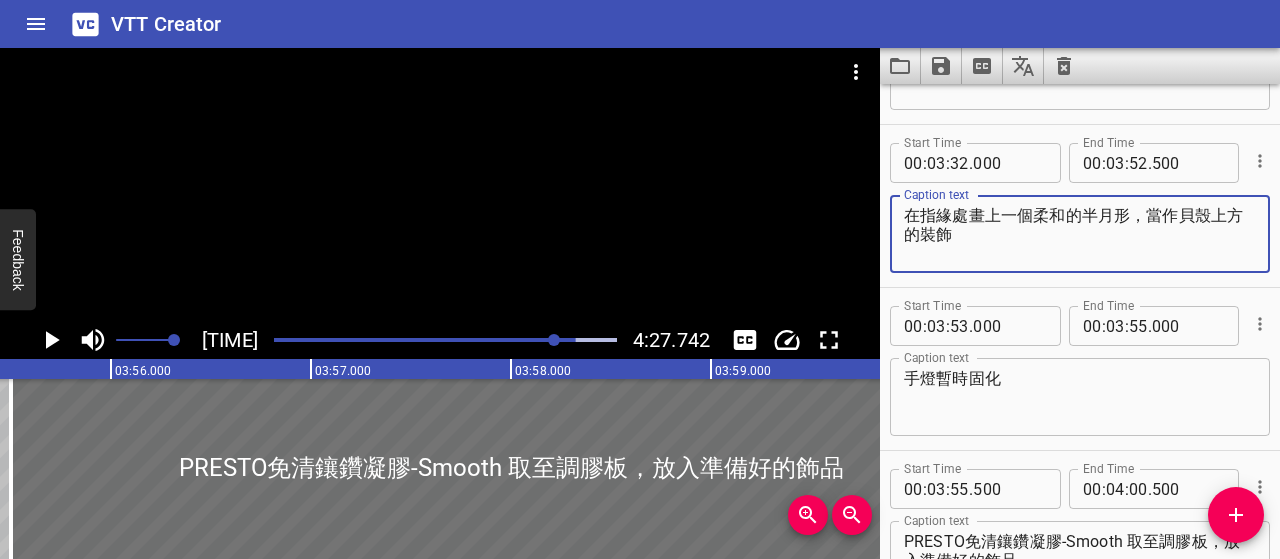 click on "在指緣處畫上一個柔和的半月形，當作貝殼上方的裝飾" at bounding box center (1080, 234) 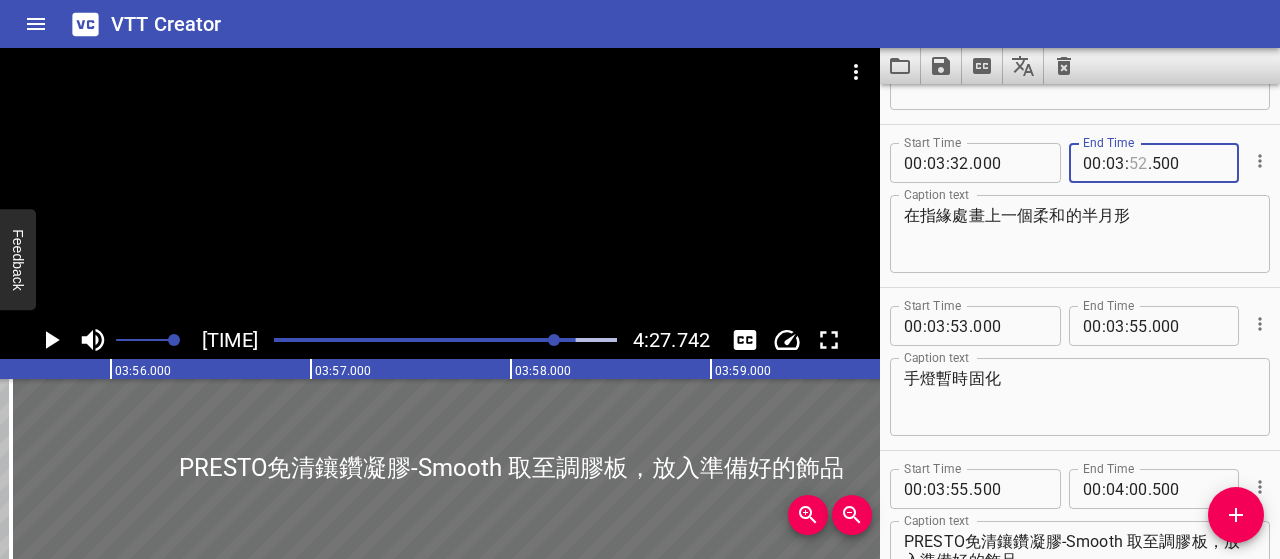 click at bounding box center [1138, 163] 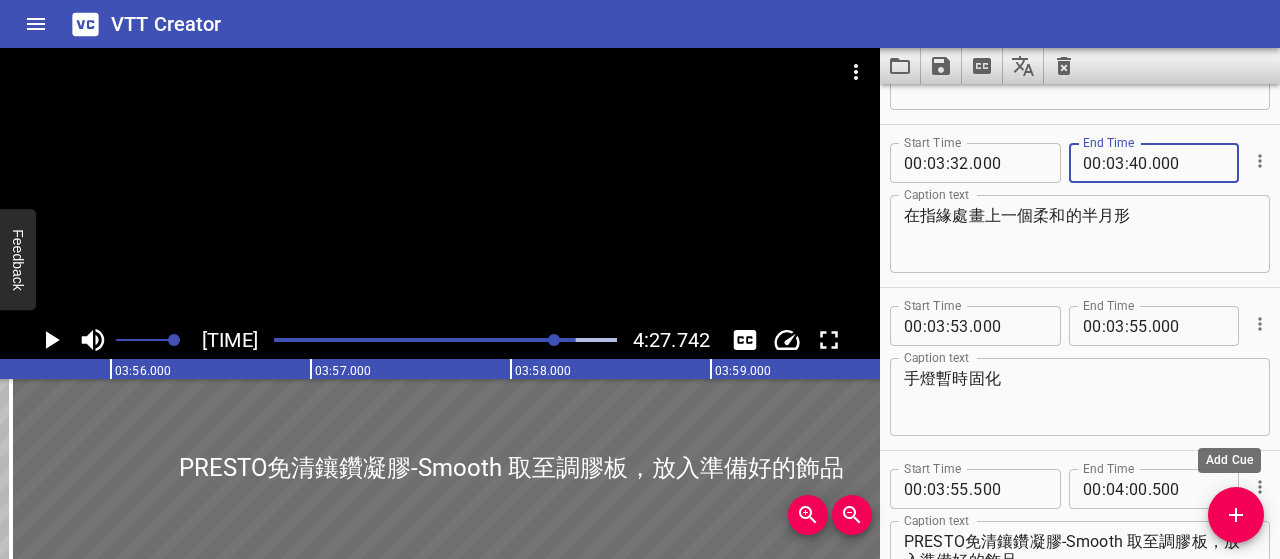 click 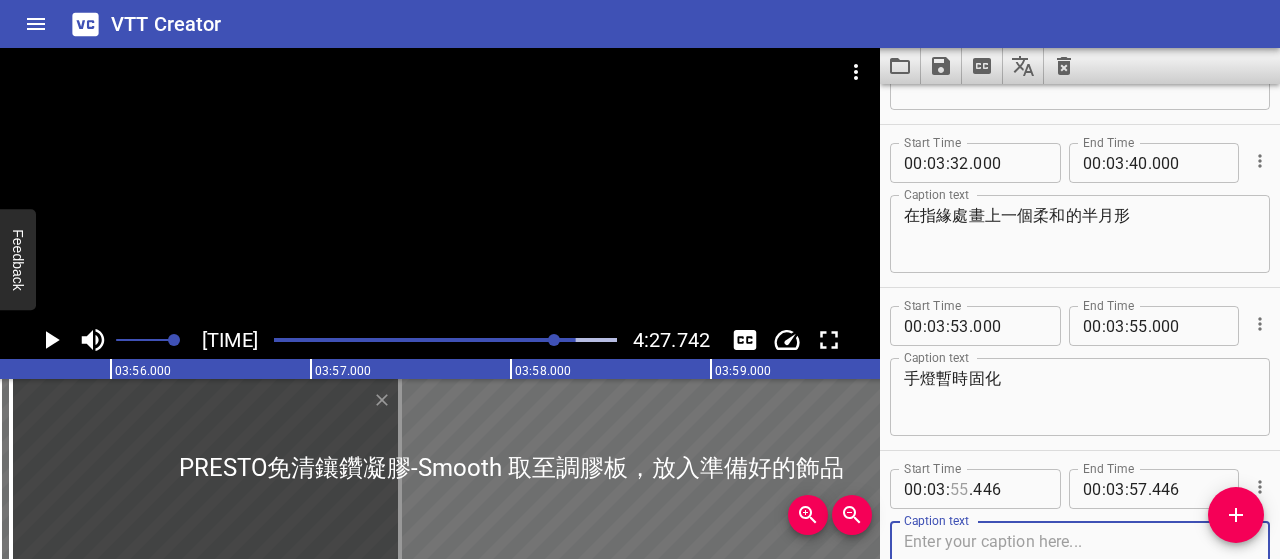 click at bounding box center (959, 489) 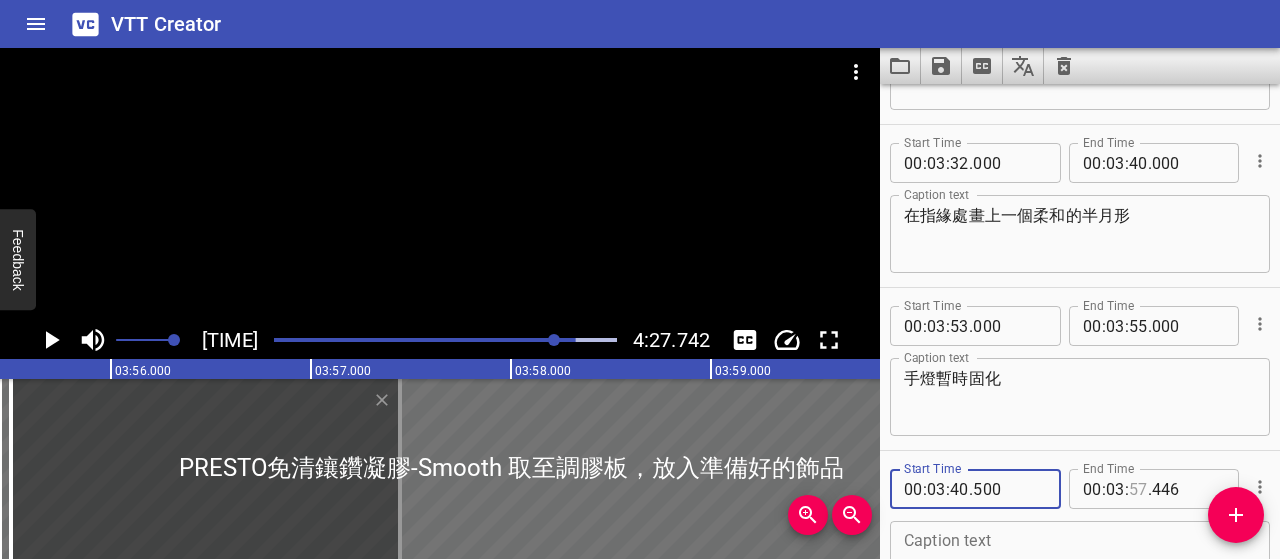 click at bounding box center [1138, 489] 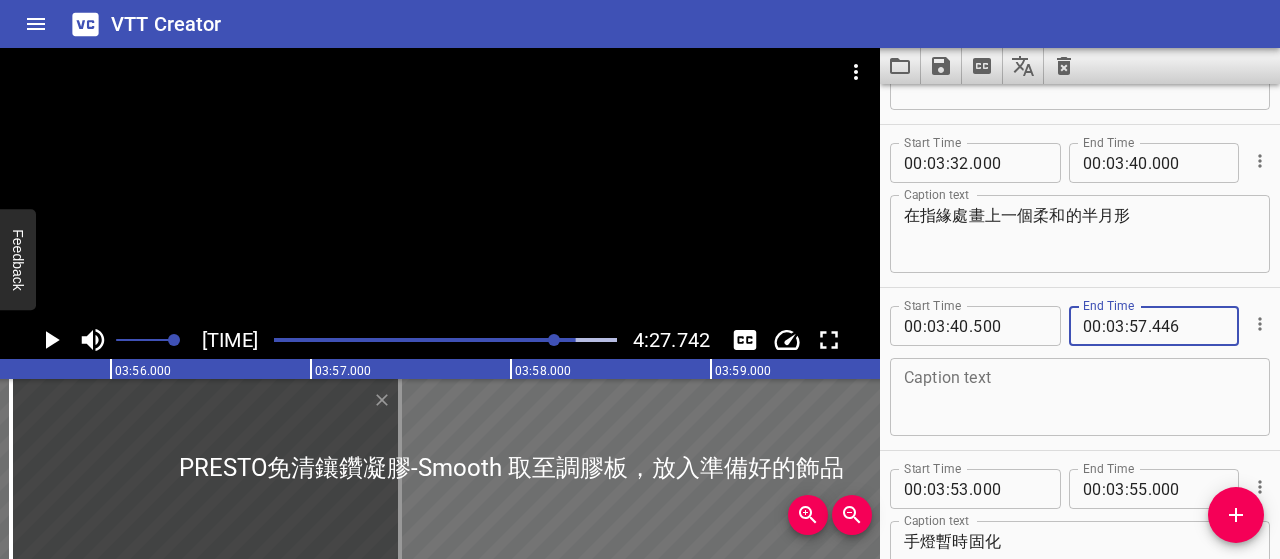 click at bounding box center [1080, 397] 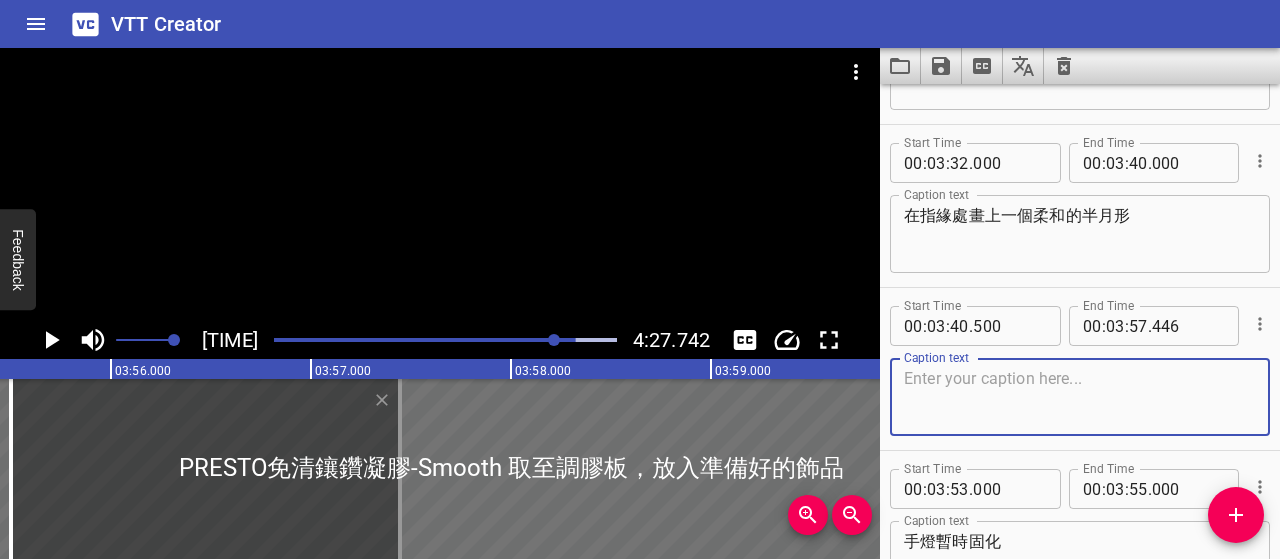 paste on "這個位置之後要放飾品，所以我們先用顏色幫它做個底" 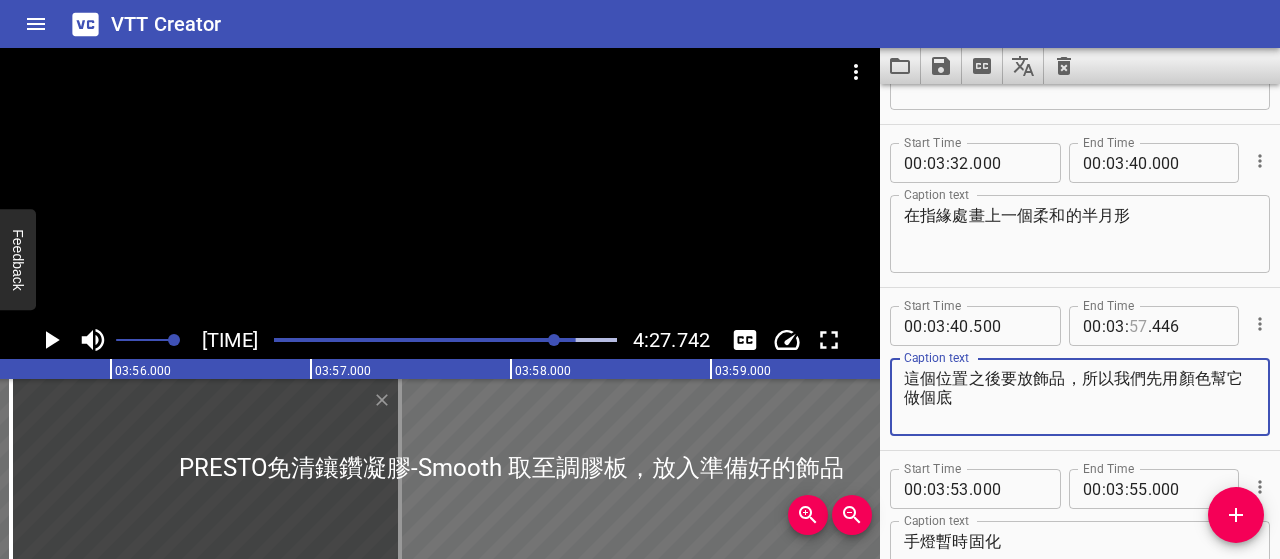 click at bounding box center (1138, 326) 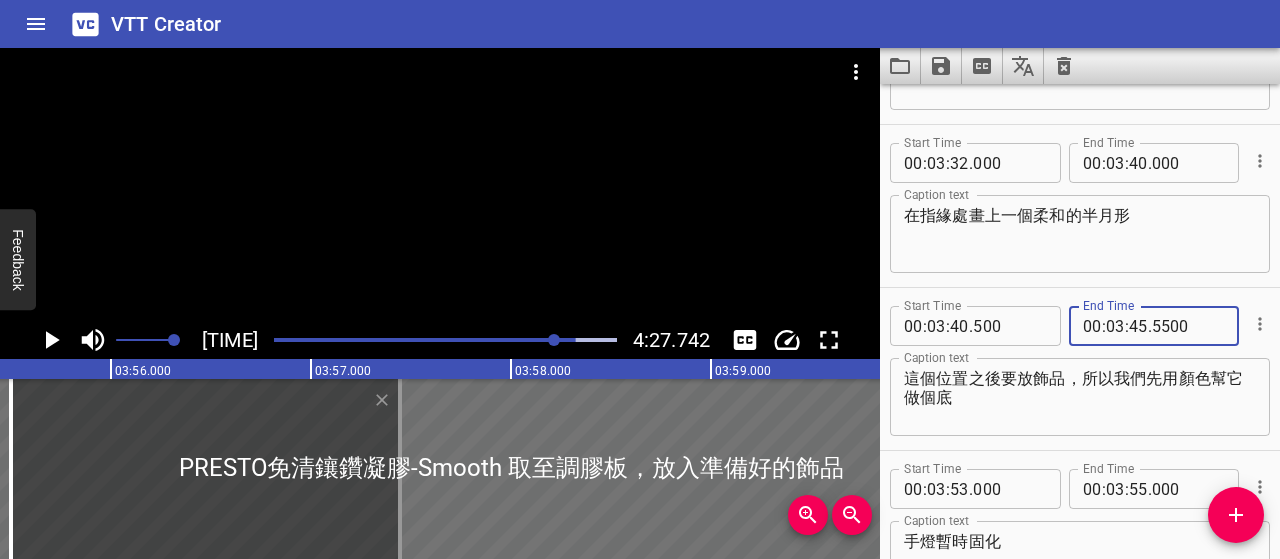 click on "5500" at bounding box center (1188, 326) 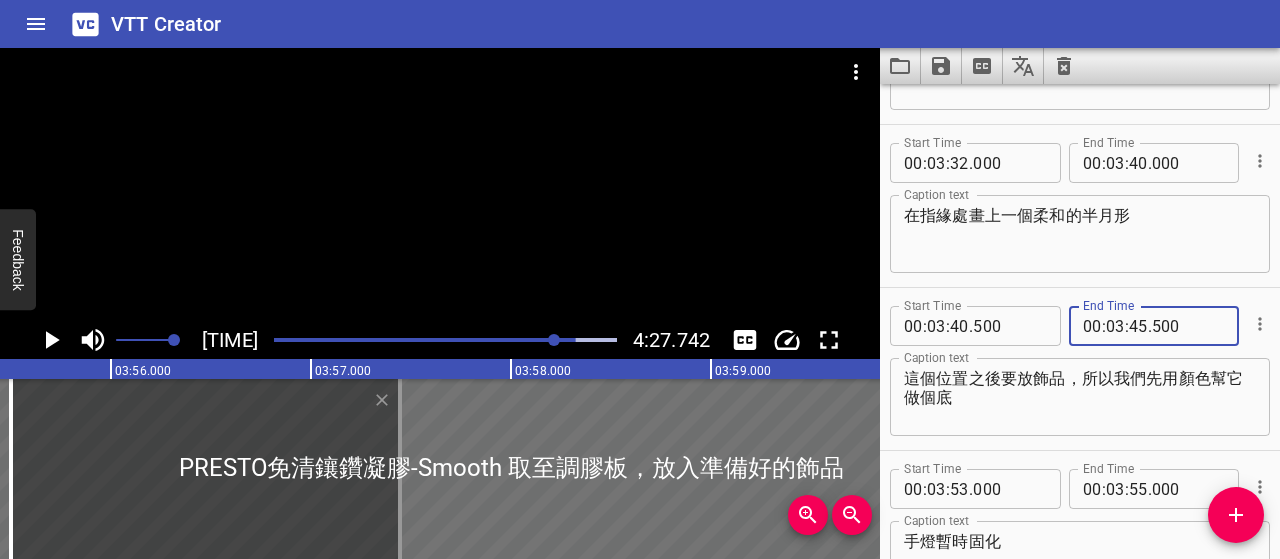 click on "這個位置之後要放飾品，所以我們先用顏色幫它做個底" at bounding box center (1080, 397) 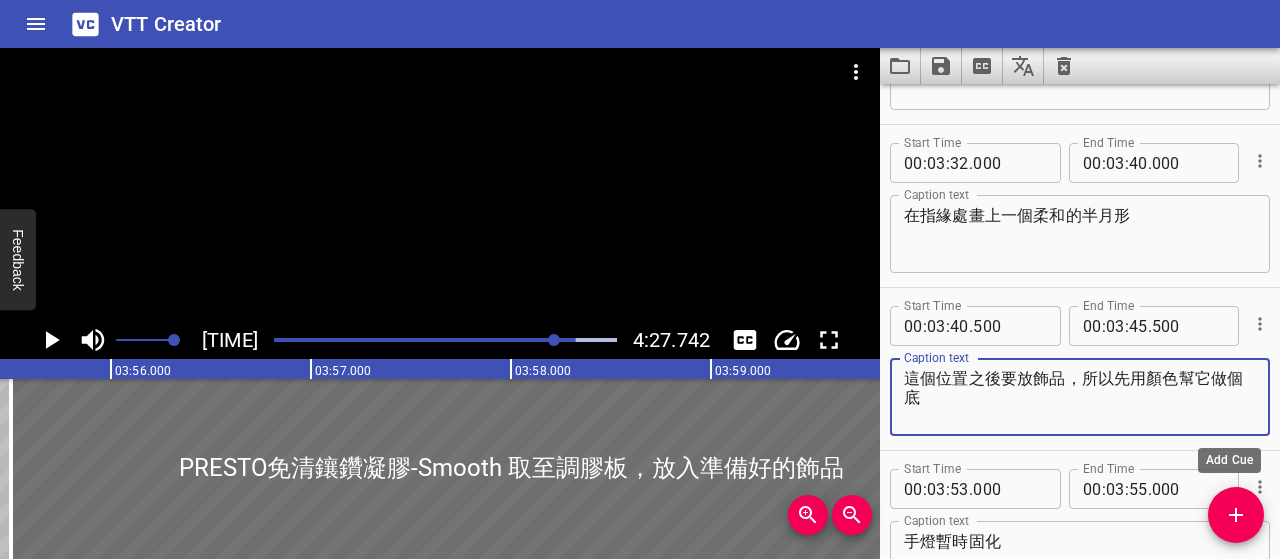 click 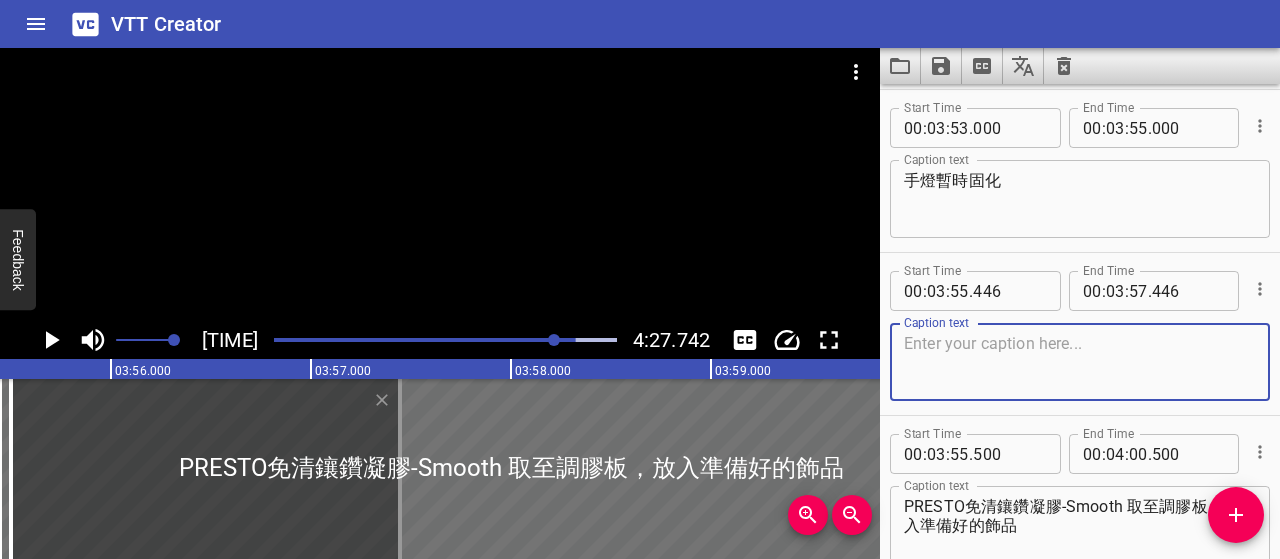scroll, scrollTop: 5724, scrollLeft: 0, axis: vertical 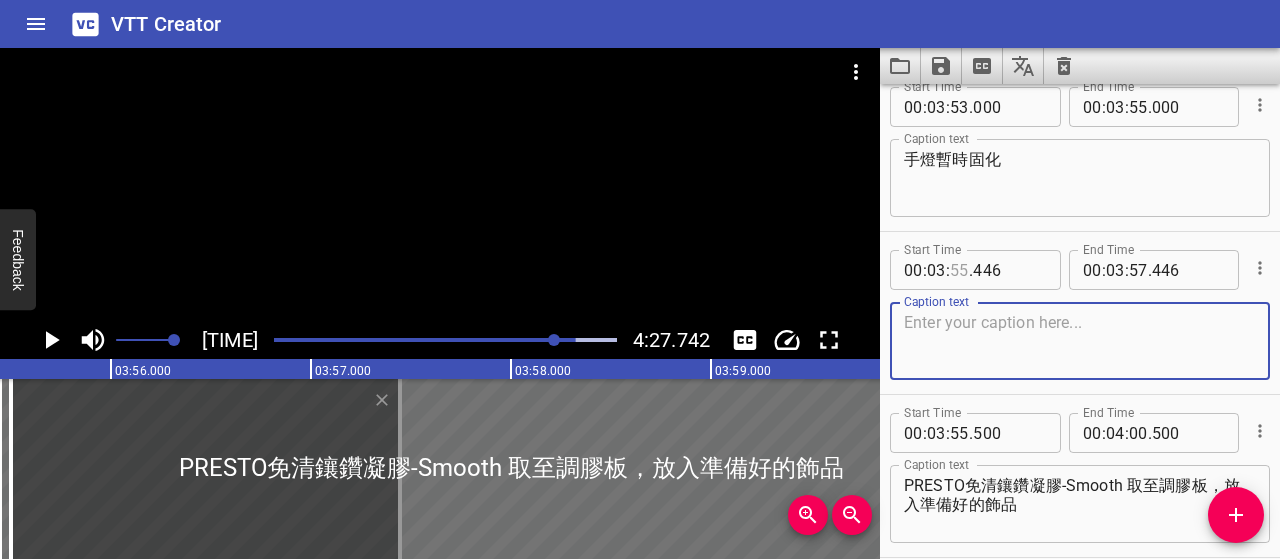 click at bounding box center [959, 270] 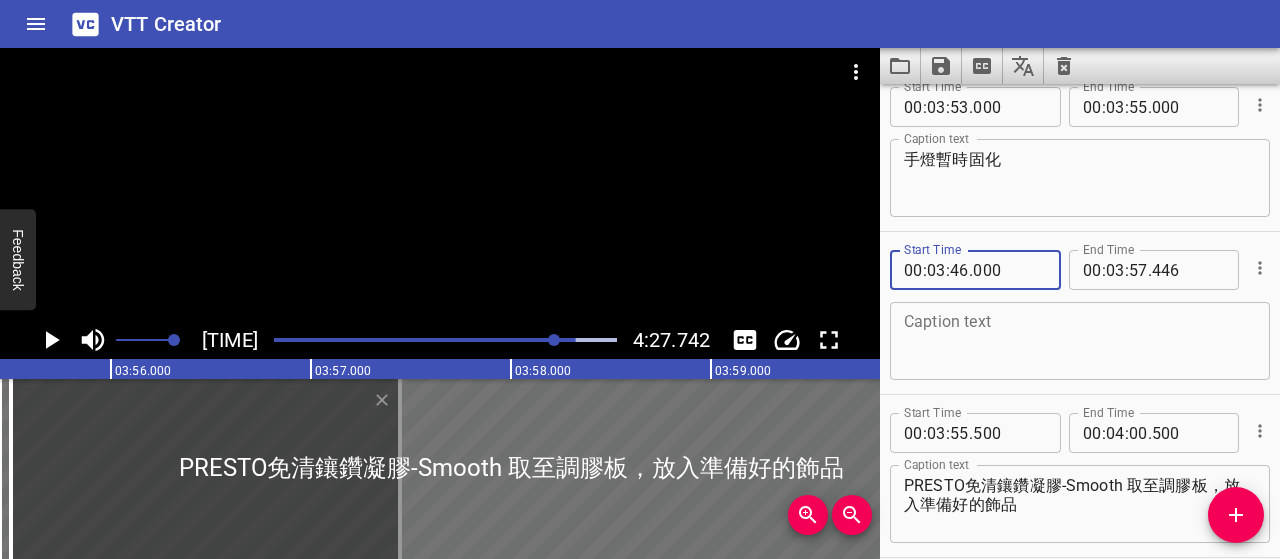 click on ":" at bounding box center [1127, 270] 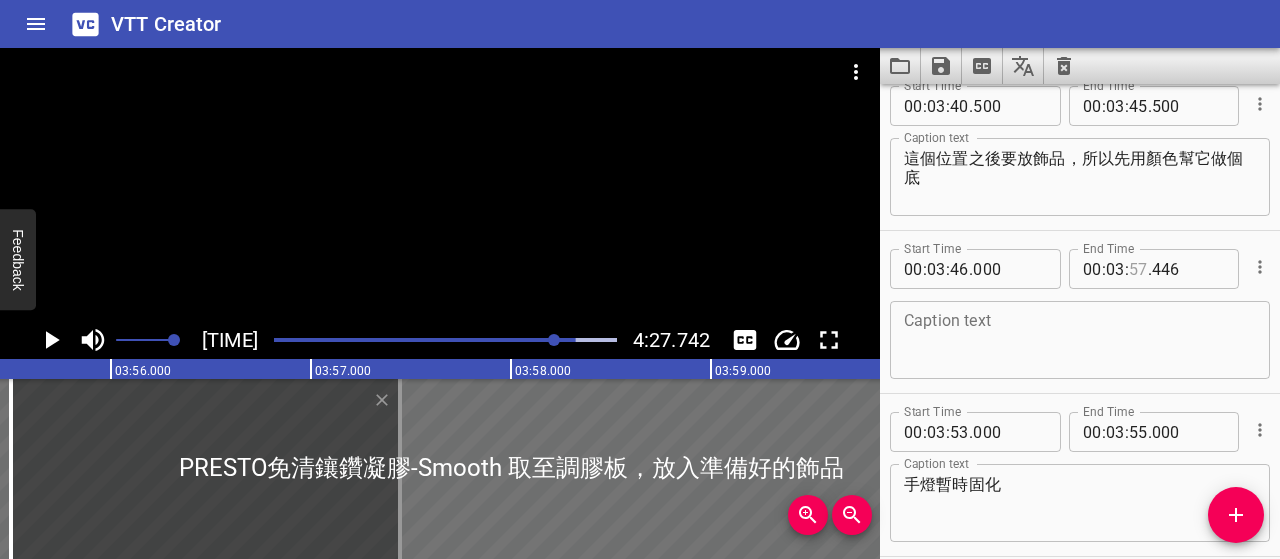 click at bounding box center [1138, 269] 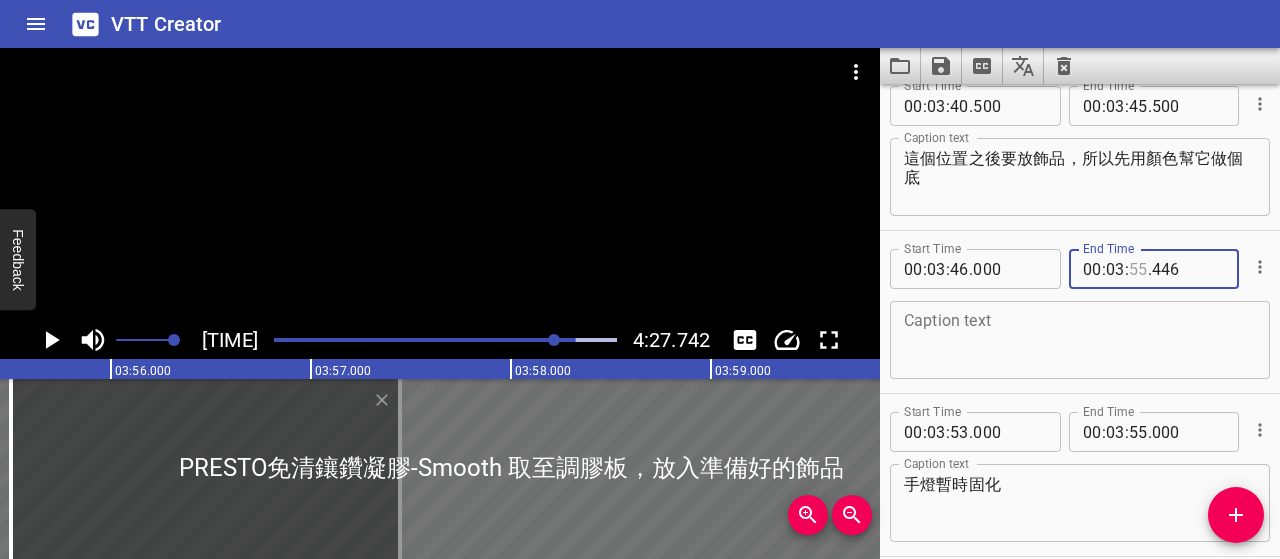 click at bounding box center [1138, 269] 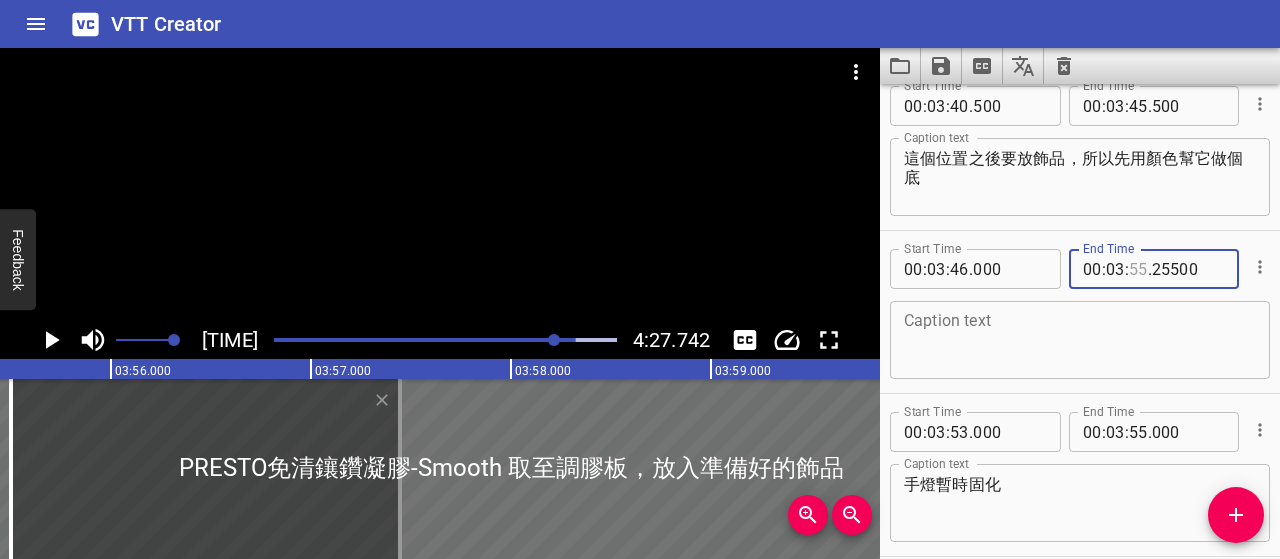 click at bounding box center [1138, 269] 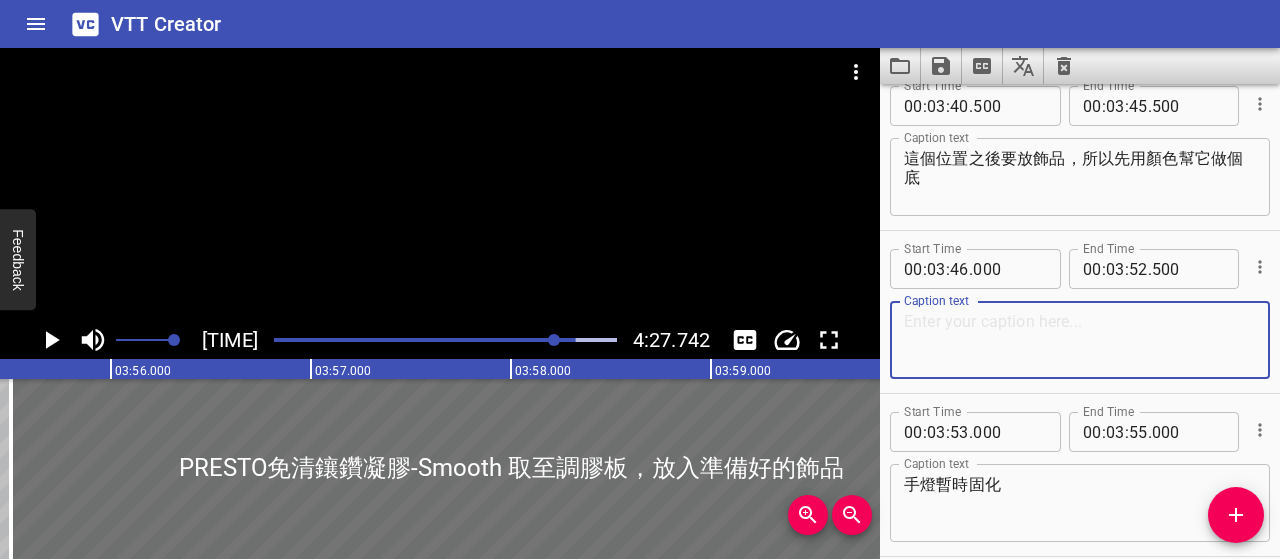 click at bounding box center [1080, 340] 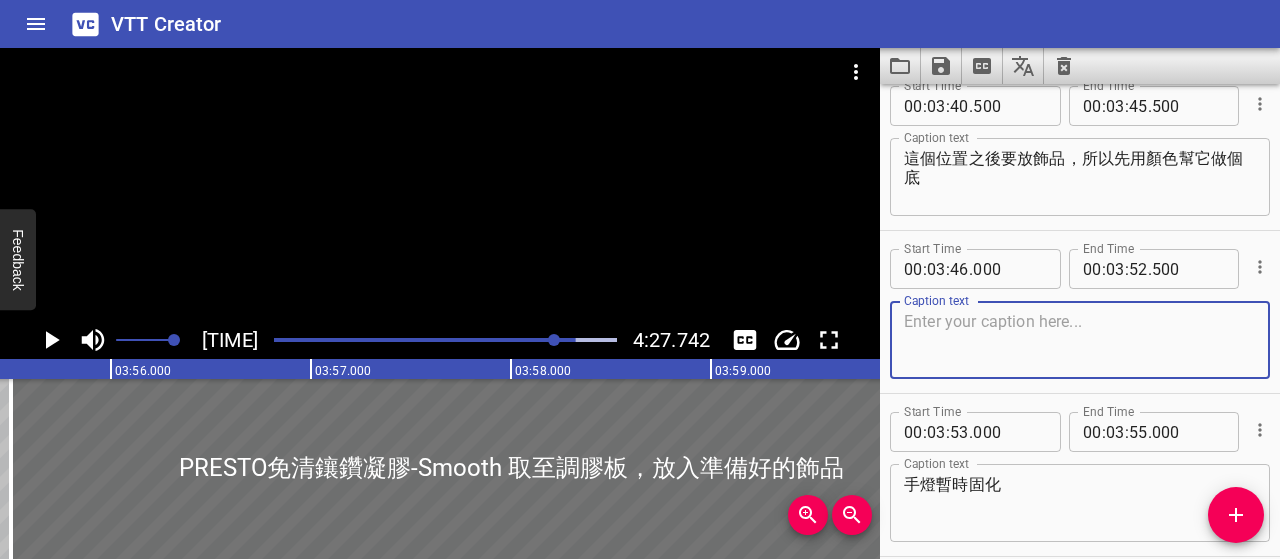 click at bounding box center (1080, 340) 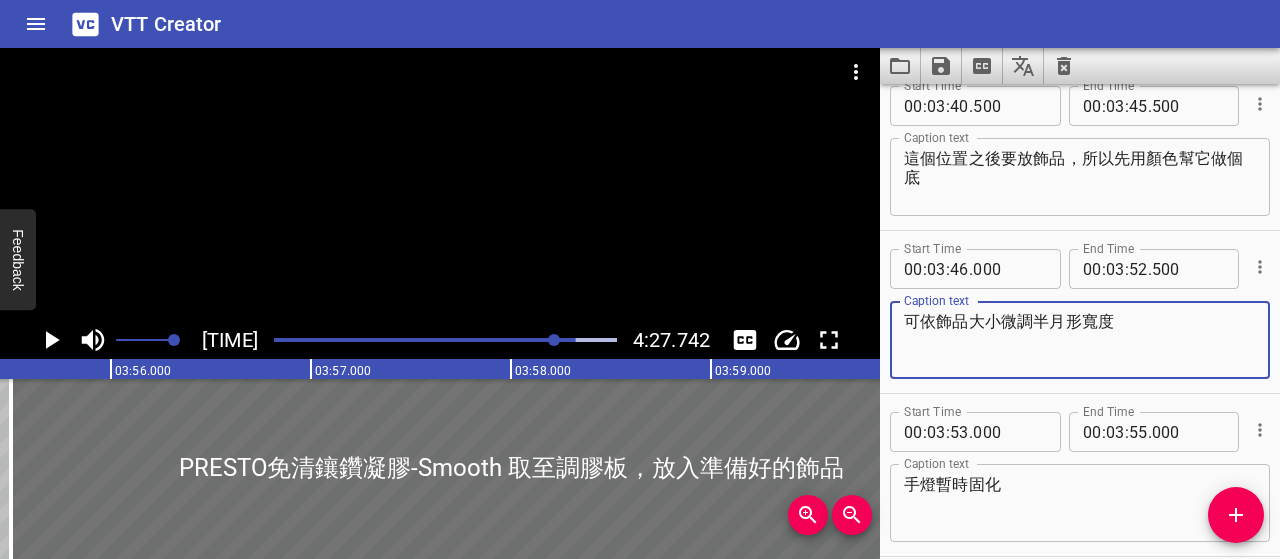 click at bounding box center (404, 340) 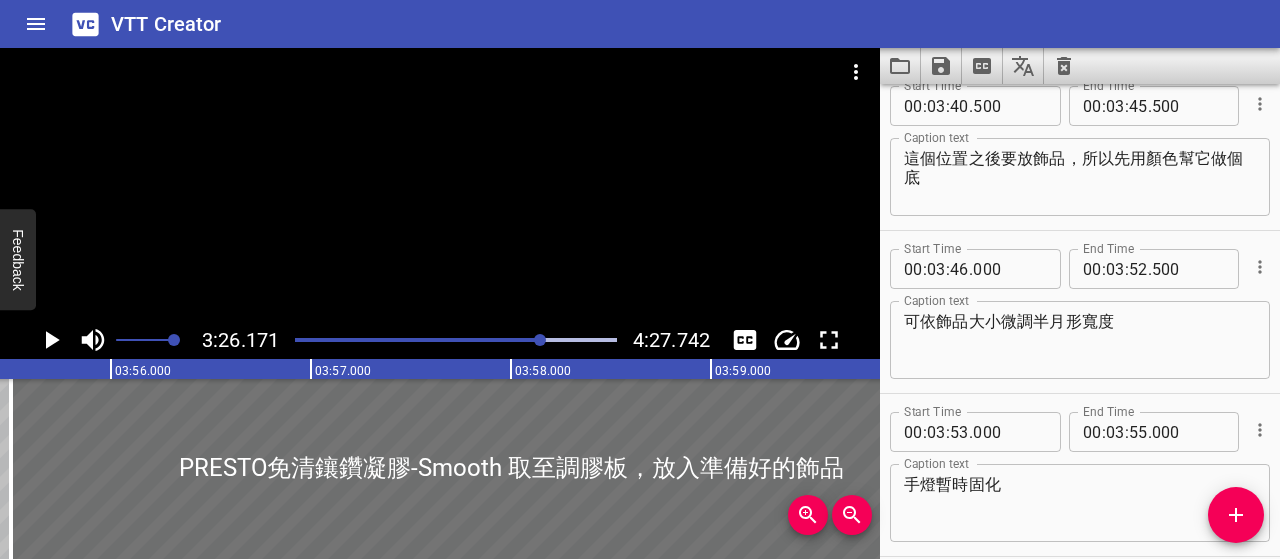 scroll, scrollTop: 0, scrollLeft: 46096, axis: horizontal 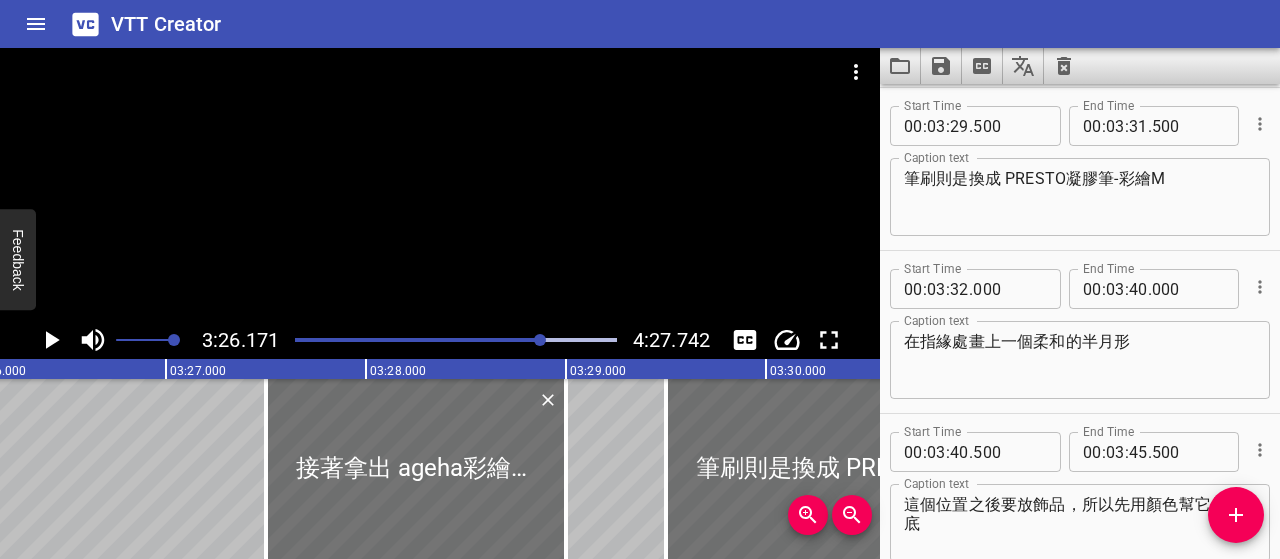click at bounding box center [51, 340] 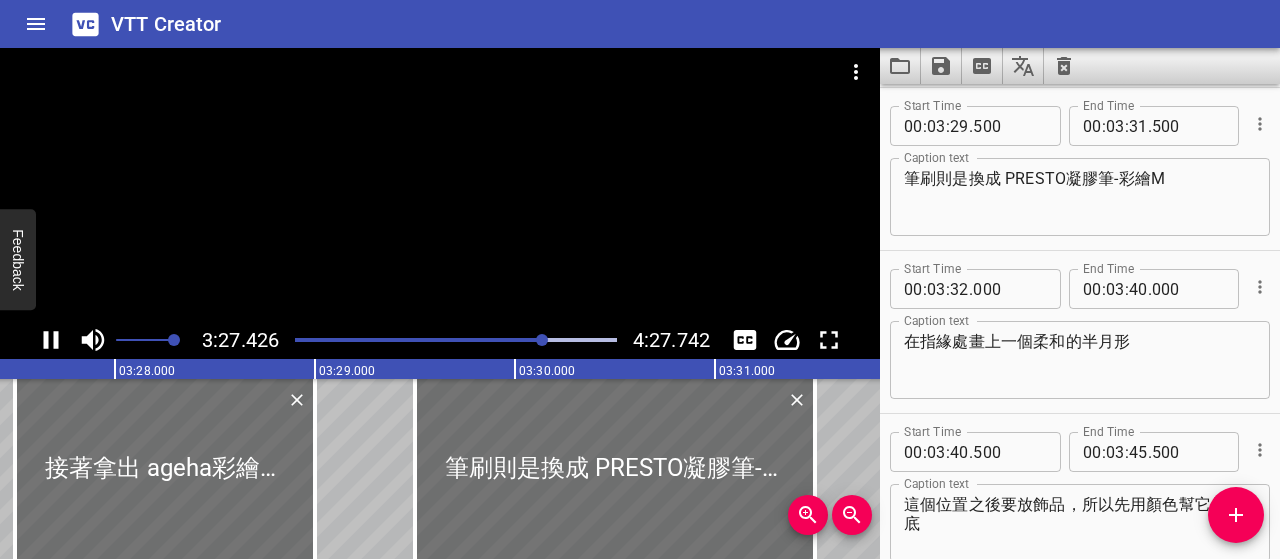 scroll, scrollTop: 0, scrollLeft: 41533, axis: horizontal 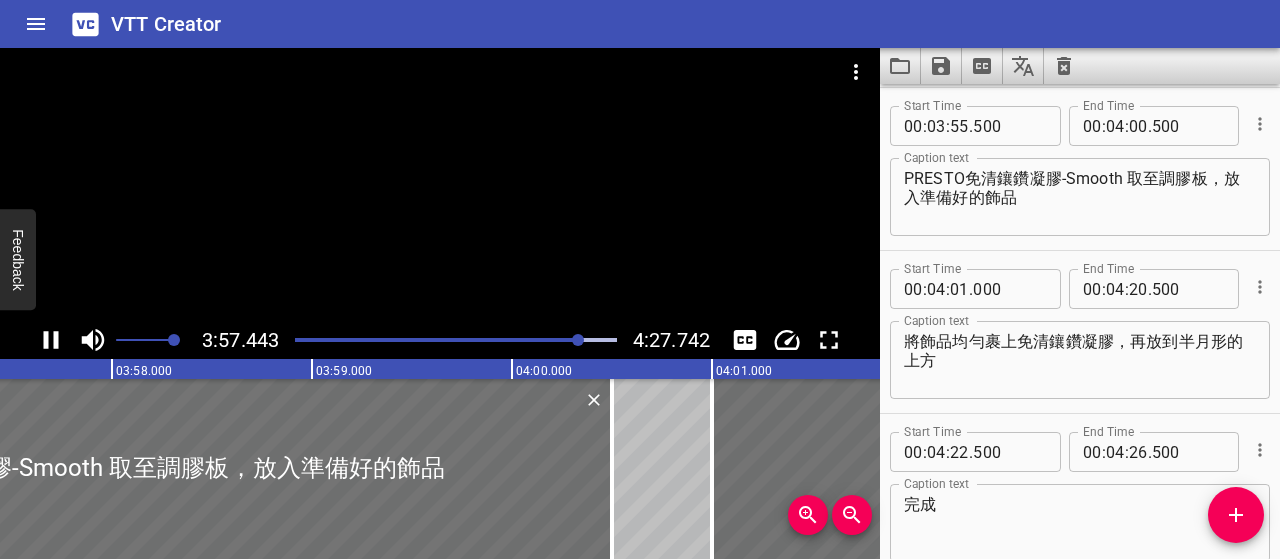 click 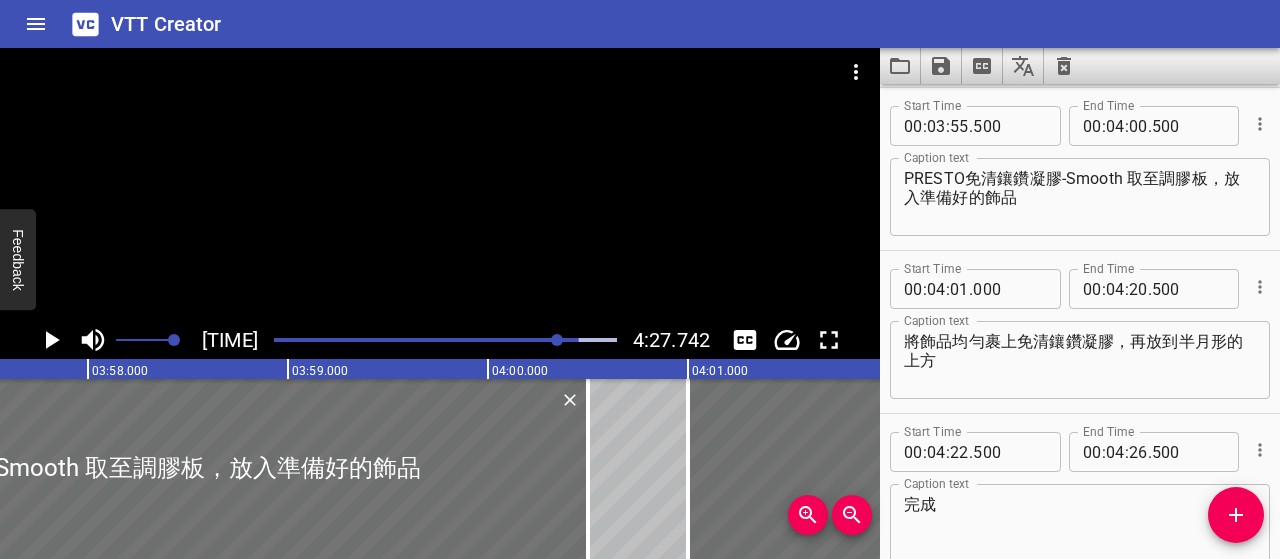 scroll, scrollTop: 0, scrollLeft: 47553, axis: horizontal 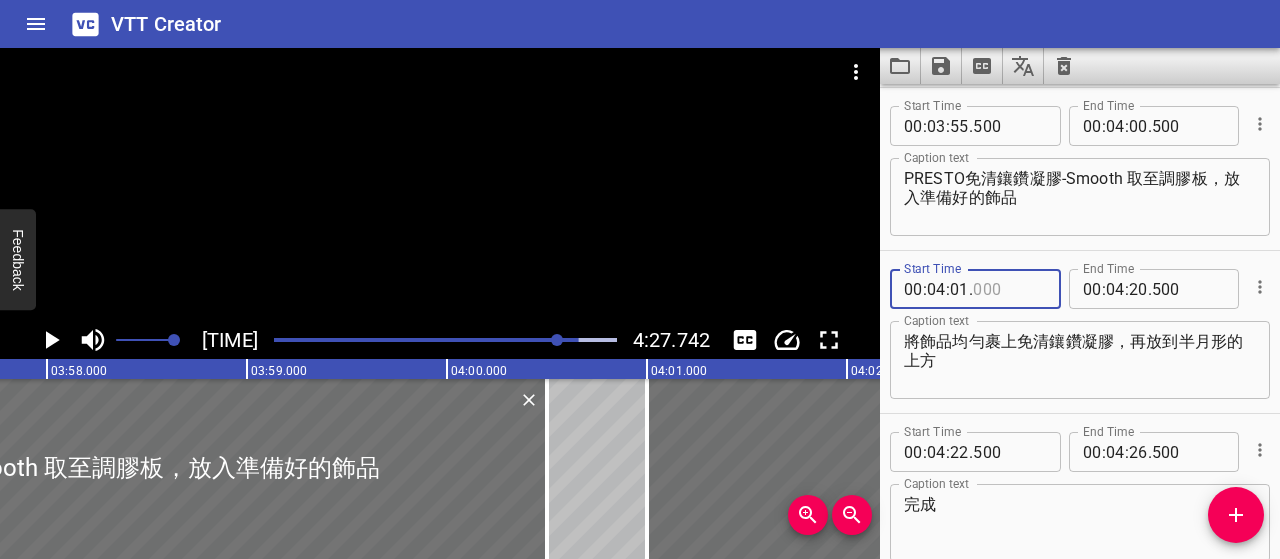 click at bounding box center (1009, 289) 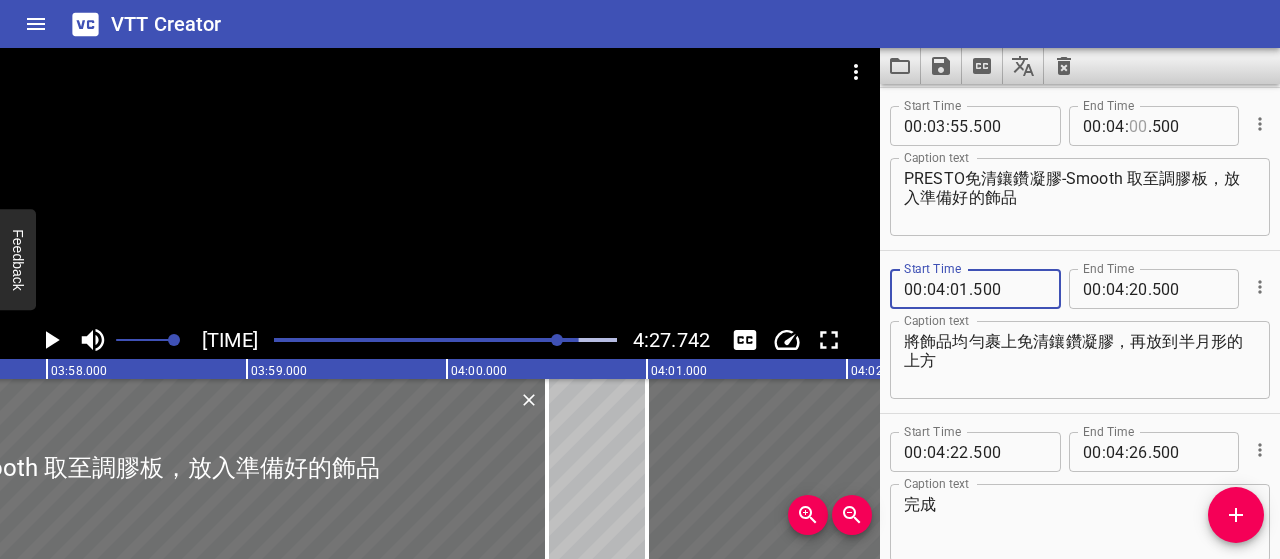 click at bounding box center (1138, 126) 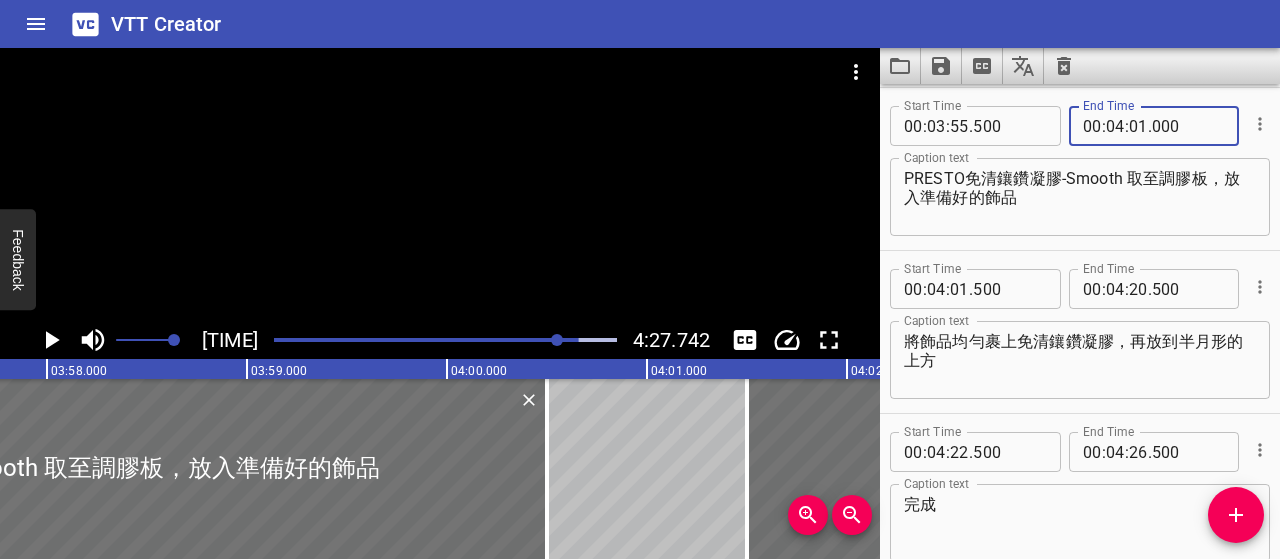 click on "PRESTO免清鑲鑽凝膠-Smooth 取至調膠板，放入準備好的飾品" at bounding box center [1080, 197] 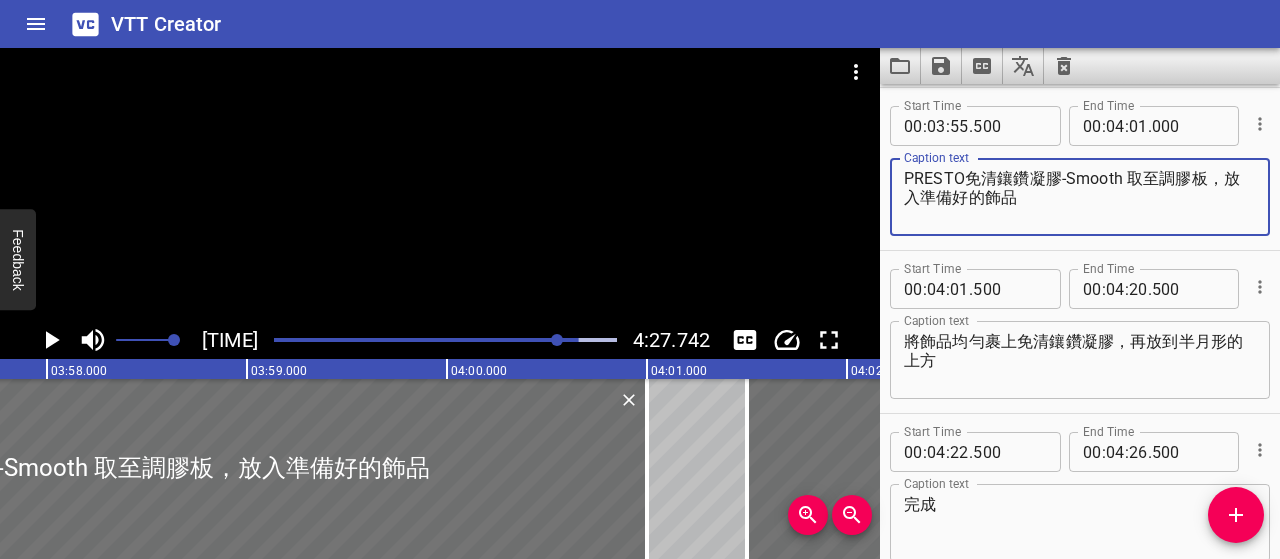 click at bounding box center (557, 340) 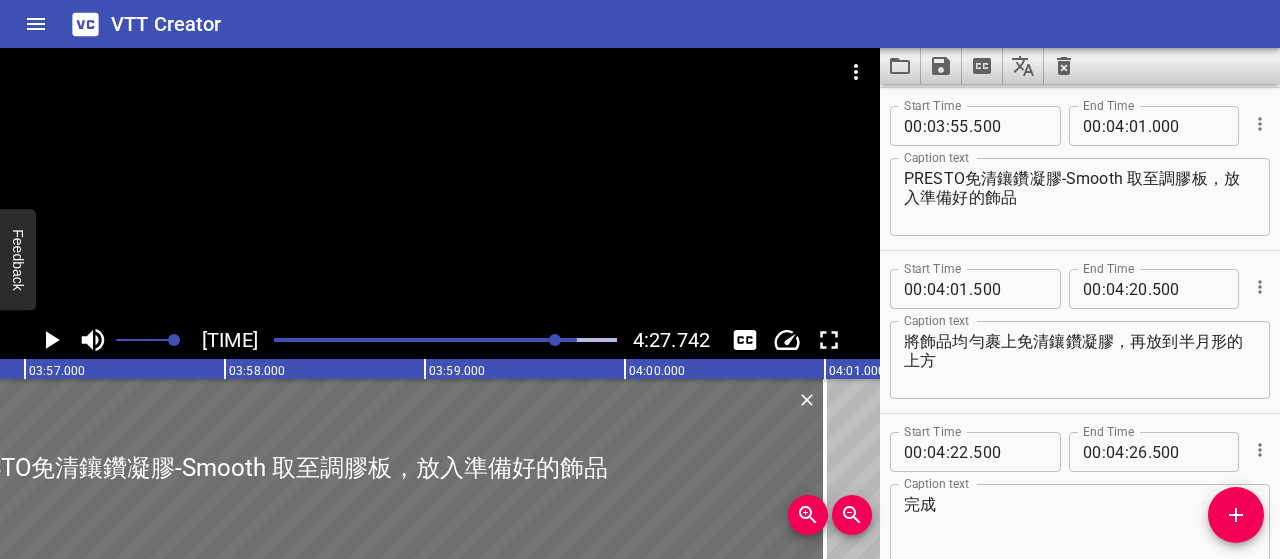 scroll, scrollTop: 0, scrollLeft: 47287, axis: horizontal 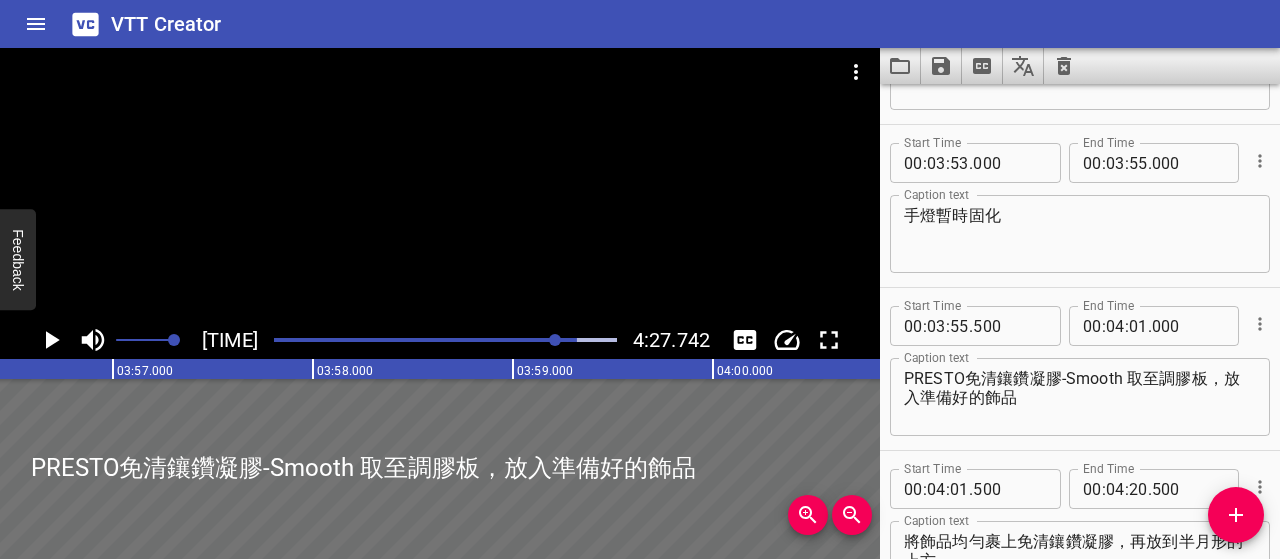 click at bounding box center (555, 340) 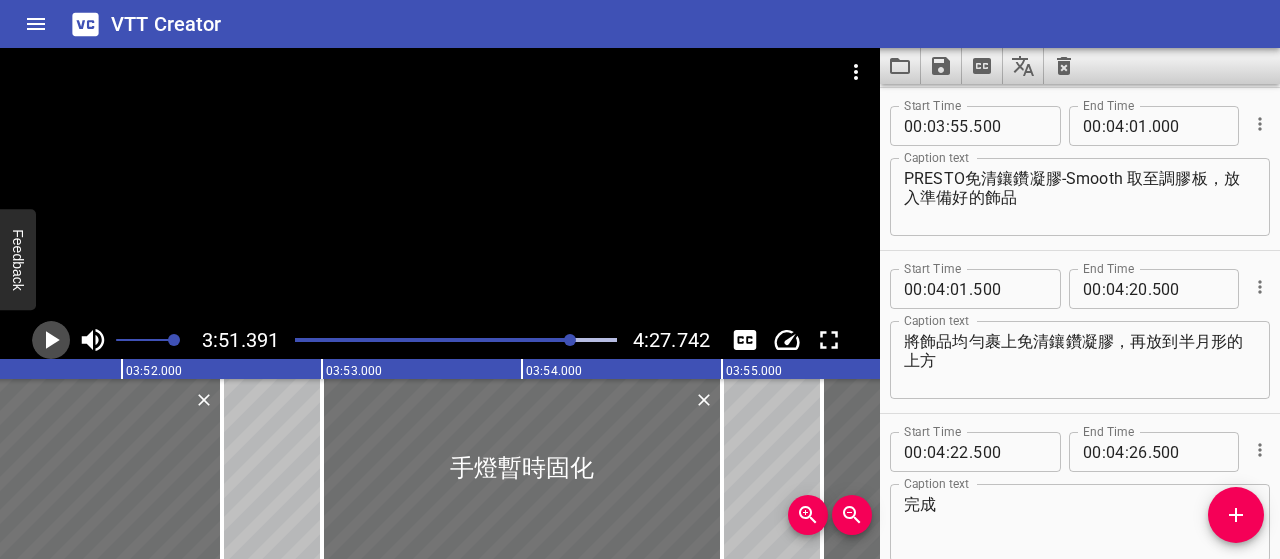 click 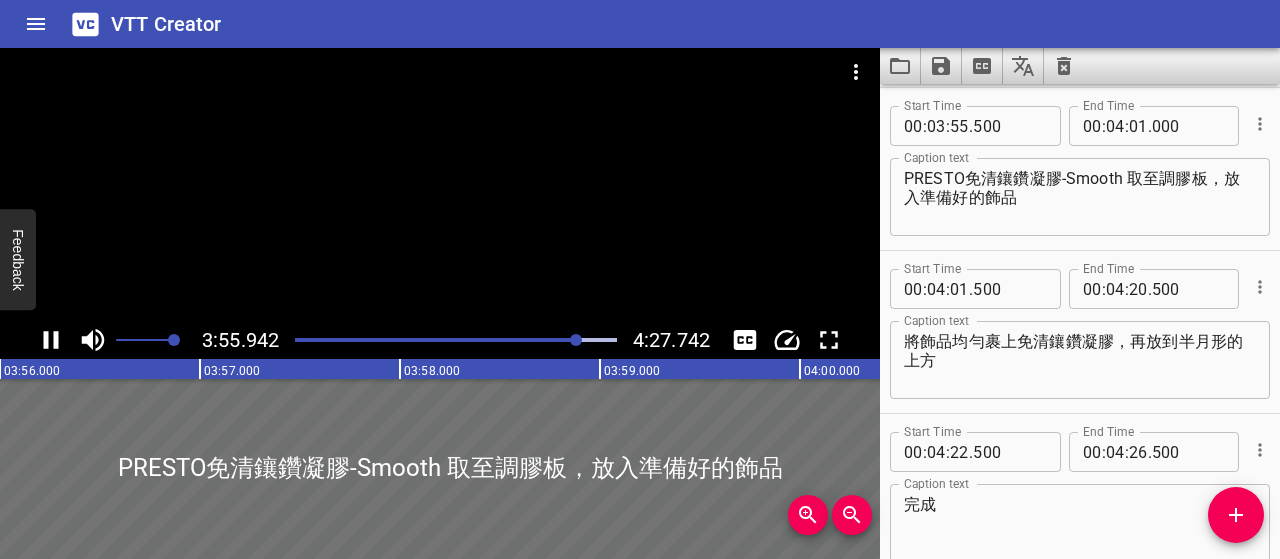 click 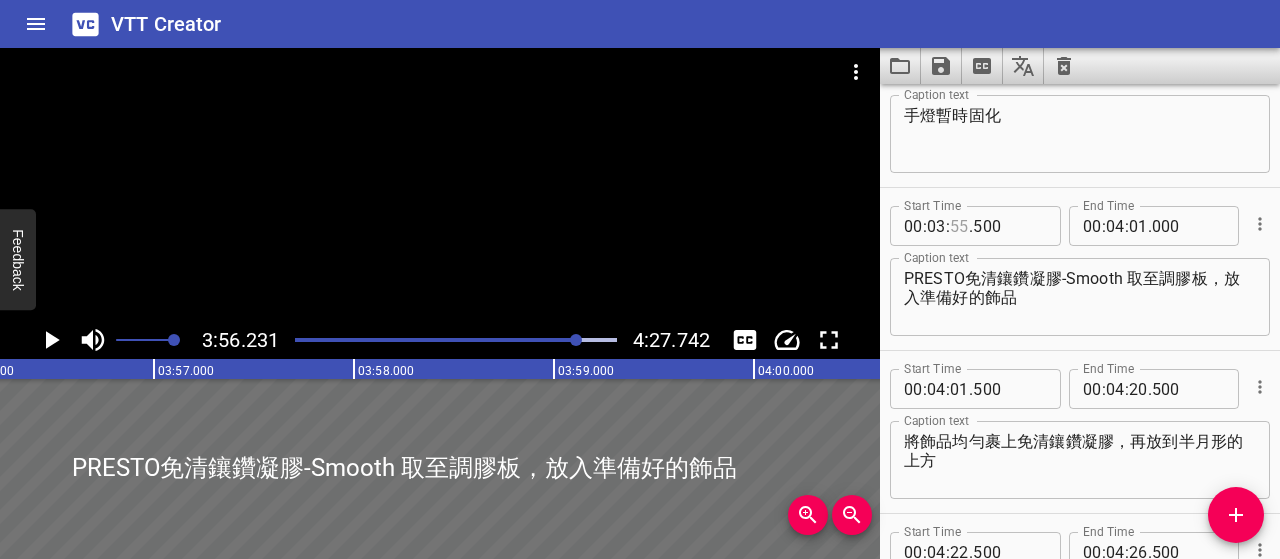 click at bounding box center (959, 226) 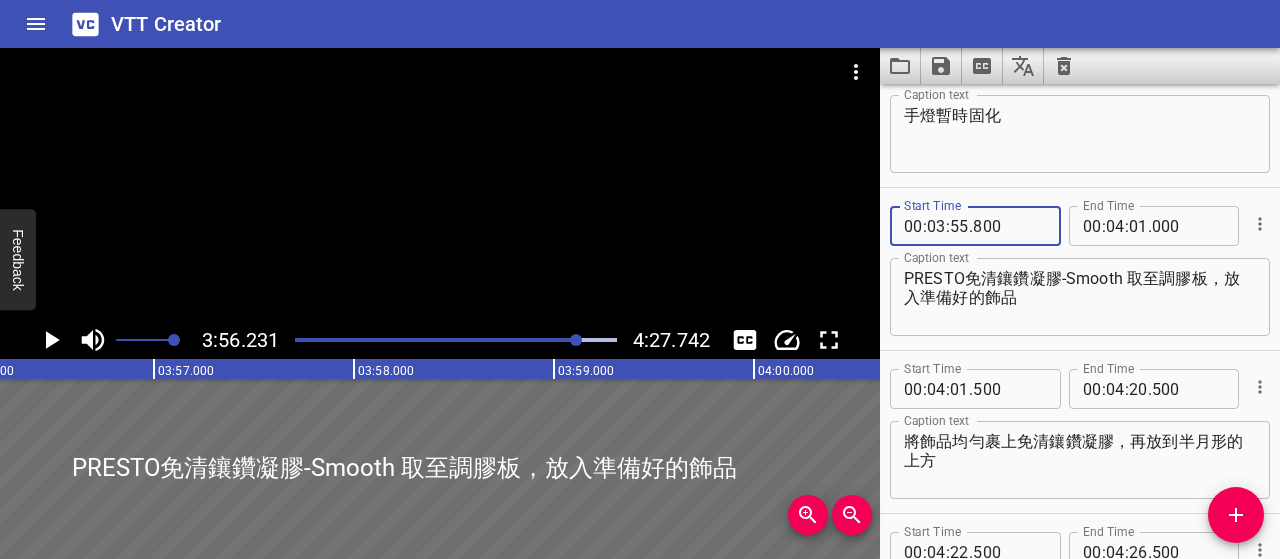 click on "PRESTO免清鑲鑽凝膠-Smooth 取至調膠板，放入準備好的飾品" at bounding box center [1080, 297] 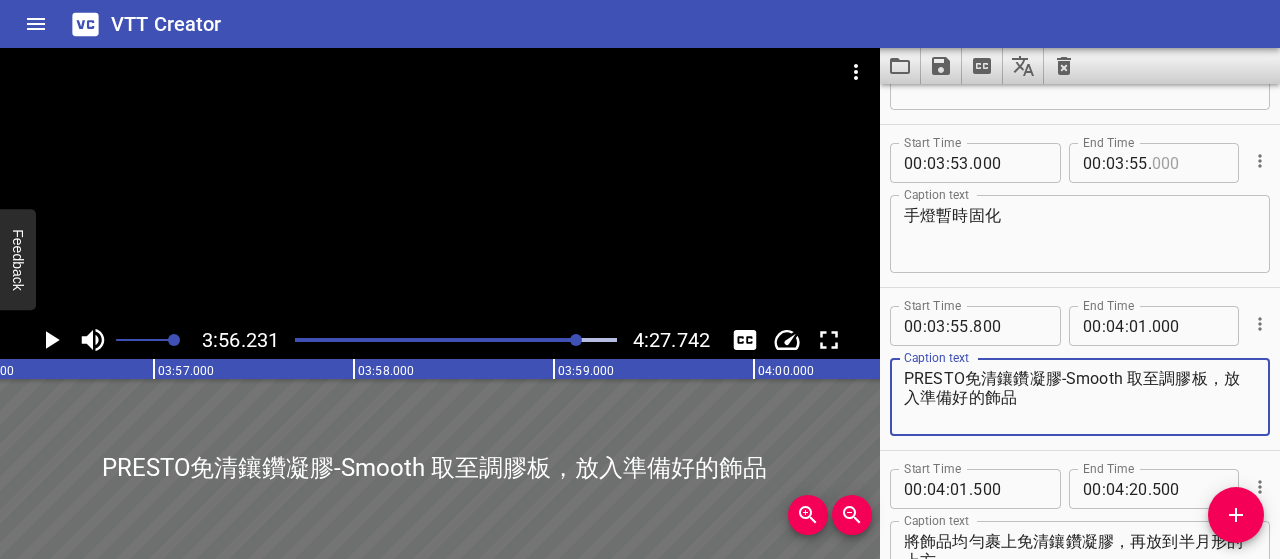 click at bounding box center (1188, 163) 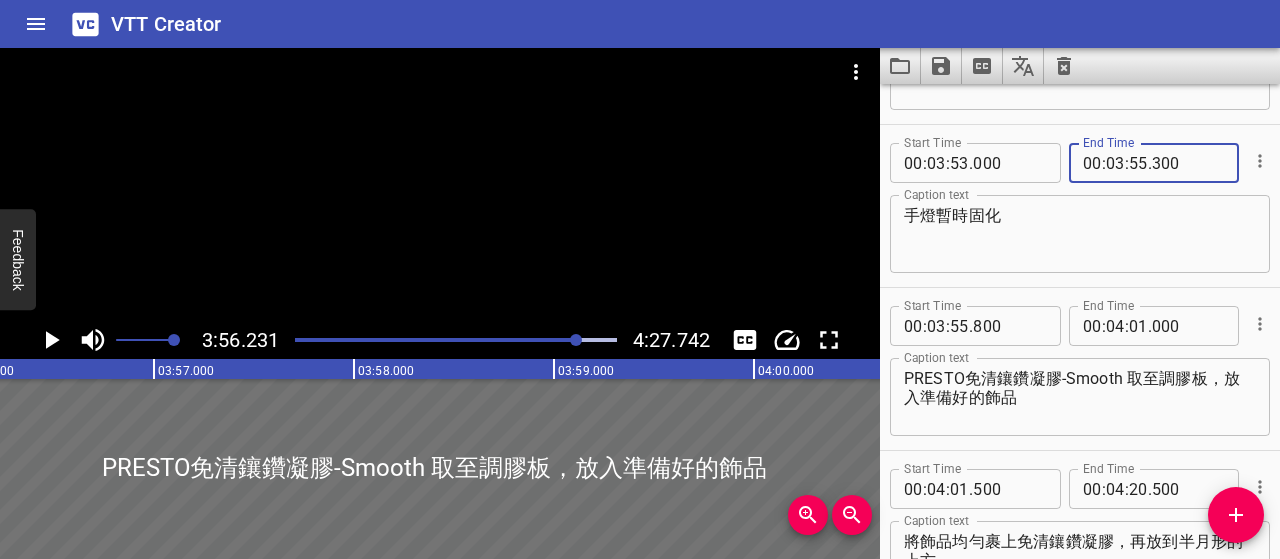 click on "手燈暫時固化" at bounding box center [1080, 234] 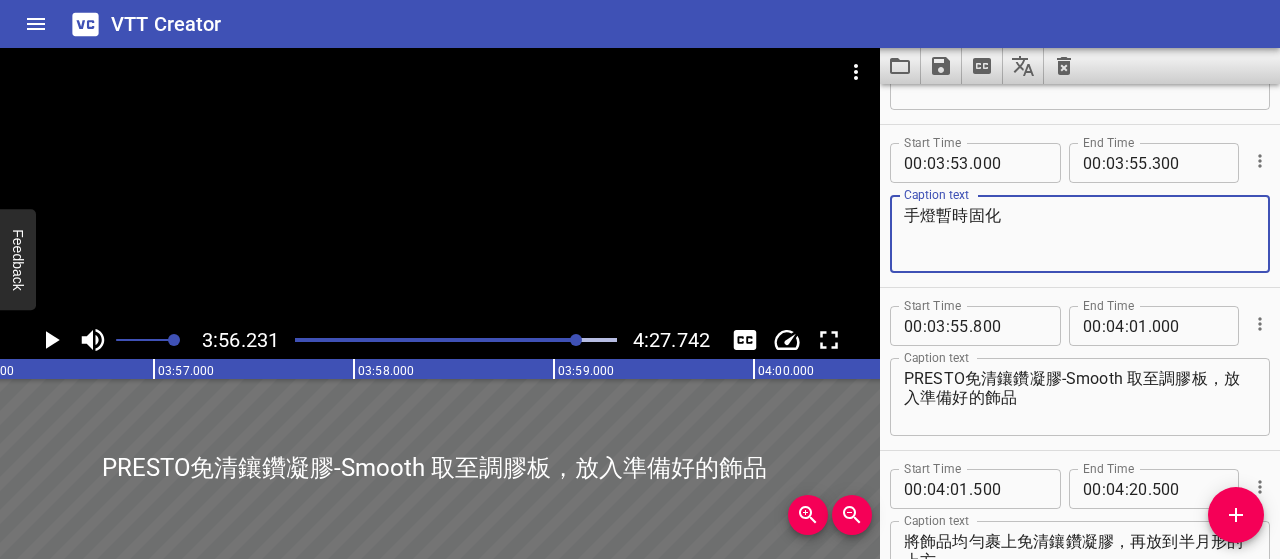 click at bounding box center (576, 340) 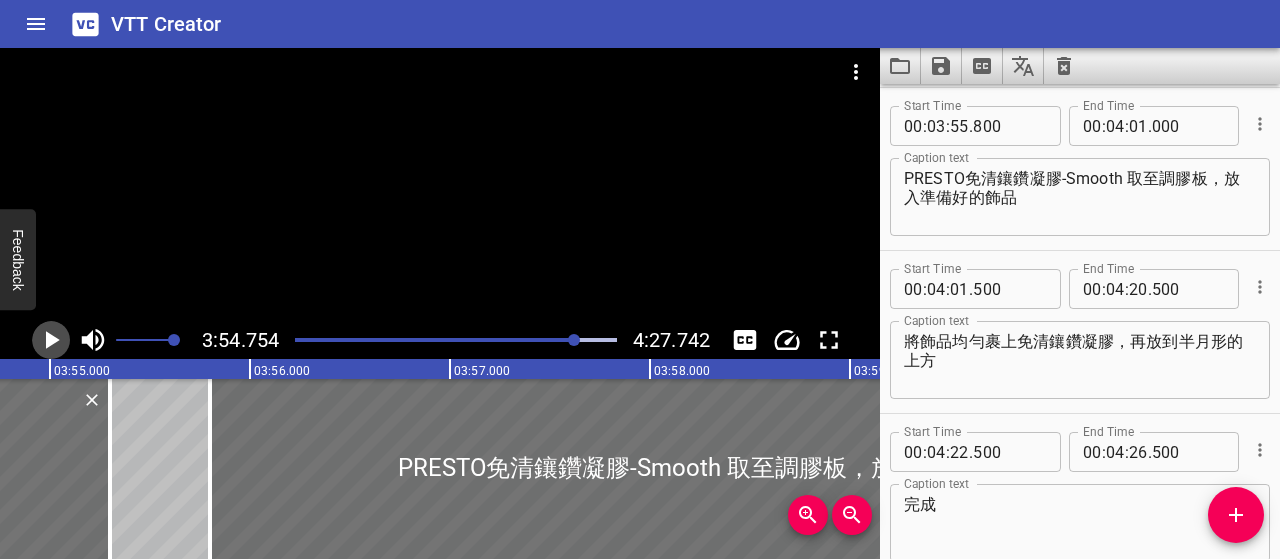 click 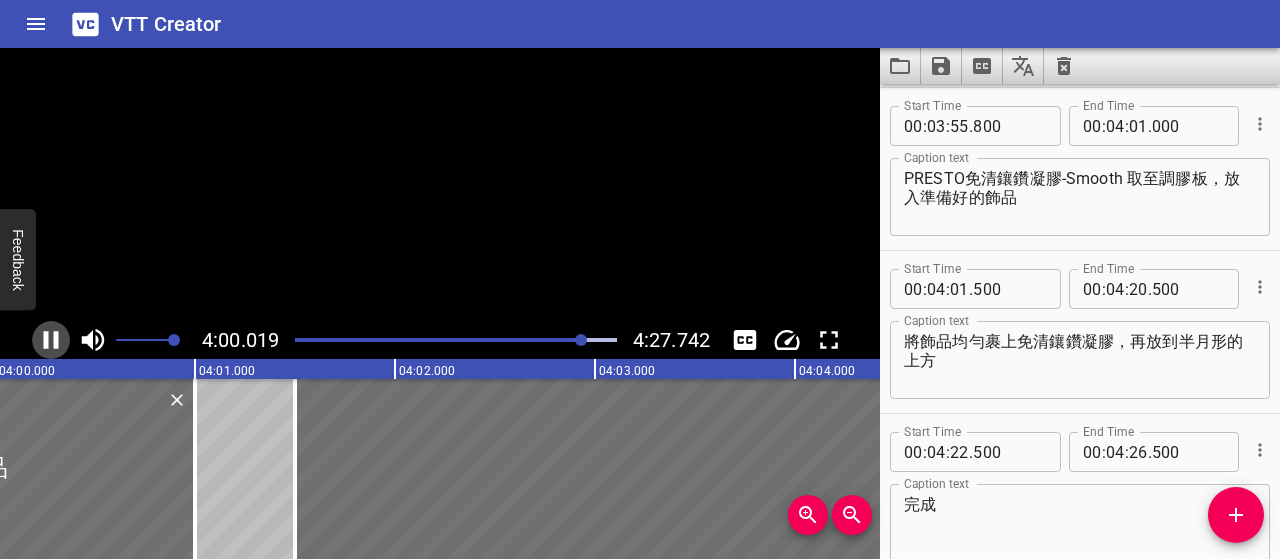 click 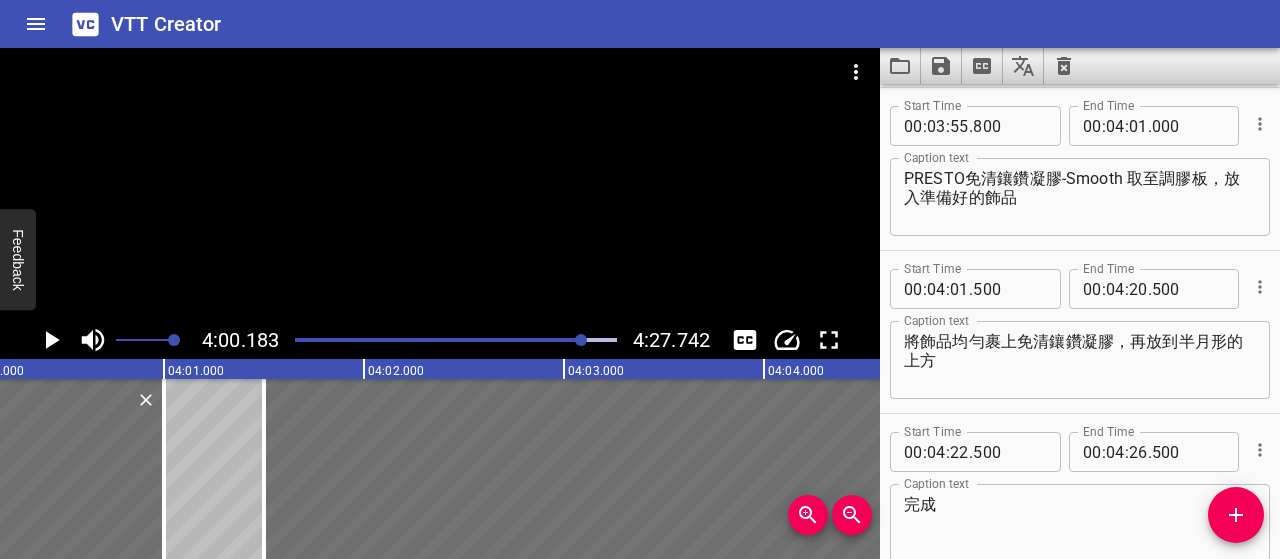 click at bounding box center (423, 340) 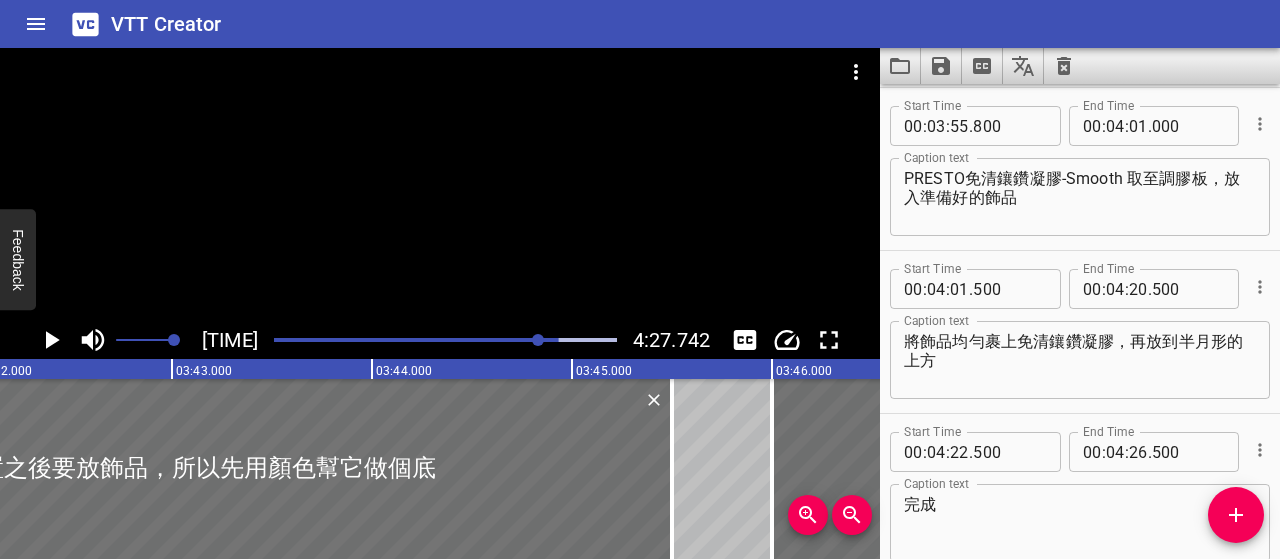 click at bounding box center [387, 340] 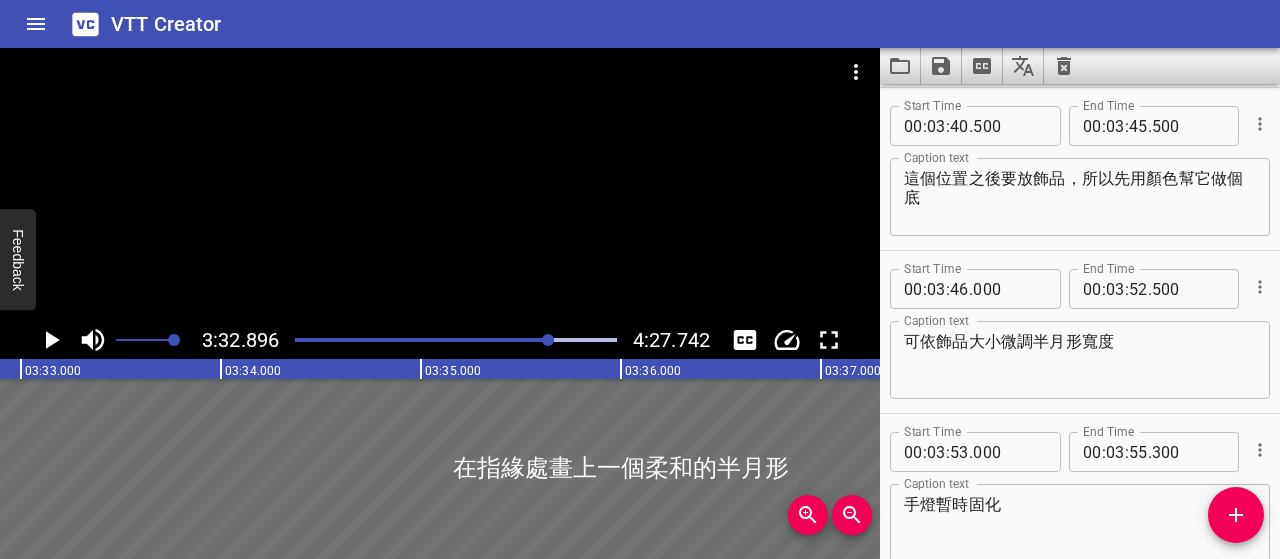 click at bounding box center [390, 340] 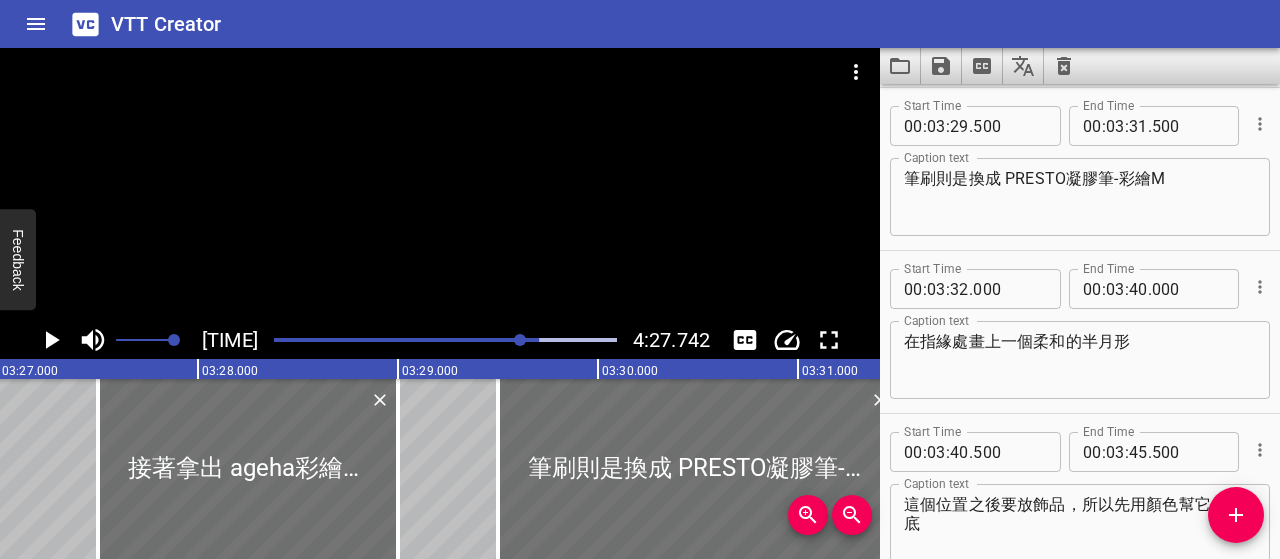 click 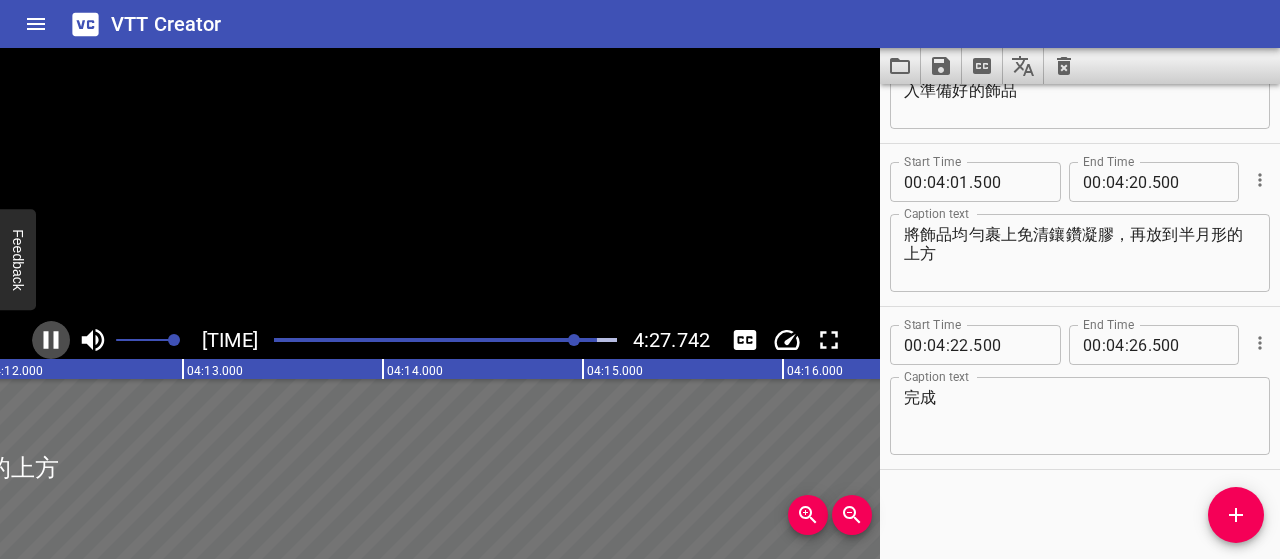 click 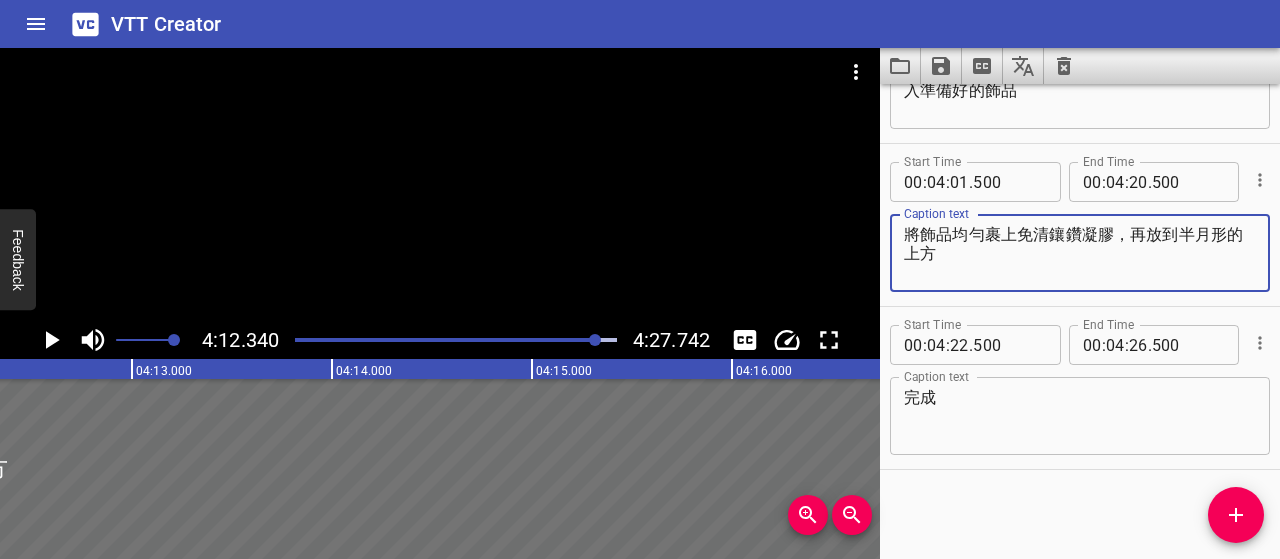 click on "將飾品均勻裹上免清鑲鑽凝膠，再放到半月形的上方" at bounding box center [1080, 253] 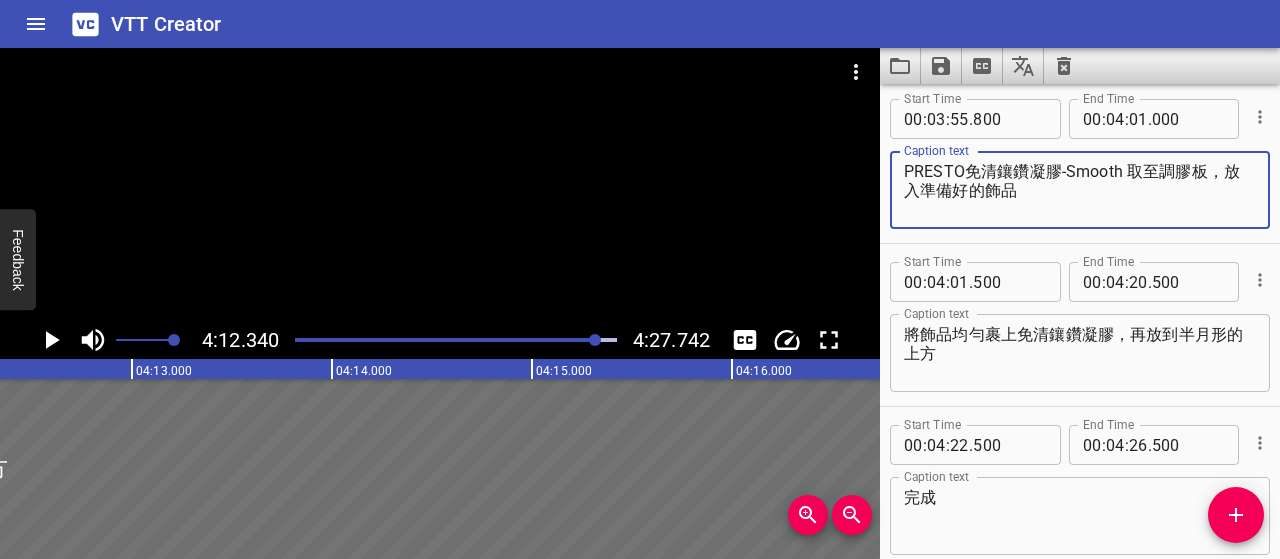 click on "PRESTO免清鑲鑽凝膠-Smooth 取至調膠板，放入準備好的飾品" at bounding box center [1080, 190] 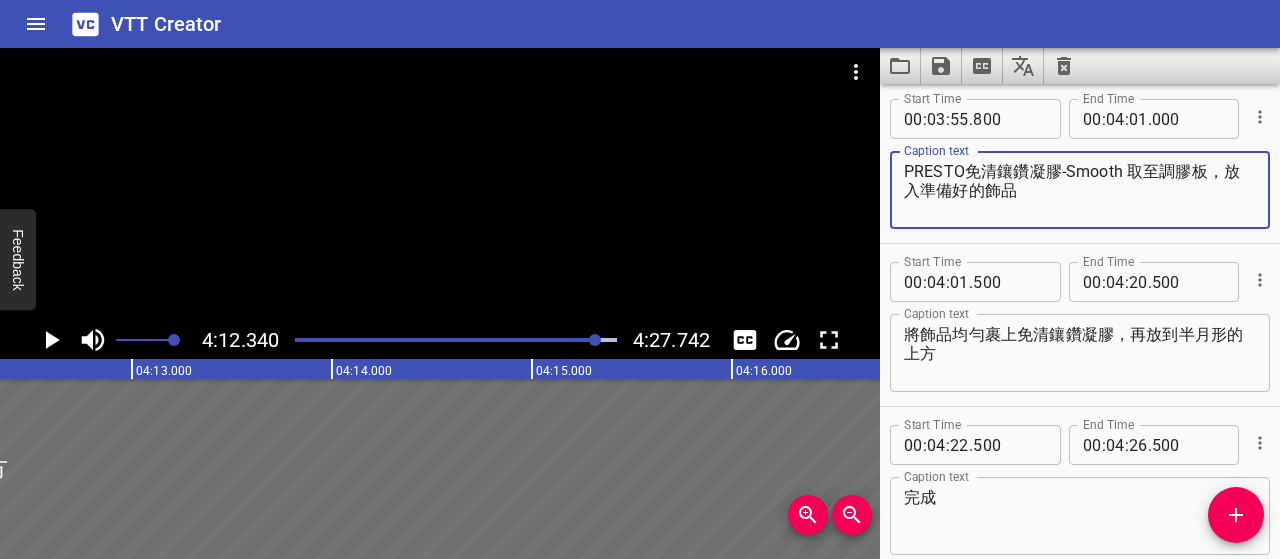 click on "將飾品均勻裹上免清鑲鑽凝膠，再放到半月形的上方" at bounding box center [1080, 353] 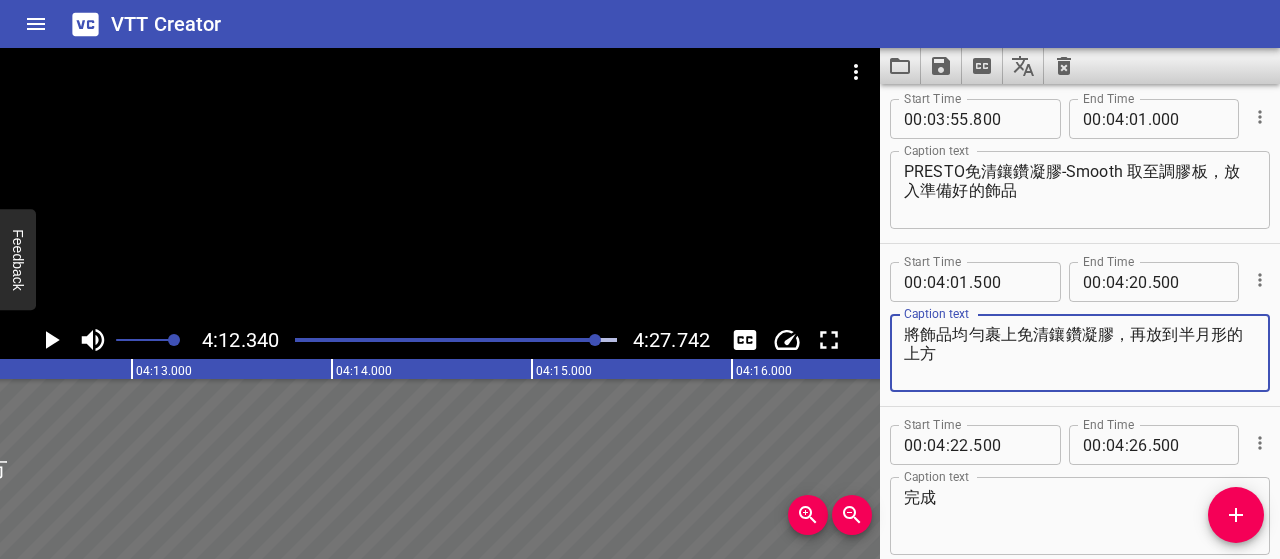drag, startPoint x: 965, startPoint y: 354, endPoint x: 906, endPoint y: 333, distance: 62.625874 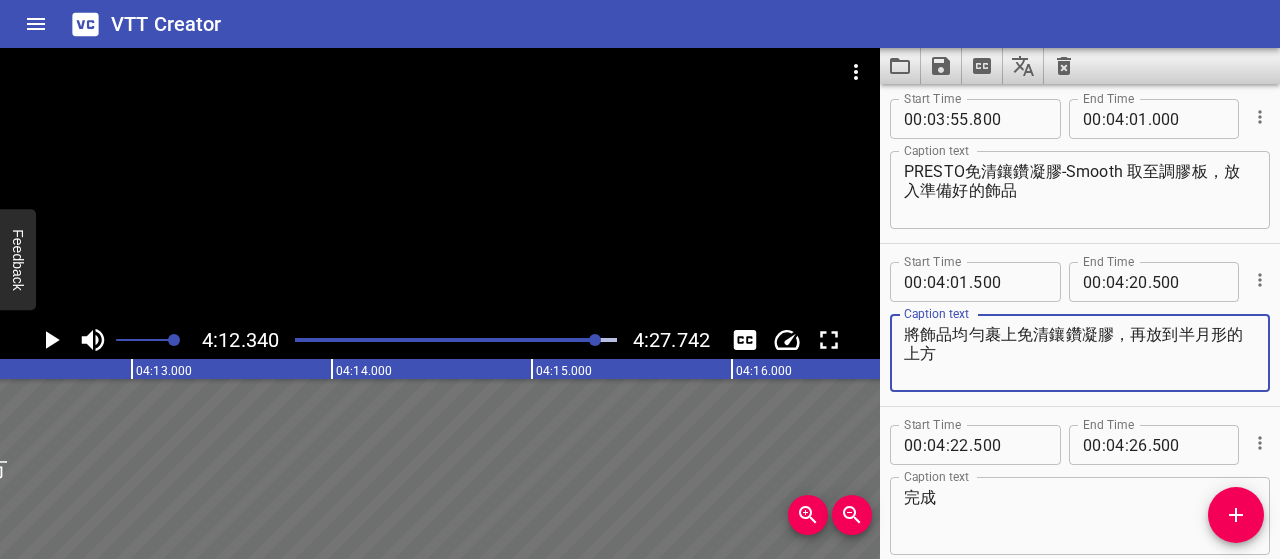 click on "將飾品均勻裹上免清鑲鑽凝膠，再放到半月形的上方" at bounding box center (1080, 353) 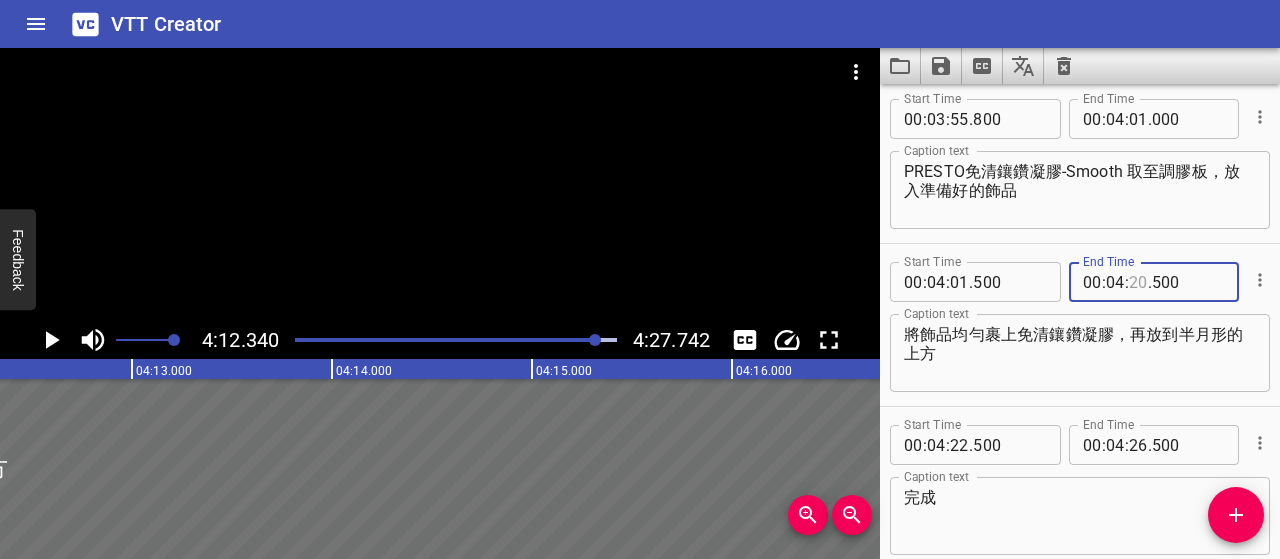 click at bounding box center [1138, 282] 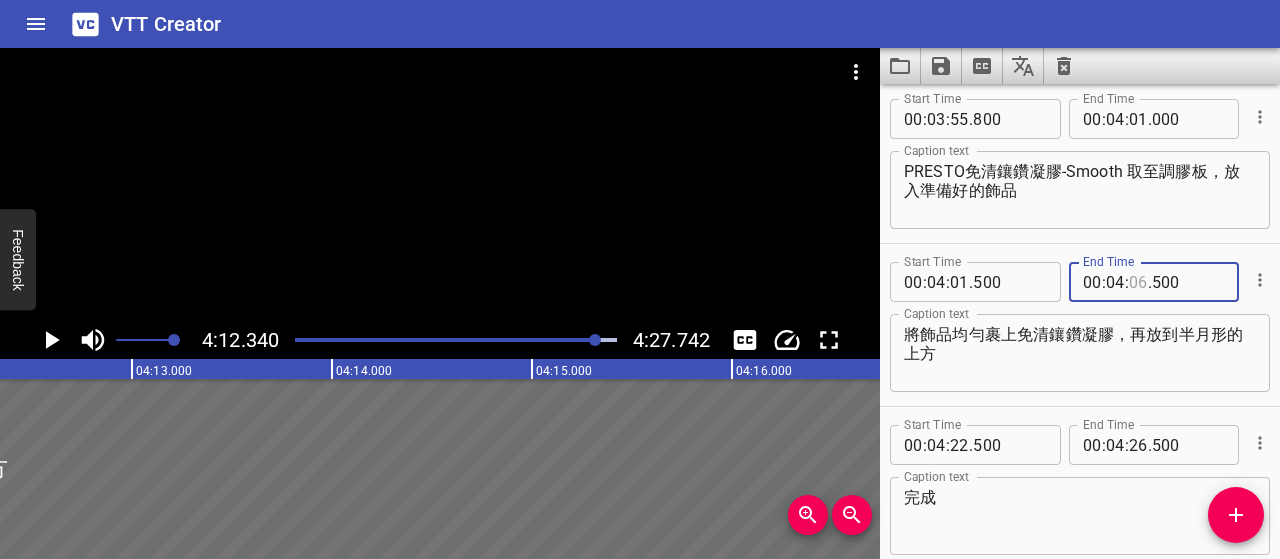 click at bounding box center [1138, 282] 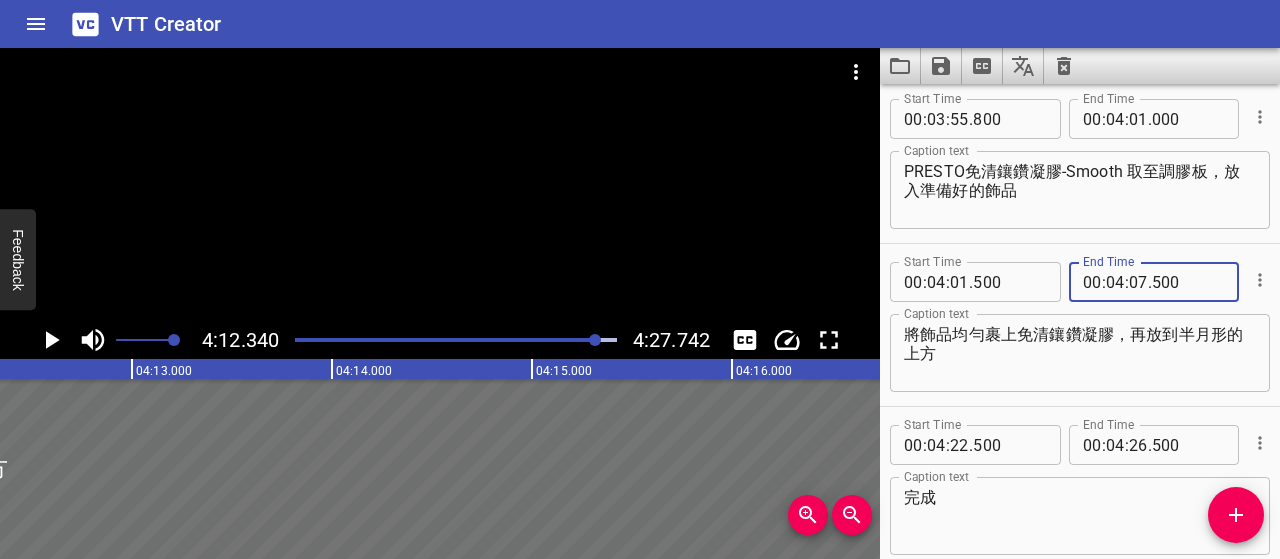 click at bounding box center [1236, 515] 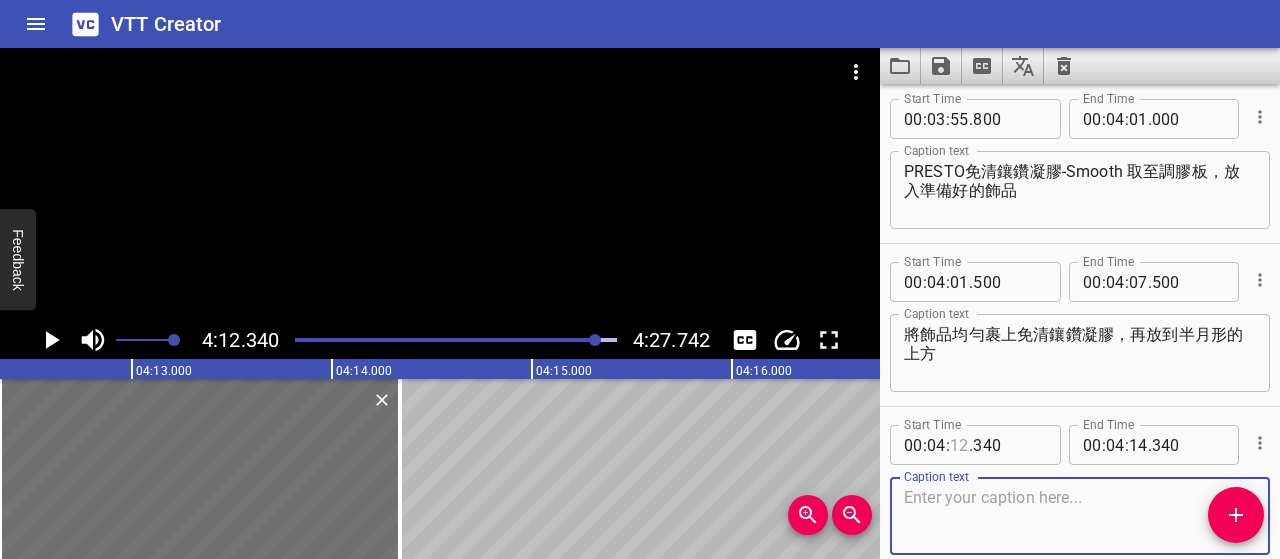 click at bounding box center [959, 445] 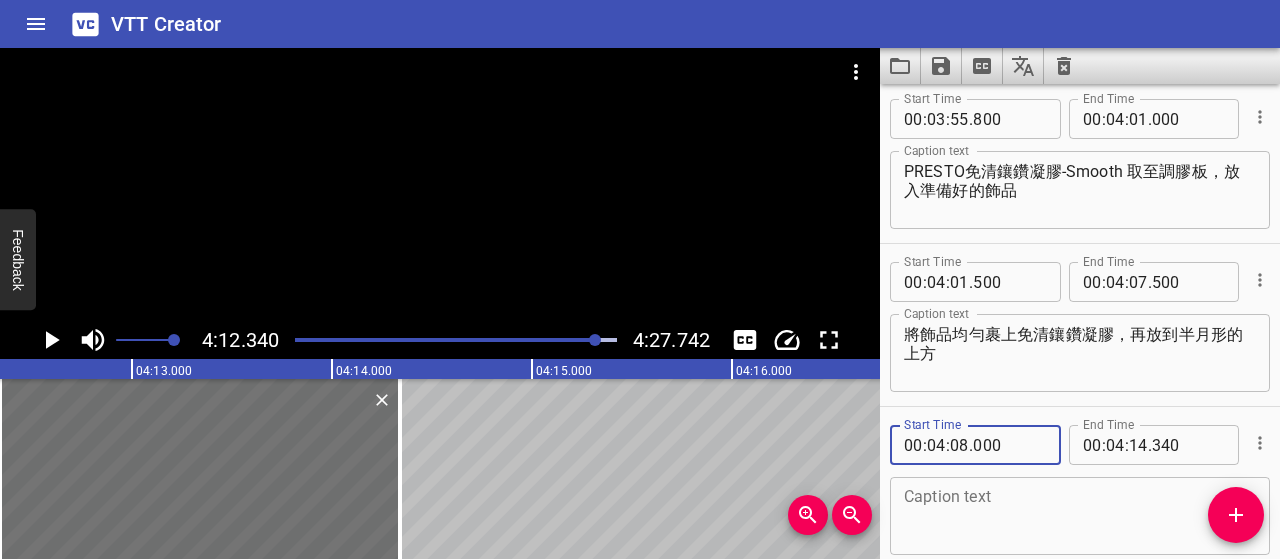 click at bounding box center (1080, 516) 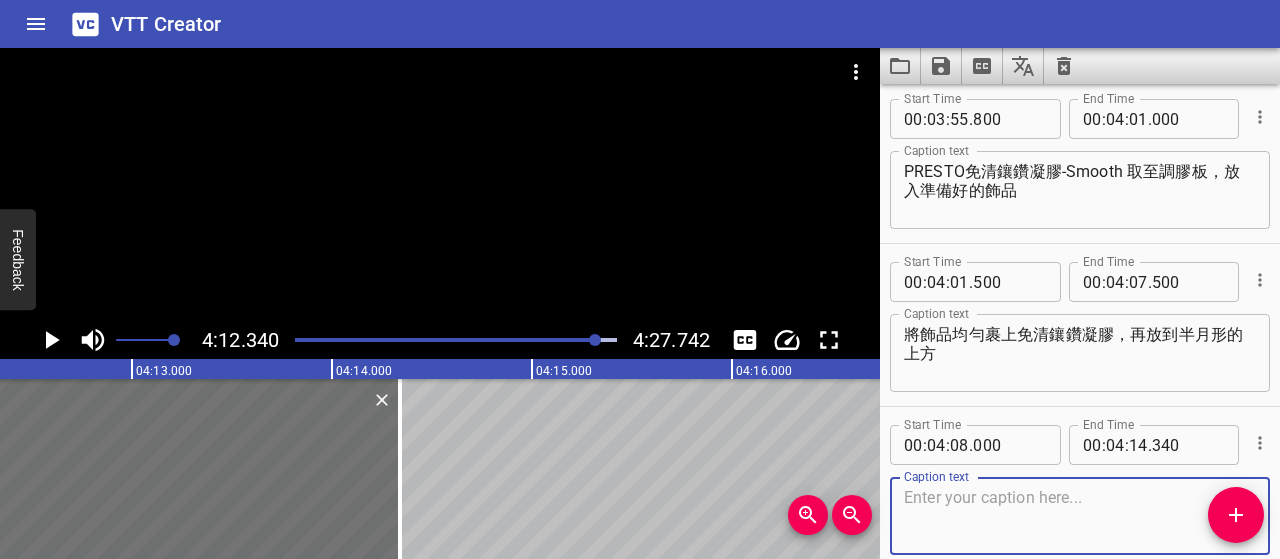 paste on "飾品表面均勻沾附膠體，有更好的服貼度與黏著力" 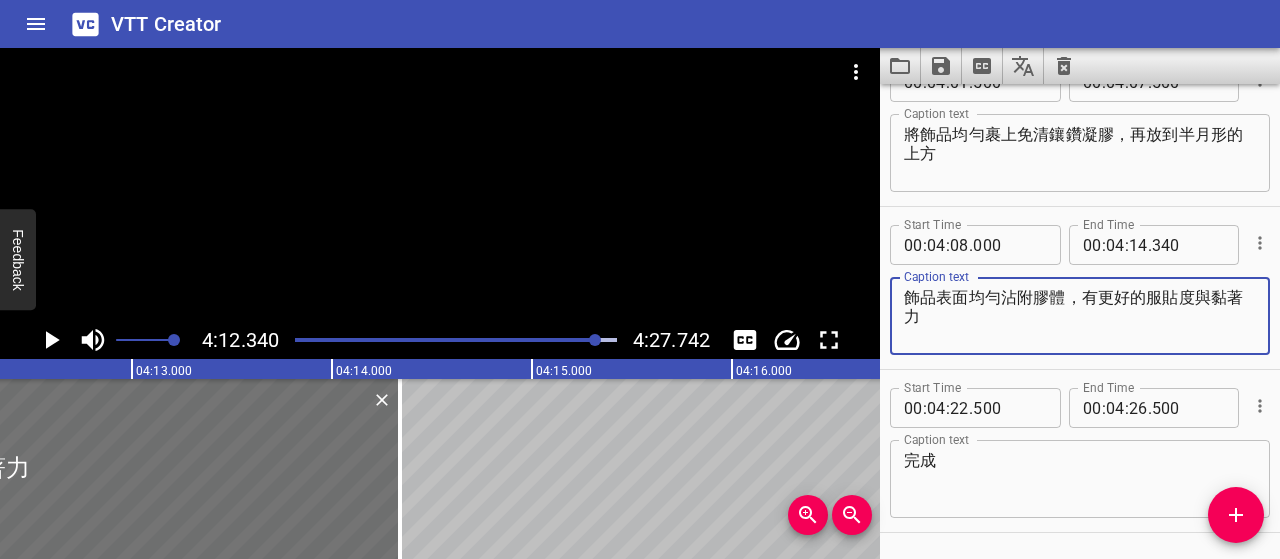 scroll, scrollTop: 6138, scrollLeft: 0, axis: vertical 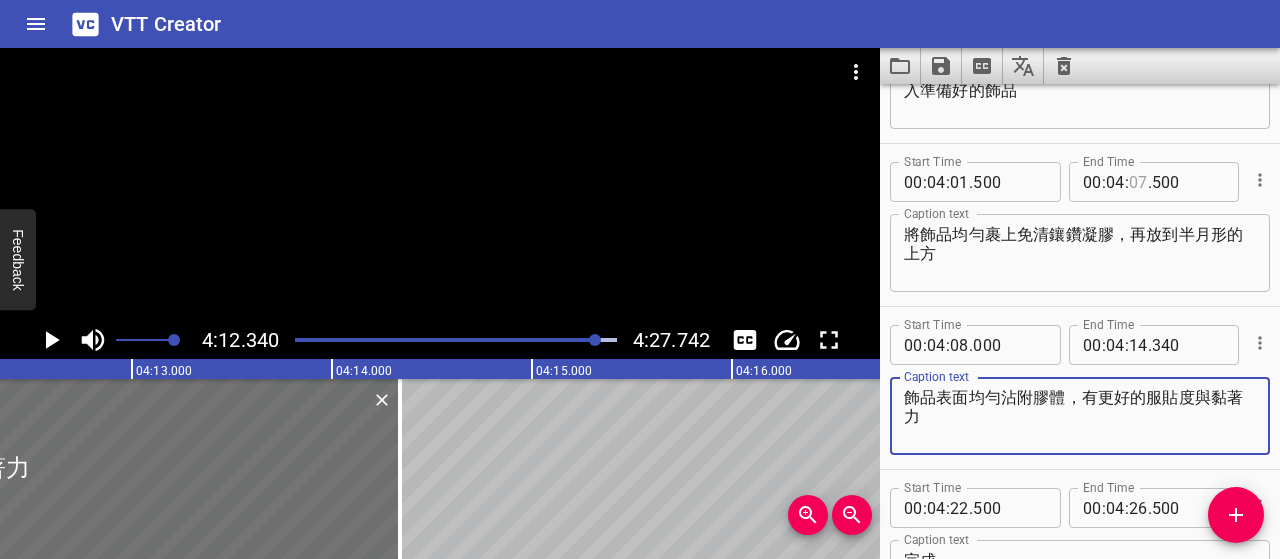 click at bounding box center (1138, 182) 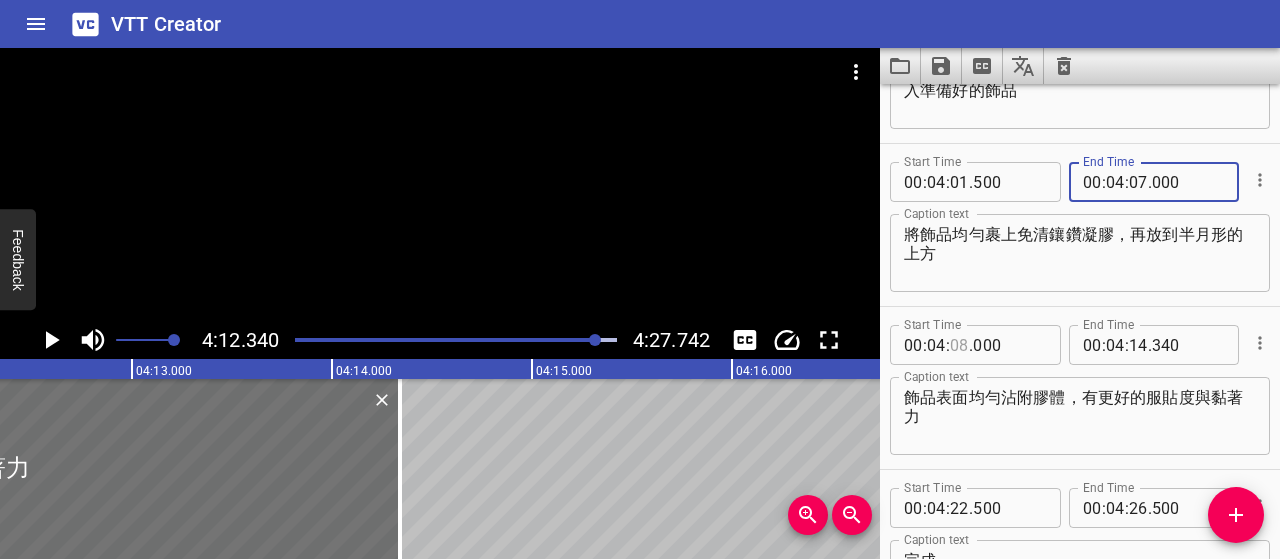 click at bounding box center (959, 345) 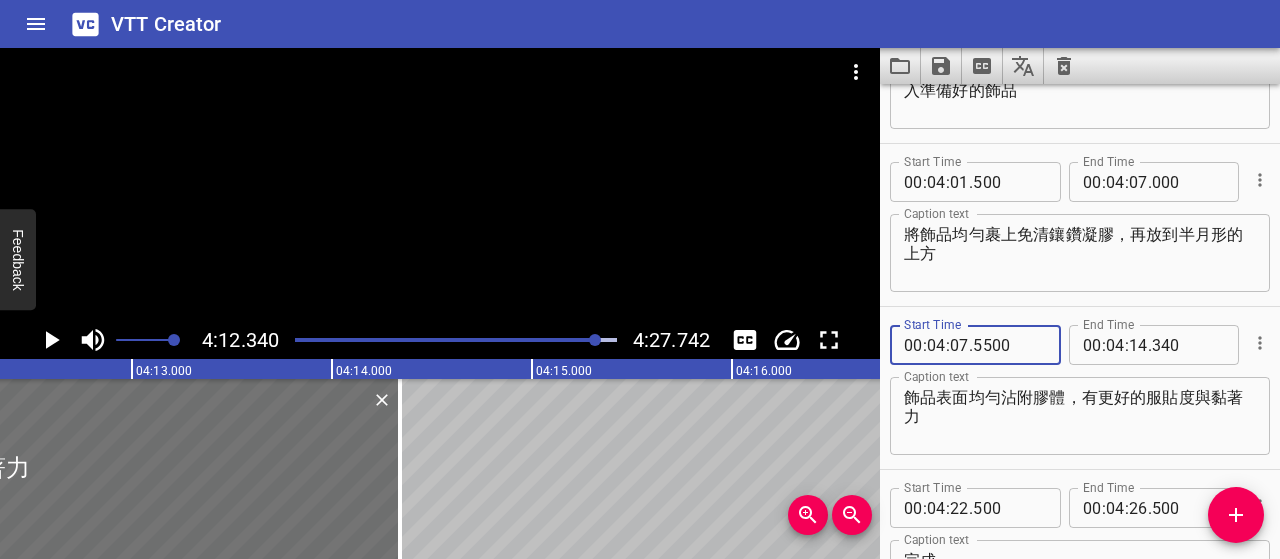 click on "5500" at bounding box center [1009, 345] 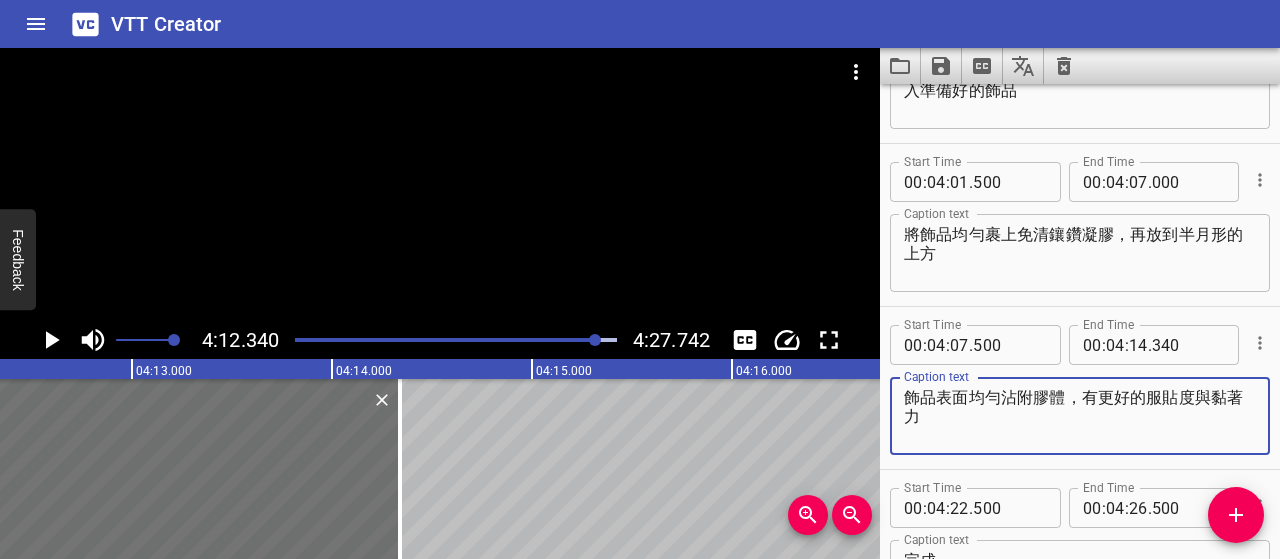 click on "飾品表面均勻沾附膠體，有更好的服貼度與黏著力" at bounding box center [1080, 416] 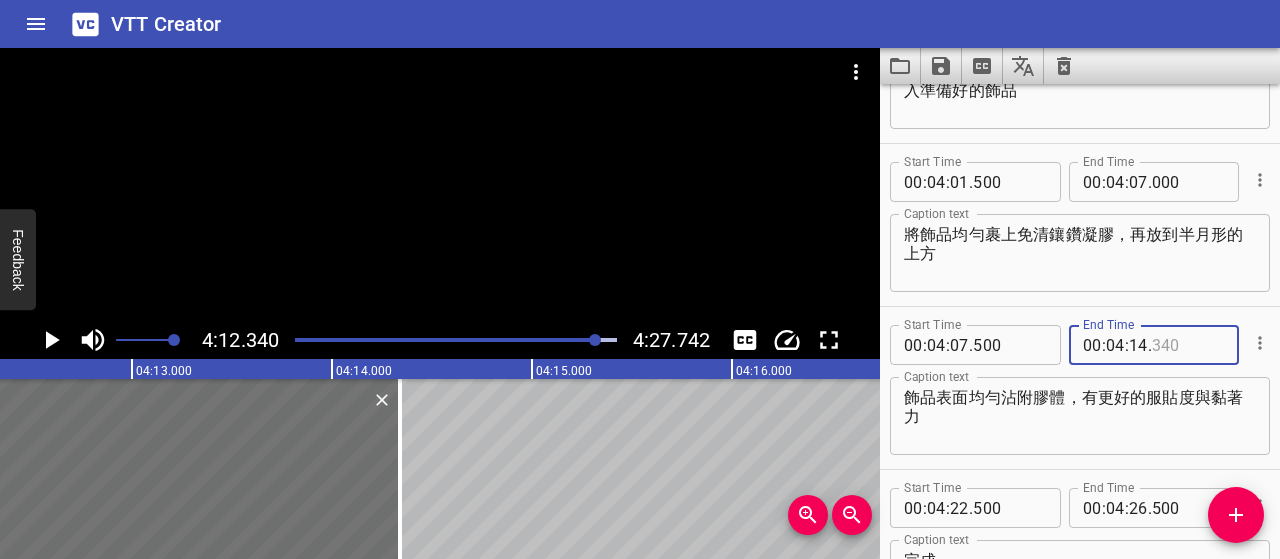 click at bounding box center [1188, 345] 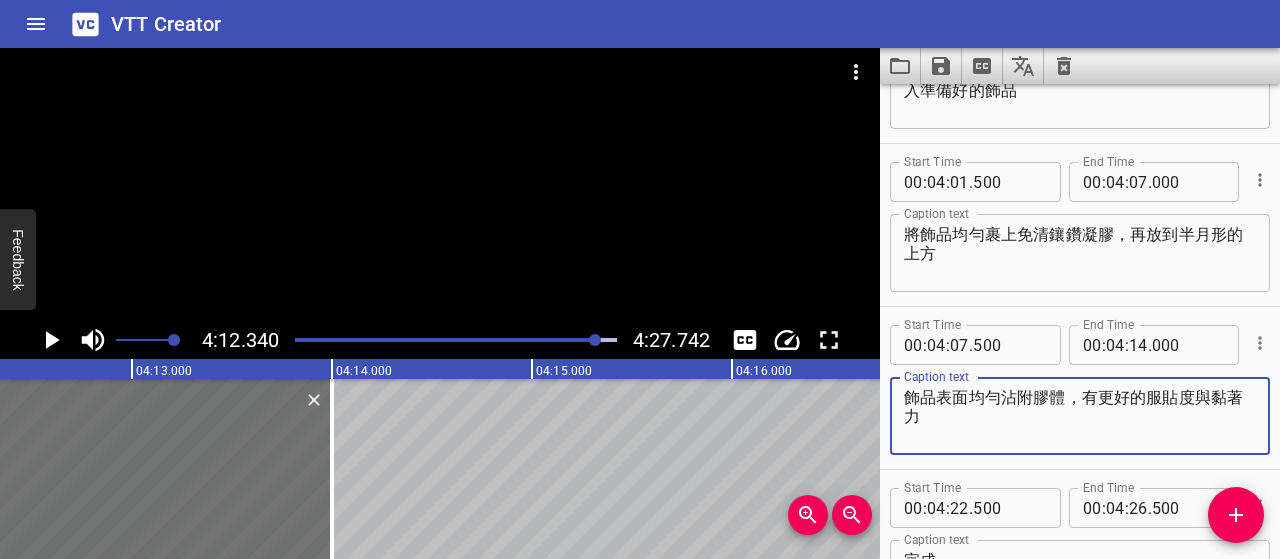 click on "飾品表面均勻沾附膠體，有更好的服貼度與黏著力" at bounding box center (1080, 416) 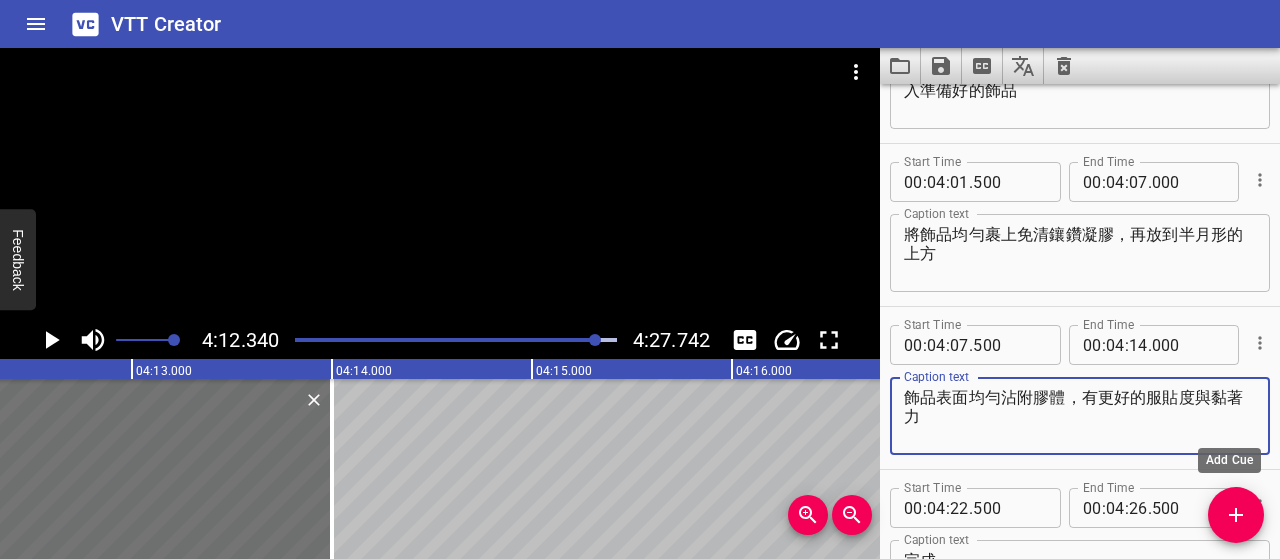 click 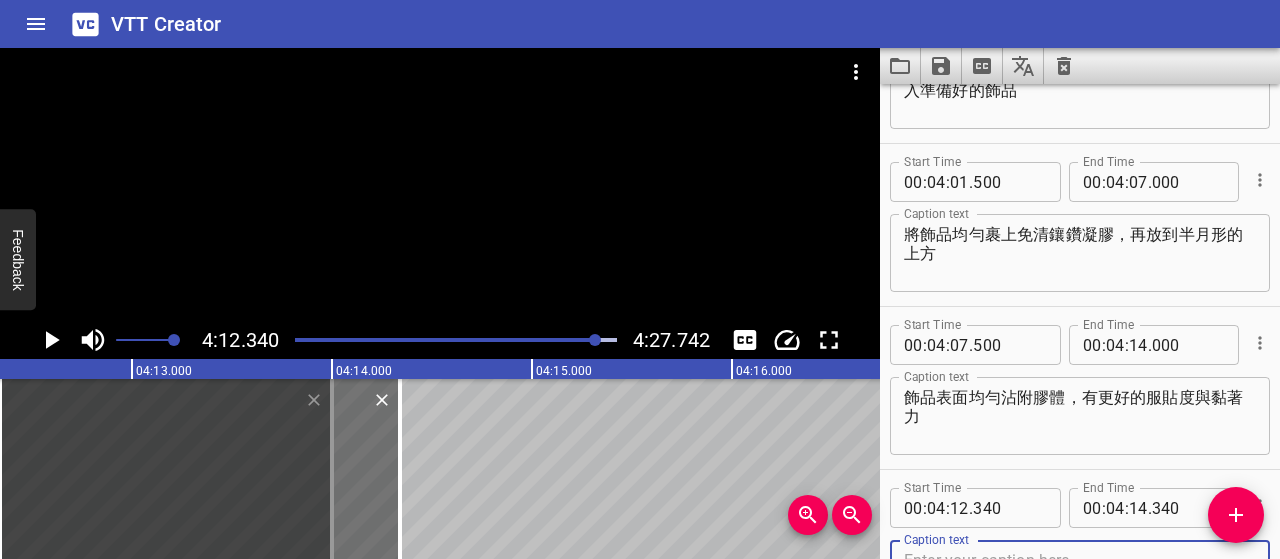 scroll, scrollTop: 6148, scrollLeft: 0, axis: vertical 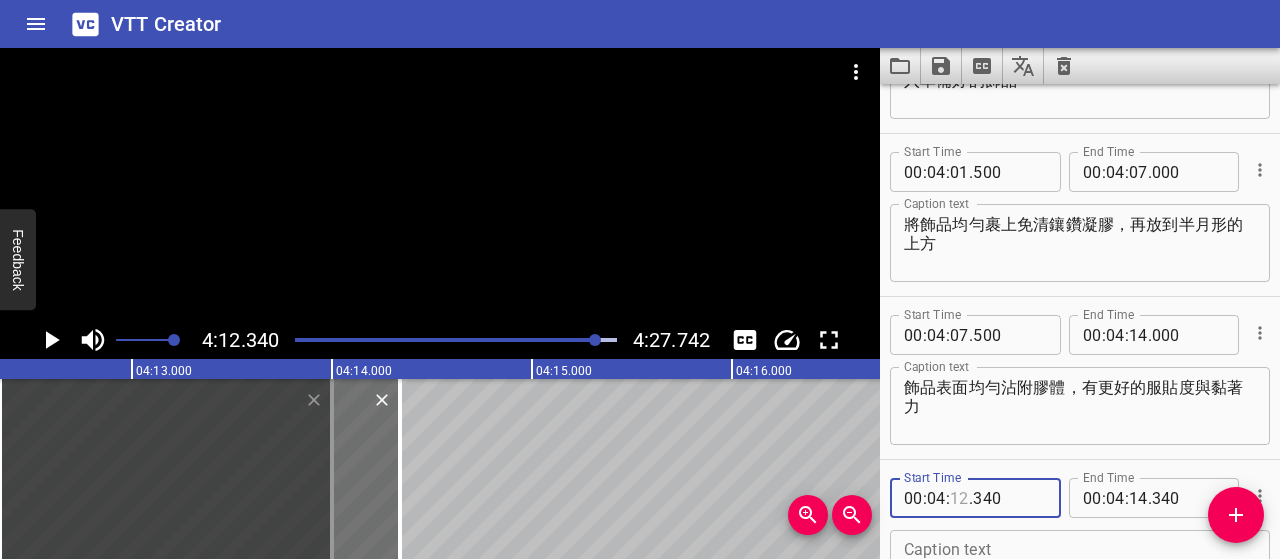 click at bounding box center [959, 498] 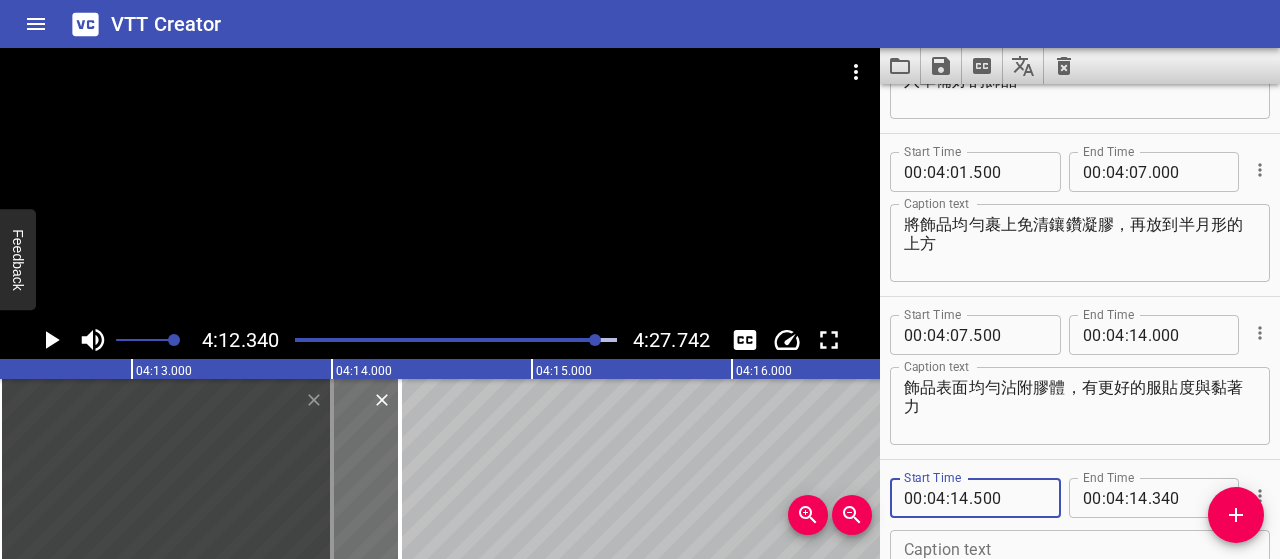 click on "飾品表面均勻沾附膠體，有更好的服貼度與黏著力" at bounding box center (1080, 406) 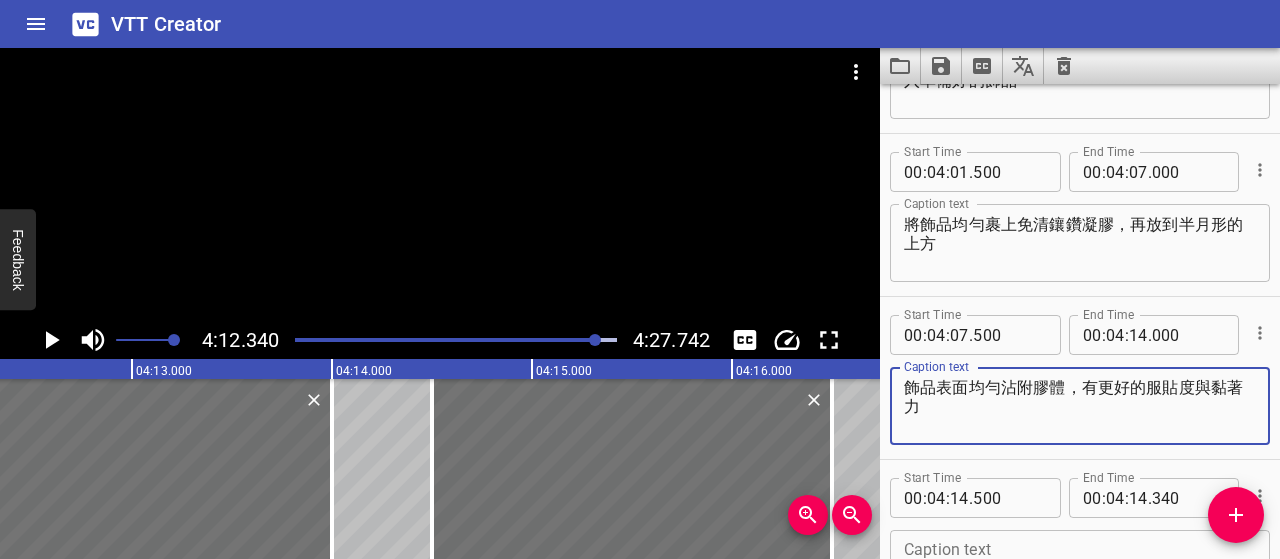 scroll, scrollTop: 6448, scrollLeft: 0, axis: vertical 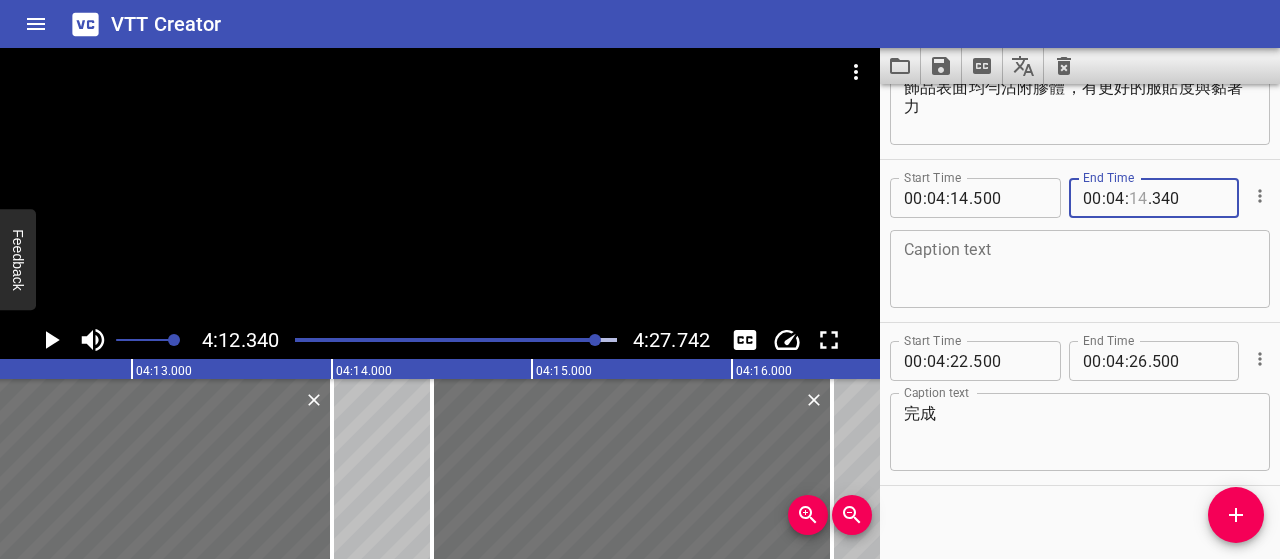 click at bounding box center [1138, 198] 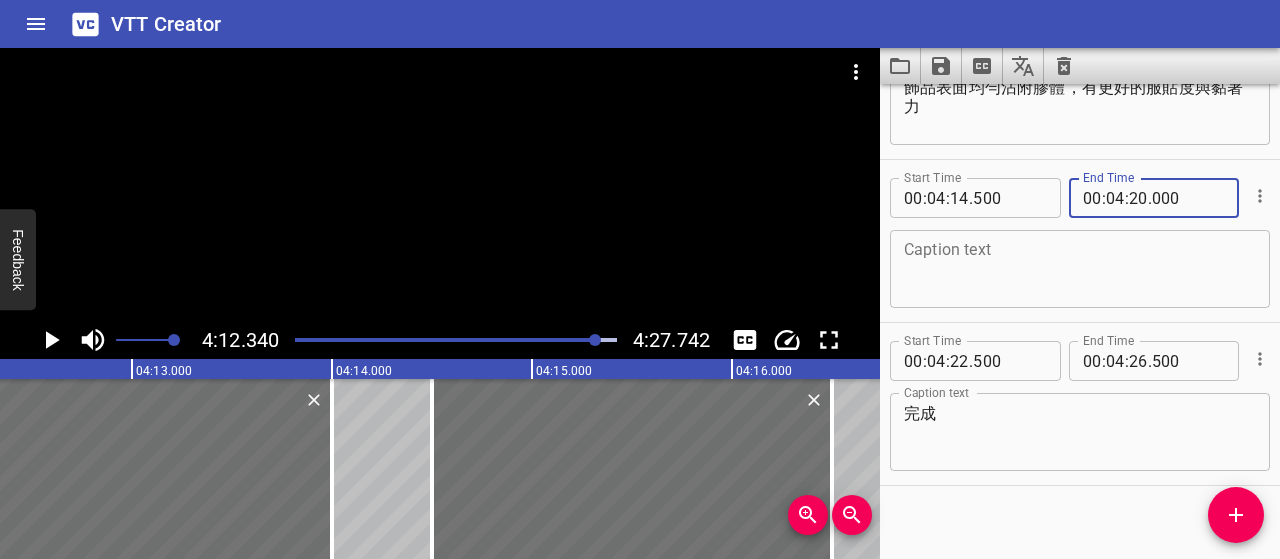 click at bounding box center [1080, 269] 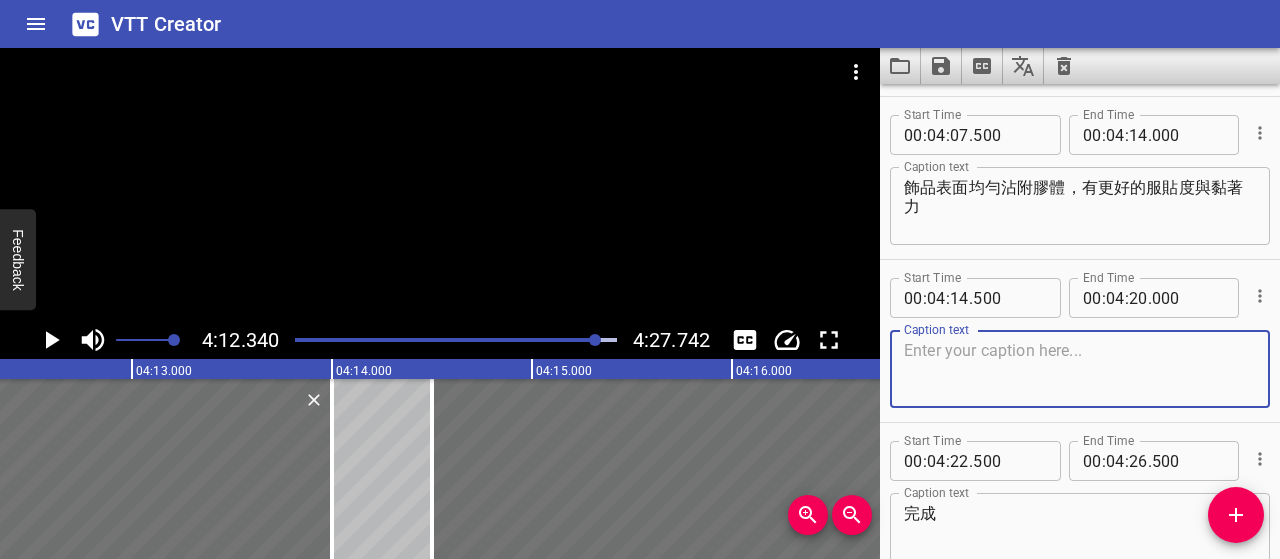scroll, scrollTop: 6248, scrollLeft: 0, axis: vertical 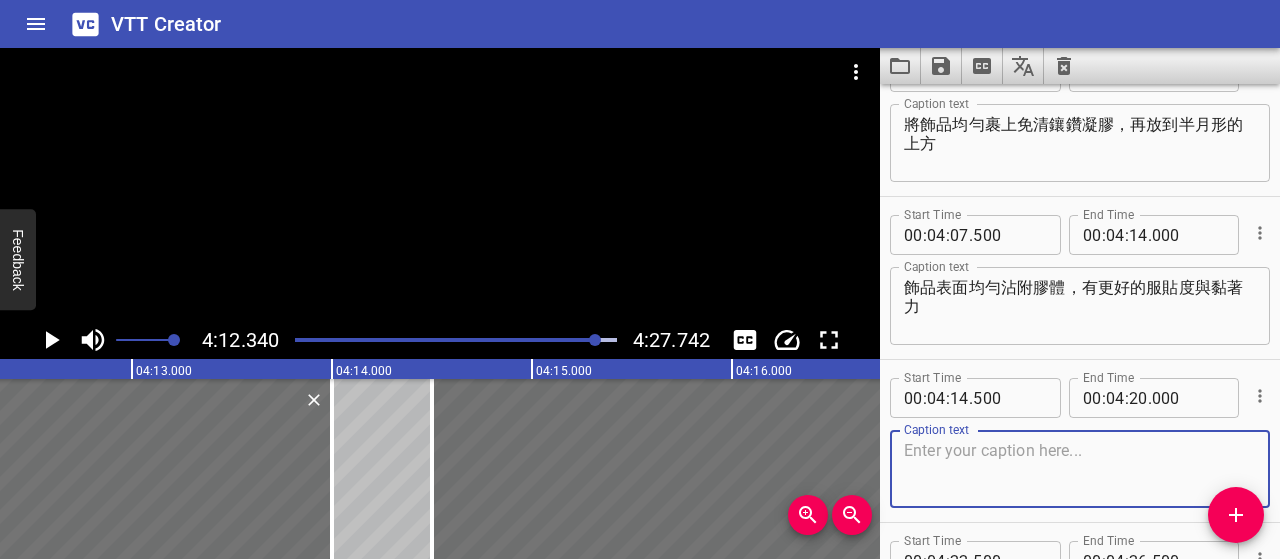 paste on "擺起來也更精準、不會滑動，後續也不需要再補膠，乾淨又省時" 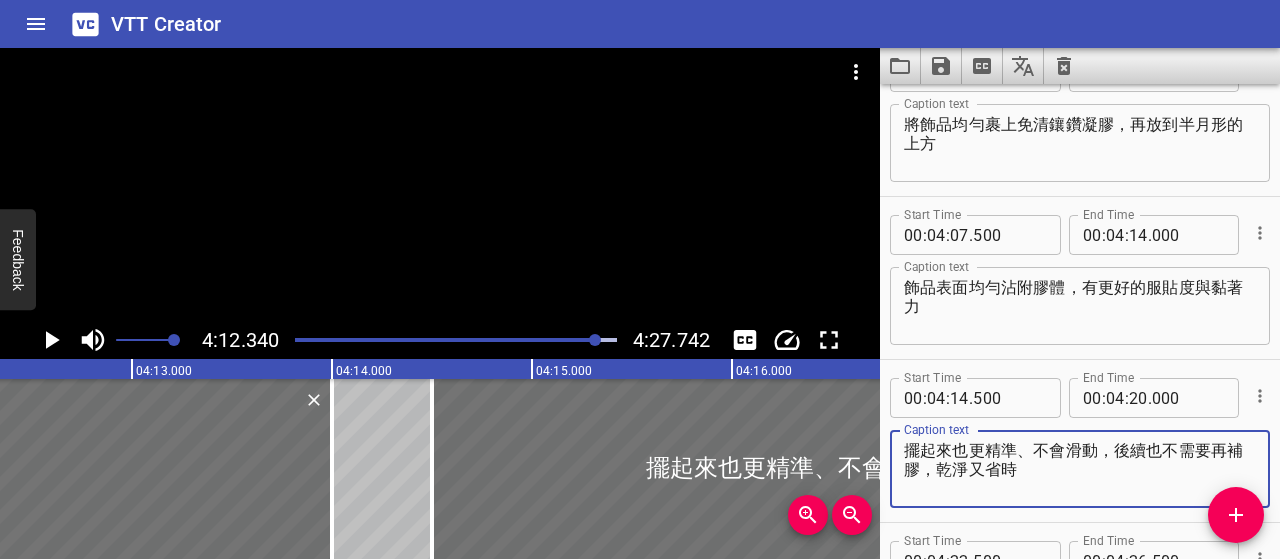 click at bounding box center [456, 340] 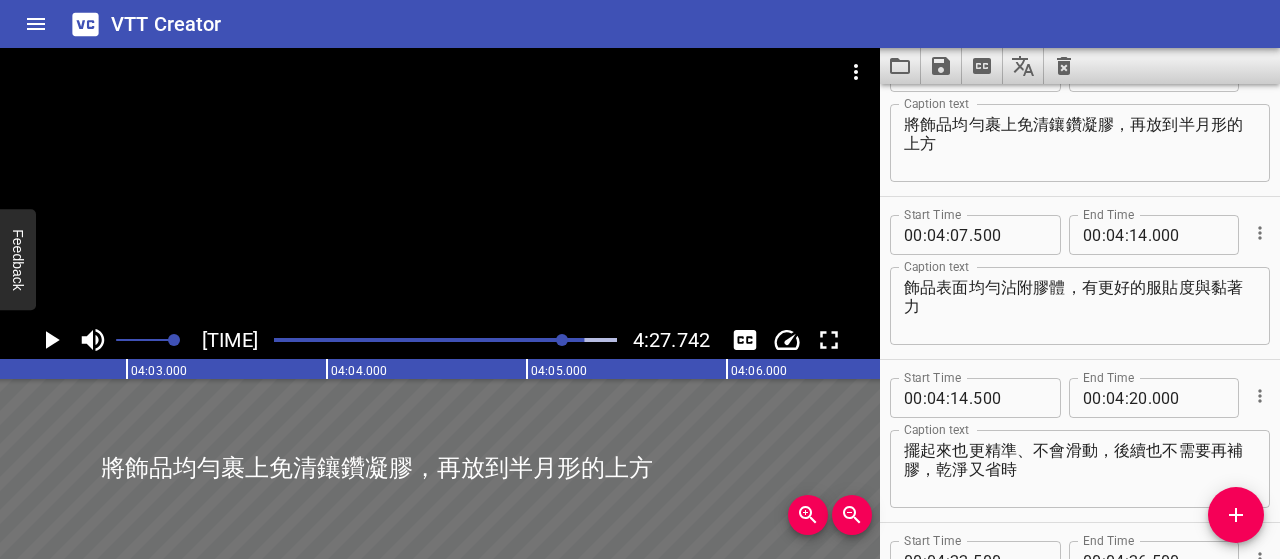 scroll, scrollTop: 0, scrollLeft: 48464, axis: horizontal 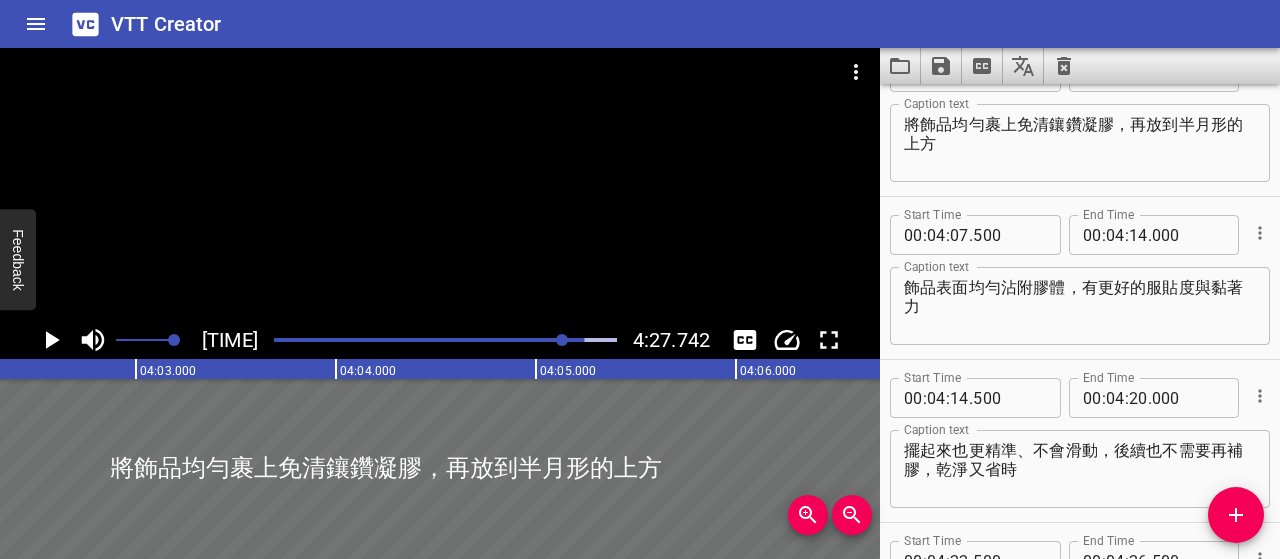 click at bounding box center [412, 340] 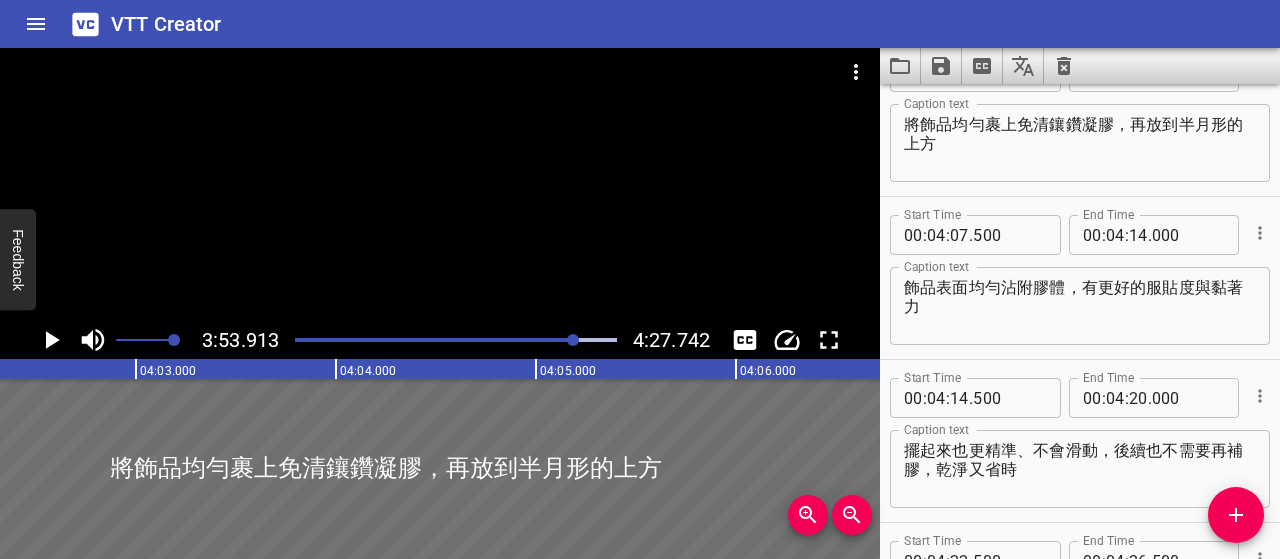 scroll, scrollTop: 0, scrollLeft: 48074, axis: horizontal 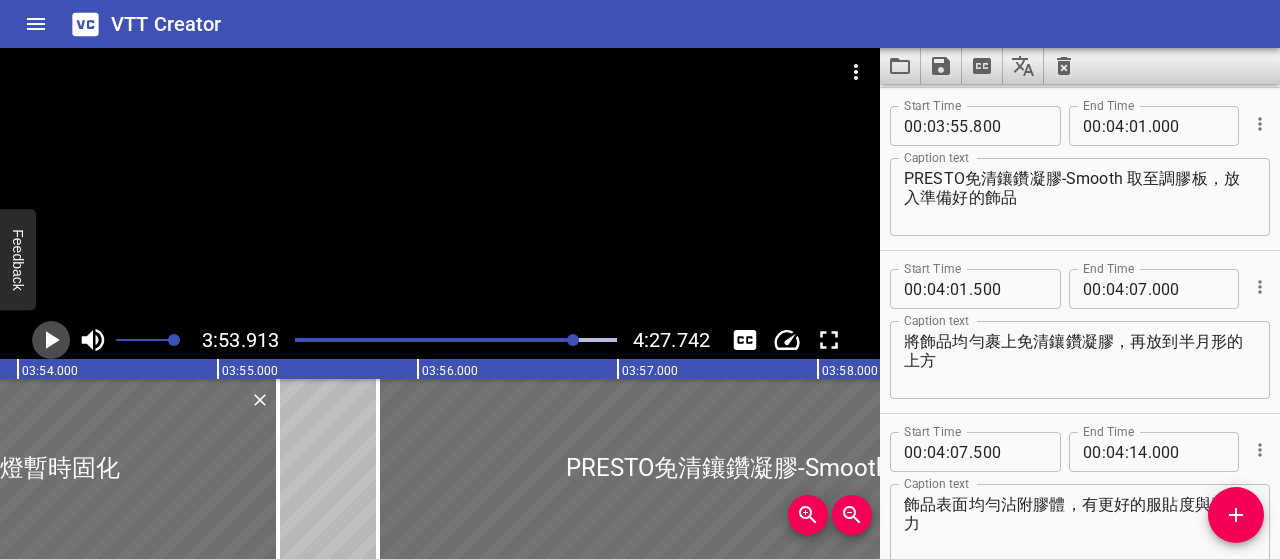 click 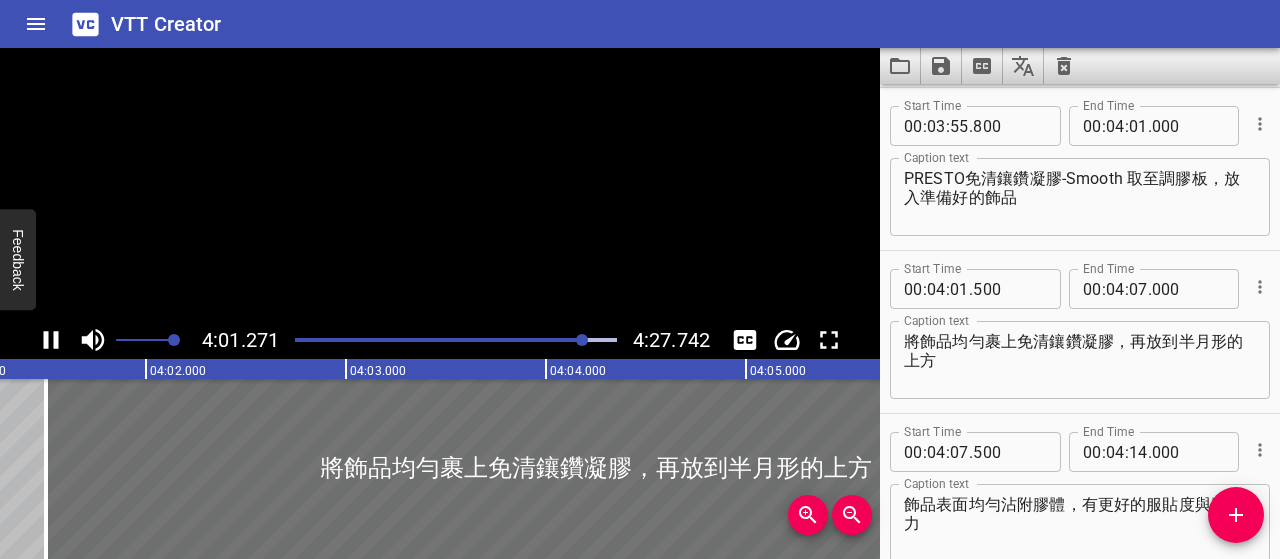 scroll, scrollTop: 0, scrollLeft: 48302, axis: horizontal 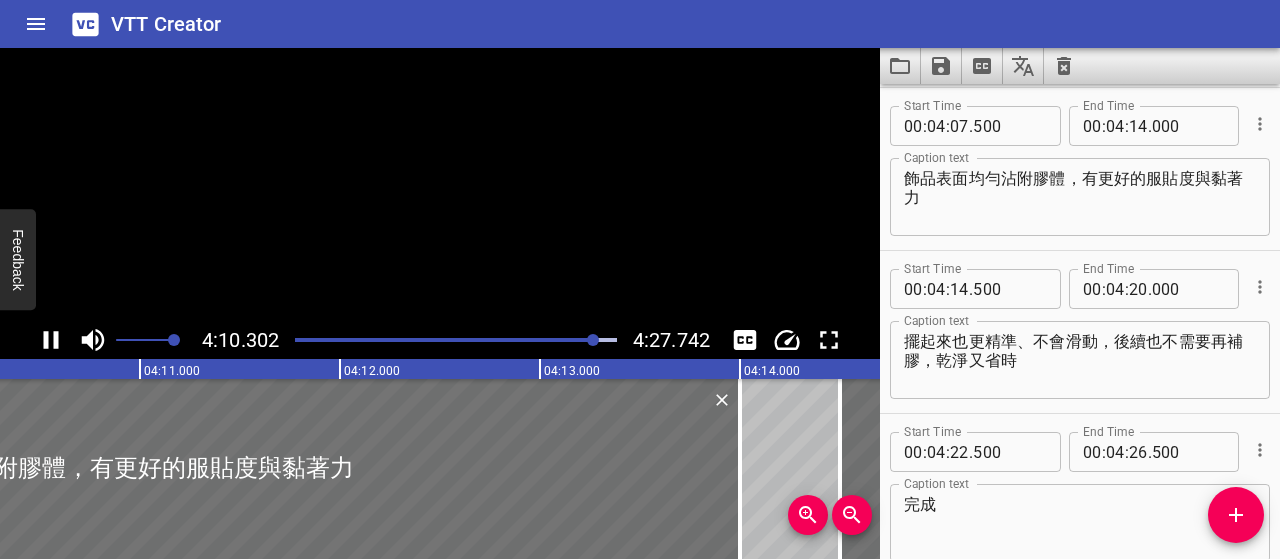 click at bounding box center [90, 469] 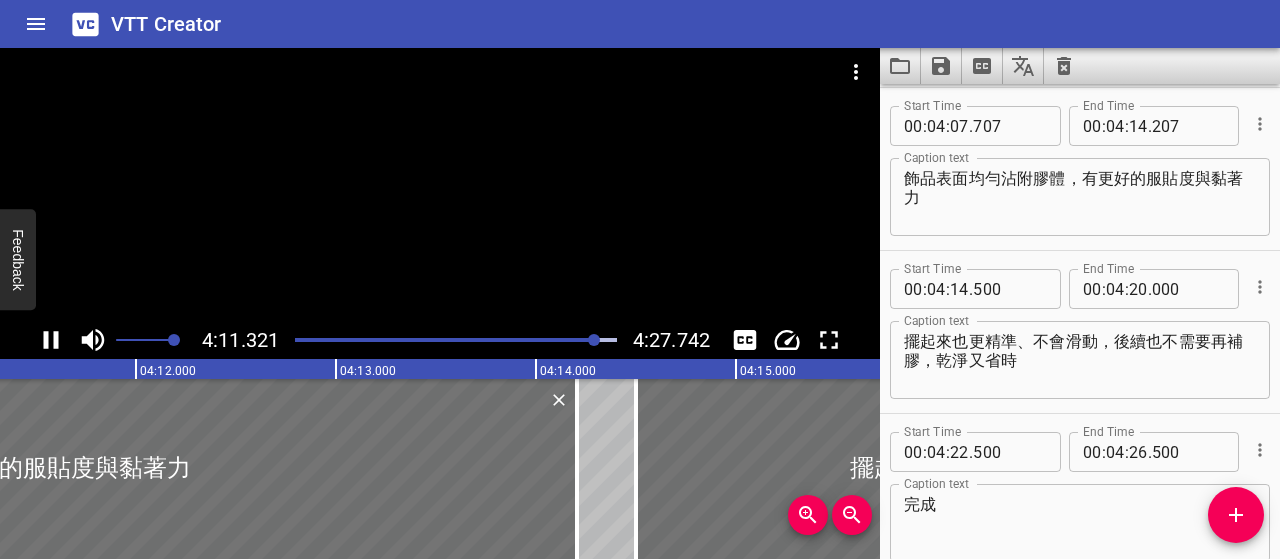 click 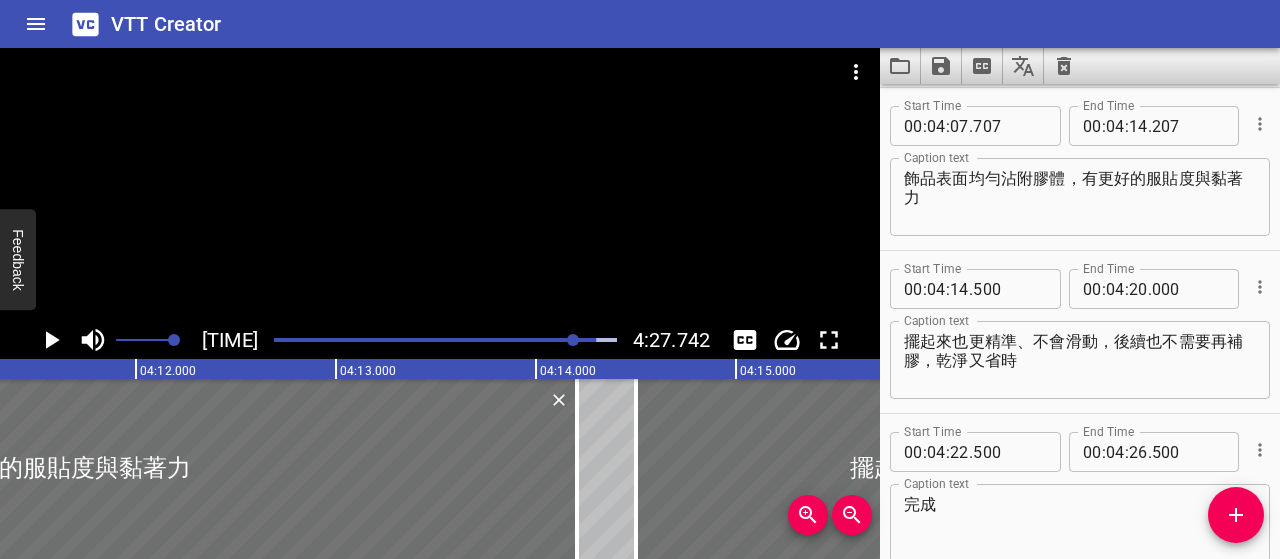 scroll, scrollTop: 0, scrollLeft: 50316, axis: horizontal 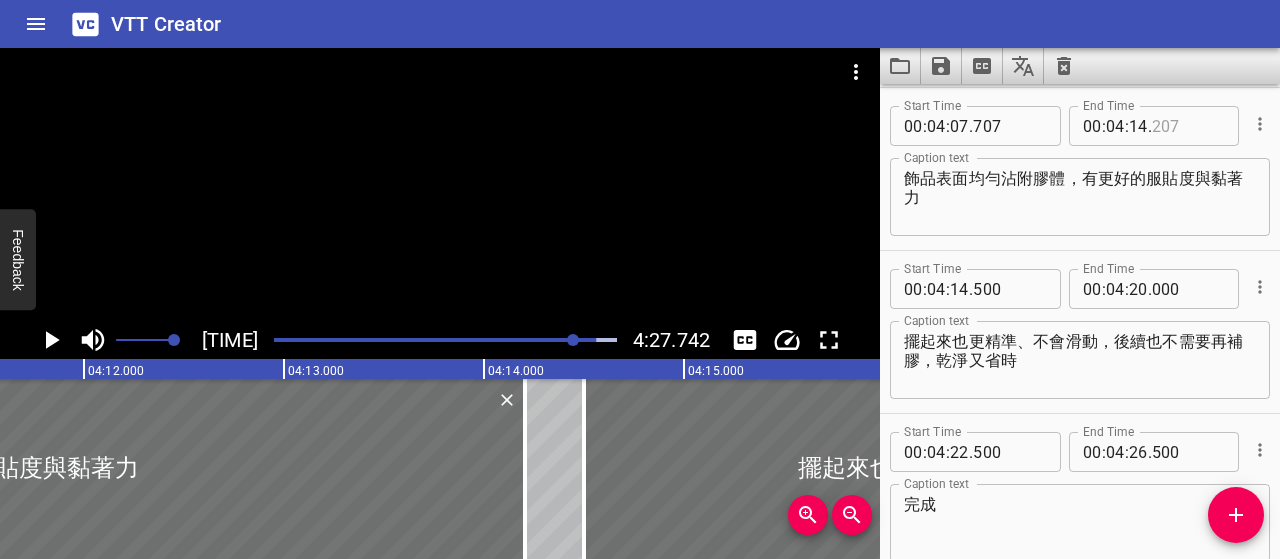 click at bounding box center (1188, 126) 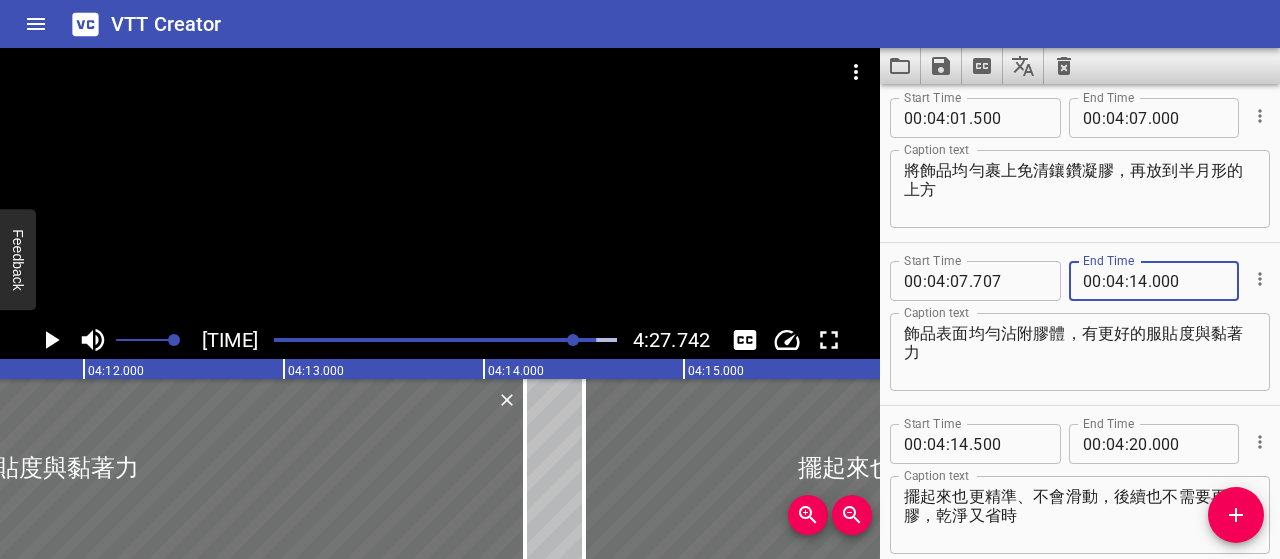 scroll, scrollTop: 6157, scrollLeft: 0, axis: vertical 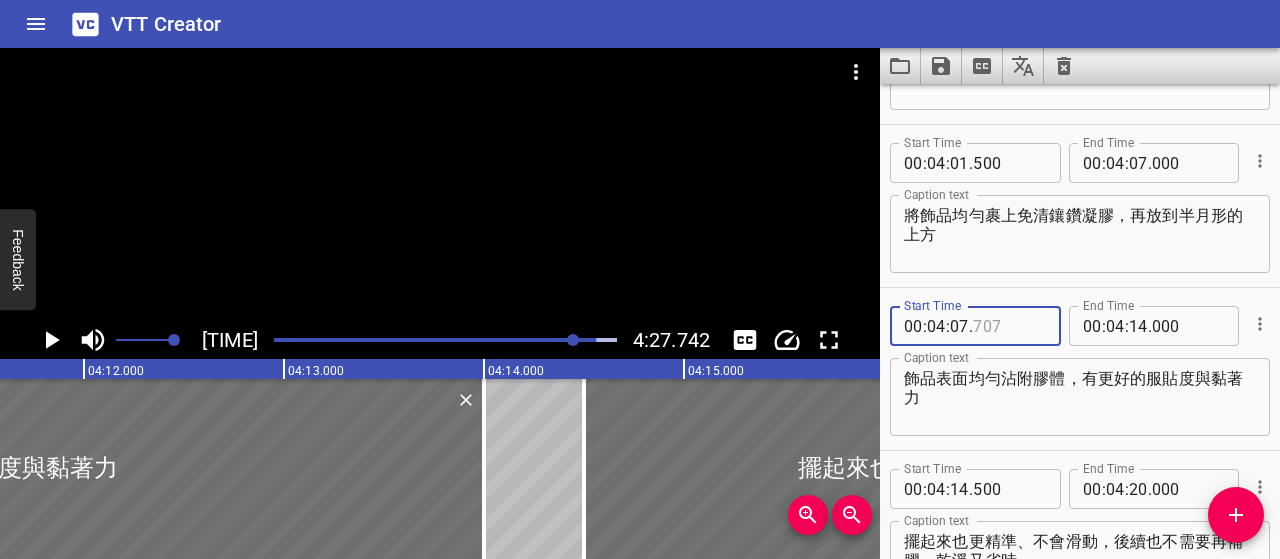 click at bounding box center (1009, 326) 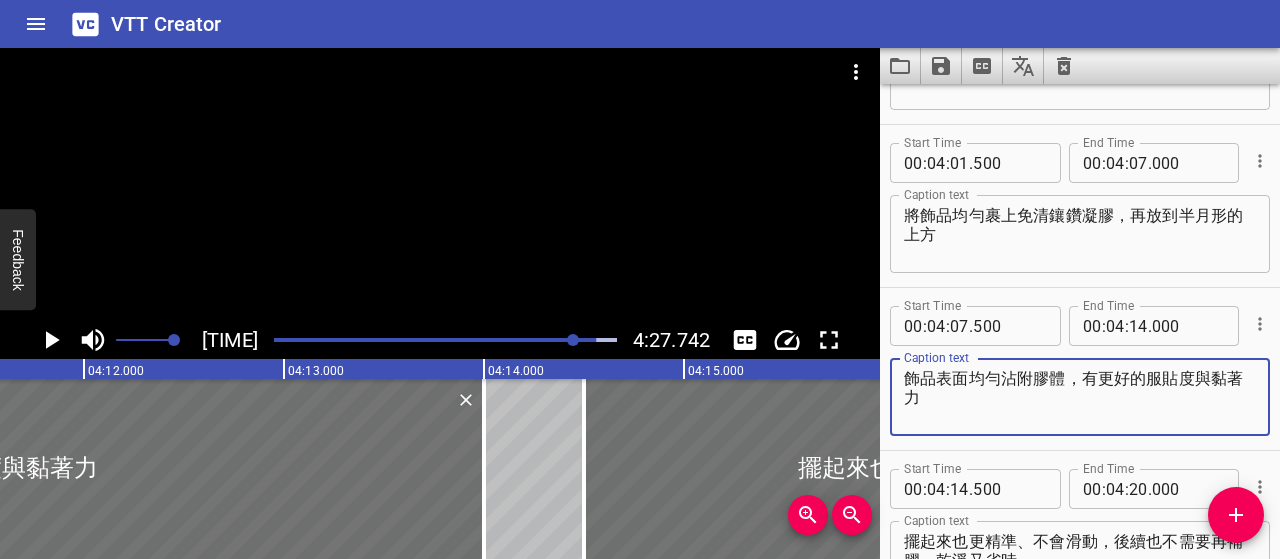 click on "飾品表面均勻沾附膠體，有更好的服貼度與黏著力" at bounding box center [1080, 397] 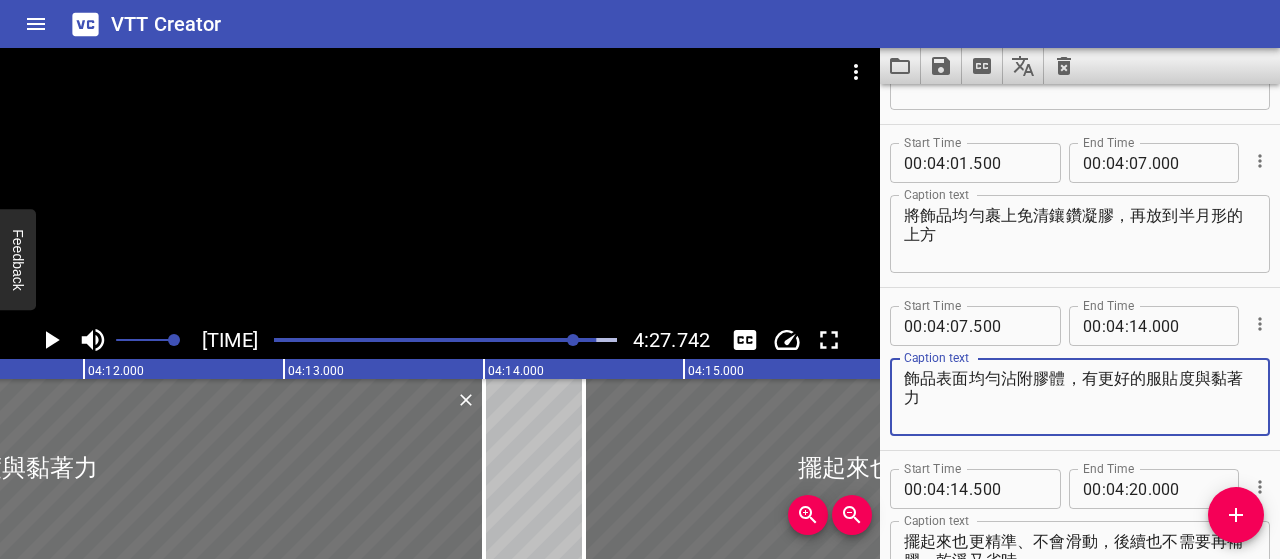 click at bounding box center (424, 340) 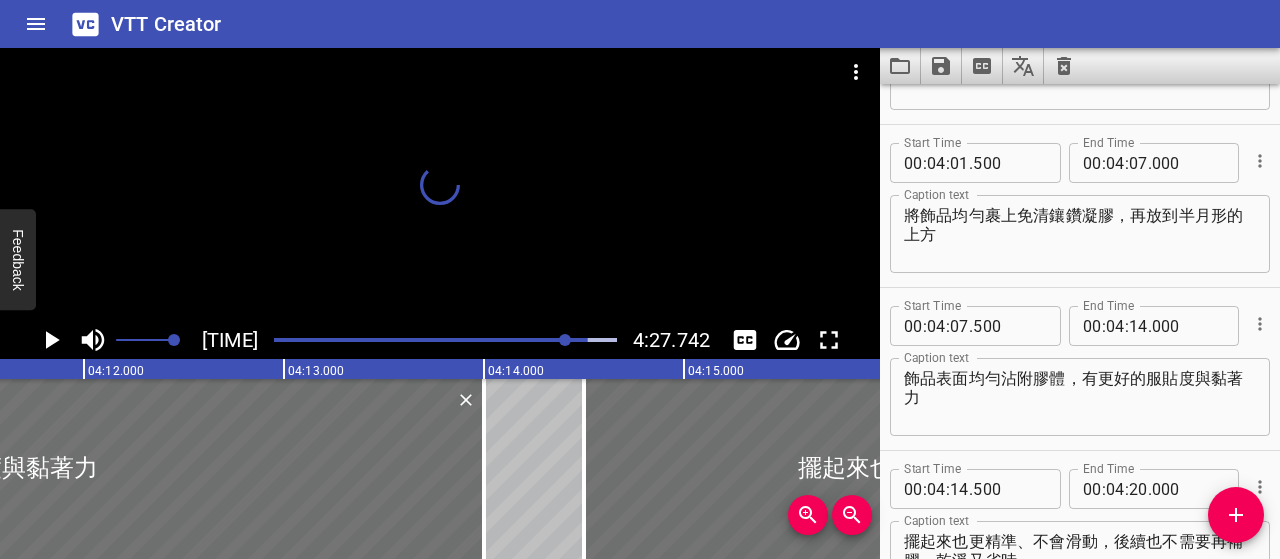 scroll, scrollTop: 0, scrollLeft: 50240, axis: horizontal 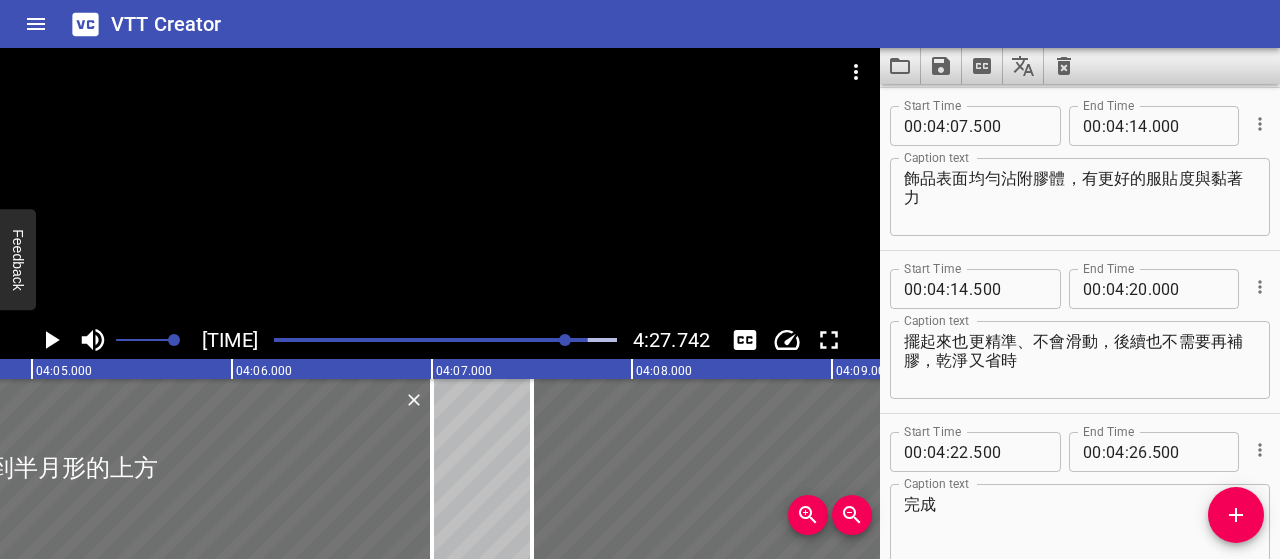 click at bounding box center [416, 340] 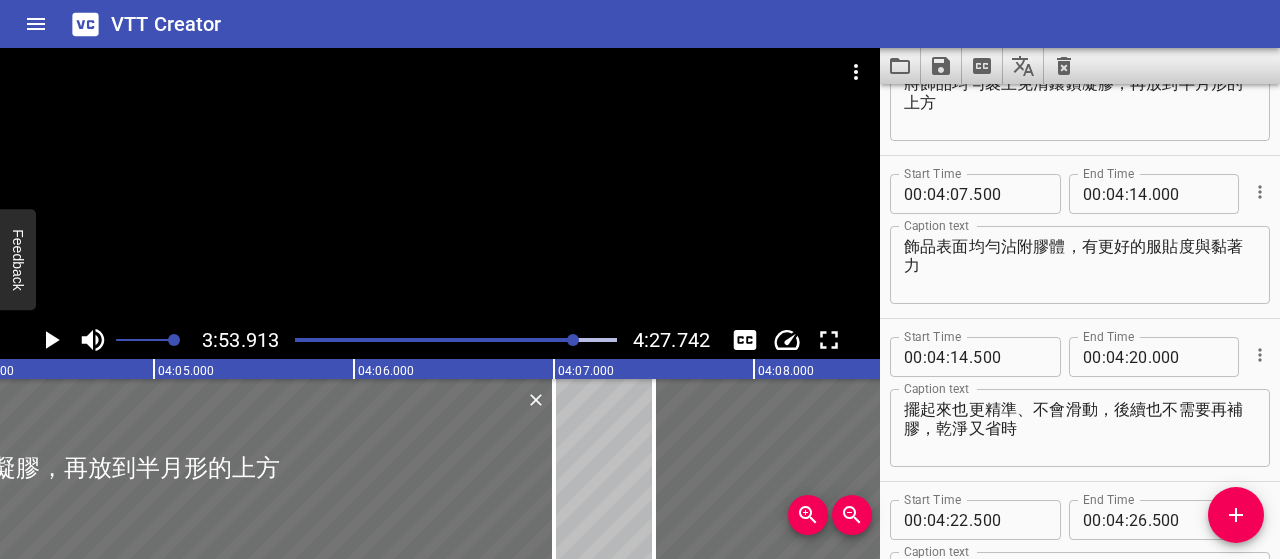 scroll, scrollTop: 0, scrollLeft: 48461, axis: horizontal 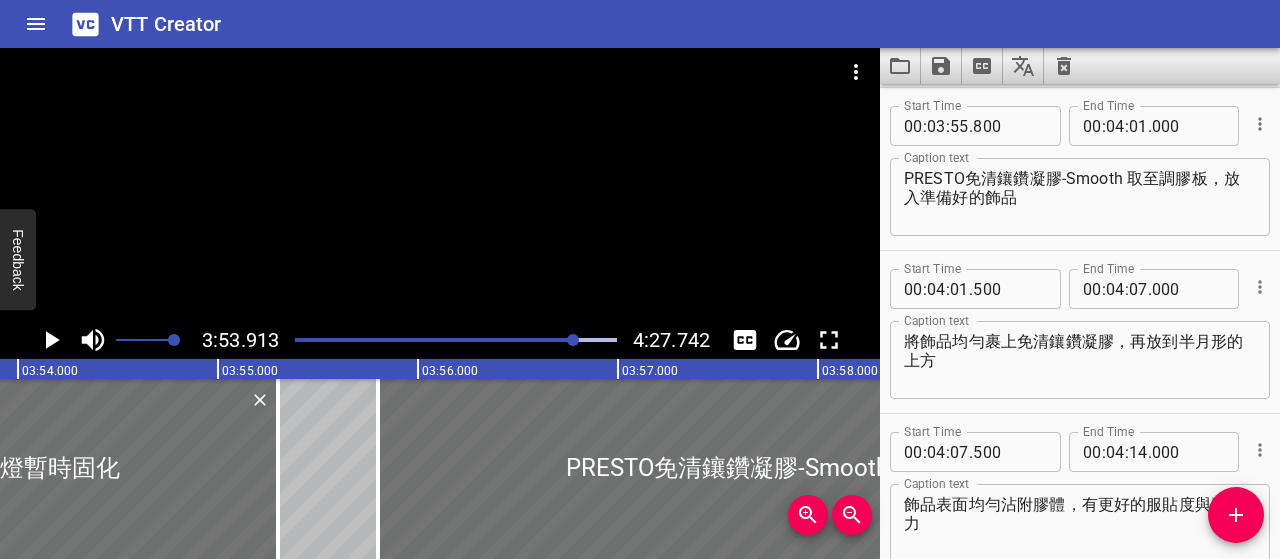 click 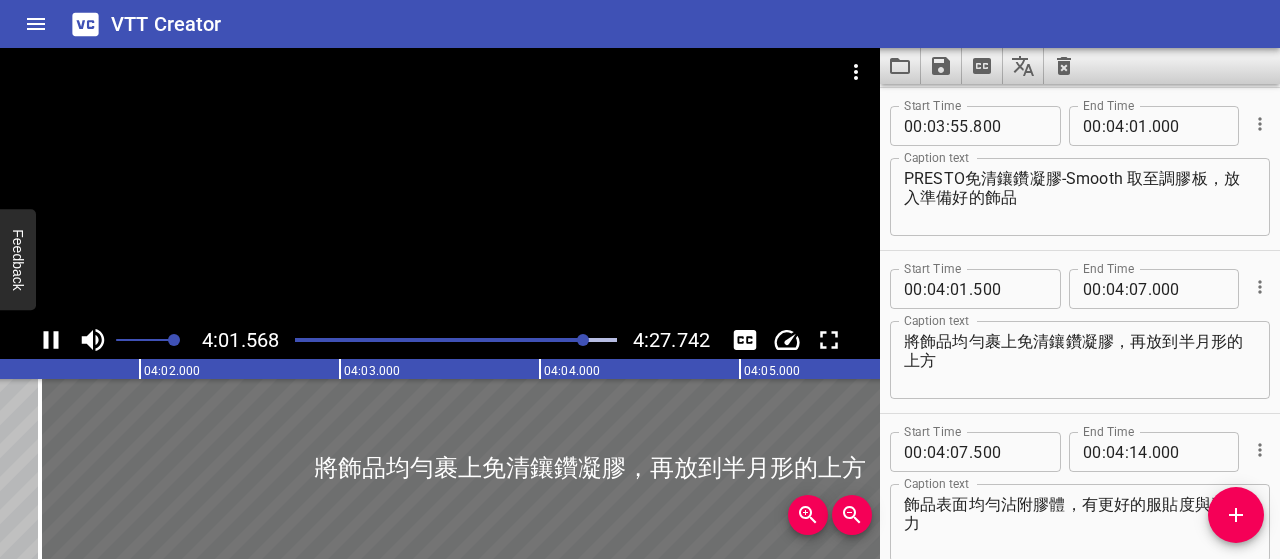 scroll, scrollTop: 0, scrollLeft: 48308, axis: horizontal 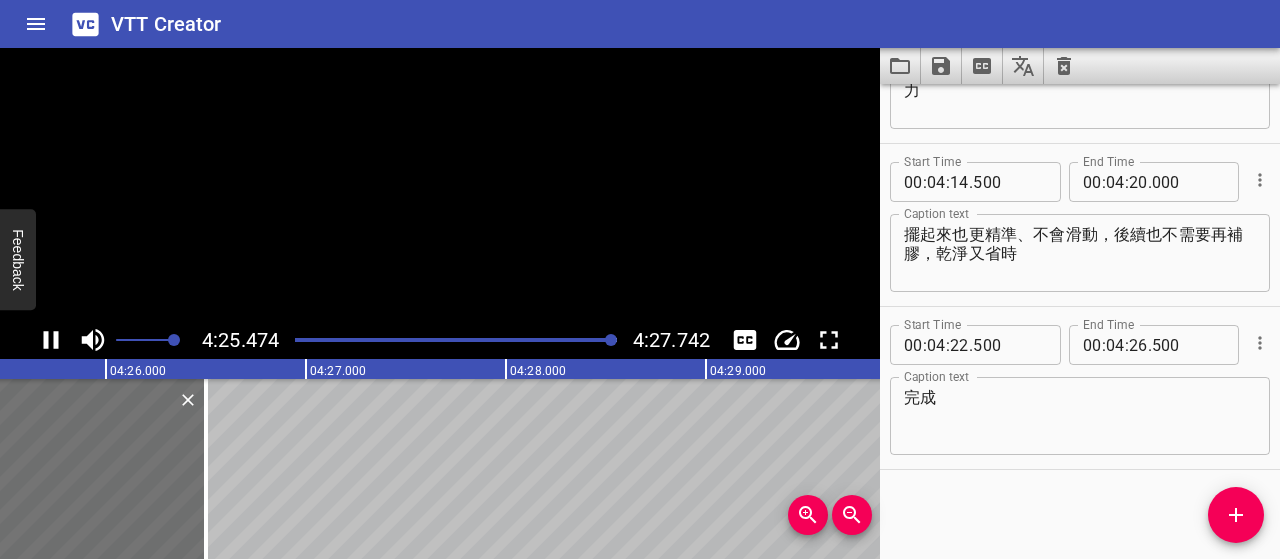 click 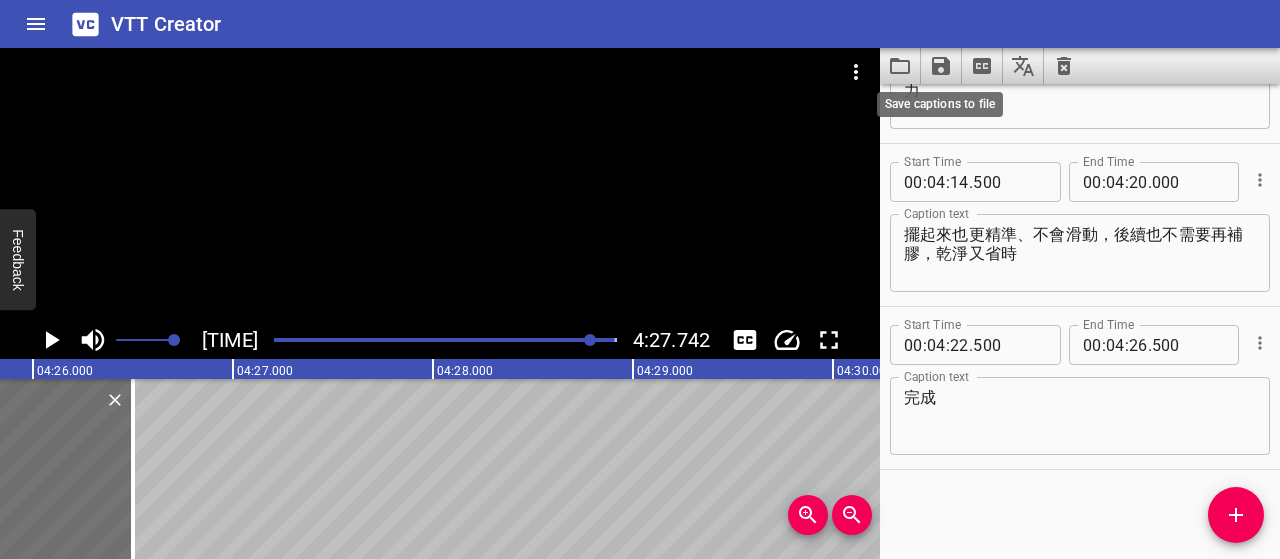click 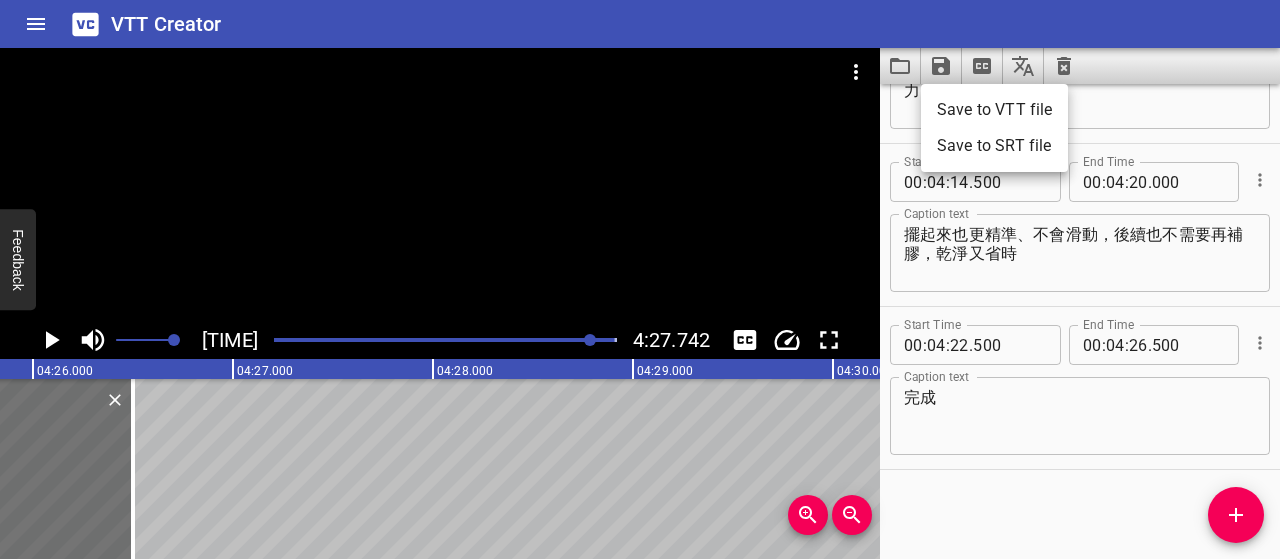 click on "Save to VTT file" at bounding box center [994, 110] 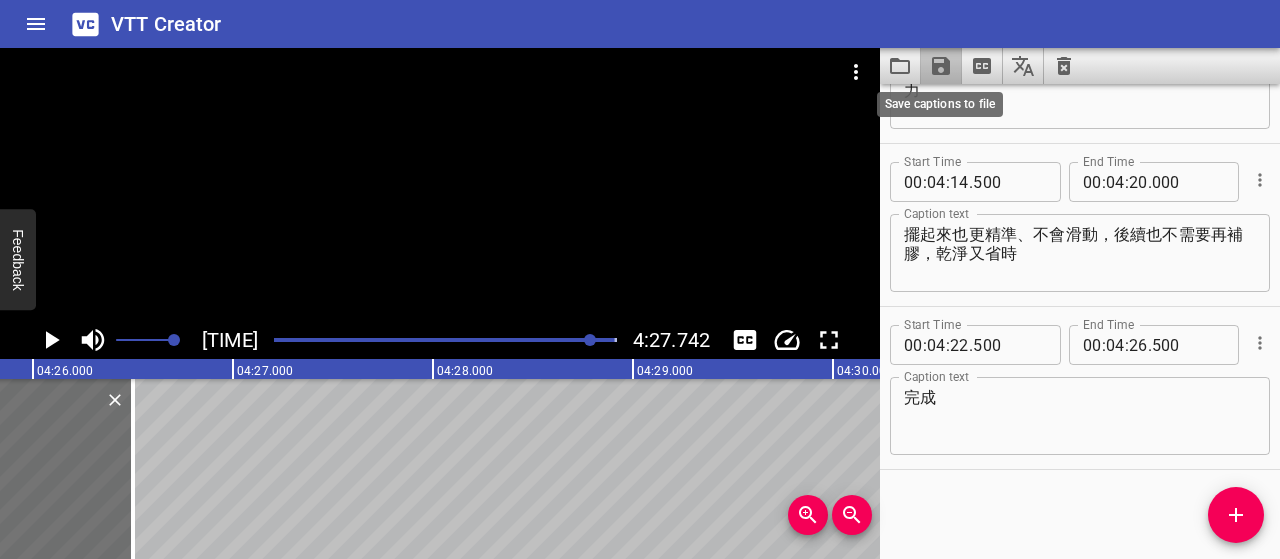 click 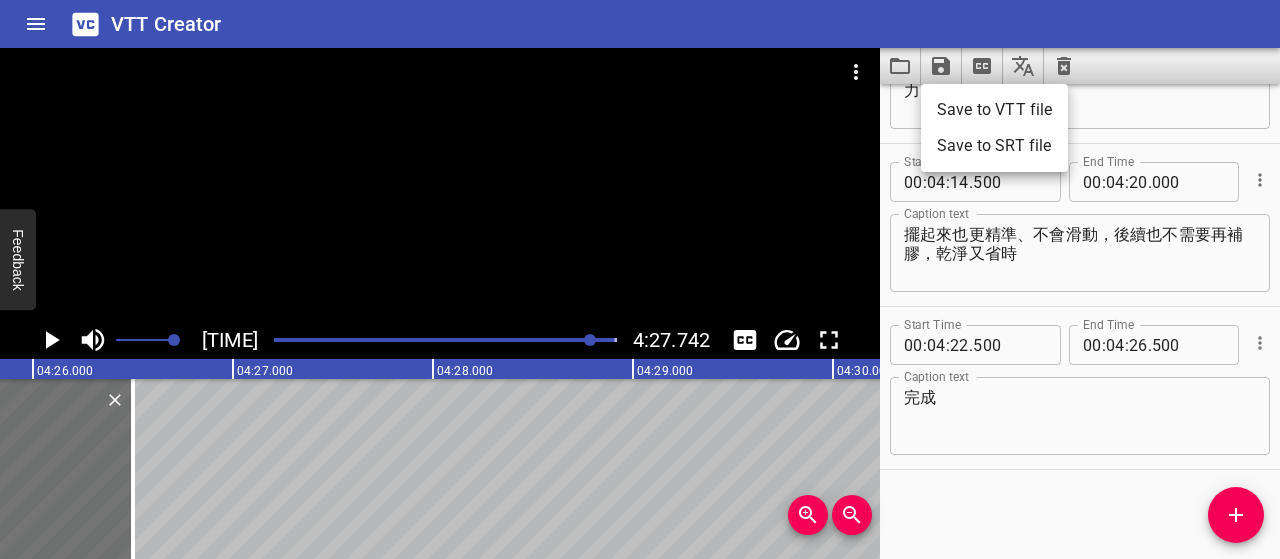 click at bounding box center (640, 279) 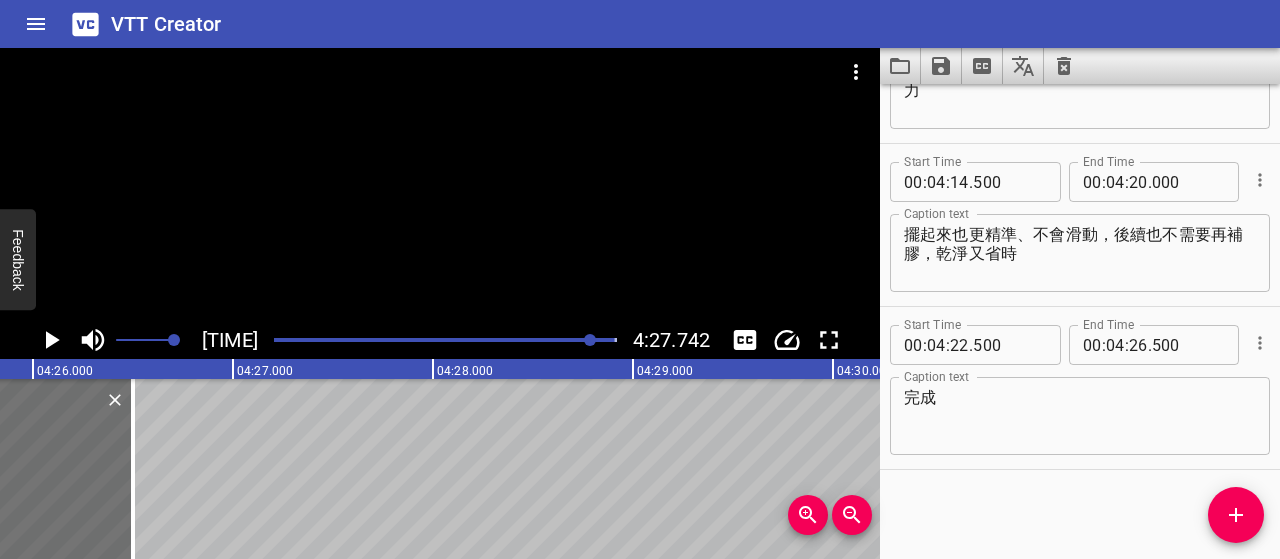 click 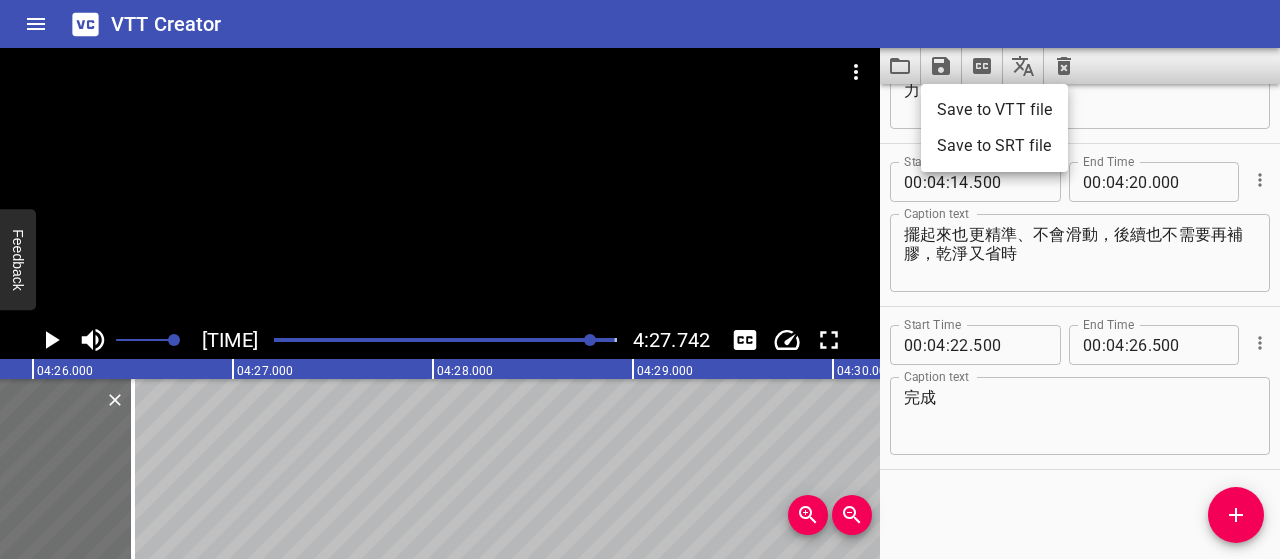 click on "Save to SRT file" at bounding box center [994, 146] 